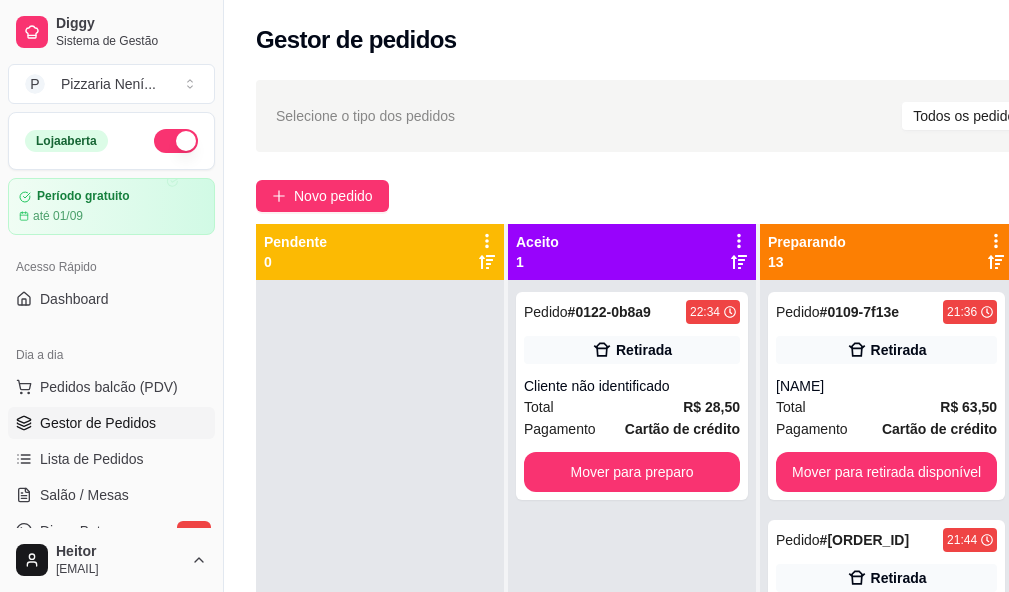 scroll, scrollTop: 0, scrollLeft: 0, axis: both 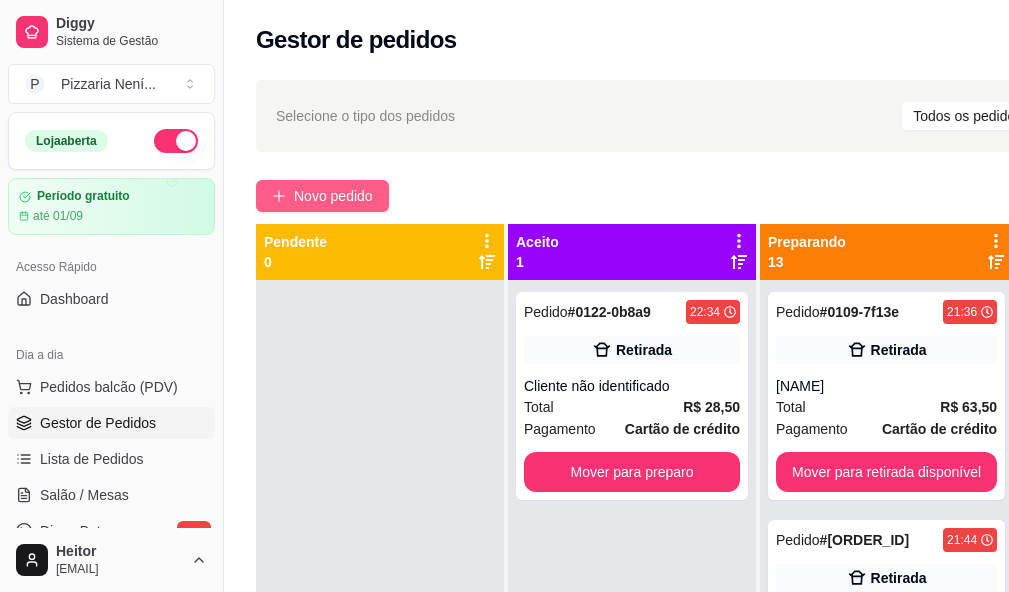 click on "Novo pedido" at bounding box center [322, 196] 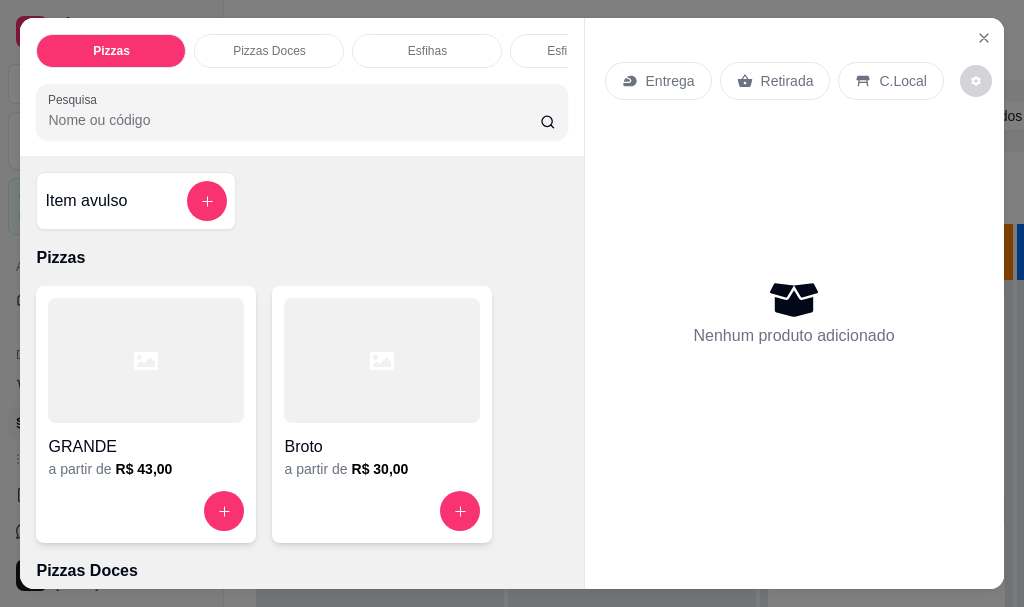 click on "Entrega" at bounding box center (670, 81) 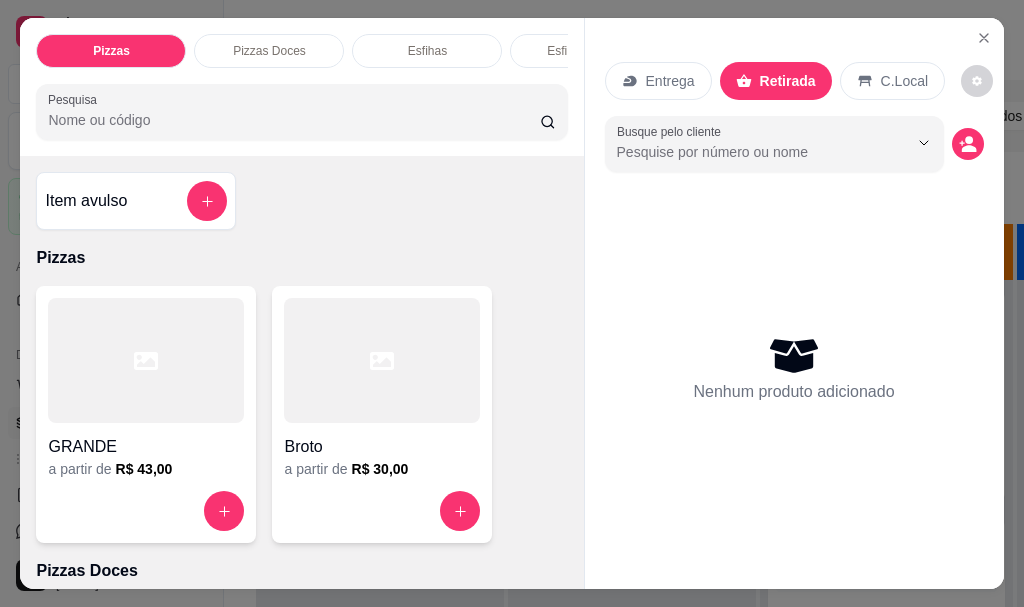 click at bounding box center [382, 360] 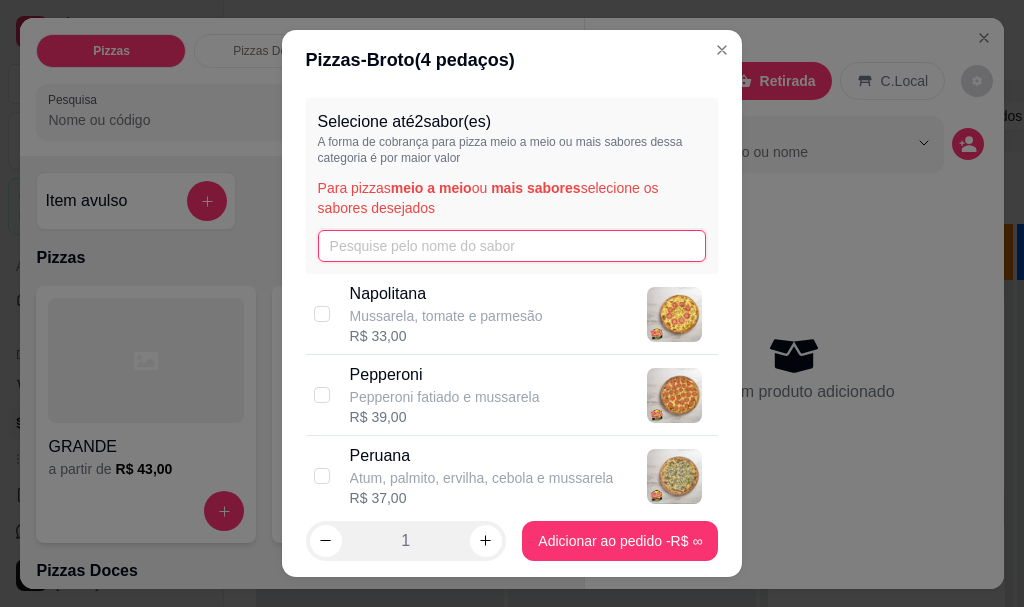 drag, startPoint x: 351, startPoint y: 252, endPoint x: 362, endPoint y: 252, distance: 11 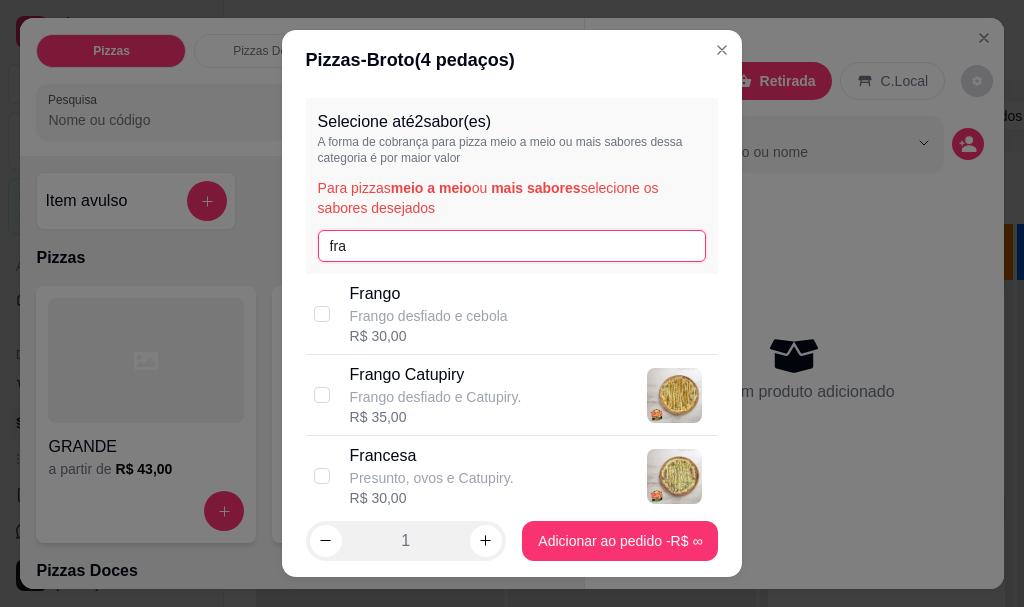 type on "fra" 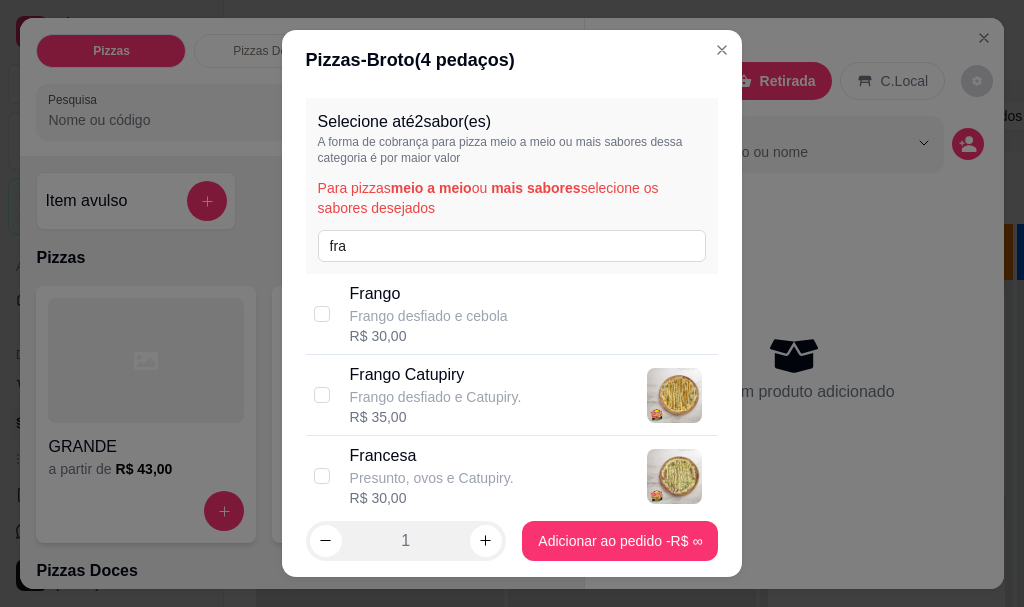 click on "Frango Catupiry Frango desfiado e Catupiry. R$ 35,00" at bounding box center (512, 395) 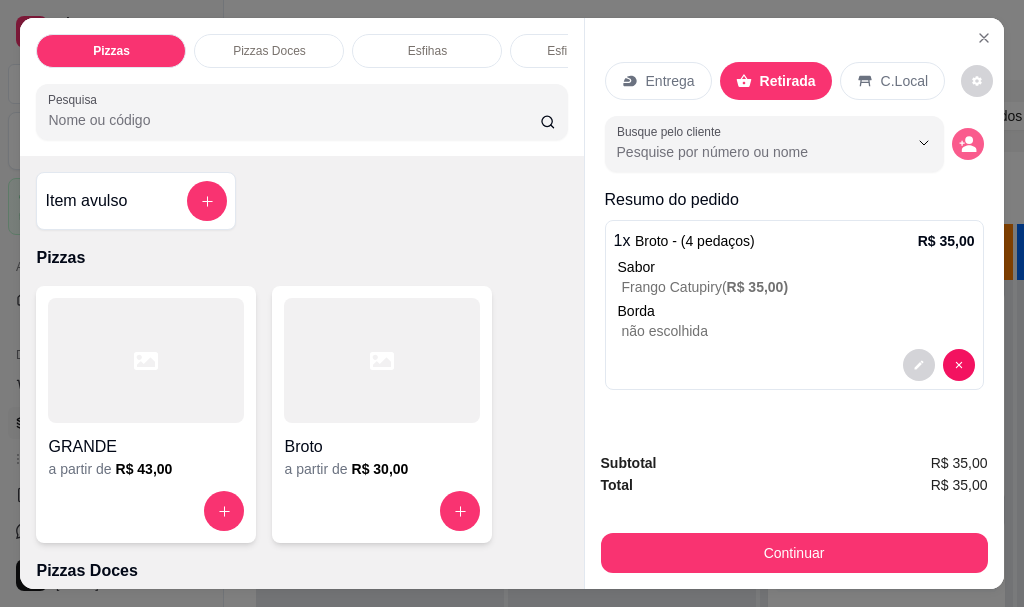 click 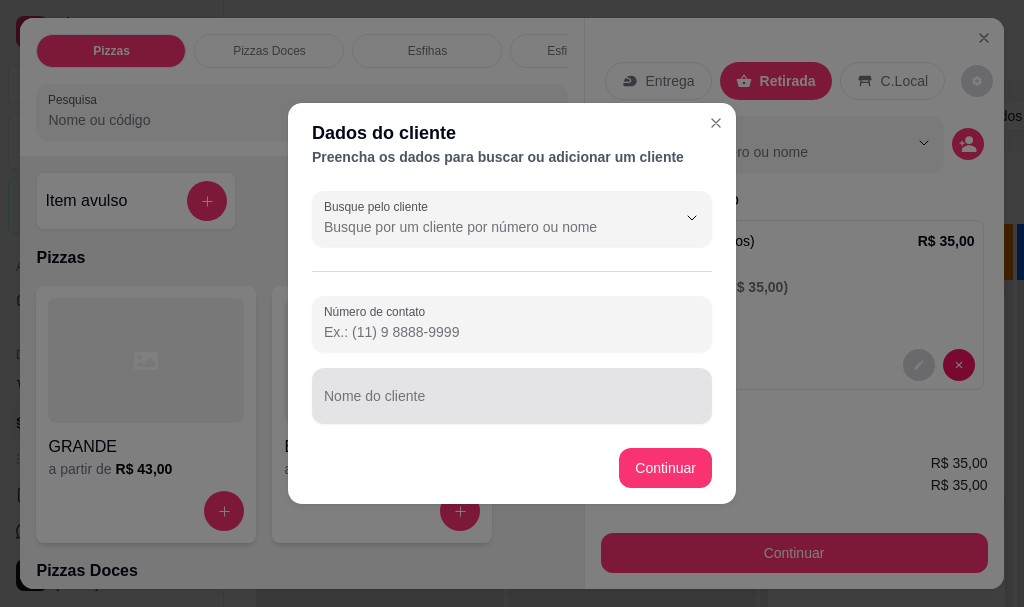 drag, startPoint x: 434, startPoint y: 395, endPoint x: 450, endPoint y: 402, distance: 17.464249 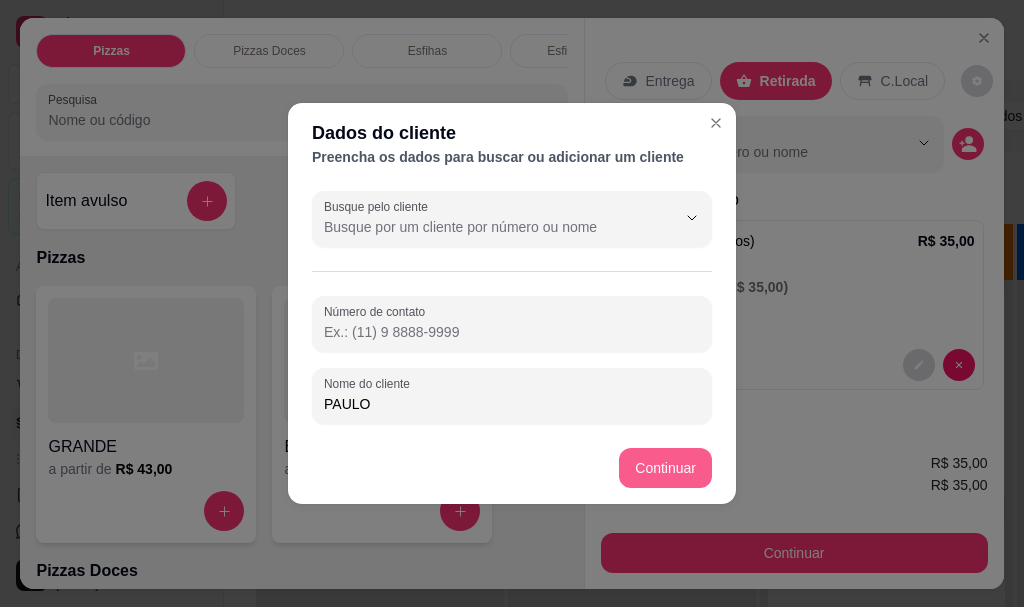 type on "PAULO" 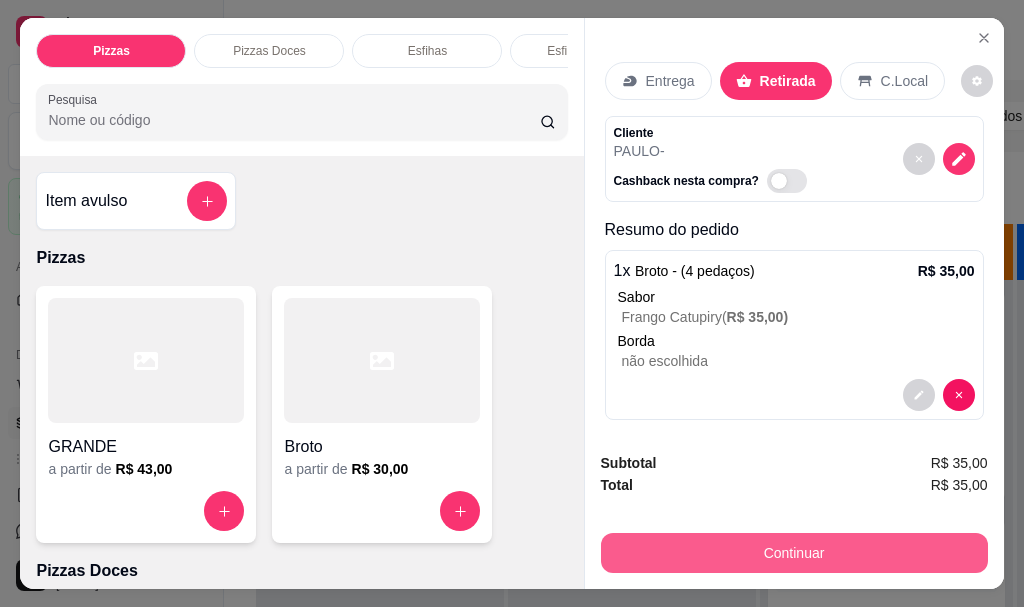 click on "Continuar" at bounding box center (794, 553) 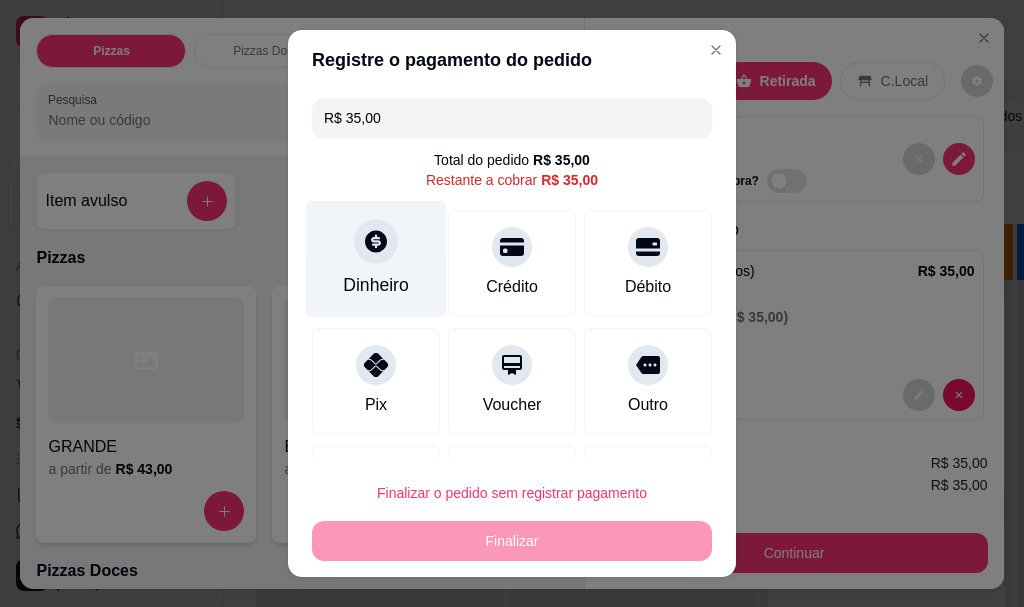 click on "Dinheiro" at bounding box center (376, 259) 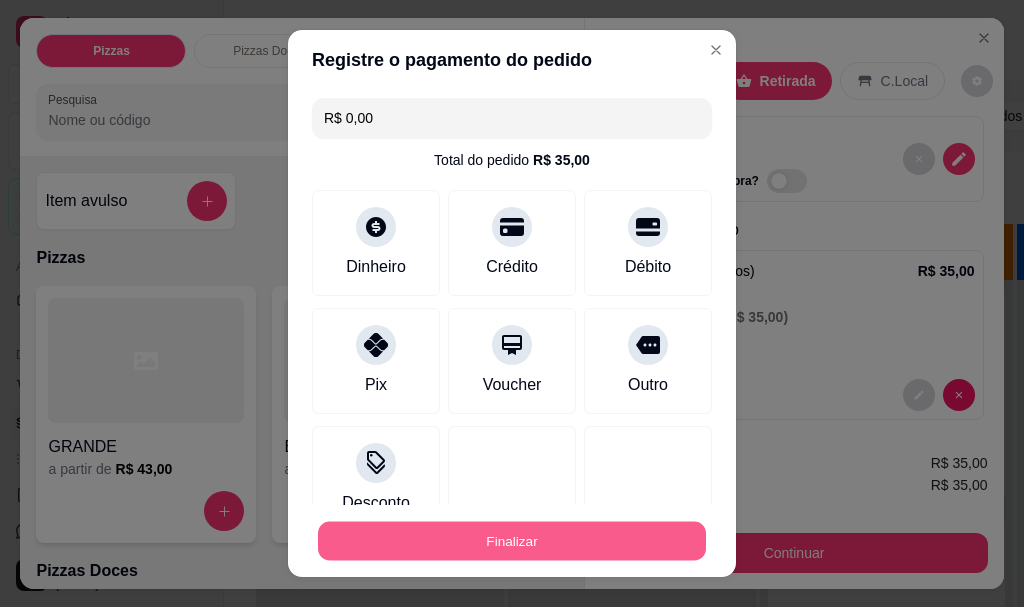 click on "Finalizar" at bounding box center (512, 540) 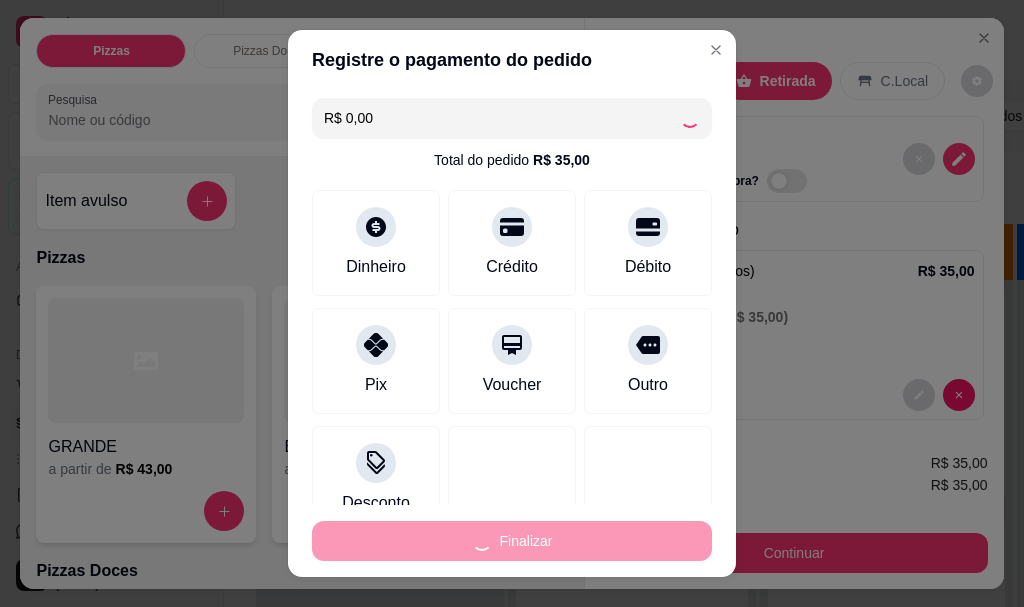 type on "-R$ 35,00" 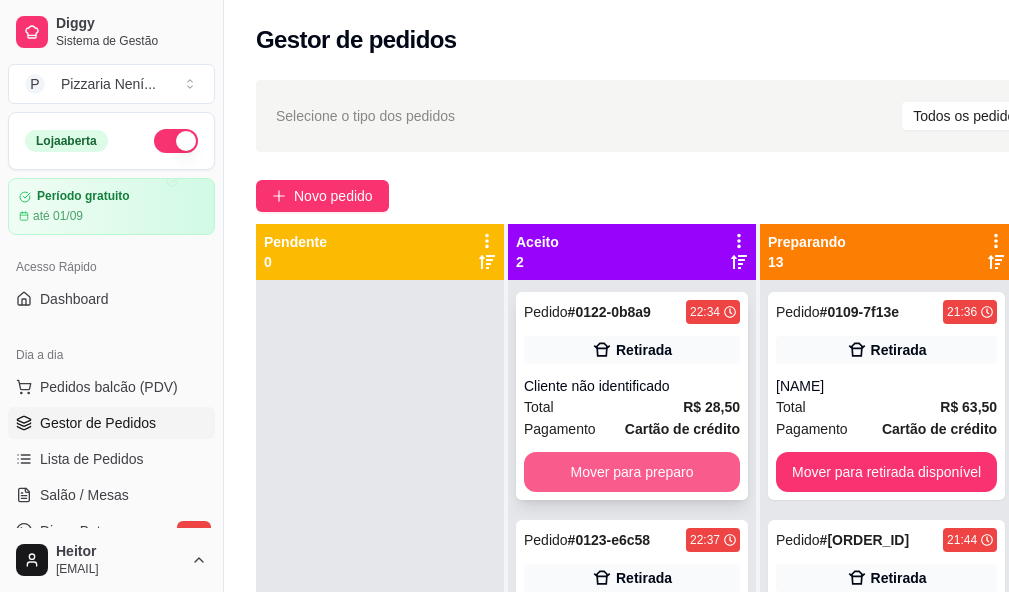 click on "Mover para preparo" at bounding box center [632, 472] 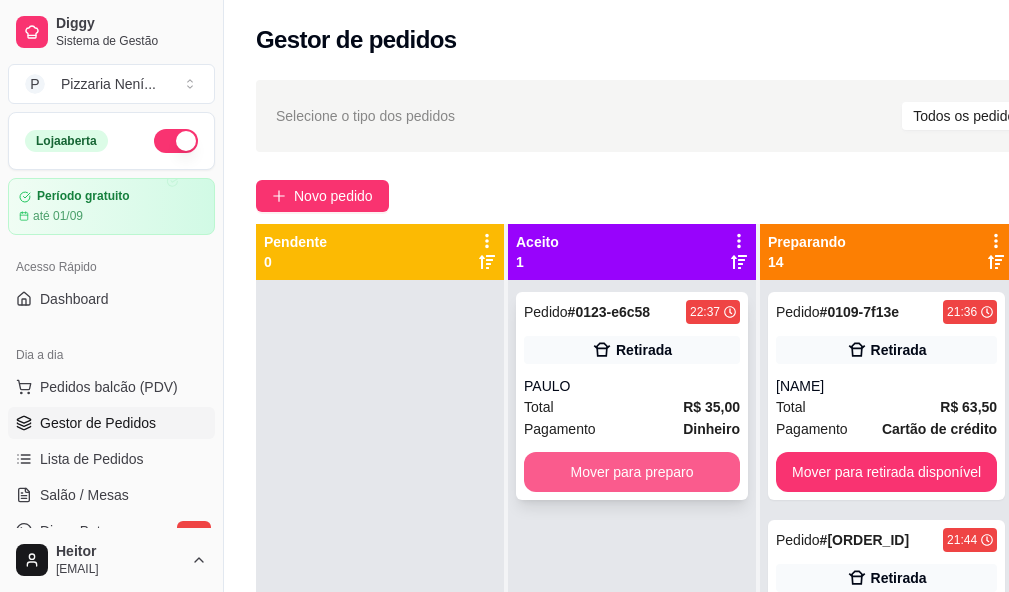 click on "Mover para preparo" at bounding box center [632, 472] 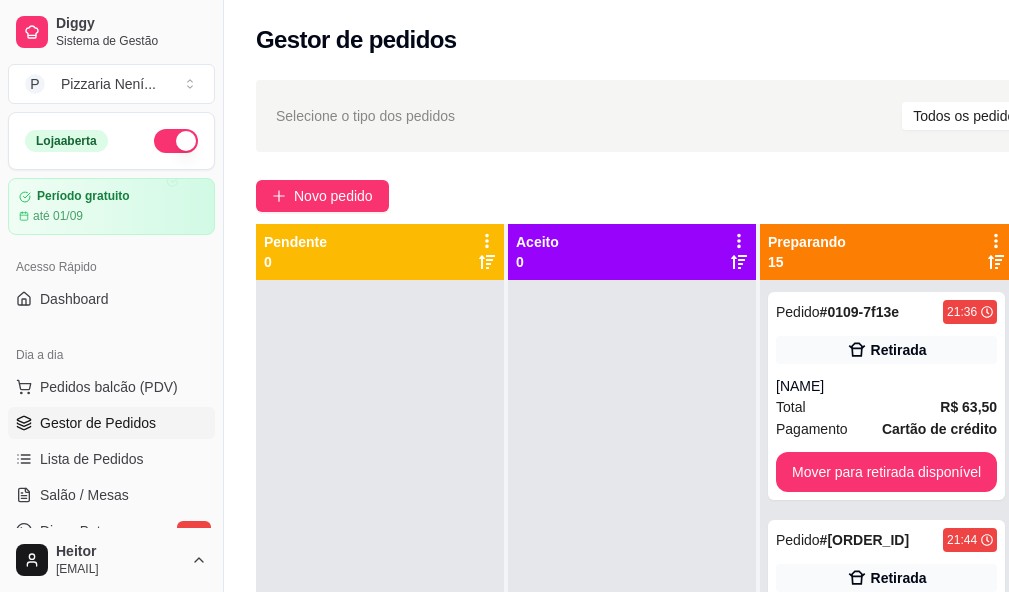 scroll, scrollTop: 71, scrollLeft: 0, axis: vertical 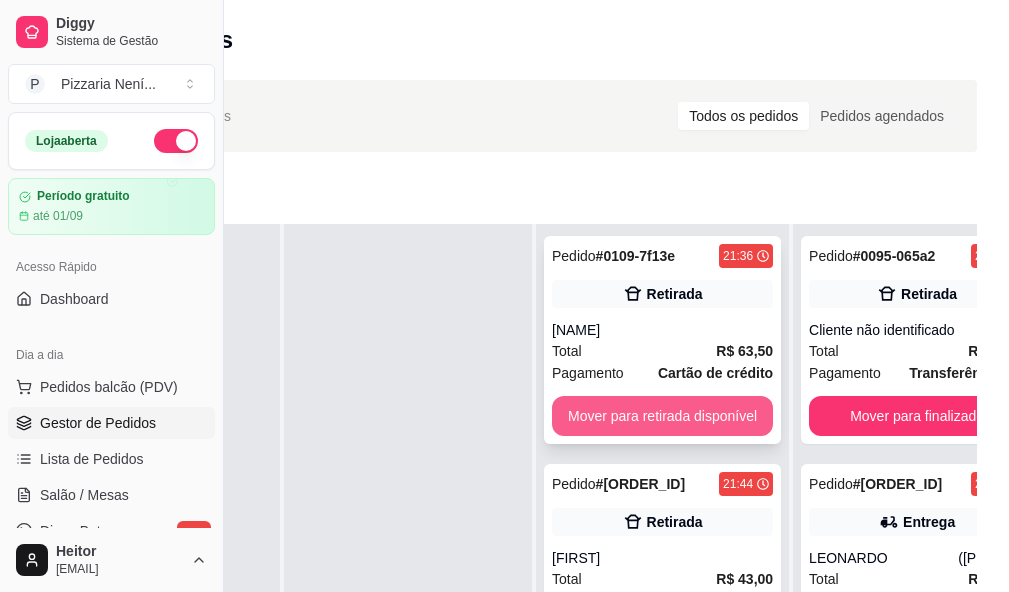 click on "Mover para retirada disponível" at bounding box center [662, 416] 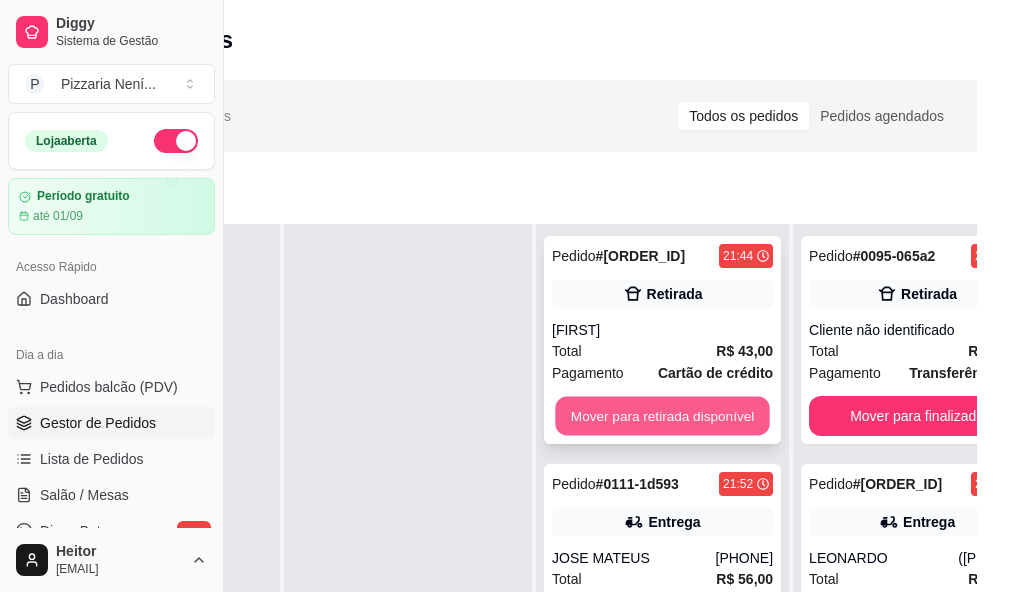 click on "Mover para retirada disponível" at bounding box center [662, 416] 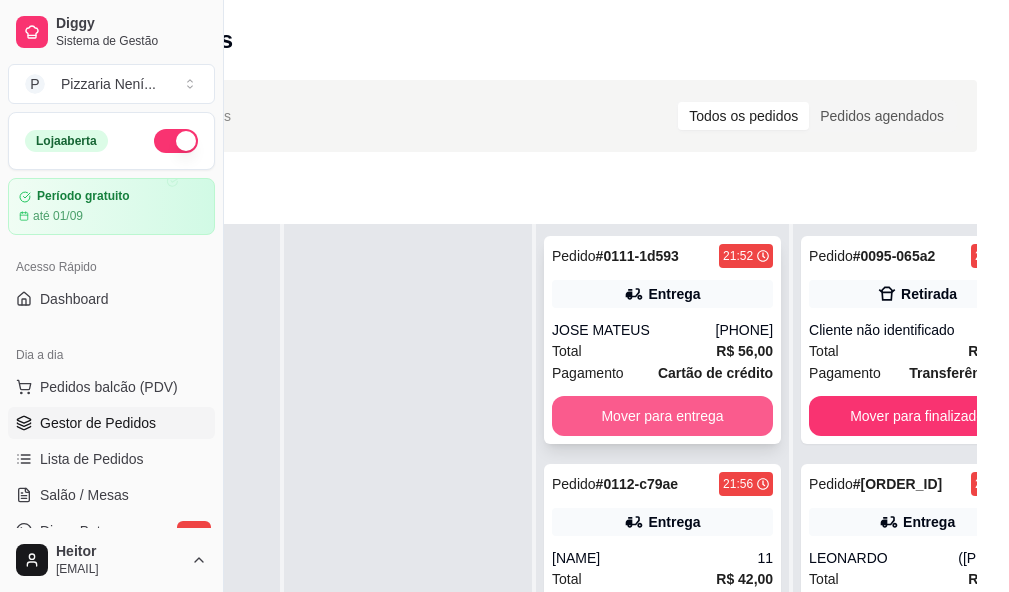 click on "Mover para entrega" at bounding box center [662, 416] 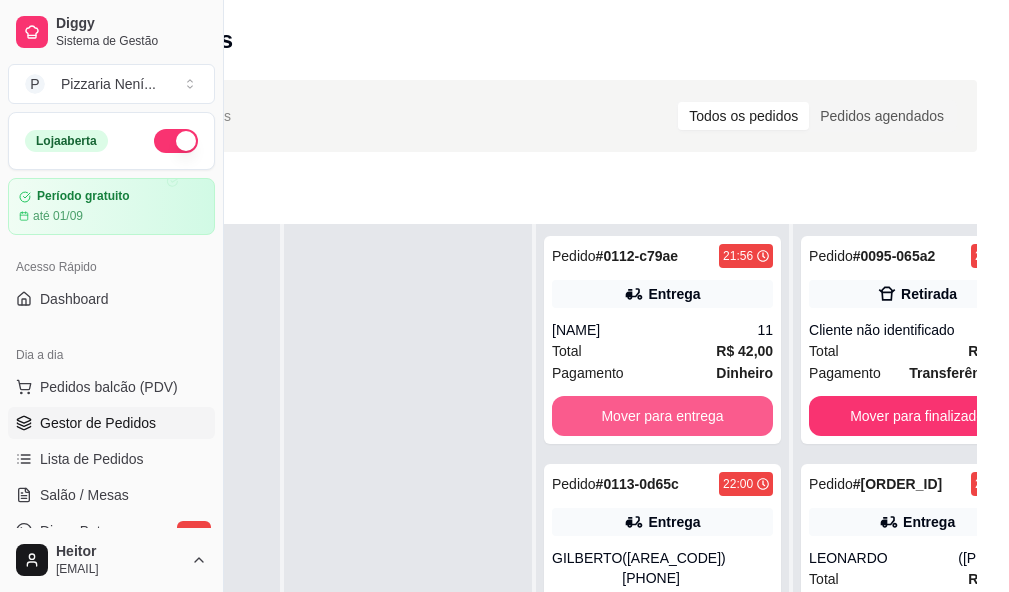click on "Mover para entrega" at bounding box center (662, 416) 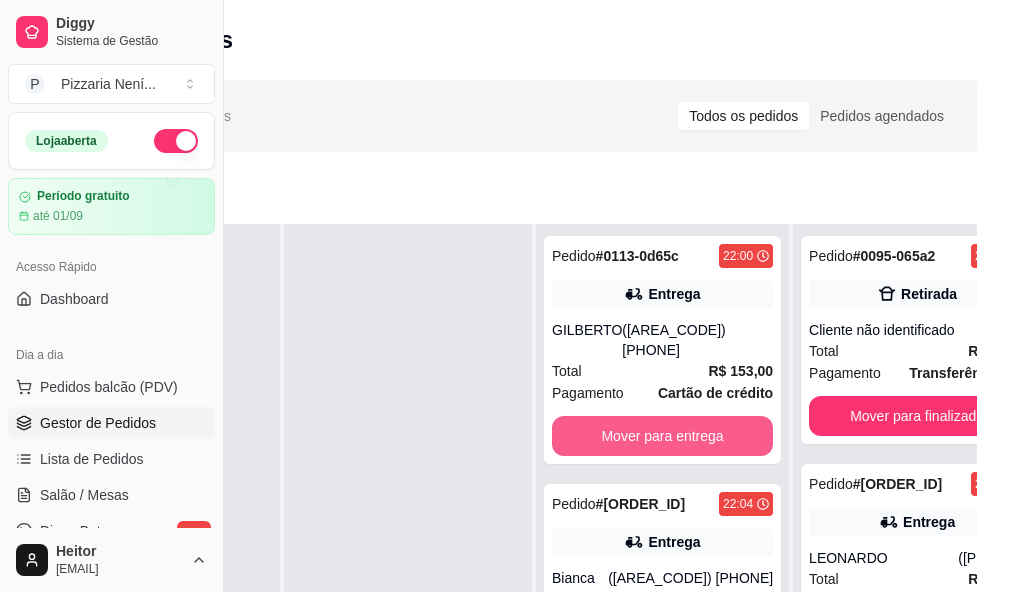 click on "Mover para entrega" at bounding box center (662, 436) 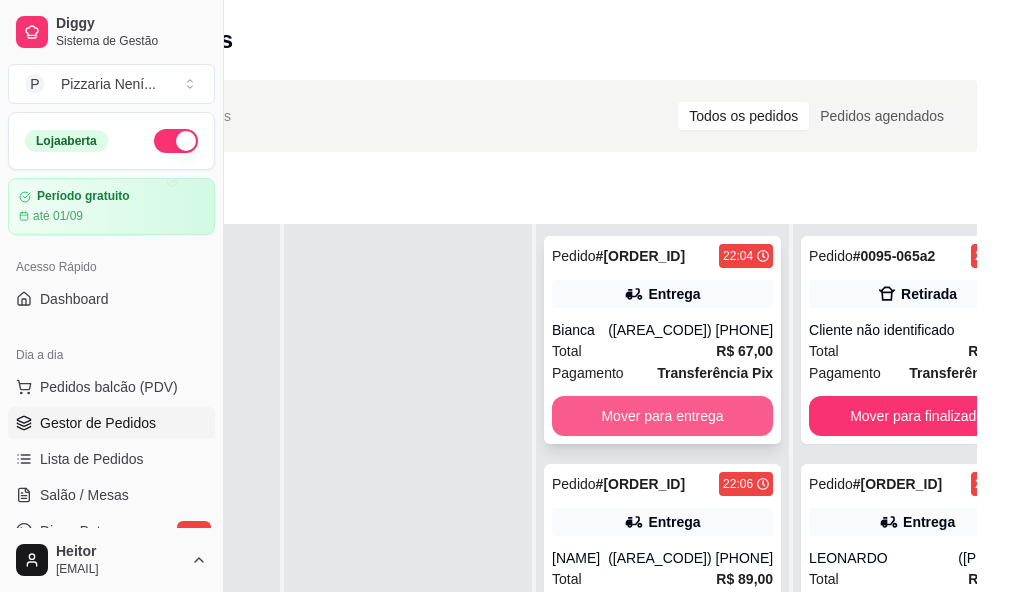 click on "Mover para entrega" at bounding box center (662, 416) 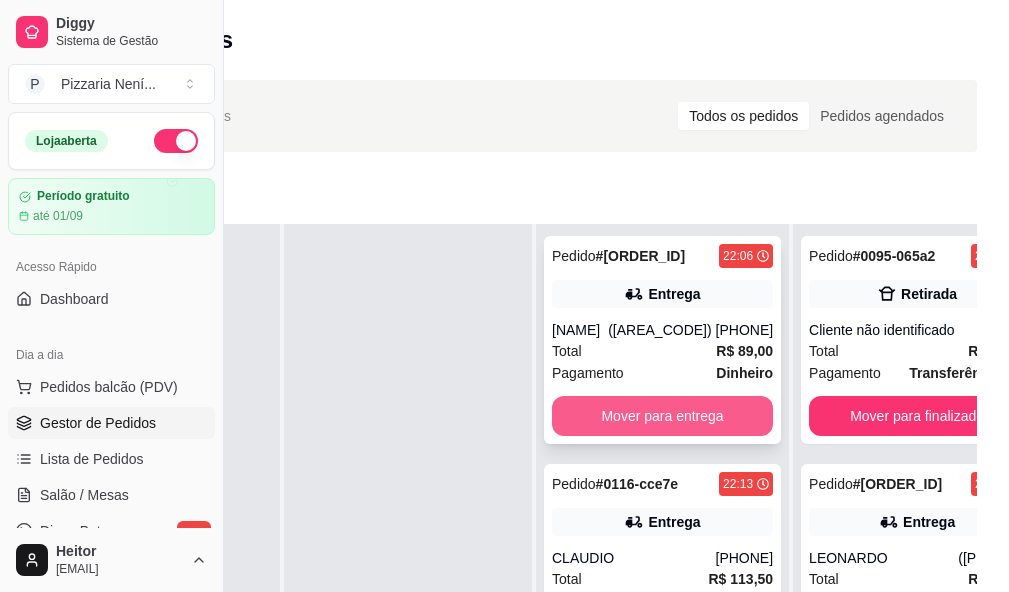 click on "Mover para entrega" at bounding box center [662, 416] 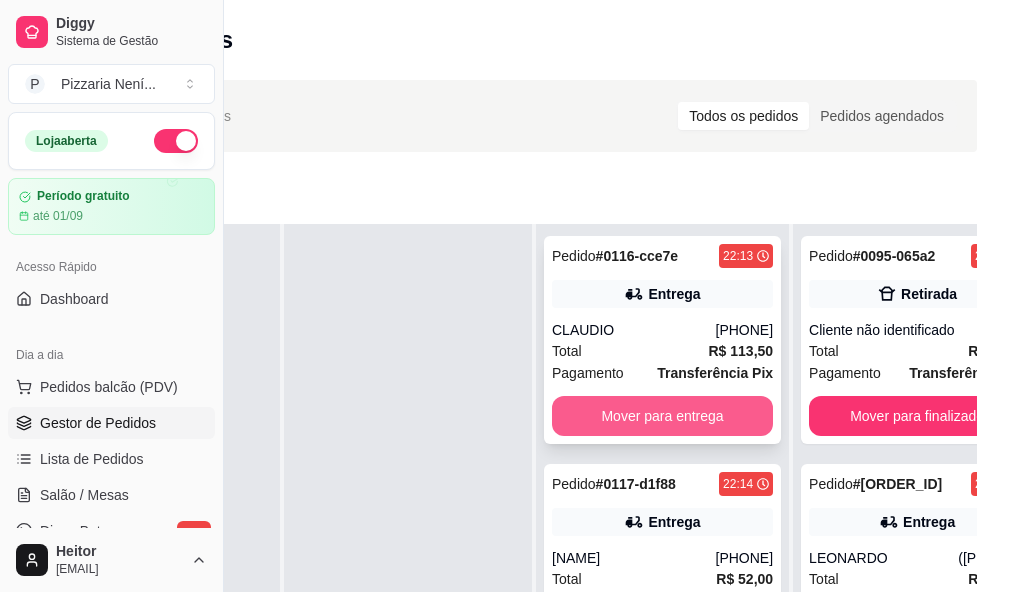 click on "Mover para entrega" at bounding box center [662, 416] 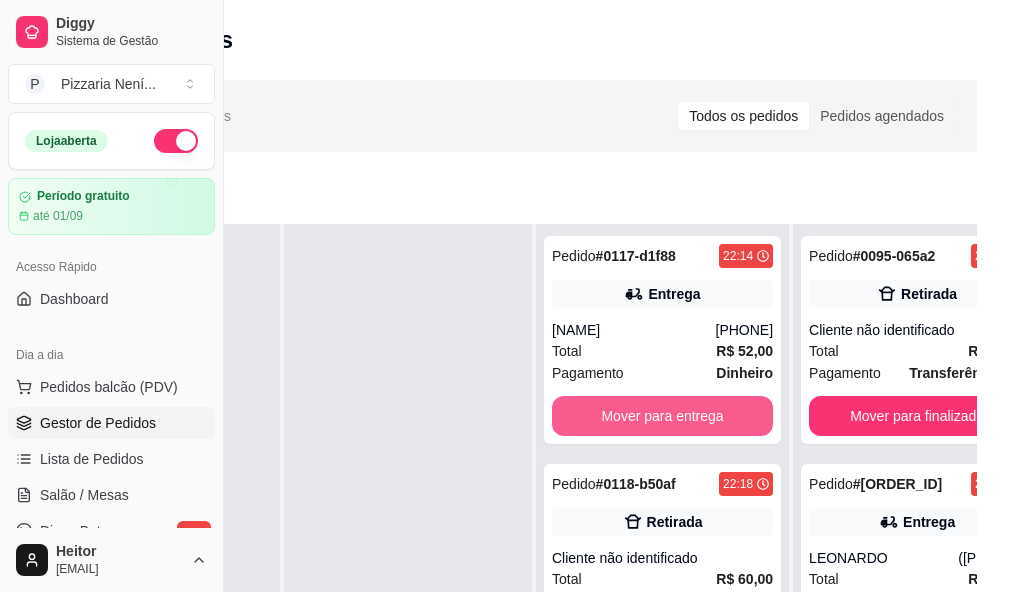 click on "Mover para entrega" at bounding box center (662, 416) 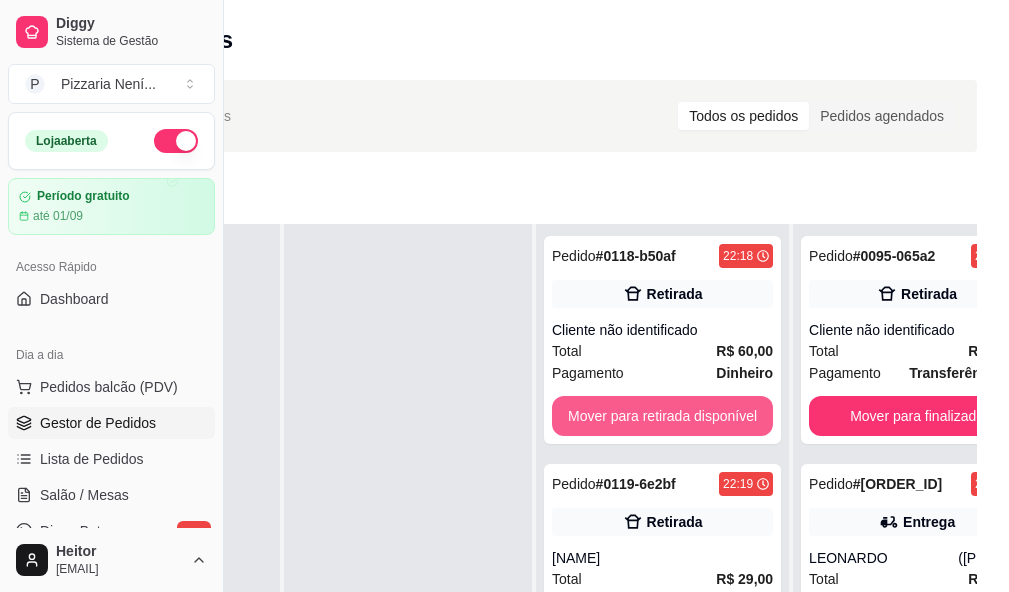 click on "Mover para retirada disponível" at bounding box center [662, 416] 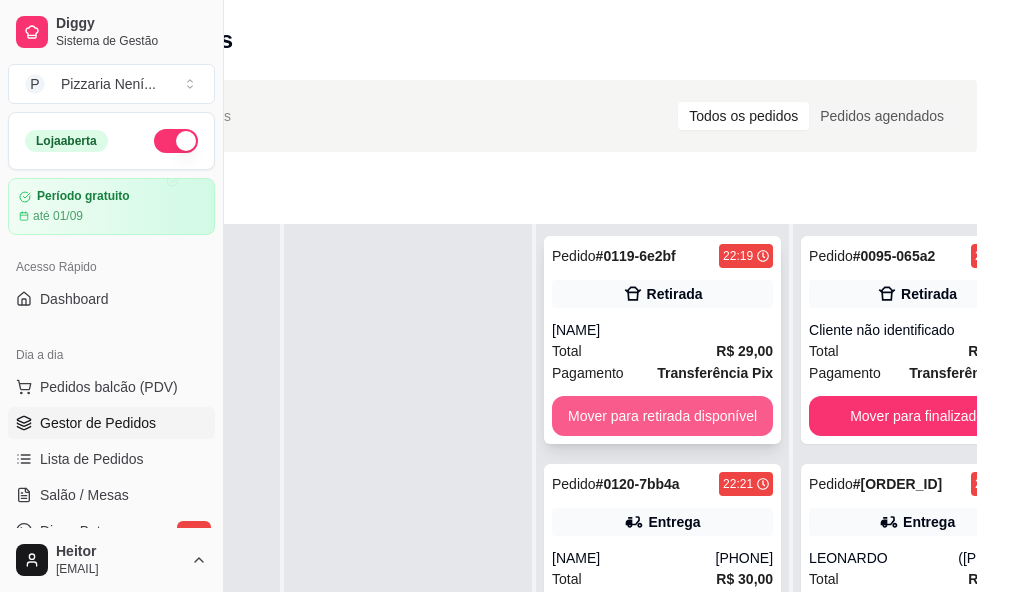 click on "Mover para retirada disponível" at bounding box center [662, 416] 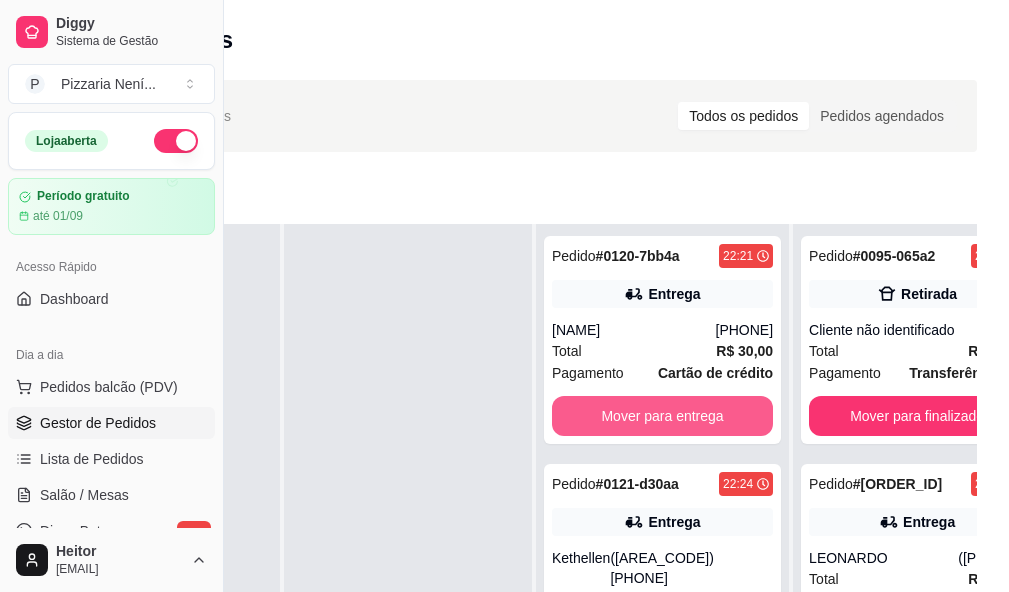 click on "Mover para entrega" at bounding box center [662, 416] 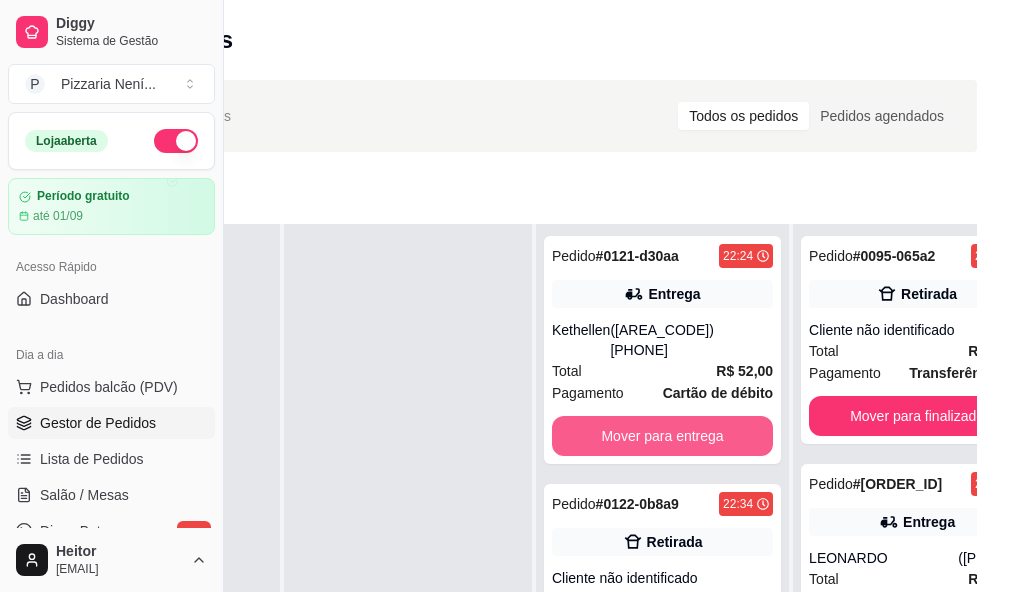 click on "Mover para entrega" at bounding box center (662, 436) 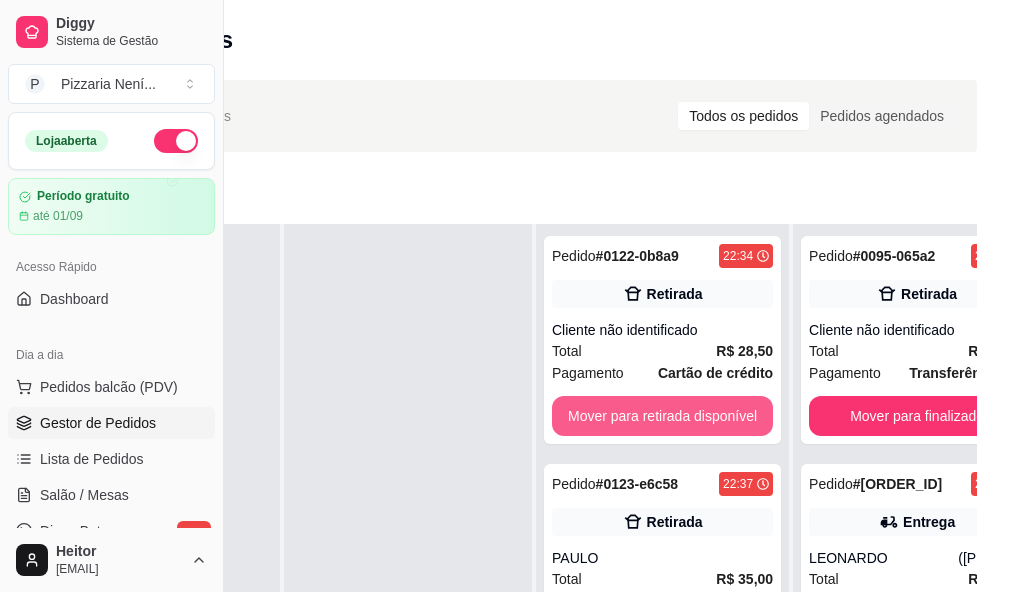click on "Mover para retirada disponível" at bounding box center (662, 416) 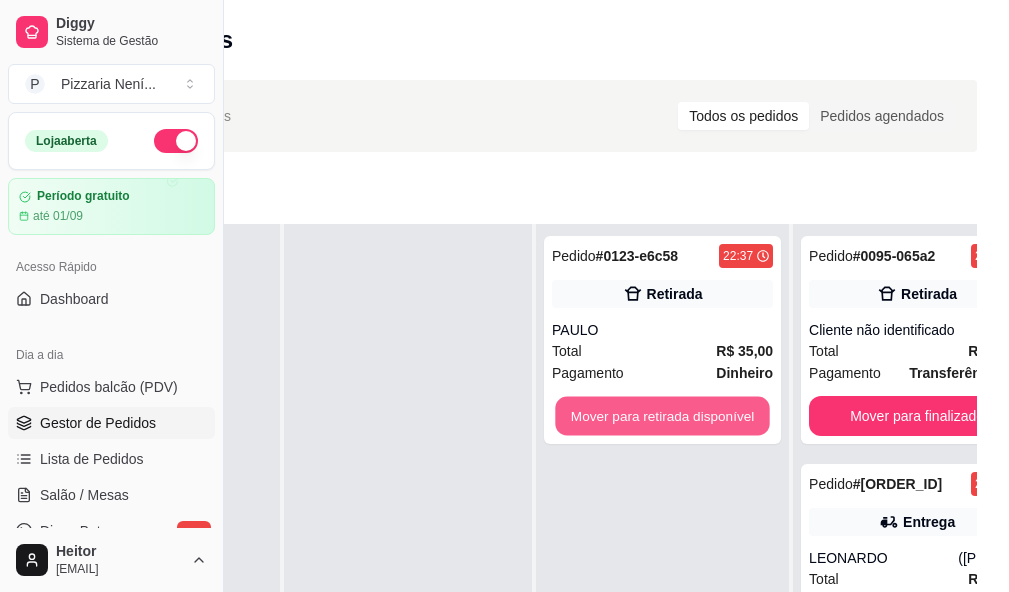 click on "Mover para retirada disponível" at bounding box center (662, 416) 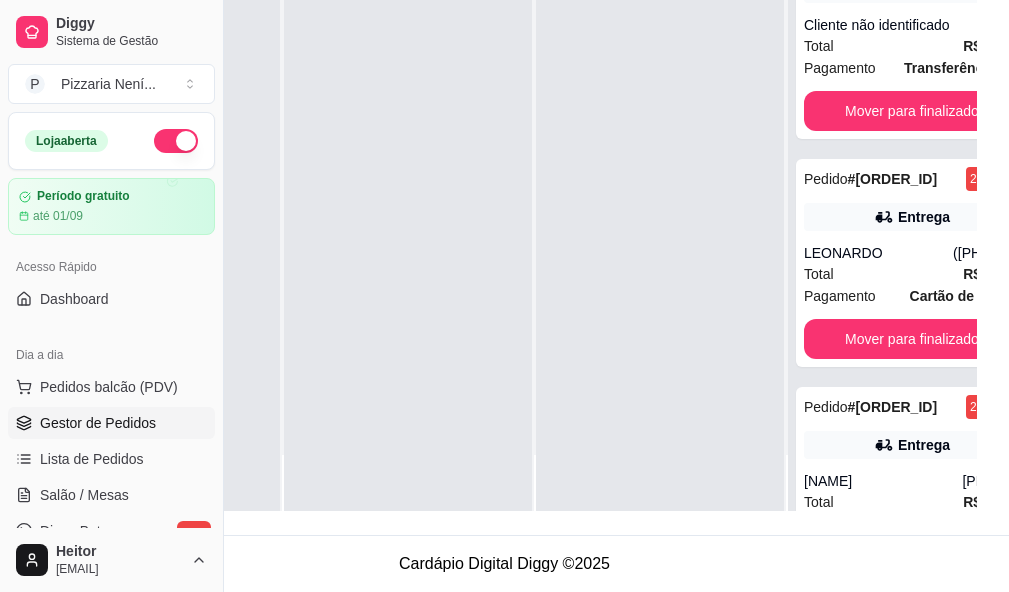 scroll, scrollTop: 317, scrollLeft: 224, axis: both 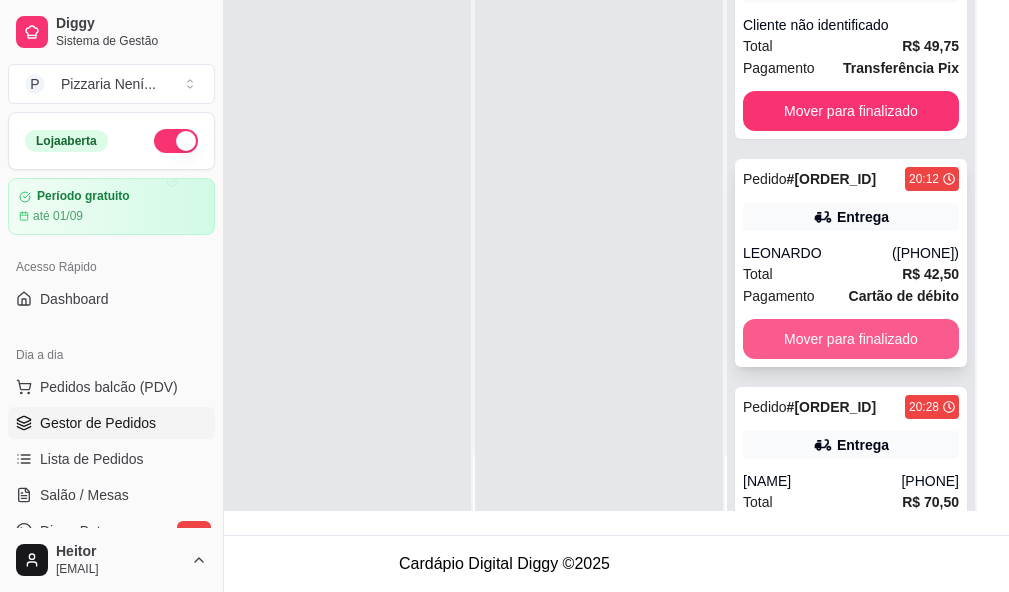 click on "Mover para finalizado" at bounding box center (851, 339) 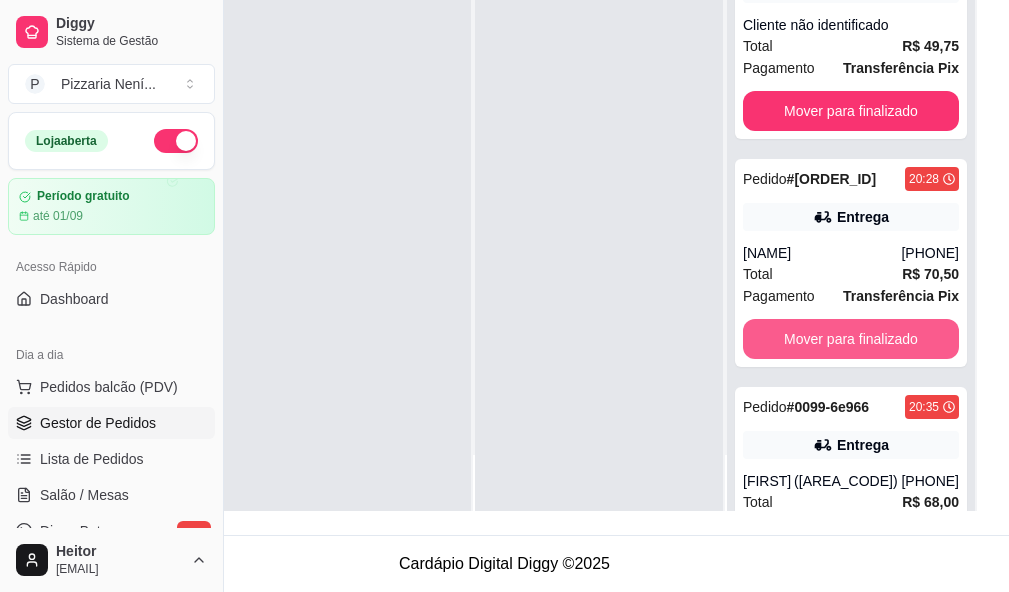 click on "Mover para finalizado" at bounding box center [851, 339] 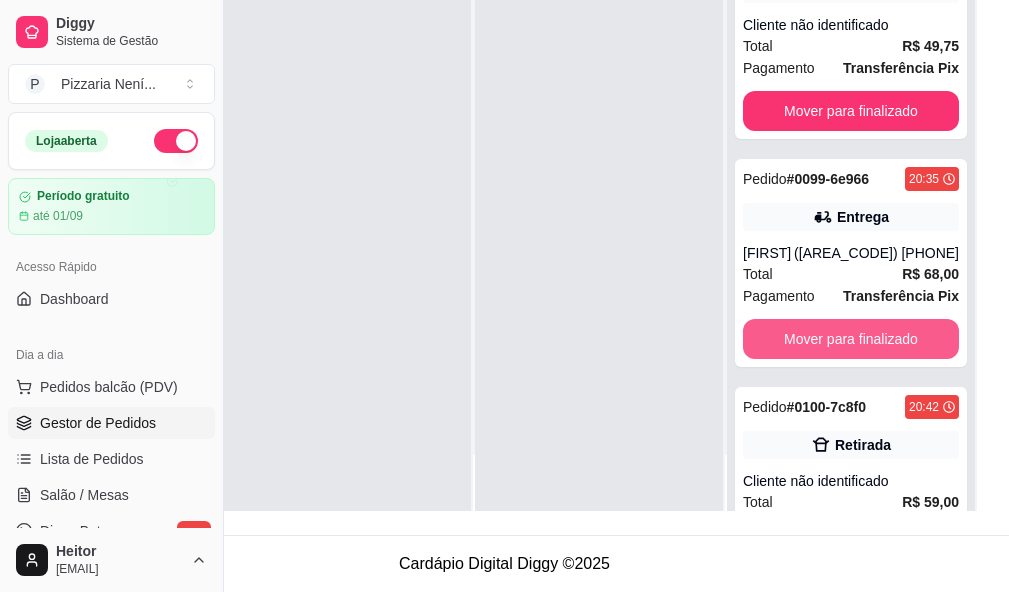 click on "Mover para finalizado" at bounding box center (851, 339) 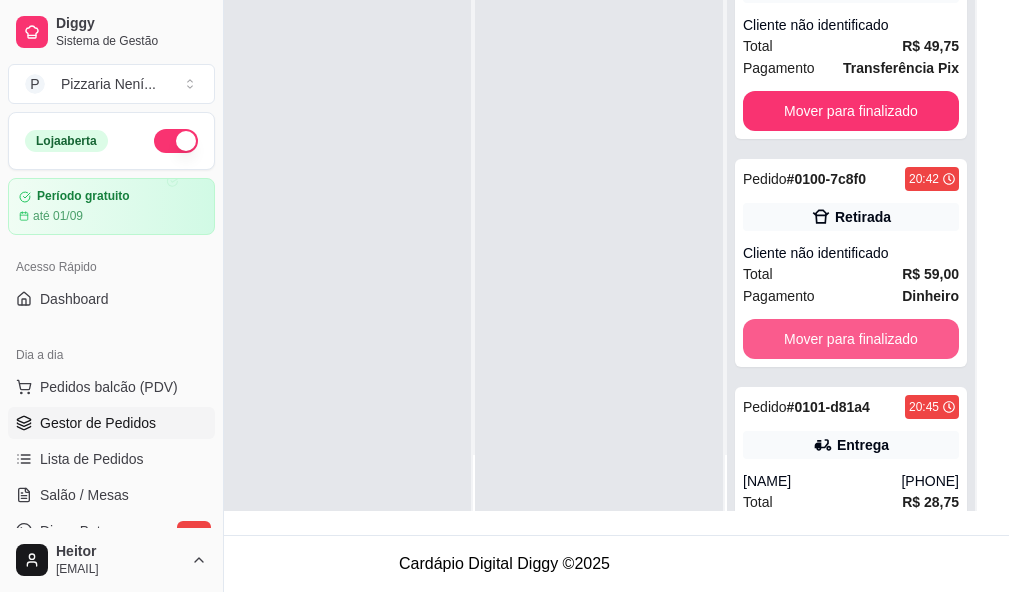 click on "Mover para finalizado" at bounding box center [851, 339] 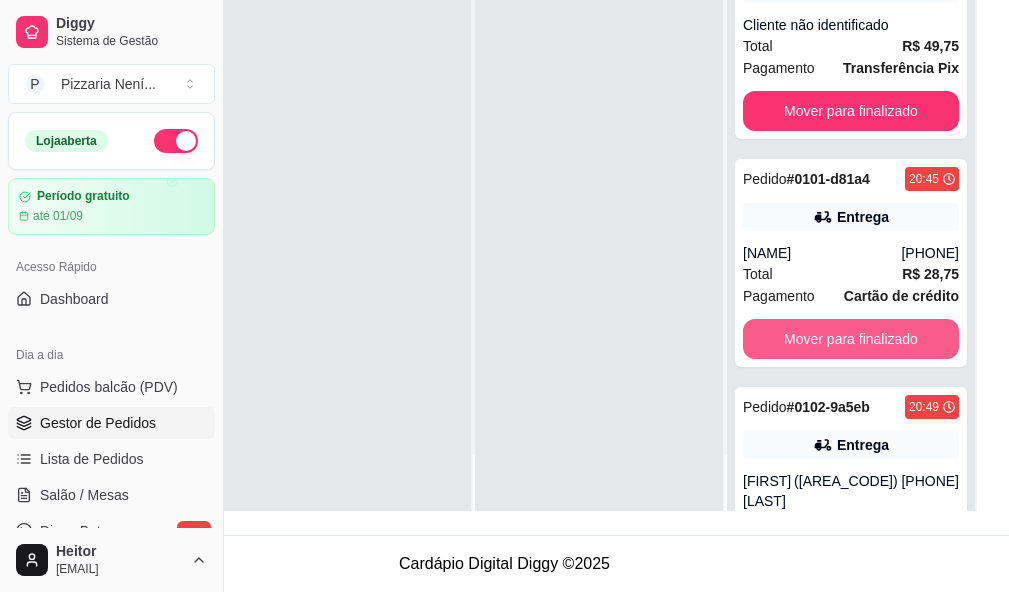 click on "Mover para finalizado" at bounding box center [851, 339] 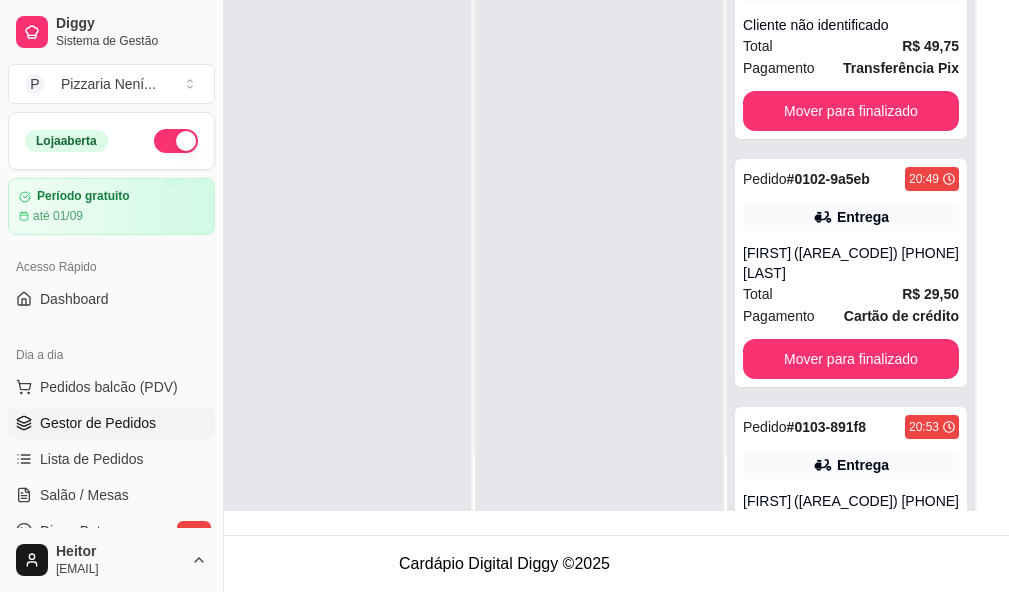 click on "Pedido  # [ID] [TIME] Entrega [NAME] [PHONE] Total R$ 29,50 Pagamento Cartão de crédito Mover para finalizado" at bounding box center (851, 273) 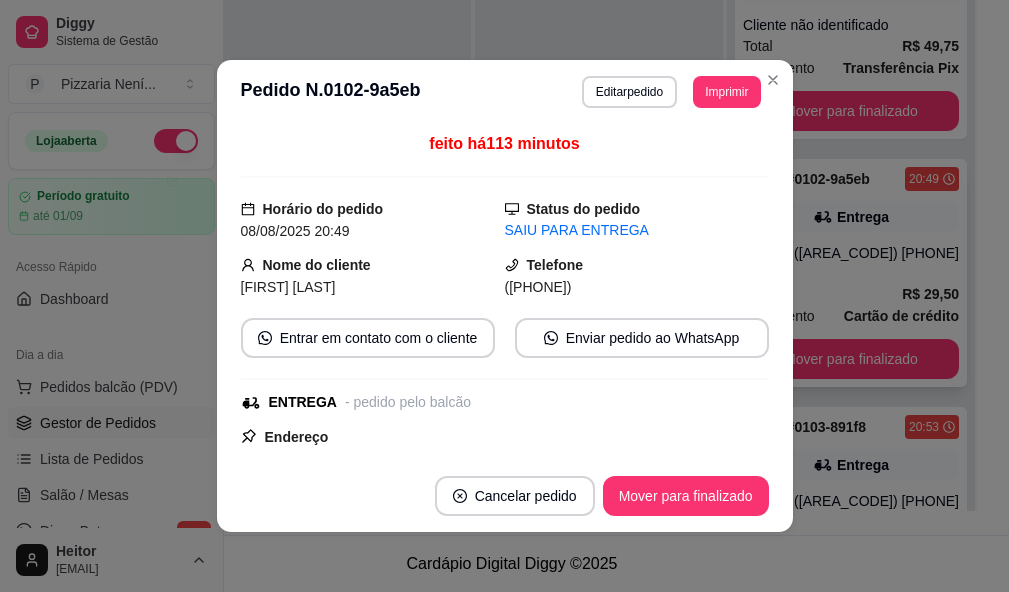 scroll, scrollTop: 71, scrollLeft: 61, axis: both 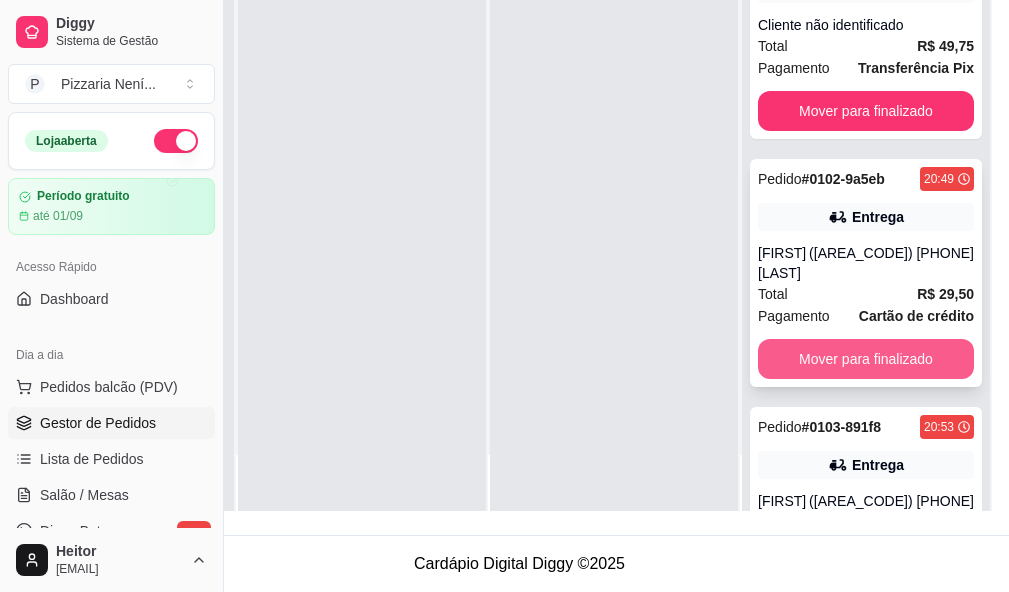 click on "Mover para finalizado" at bounding box center [866, 359] 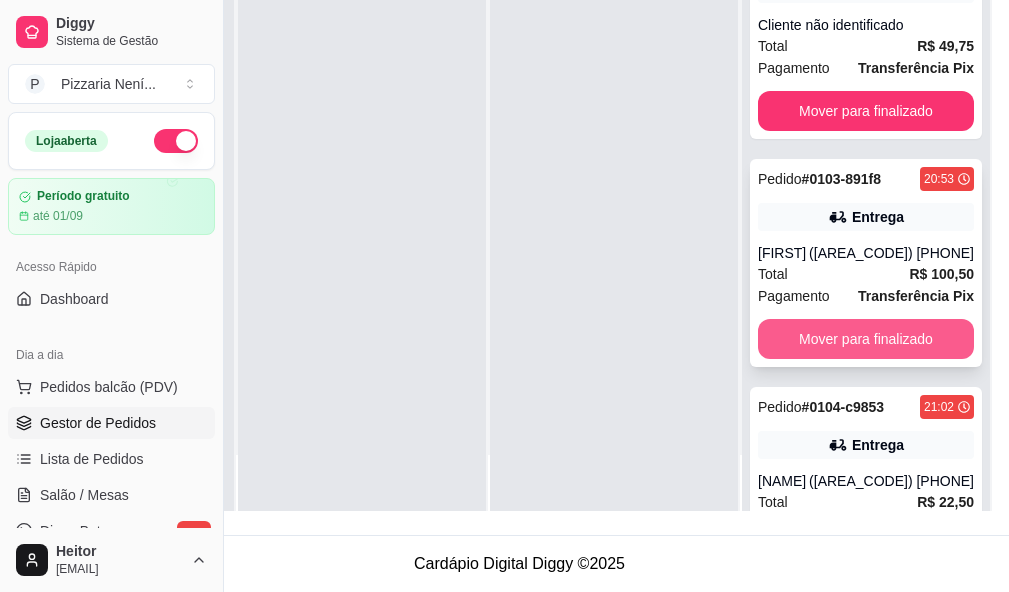 click on "Mover para finalizado" at bounding box center [866, 339] 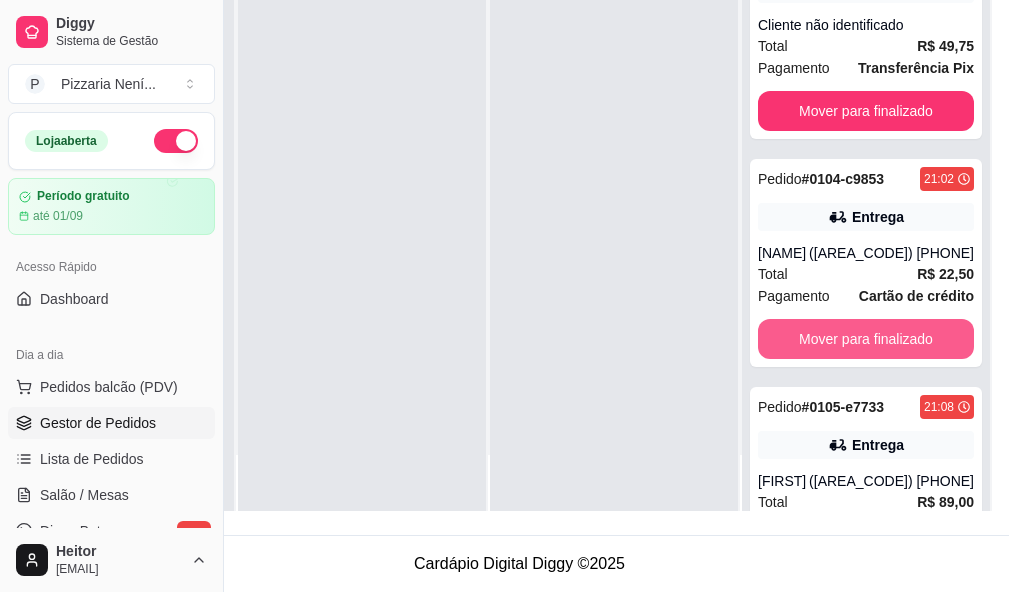 click on "Mover para finalizado" at bounding box center [866, 339] 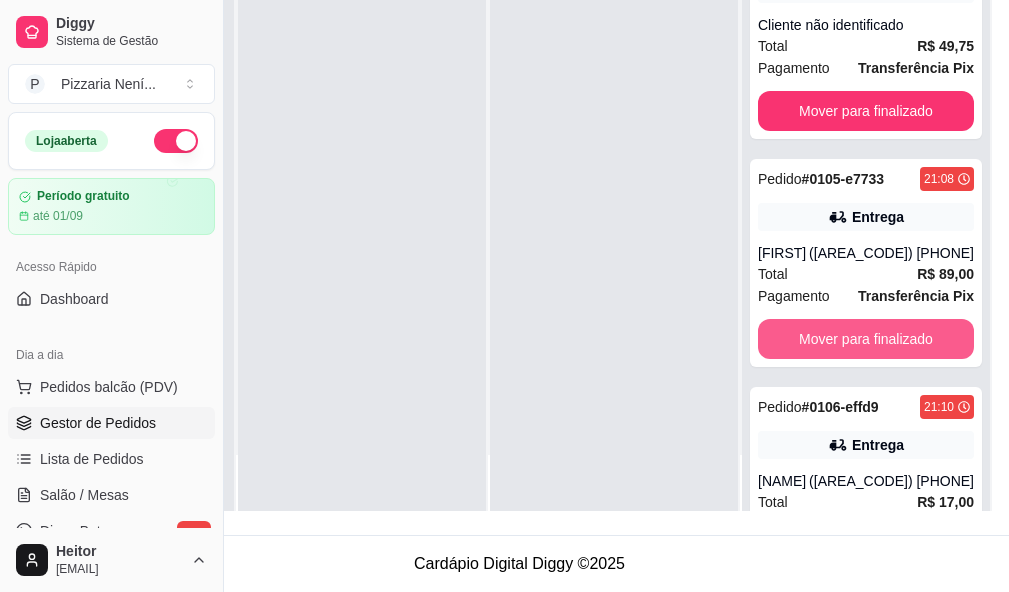 click on "Mover para finalizado" at bounding box center [866, 339] 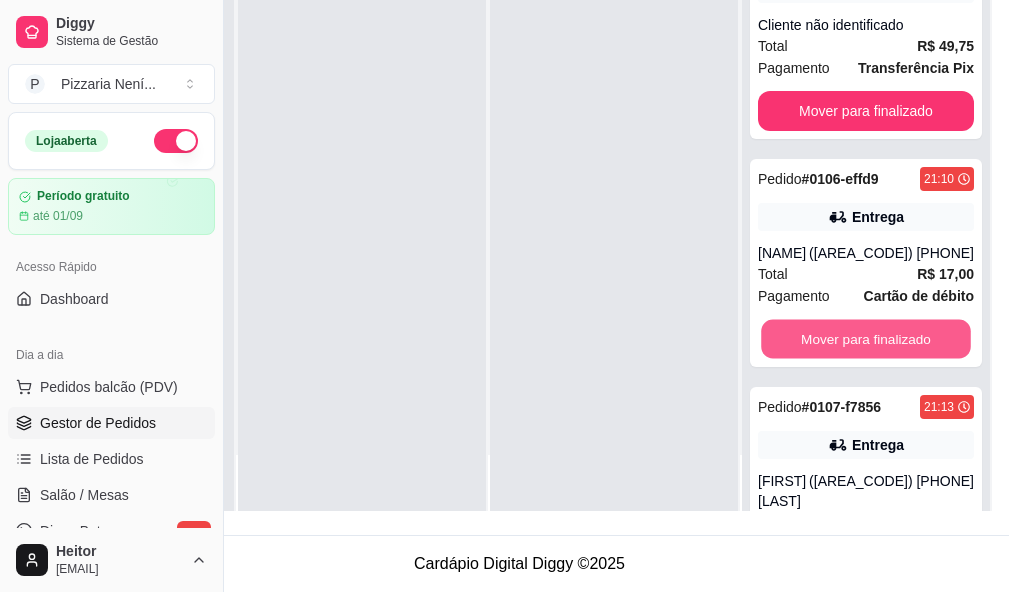 click on "Mover para finalizado" at bounding box center [866, 339] 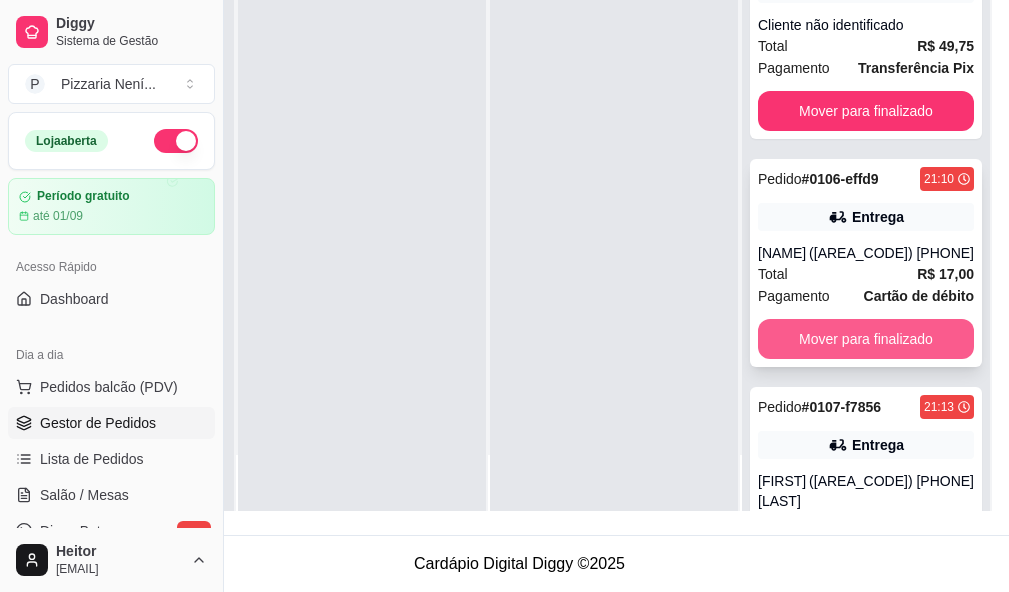 click on "Mover para finalizado" at bounding box center (866, 339) 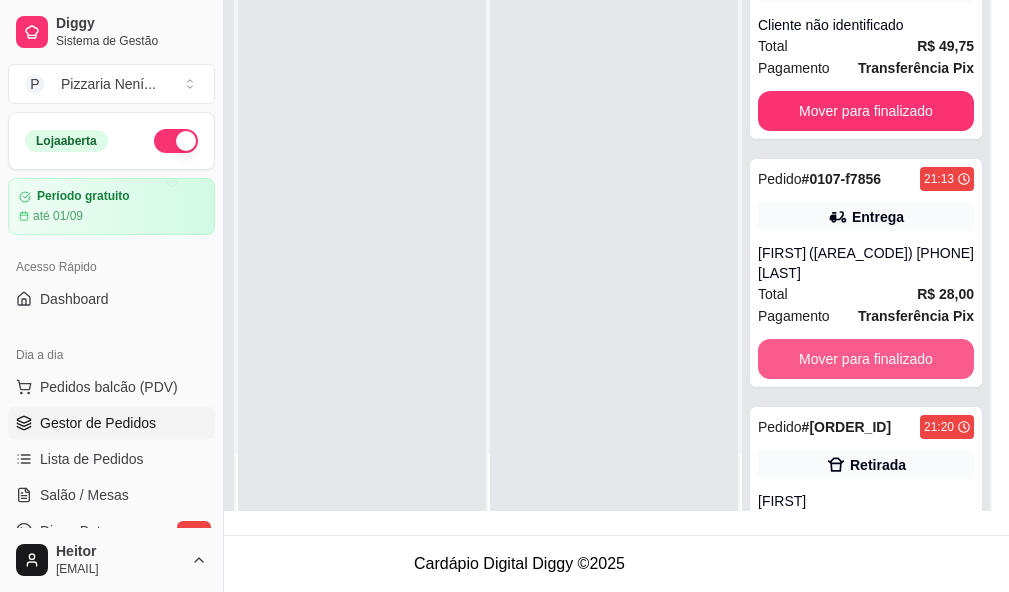 click on "Mover para finalizado" at bounding box center (866, 359) 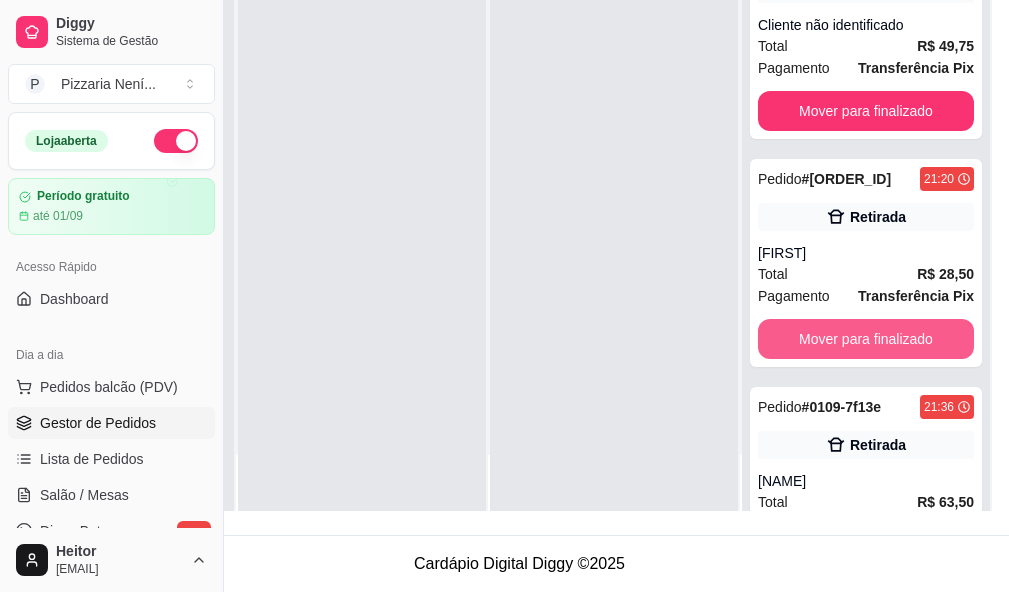 click on "Mover para finalizado" at bounding box center [866, 339] 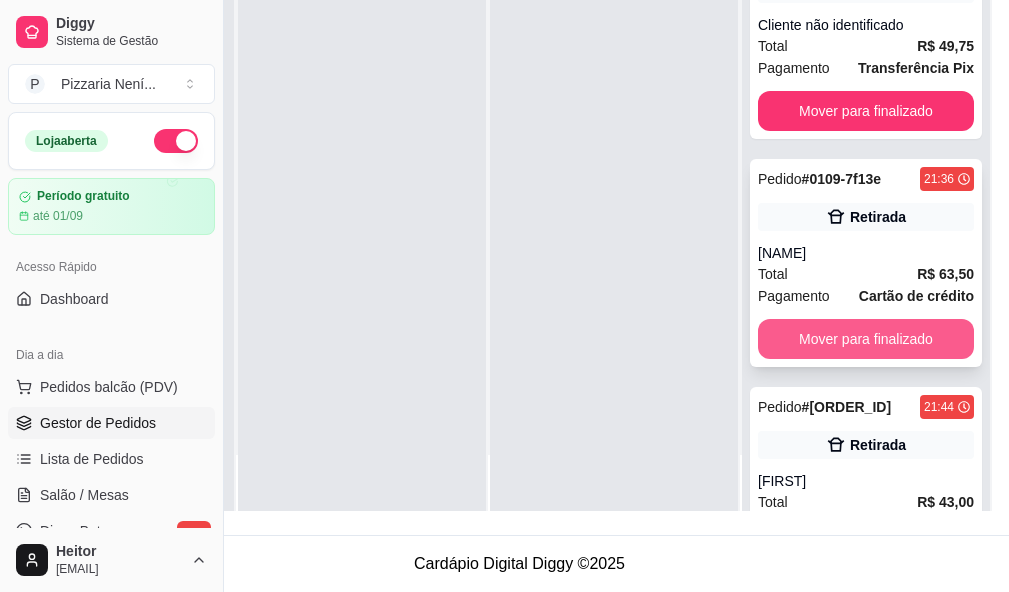 click on "Mover para finalizado" at bounding box center [866, 339] 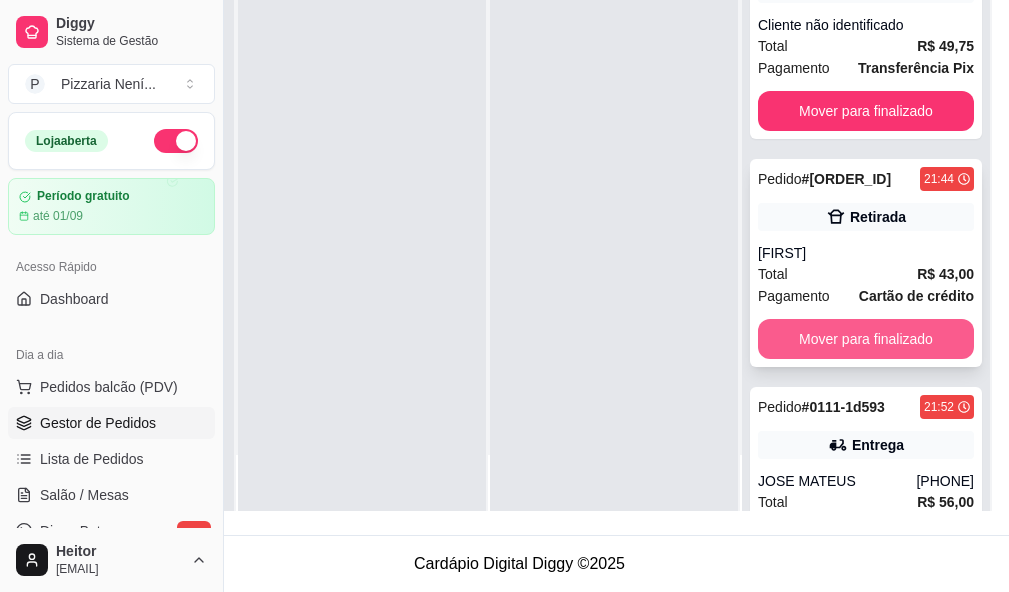 click on "Mover para finalizado" at bounding box center [866, 339] 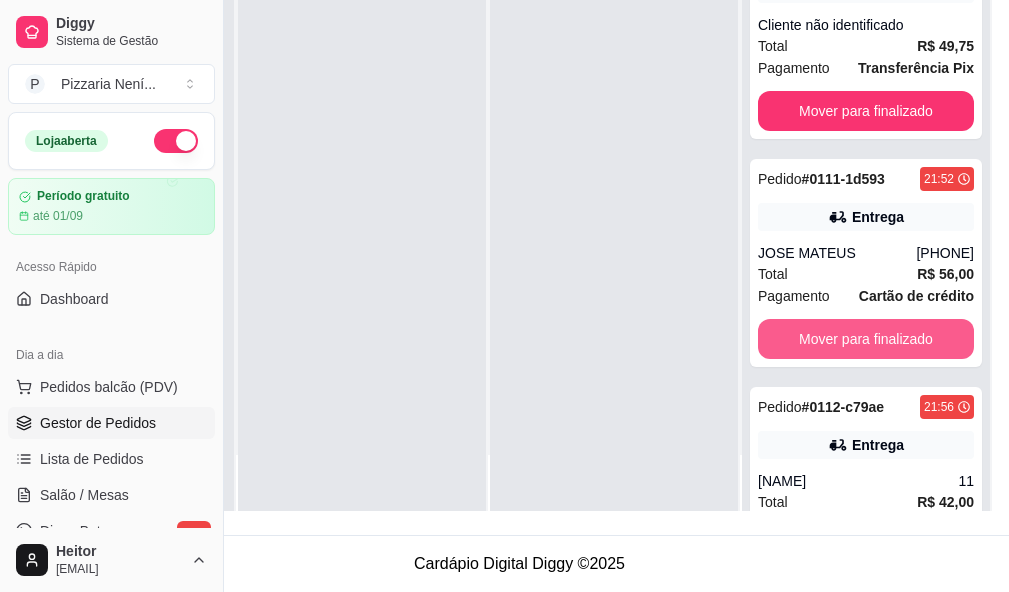 click on "Mover para finalizado" at bounding box center (866, 339) 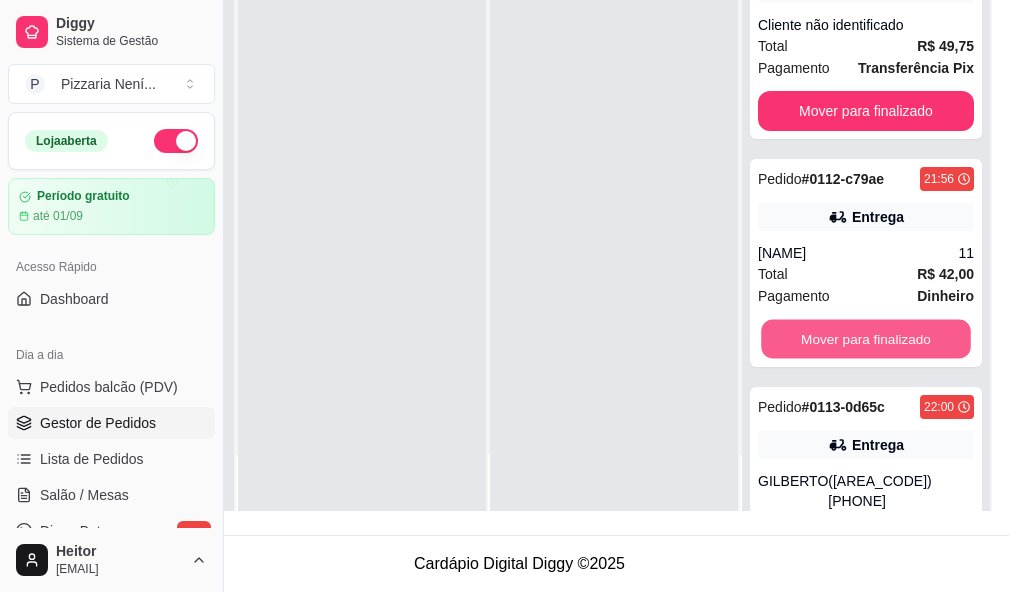 click on "Mover para finalizado" at bounding box center (866, 339) 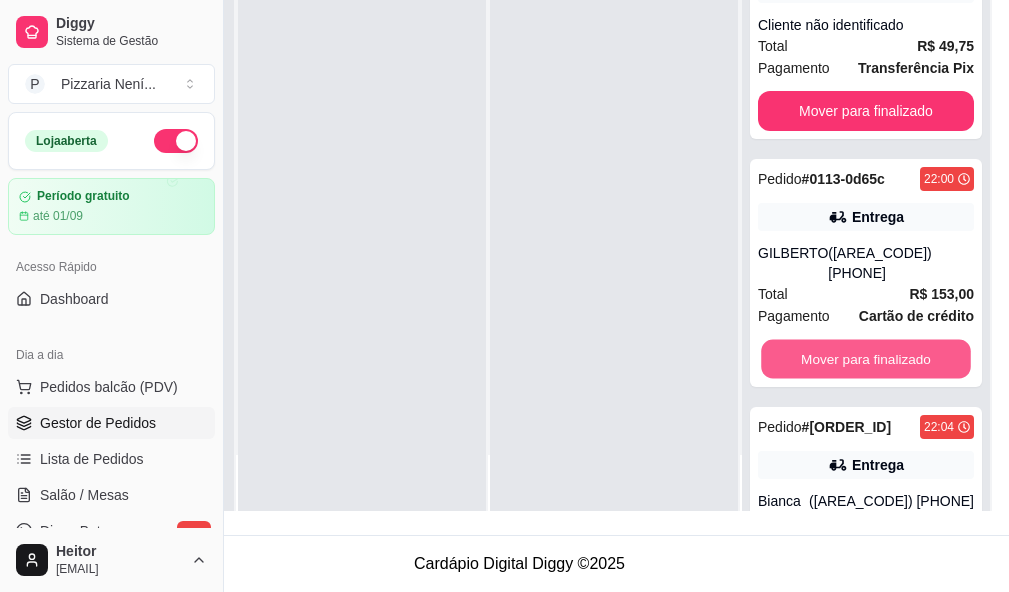 click on "Mover para finalizado" at bounding box center [866, 359] 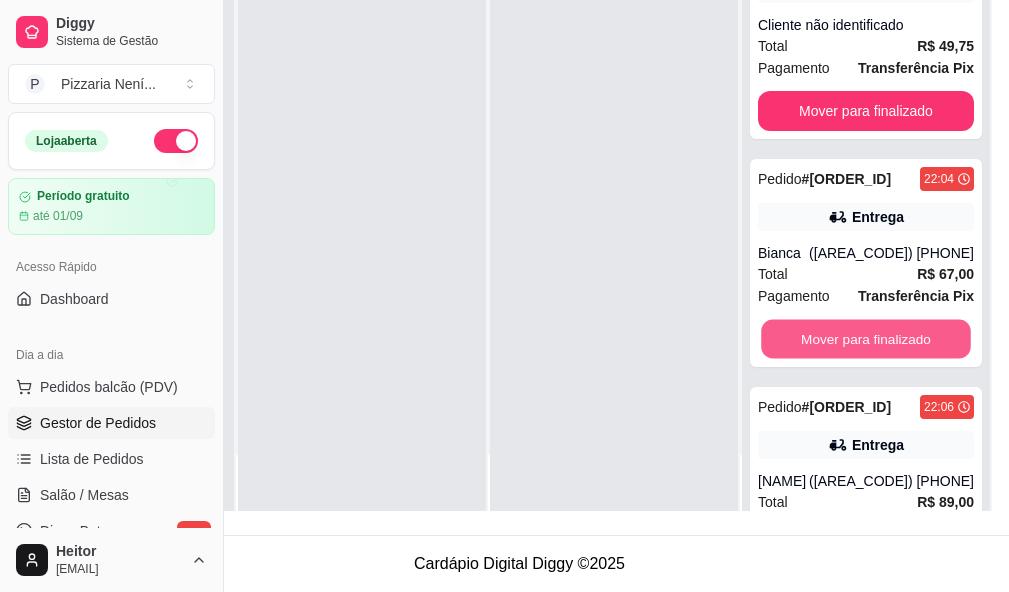 click on "Mover para finalizado" at bounding box center [866, 339] 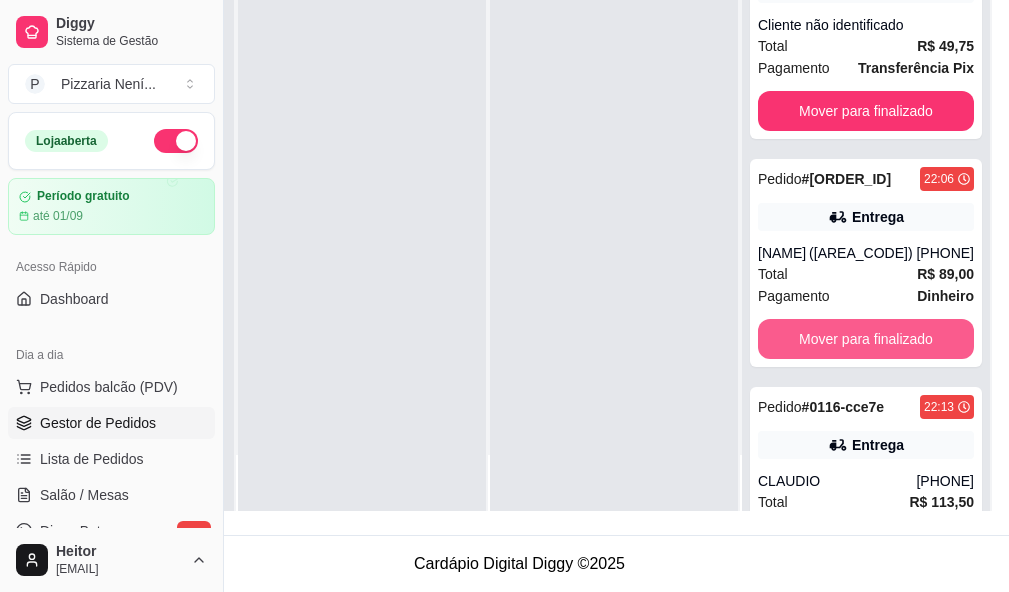 click on "Mover para finalizado" at bounding box center (866, 339) 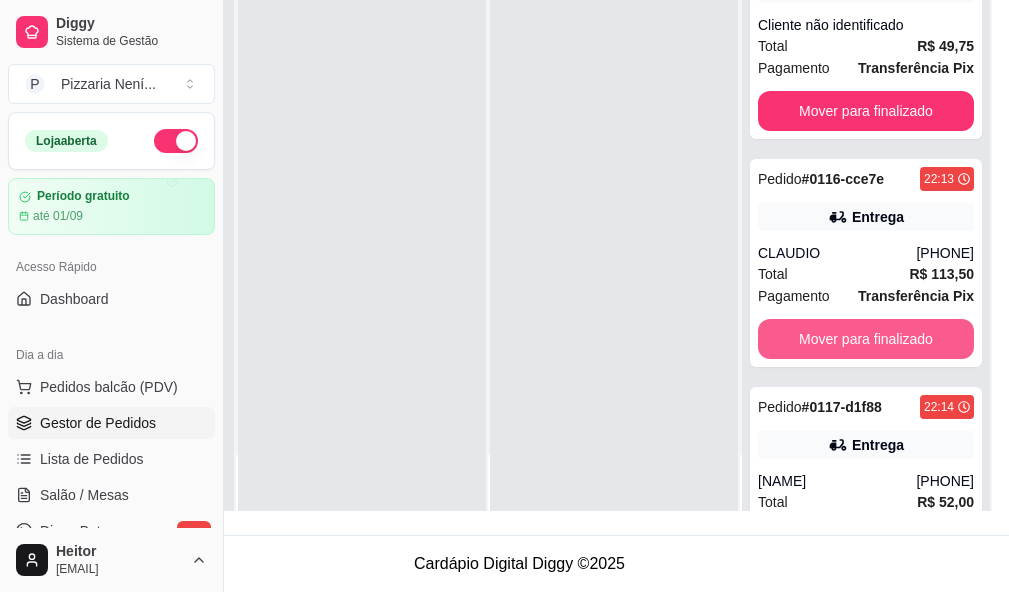 click on "Mover para finalizado" at bounding box center (866, 339) 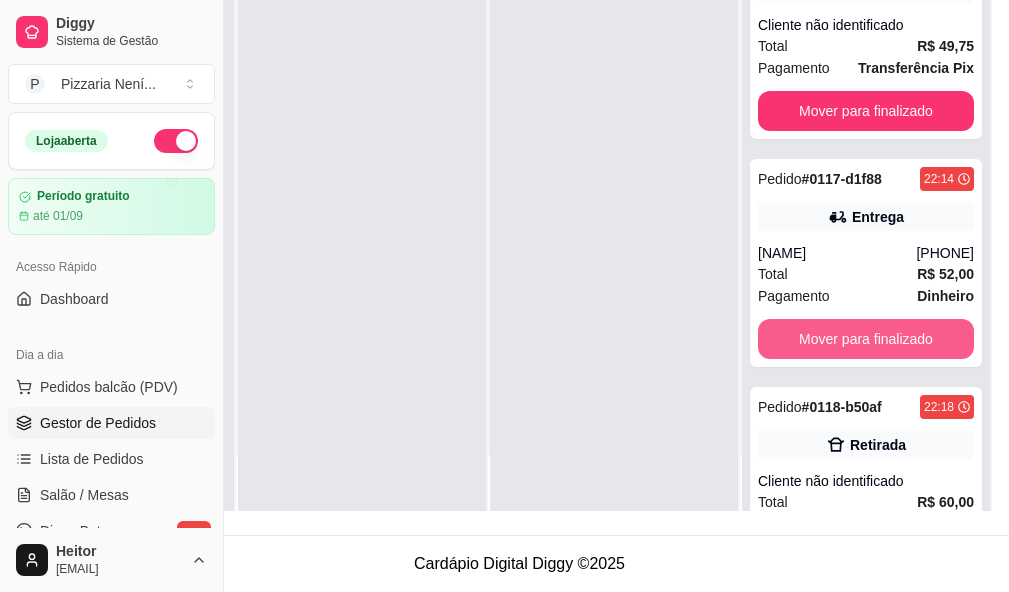 click on "Mover para finalizado" at bounding box center (866, 339) 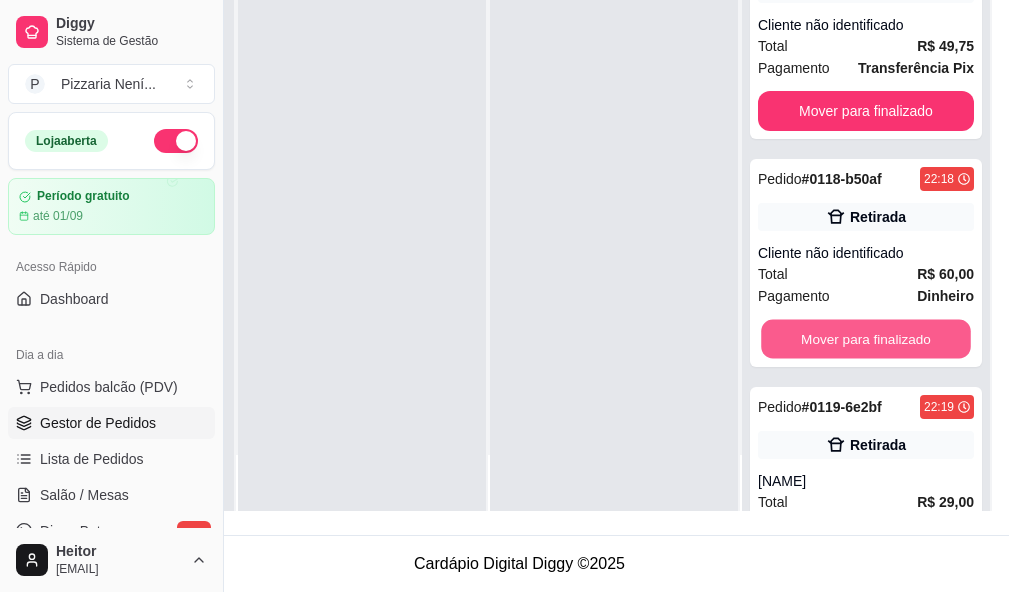 click on "Mover para finalizado" at bounding box center [866, 339] 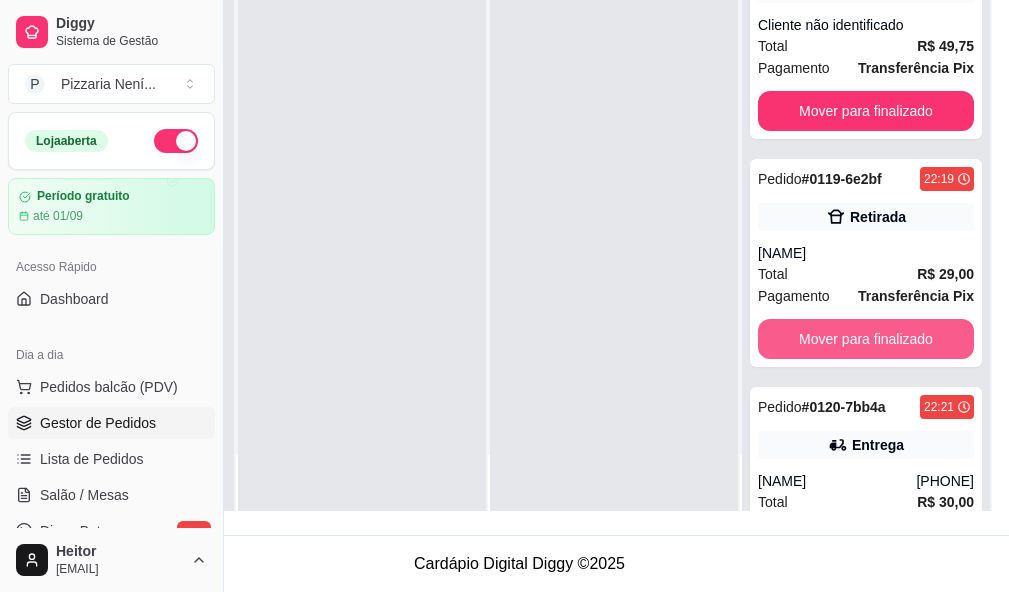click on "Mover para finalizado" at bounding box center (866, 339) 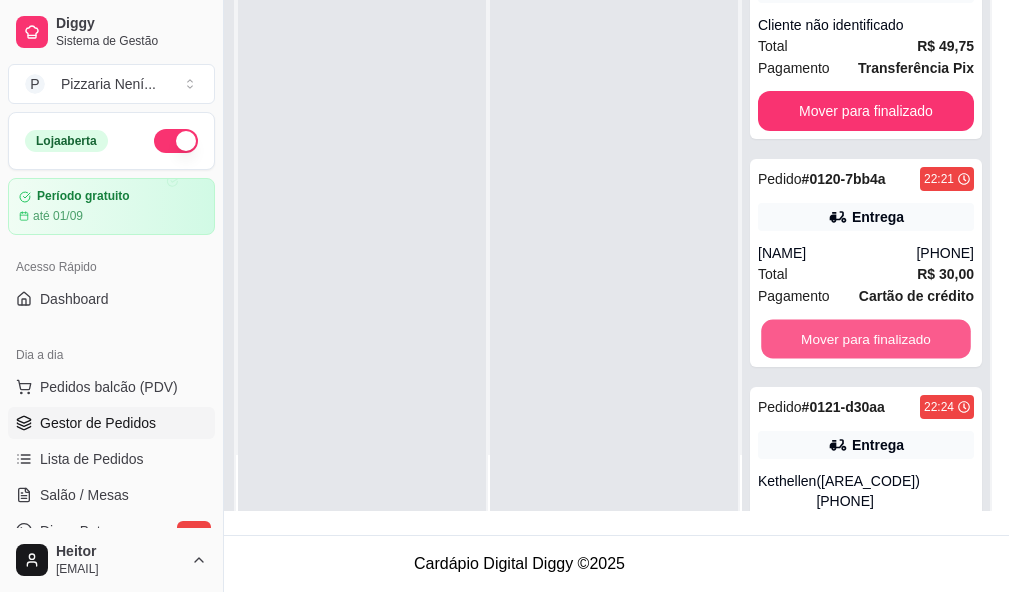 click on "Mover para finalizado" at bounding box center (866, 339) 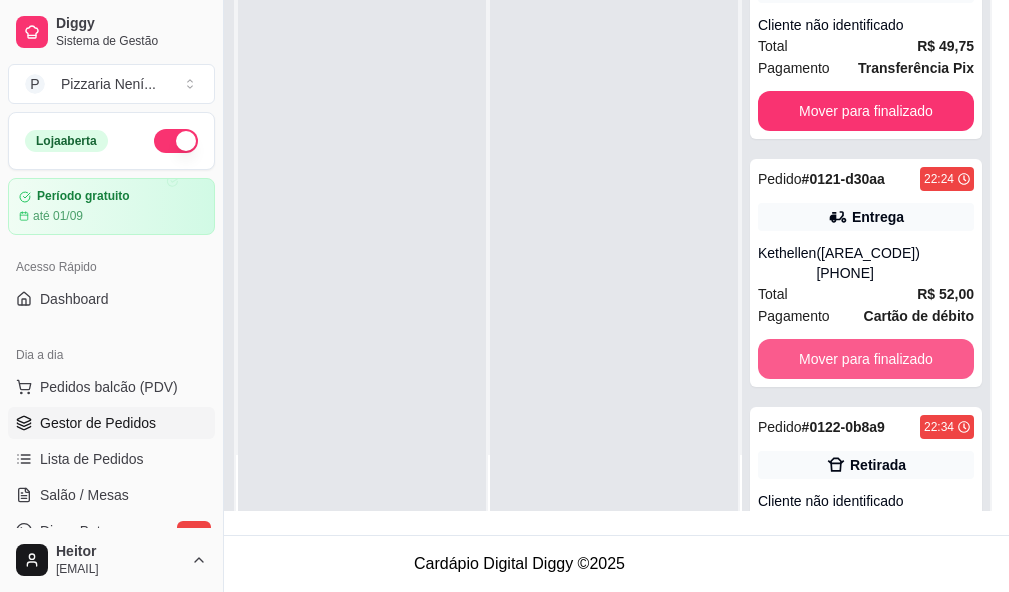 click on "Mover para finalizado" at bounding box center (866, 359) 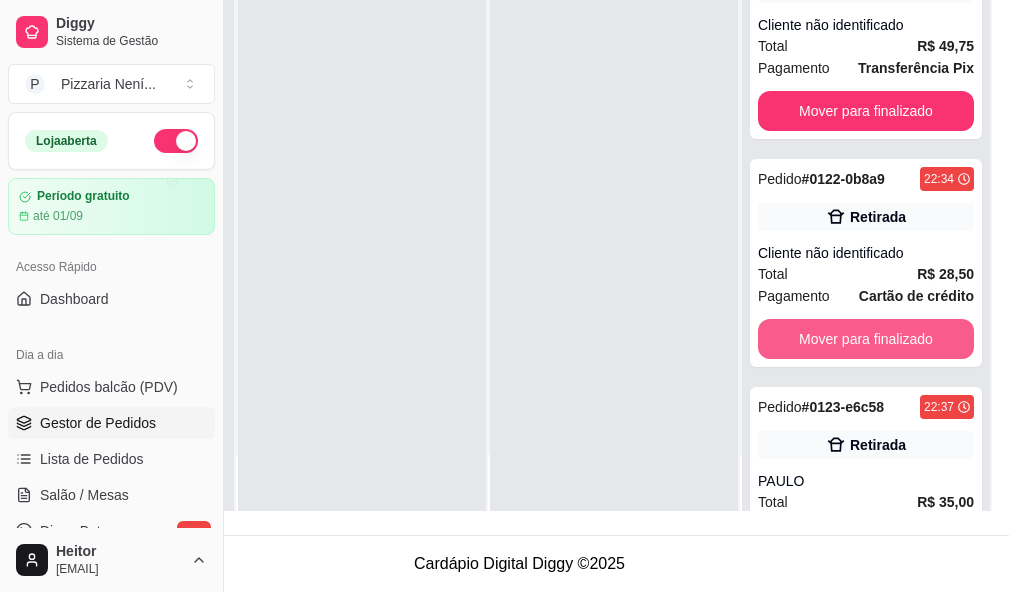 click on "Mover para finalizado" at bounding box center (866, 339) 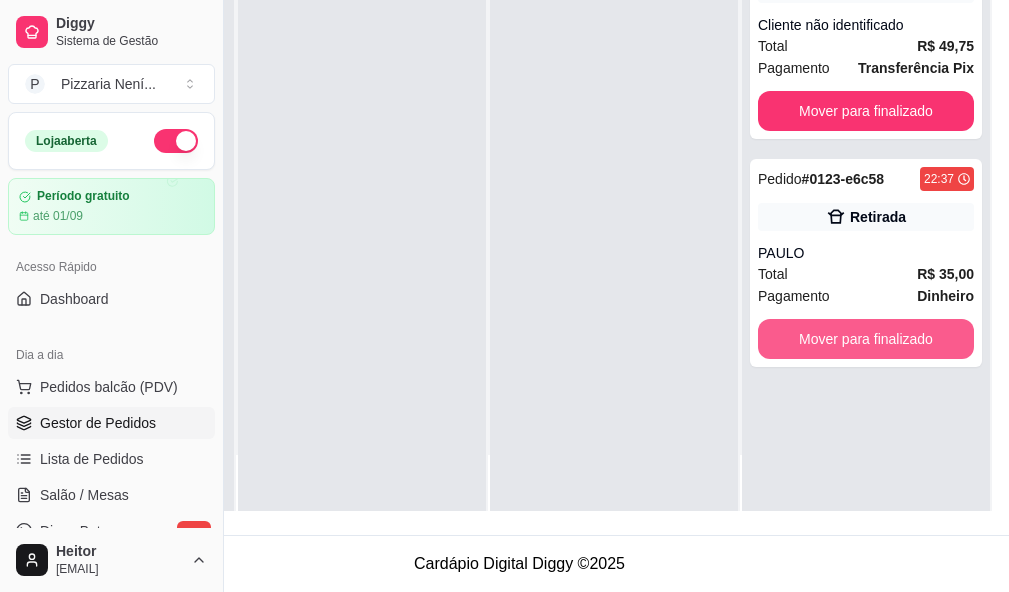 click on "Mover para finalizado" at bounding box center [866, 339] 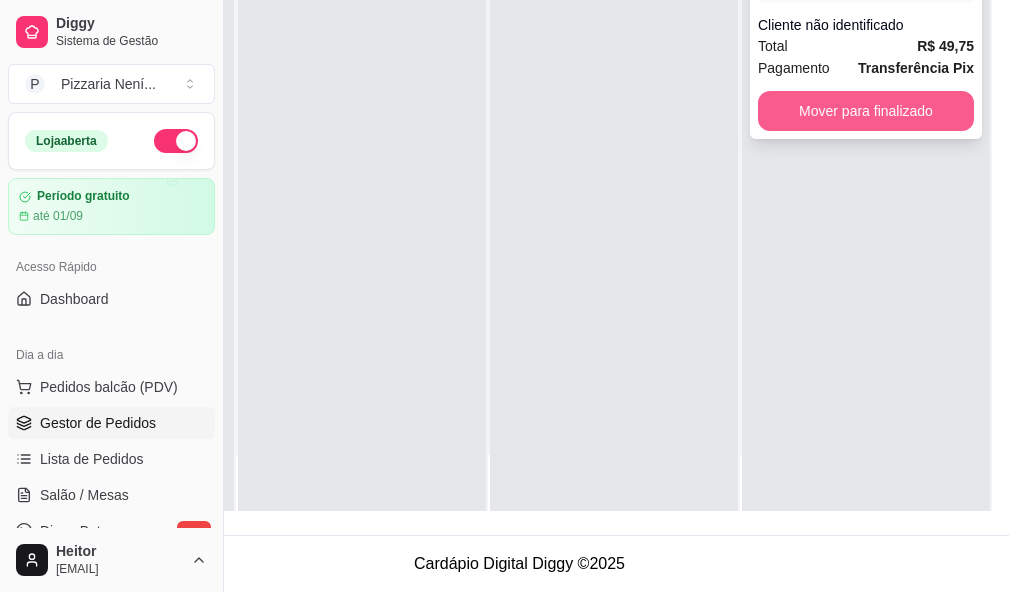 click on "Mover para finalizado" at bounding box center [866, 111] 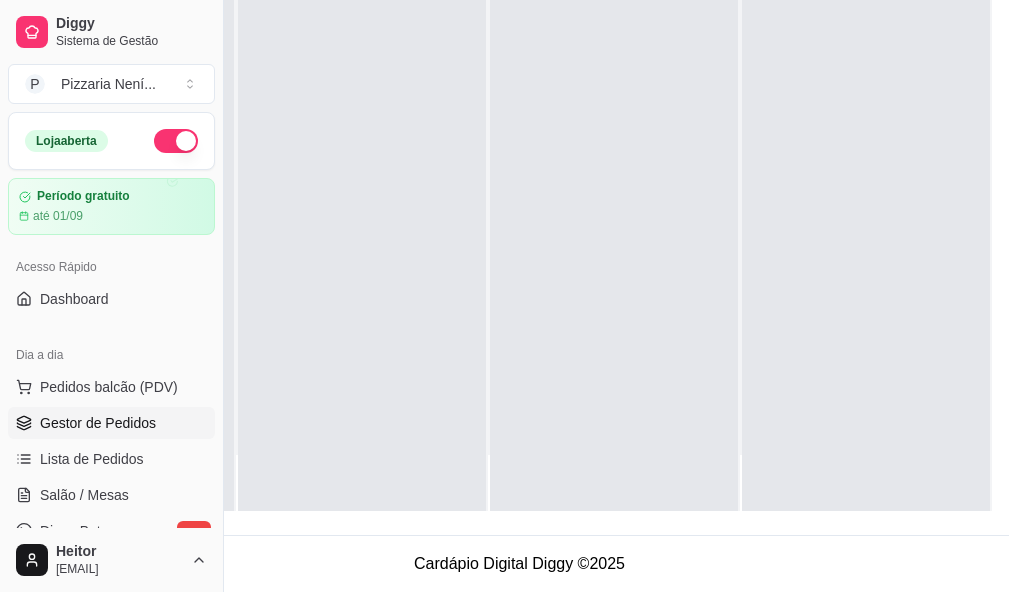 scroll, scrollTop: 0, scrollLeft: 61, axis: horizontal 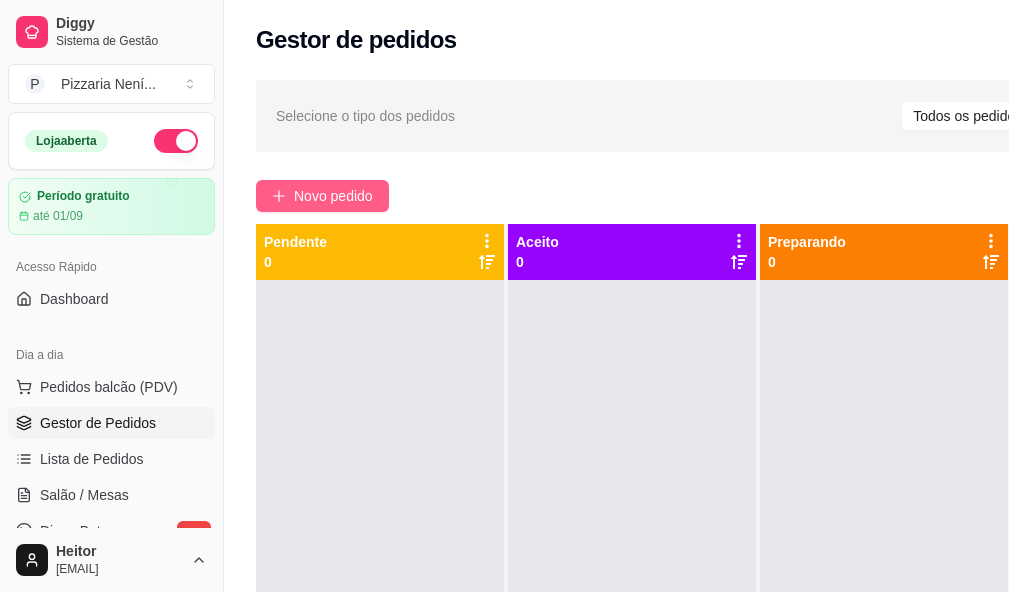 click on "Novo pedido" at bounding box center [333, 196] 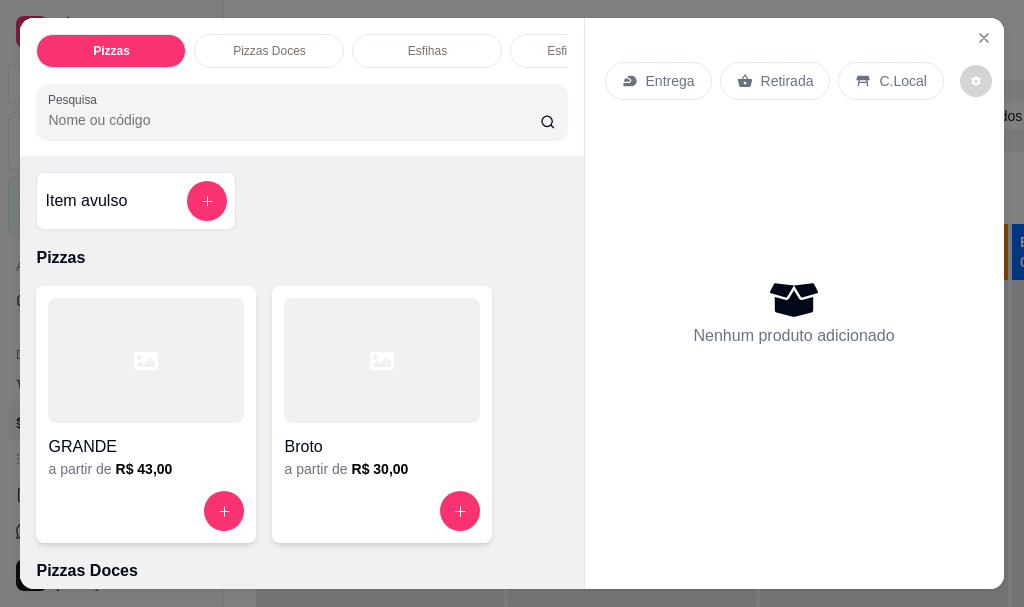 scroll, scrollTop: 53, scrollLeft: 0, axis: vertical 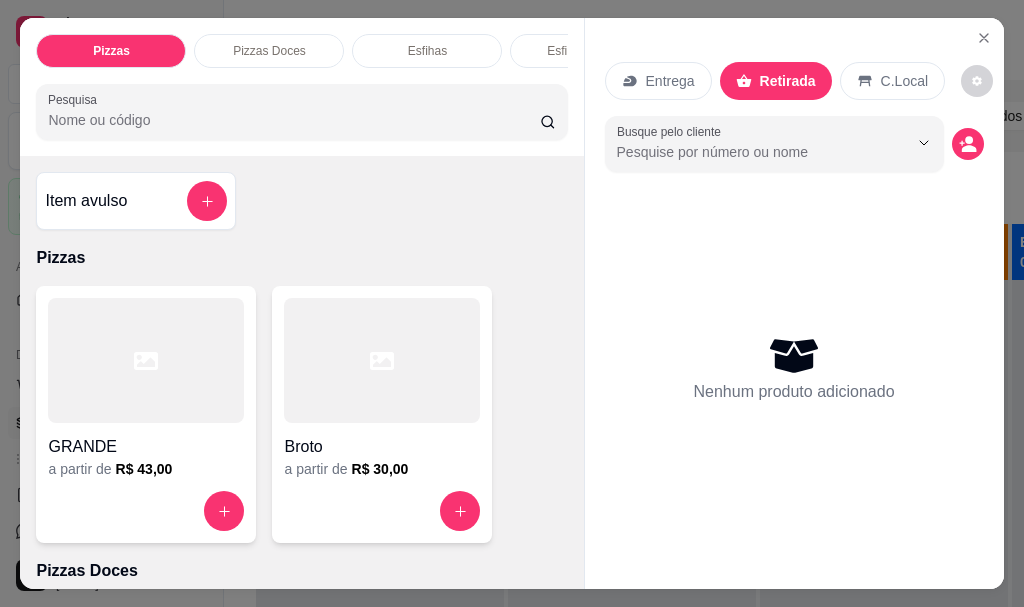 click at bounding box center (146, 360) 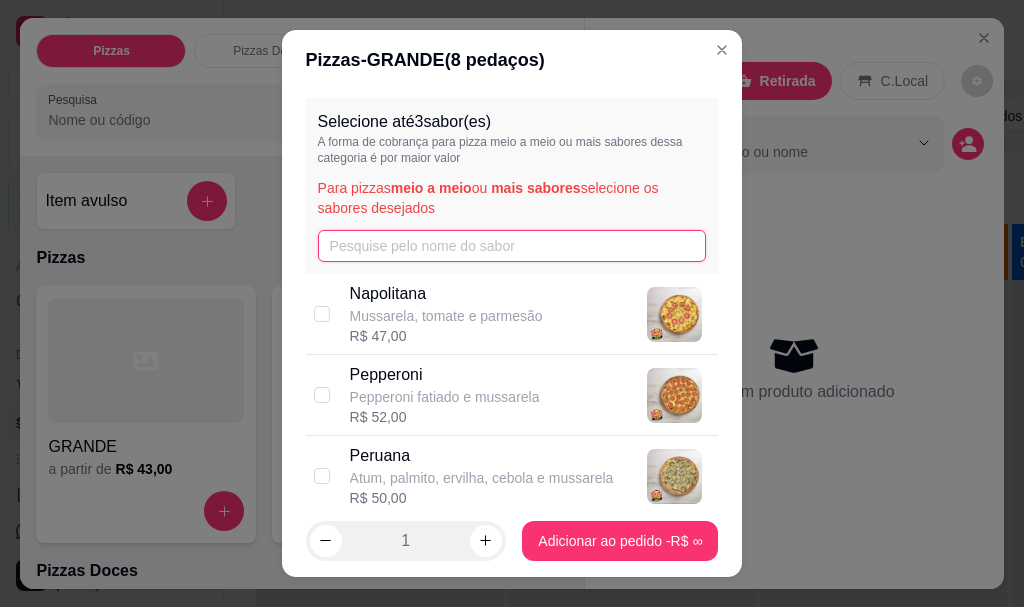 click at bounding box center [512, 246] 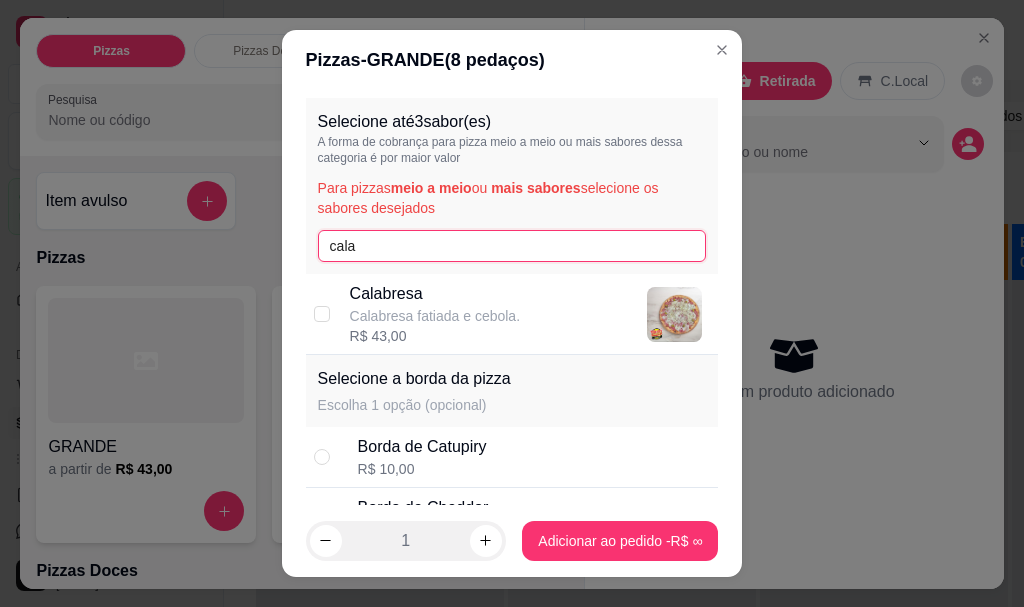 type on "cala" 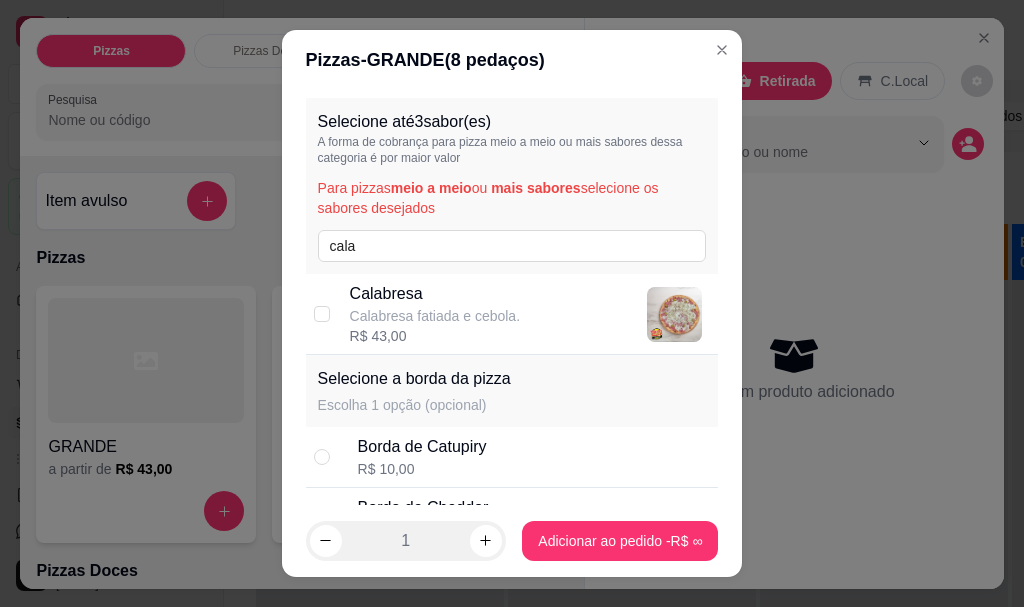 click on "Calabresa fatiada e cebola." at bounding box center [435, 316] 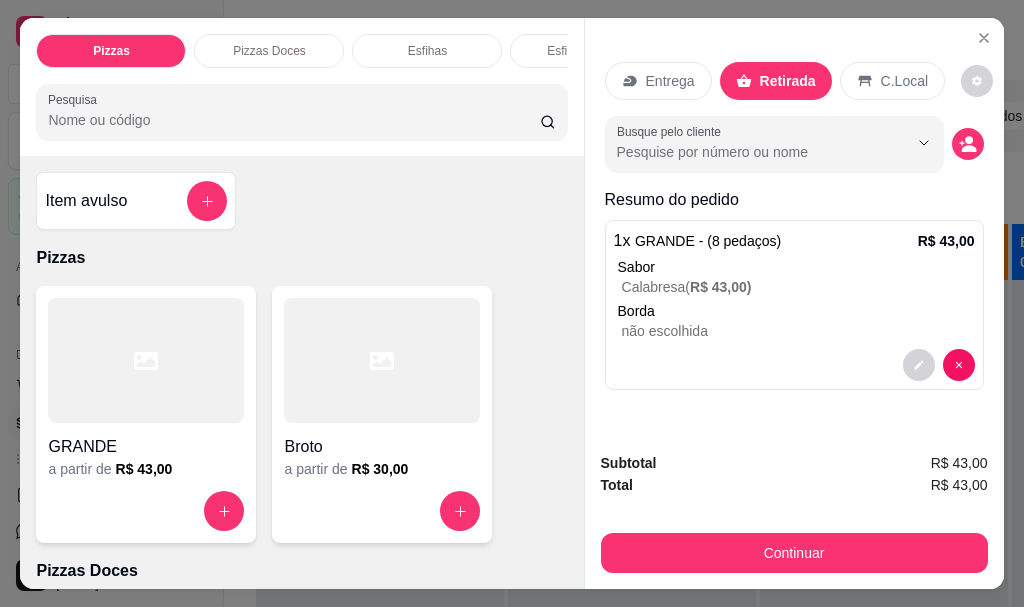 click at bounding box center (146, 360) 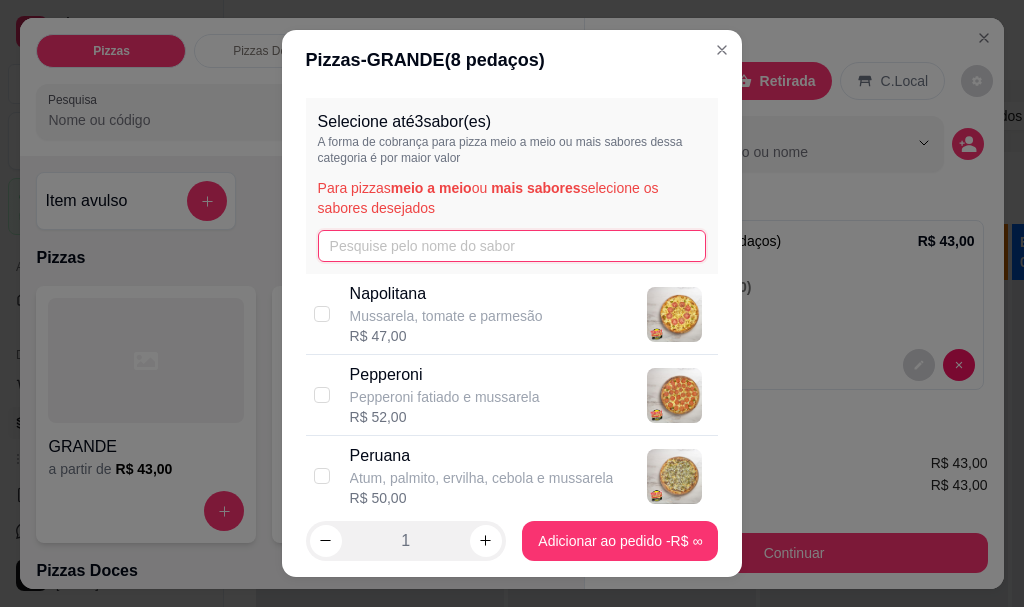 click at bounding box center [512, 246] 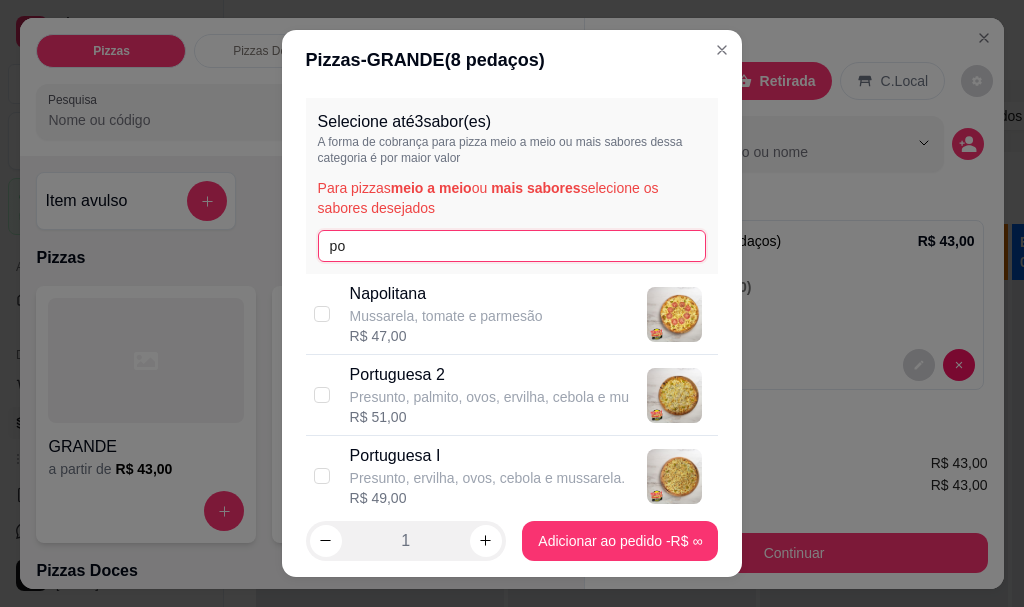 type on "po" 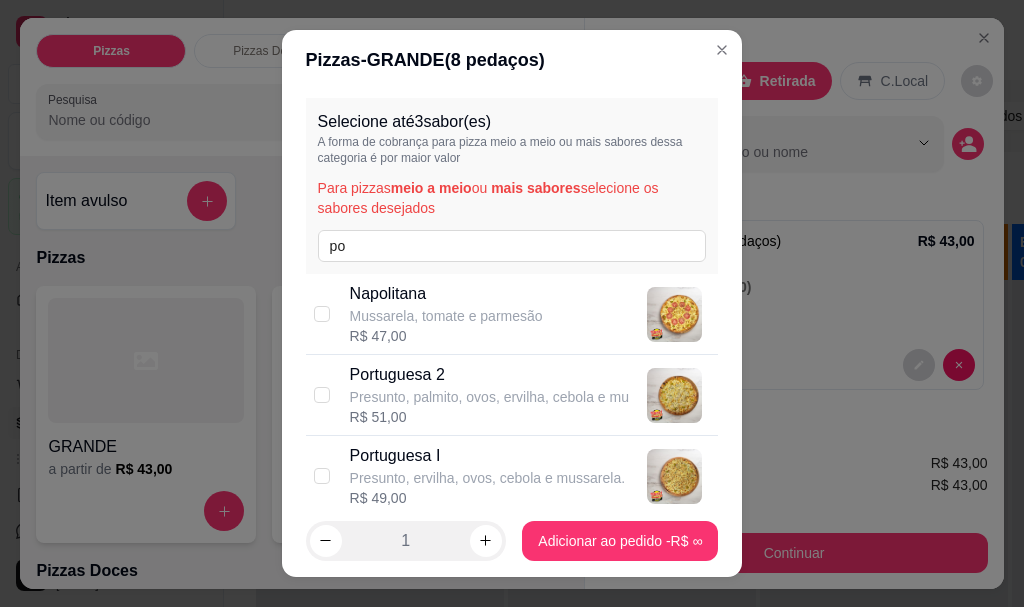 click on "Portuguesa I" at bounding box center (487, 456) 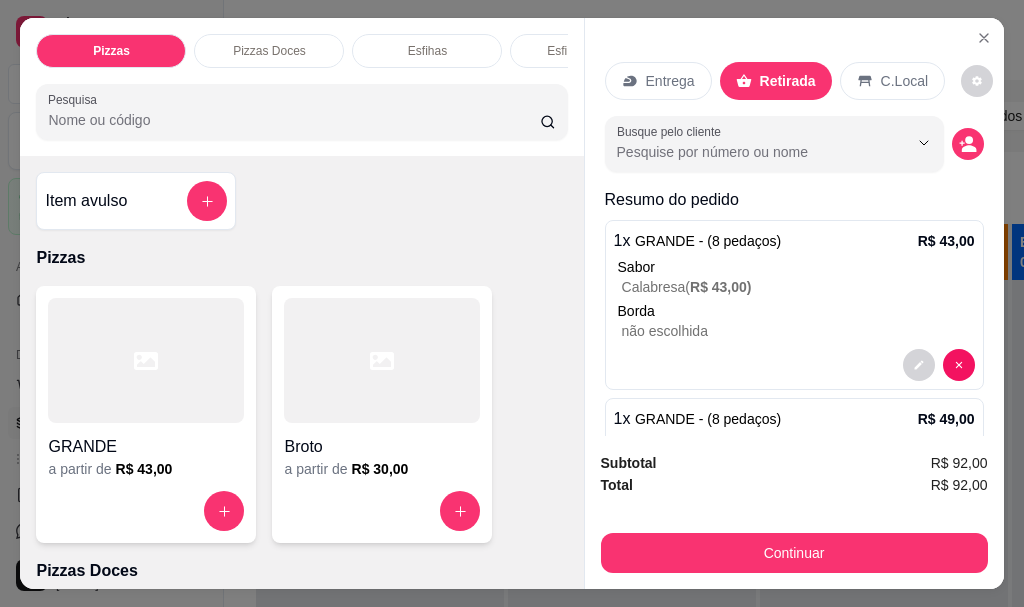 click at bounding box center [146, 360] 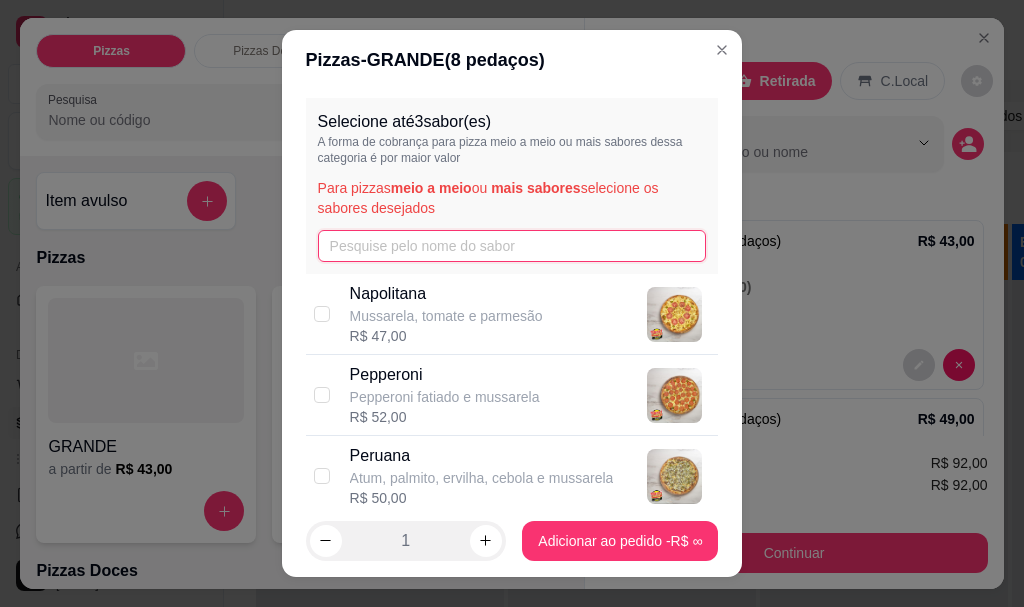 click at bounding box center [512, 246] 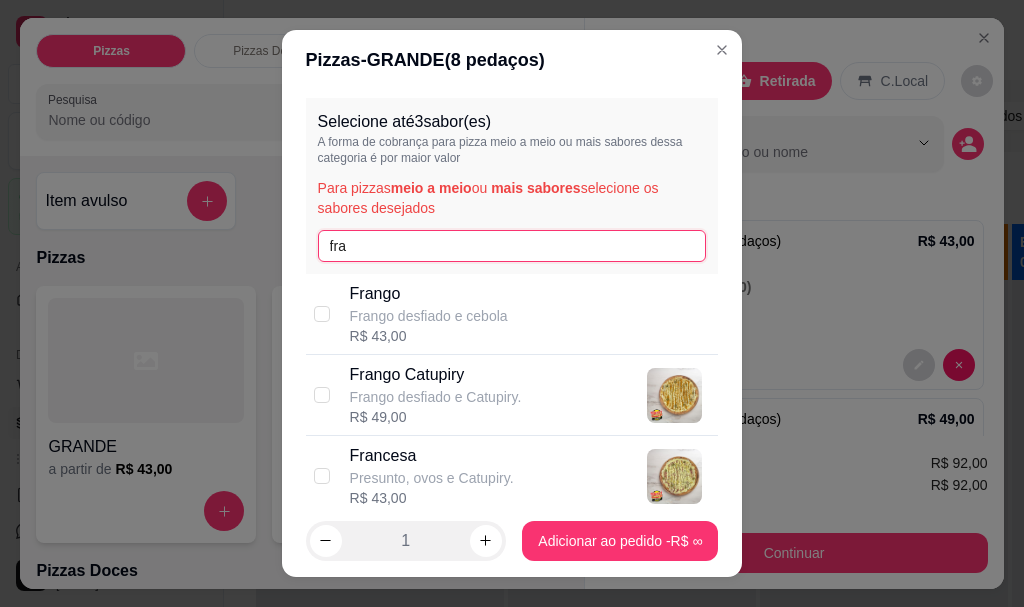 type on "fra" 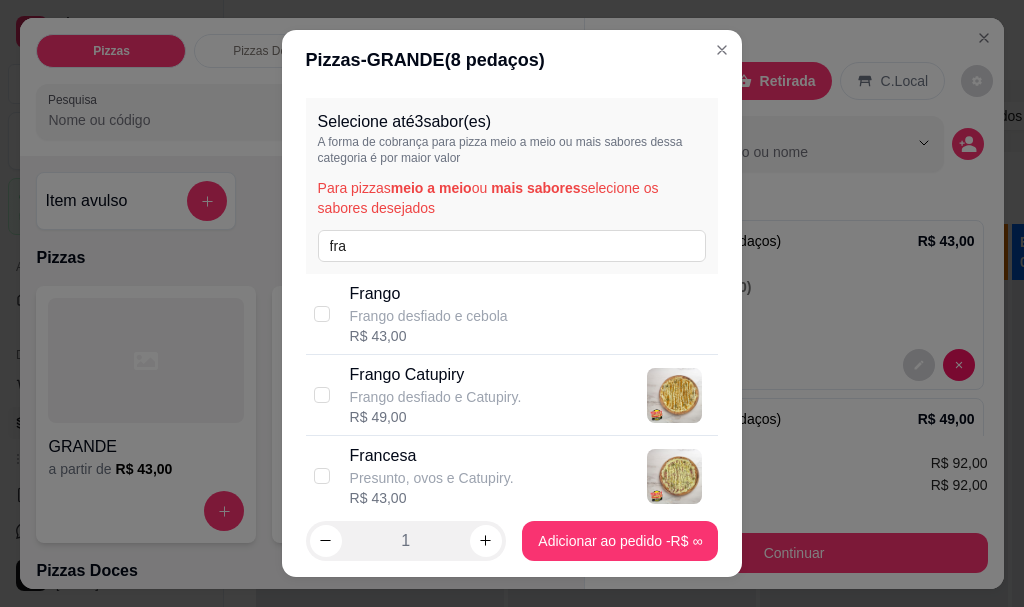 click on "Frango desfiado e Catupiry." at bounding box center (436, 397) 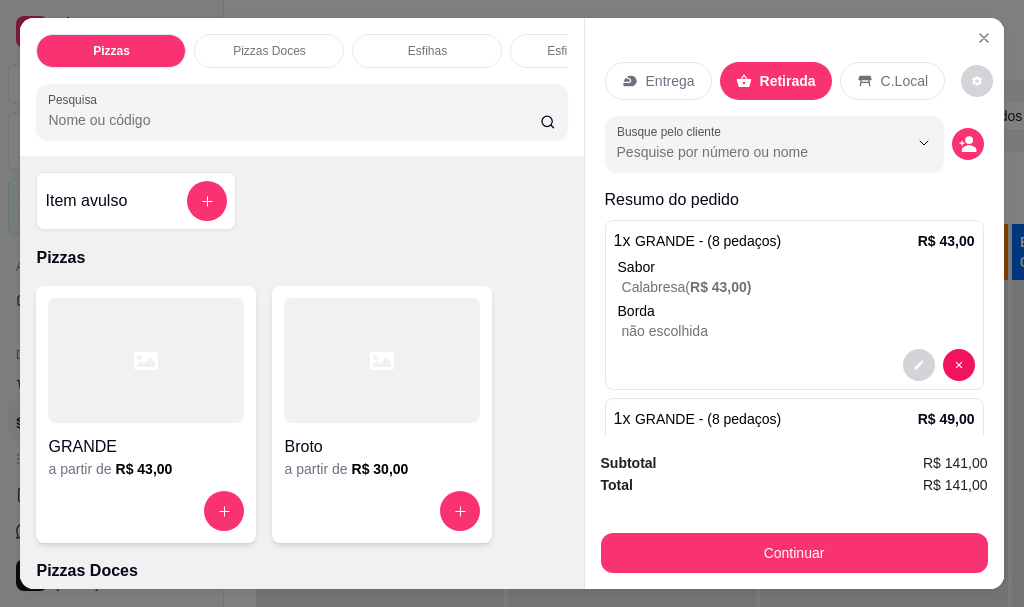 click on "Pesquisa" at bounding box center [294, 120] 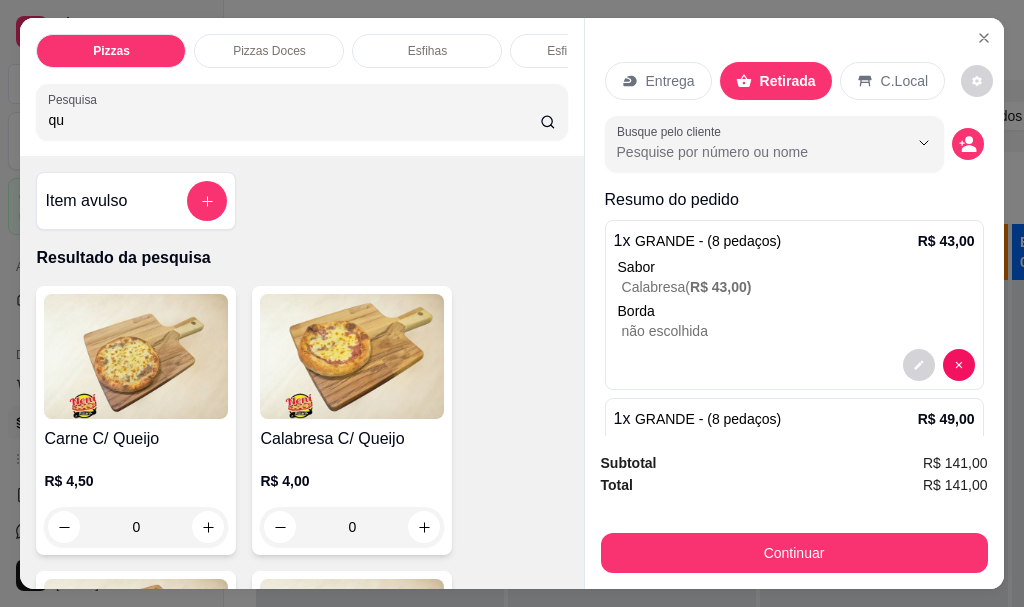 type on "q" 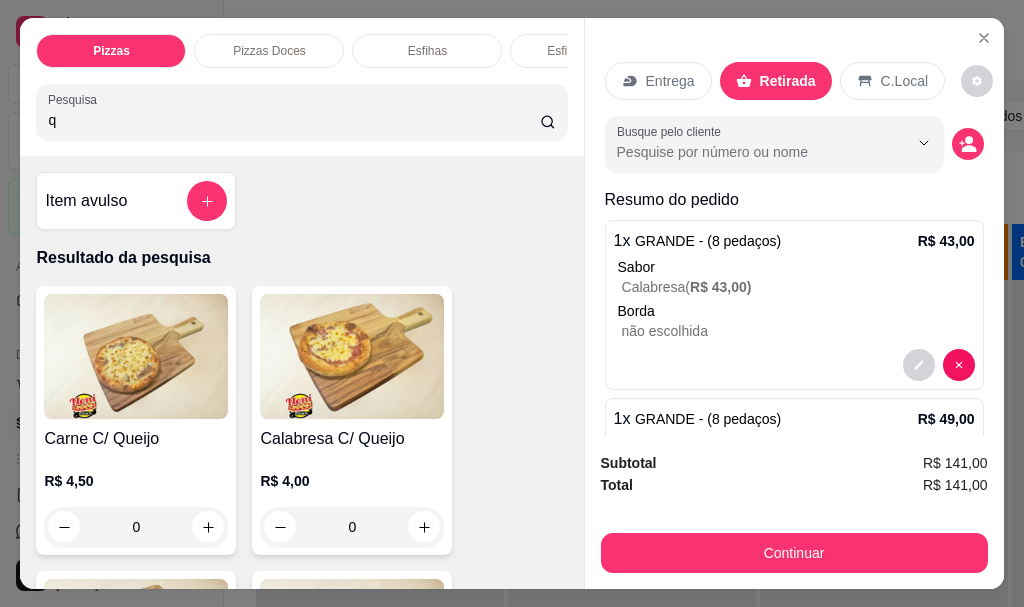 type 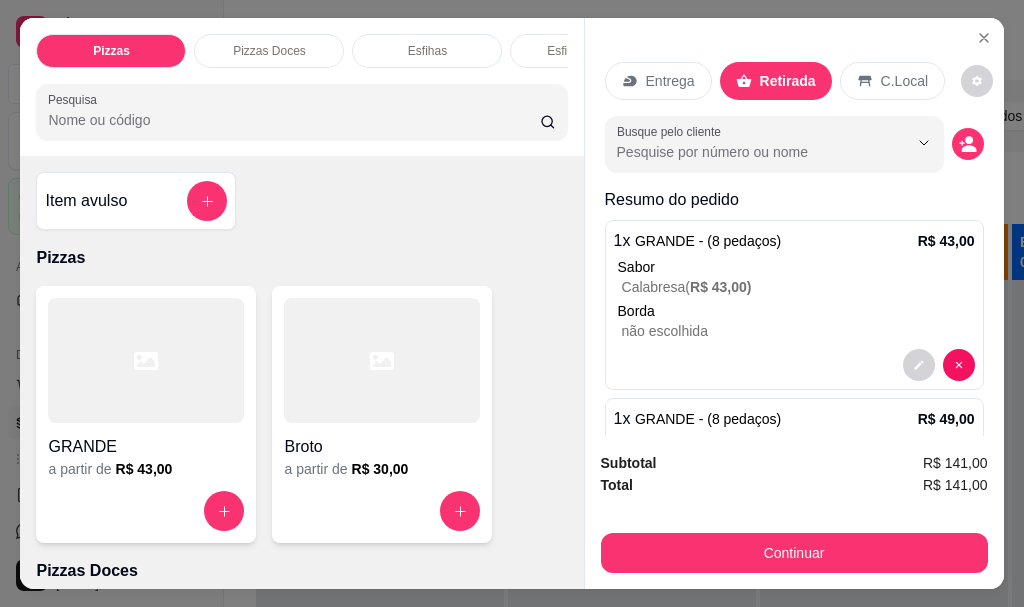 click at bounding box center [146, 360] 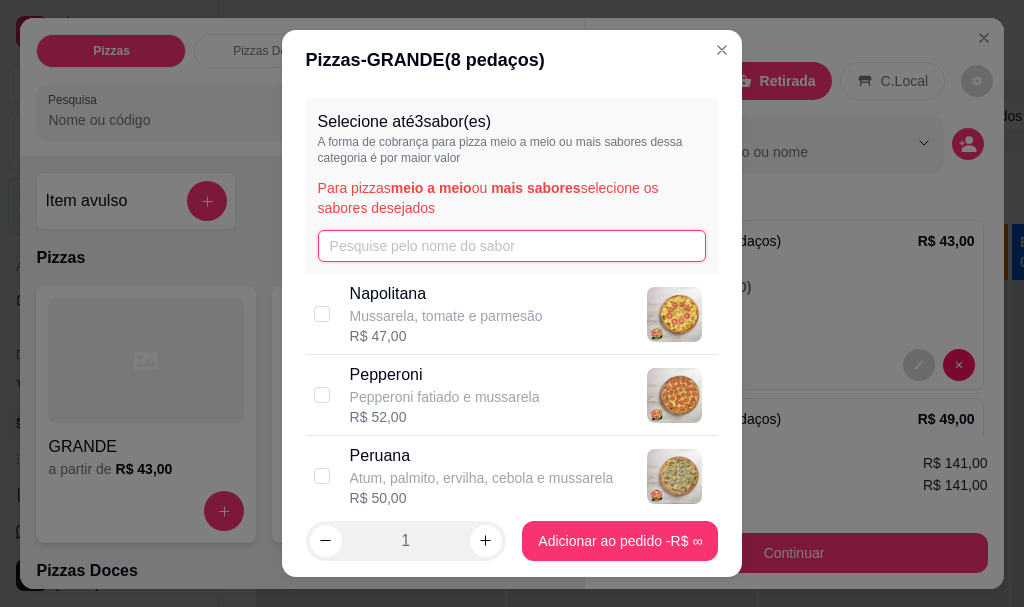 click at bounding box center (512, 246) 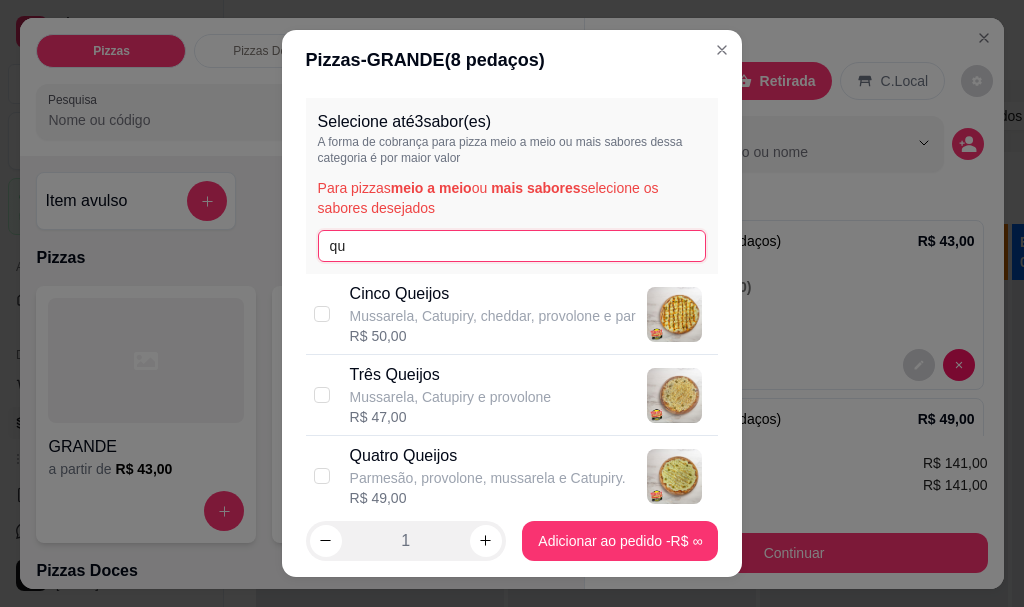 type on "qu" 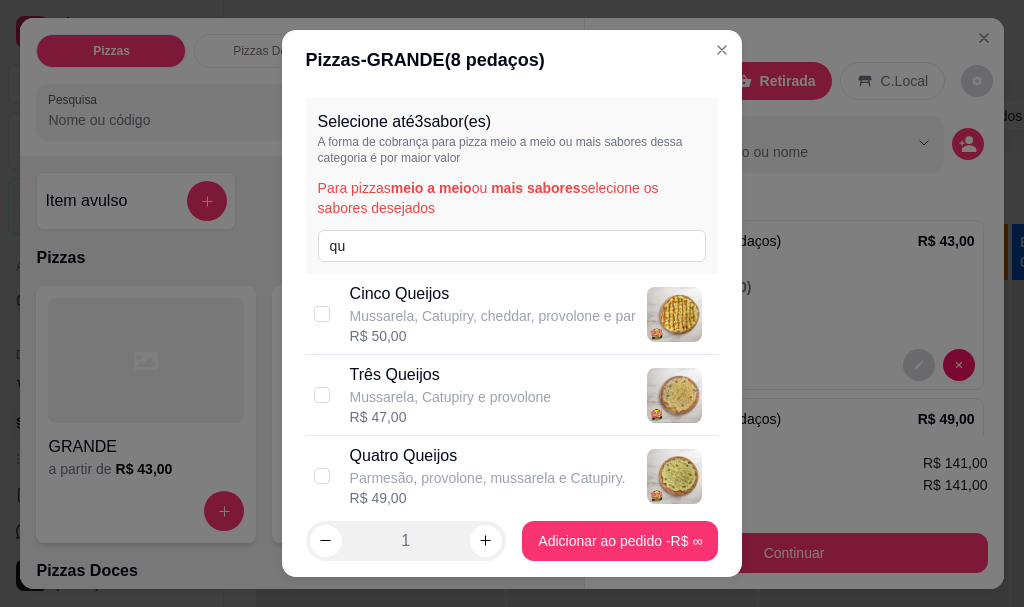 click on "Parmesão, provolone, mussarela e Catupiry." at bounding box center (488, 478) 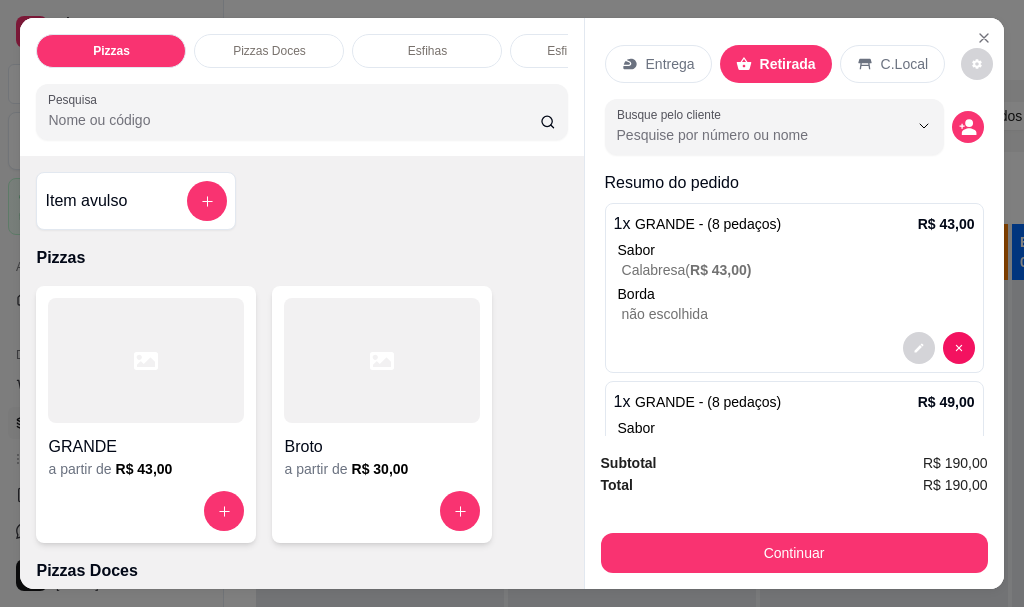 scroll, scrollTop: 516, scrollLeft: 0, axis: vertical 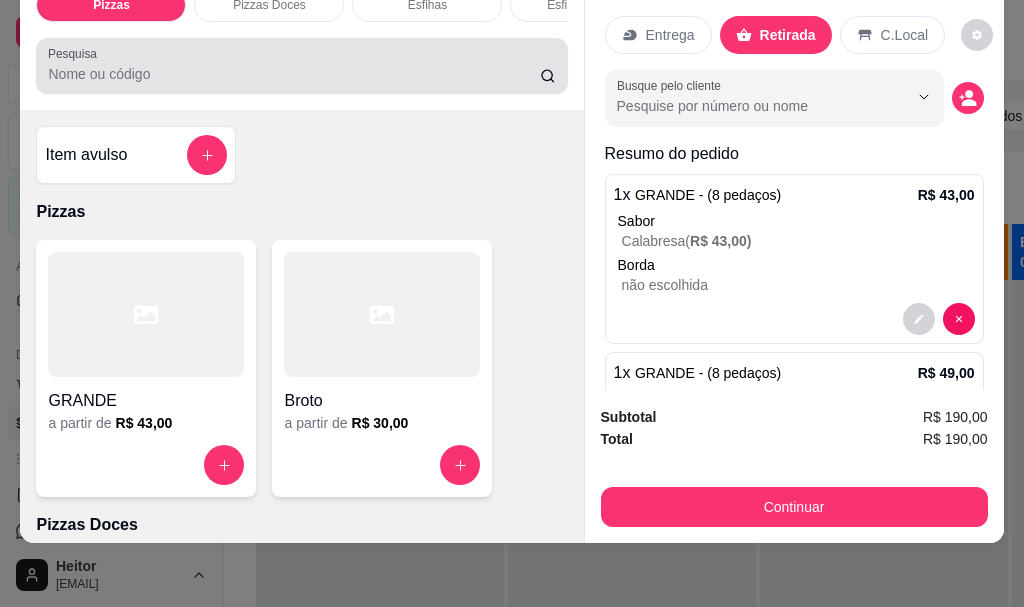click on "Pesquisa" at bounding box center [294, 74] 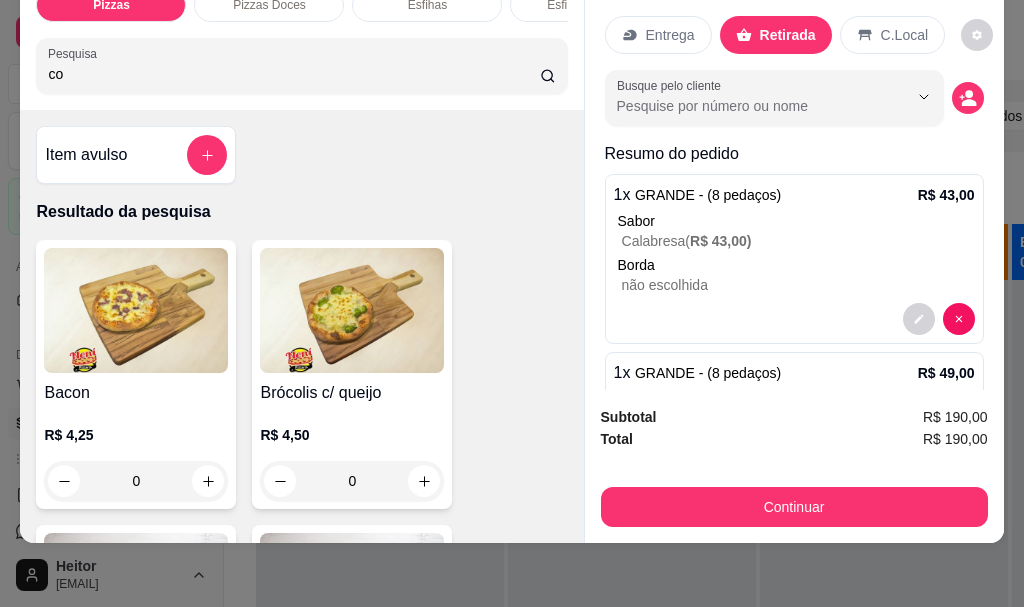 type on "c" 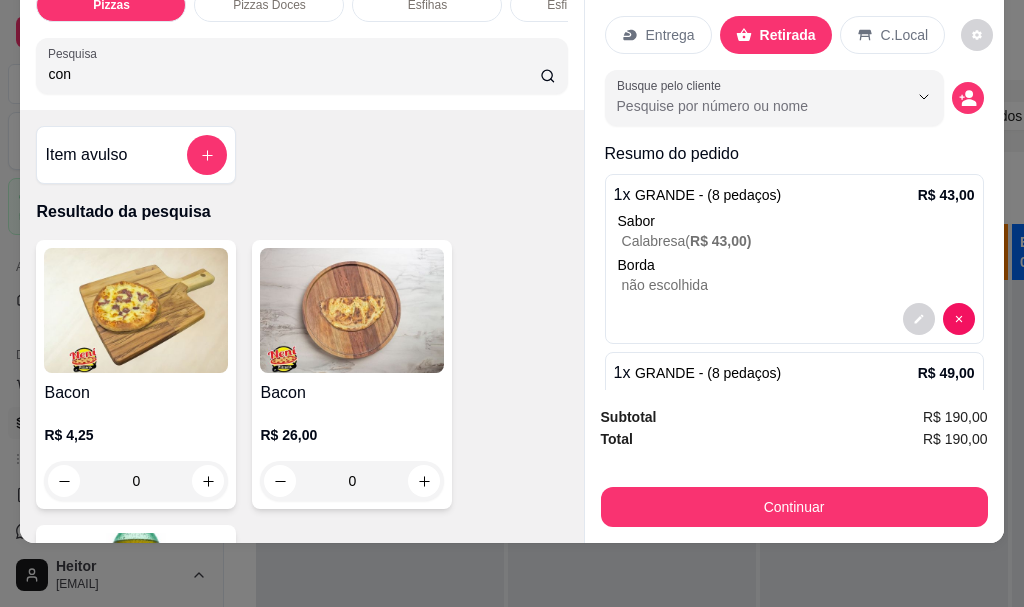 scroll, scrollTop: 300, scrollLeft: 0, axis: vertical 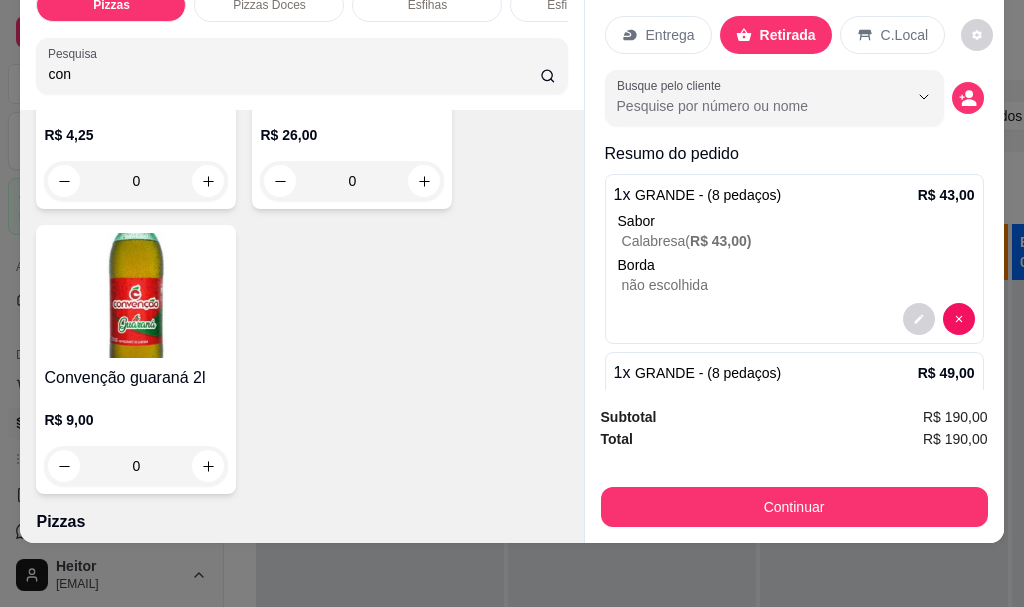 type on "con" 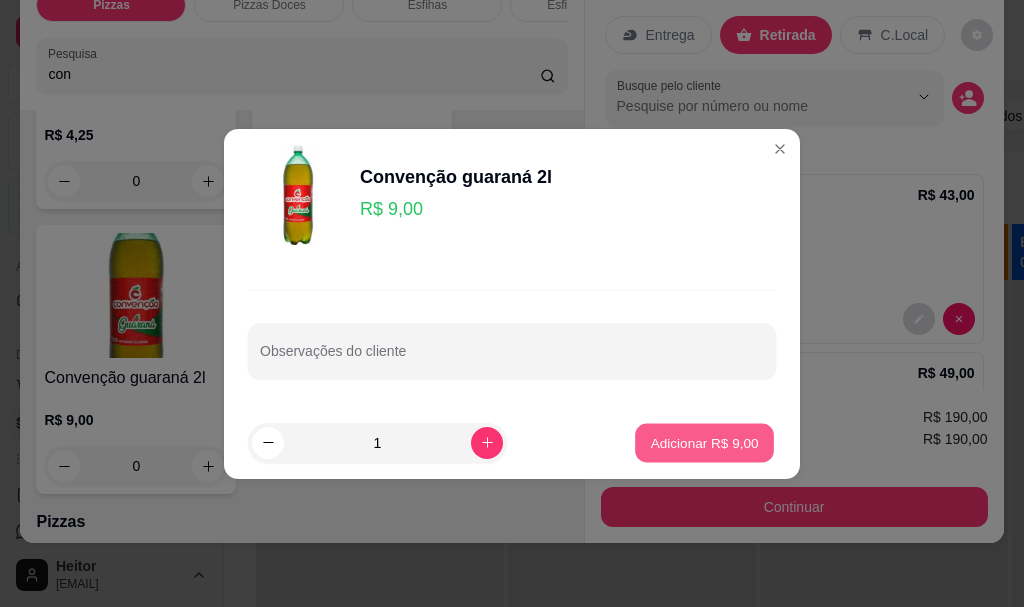 click on "Adicionar   R$ 9,00" at bounding box center [704, 442] 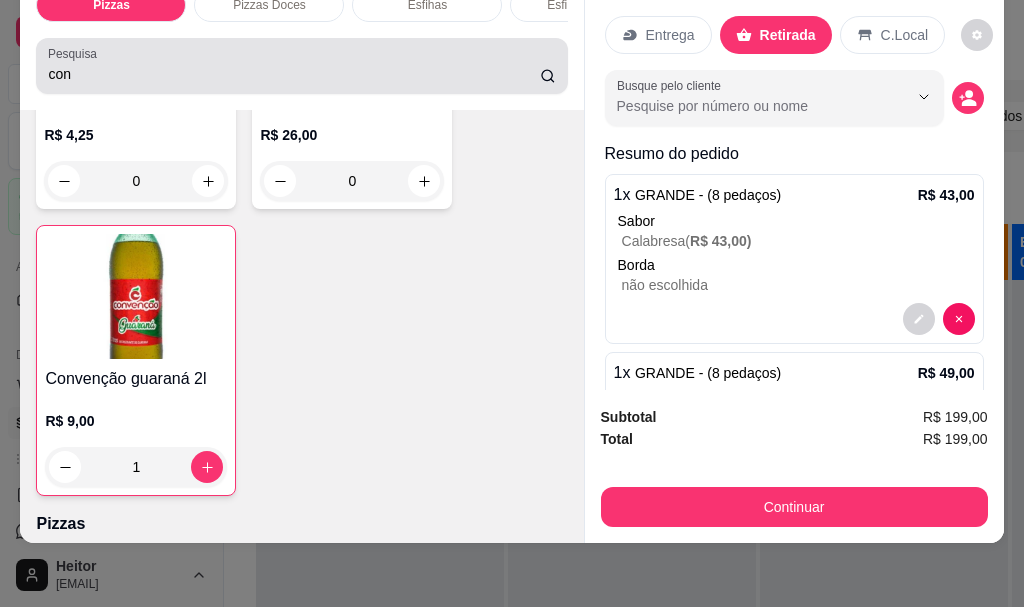 click on "con" at bounding box center (294, 74) 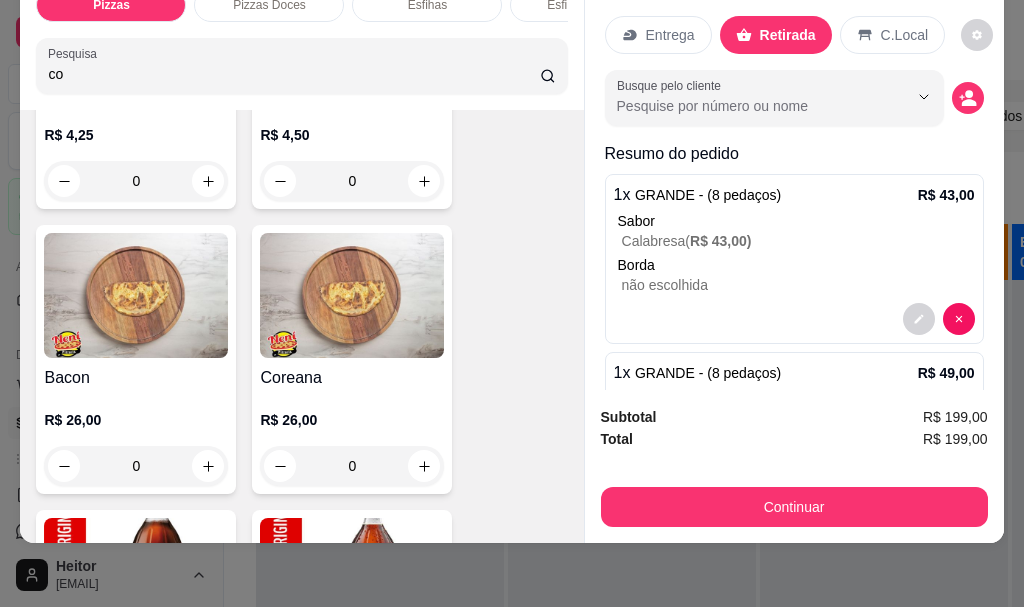 type on "c" 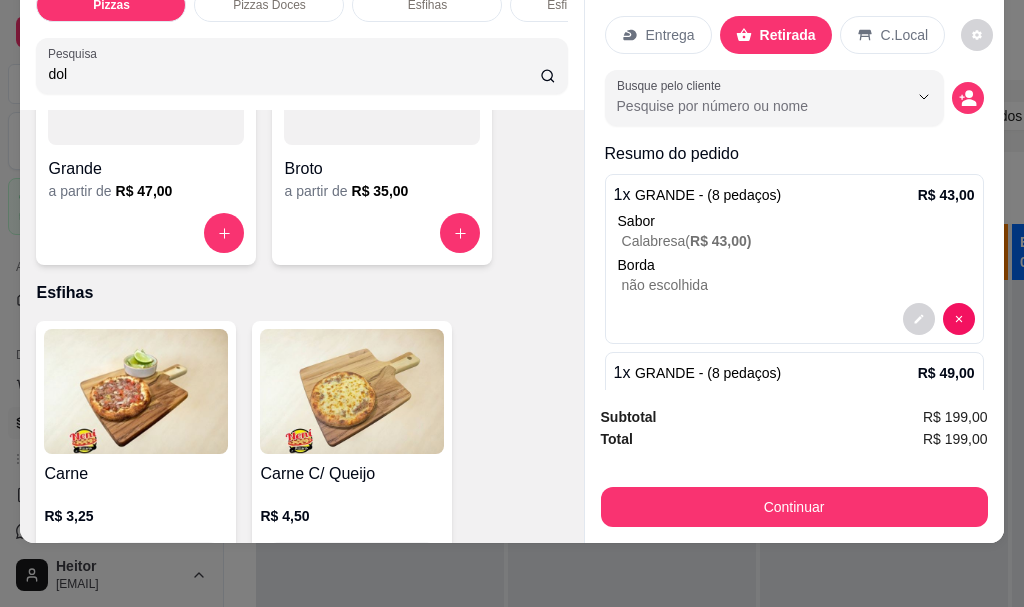 scroll, scrollTop: 1480, scrollLeft: 0, axis: vertical 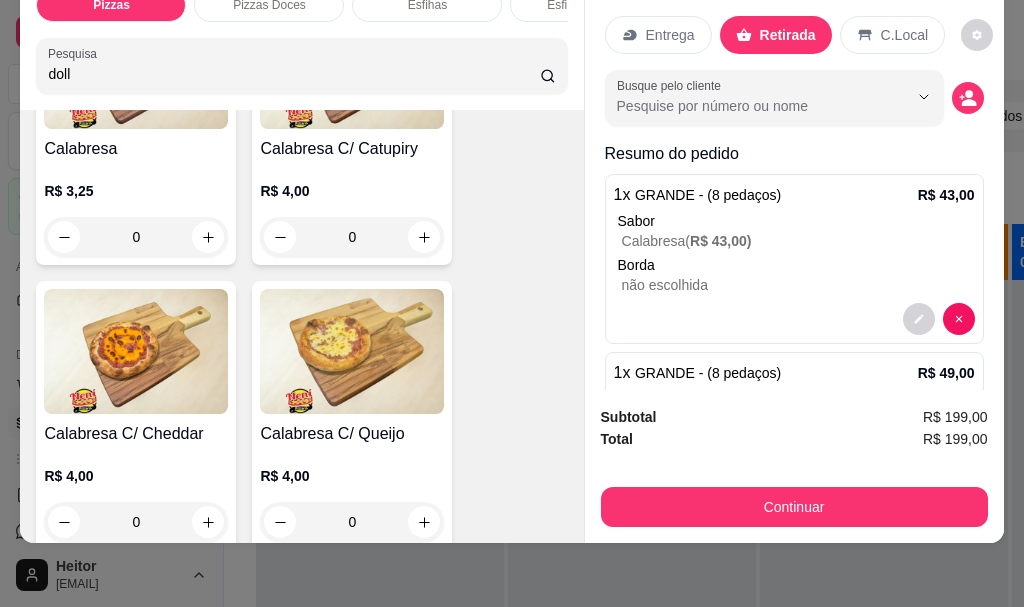 type on "doll" 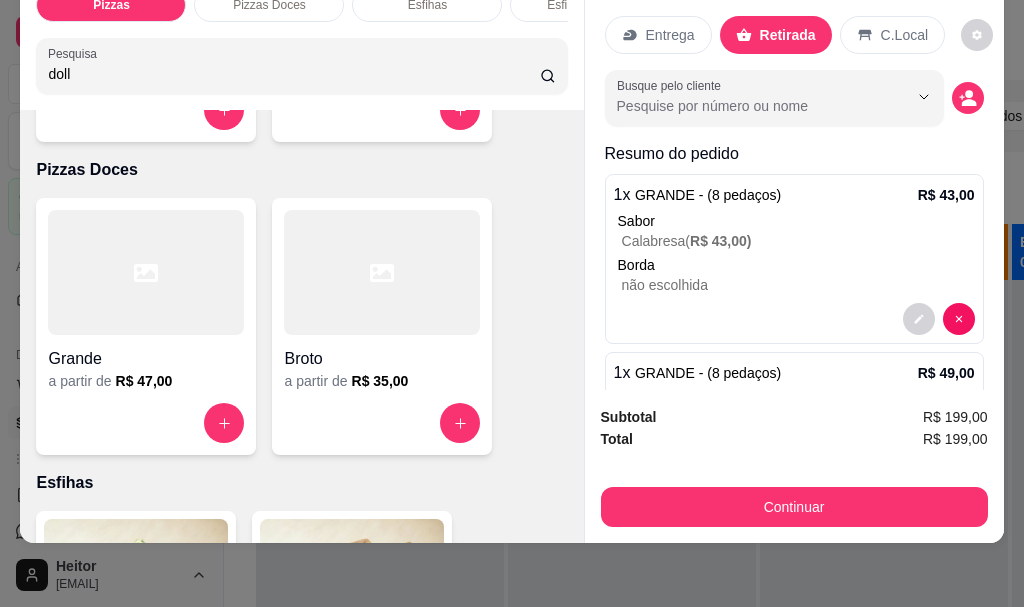 scroll, scrollTop: 0, scrollLeft: 0, axis: both 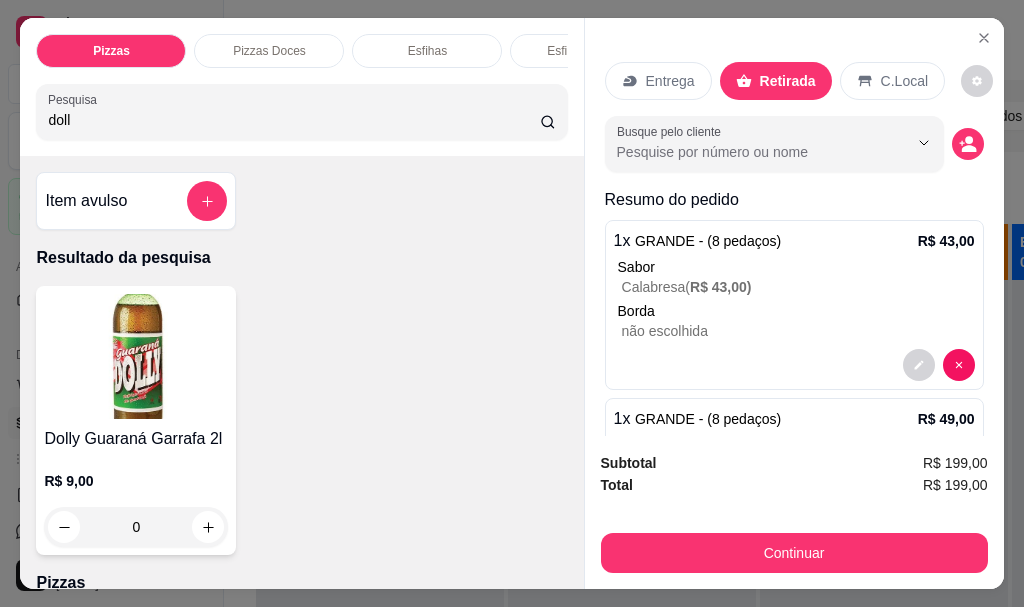 click at bounding box center [136, 356] 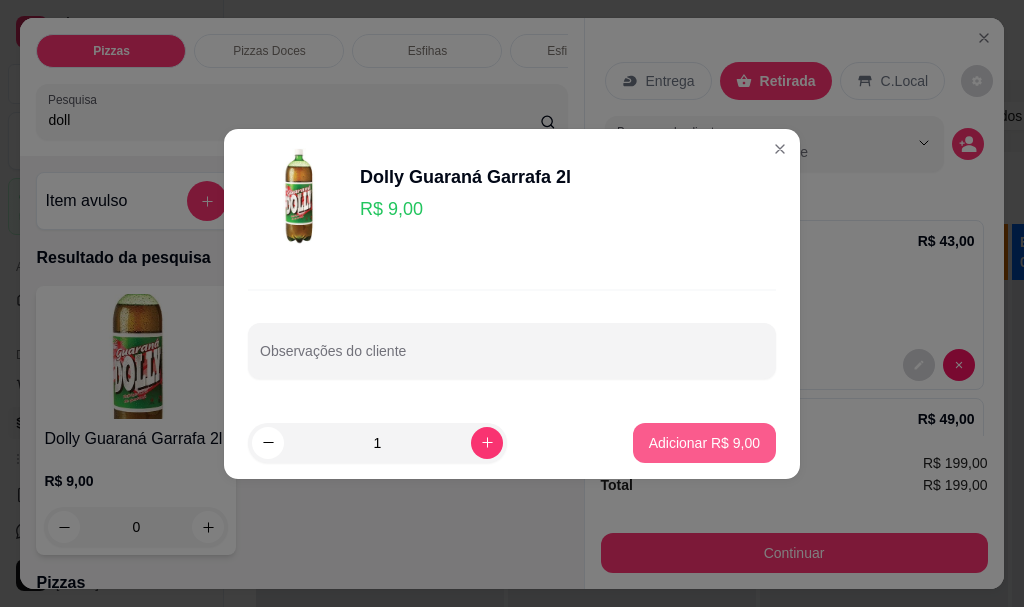 click on "Adicionar   R$ 9,00" at bounding box center (704, 443) 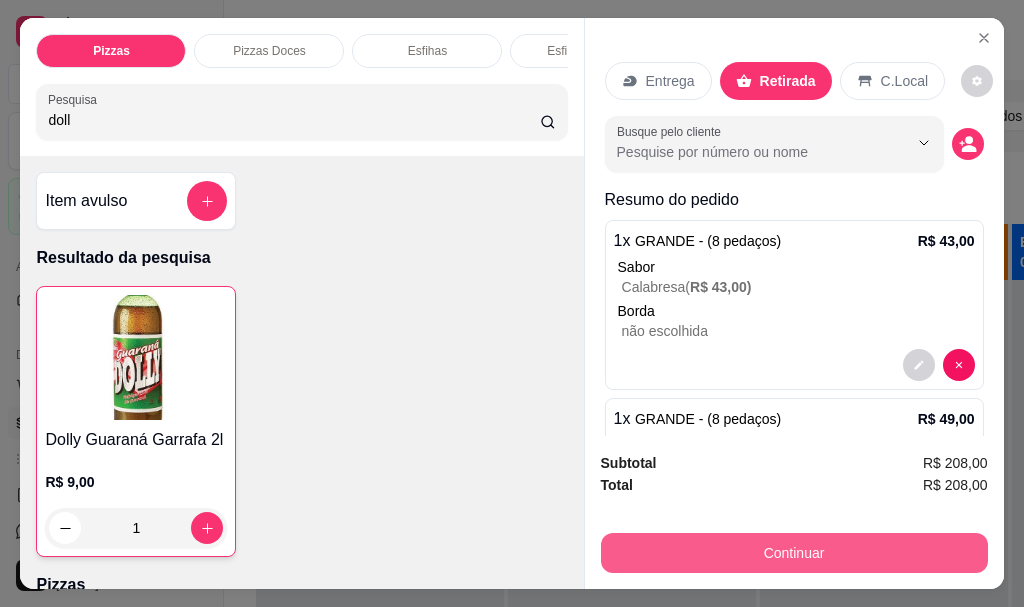 click on "Continuar" at bounding box center (794, 553) 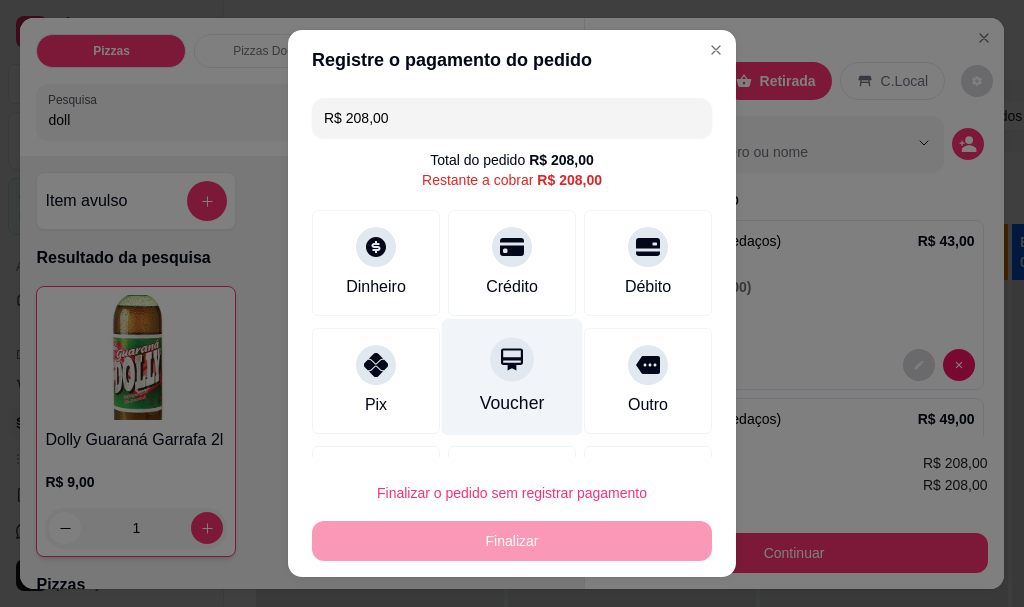 scroll, scrollTop: 100, scrollLeft: 0, axis: vertical 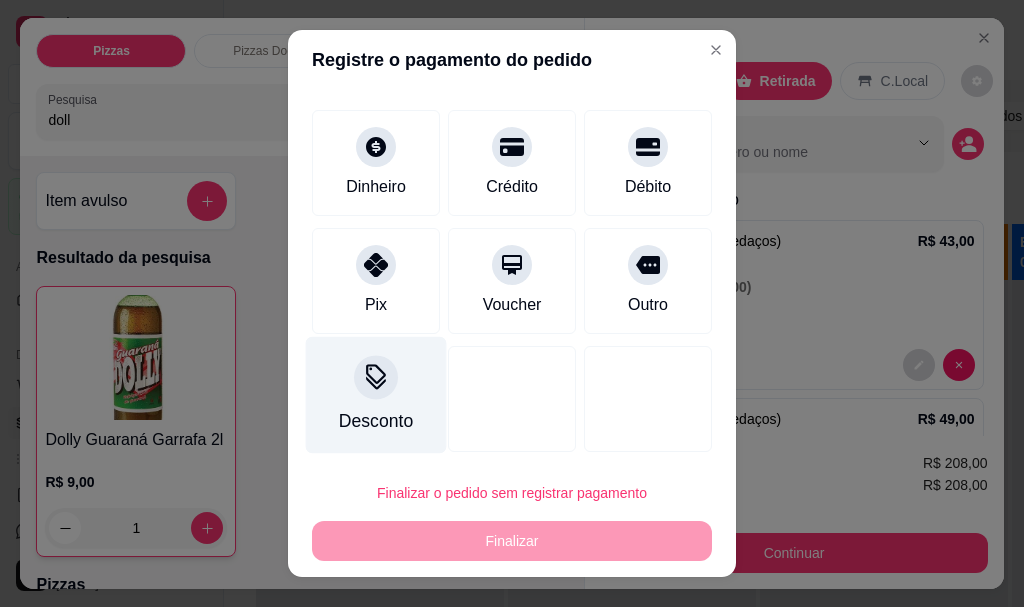 click 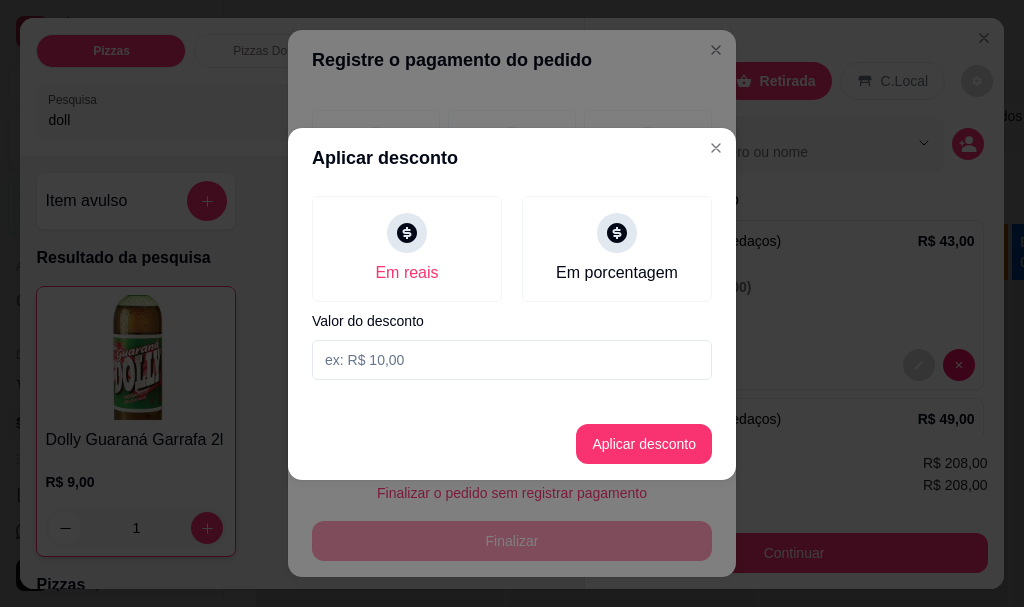 click at bounding box center [512, 360] 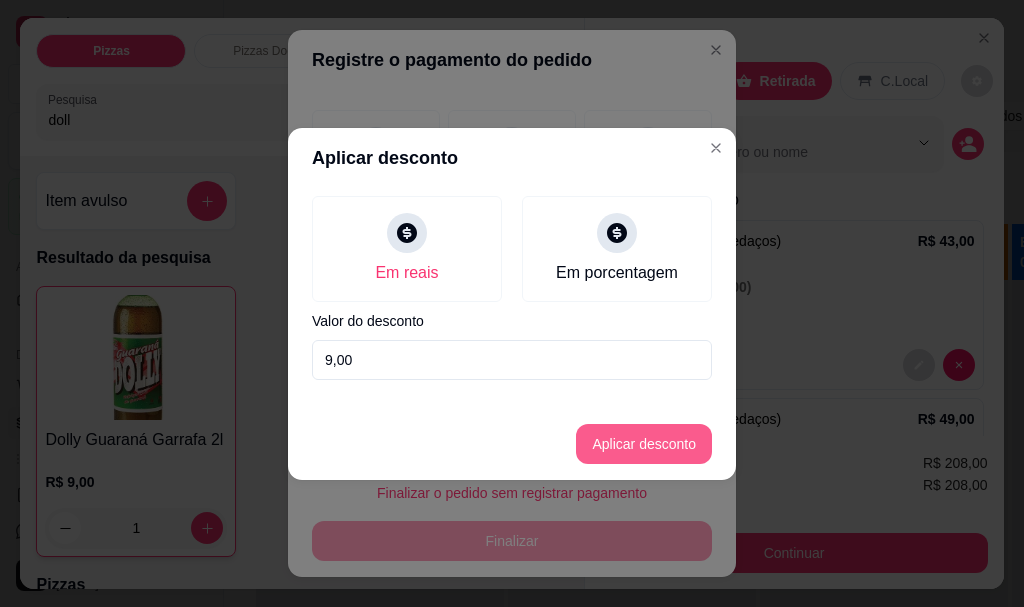 type on "9,00" 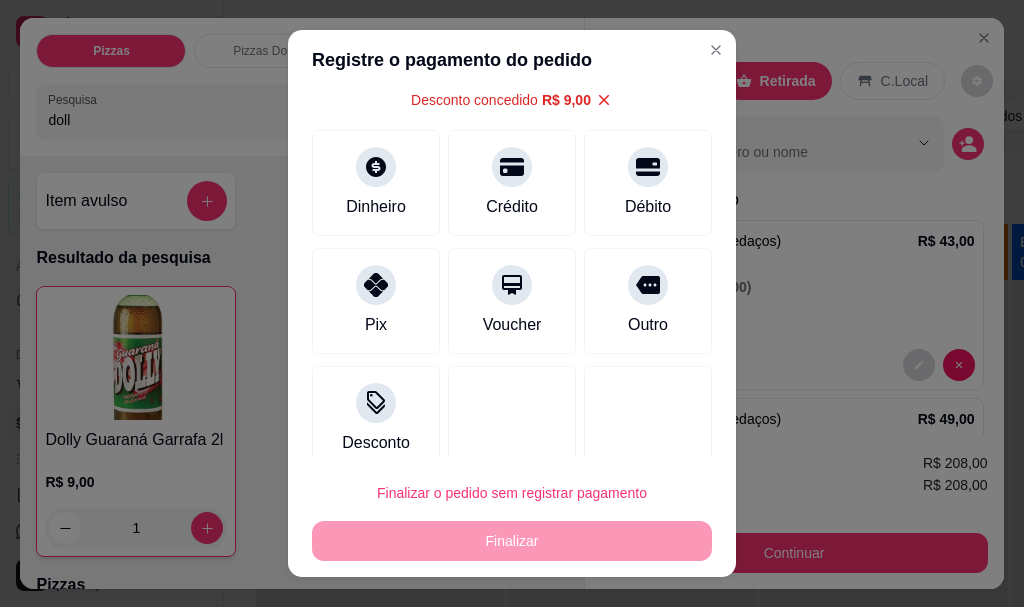 scroll, scrollTop: 120, scrollLeft: 0, axis: vertical 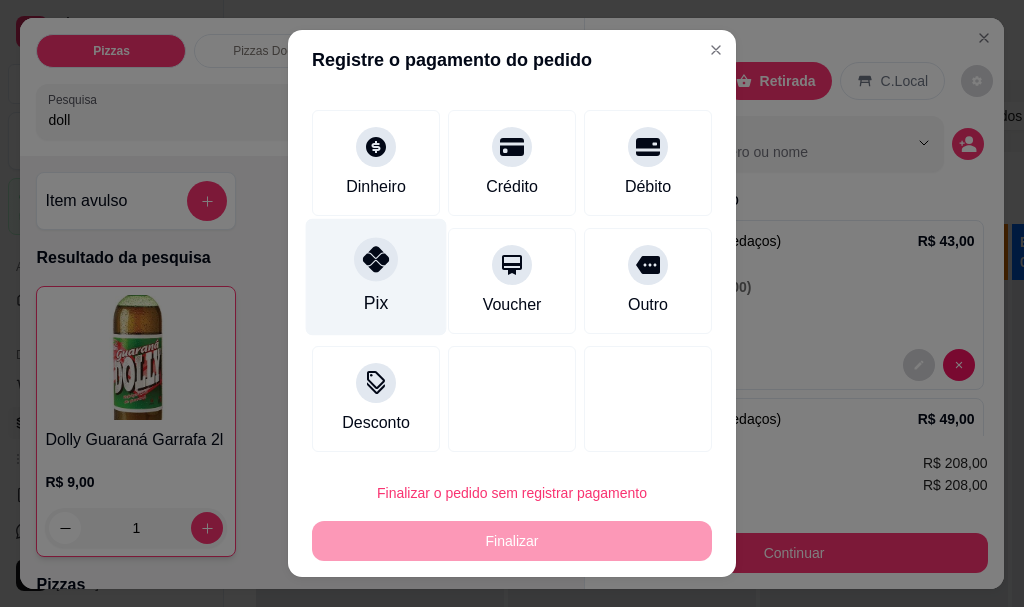 drag, startPoint x: 368, startPoint y: 292, endPoint x: 381, endPoint y: 364, distance: 73.1642 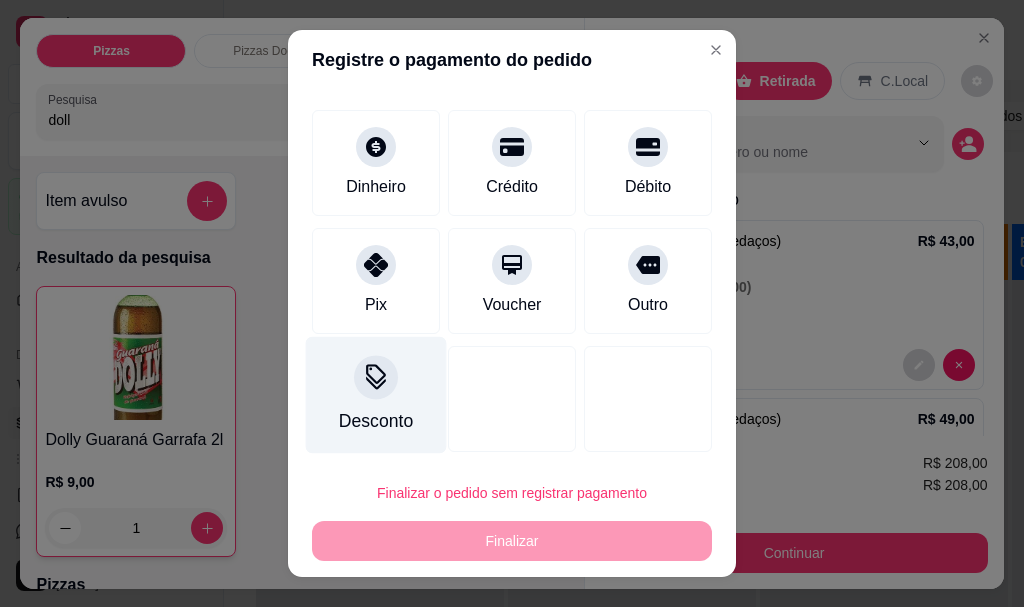 type on "R$ 0,00" 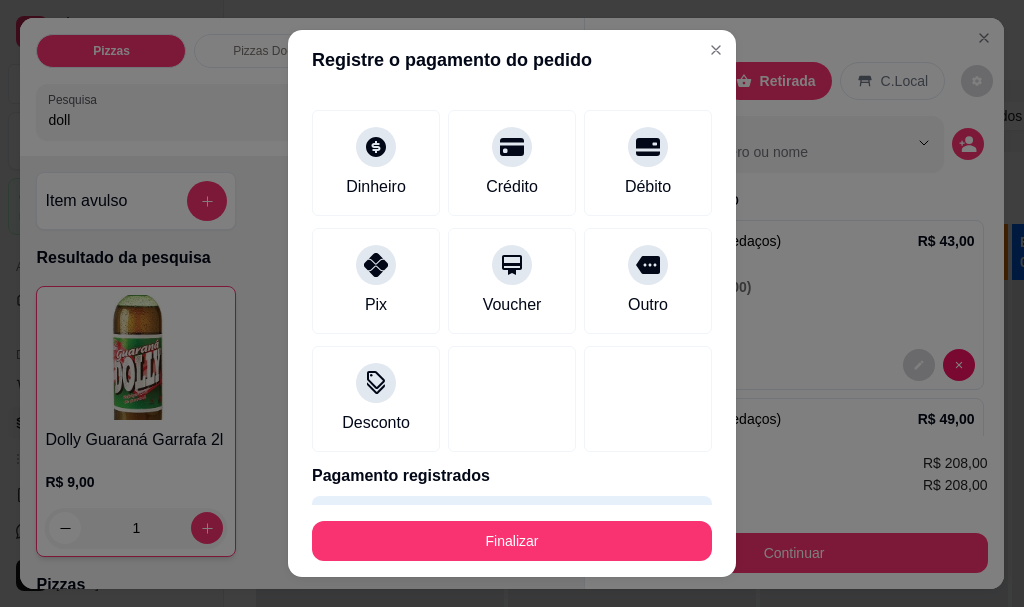 click on "Finalizar" at bounding box center (512, 541) 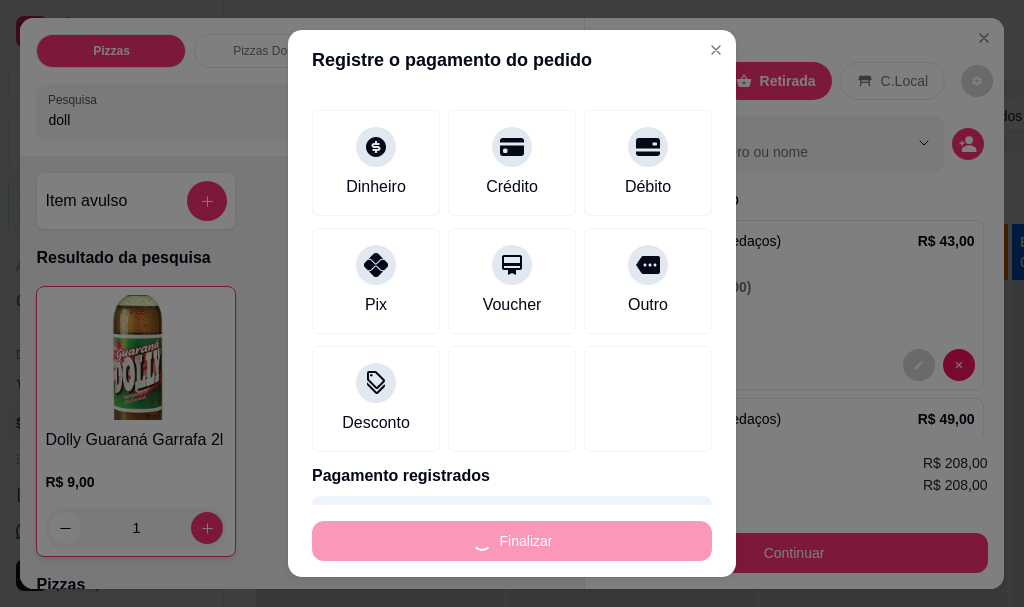 type on "0" 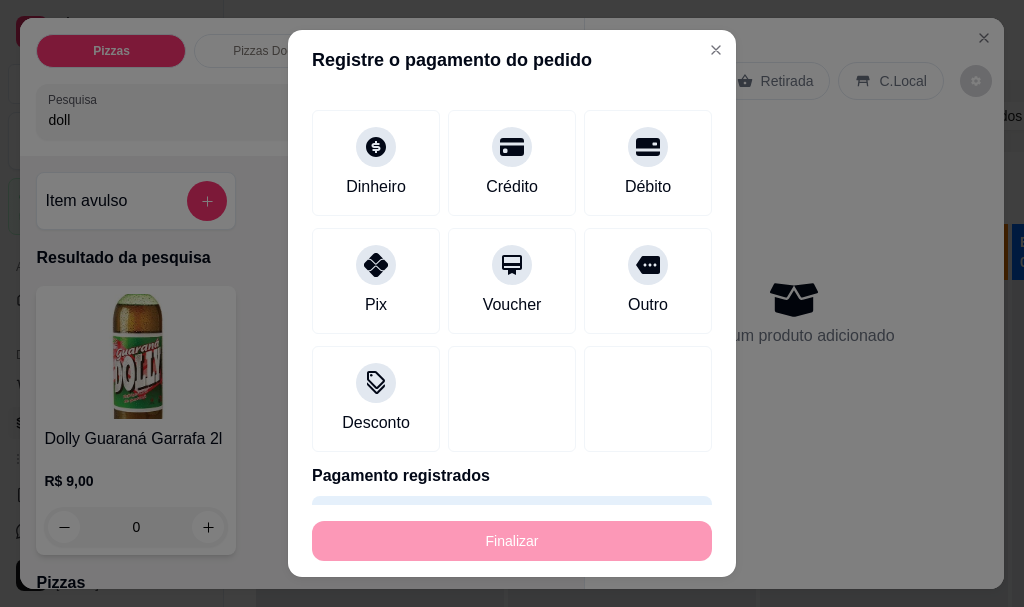 type on "-R$ 208,00" 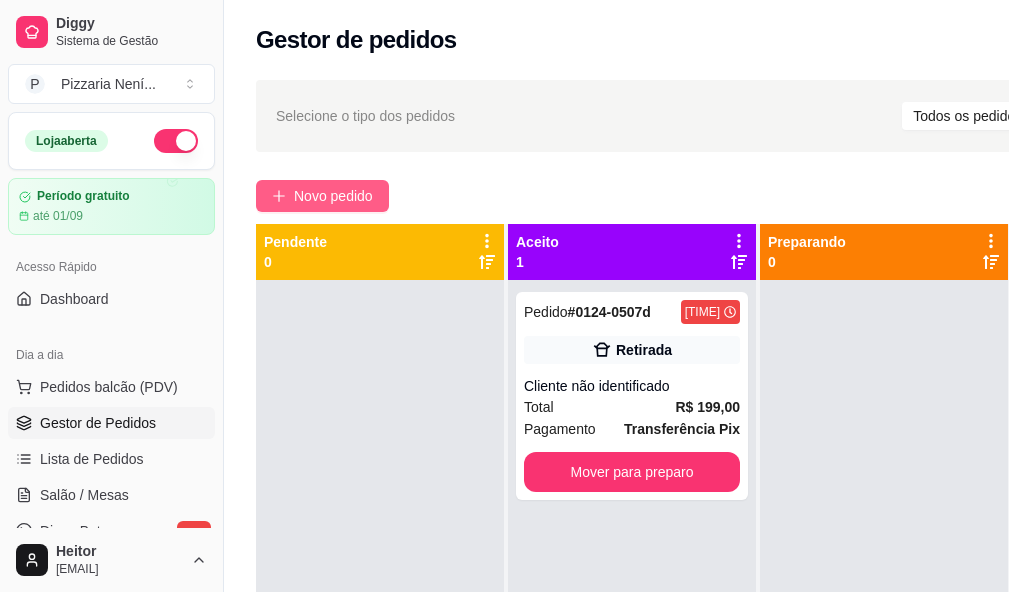 click on "Novo pedido" at bounding box center (333, 196) 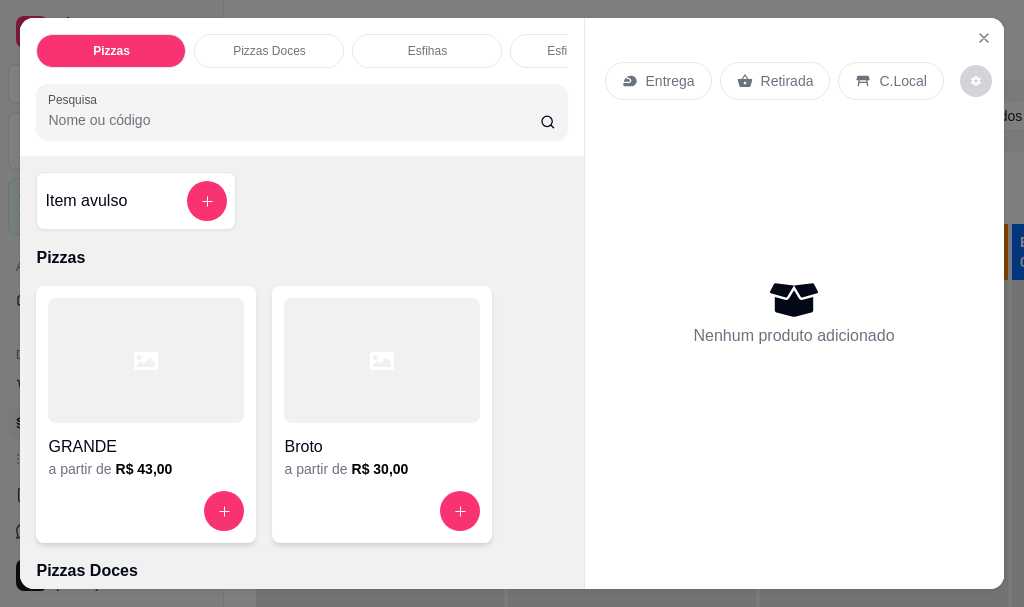 click on "Retirada" at bounding box center (787, 81) 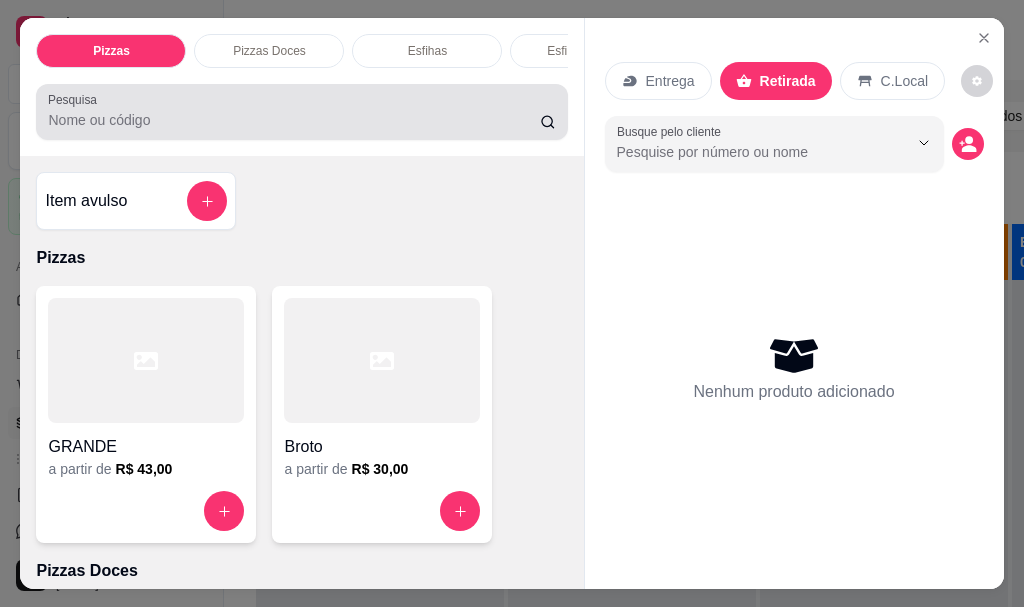 click on "Pesquisa" at bounding box center [301, 112] 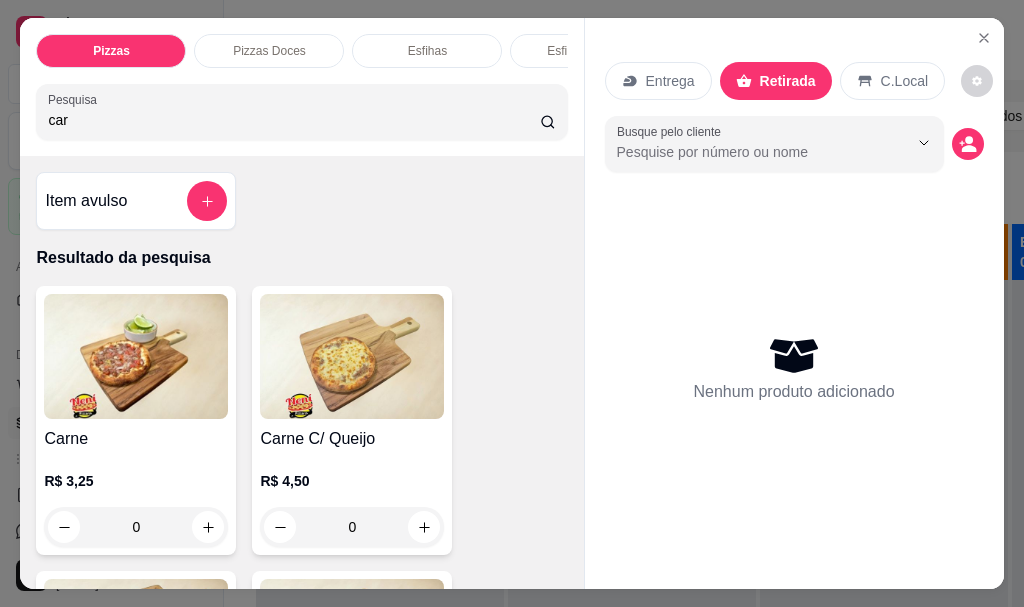 type on "car" 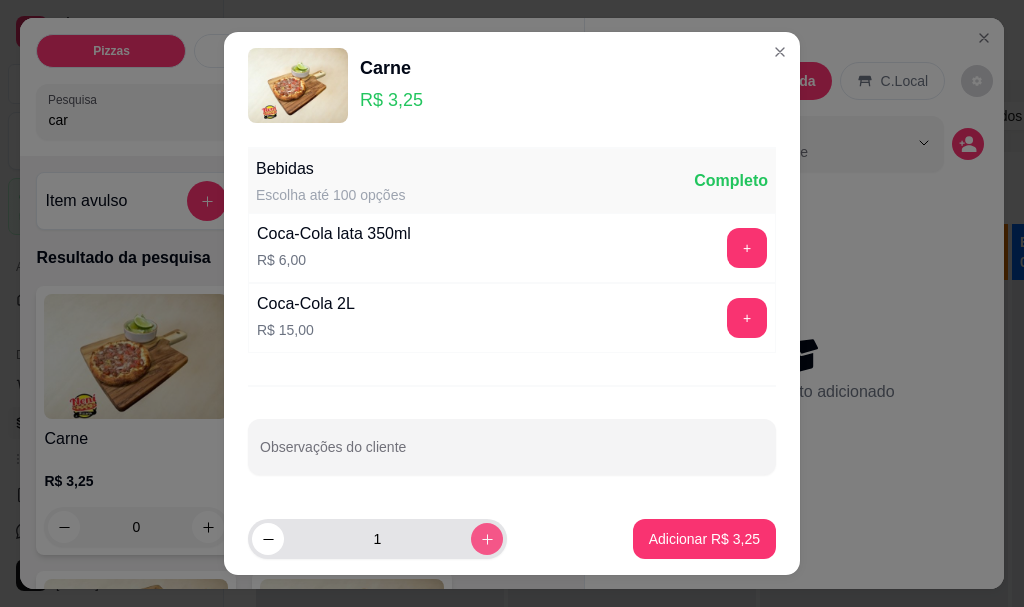 click 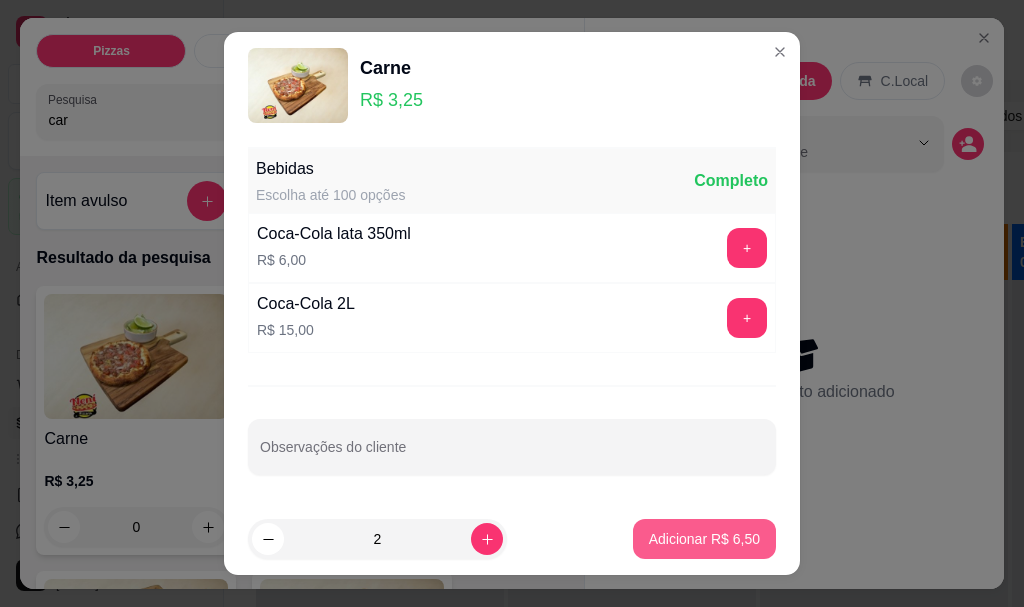 click on "Adicionar   R$ 6,50" at bounding box center [704, 539] 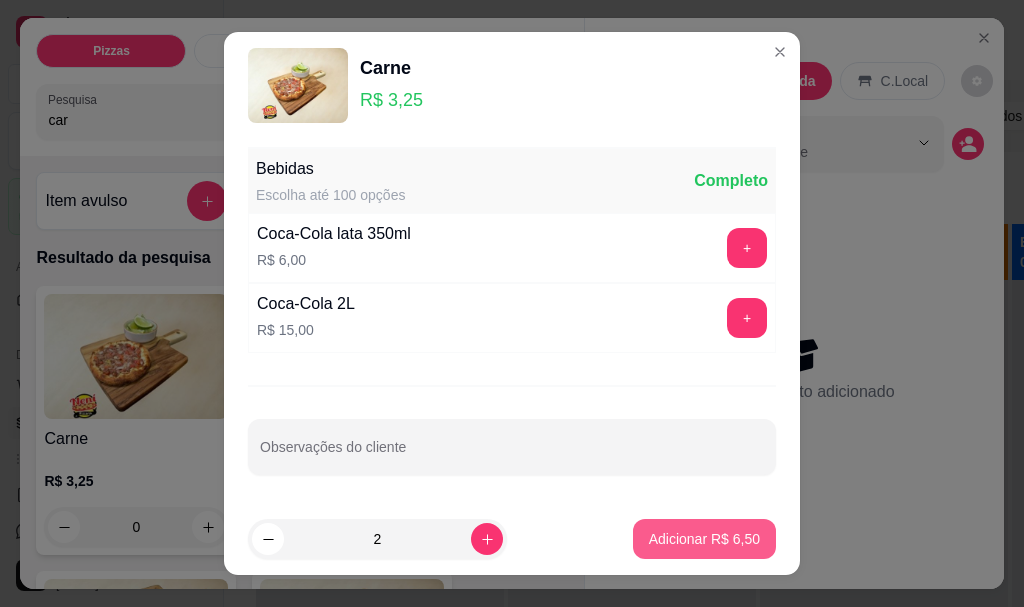 type on "2" 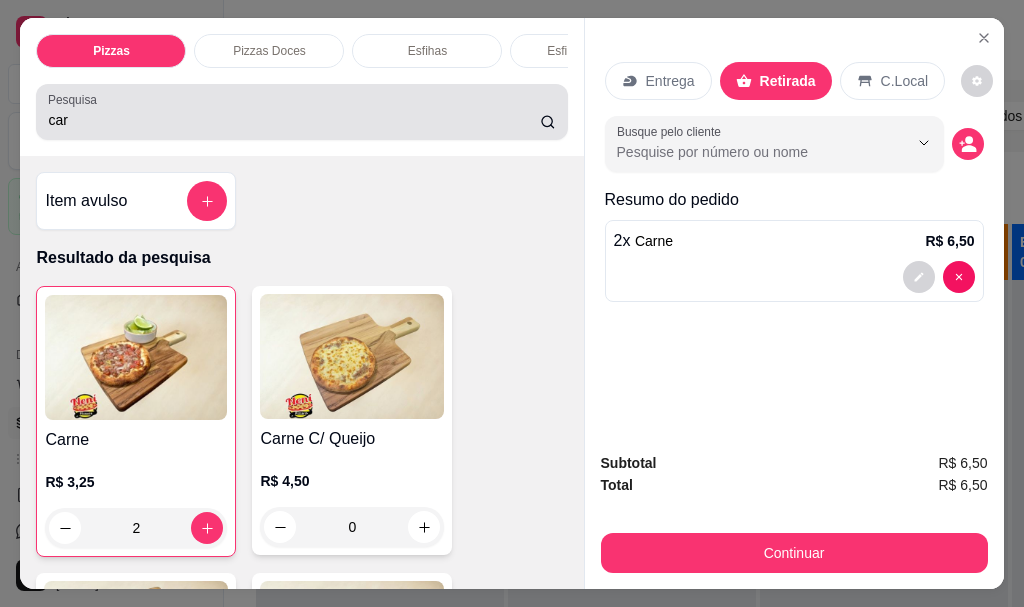 click on "car" at bounding box center [301, 112] 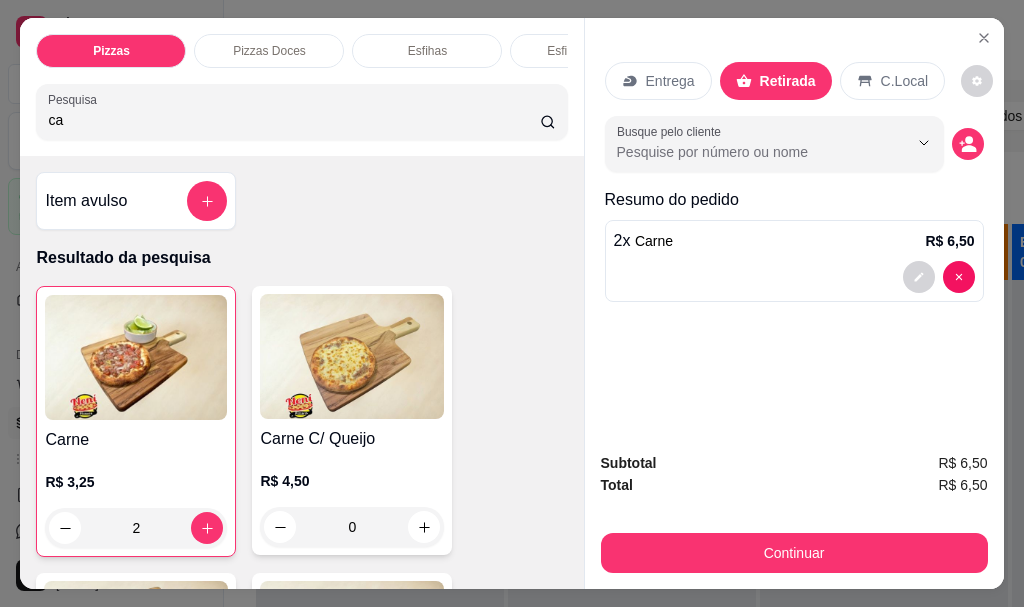 type on "c" 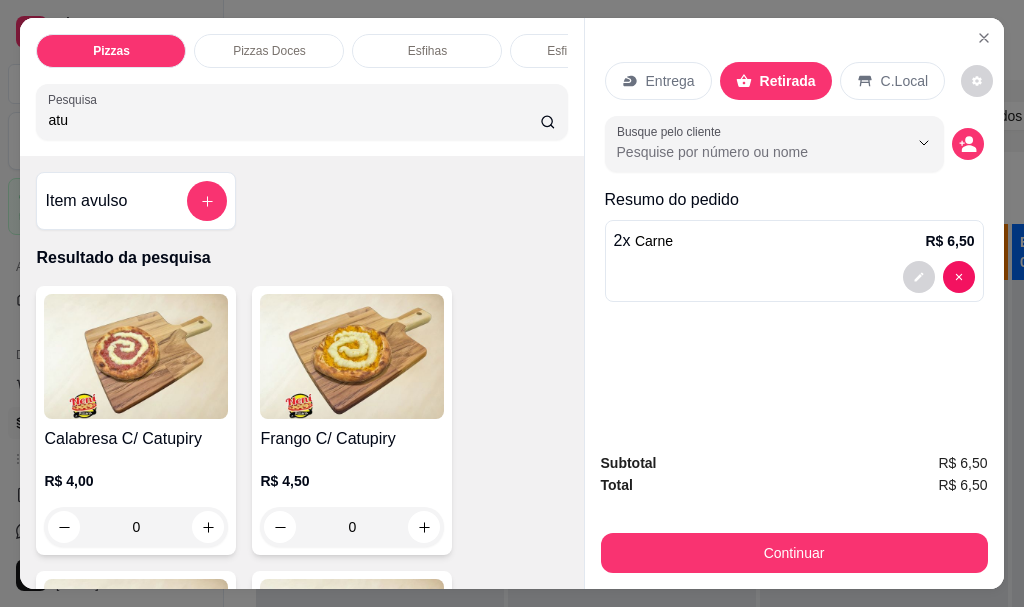 scroll, scrollTop: 200, scrollLeft: 0, axis: vertical 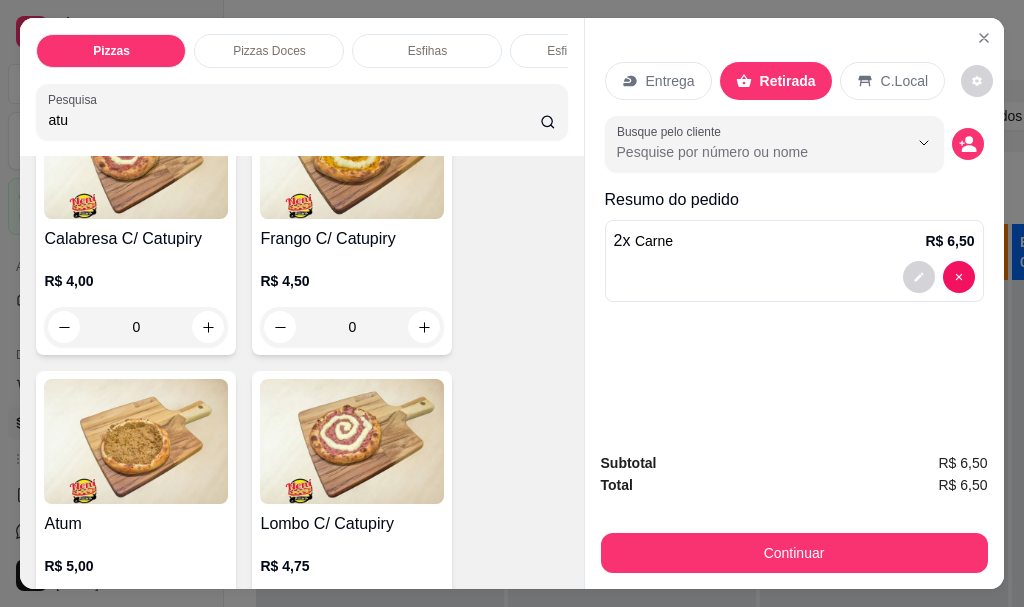 type on "atu" 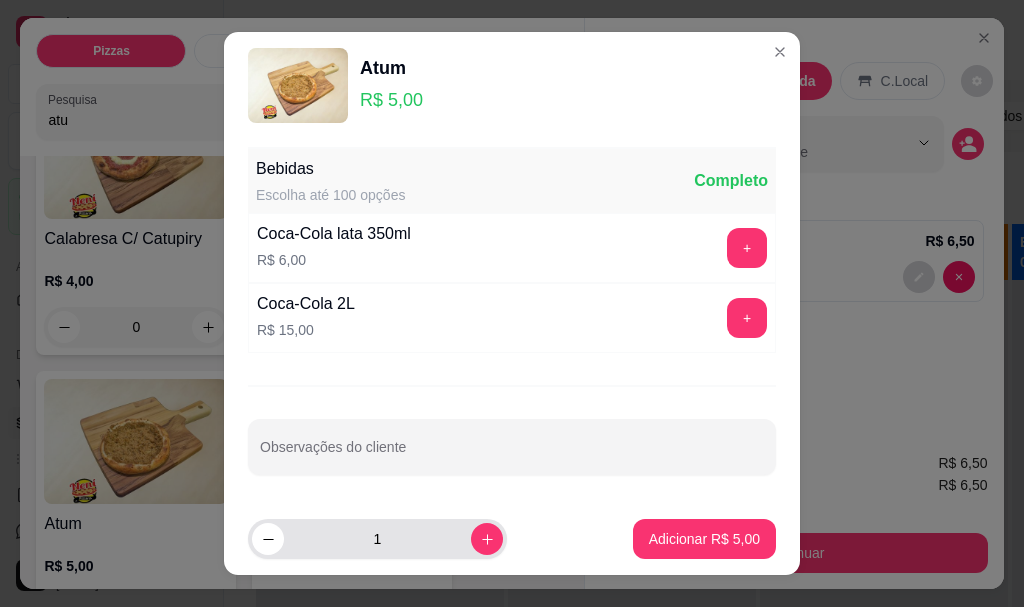 click at bounding box center (487, 539) 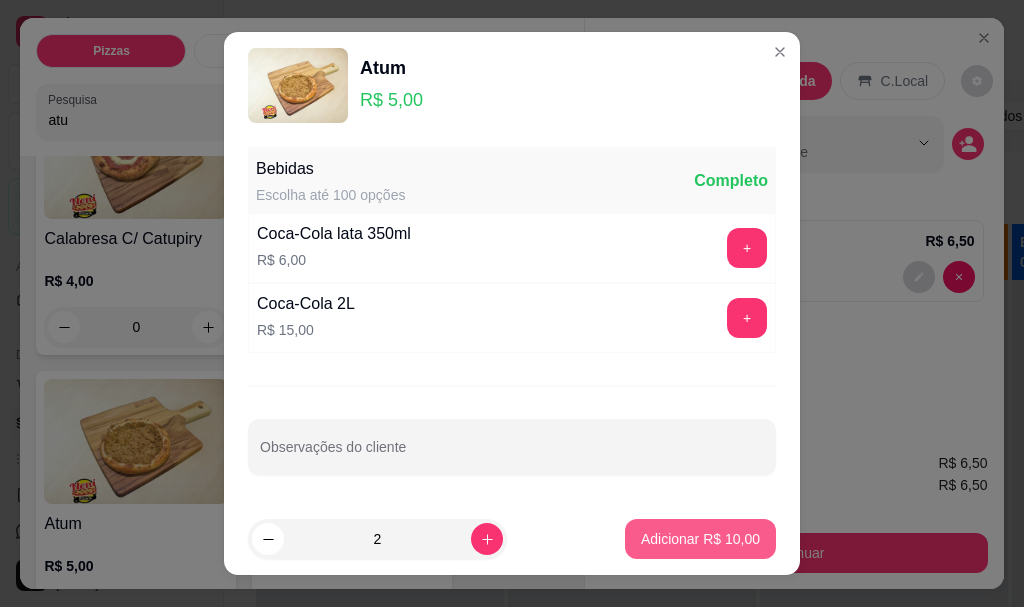 click on "Adicionar   R$ 10,00" at bounding box center (700, 539) 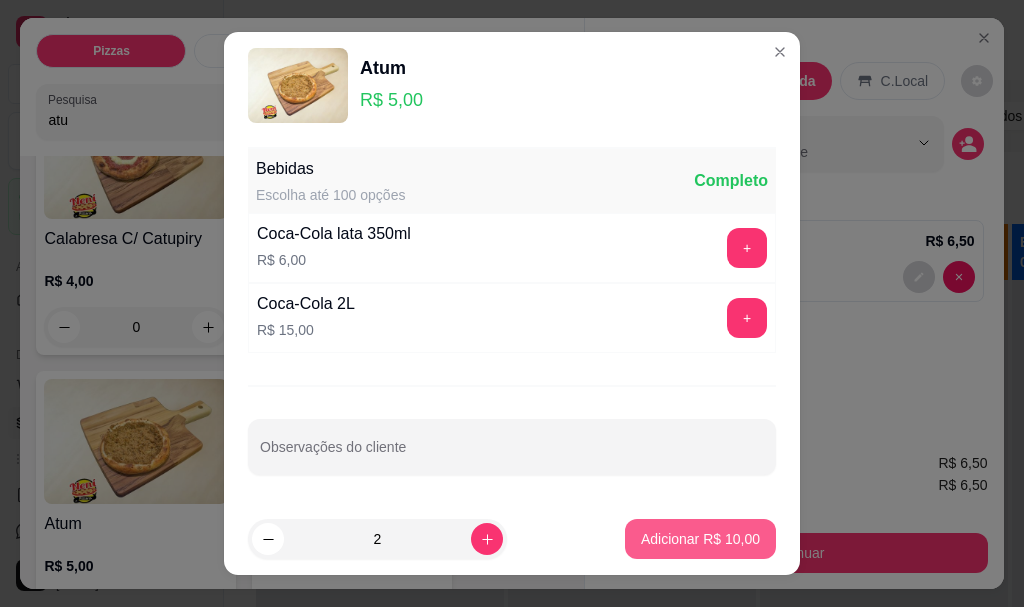 type on "2" 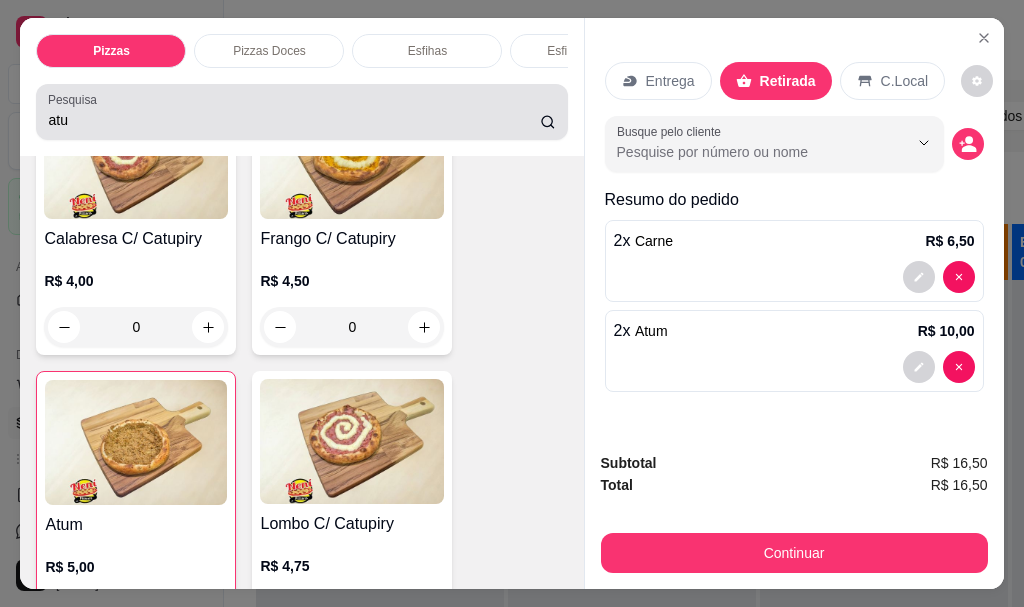 click on "atu" at bounding box center (294, 120) 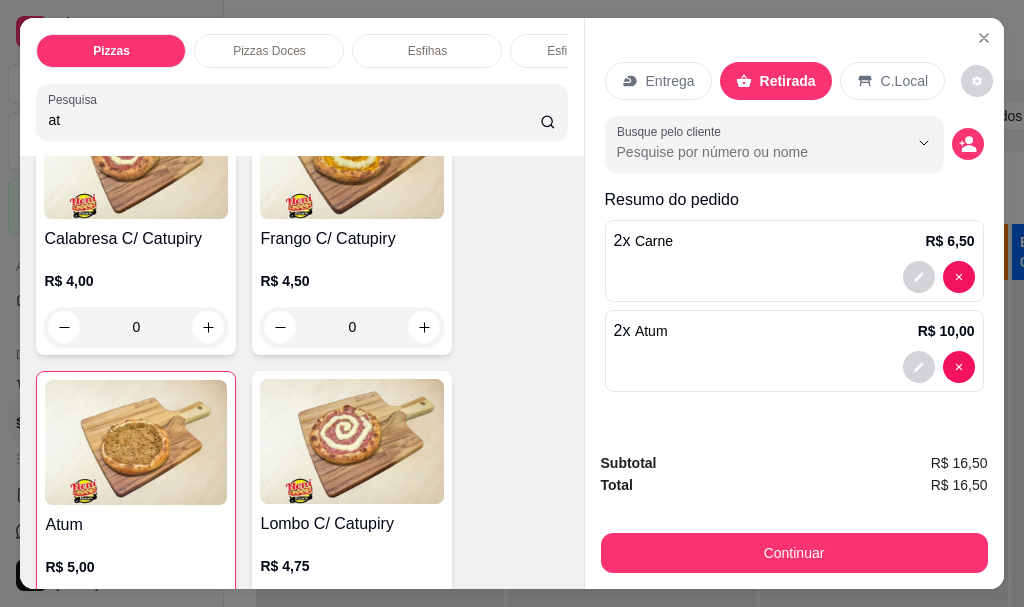 type on "a" 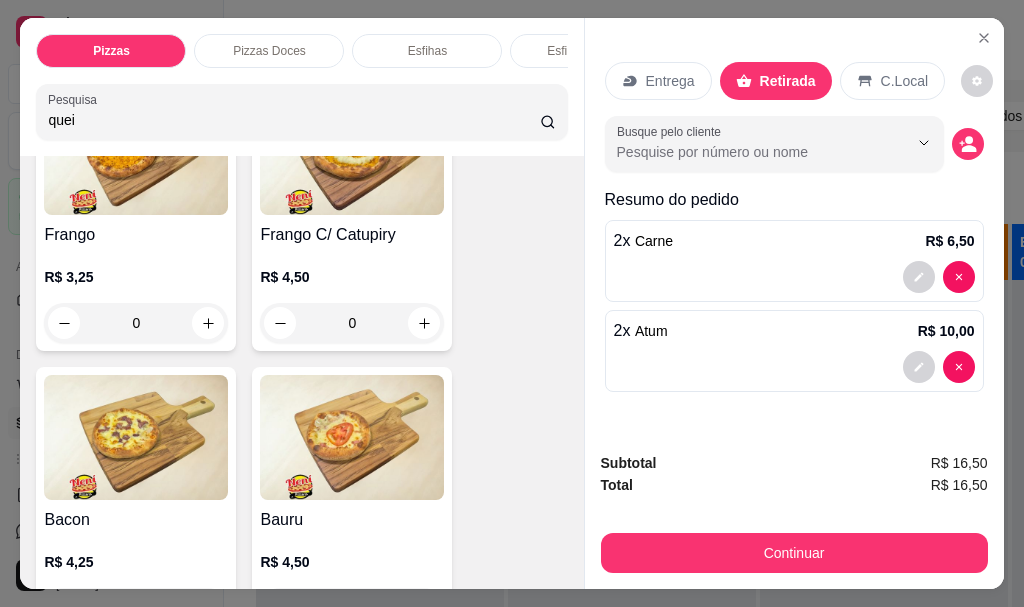 scroll, scrollTop: 3622, scrollLeft: 0, axis: vertical 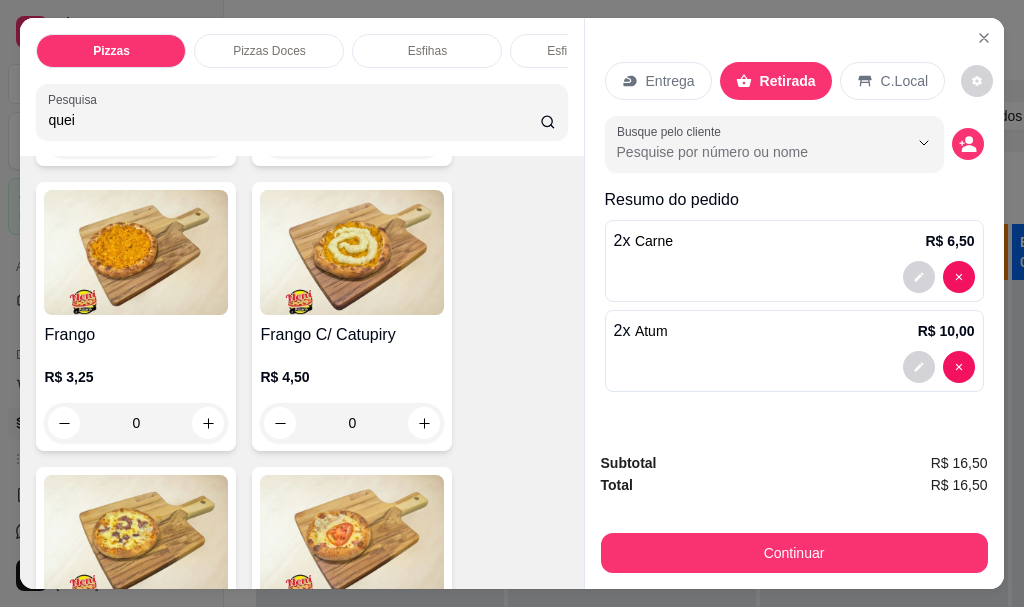 type on "quei" 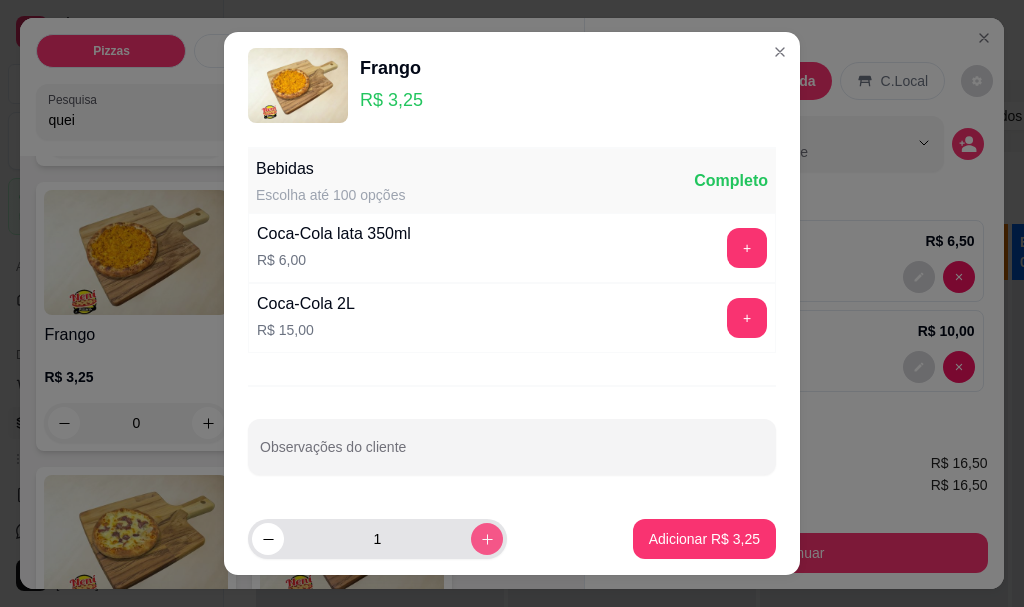 click at bounding box center [487, 539] 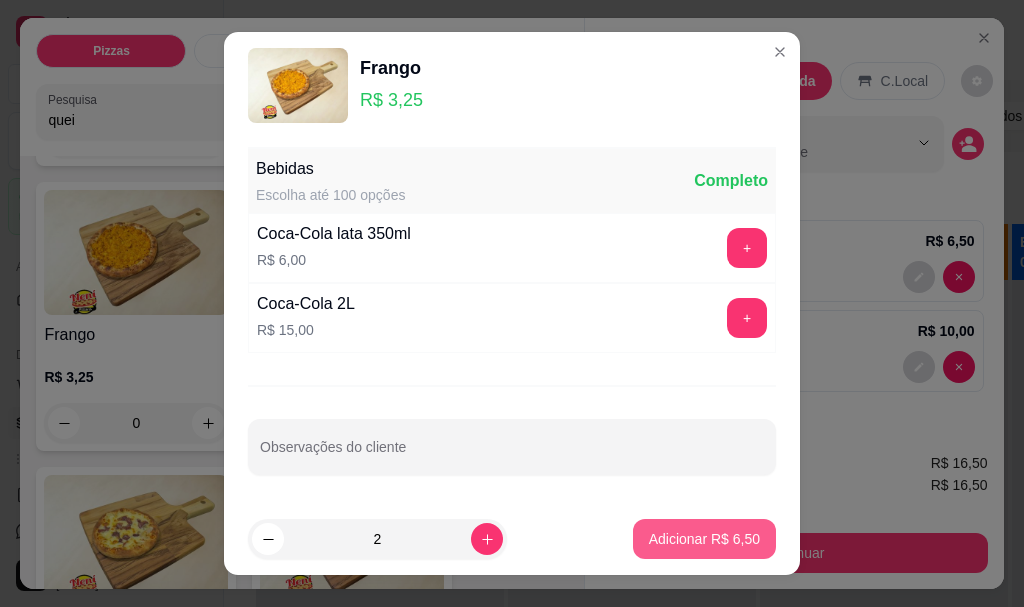click on "Adicionar   R$ 6,50" at bounding box center [704, 539] 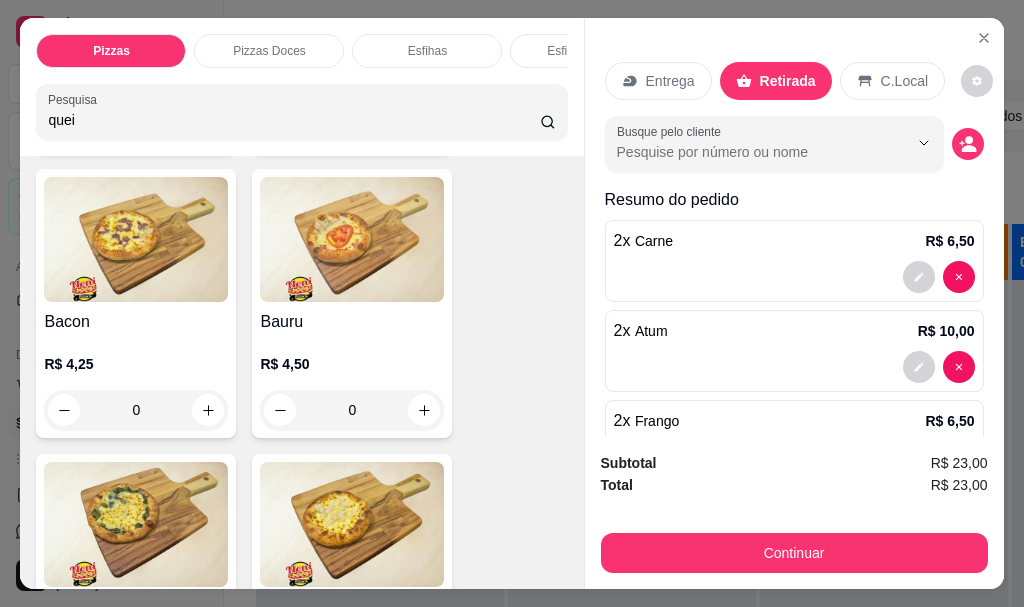 scroll, scrollTop: 4122, scrollLeft: 0, axis: vertical 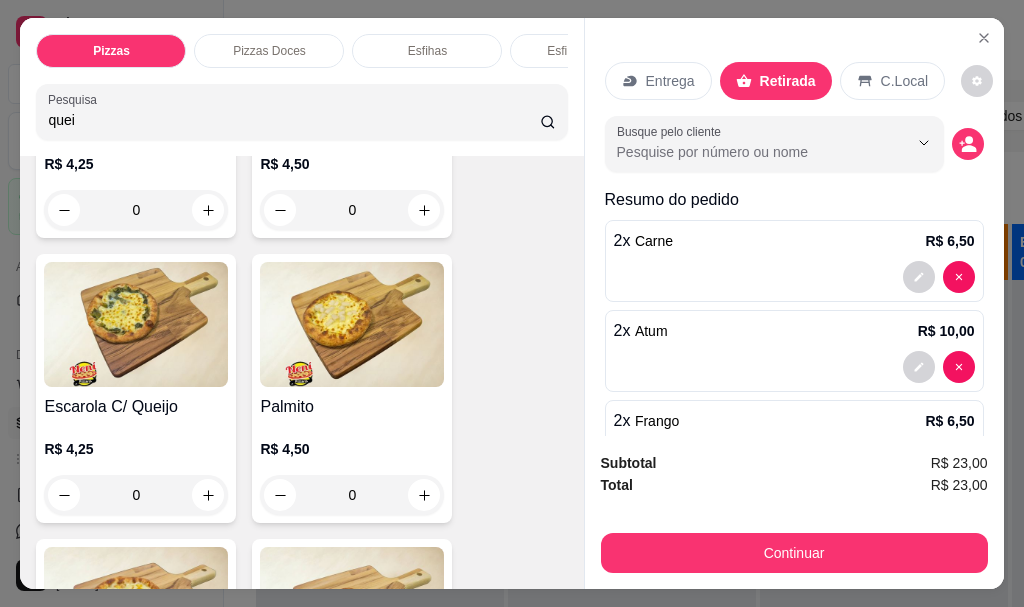 click at bounding box center [352, 324] 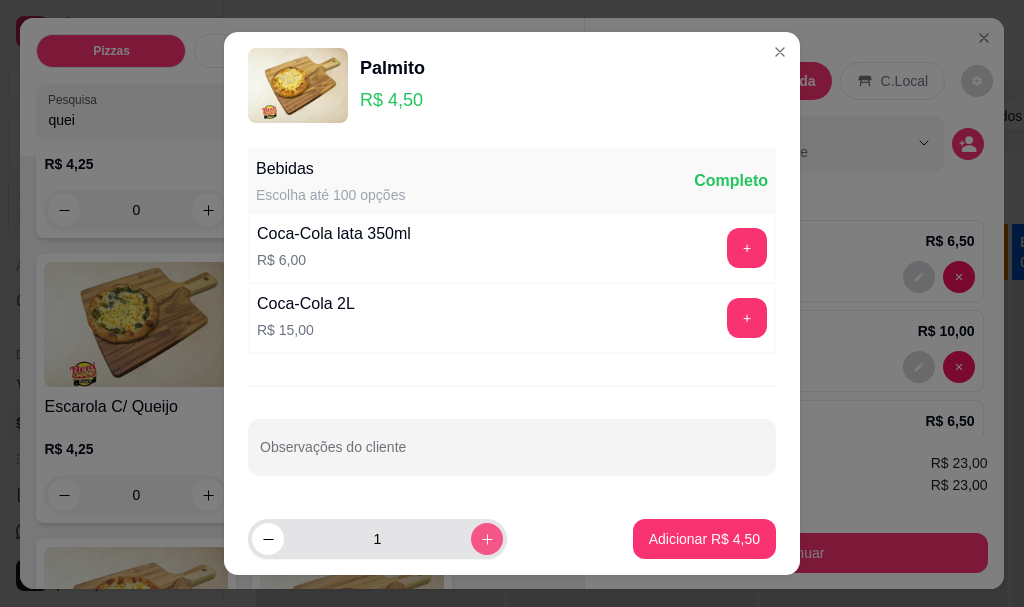 click 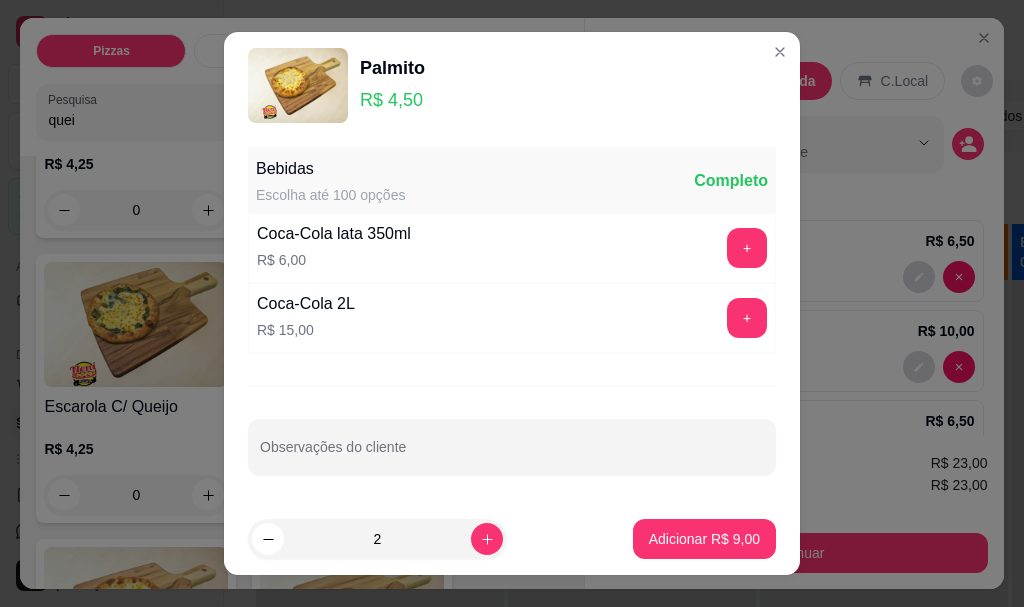 click on "Adicionar   R$ 9,00" at bounding box center (704, 539) 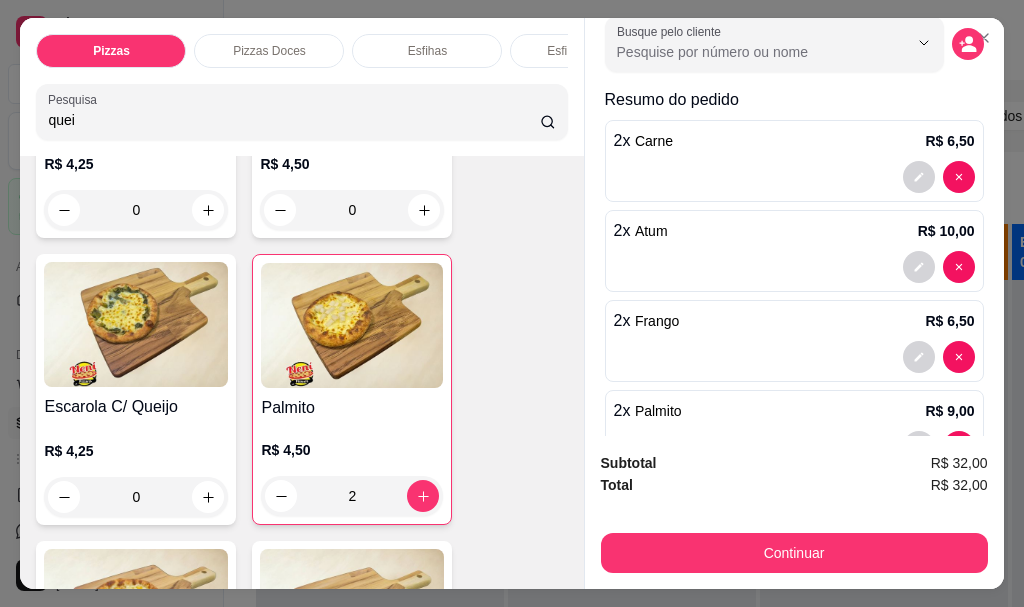 scroll, scrollTop: 164, scrollLeft: 0, axis: vertical 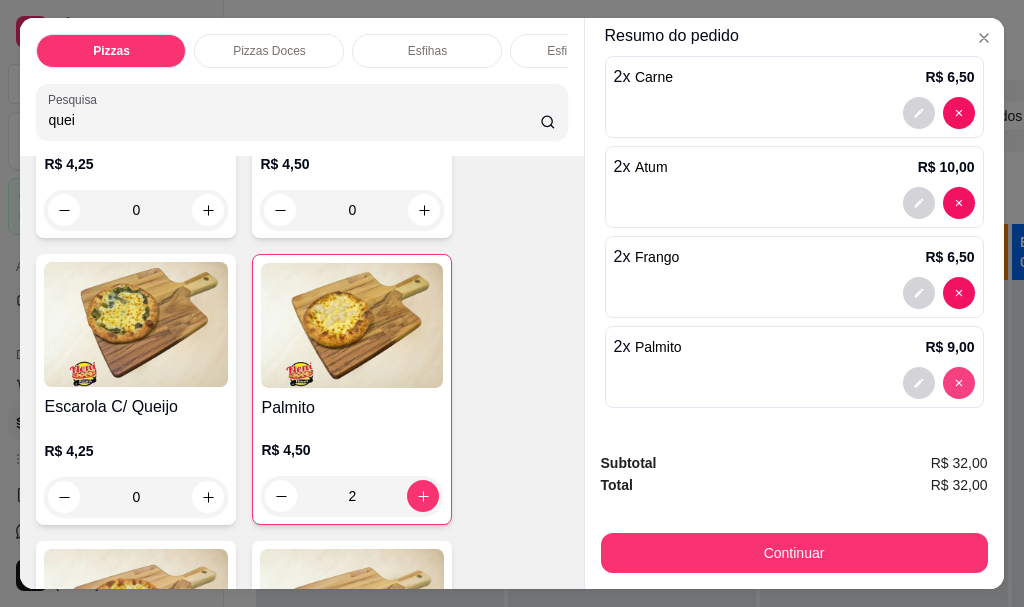 type on "0" 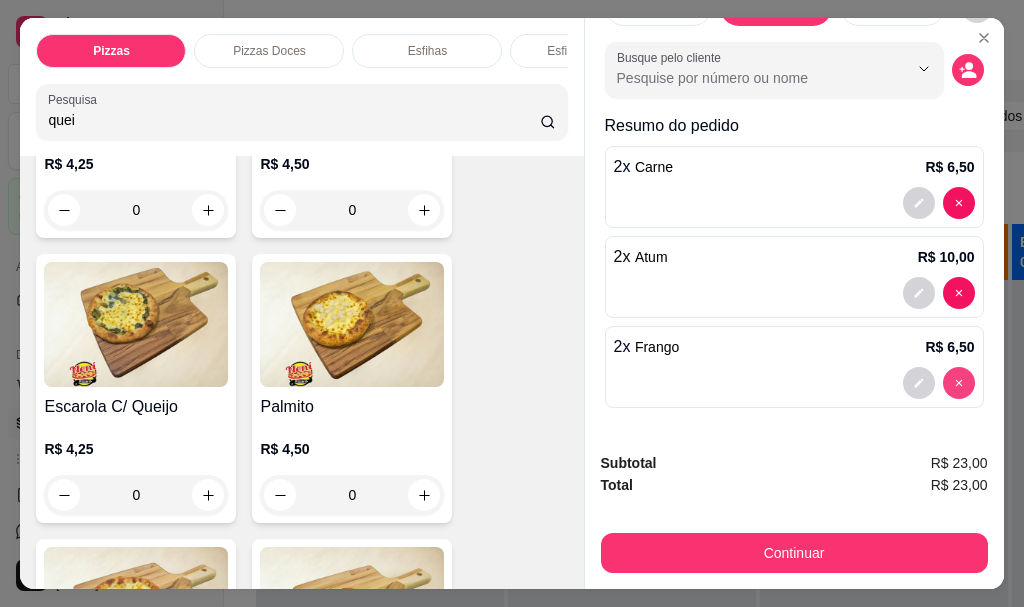 scroll, scrollTop: 74, scrollLeft: 0, axis: vertical 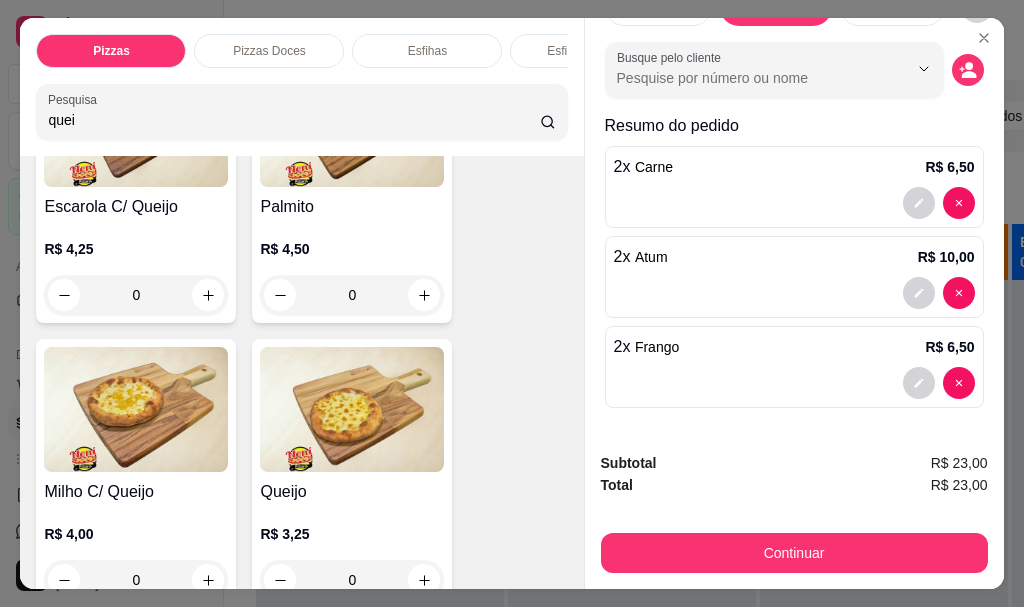 click at bounding box center (352, 409) 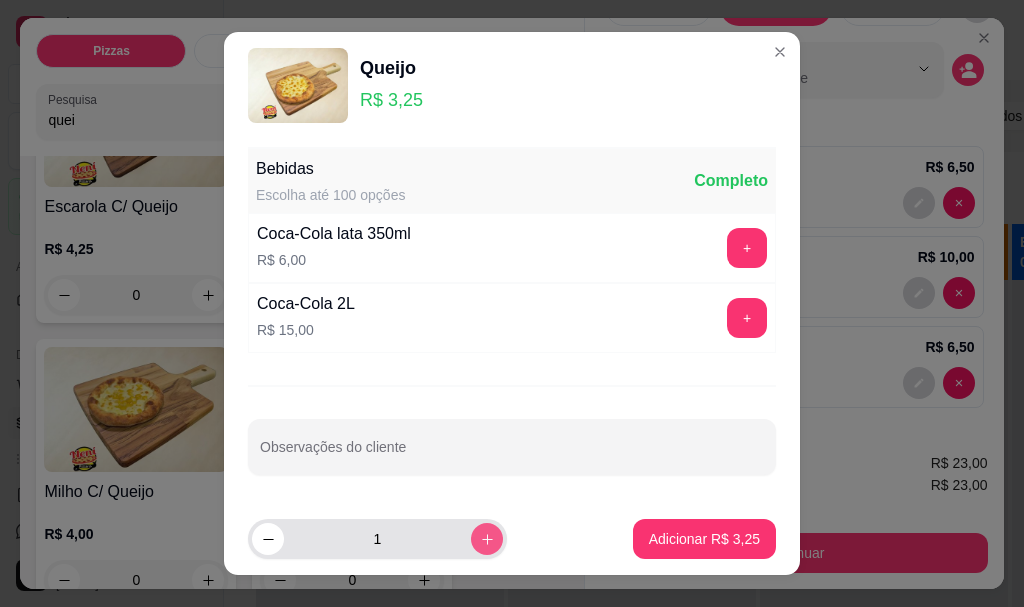 click 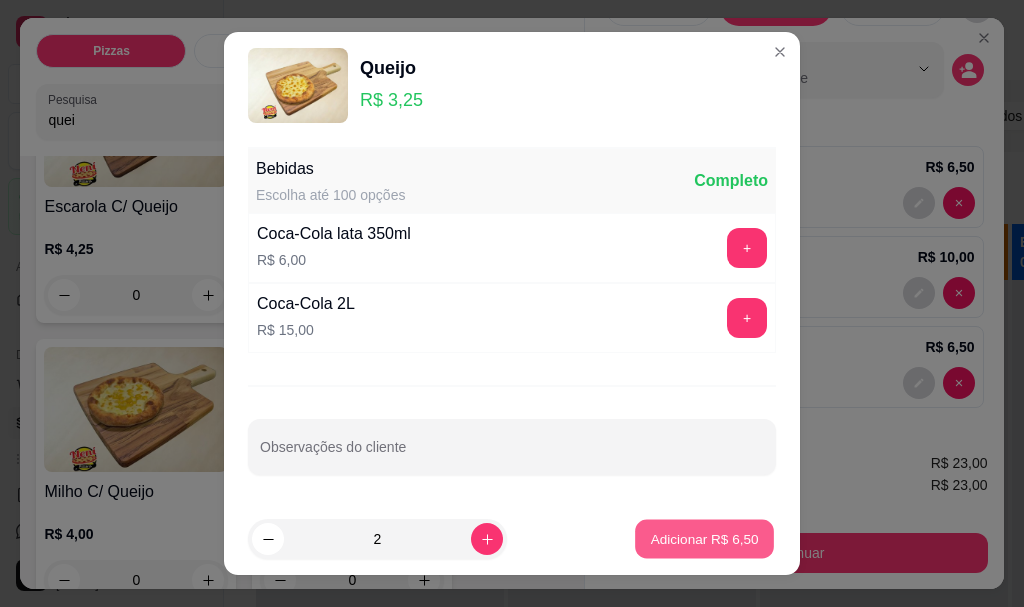 click on "Adicionar   R$ 6,50" at bounding box center [704, 539] 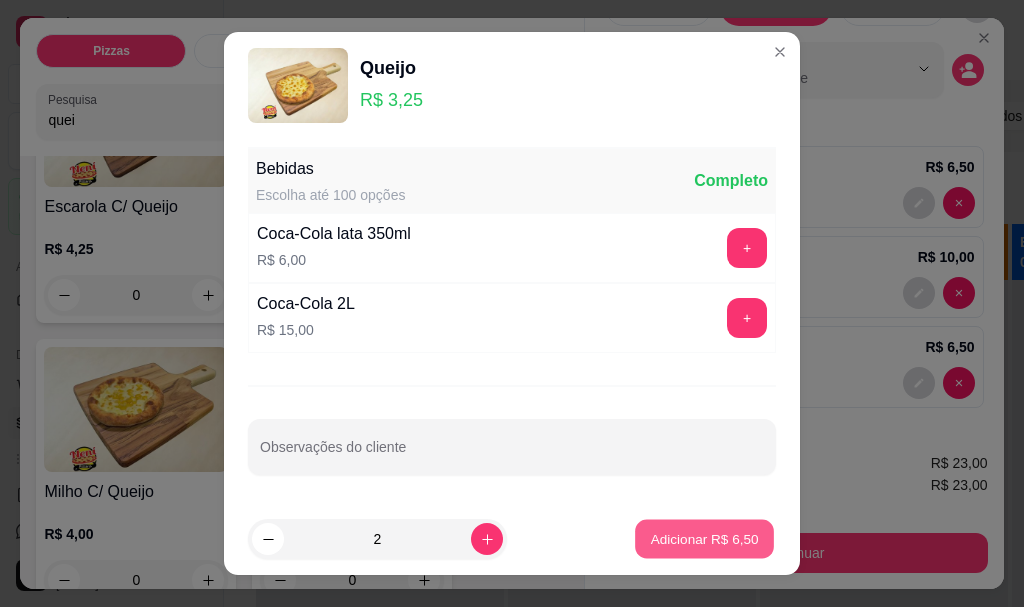 type on "2" 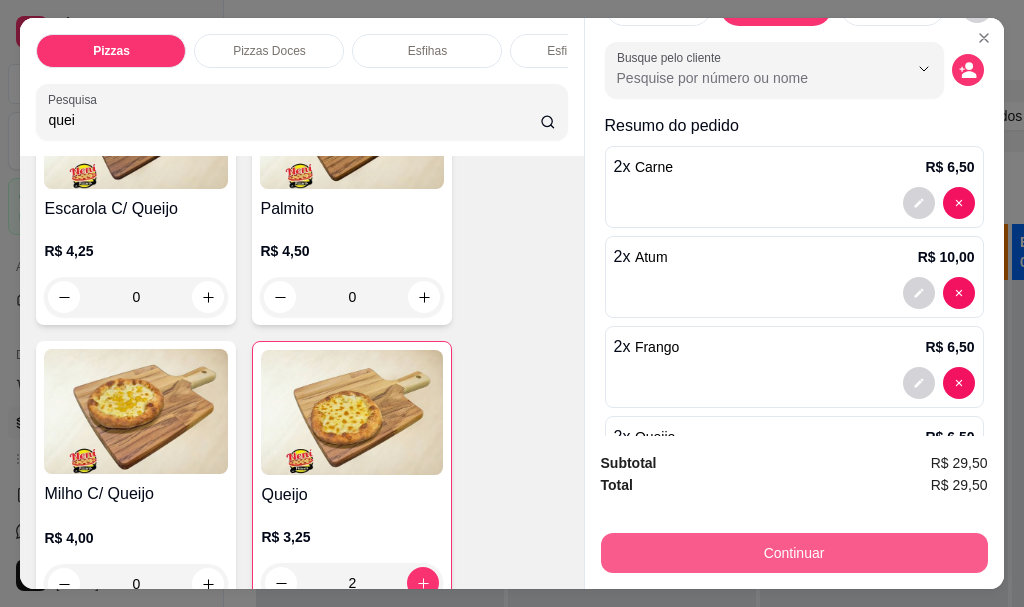 scroll, scrollTop: 4324, scrollLeft: 0, axis: vertical 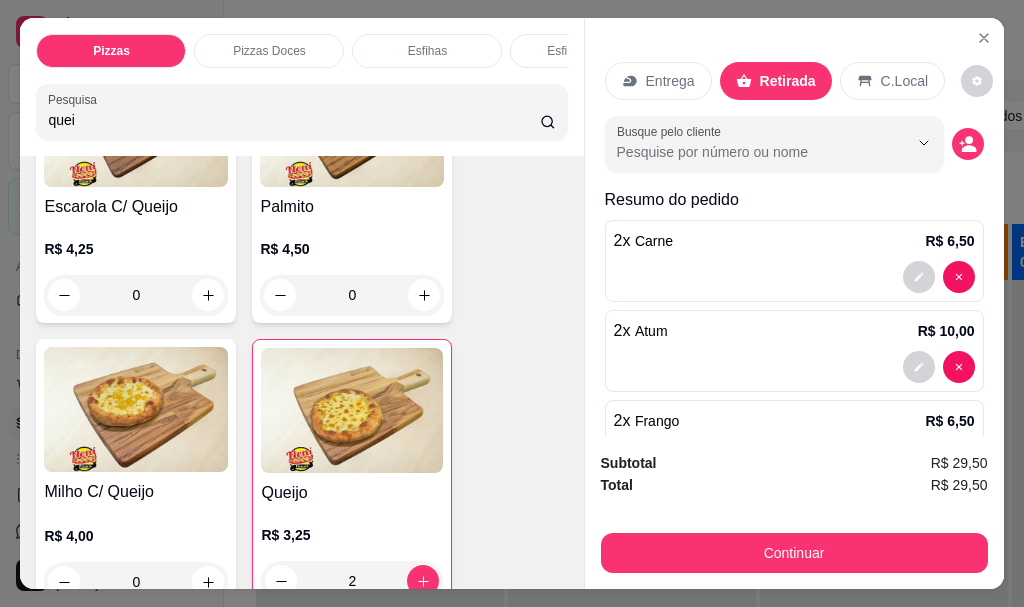 click at bounding box center [968, 144] 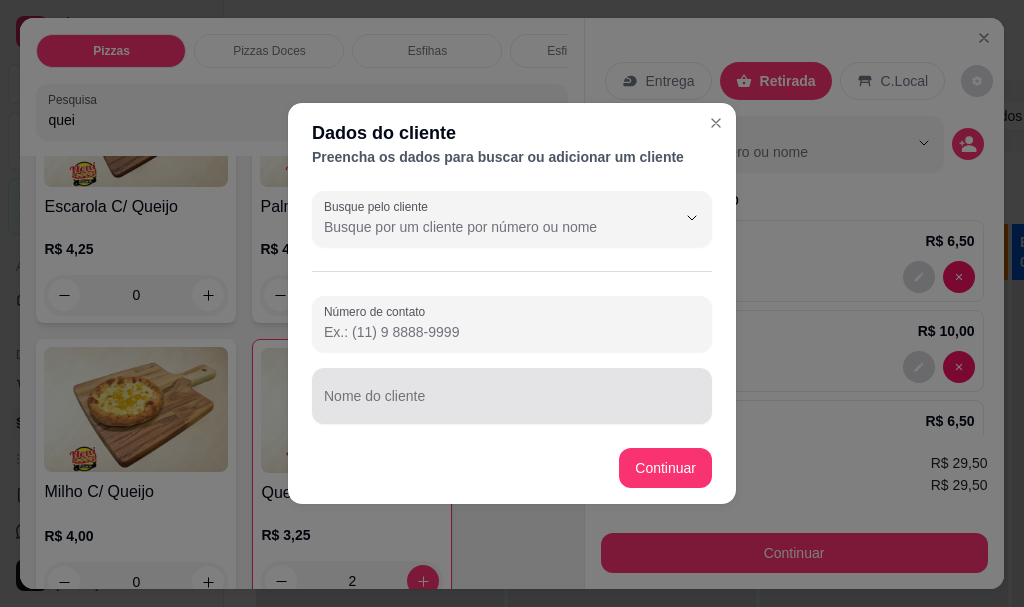 click on "Nome do cliente" at bounding box center [512, 404] 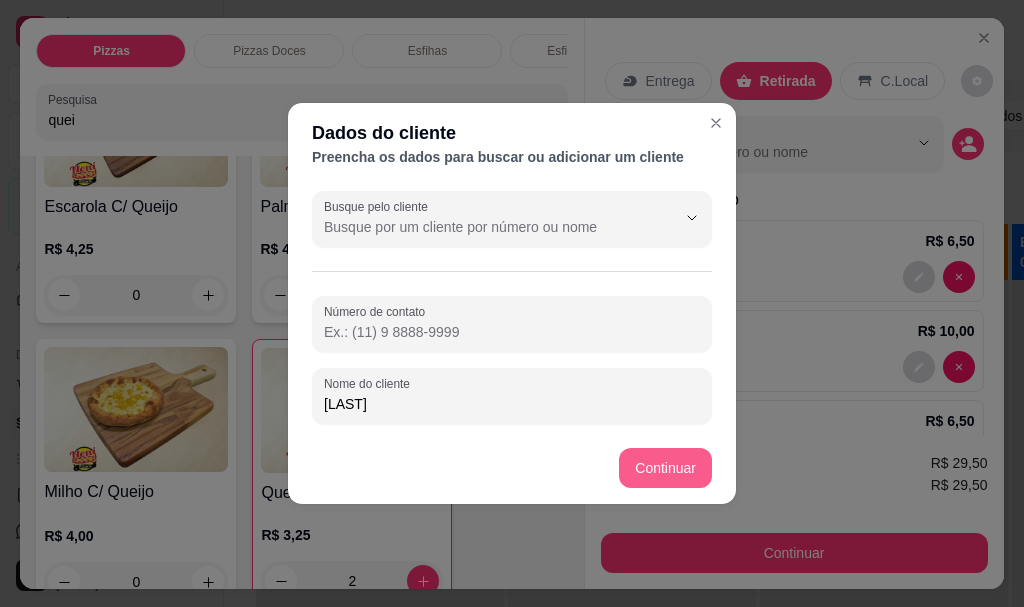 type on "[LAST]" 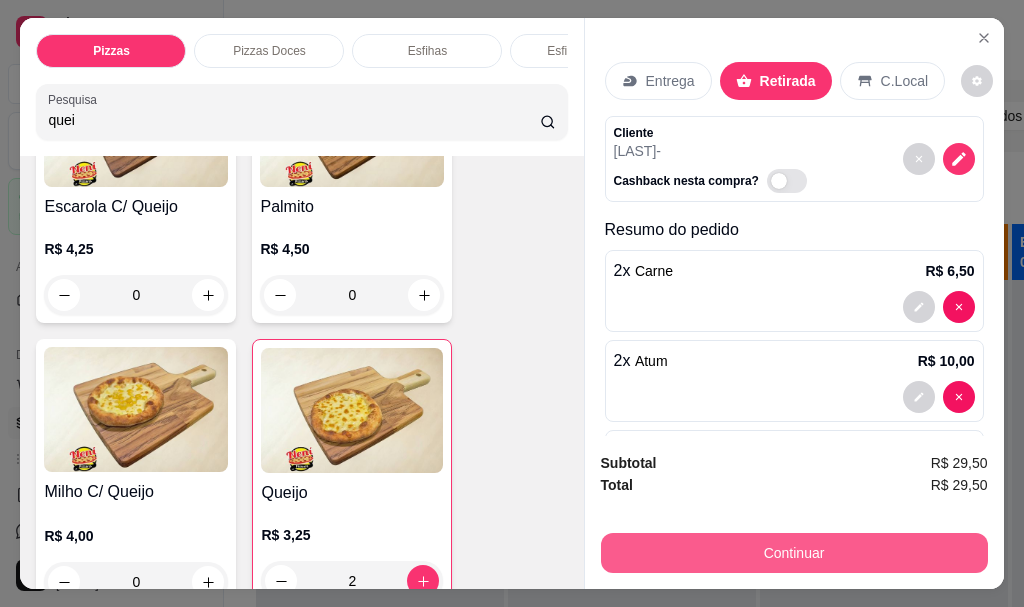 click on "Continuar" at bounding box center [794, 553] 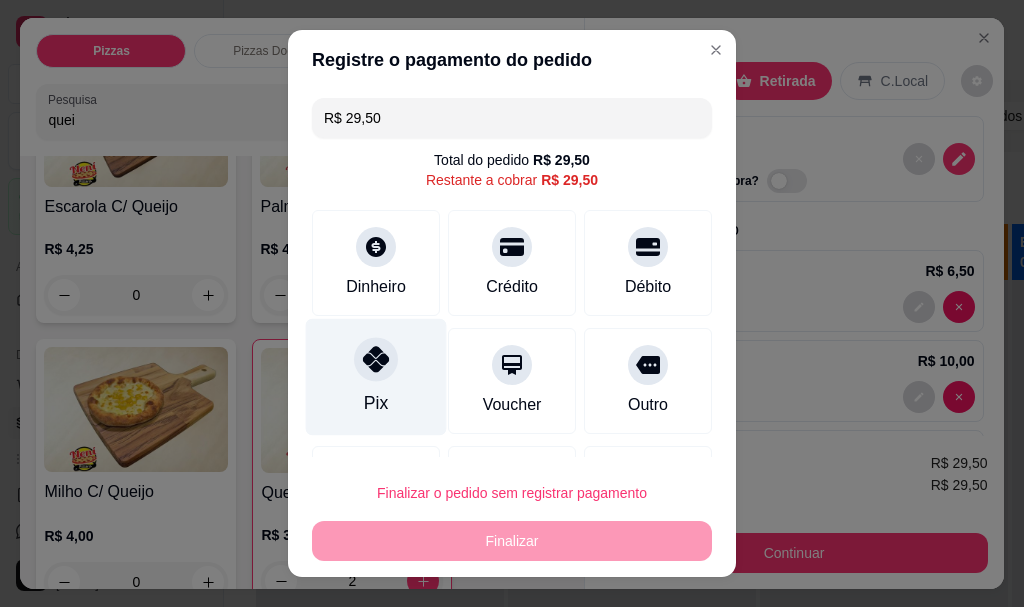 click on "Pix" at bounding box center (376, 404) 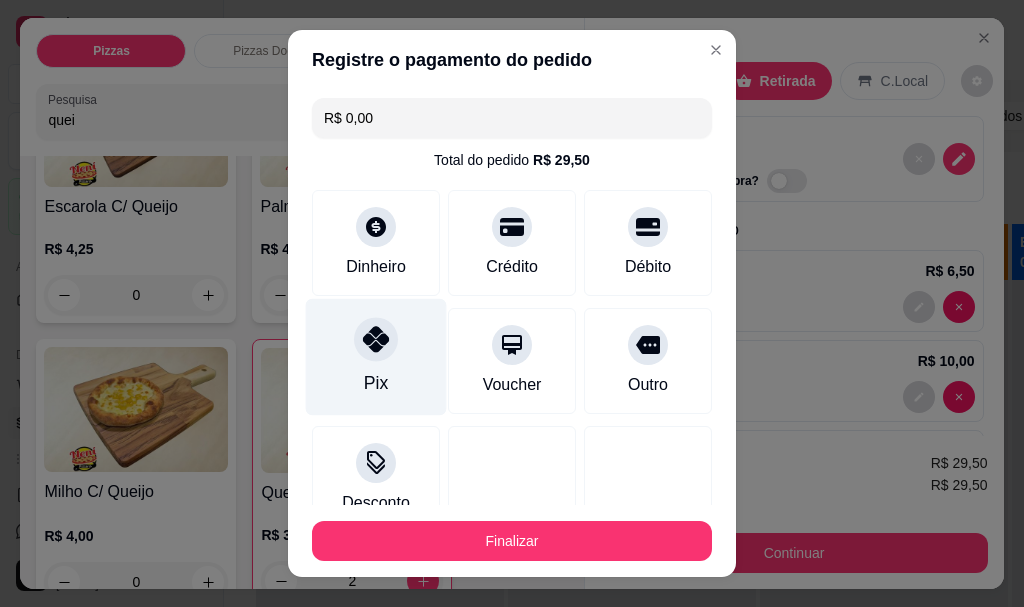 click 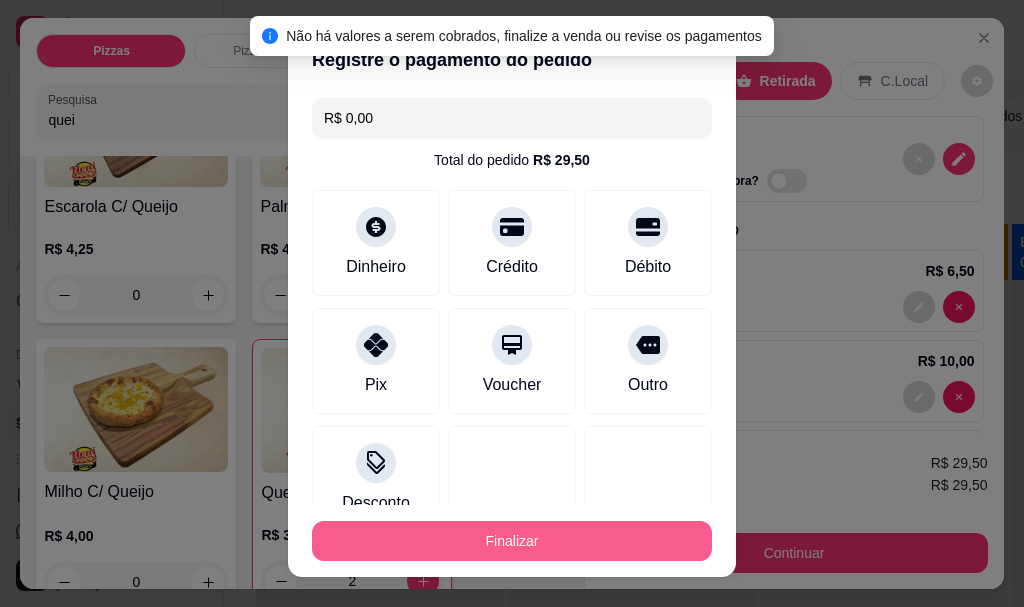 click on "Finalizar" at bounding box center (512, 541) 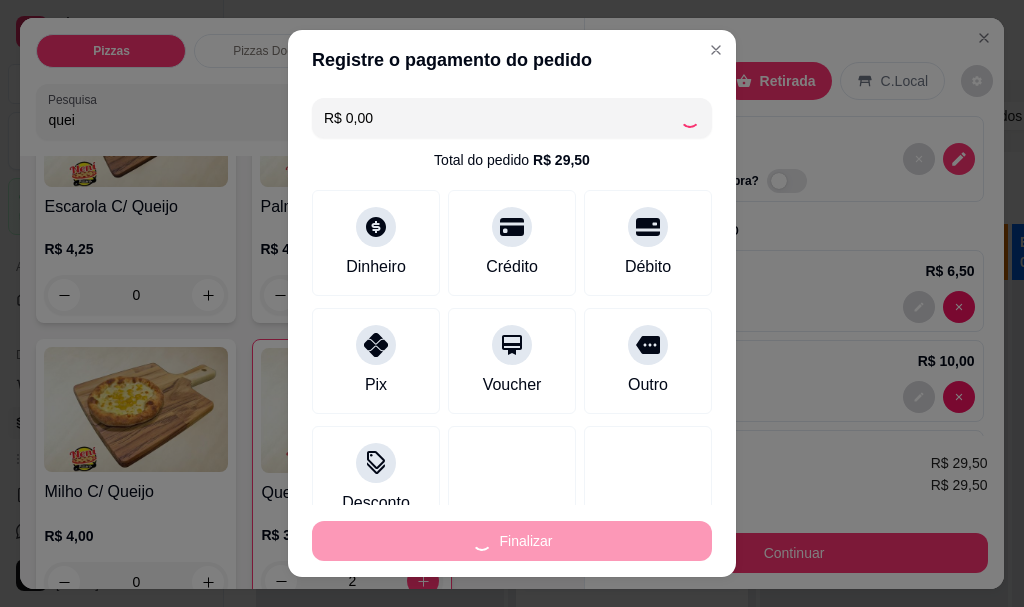 type on "0" 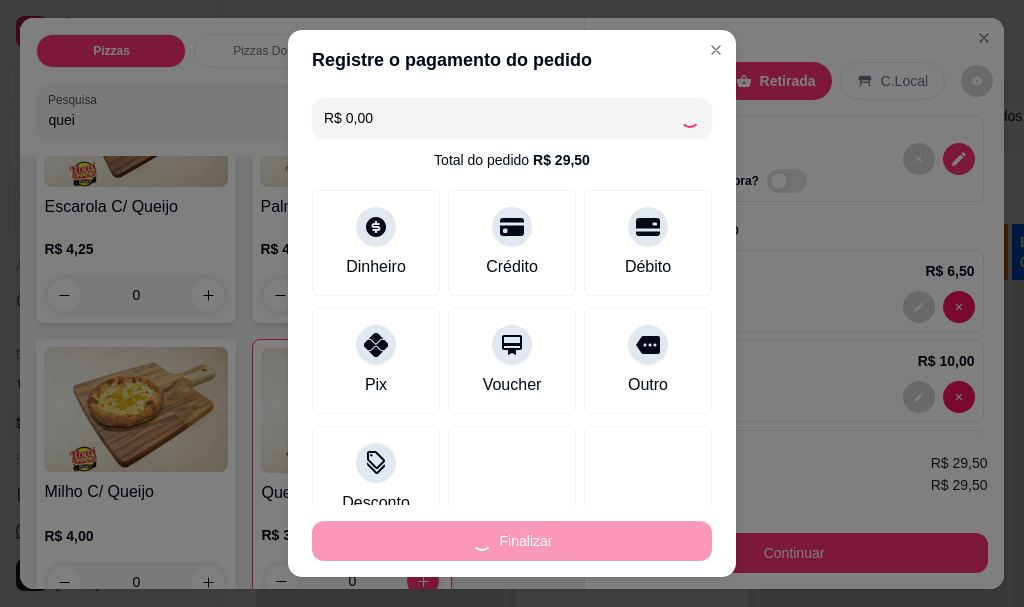 type on "-R$ 29,50" 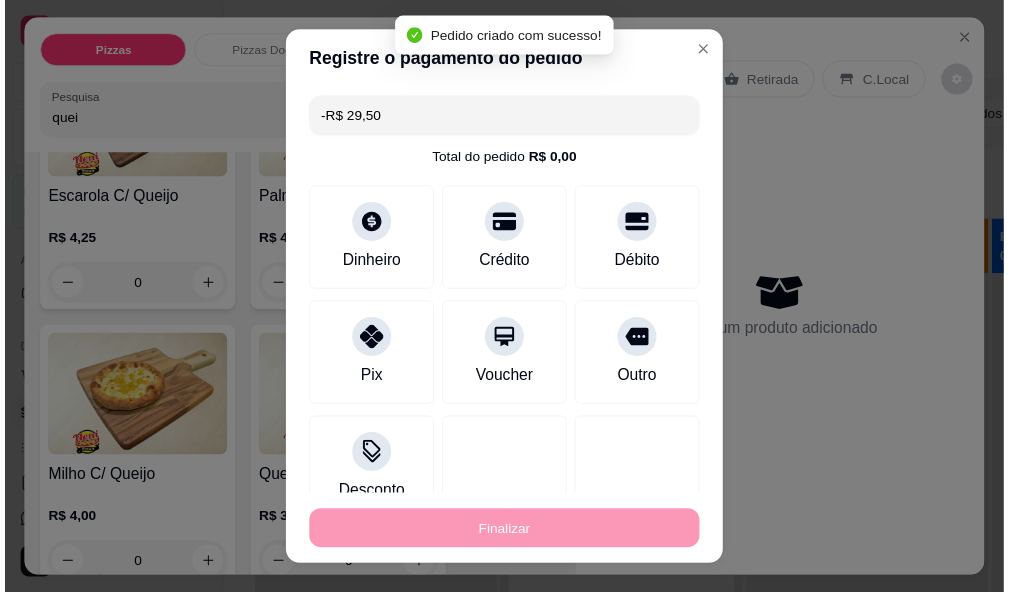 scroll, scrollTop: 4318, scrollLeft: 0, axis: vertical 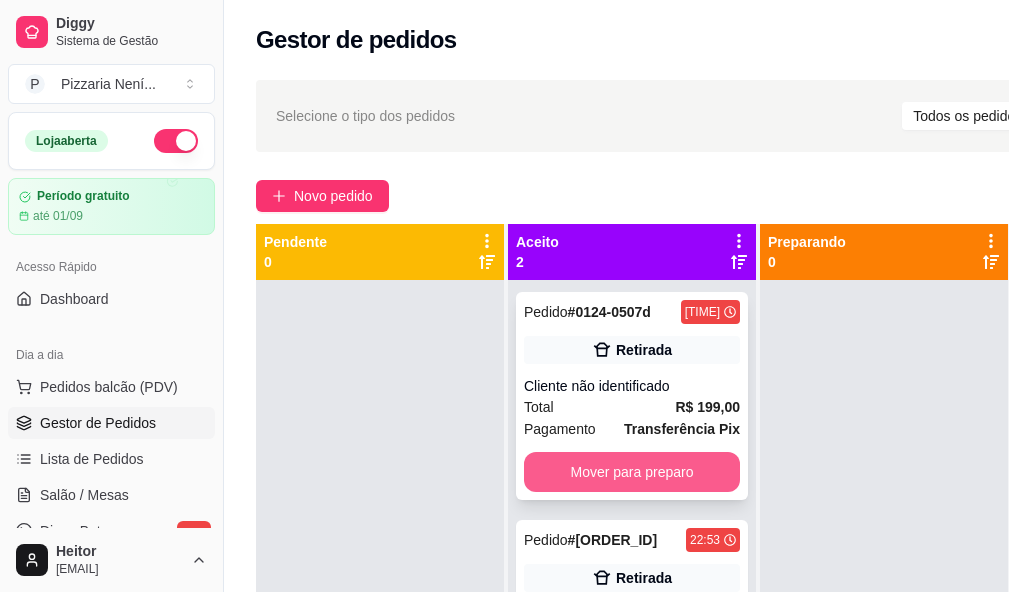 click on "Mover para preparo" at bounding box center (632, 472) 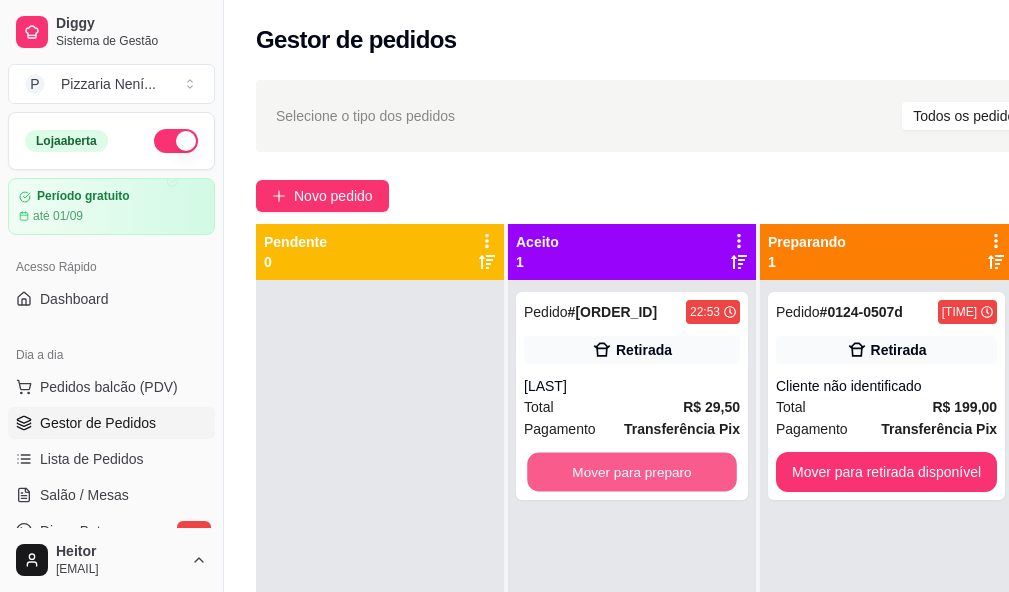 click on "Mover para preparo" at bounding box center (632, 472) 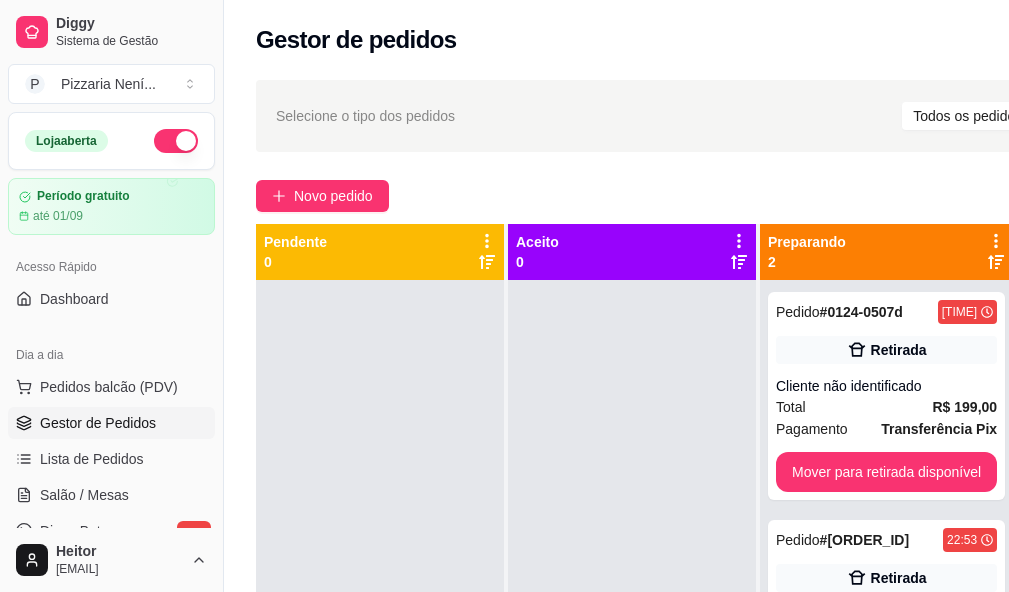 scroll, scrollTop: 0, scrollLeft: 224, axis: horizontal 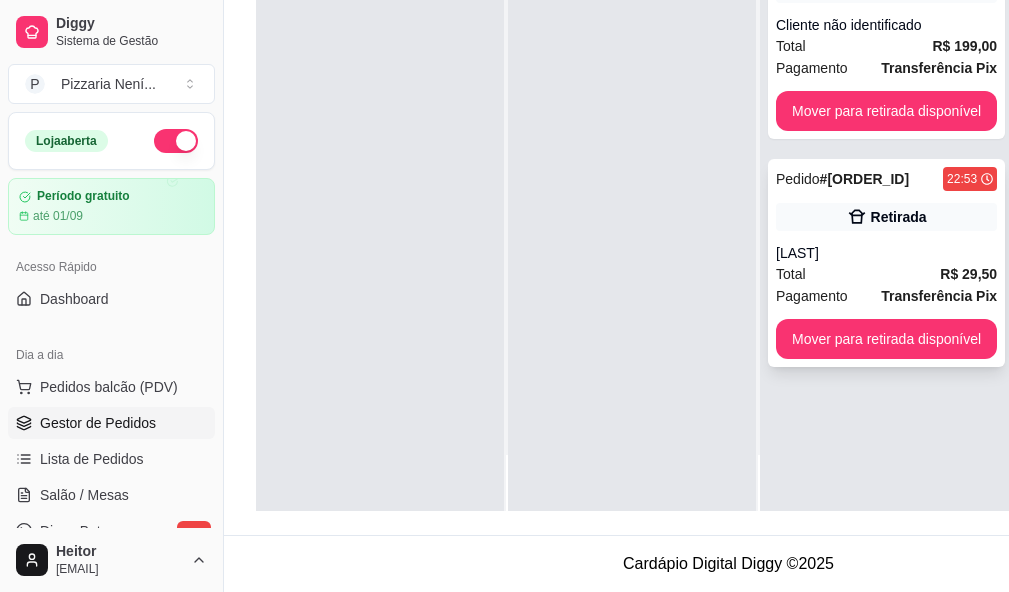 click on "Mover para retirada disponível" at bounding box center (886, 339) 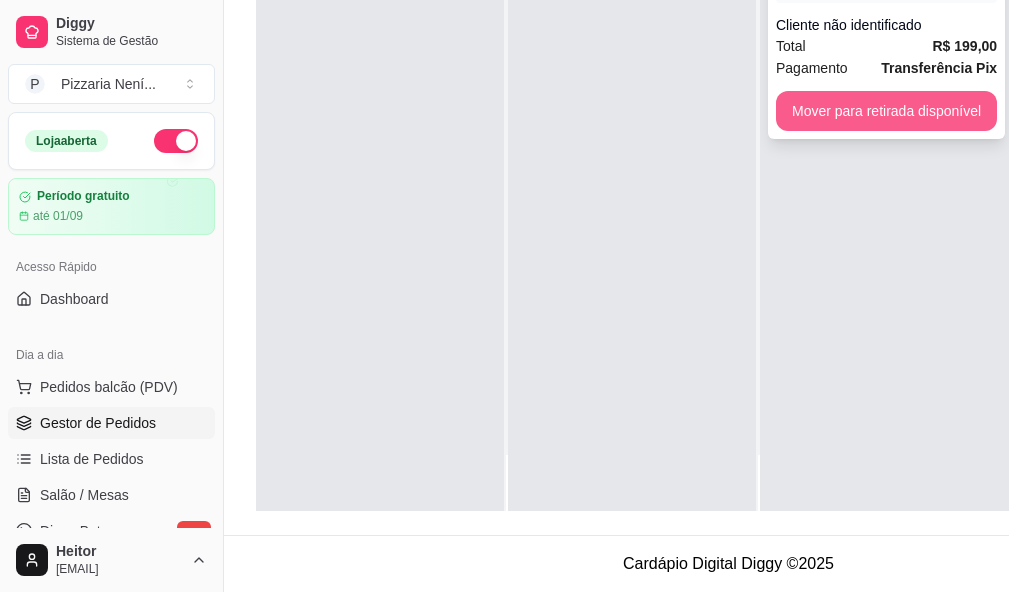 click on "Mover para retirada disponível" at bounding box center (886, 111) 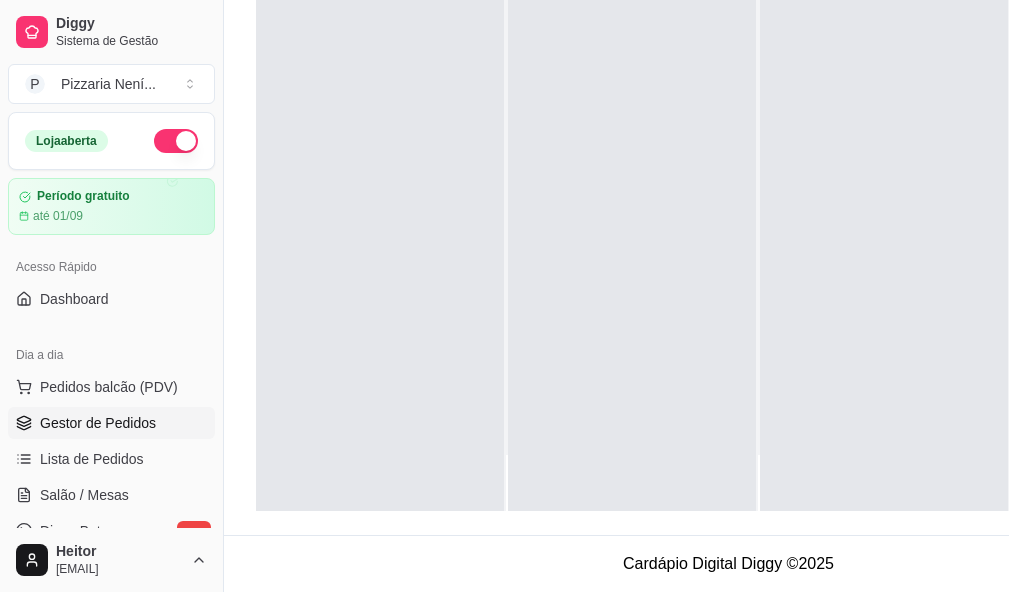scroll, scrollTop: 0, scrollLeft: 0, axis: both 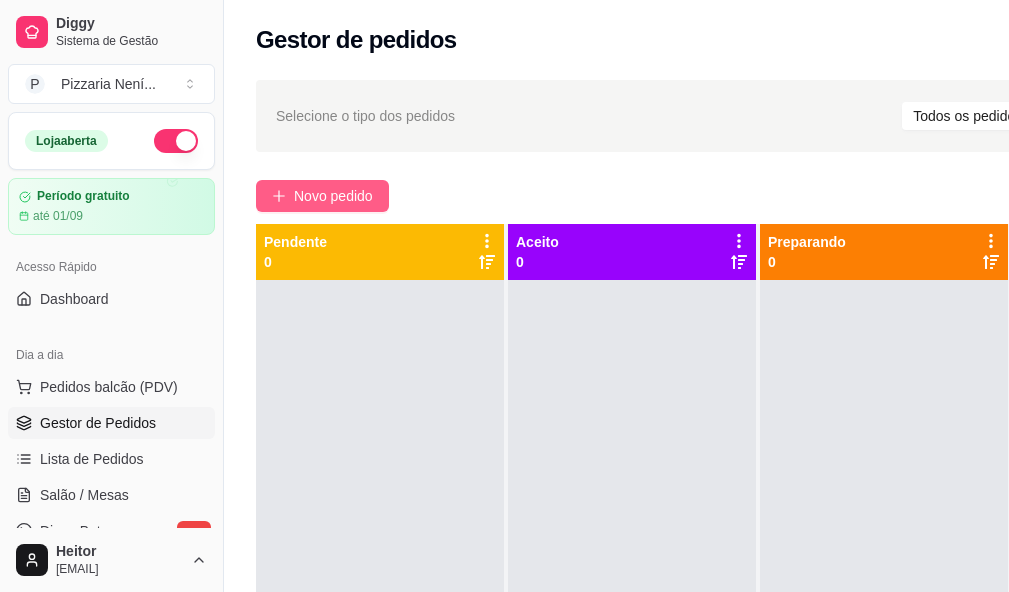 click on "Novo pedido" at bounding box center (333, 196) 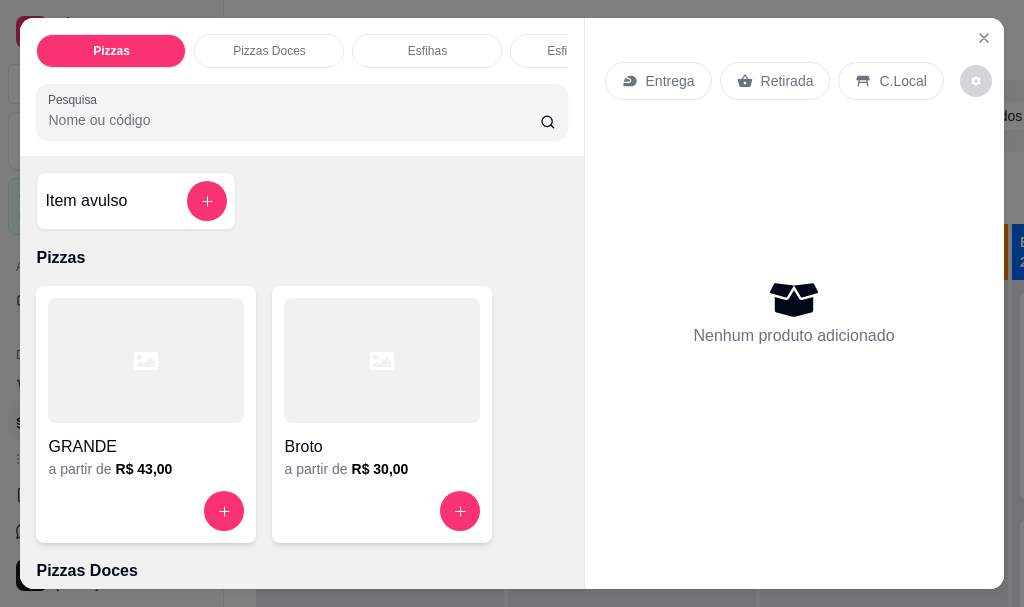 click on "Entrega" at bounding box center [670, 81] 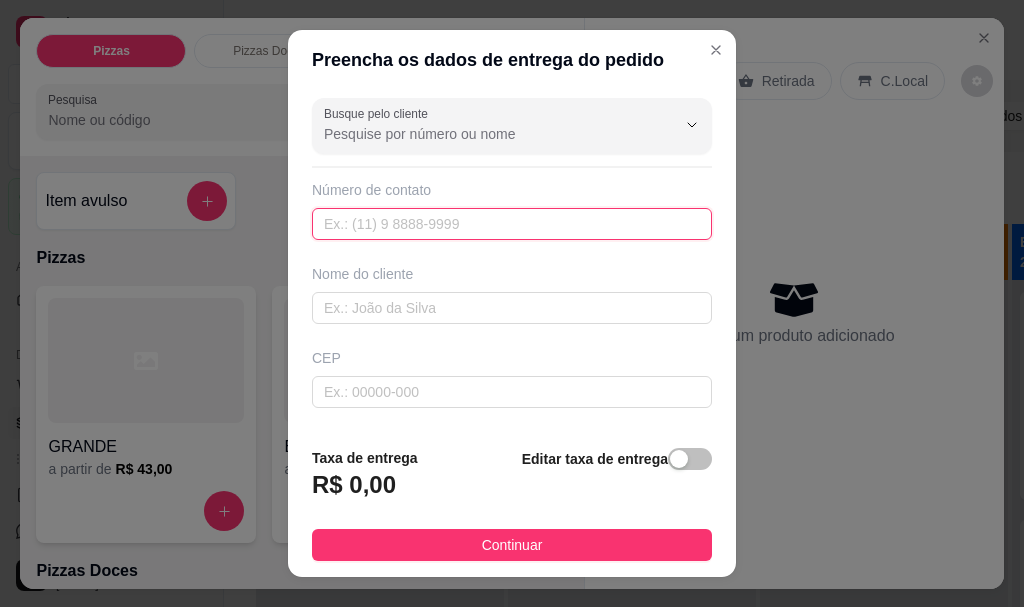 click at bounding box center [512, 224] 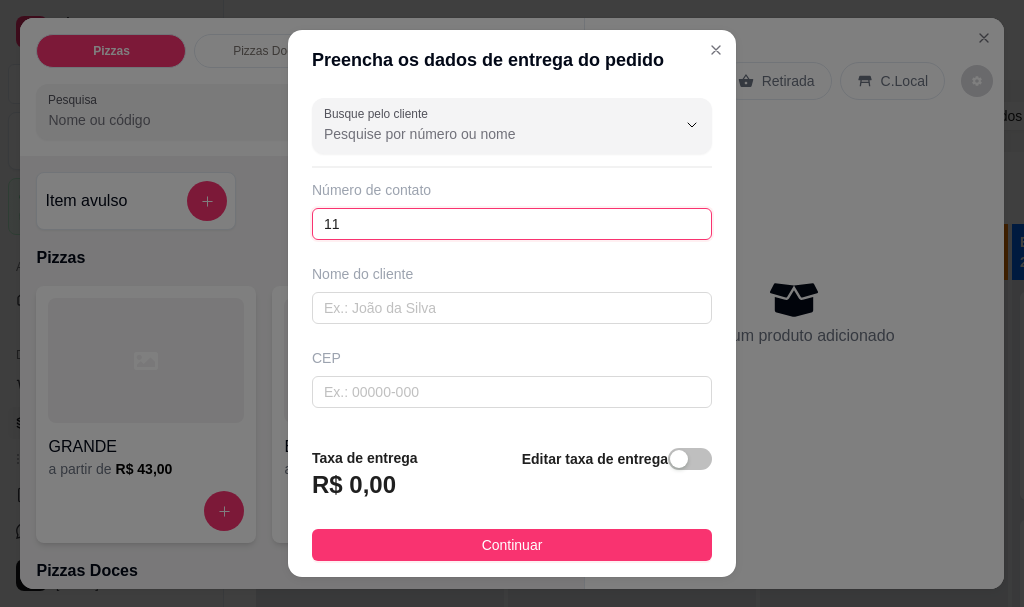 paste on "[PHONE]" 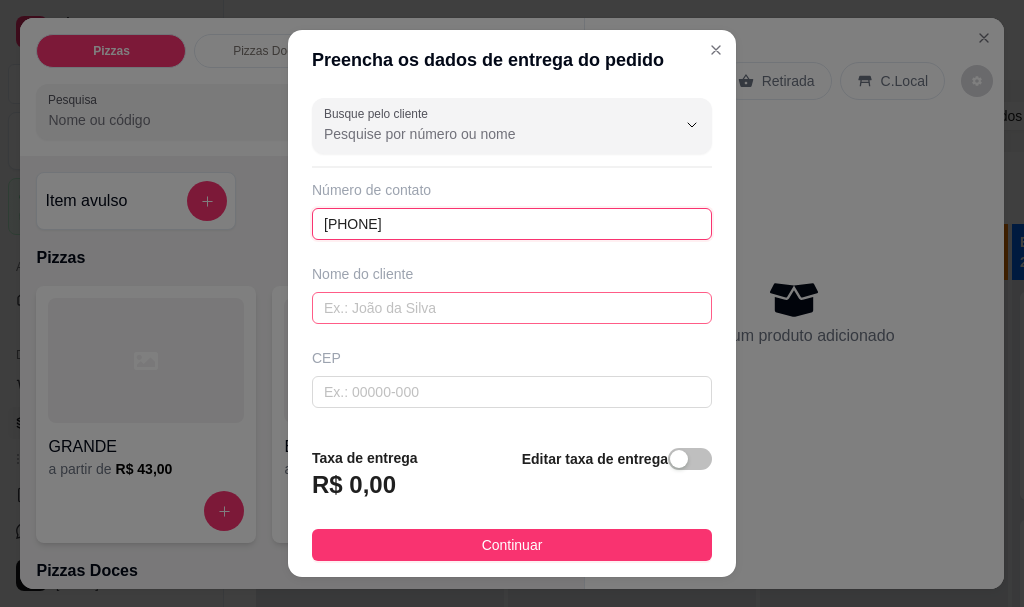 type on "[PHONE]" 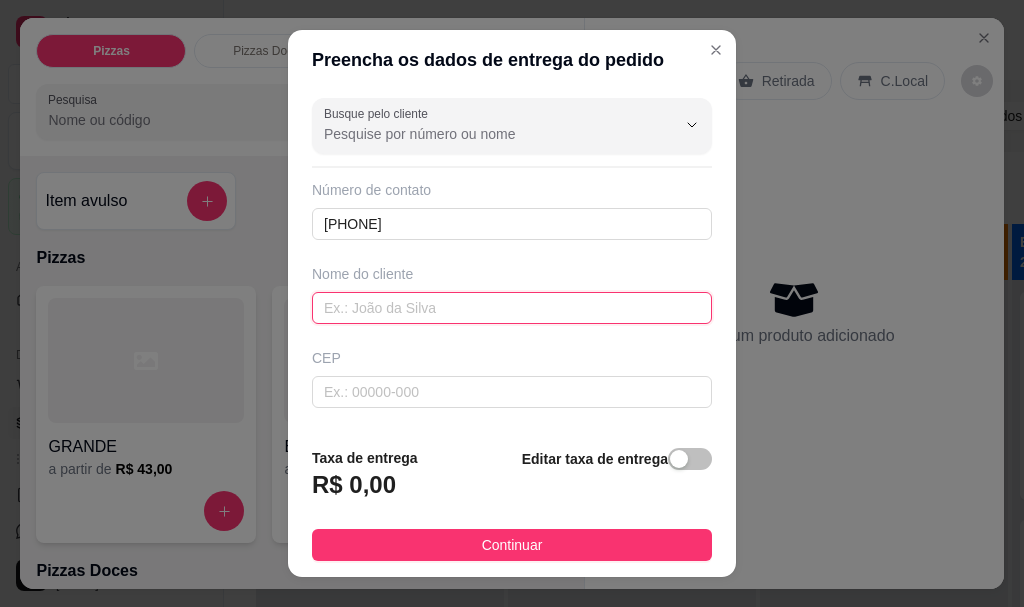 click at bounding box center [512, 308] 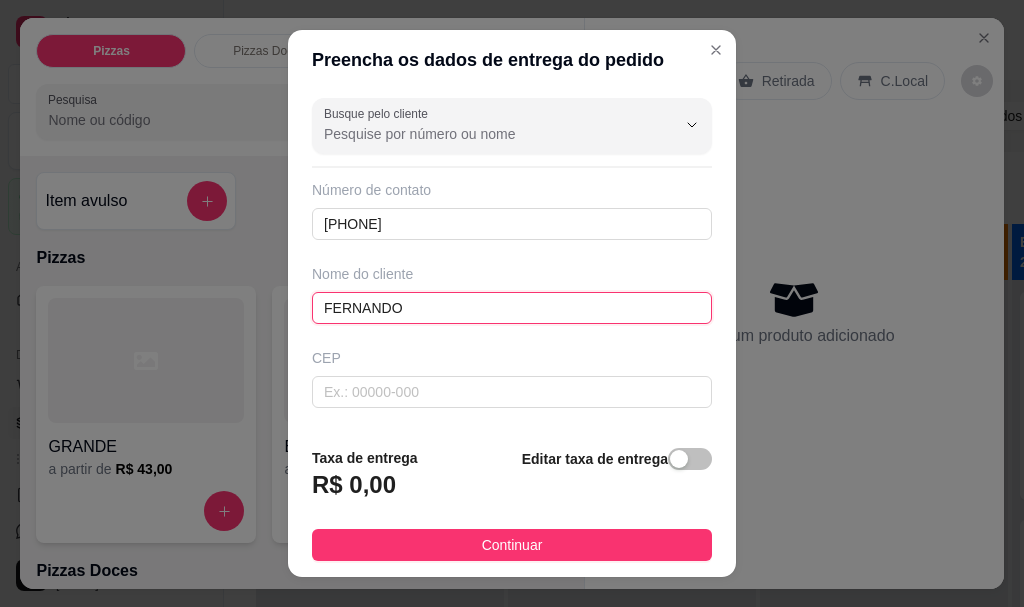 scroll, scrollTop: 300, scrollLeft: 0, axis: vertical 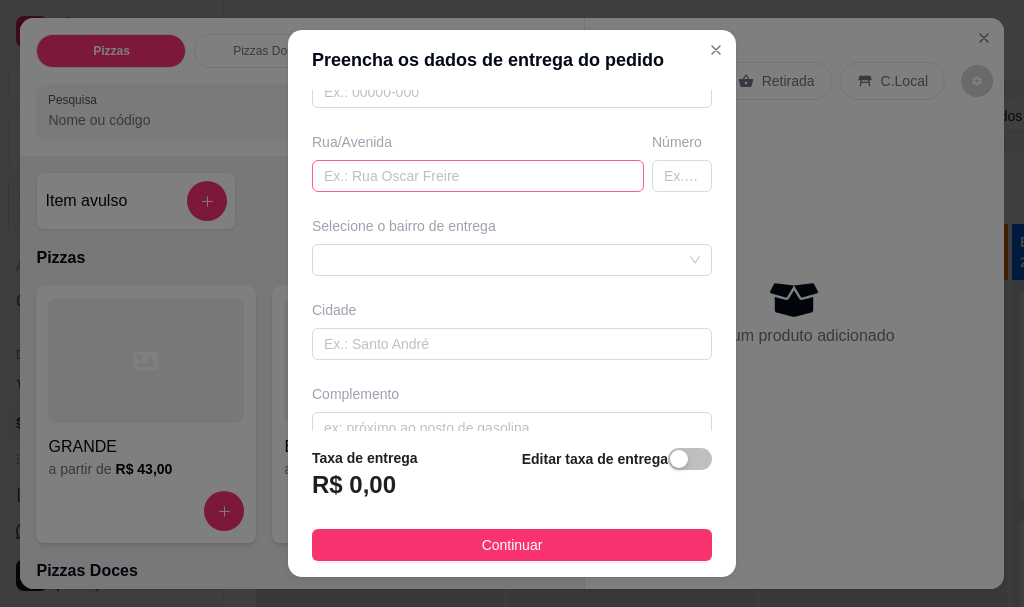 type on "FERNANDO" 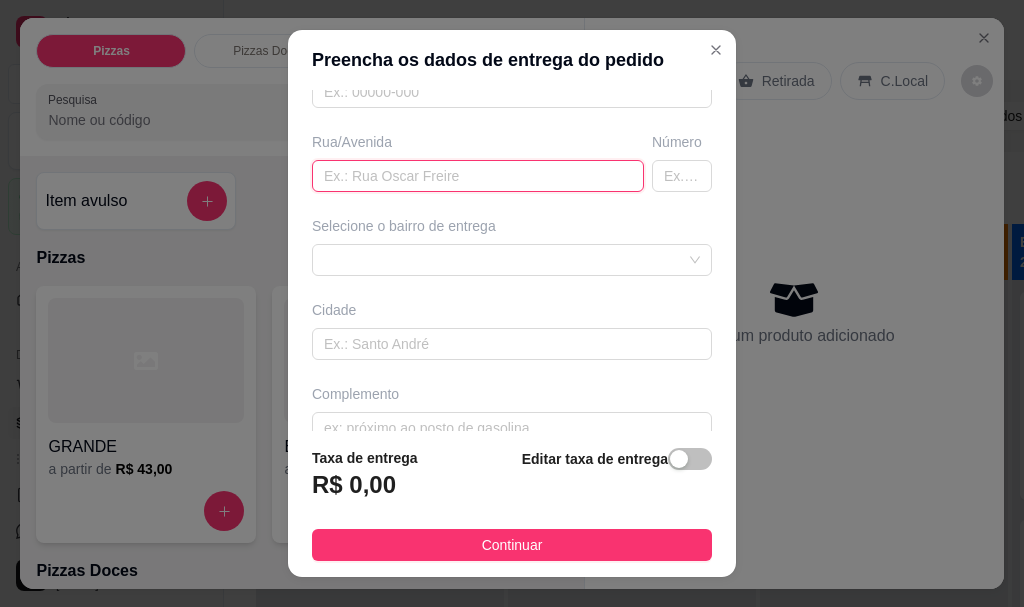 click at bounding box center (478, 176) 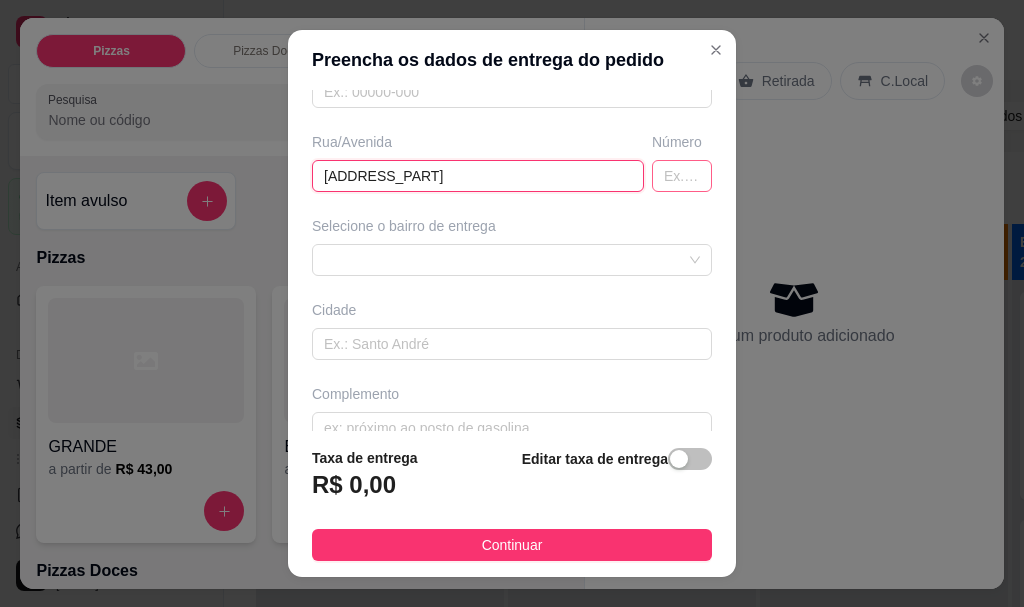 type on "[ADDRESS_PART]" 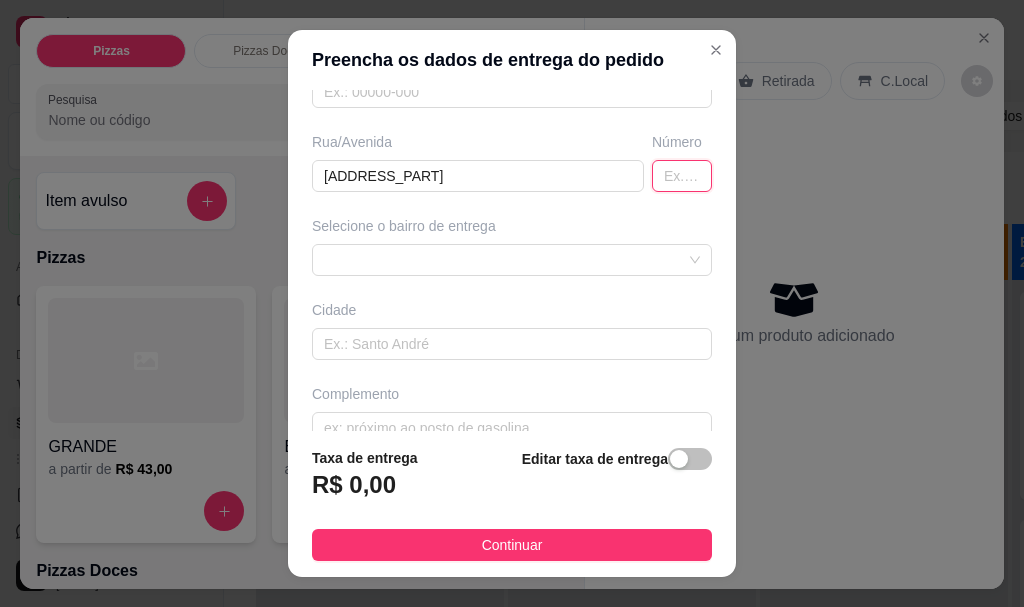drag, startPoint x: 641, startPoint y: 182, endPoint x: 612, endPoint y: 191, distance: 30.364452 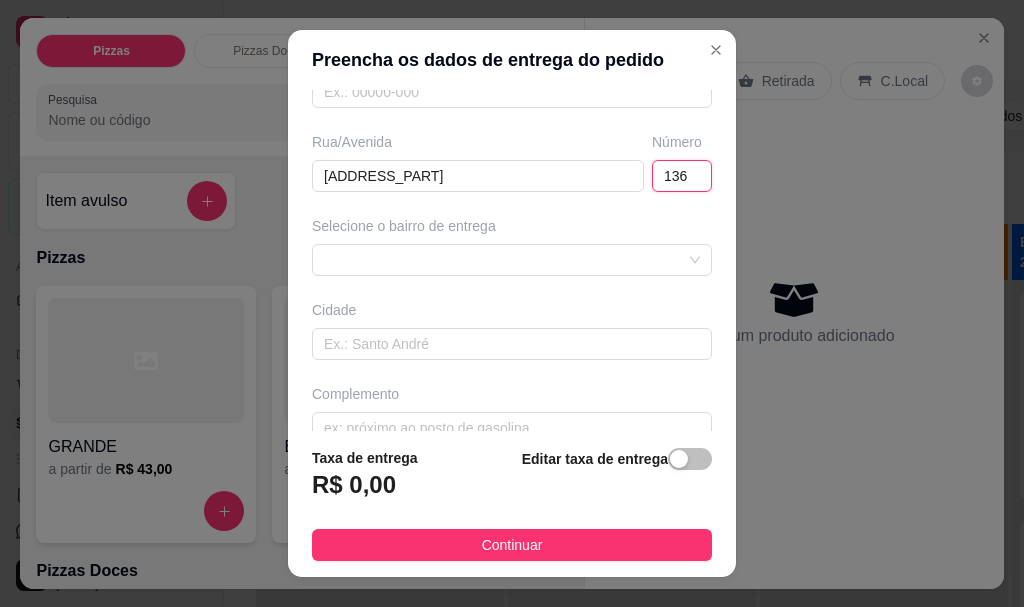 scroll, scrollTop: 333, scrollLeft: 0, axis: vertical 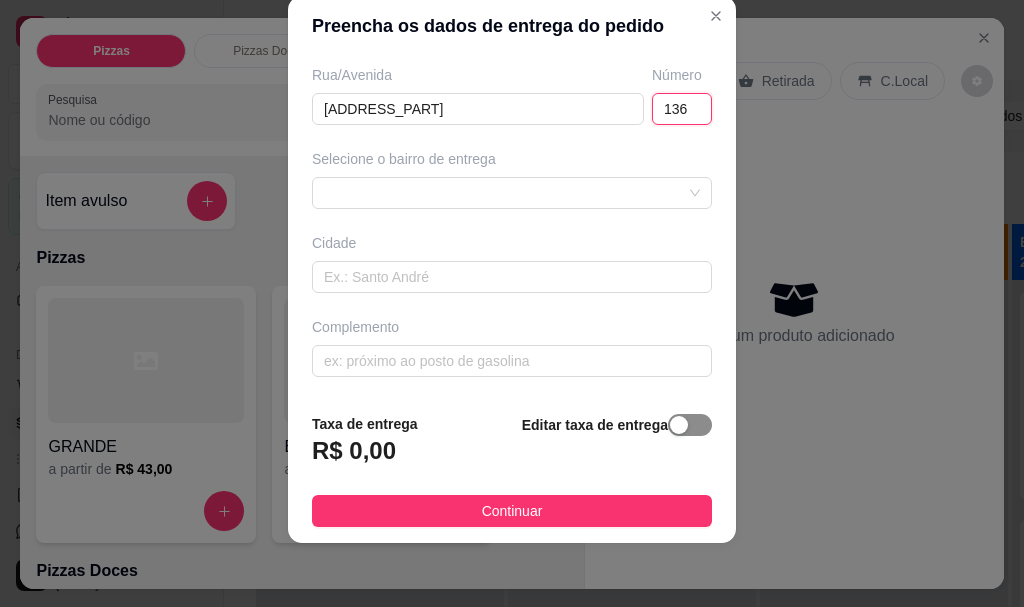 type on "136" 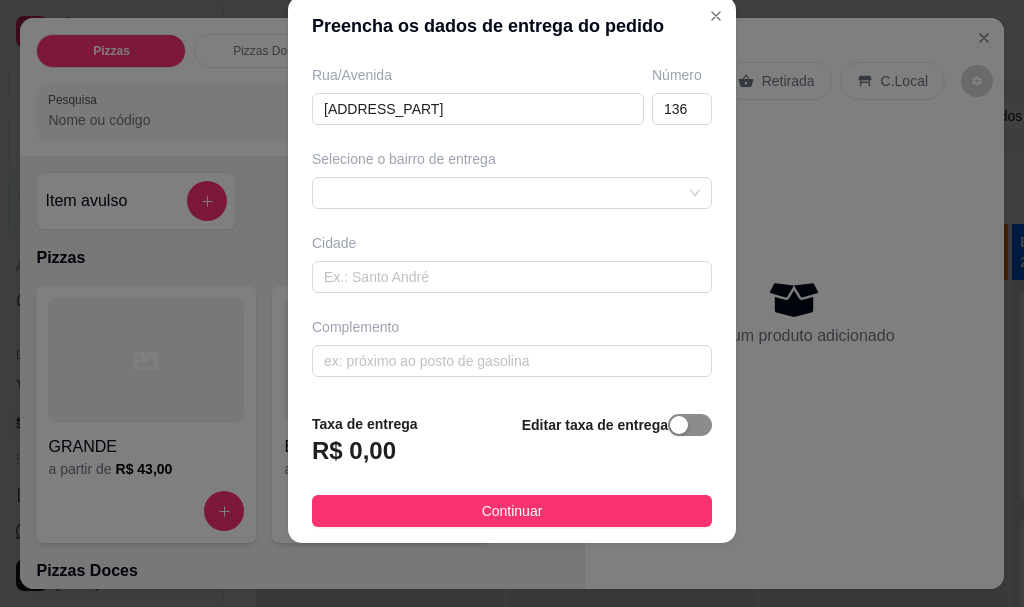 click at bounding box center (690, 425) 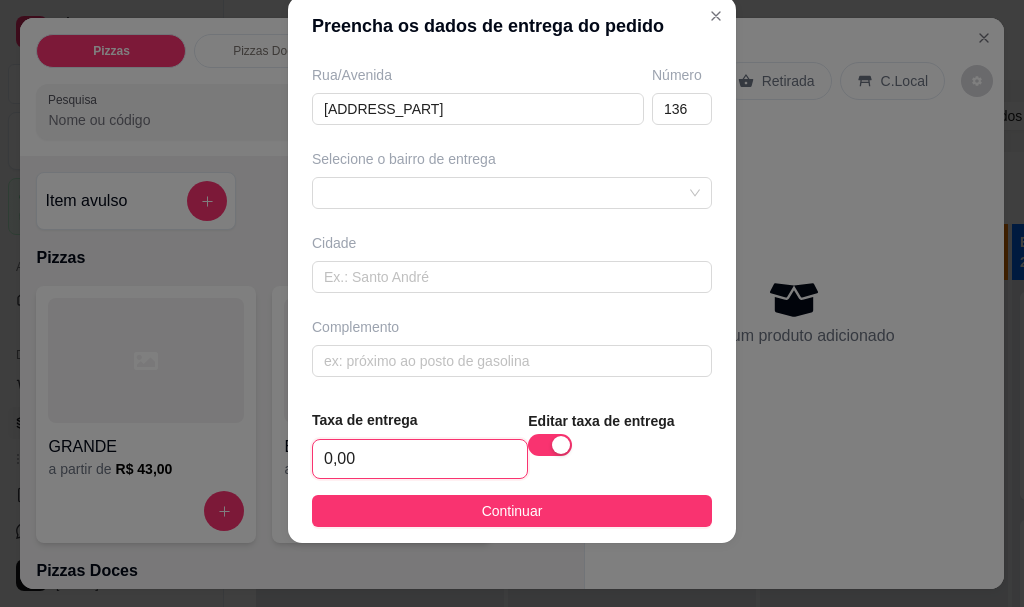 click on "0,00" at bounding box center [420, 459] 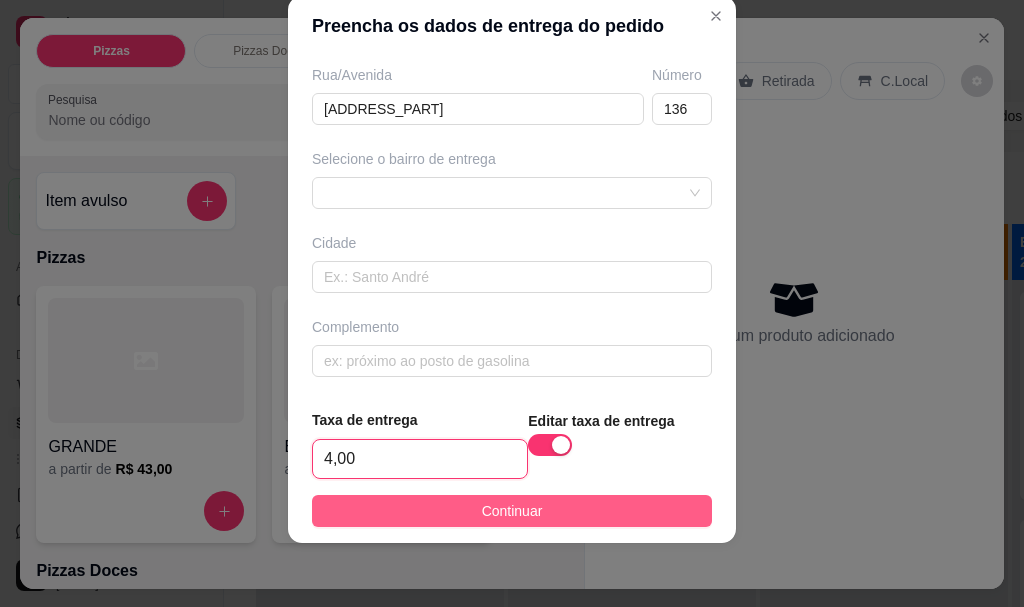 type on "4,00" 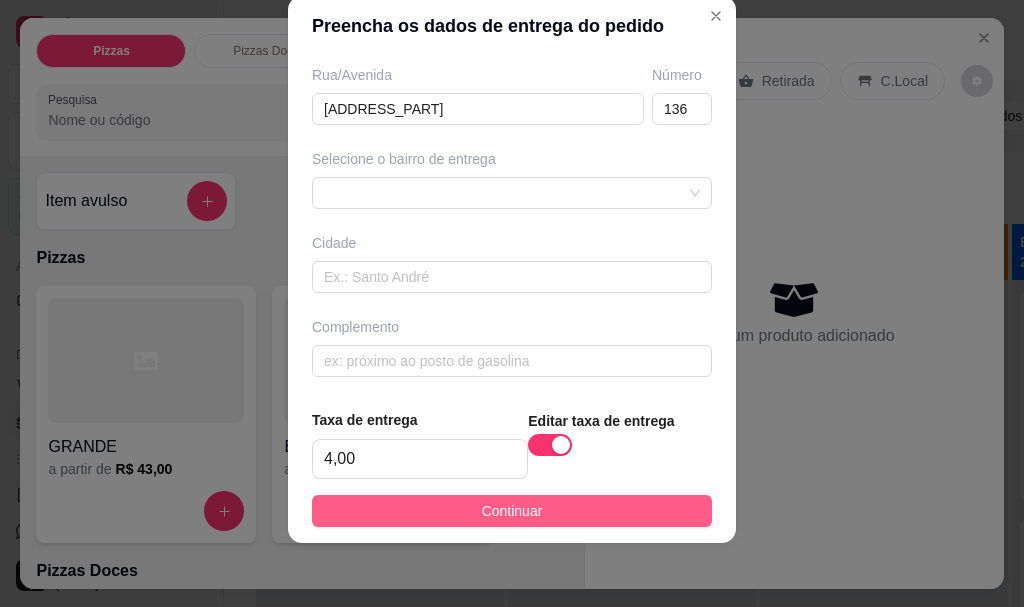 click on "Continuar" at bounding box center [512, 511] 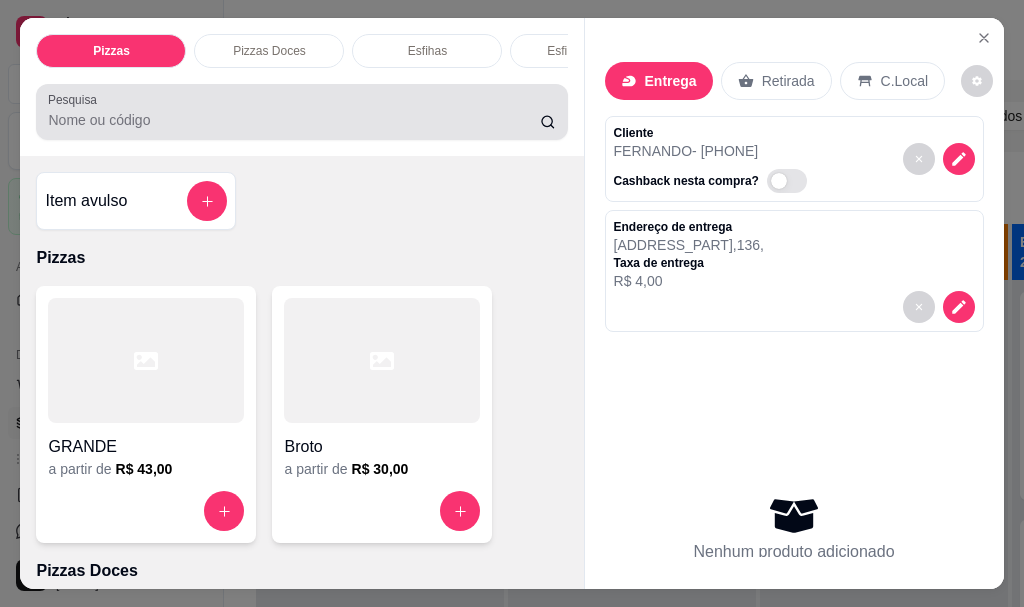 click on "Pesquisa" at bounding box center [294, 120] 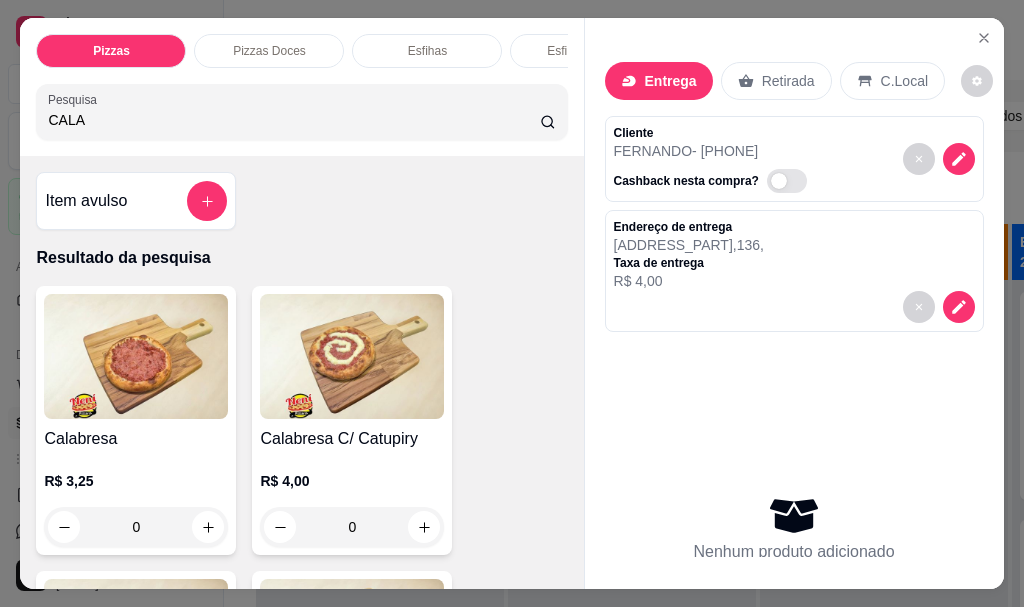 scroll, scrollTop: 100, scrollLeft: 0, axis: vertical 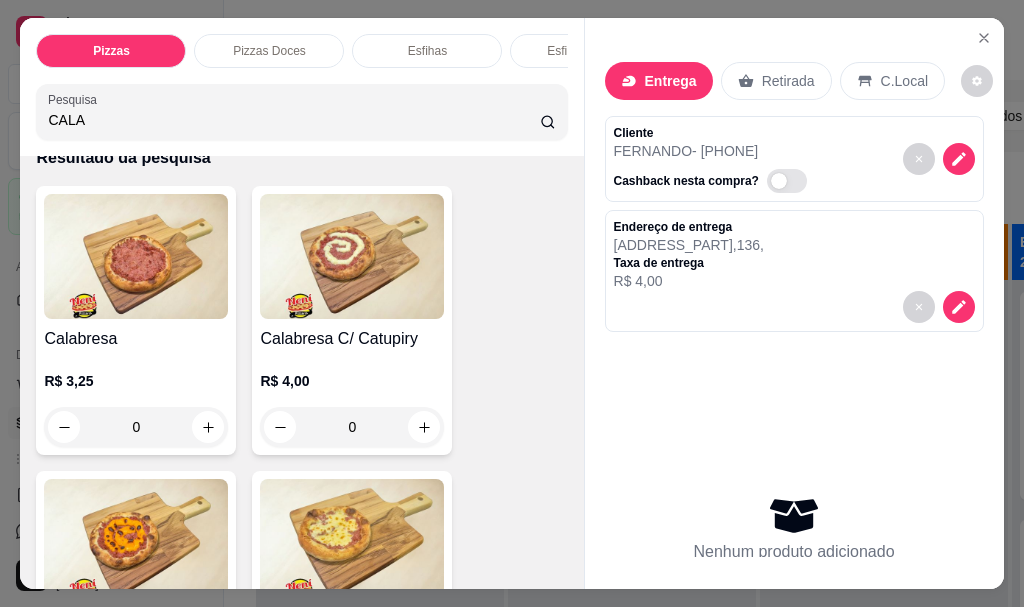 type on "CALA" 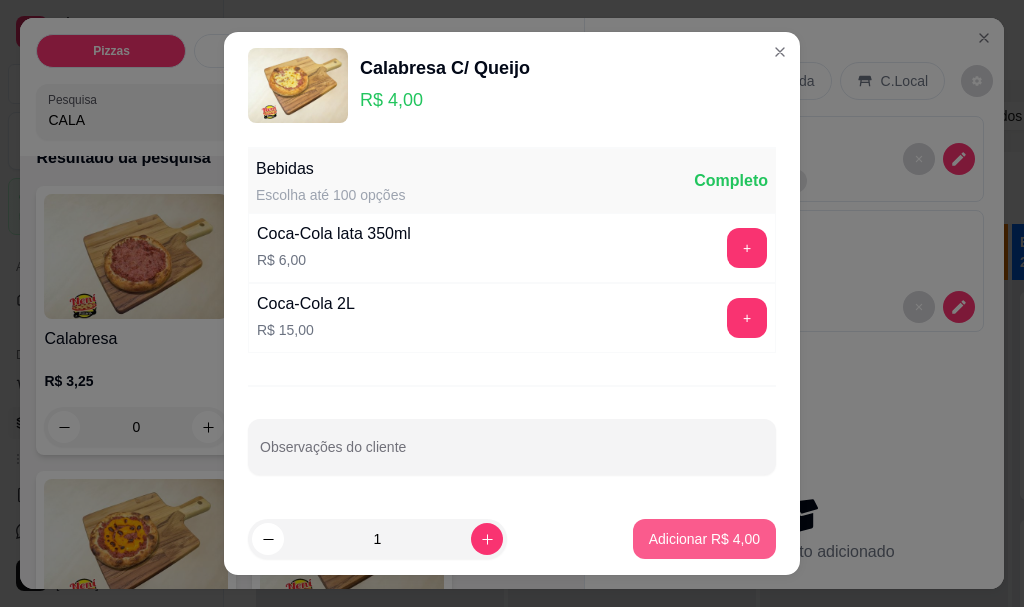 click on "Adicionar   R$ 4,00" at bounding box center (704, 539) 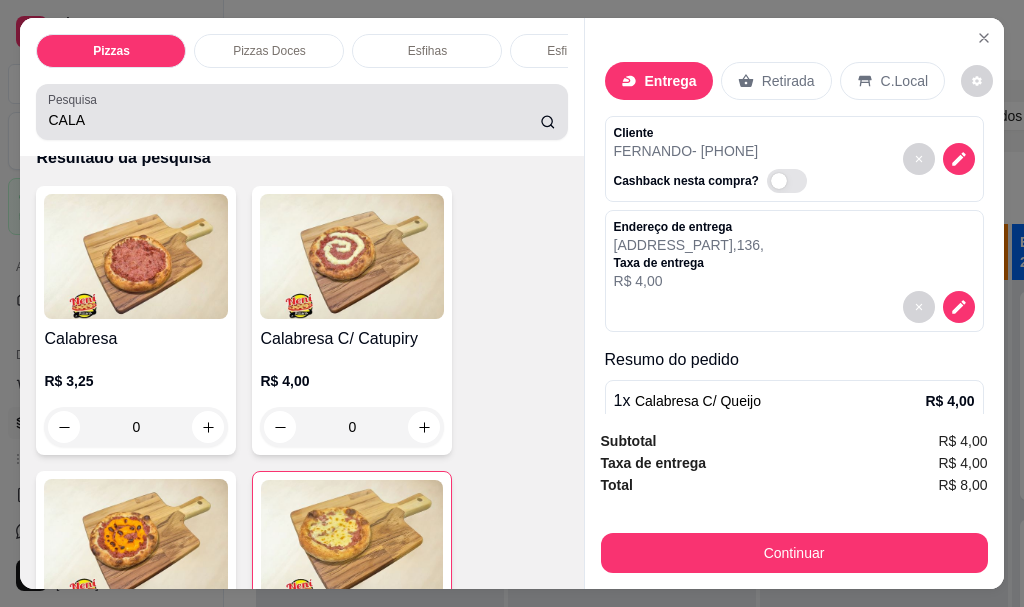 click on "CALA" at bounding box center [294, 120] 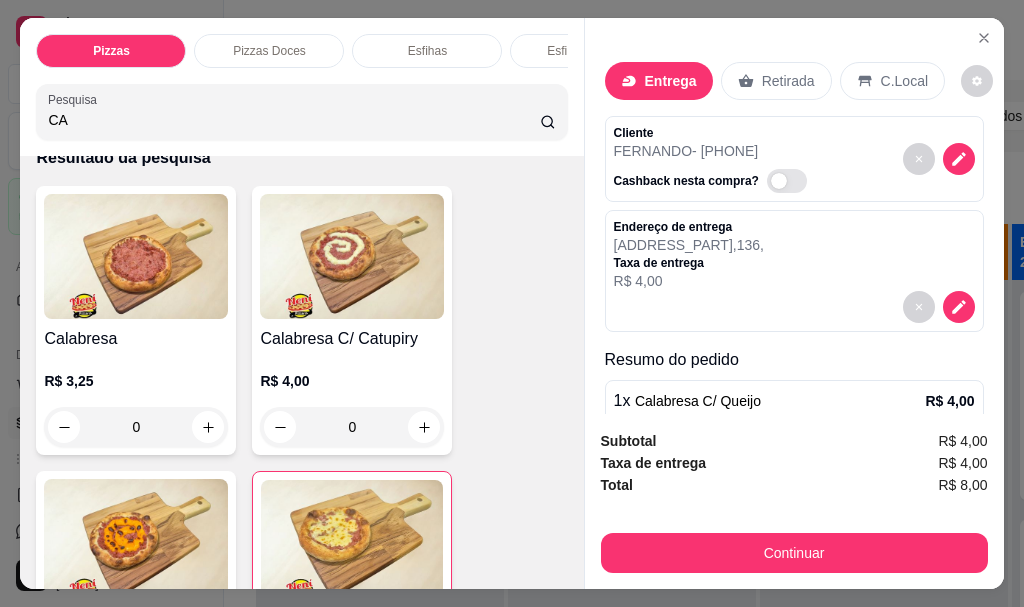type on "C" 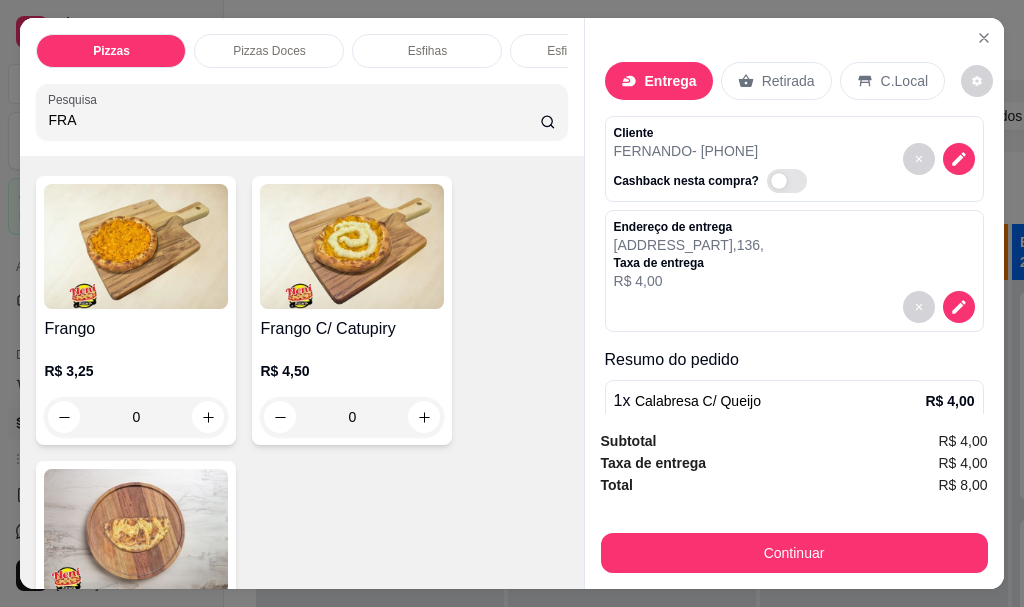 scroll, scrollTop: 0, scrollLeft: 0, axis: both 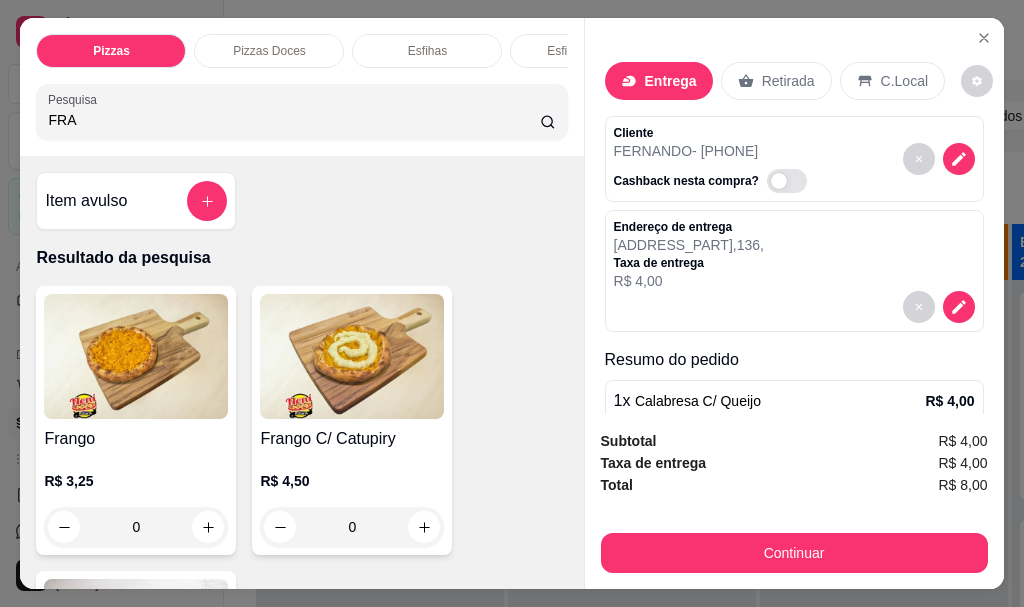 type on "FRA" 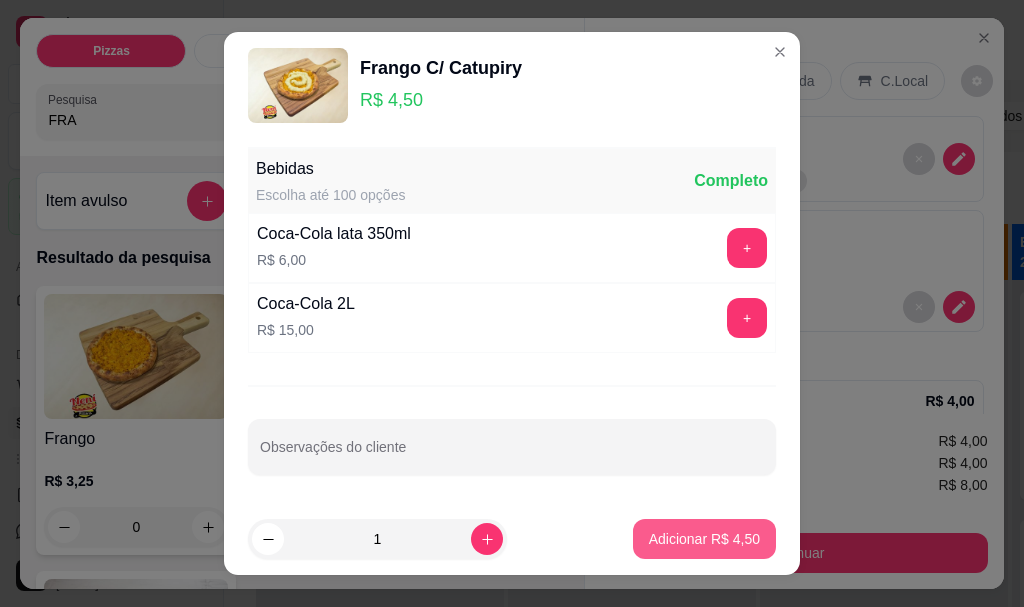 click on "Adicionar   R$ 4,50" at bounding box center (704, 539) 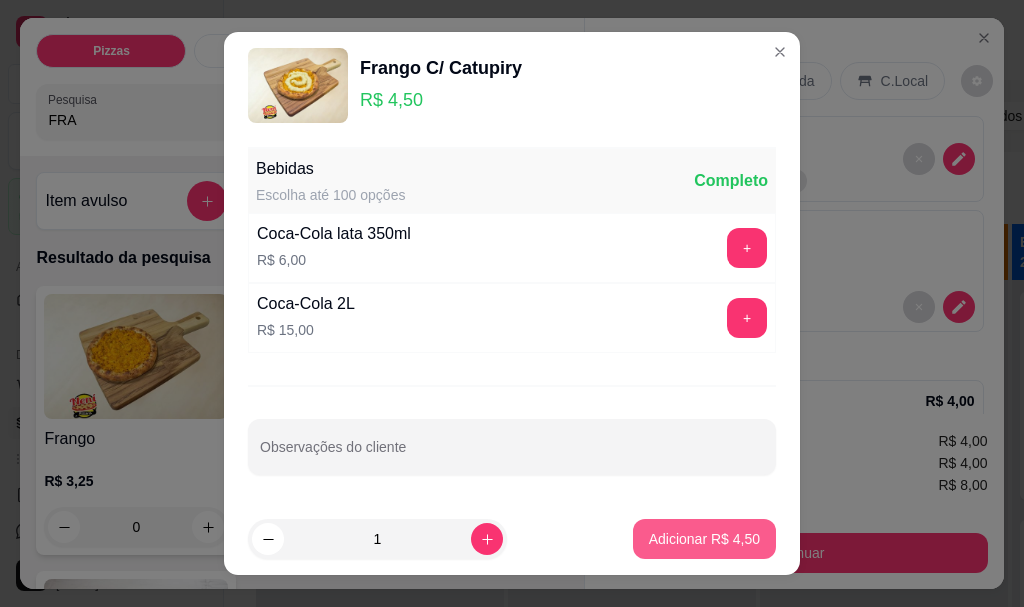 type on "1" 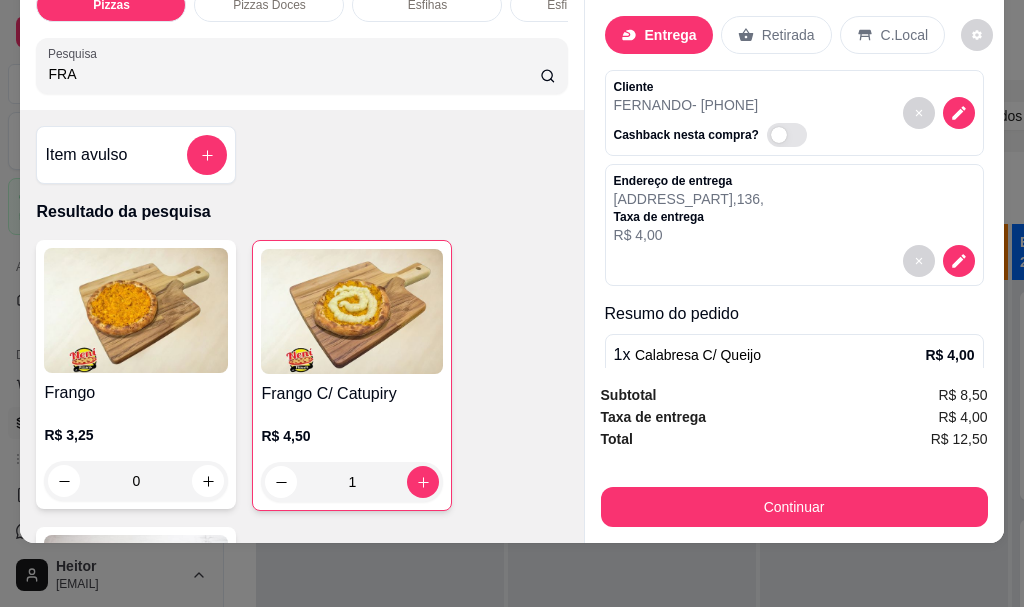 scroll, scrollTop: 53, scrollLeft: 0, axis: vertical 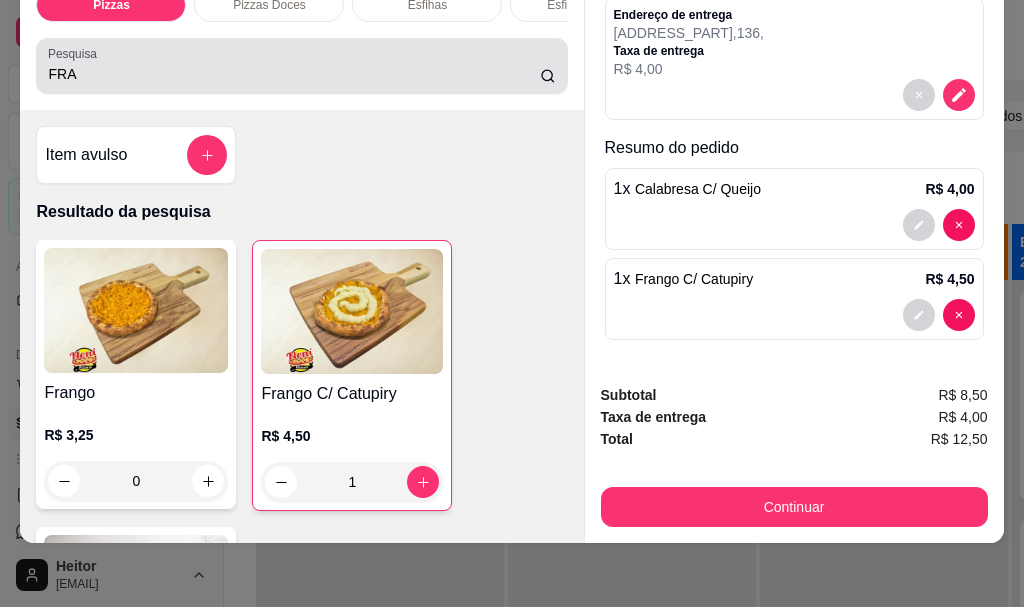click on "FRA" at bounding box center [294, 74] 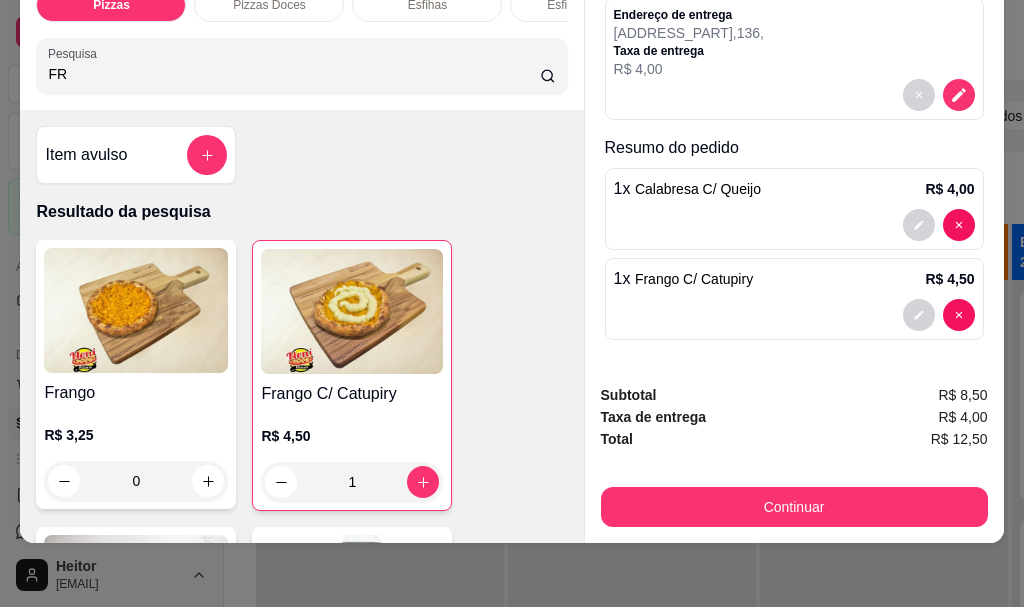 type on "F" 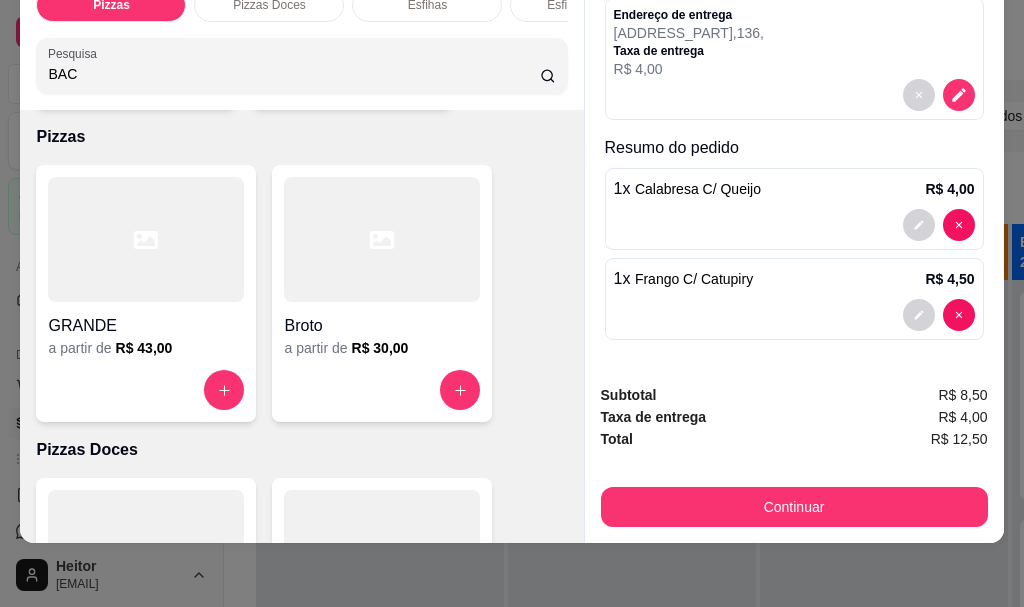 scroll, scrollTop: 0, scrollLeft: 0, axis: both 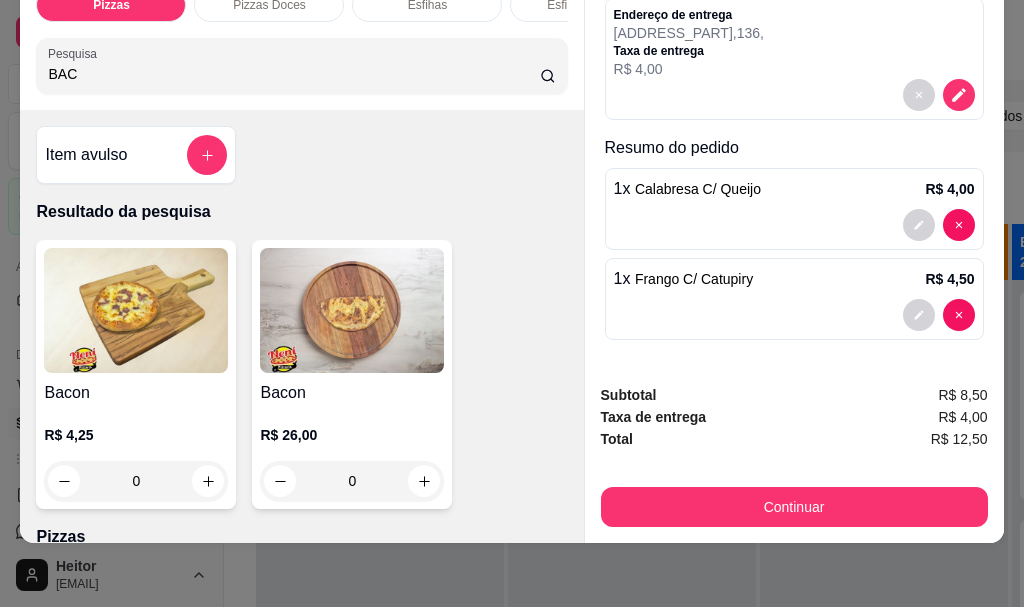 type on "BAC" 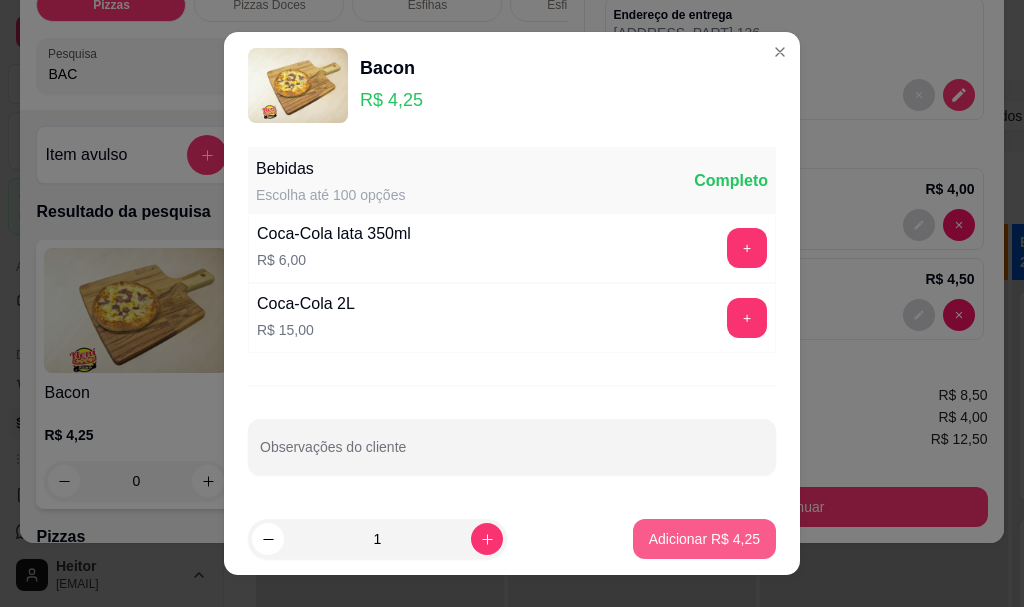 click on "Adicionar   R$ 4,25" at bounding box center (704, 539) 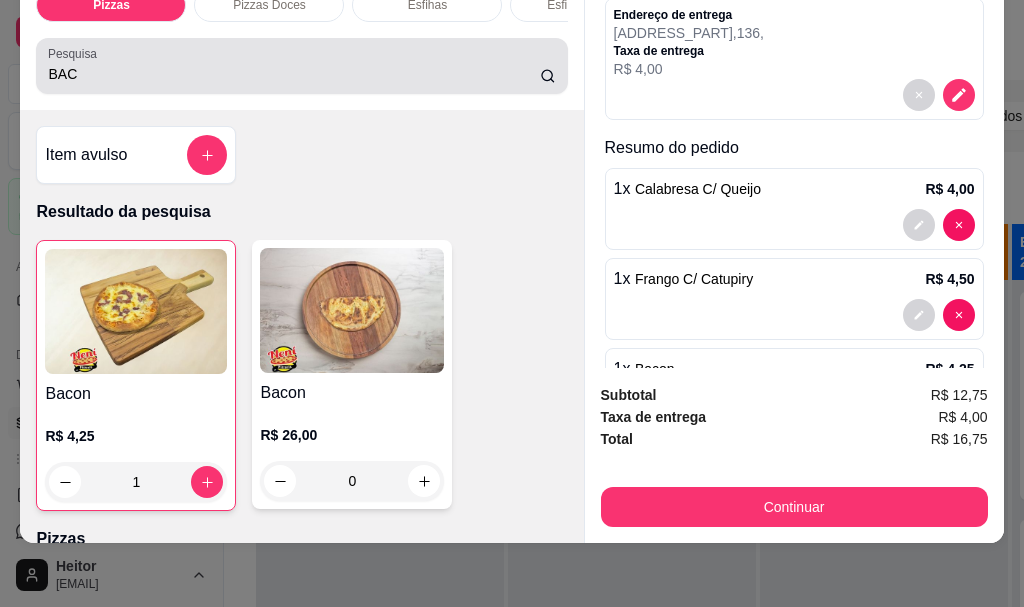 click on "BAC" at bounding box center (294, 74) 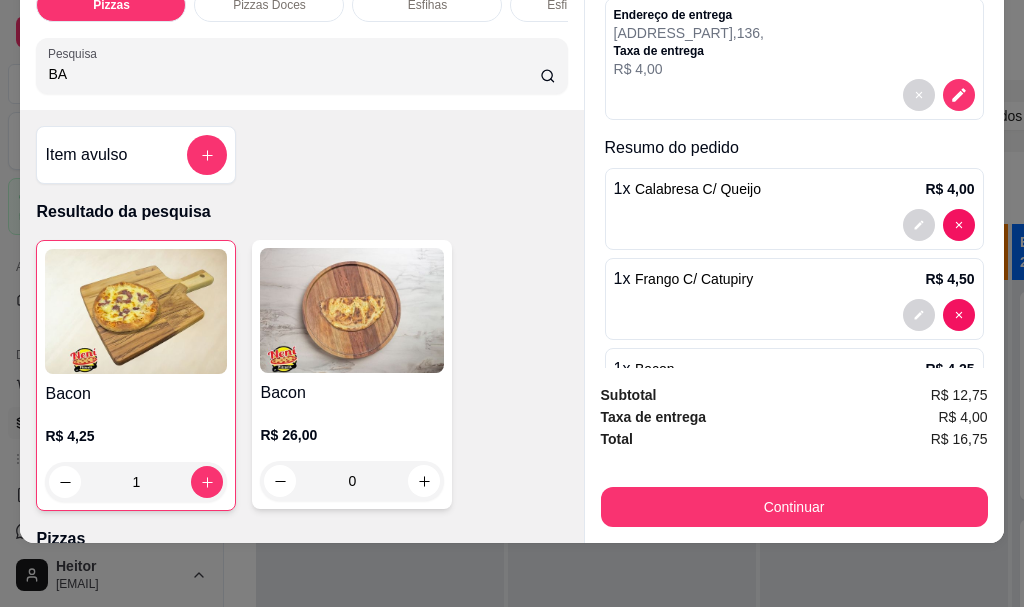 type on "B" 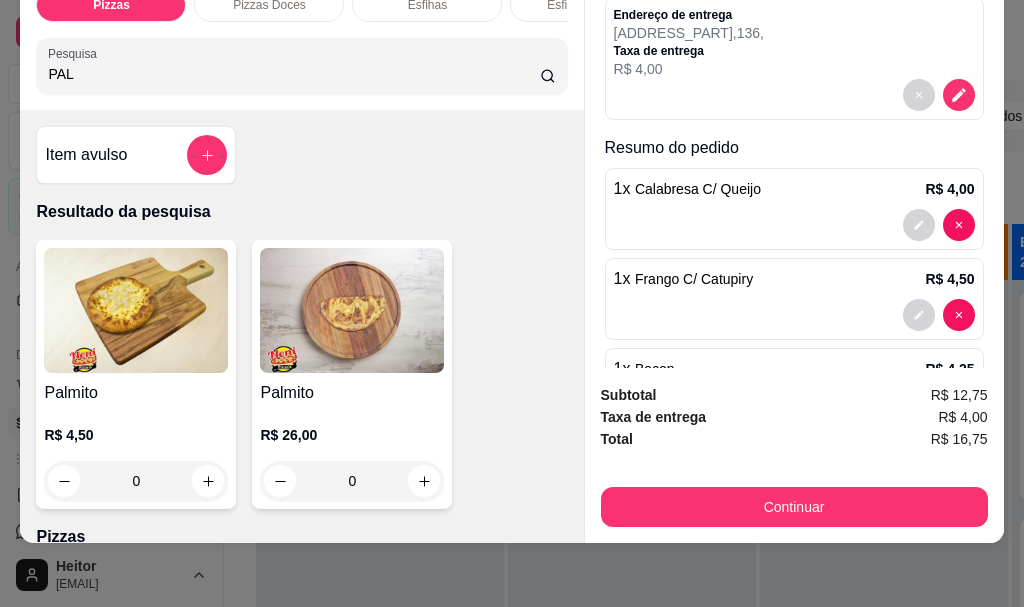 type on "PAL" 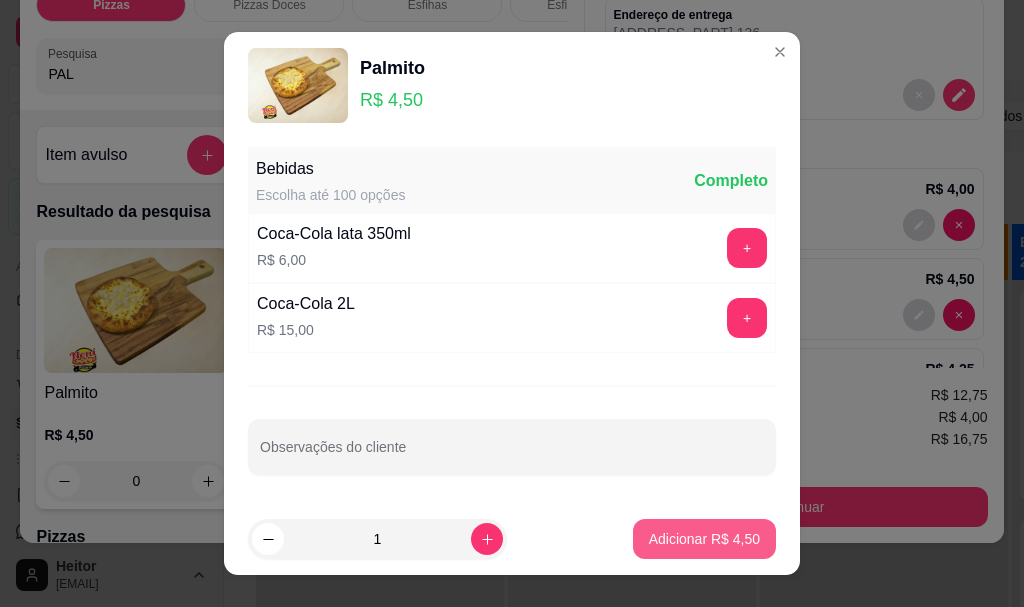 click on "Adicionar   R$ 4,50" at bounding box center [704, 539] 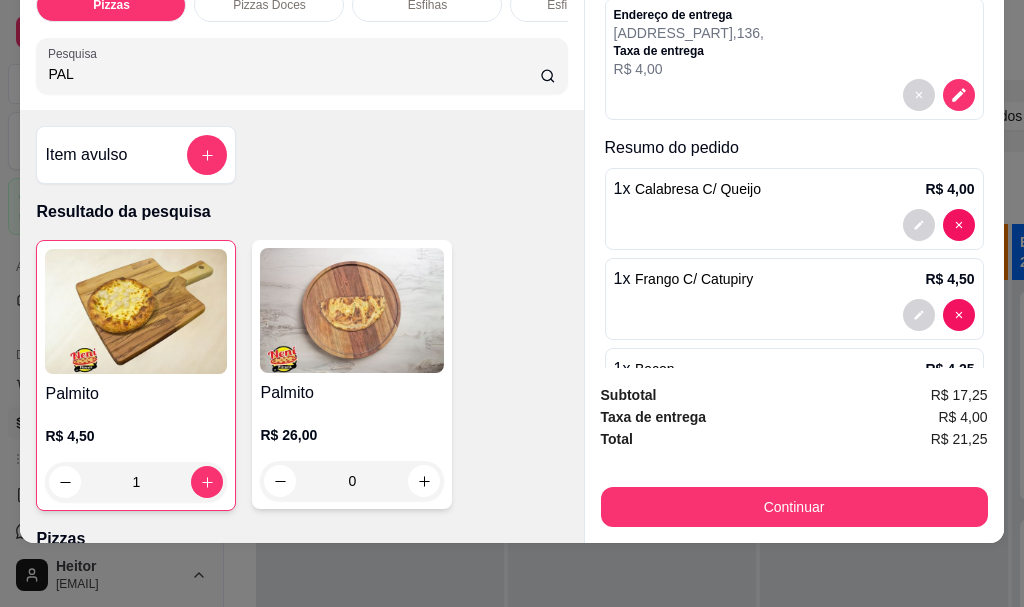 scroll, scrollTop: 346, scrollLeft: 0, axis: vertical 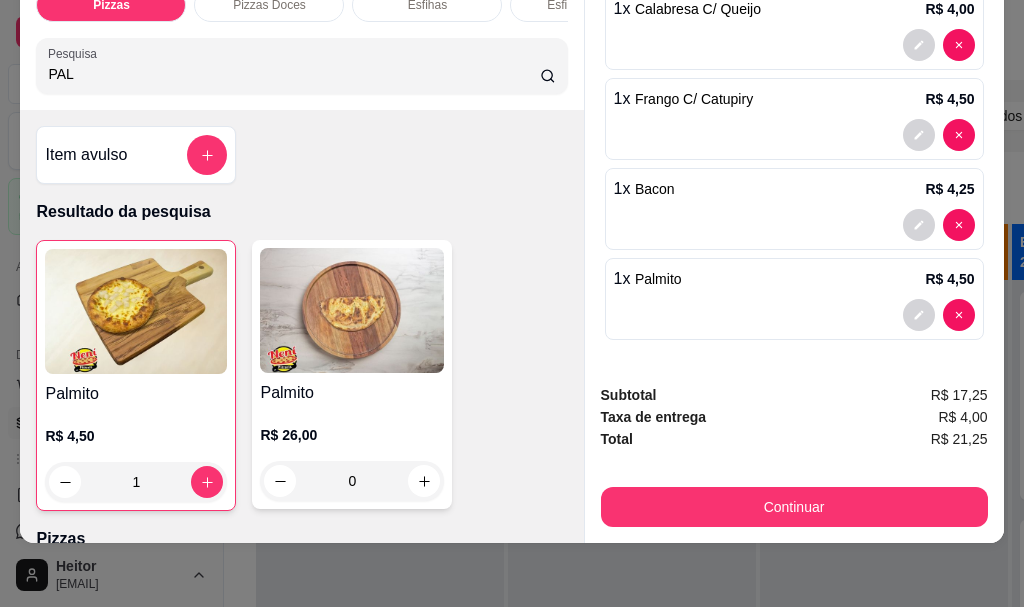 click on "Palmito" at bounding box center (658, 279) 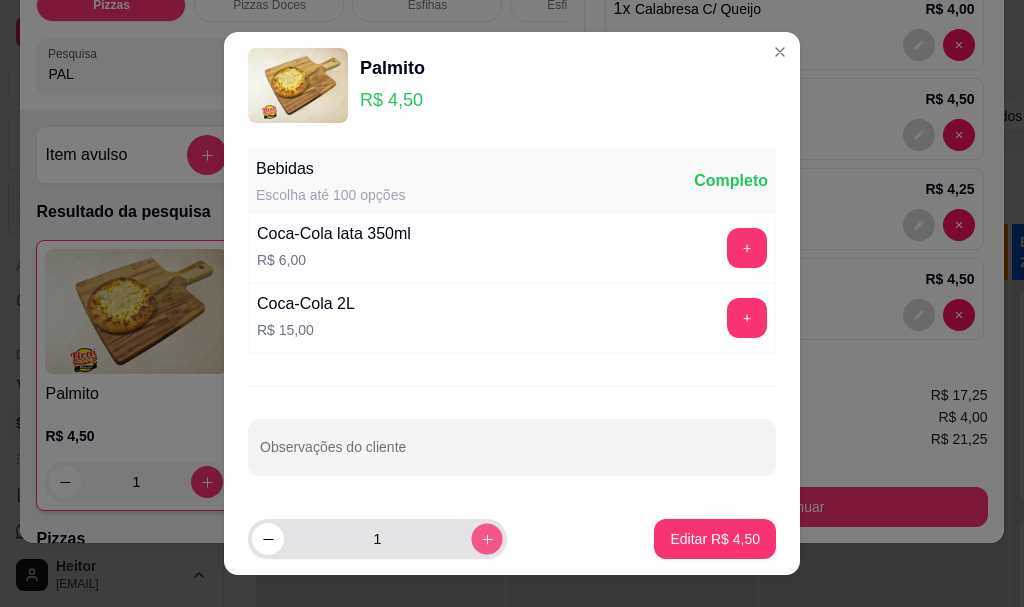click at bounding box center (486, 538) 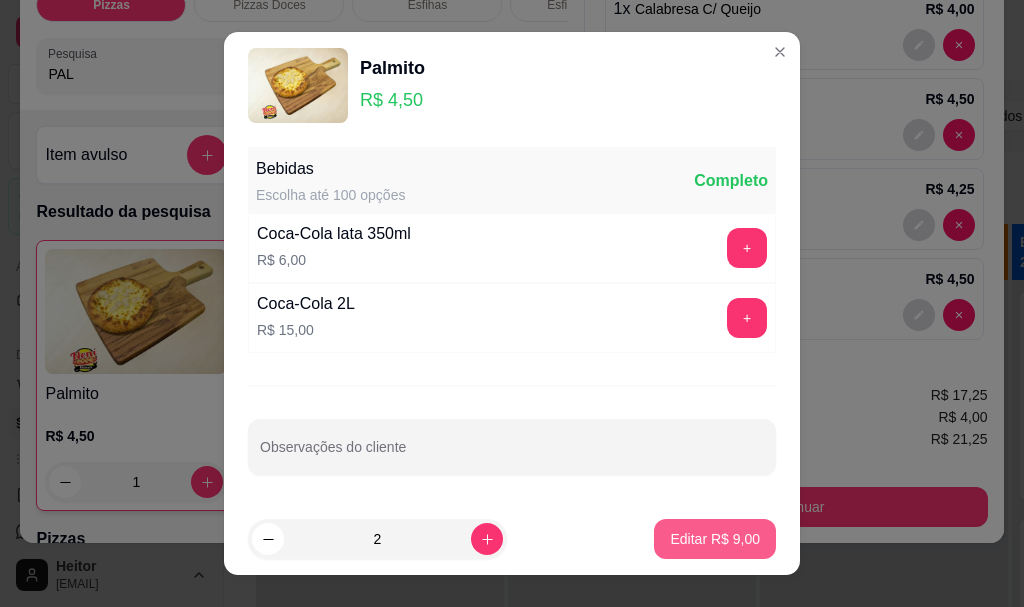 click on "Editar   R$ 9,00" at bounding box center [715, 539] 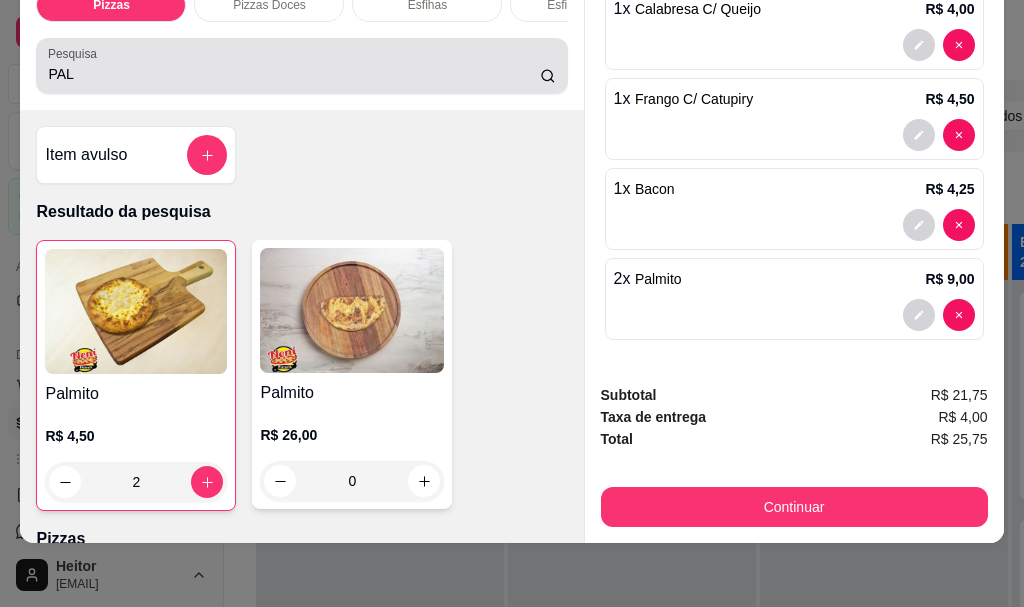 click on "PAL" at bounding box center [301, 66] 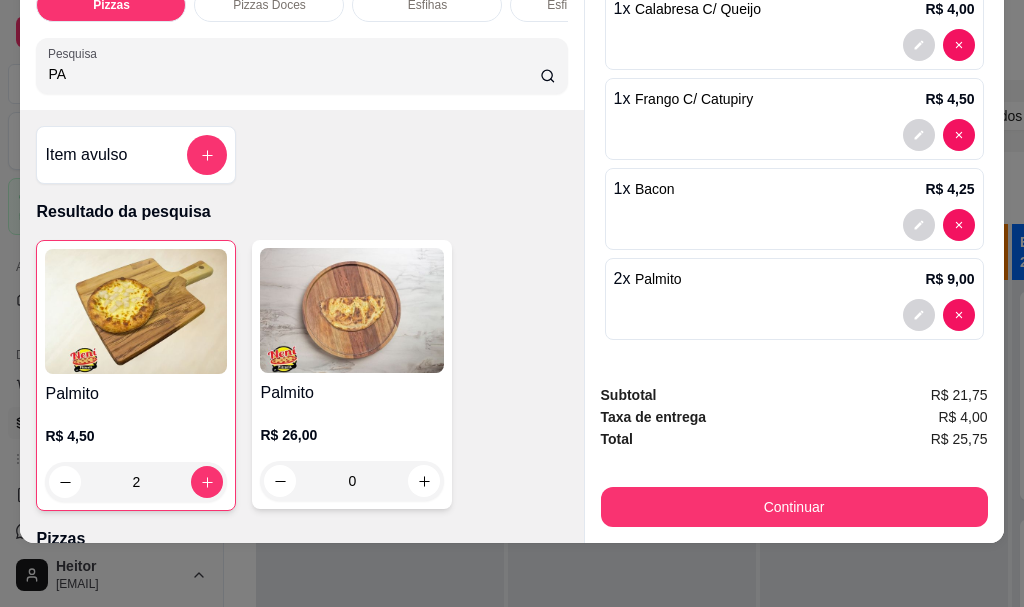 type on "P" 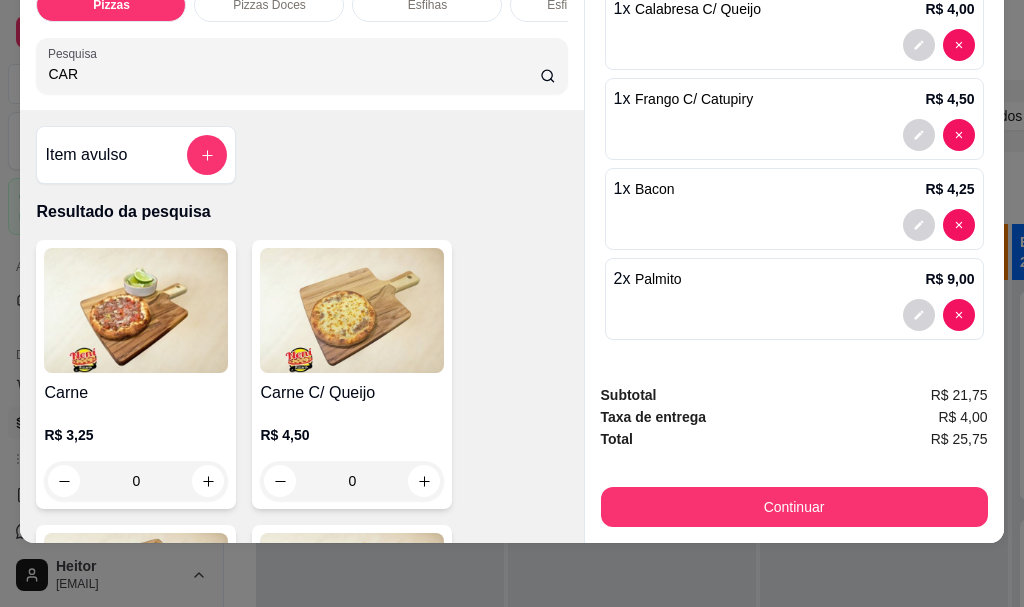 type on "CAR" 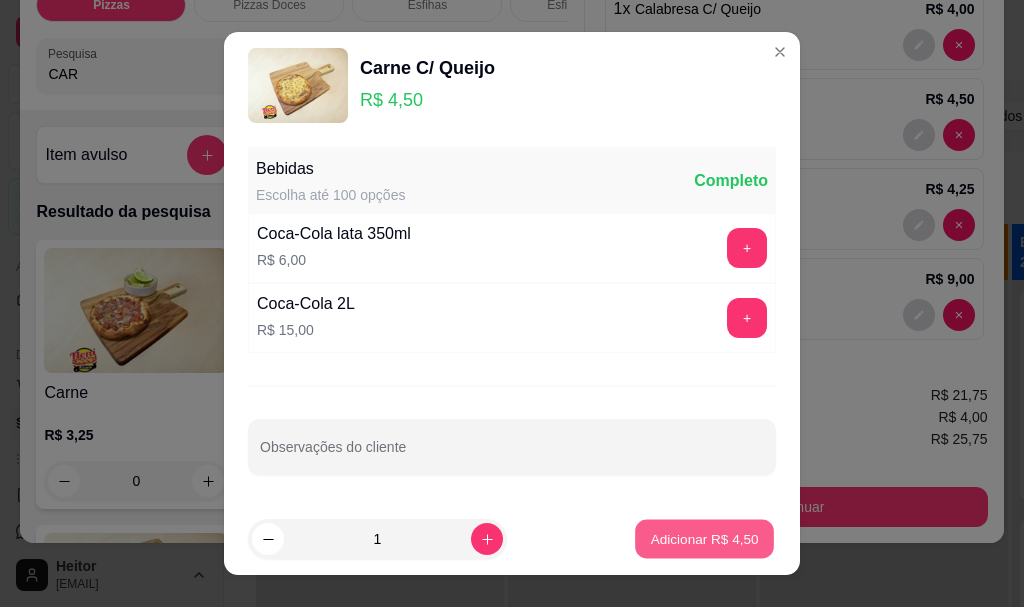 click on "Adicionar   R$ 4,50" at bounding box center [704, 539] 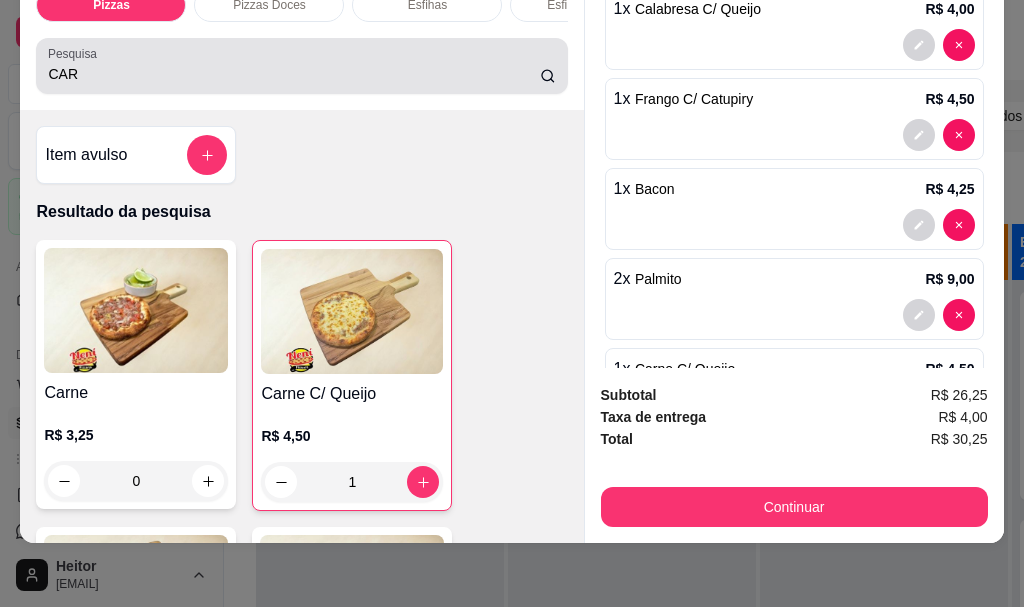 click on "CAR" at bounding box center [301, 66] 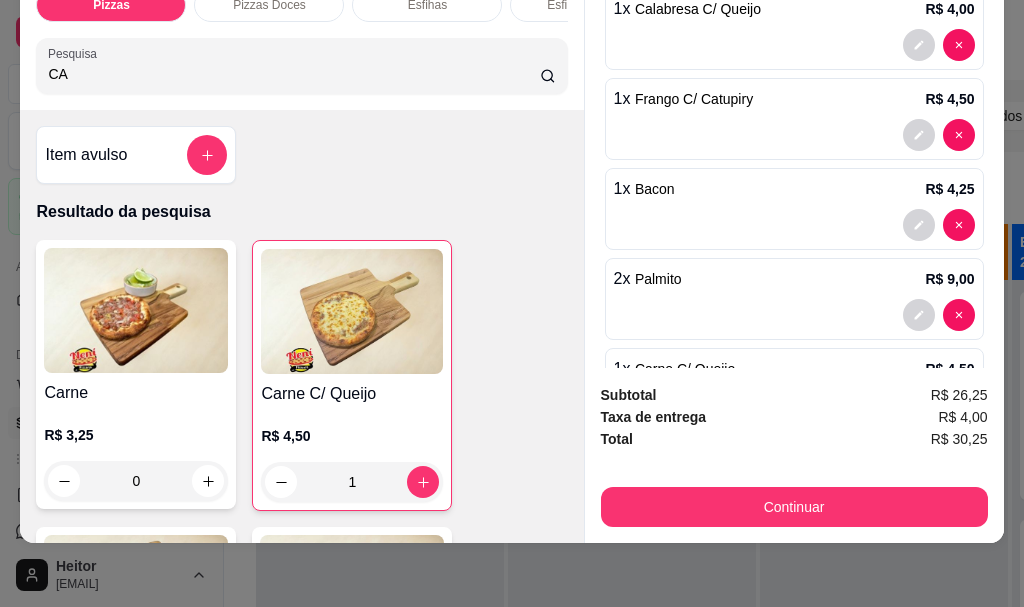 type on "C" 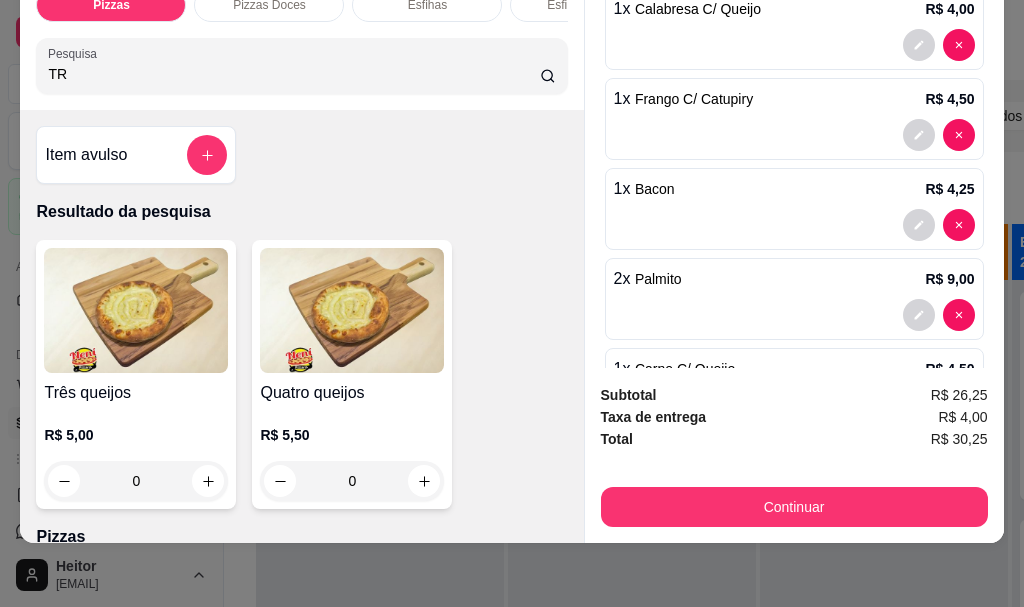 type on "TR" 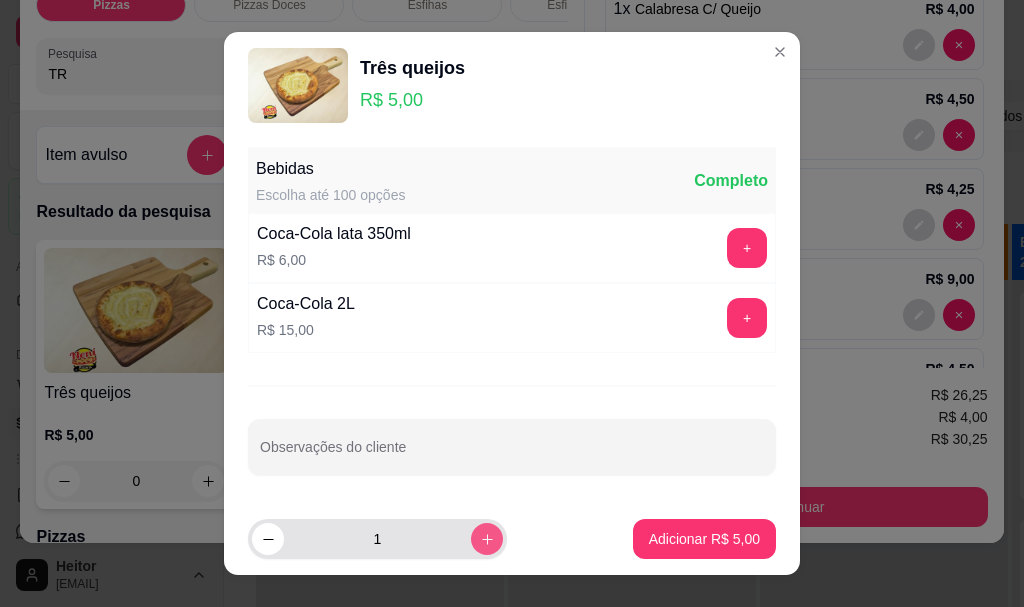 click 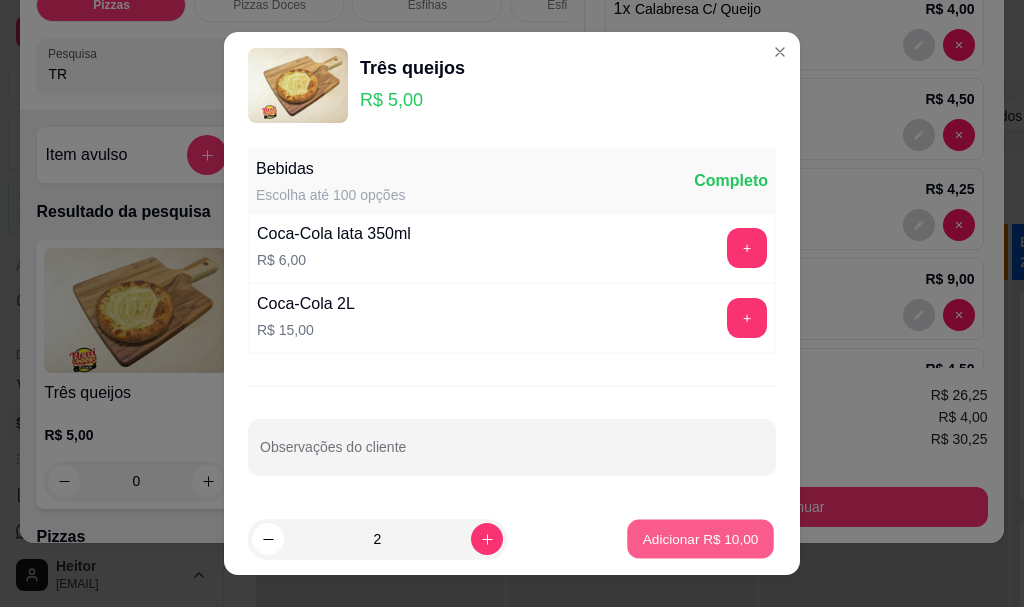 click on "Adicionar   R$ 10,00" at bounding box center [701, 538] 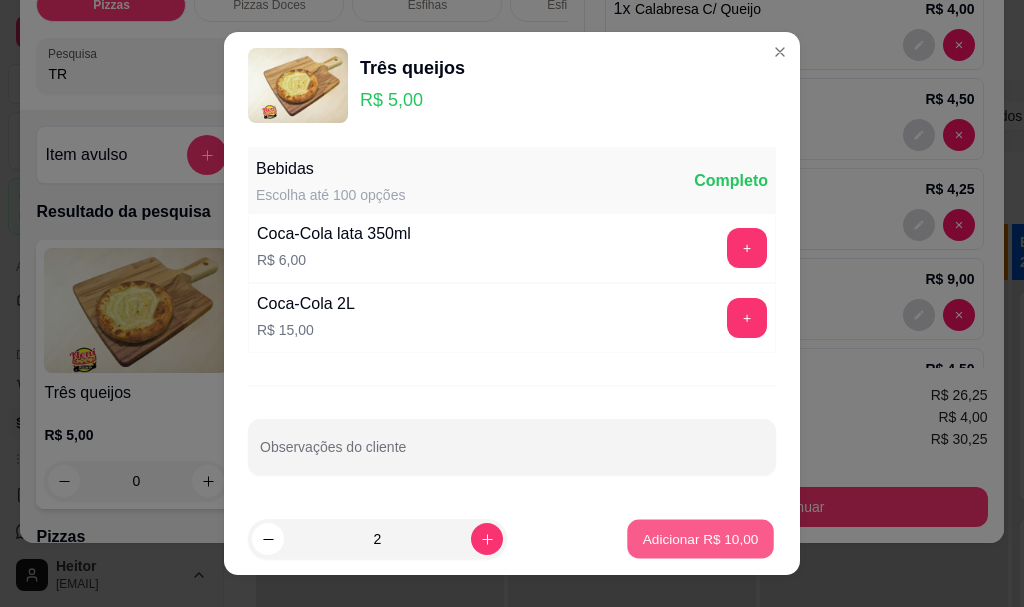 type on "2" 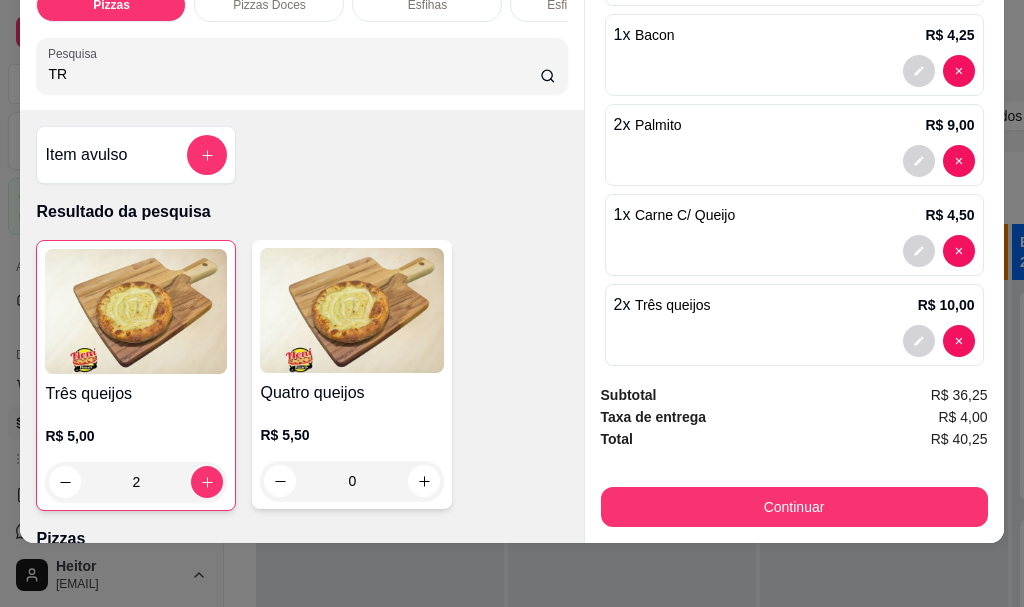 scroll, scrollTop: 427, scrollLeft: 0, axis: vertical 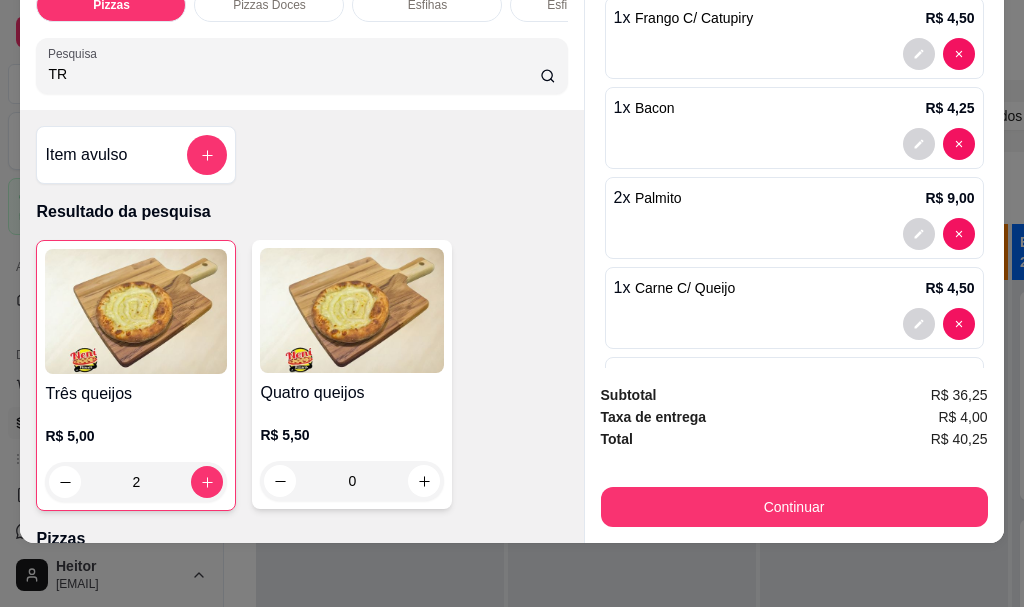 click on "Continuar" at bounding box center [794, 507] 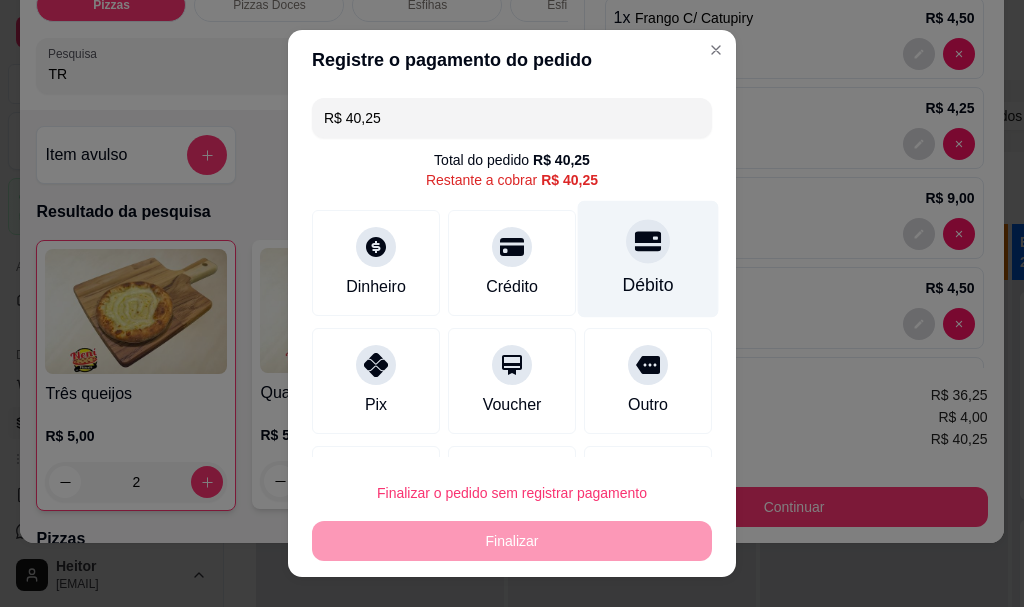 click at bounding box center [648, 242] 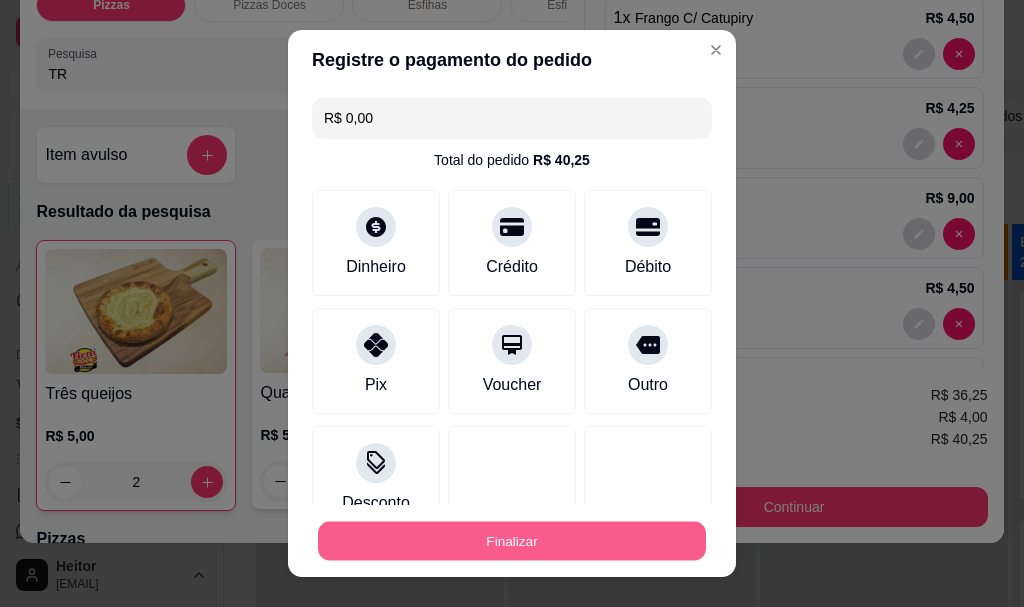 click on "Finalizar" at bounding box center (512, 540) 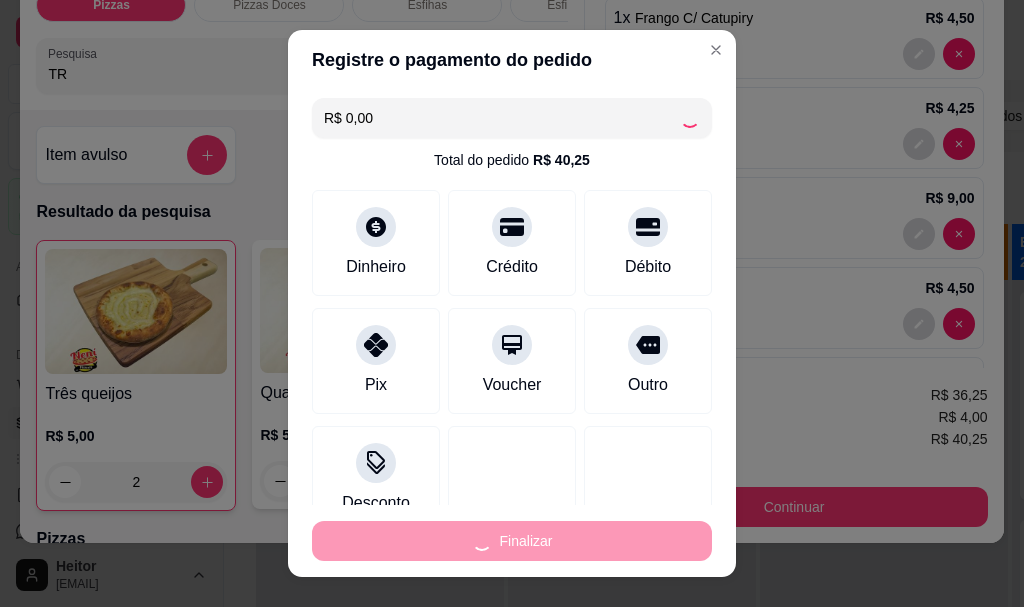 type on "0" 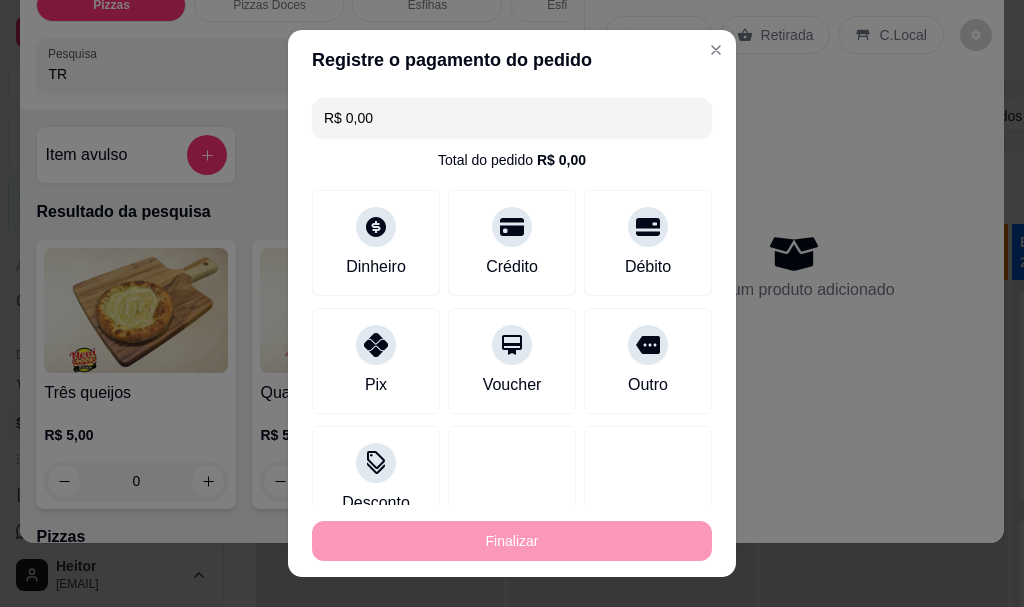 type on "-R$ 40,25" 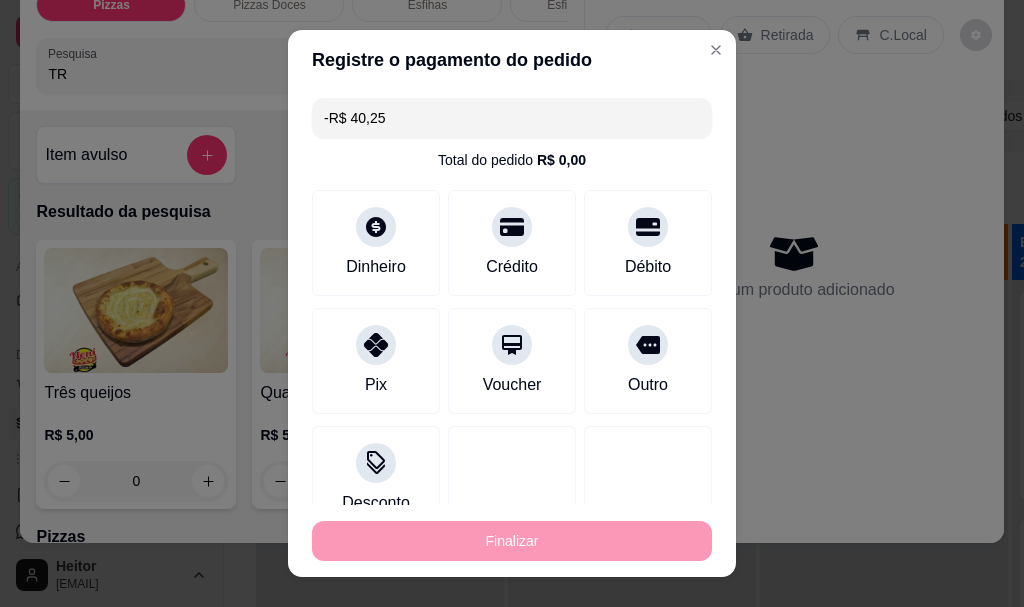 scroll, scrollTop: 0, scrollLeft: 0, axis: both 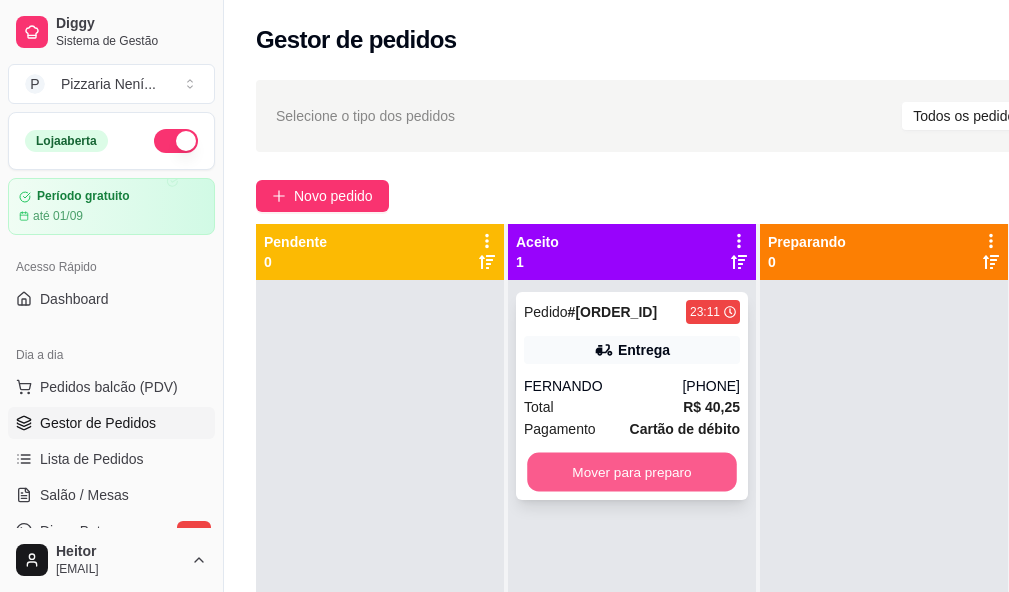 click on "Mover para preparo" at bounding box center [632, 472] 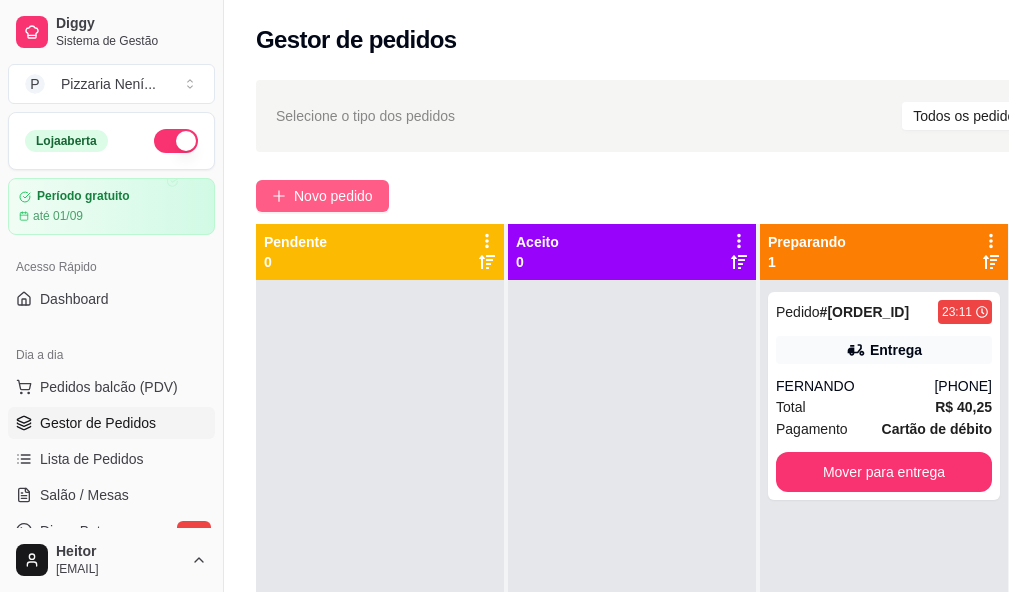 click on "Novo pedido" at bounding box center (333, 196) 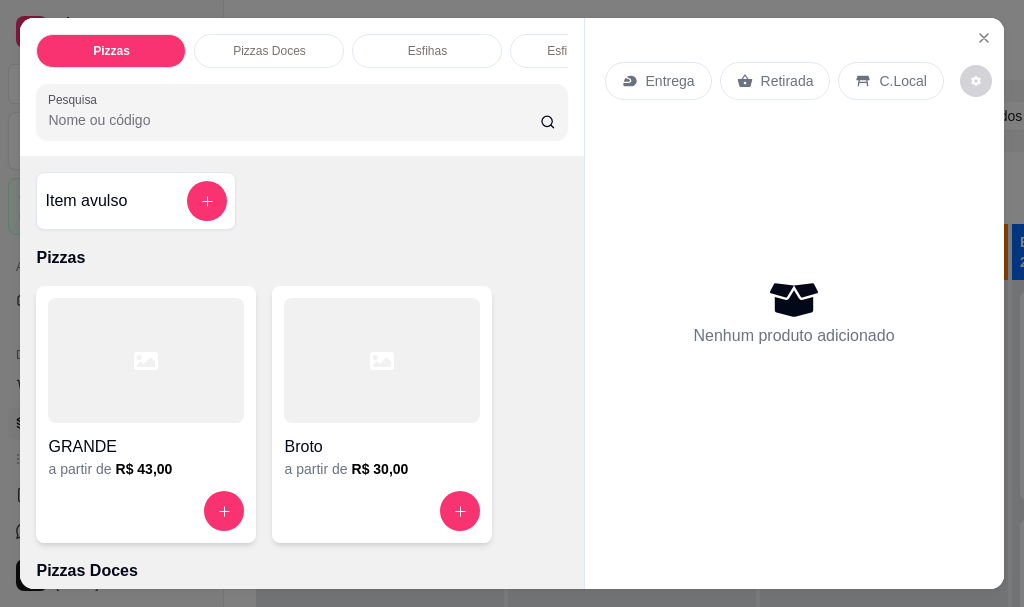 click on "Entrega" at bounding box center [670, 81] 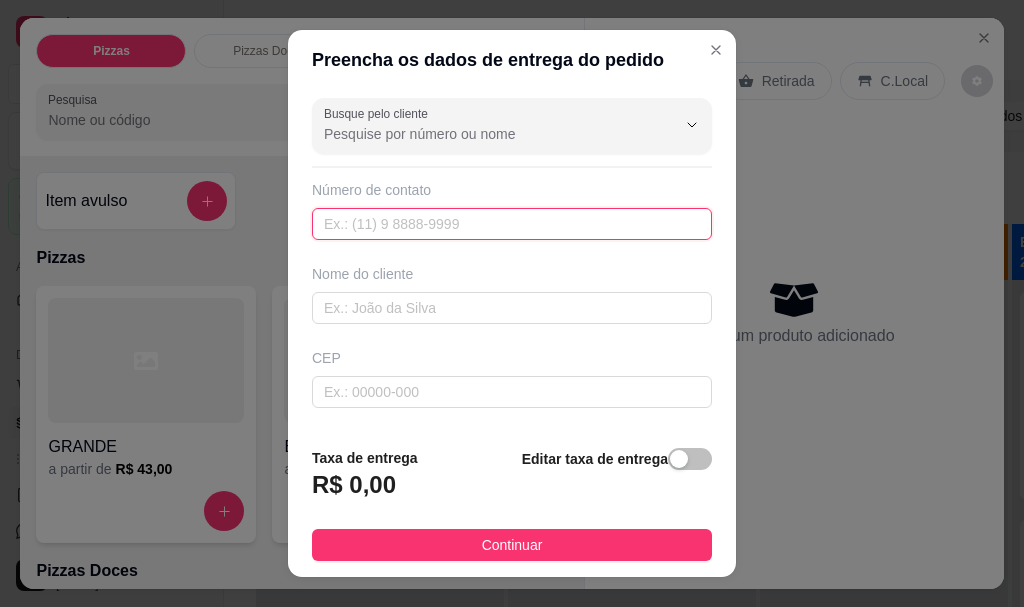 click at bounding box center (512, 224) 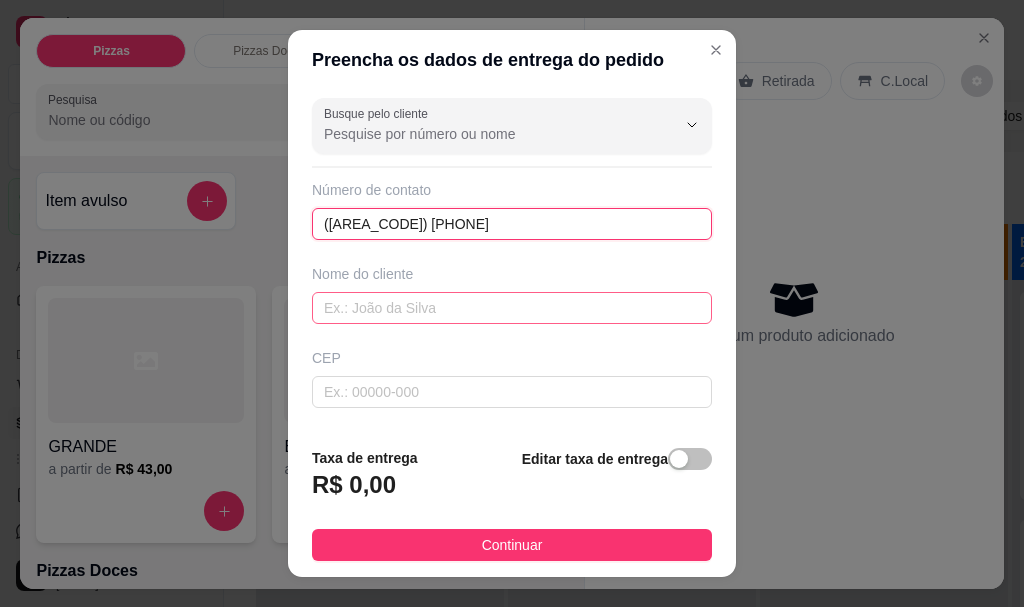 type on "([AREA_CODE]) [PHONE]" 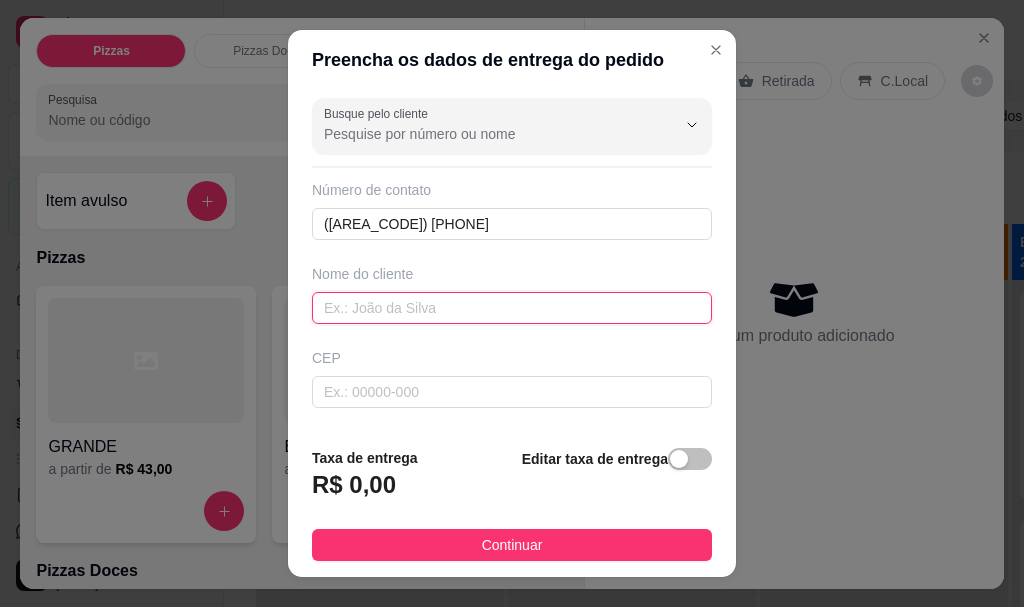 click at bounding box center (512, 308) 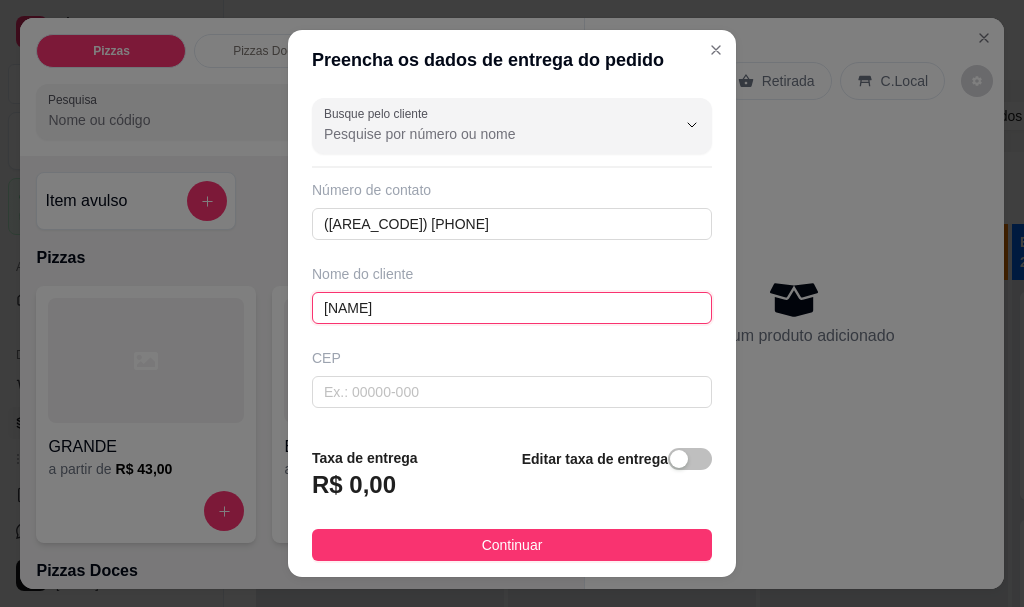 scroll, scrollTop: 200, scrollLeft: 0, axis: vertical 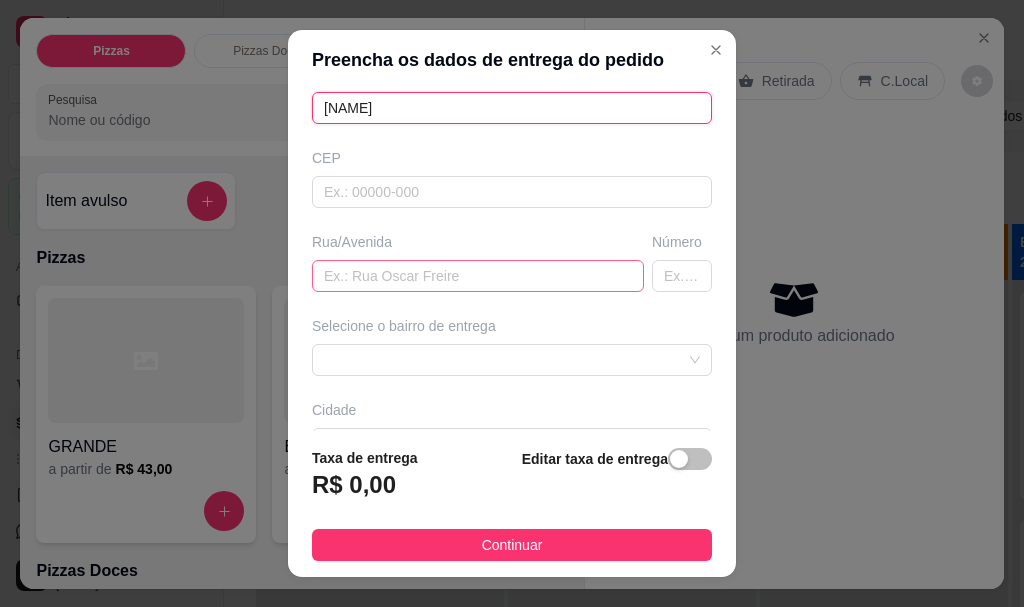 type on "[NAME]" 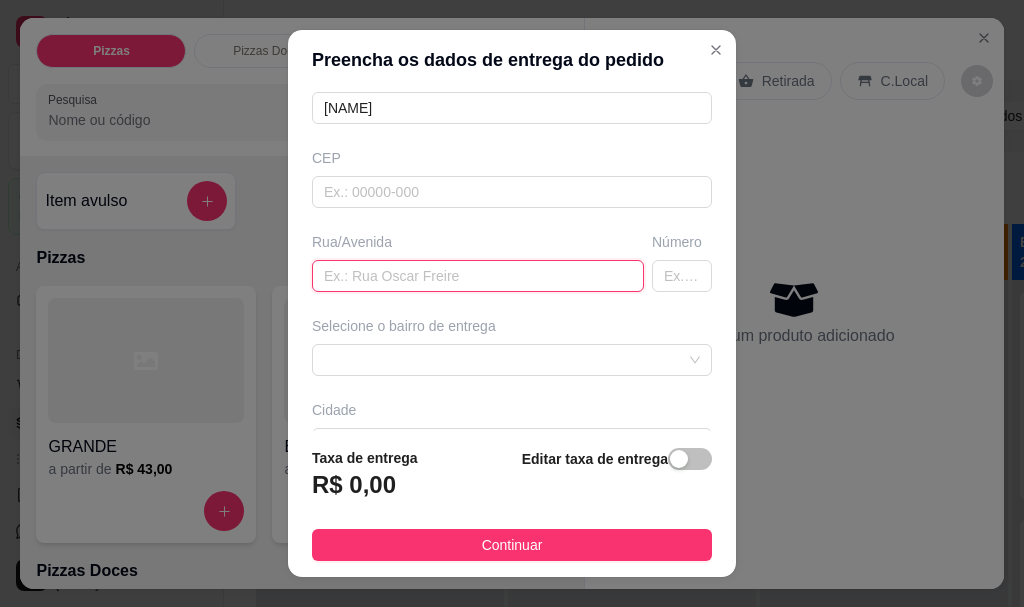 click at bounding box center (478, 276) 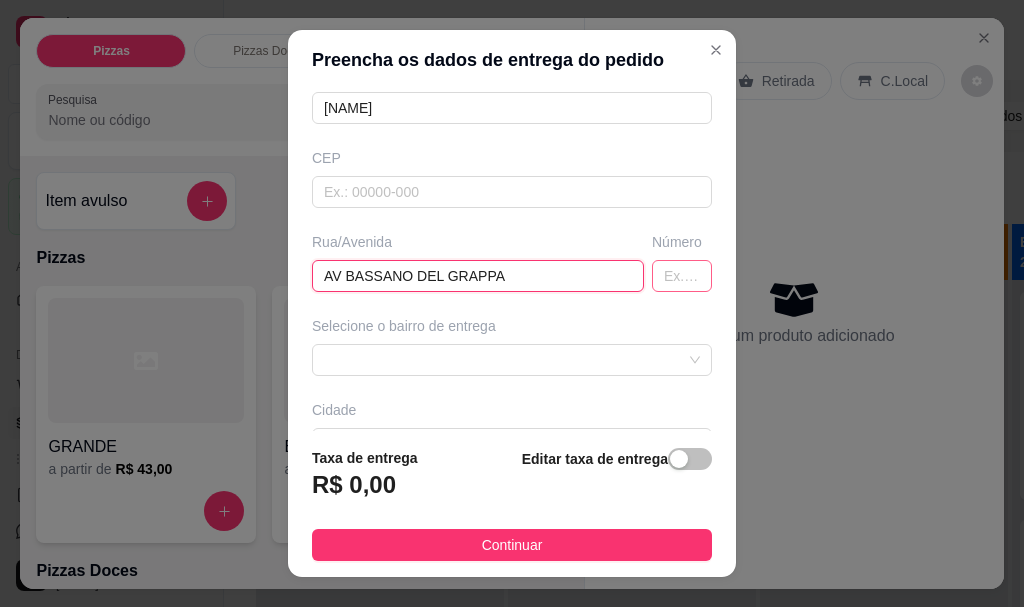 type on "AV BASSANO DEL GRAPPA" 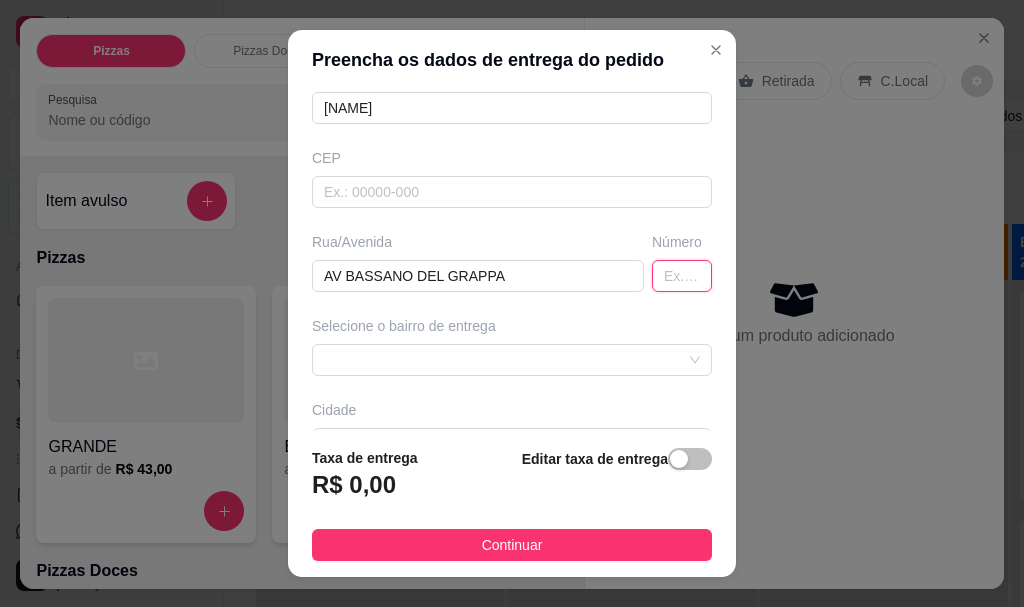 click at bounding box center (682, 276) 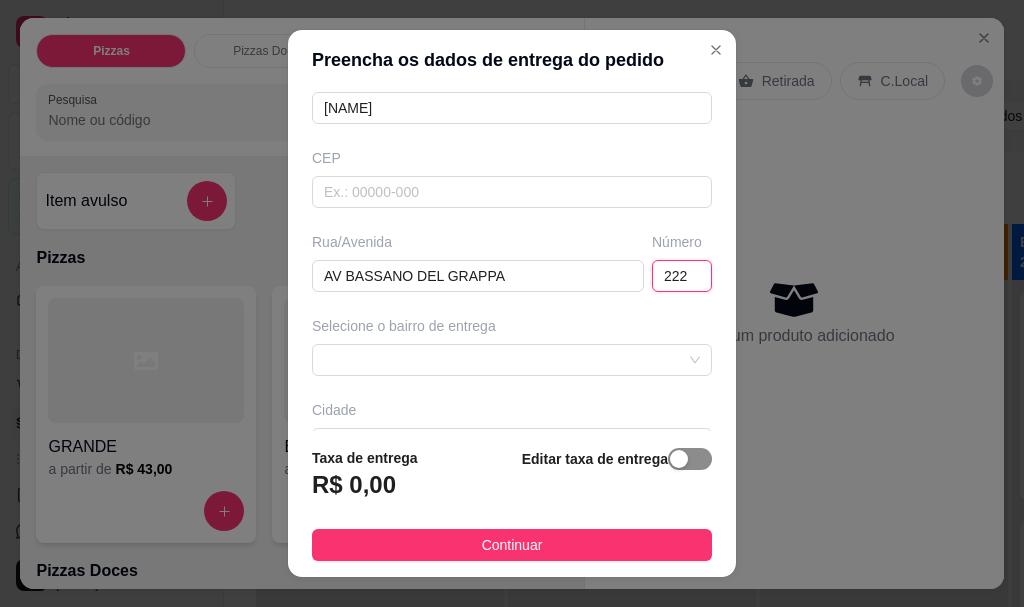 type on "222" 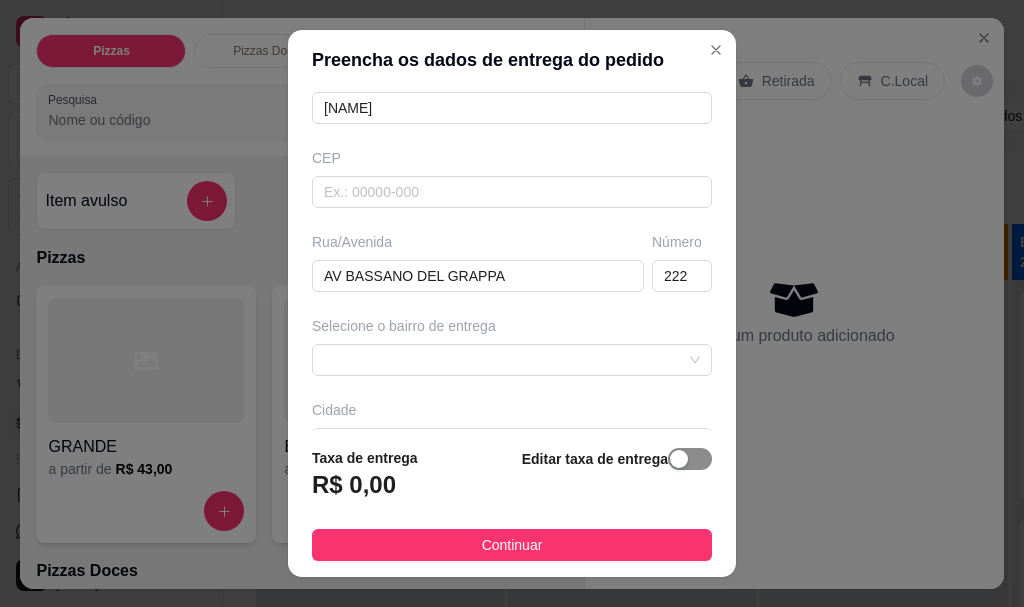 click at bounding box center (690, 459) 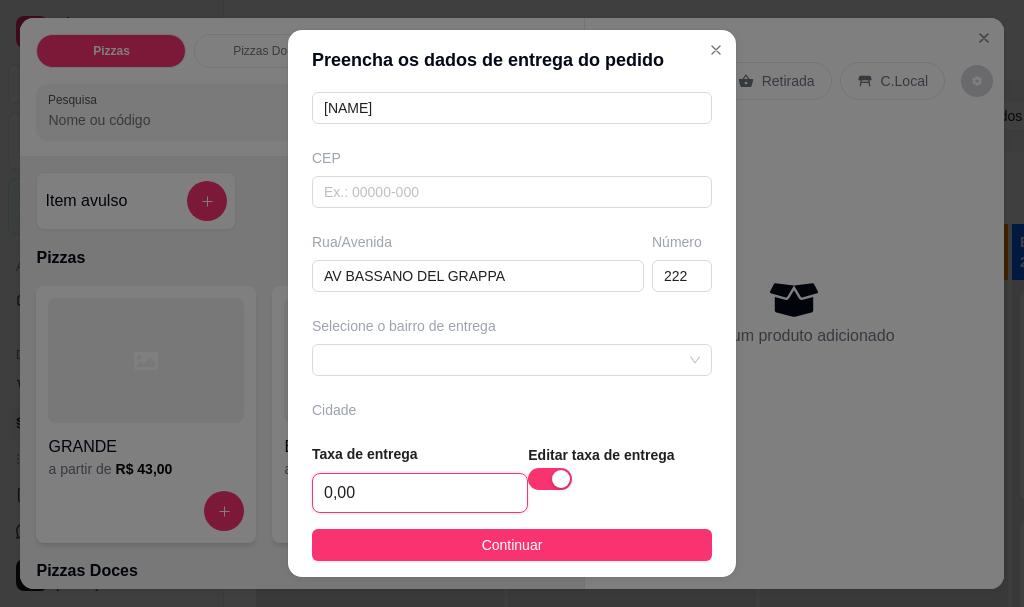 click on "0,00" at bounding box center (420, 493) 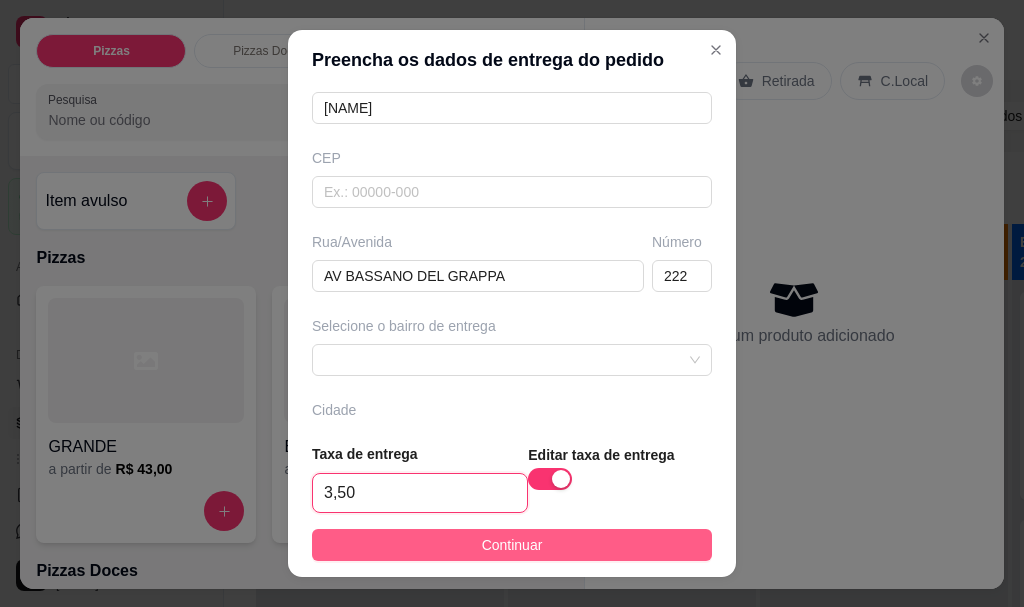type on "3,50" 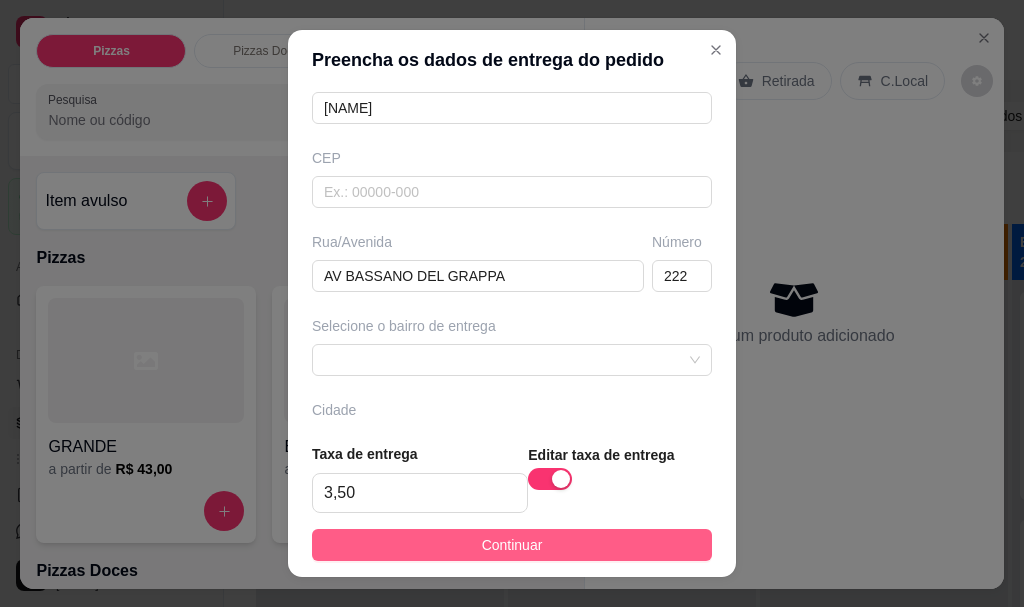 click on "Continuar" at bounding box center [512, 545] 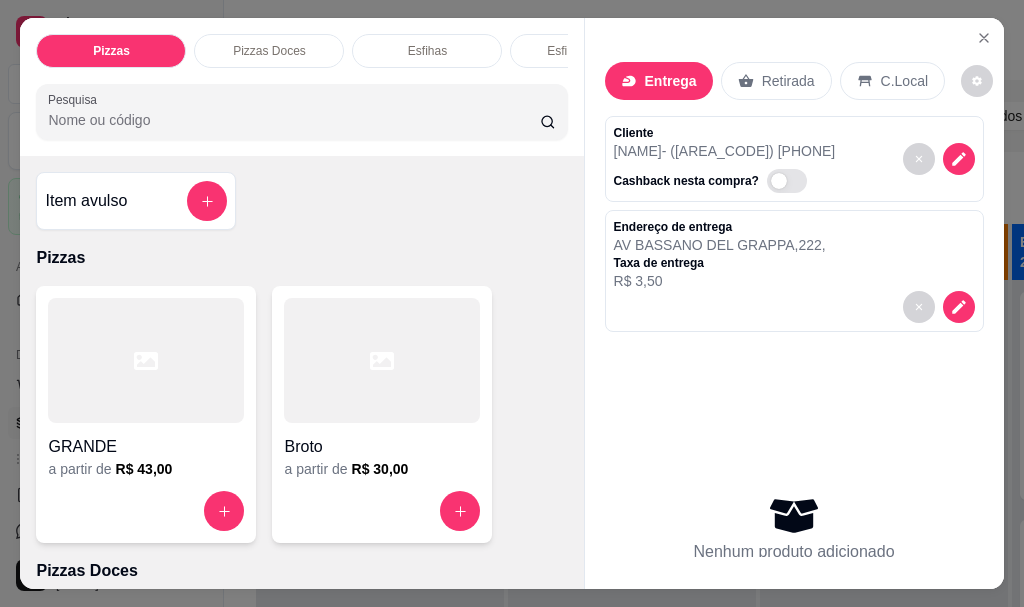 click at bounding box center [146, 360] 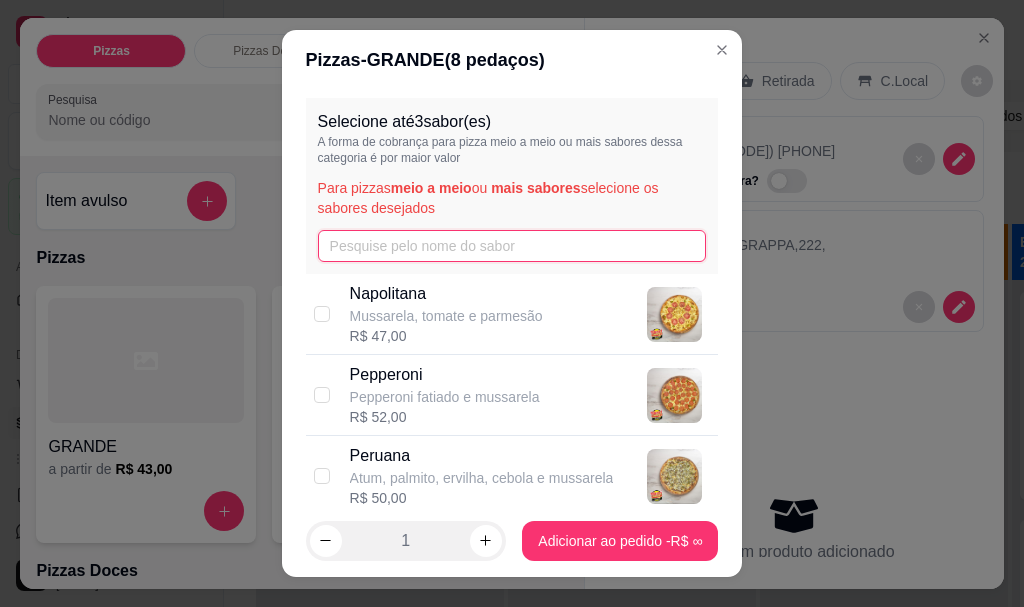 click at bounding box center (512, 246) 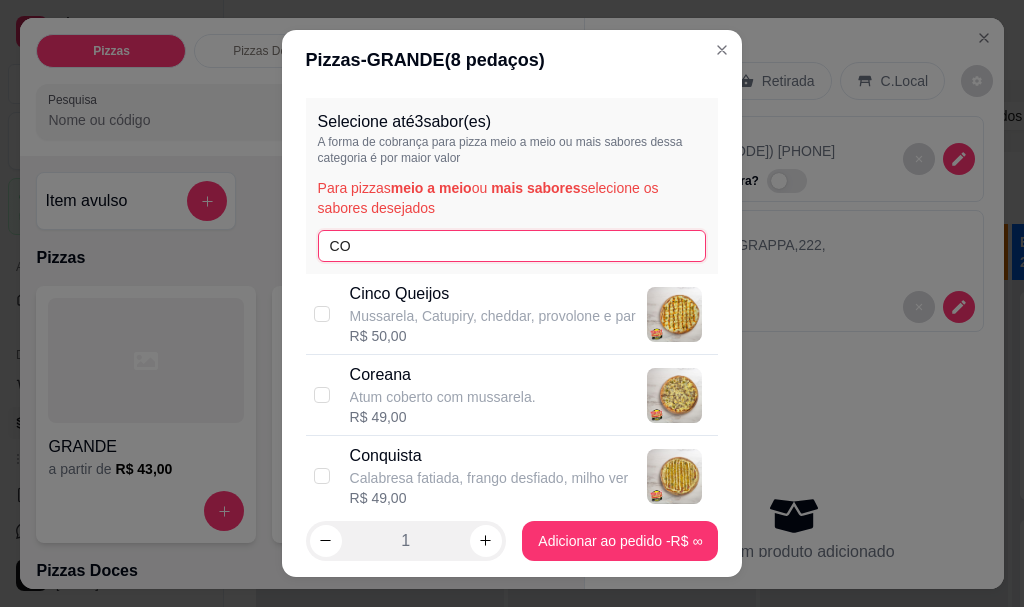 type on "CO" 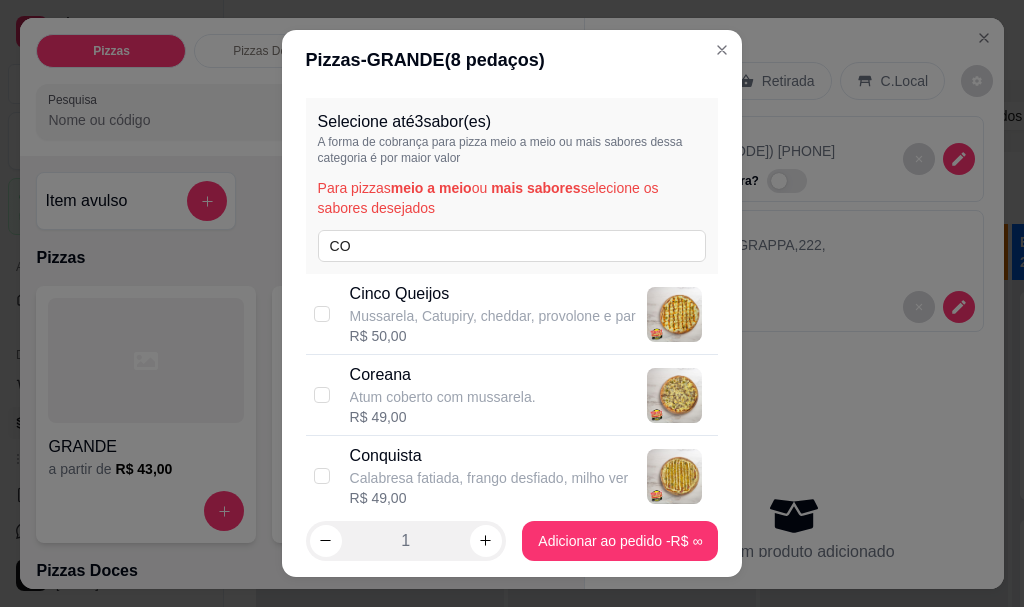 click on "Conquista Calabresa fatiada, frango desfiado, milho ver R$ 49,00" at bounding box center [512, 476] 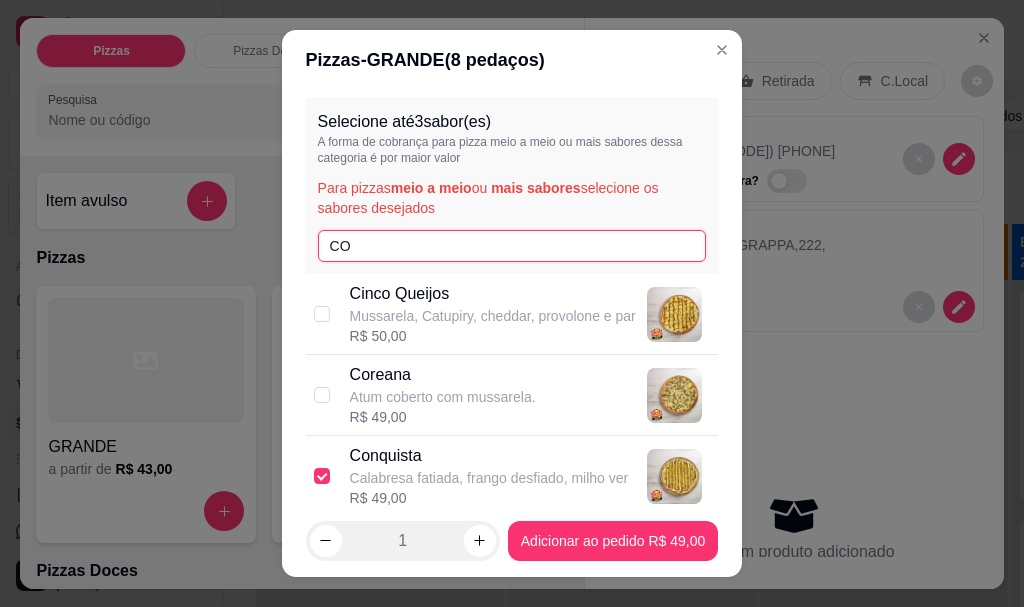 click on "CO" at bounding box center (512, 246) 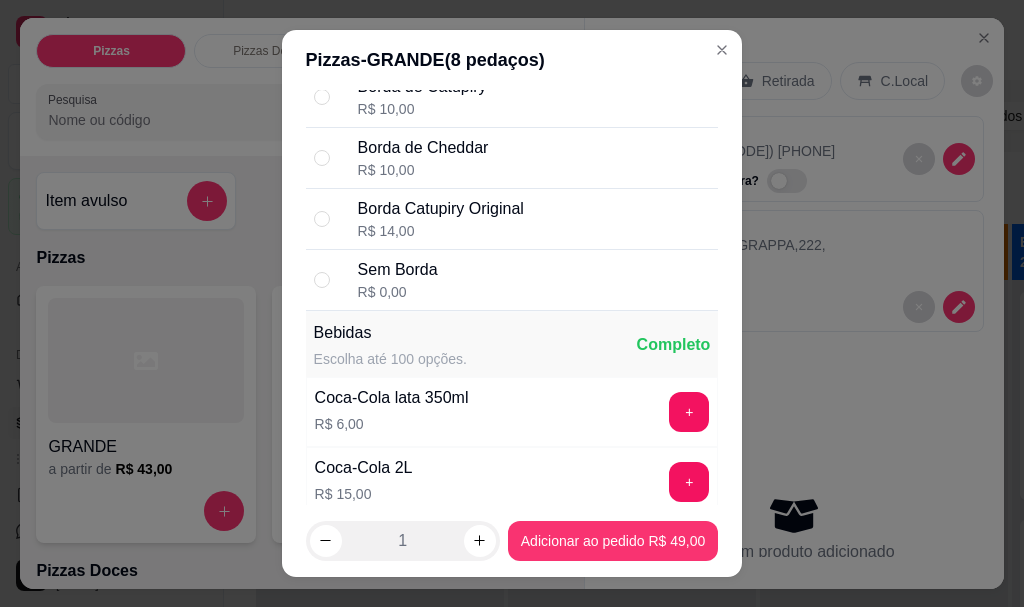 scroll, scrollTop: 79, scrollLeft: 0, axis: vertical 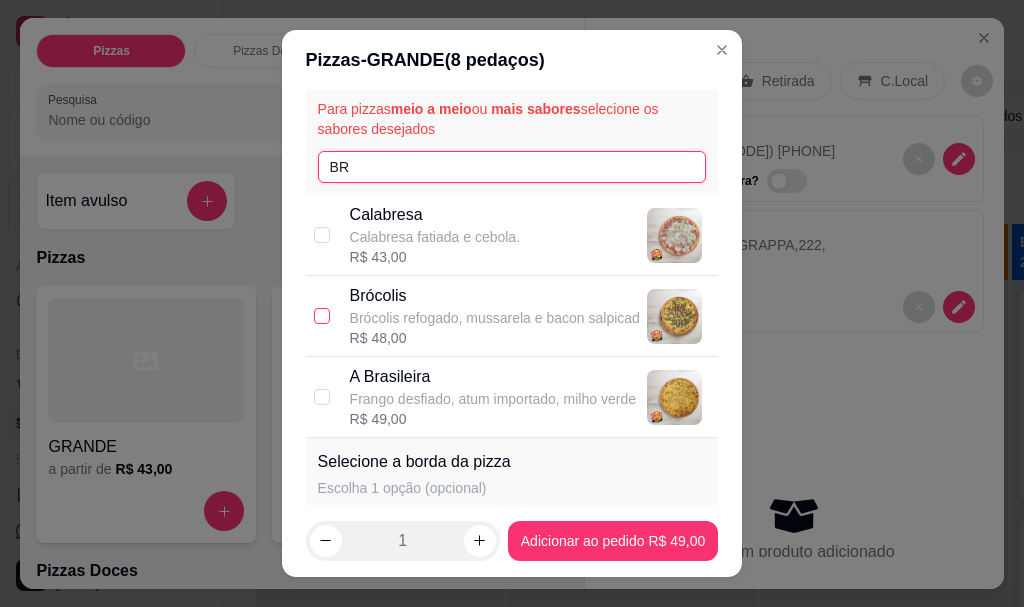 type on "BR" 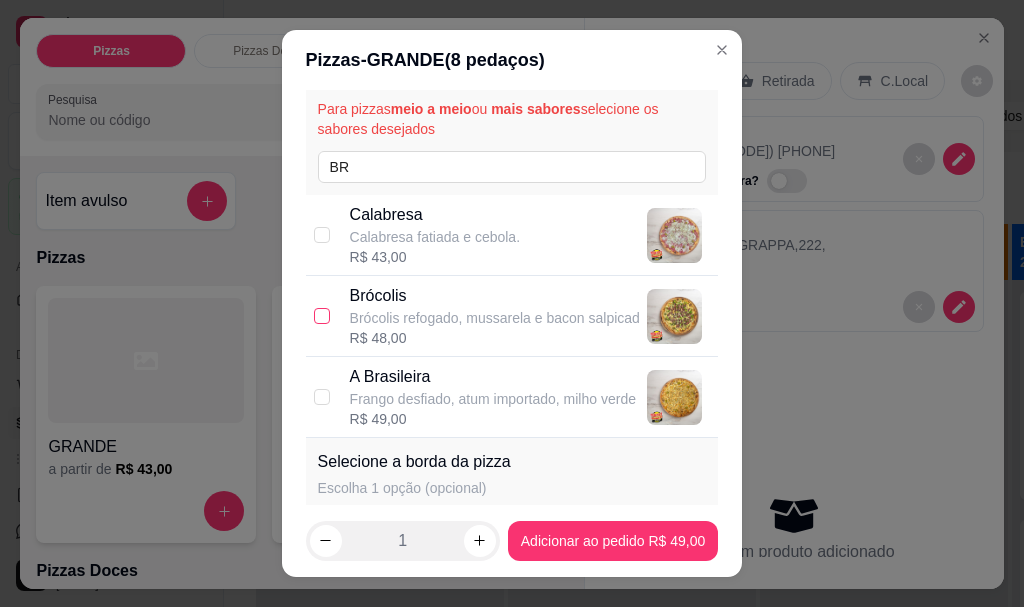 click at bounding box center [322, 316] 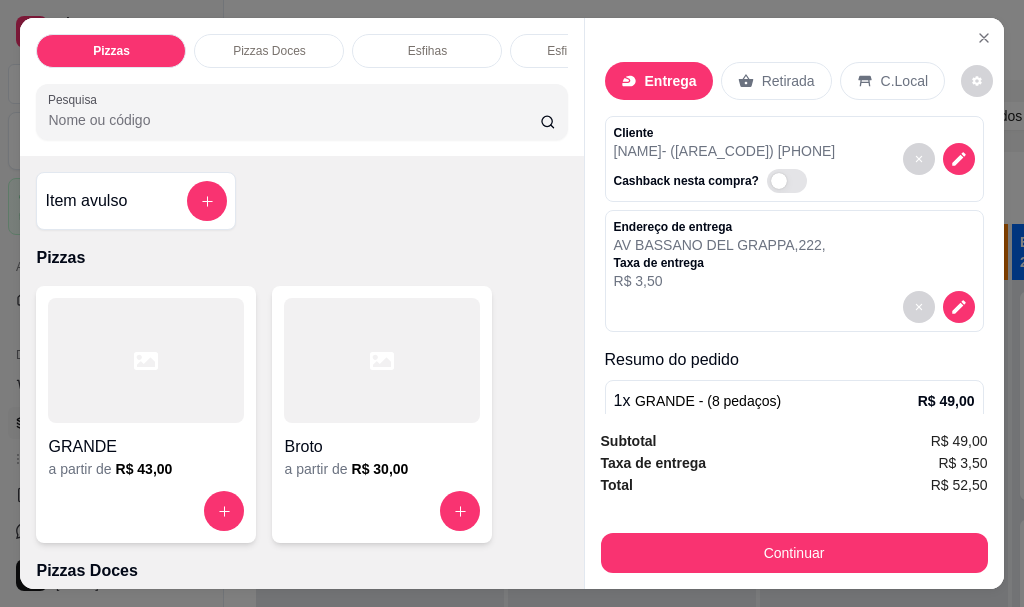 scroll, scrollTop: 184, scrollLeft: 0, axis: vertical 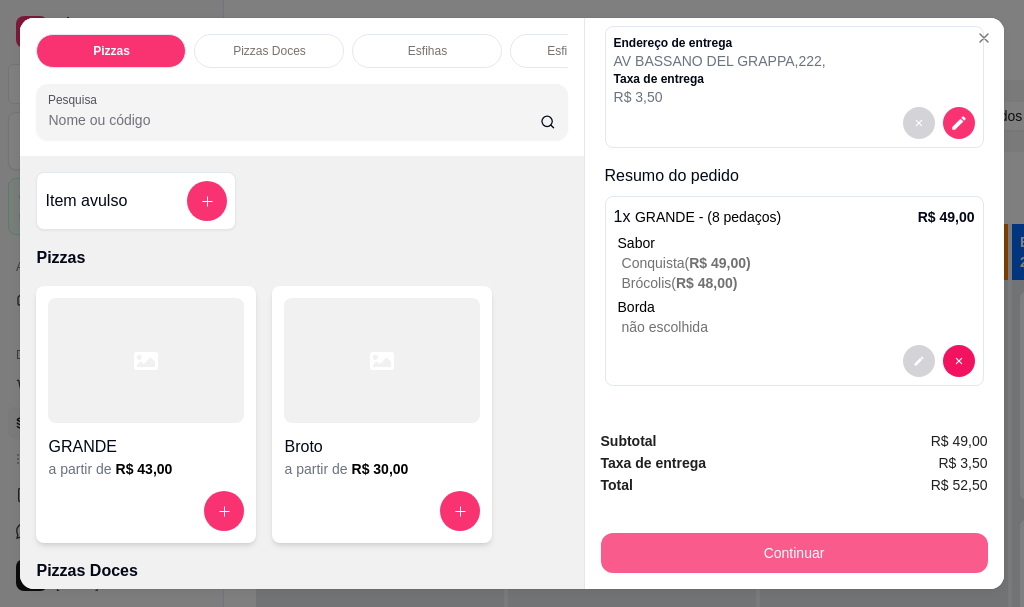 click on "Continuar" at bounding box center [794, 553] 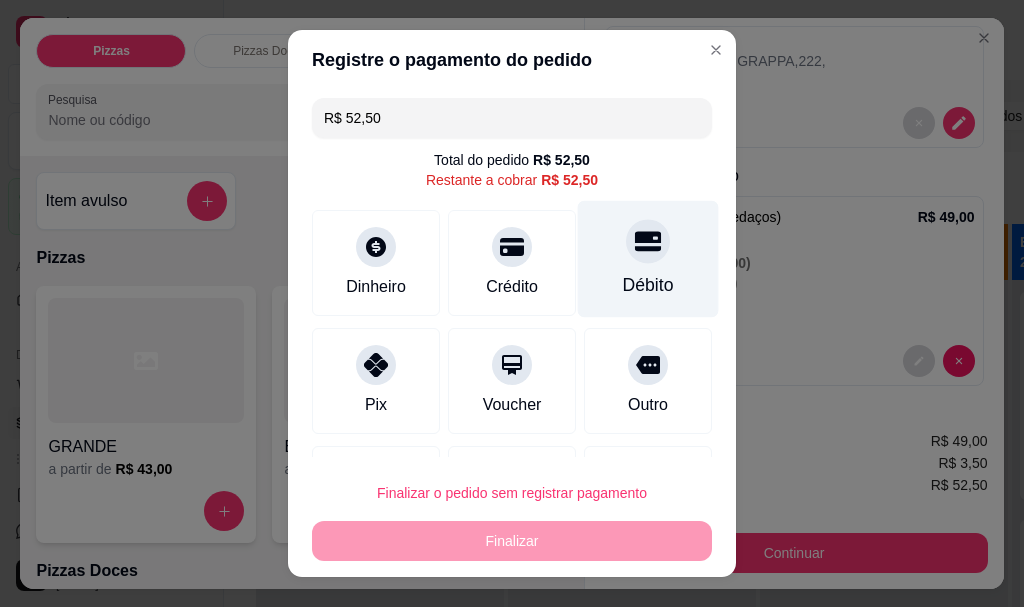 click 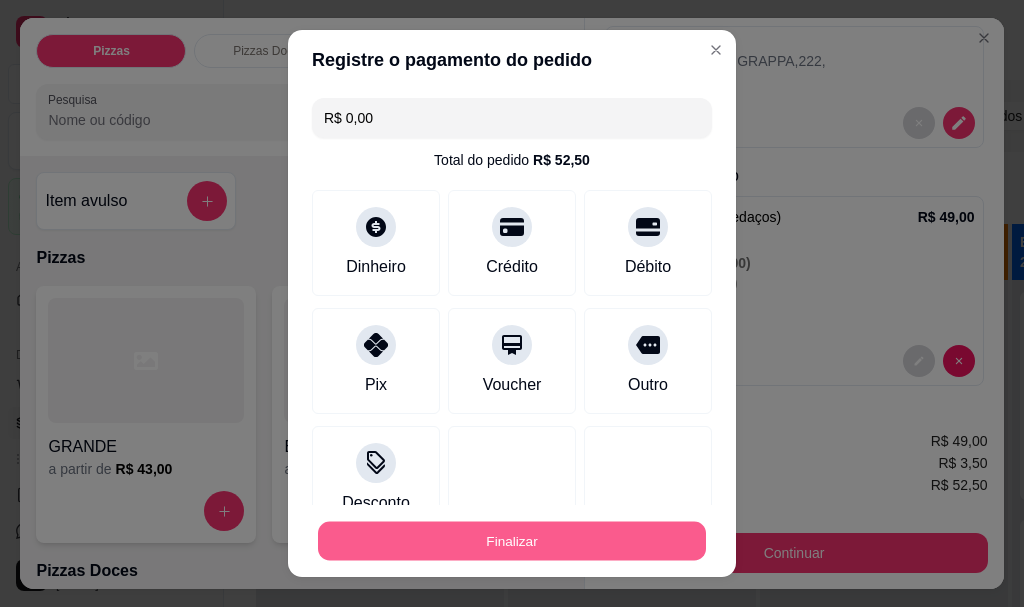 click on "Finalizar" at bounding box center (512, 540) 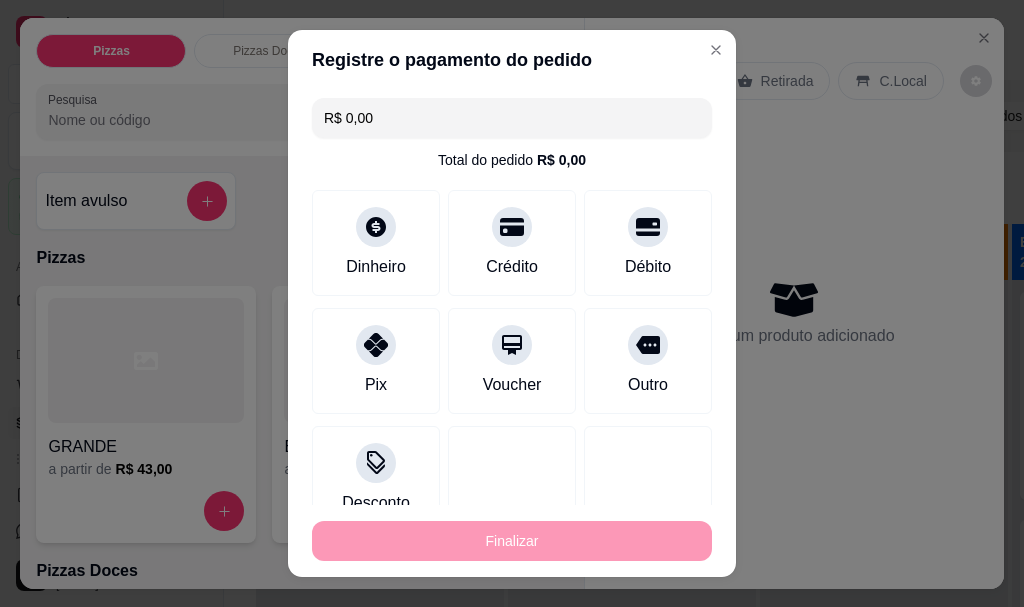 type on "-R$ 52,50" 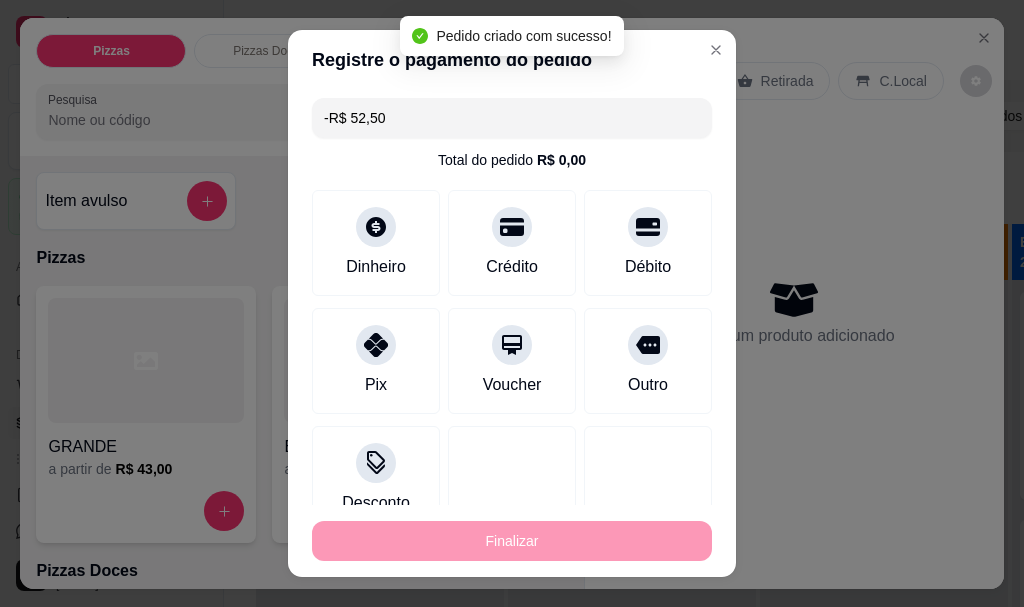 scroll, scrollTop: 0, scrollLeft: 0, axis: both 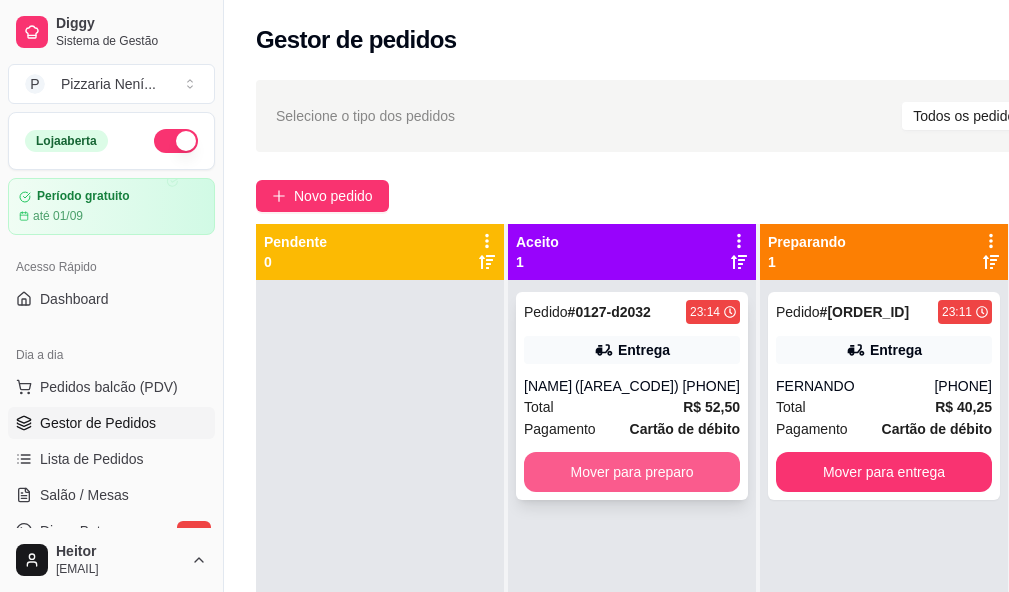 click on "Mover para preparo" at bounding box center (632, 472) 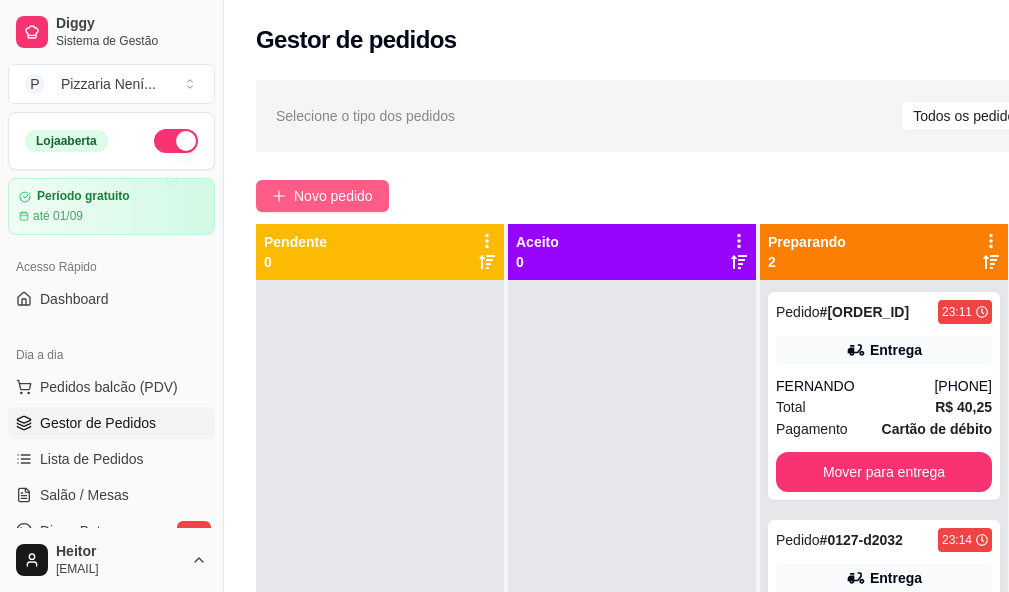 click on "Novo pedido" at bounding box center (333, 196) 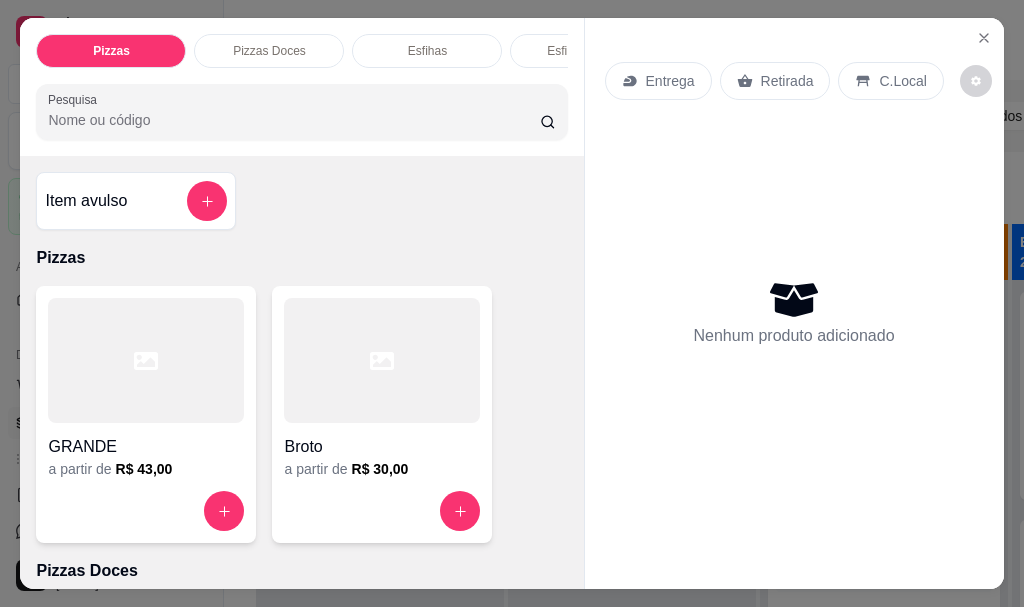 click on "Retirada" at bounding box center (787, 81) 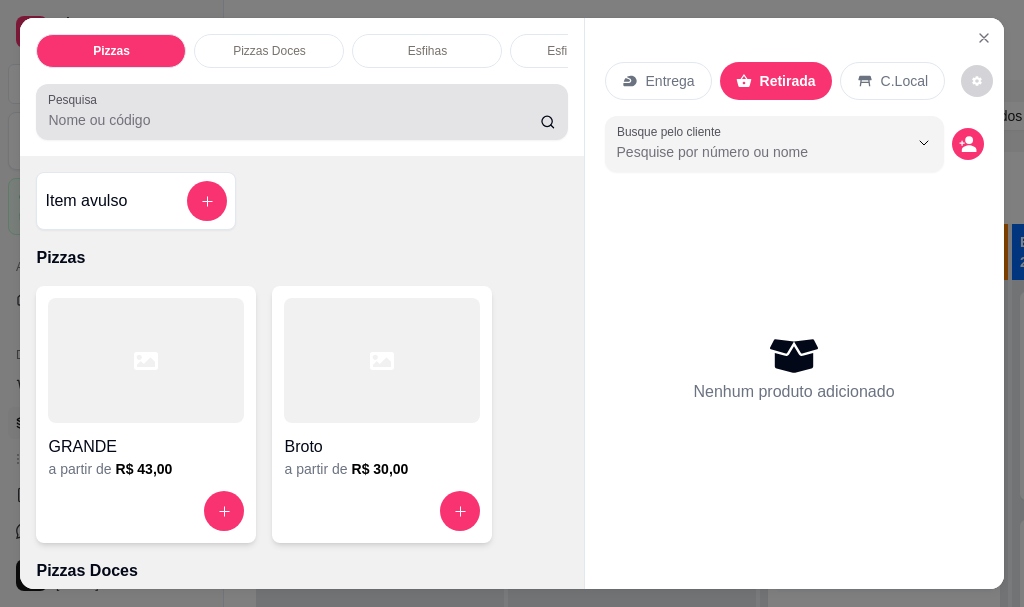 click on "Pesquisa" at bounding box center (294, 120) 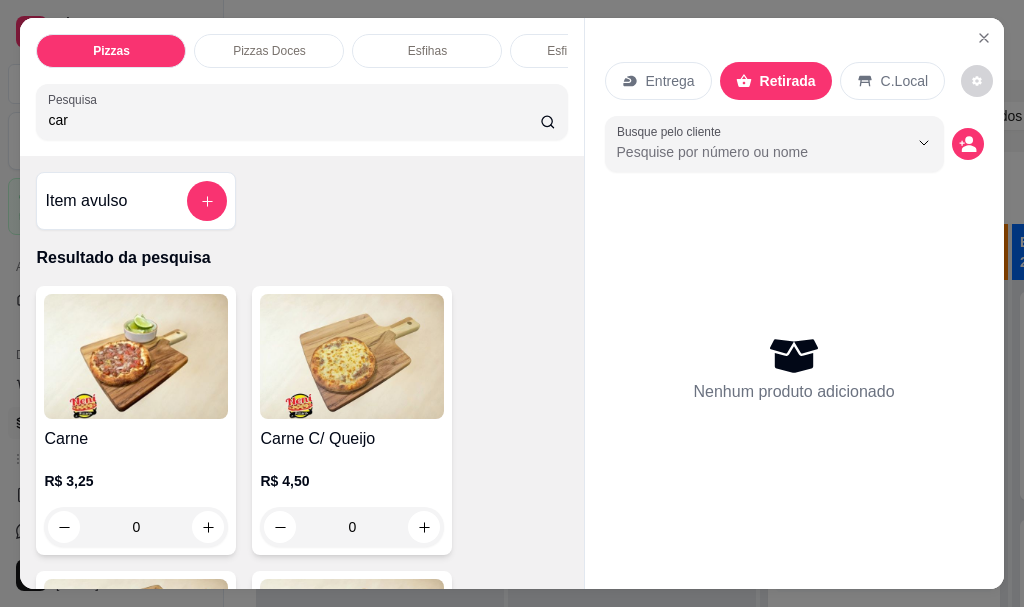 type on "car" 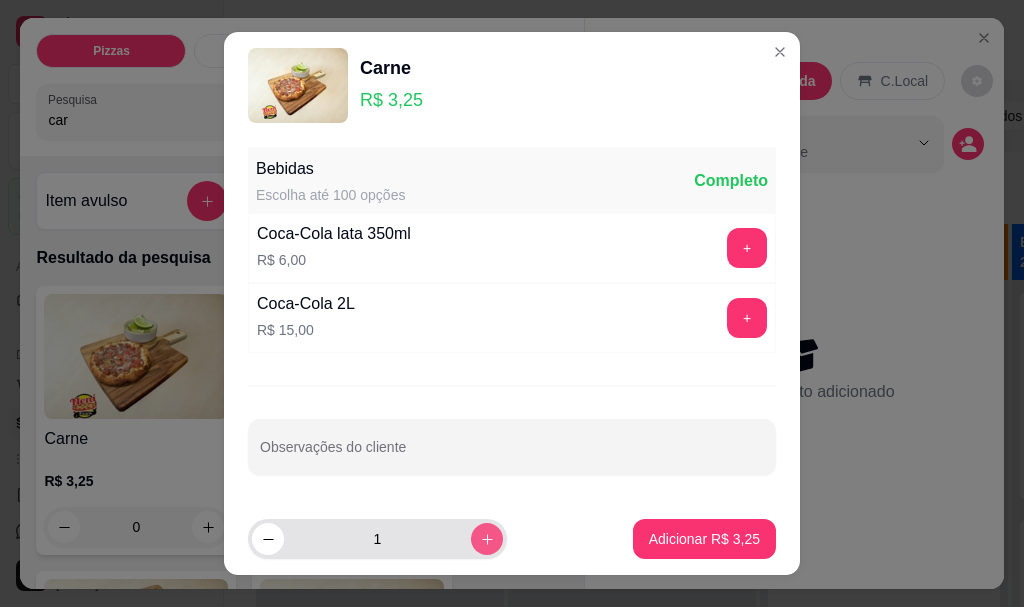 drag, startPoint x: 470, startPoint y: 546, endPoint x: 559, endPoint y: 542, distance: 89.08984 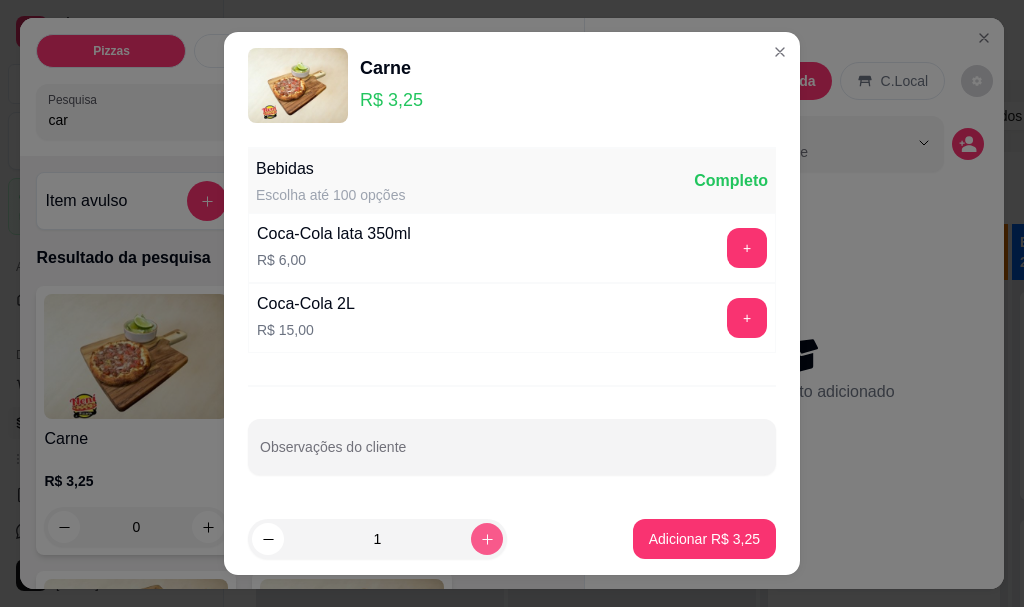 click 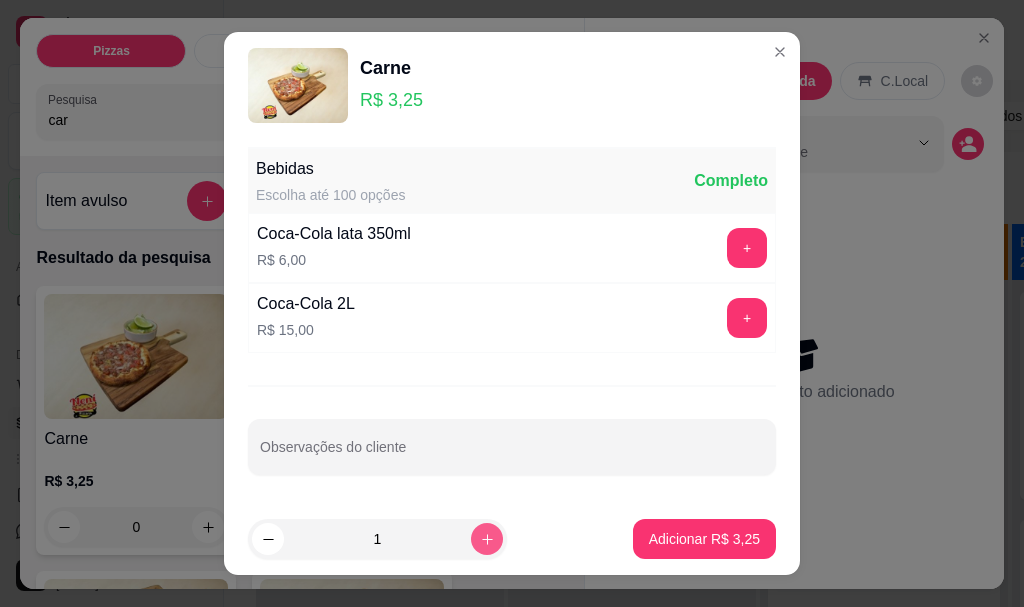 type on "2" 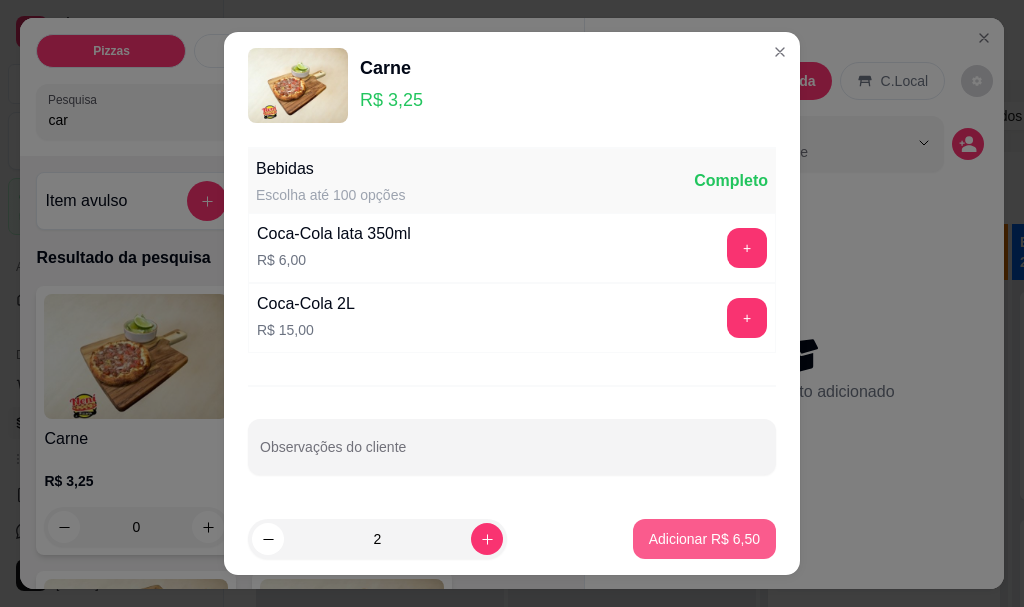 click on "Adicionar   R$ 6,50" at bounding box center (704, 539) 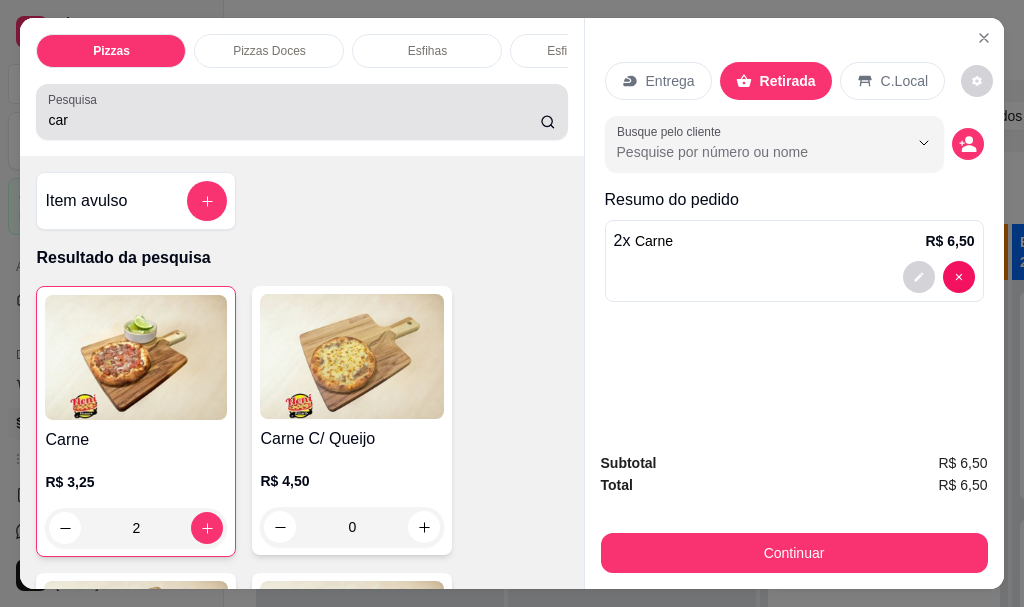 click on "car" at bounding box center (294, 120) 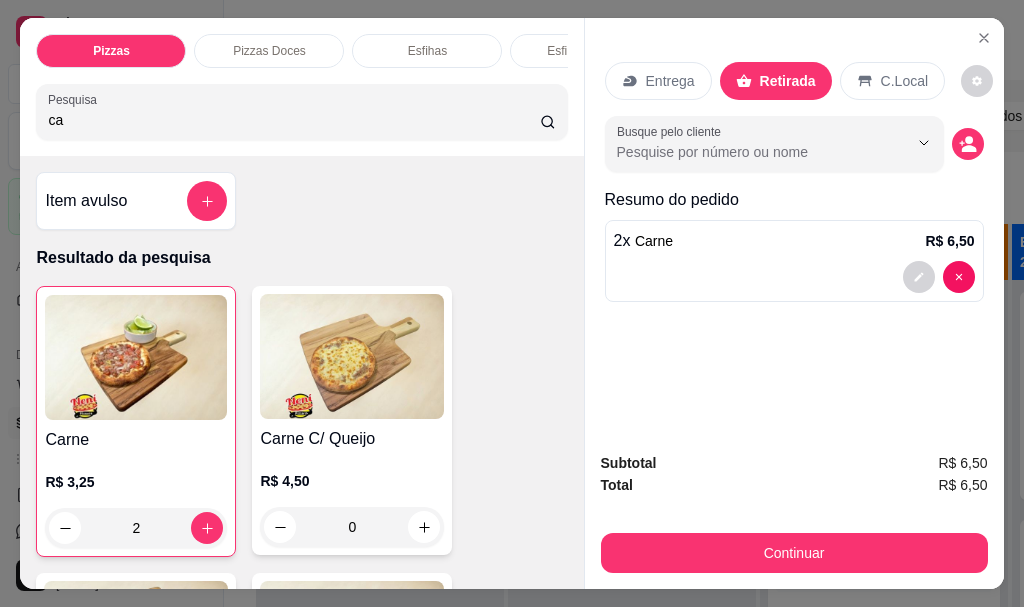type on "c" 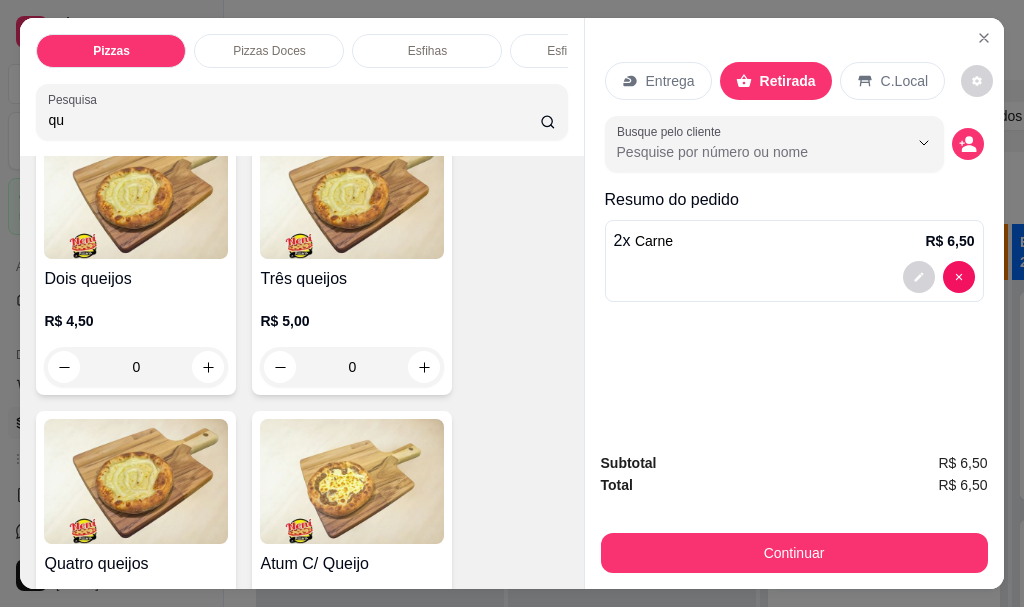 scroll, scrollTop: 1400, scrollLeft: 0, axis: vertical 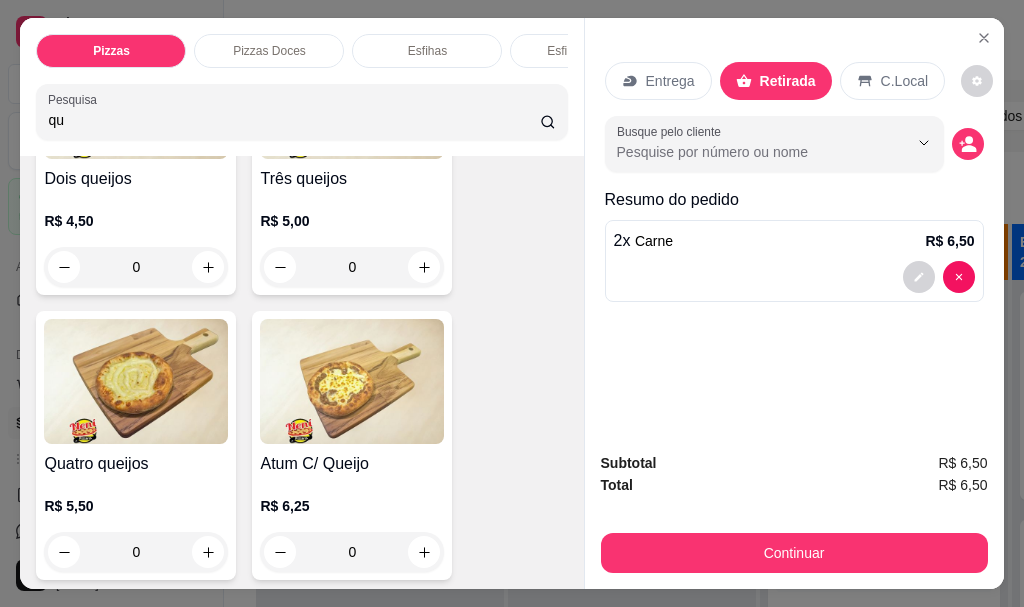 type on "qu" 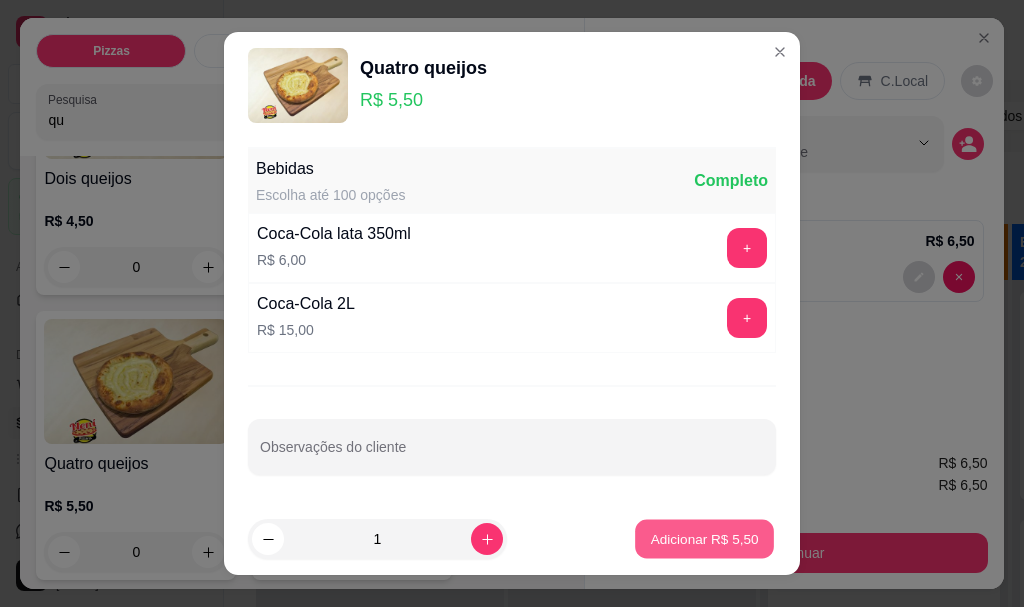 click on "Adicionar   R$ 5,50" at bounding box center (704, 538) 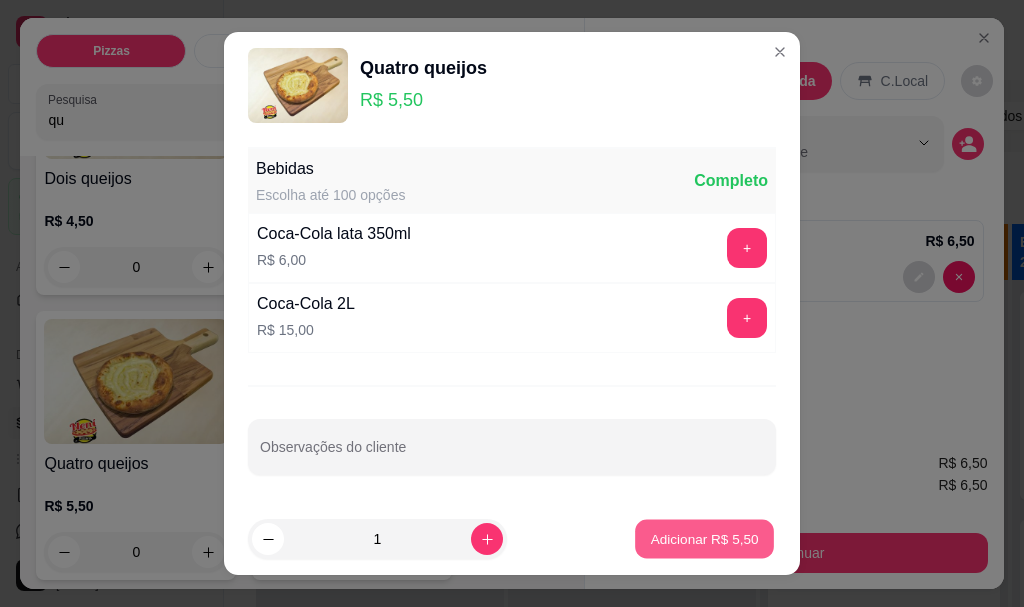 type on "1" 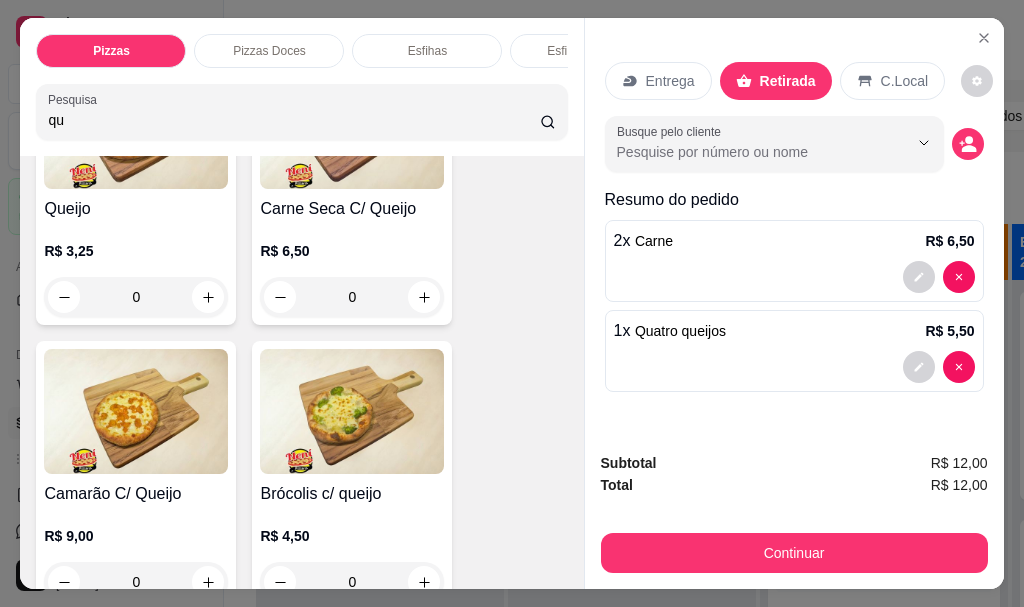 scroll, scrollTop: 500, scrollLeft: 0, axis: vertical 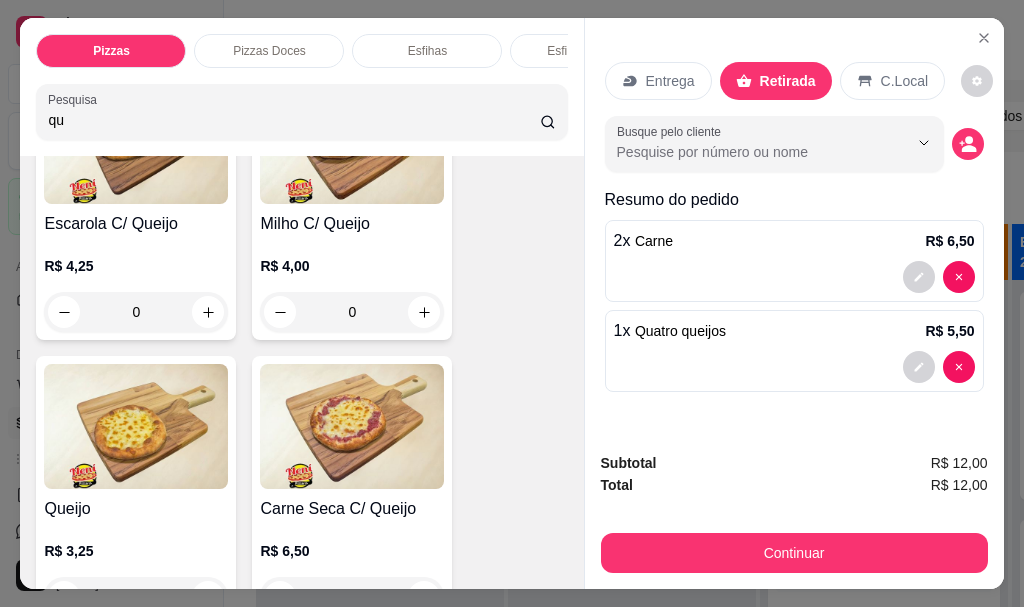 click on "qu" at bounding box center (294, 120) 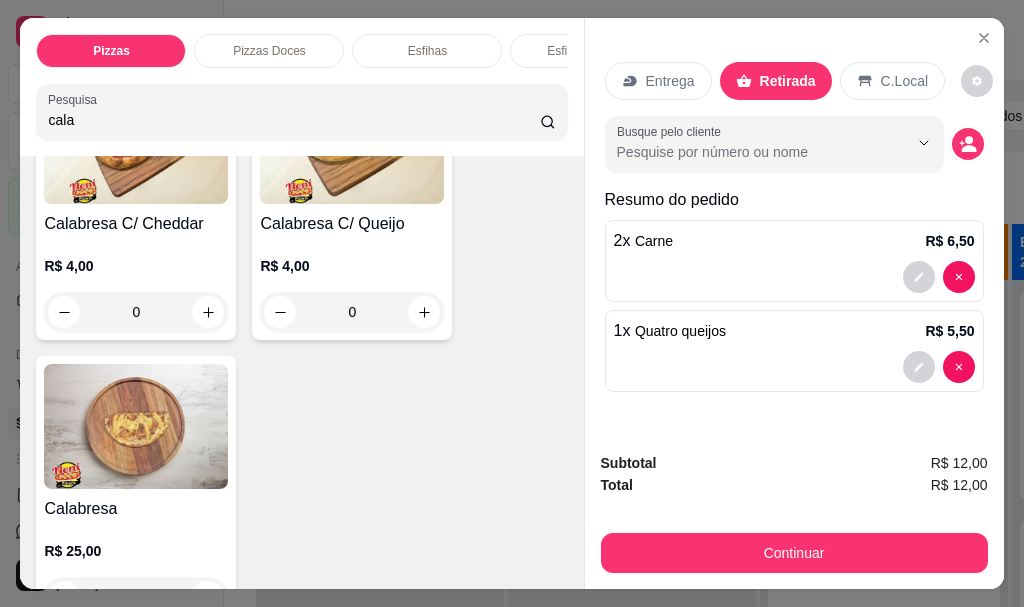 scroll, scrollTop: 1395, scrollLeft: 0, axis: vertical 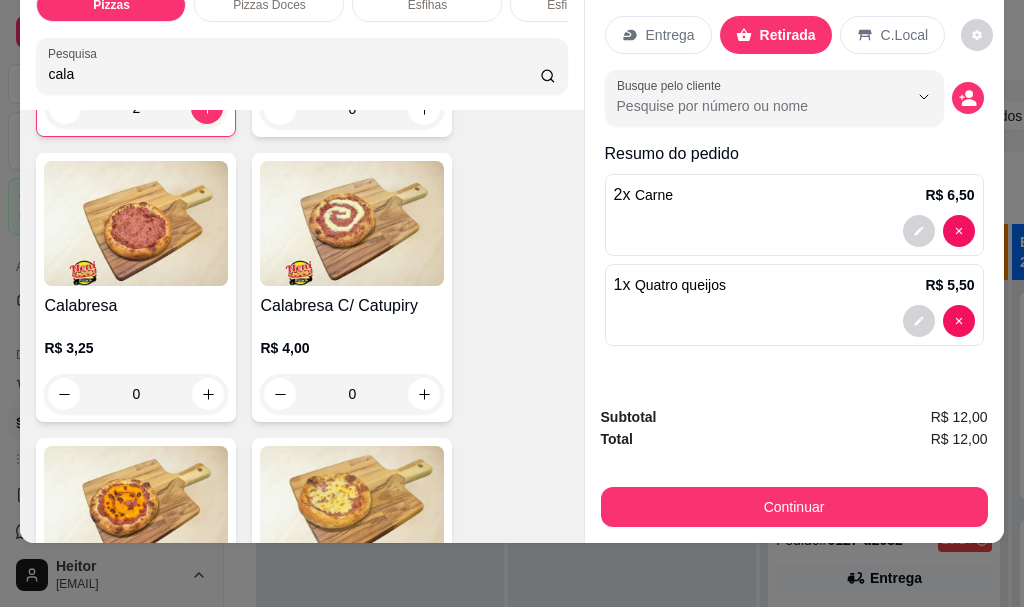 type on "cala" 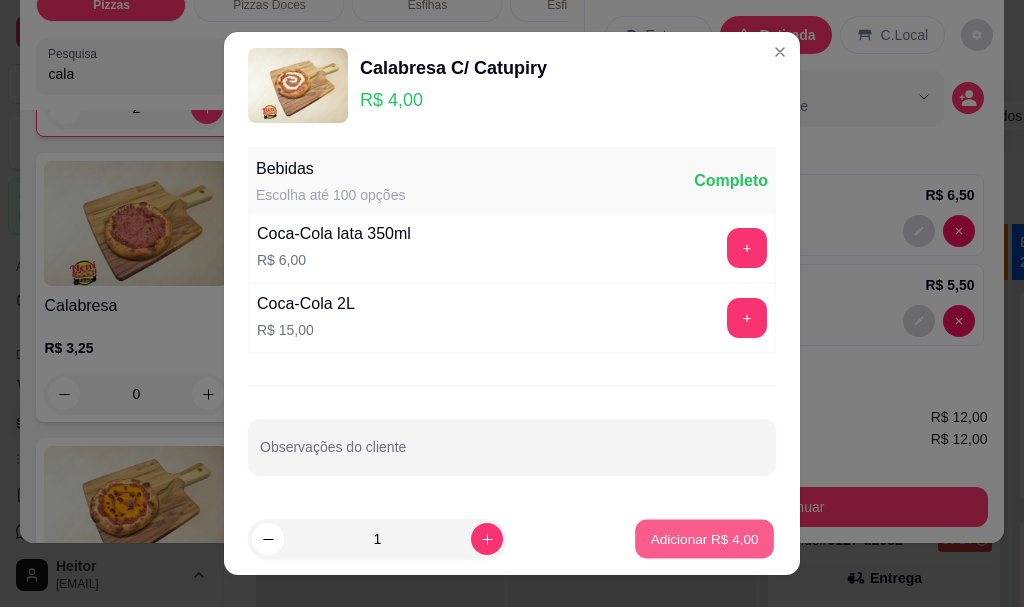 click on "Adicionar   R$ 4,00" at bounding box center [704, 538] 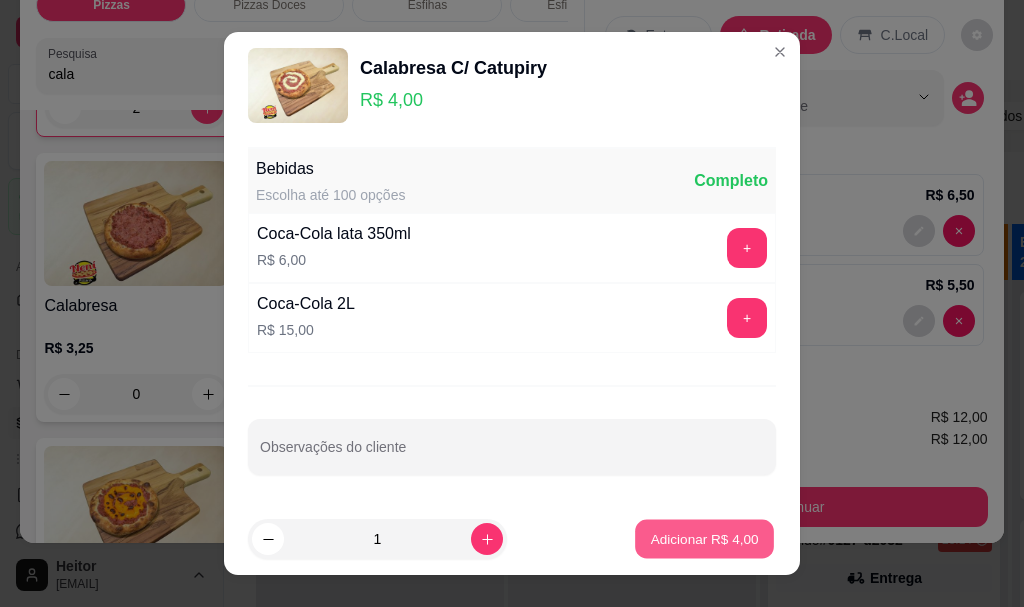 type on "1" 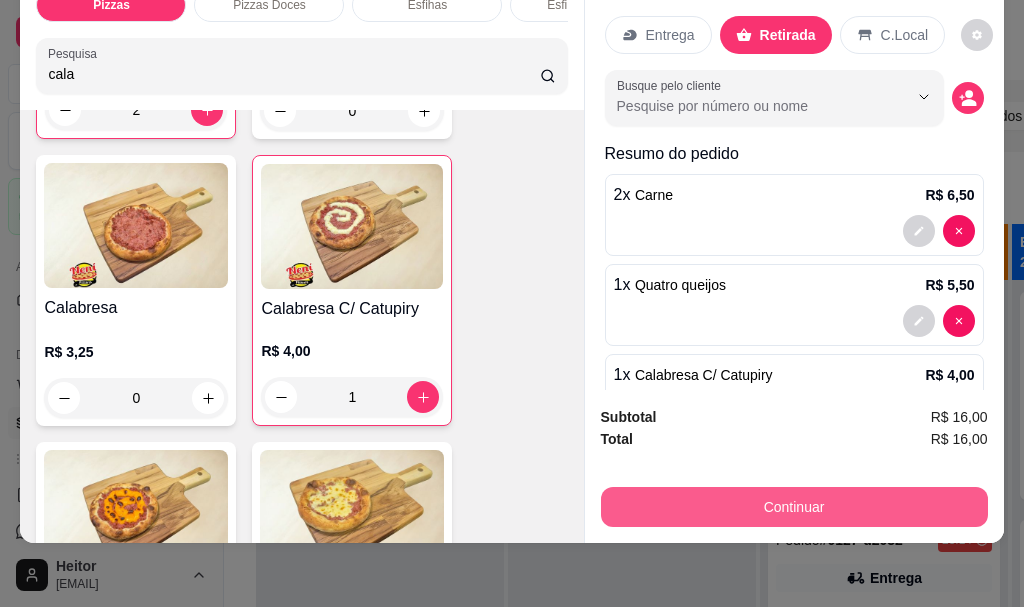 scroll, scrollTop: 1897, scrollLeft: 0, axis: vertical 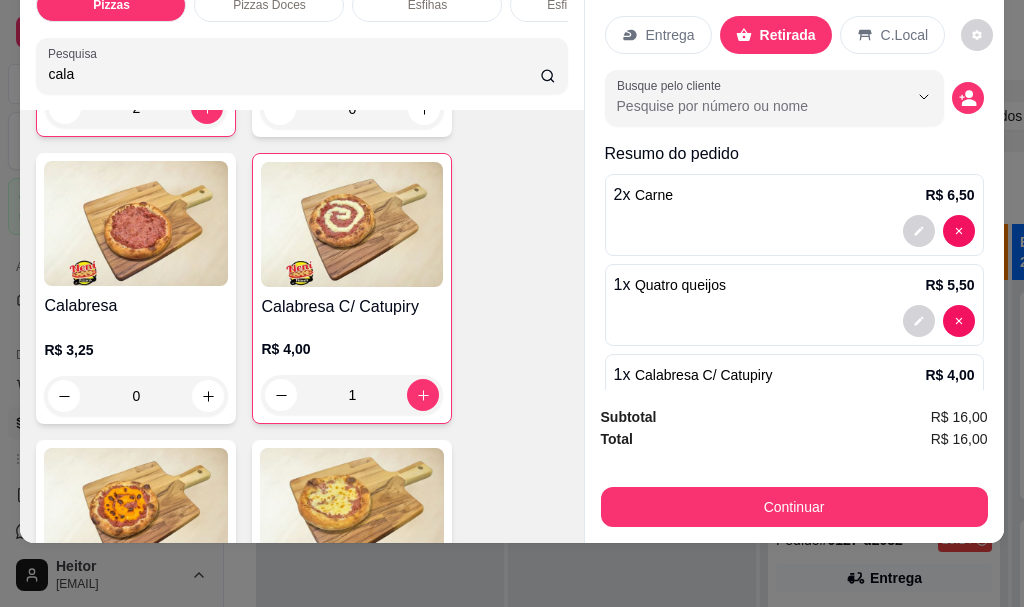 click on "Continuar" at bounding box center [794, 507] 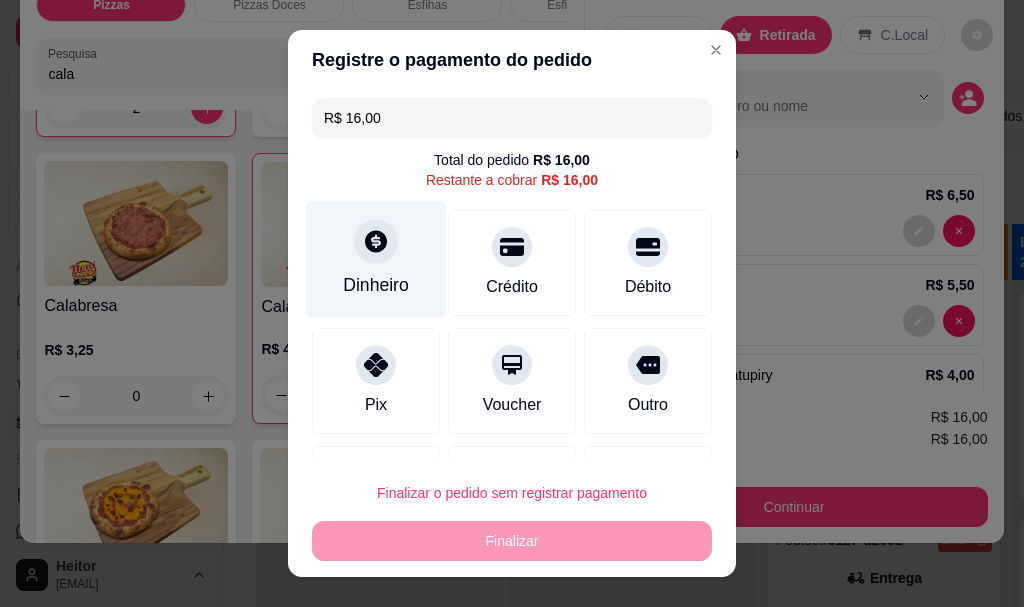 click on "Dinheiro" at bounding box center (376, 286) 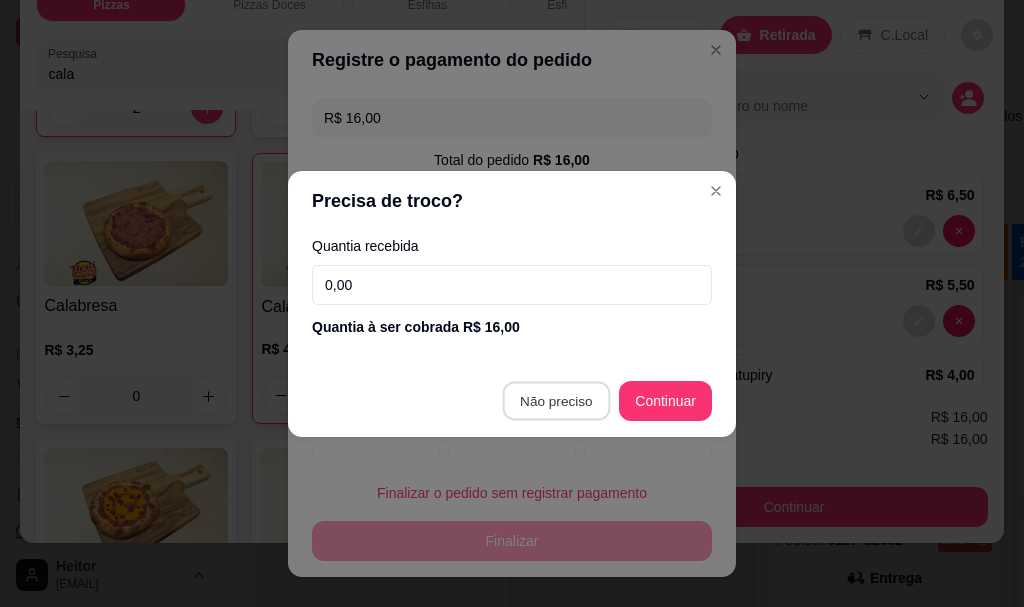 type on "R$ 0,00" 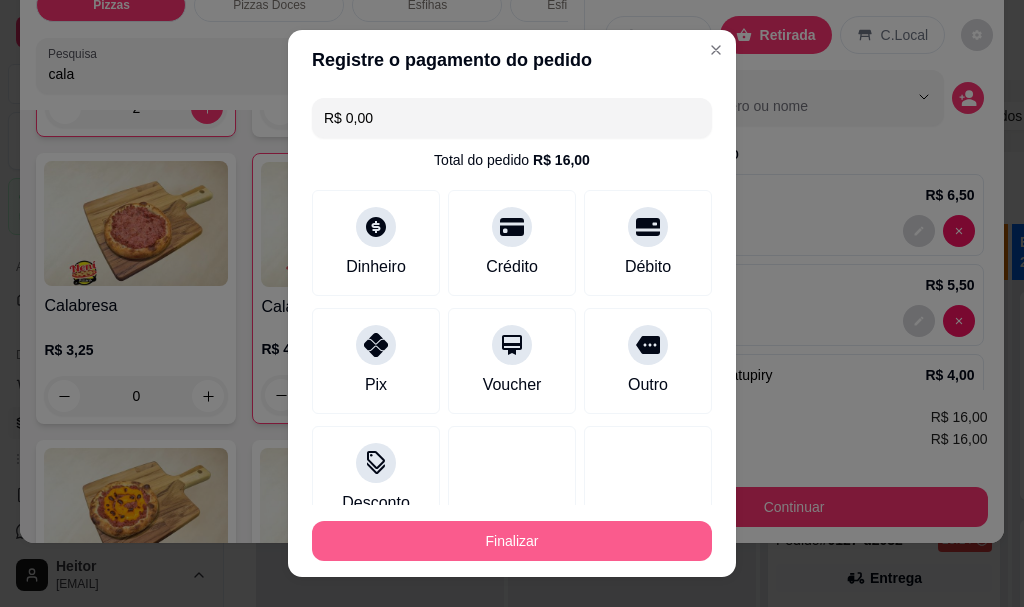 click on "Finalizar" at bounding box center [512, 541] 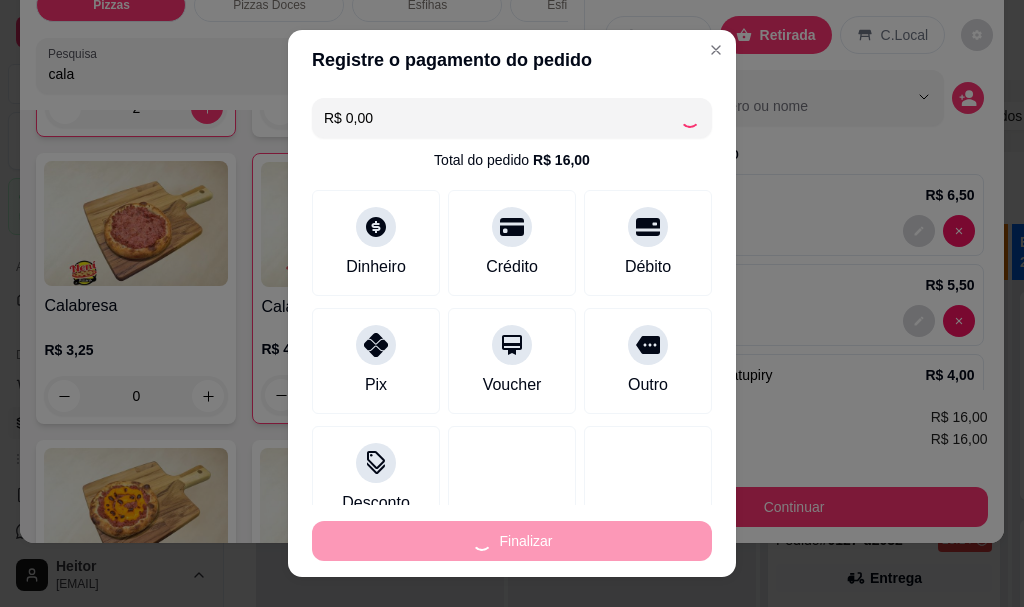 type on "0" 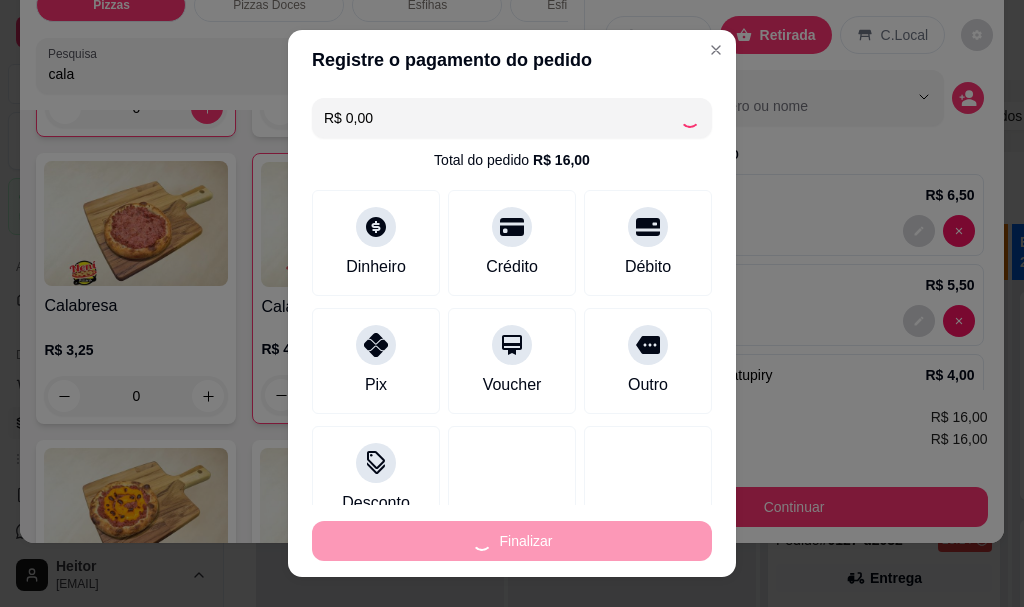 type on "-R$ 16,00" 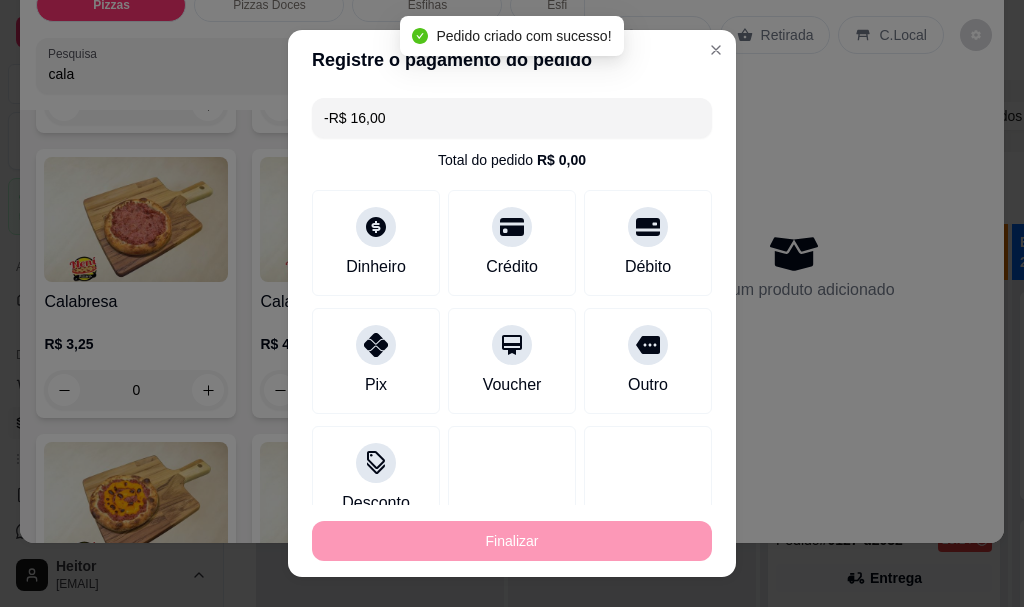 scroll, scrollTop: 1894, scrollLeft: 0, axis: vertical 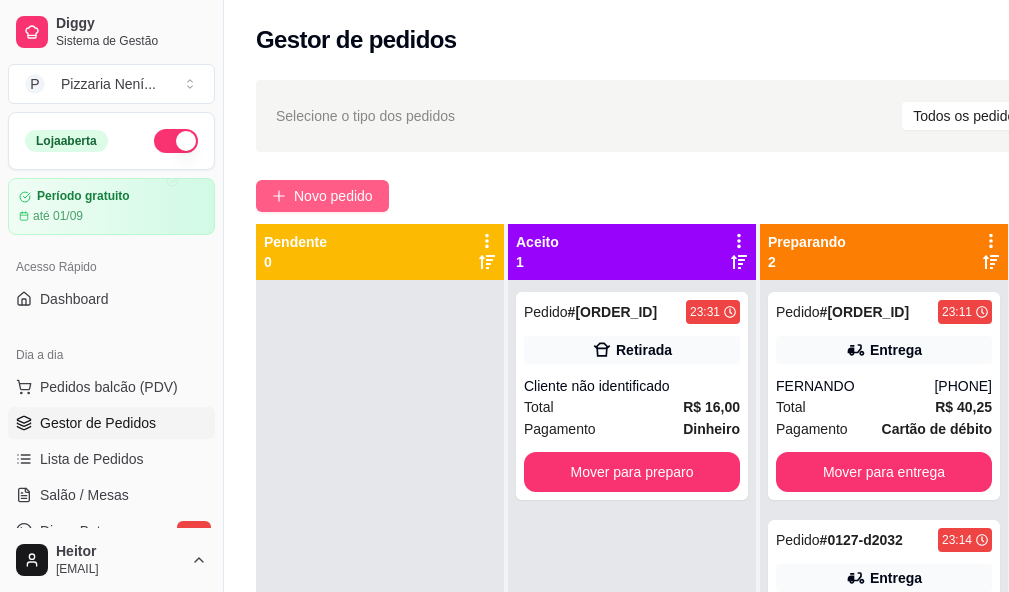 click on "Novo pedido" at bounding box center (333, 196) 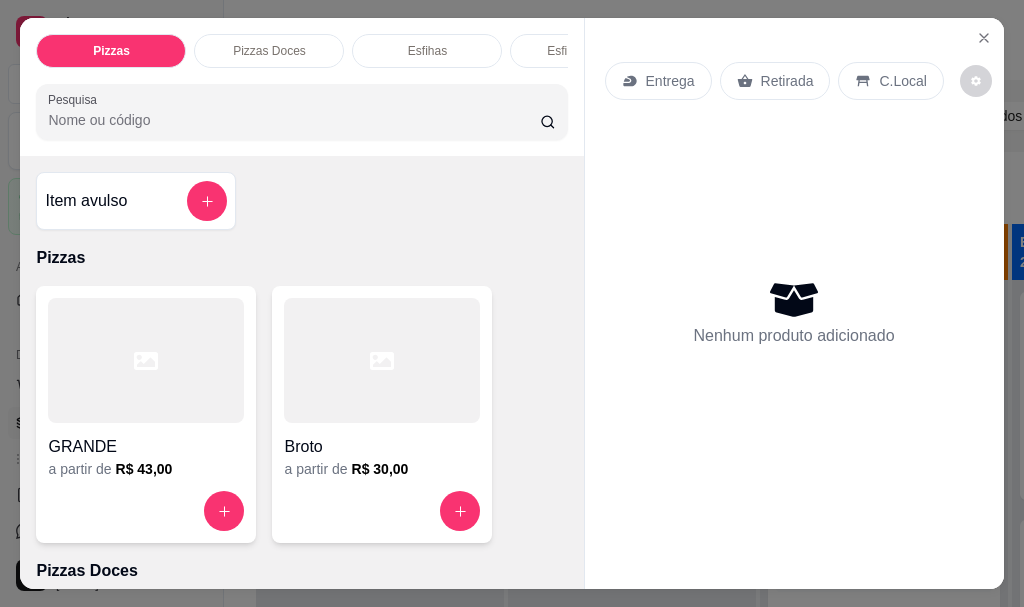 click on "Entrega" at bounding box center (670, 81) 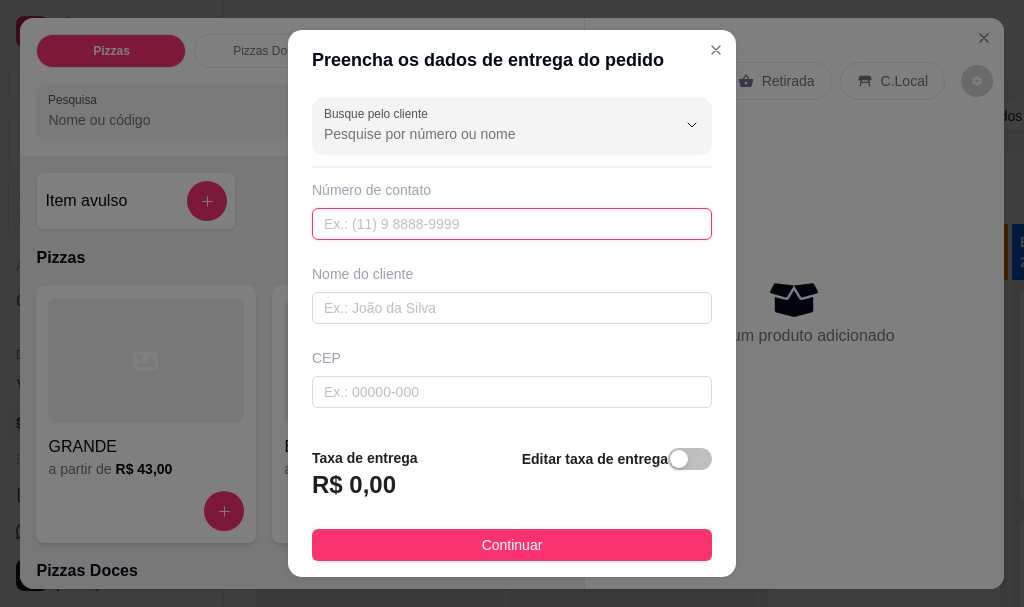 click at bounding box center [512, 224] 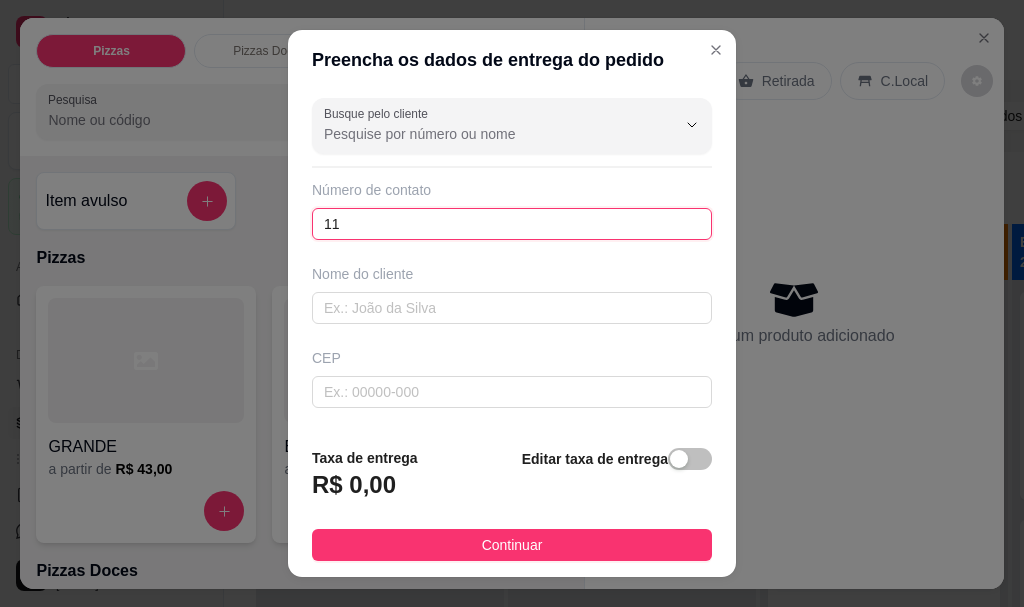 paste on "([PHONE])" 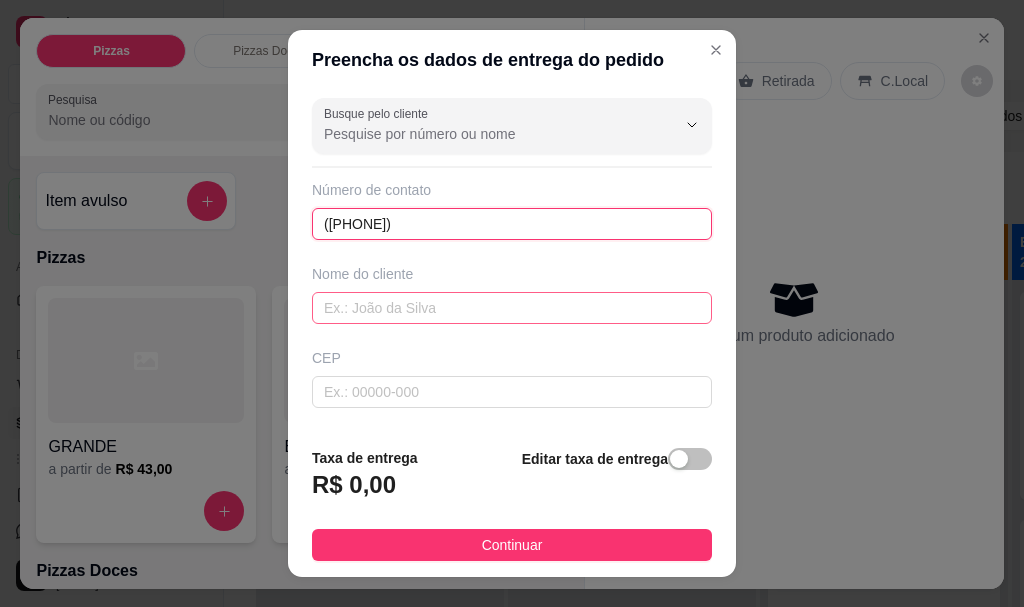 type on "([PHONE])" 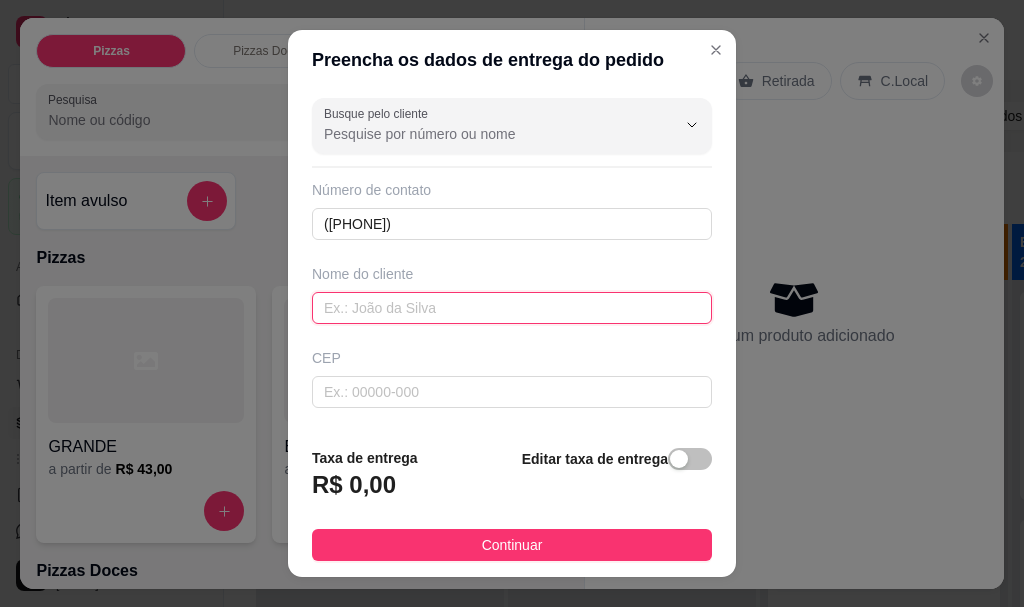 click at bounding box center [512, 308] 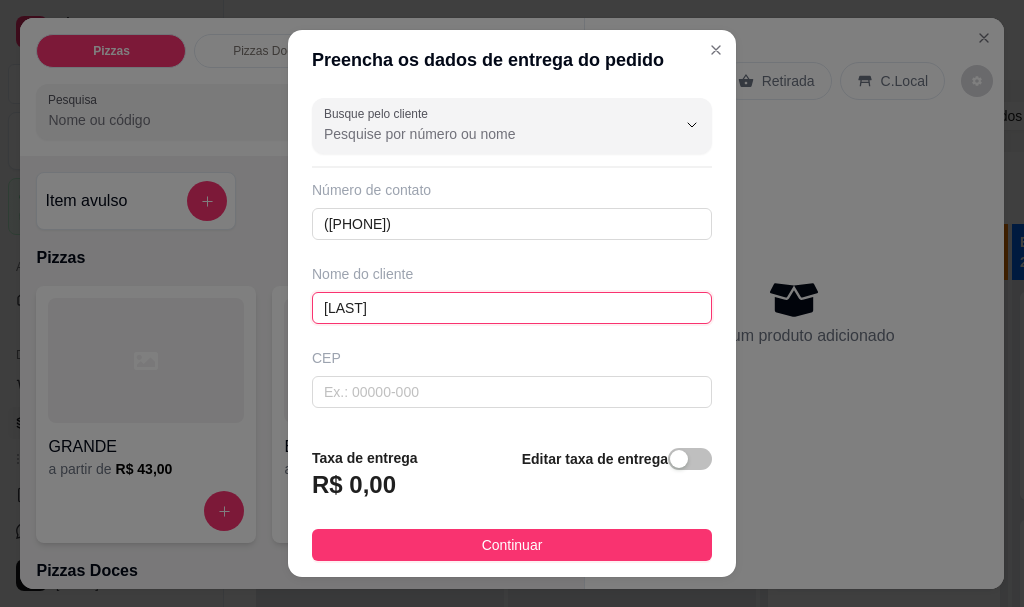 scroll, scrollTop: 100, scrollLeft: 0, axis: vertical 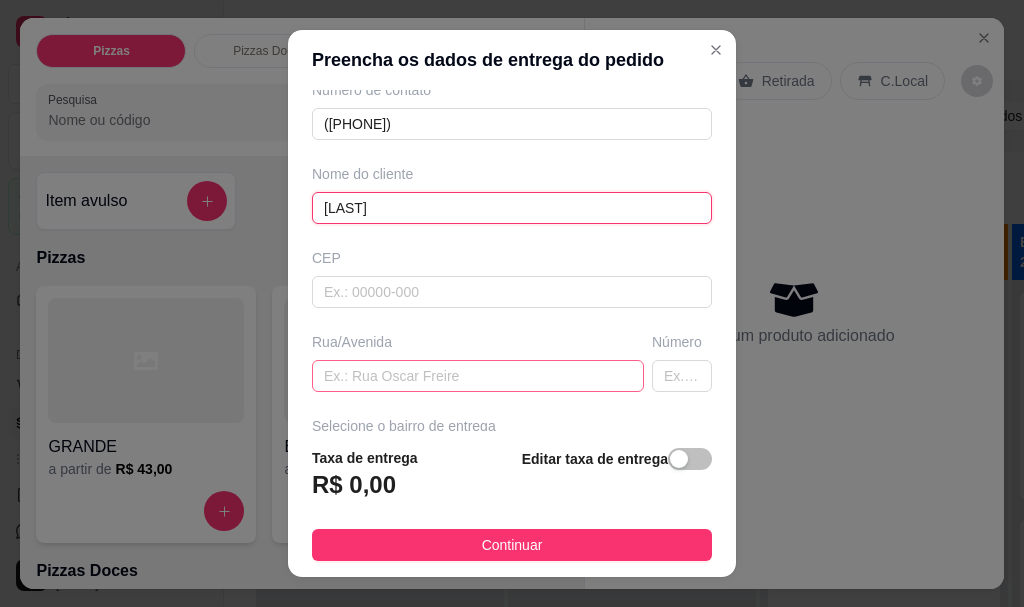 type on "[LAST]" 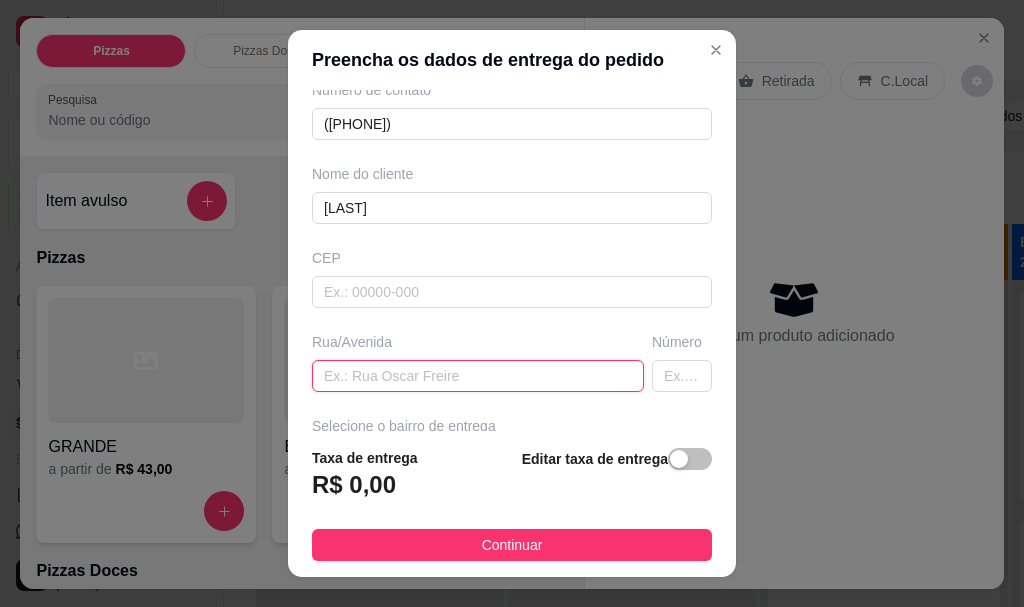 click at bounding box center (478, 376) 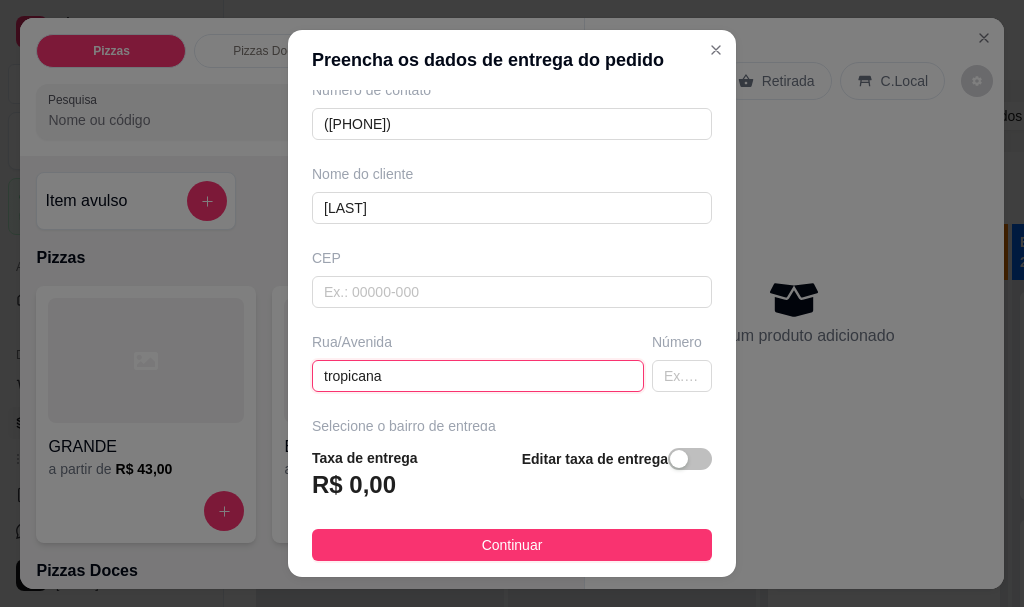 type on "tropicana" 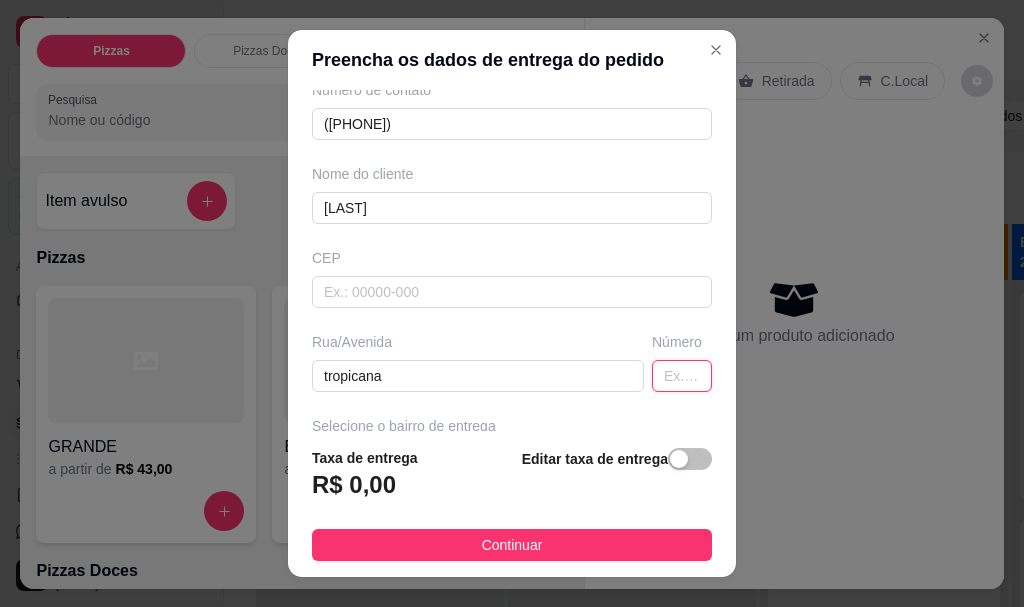 click at bounding box center (682, 376) 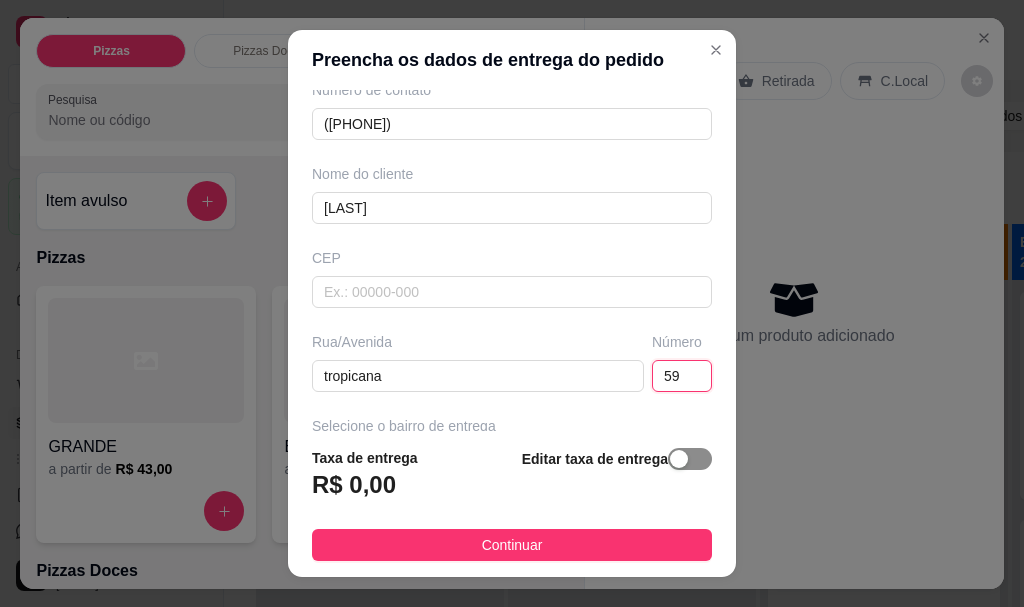 type on "59" 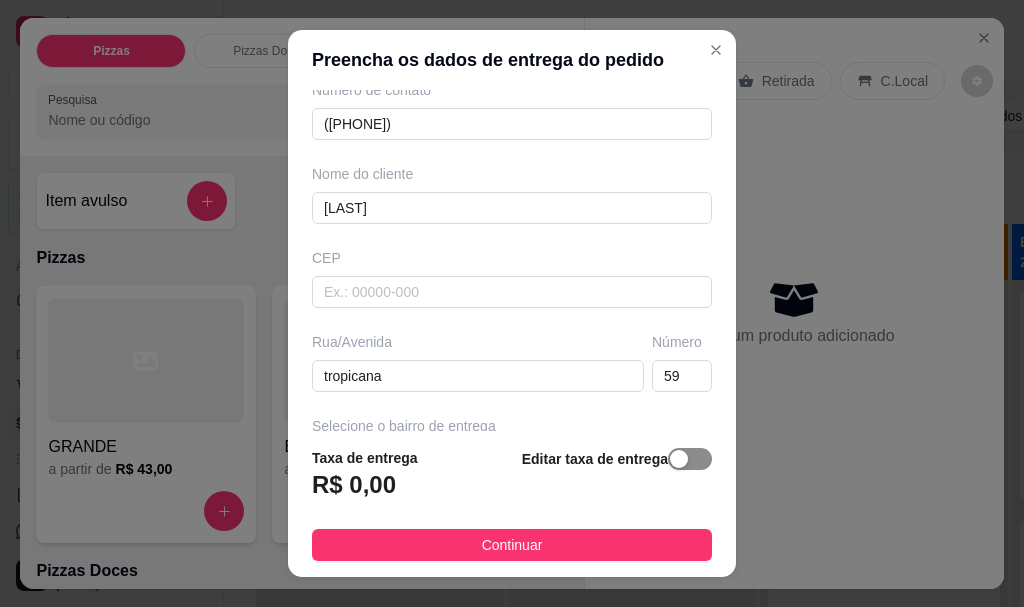 click at bounding box center (690, 459) 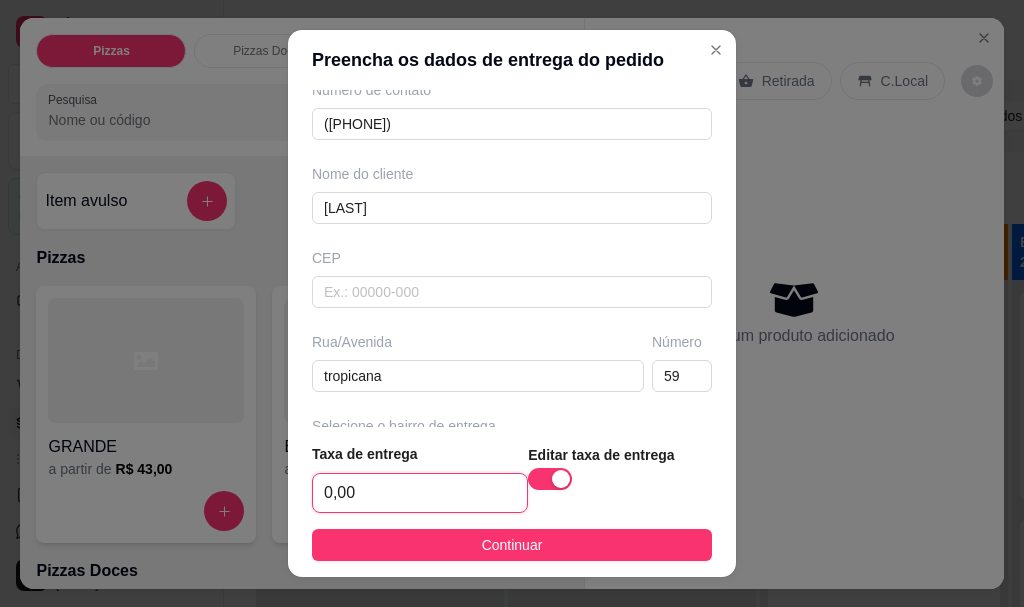 click on "0,00" at bounding box center [420, 493] 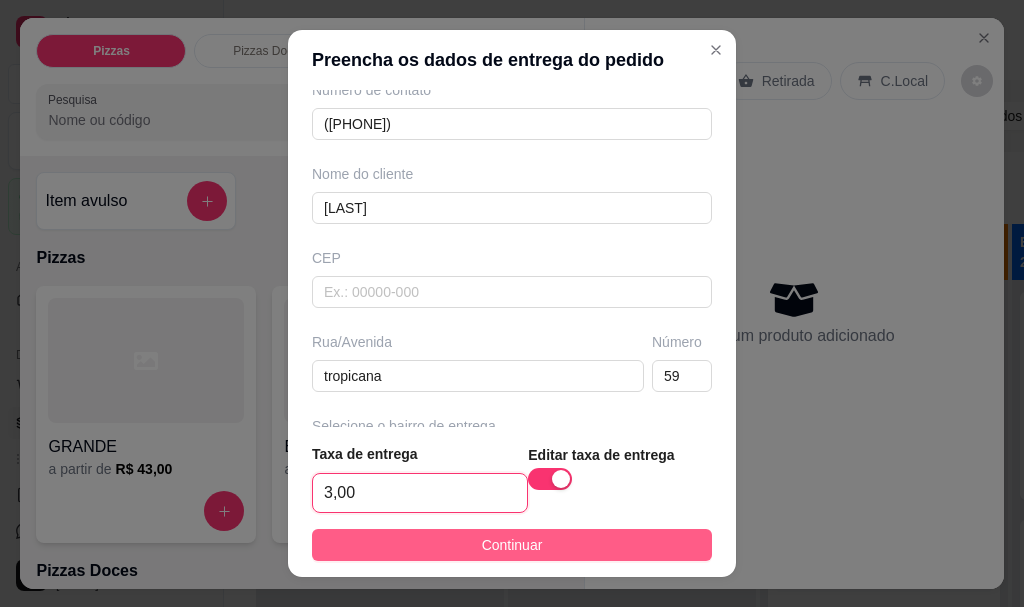 type on "3,00" 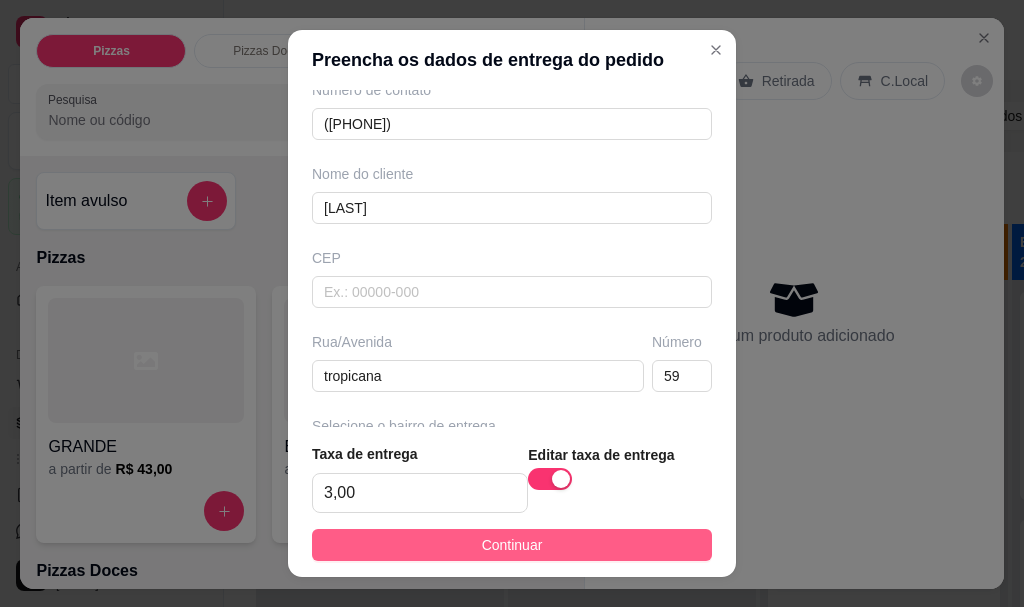 click on "Continuar" at bounding box center [512, 545] 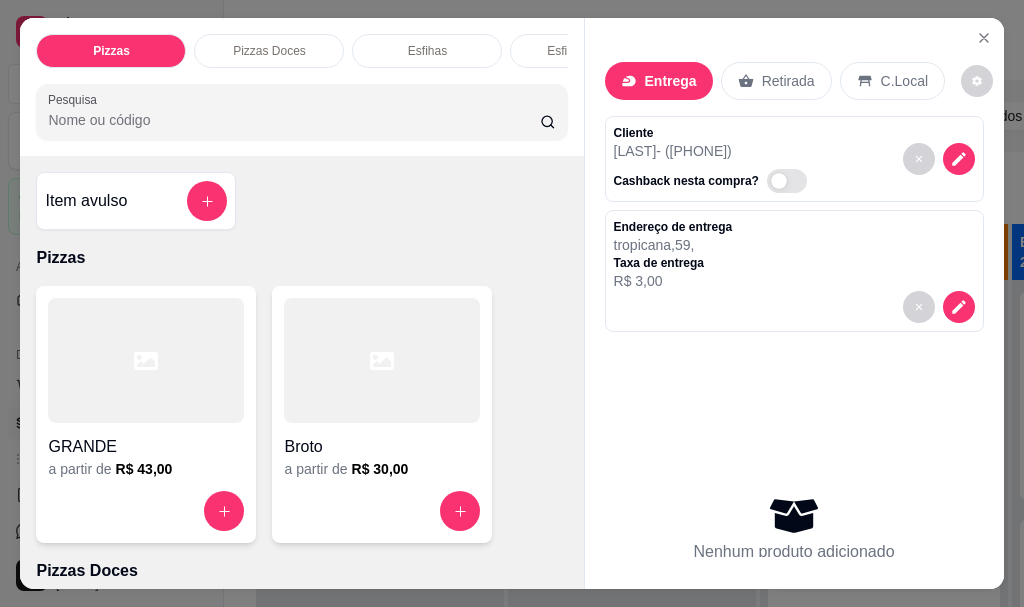 click at bounding box center [146, 360] 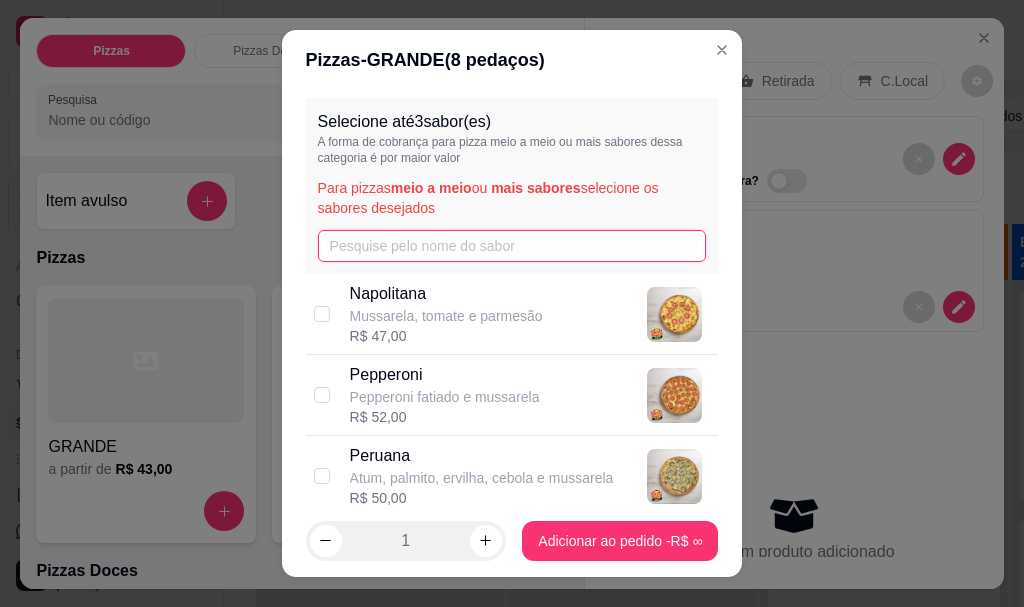 click at bounding box center [512, 246] 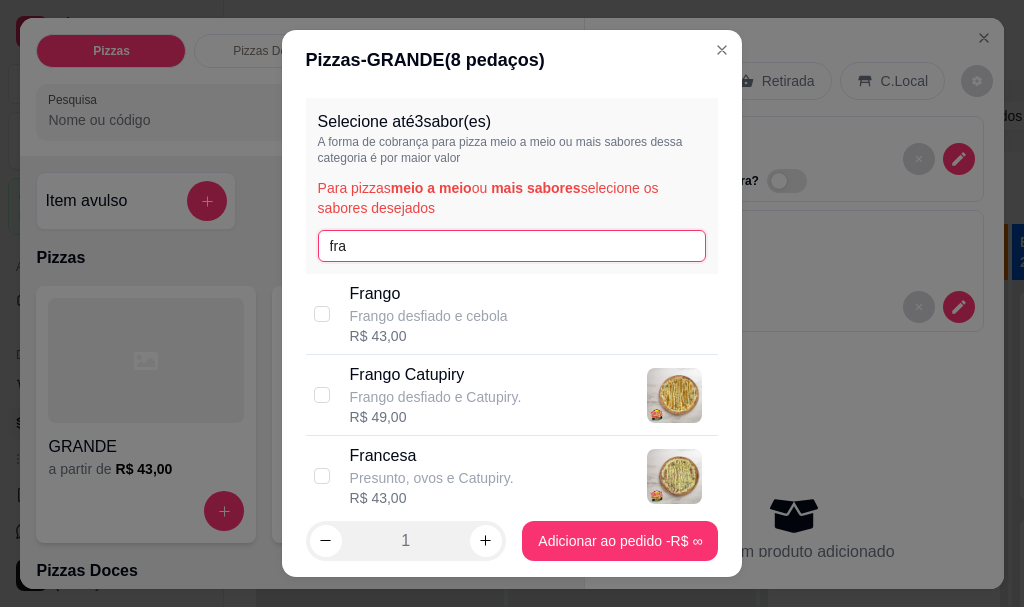 type on "fra" 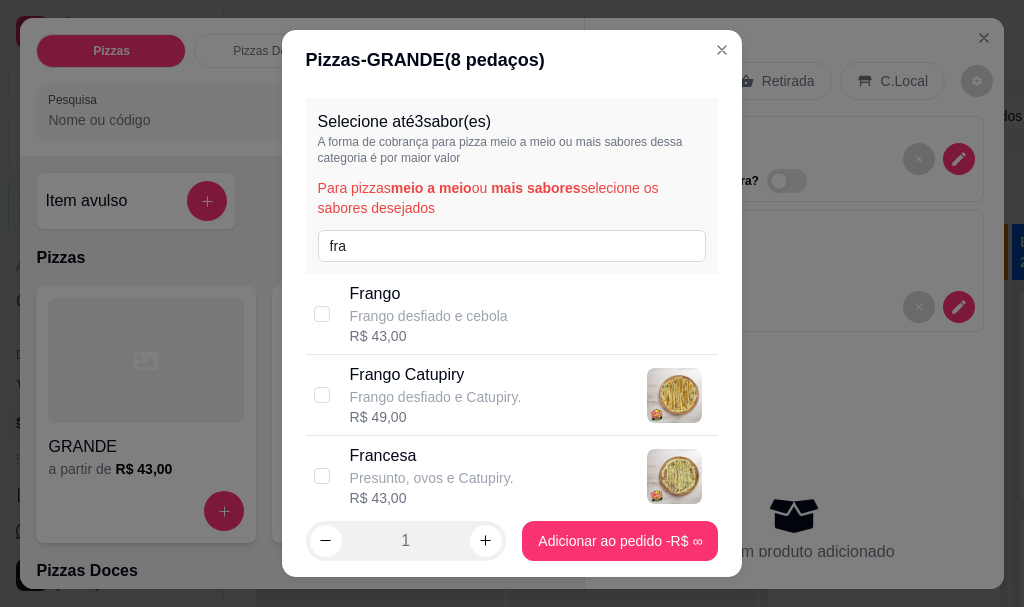 click on "Frango desfiado e Catupiry." at bounding box center (436, 397) 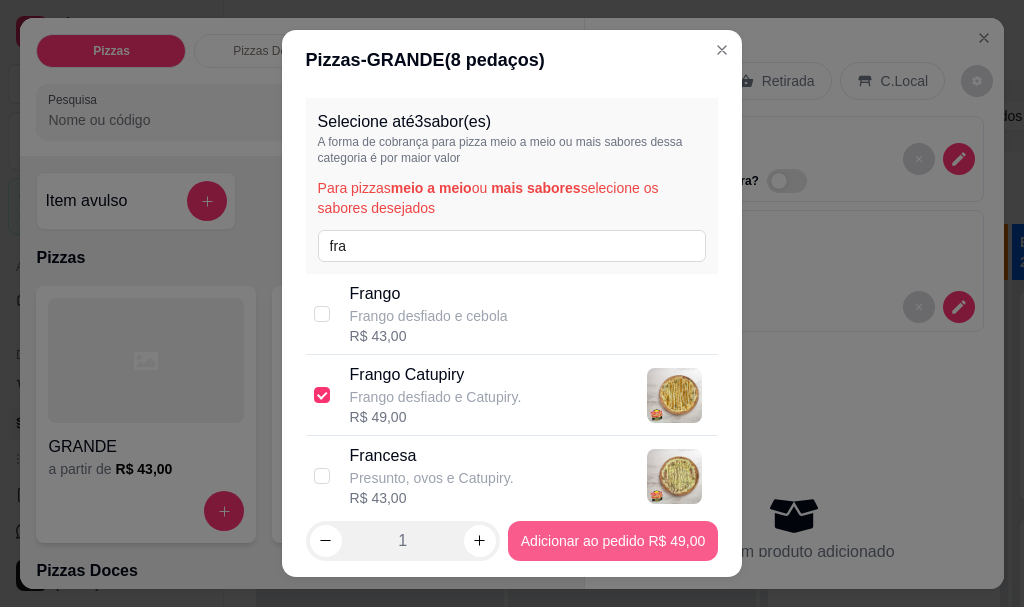click on "1 Adicionar ao pedido R$ 49,00" at bounding box center [512, 541] 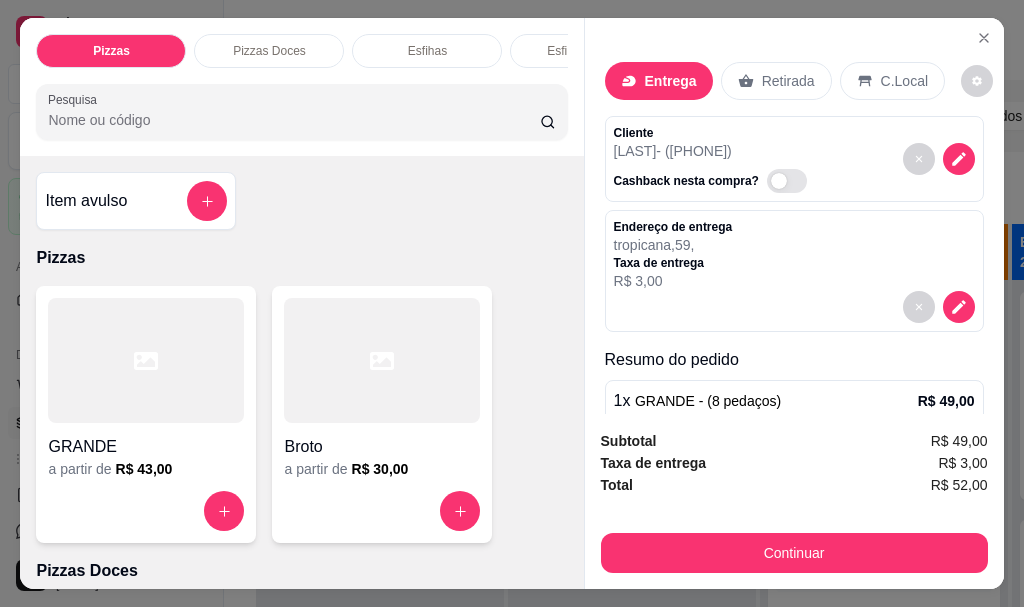 scroll, scrollTop: 164, scrollLeft: 0, axis: vertical 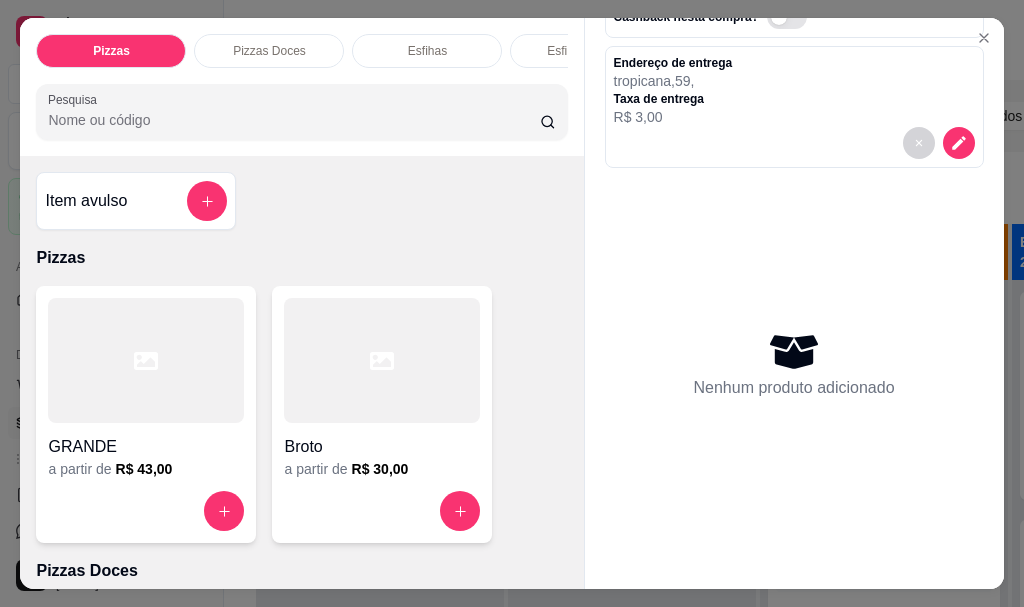 click on "Pesquisa" at bounding box center [294, 120] 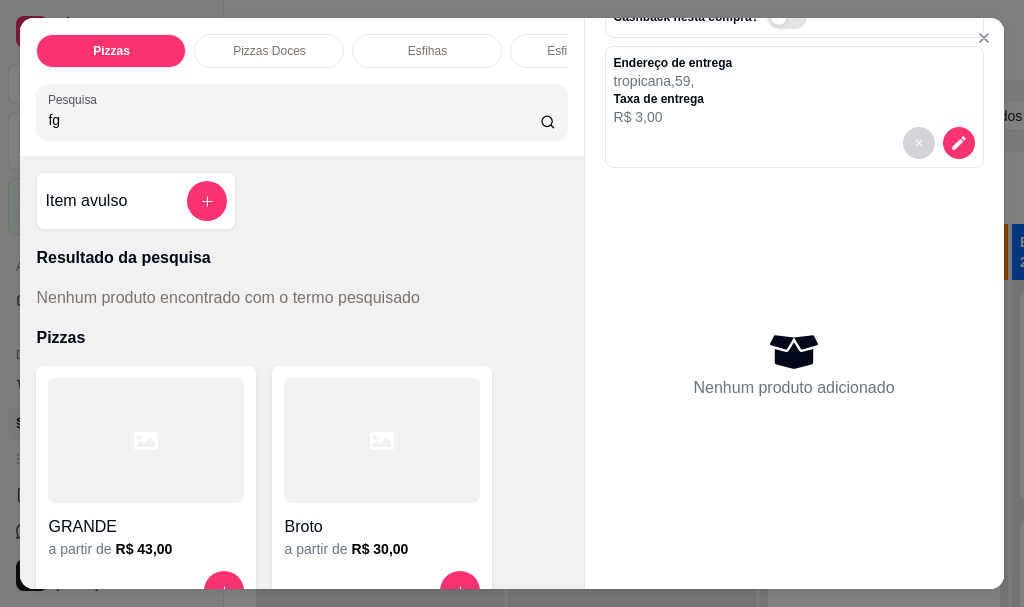 type on "f" 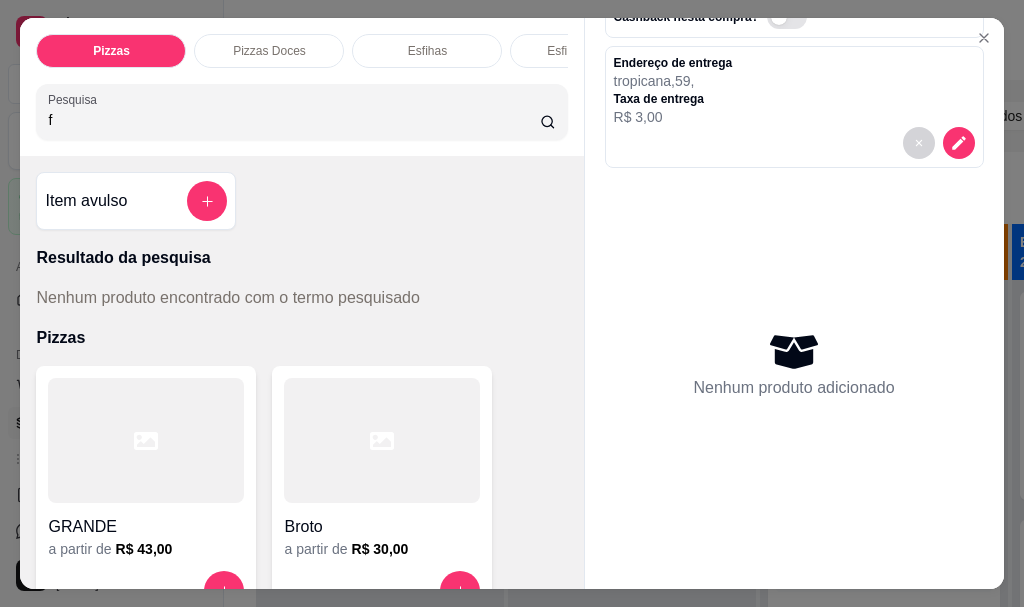 type 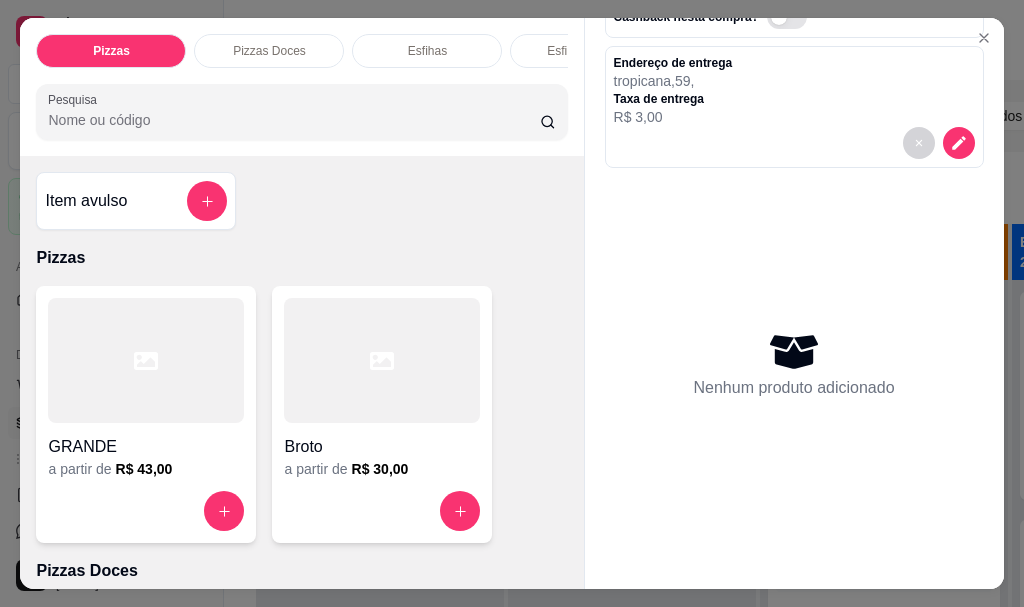 click on "GRANDE" at bounding box center (146, 441) 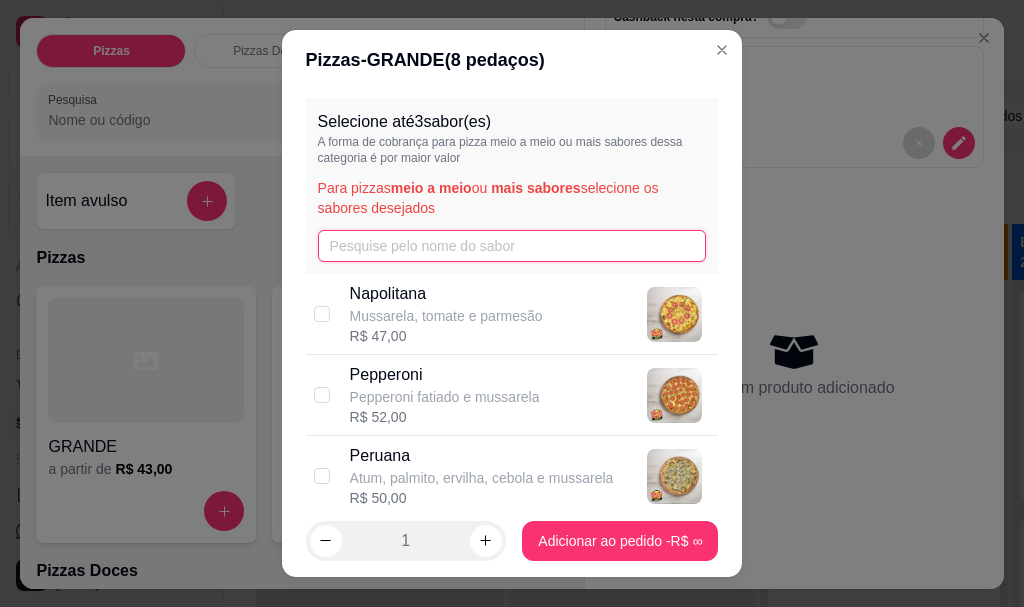 click at bounding box center [512, 246] 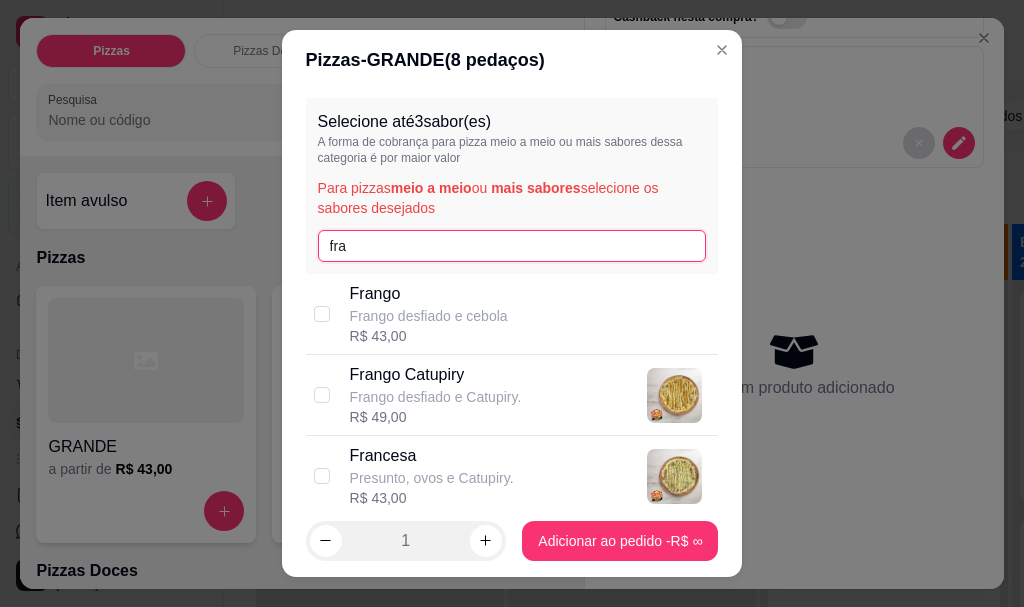 type on "fra" 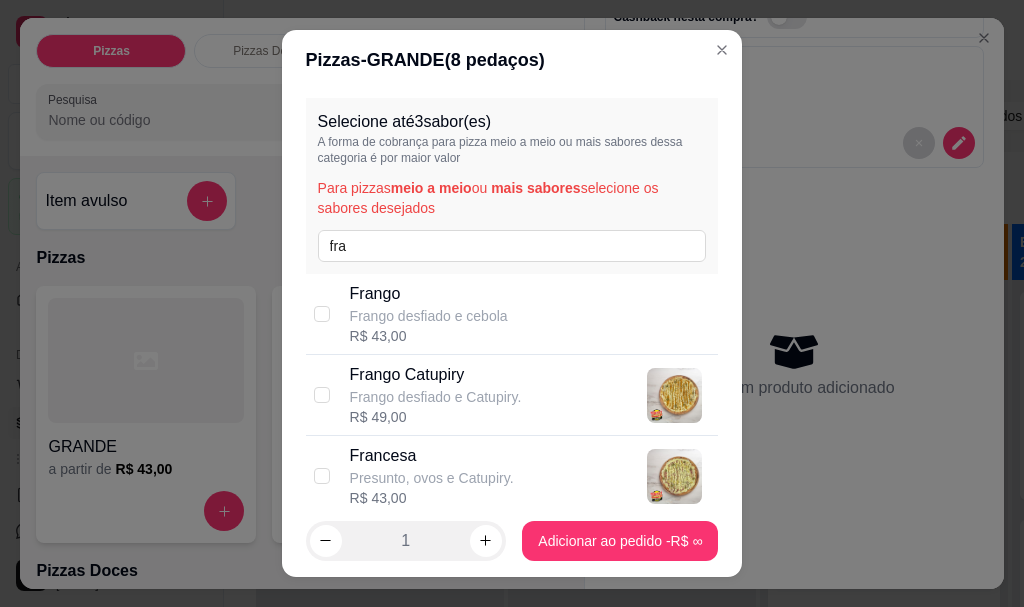 click on "Frango Catupiry Frango desfiado e Catupiry. R$ 49,00" at bounding box center (512, 395) 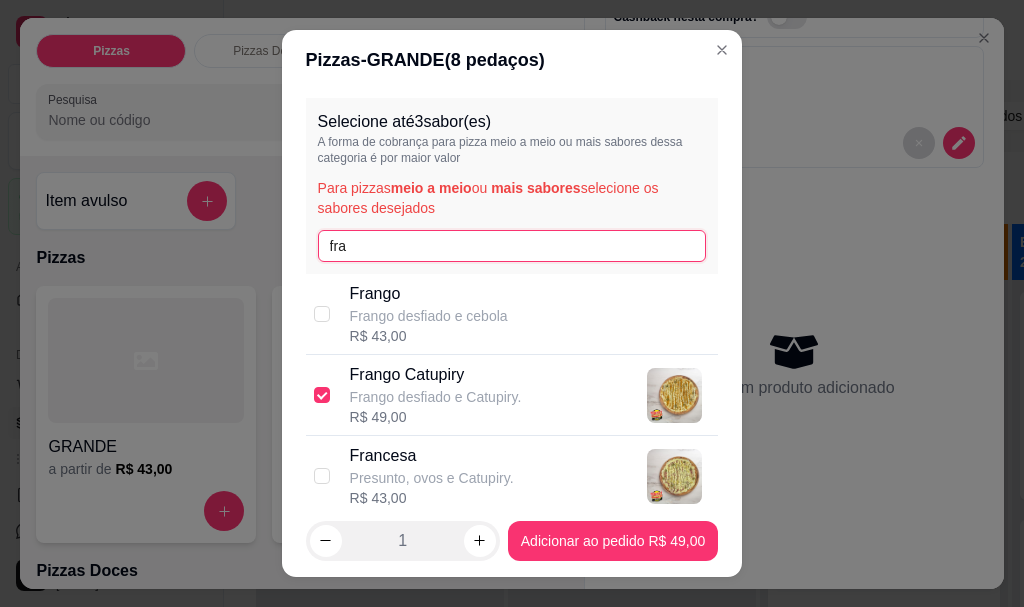 click on "fra" at bounding box center (512, 246) 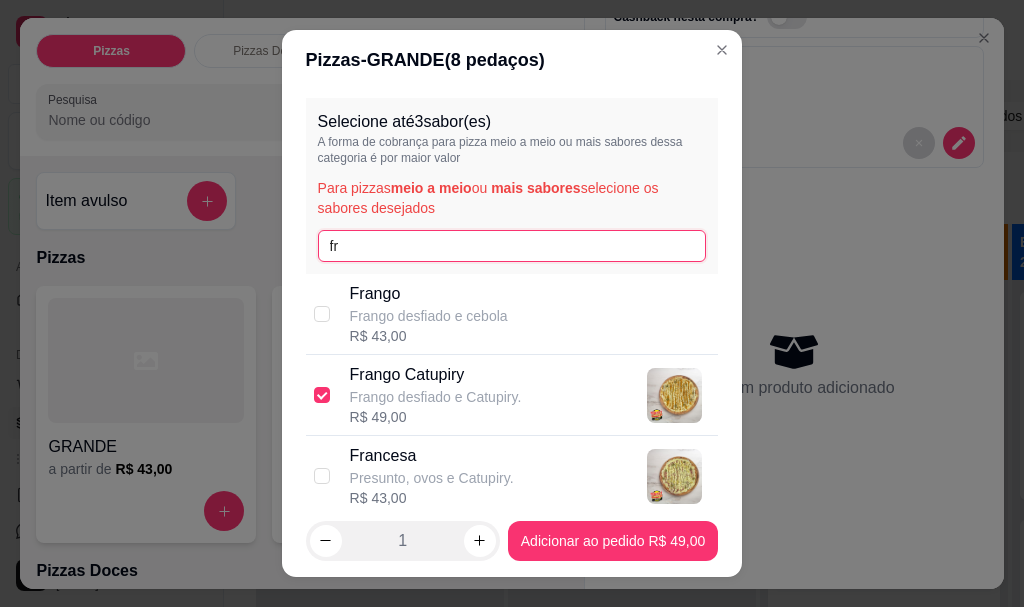 type on "f" 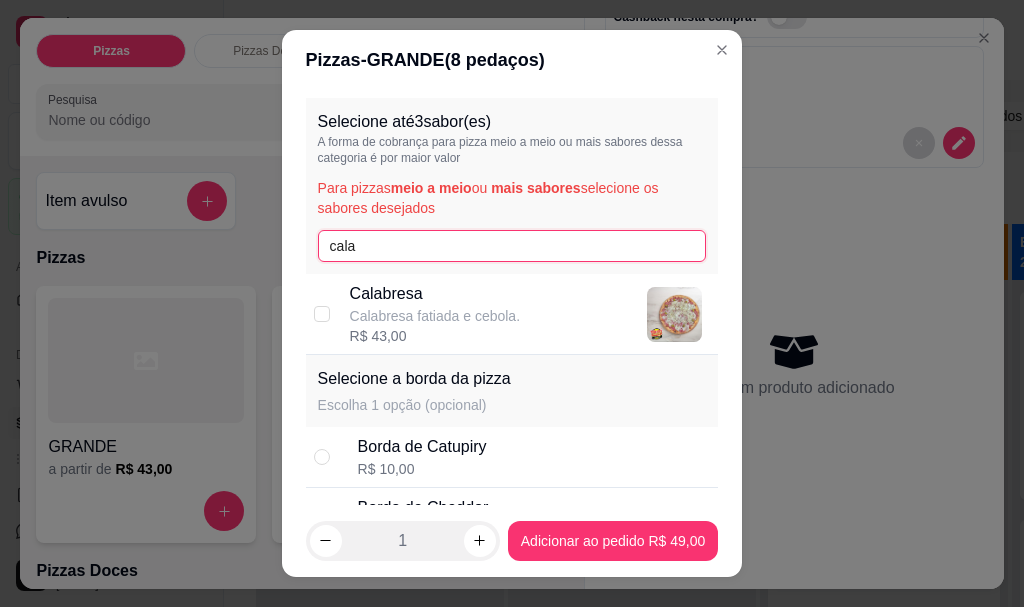 type on "cala" 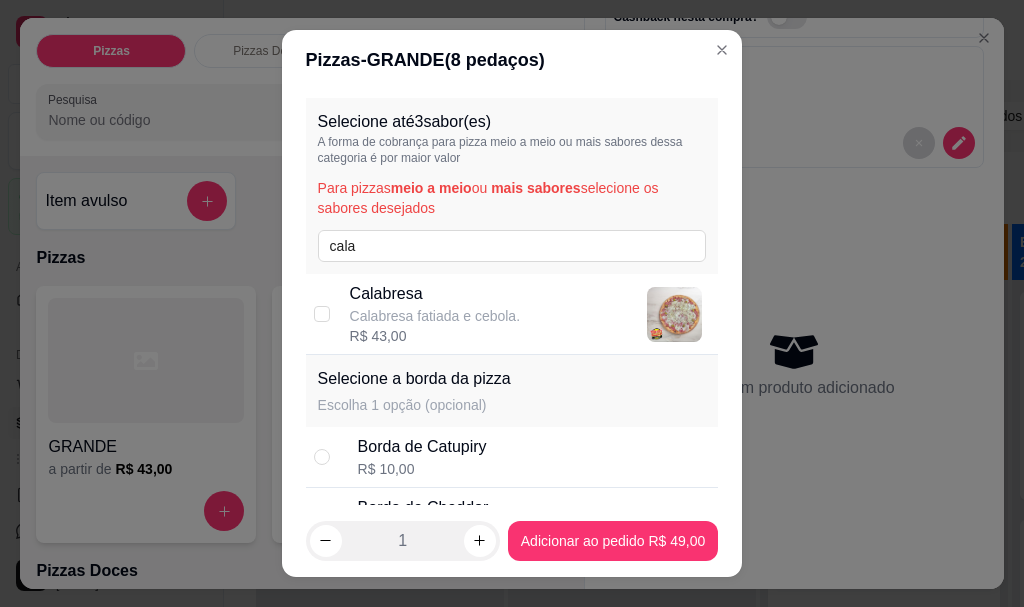 click on "Calabresa fatiada e cebola." at bounding box center (435, 316) 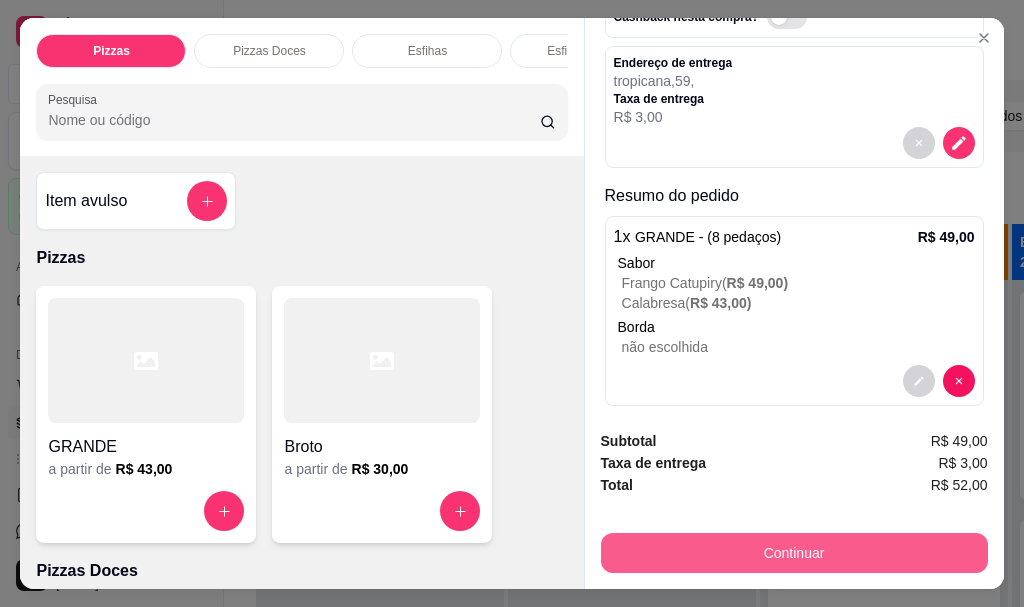 click on "Continuar" at bounding box center (794, 553) 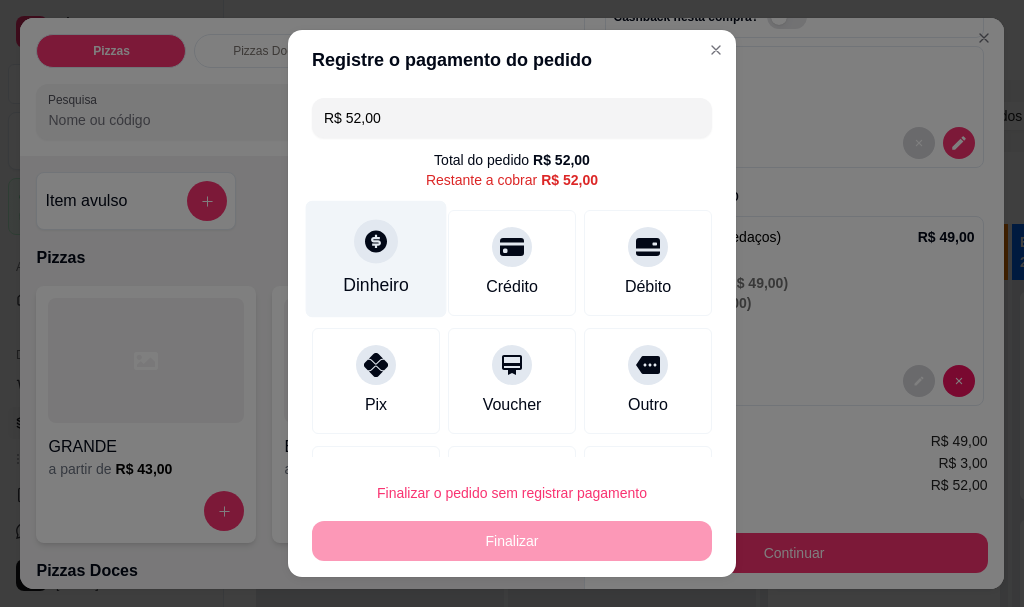 click at bounding box center (376, 242) 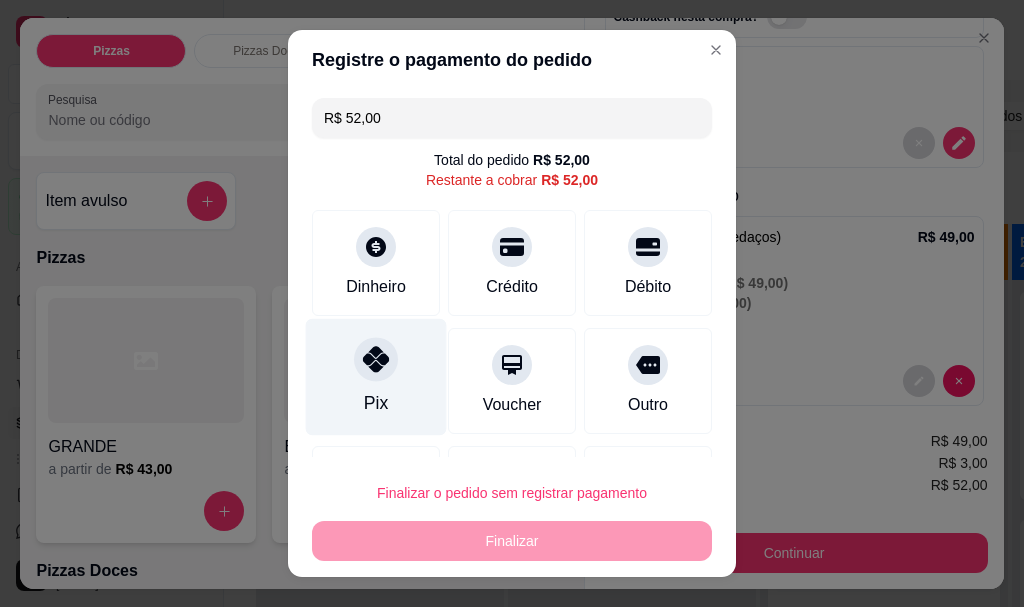 click at bounding box center [376, 360] 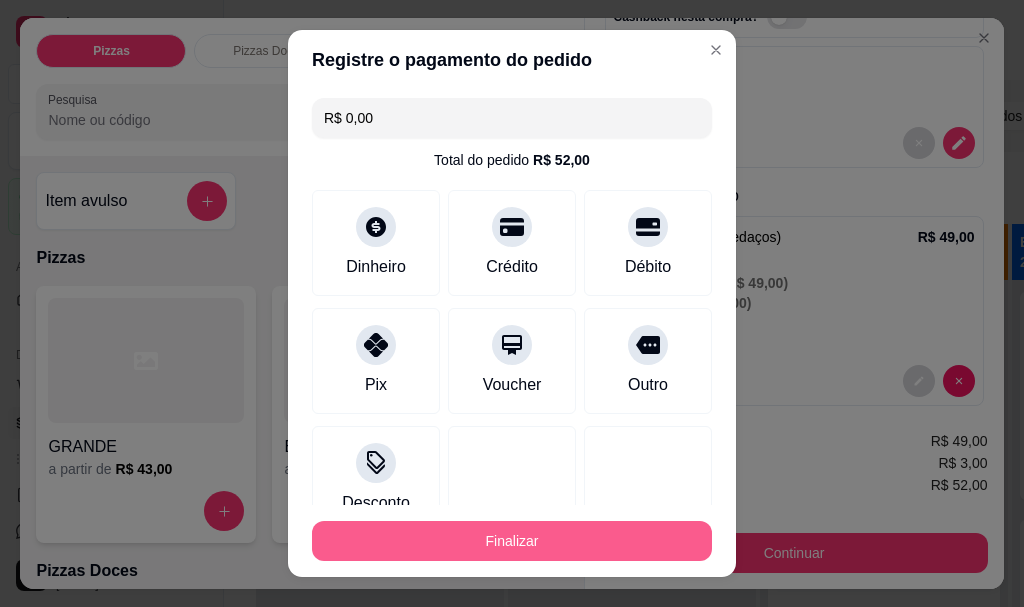click on "Finalizar" at bounding box center [512, 541] 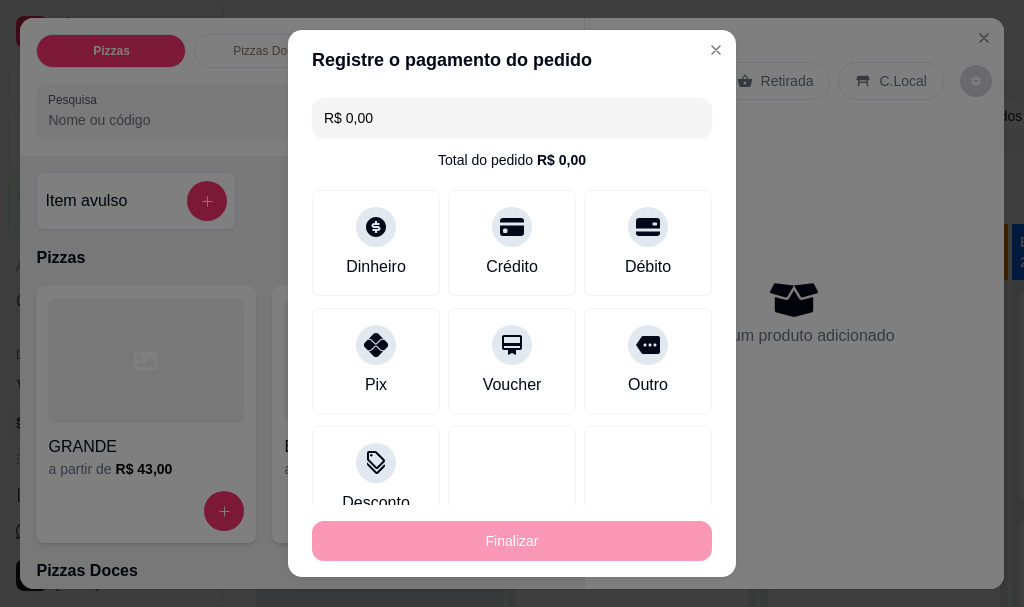 type on "-R$ 52,00" 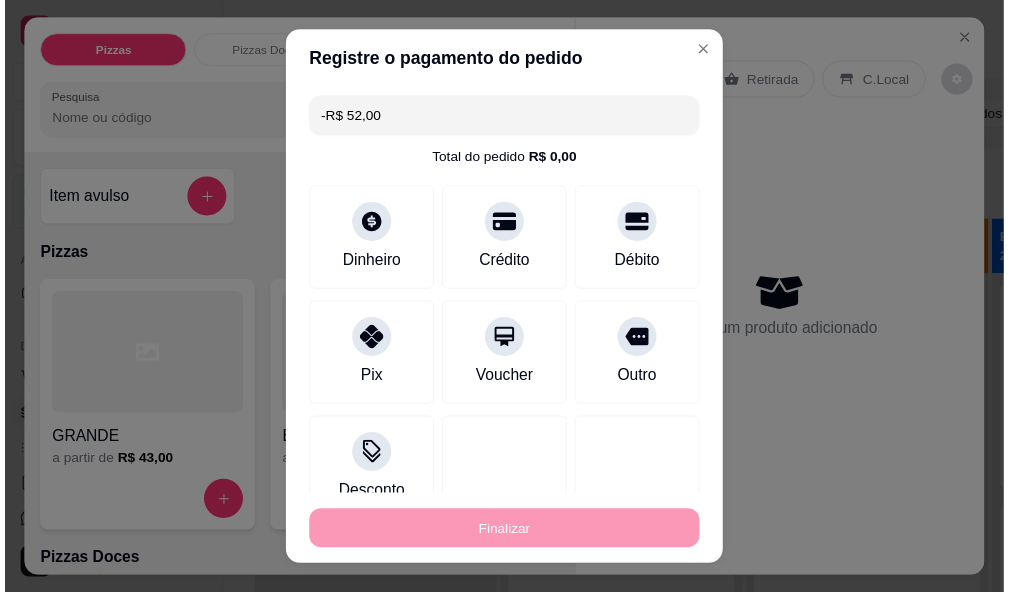 scroll, scrollTop: 0, scrollLeft: 0, axis: both 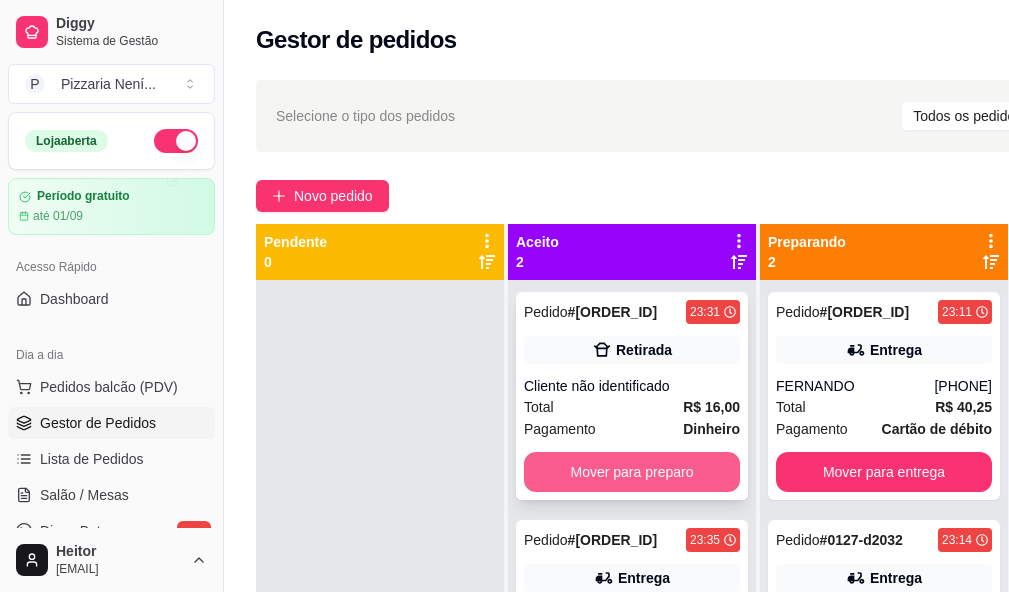click on "Mover para preparo" at bounding box center [632, 472] 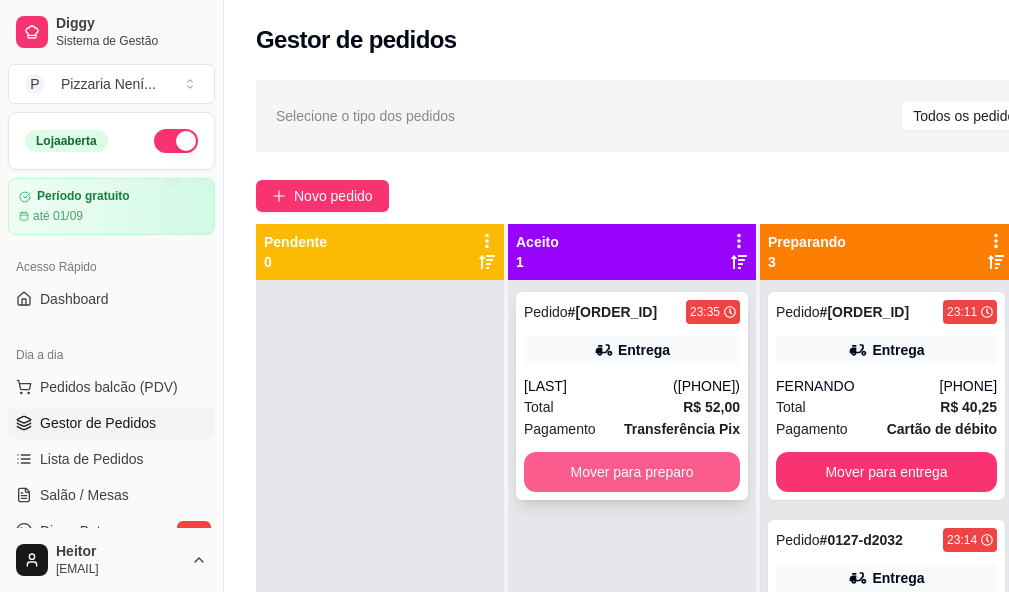 click on "Mover para preparo" at bounding box center [632, 472] 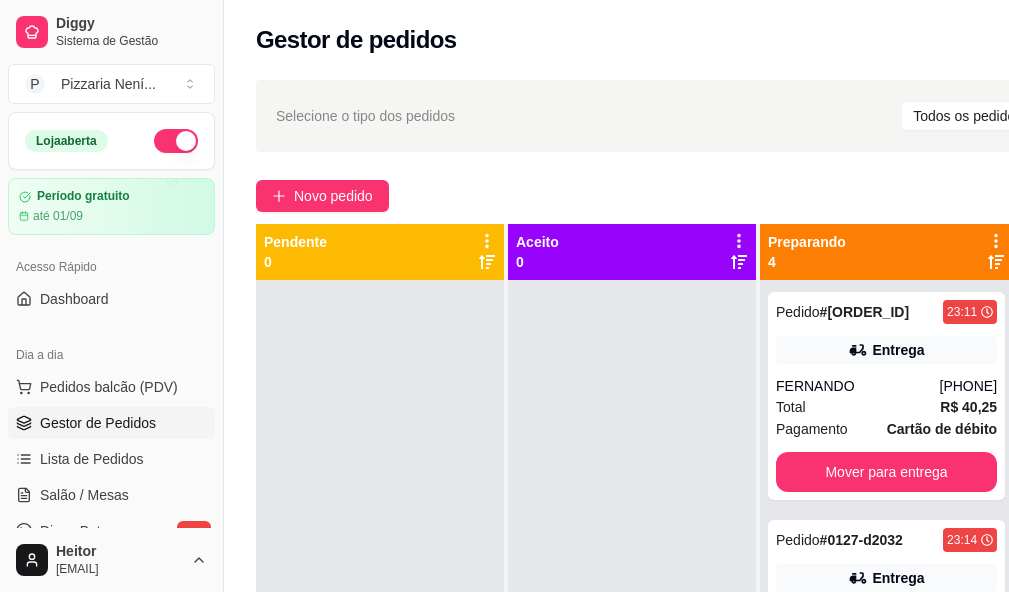 scroll, scrollTop: 0, scrollLeft: 224, axis: horizontal 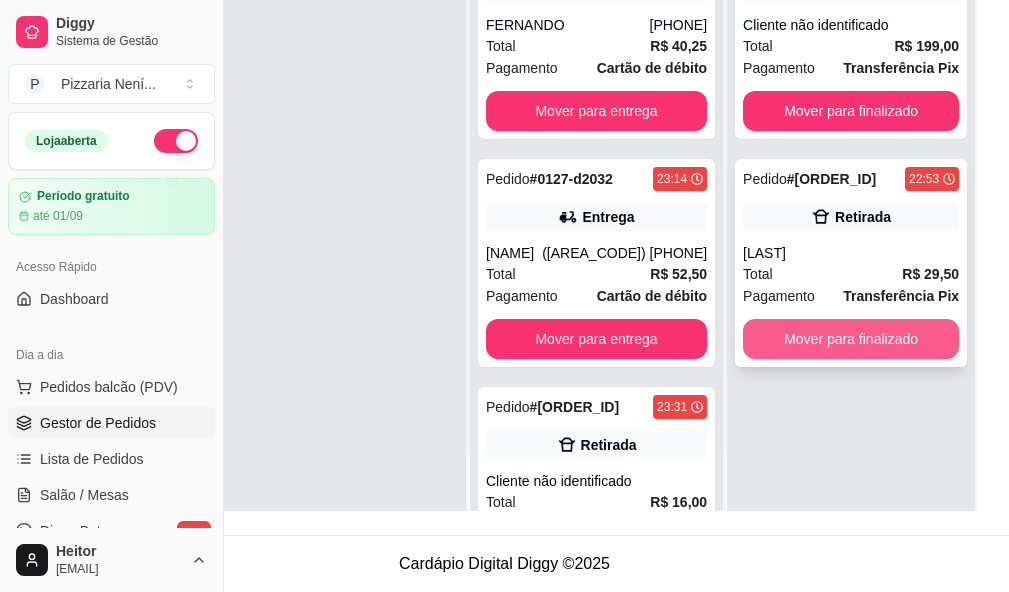 click on "Mover para finalizado" at bounding box center [851, 339] 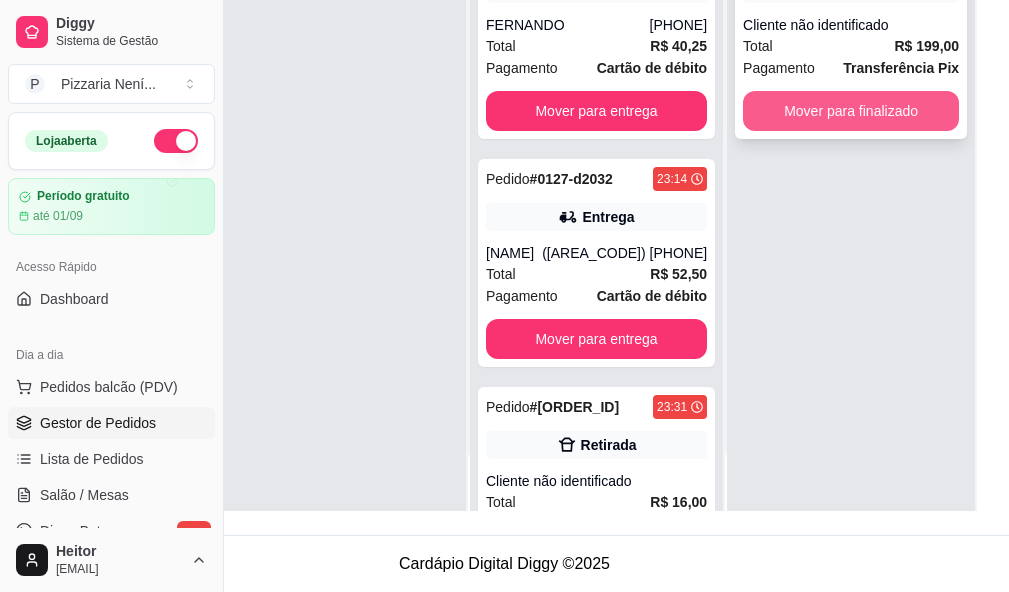 click on "Mover para finalizado" at bounding box center (851, 111) 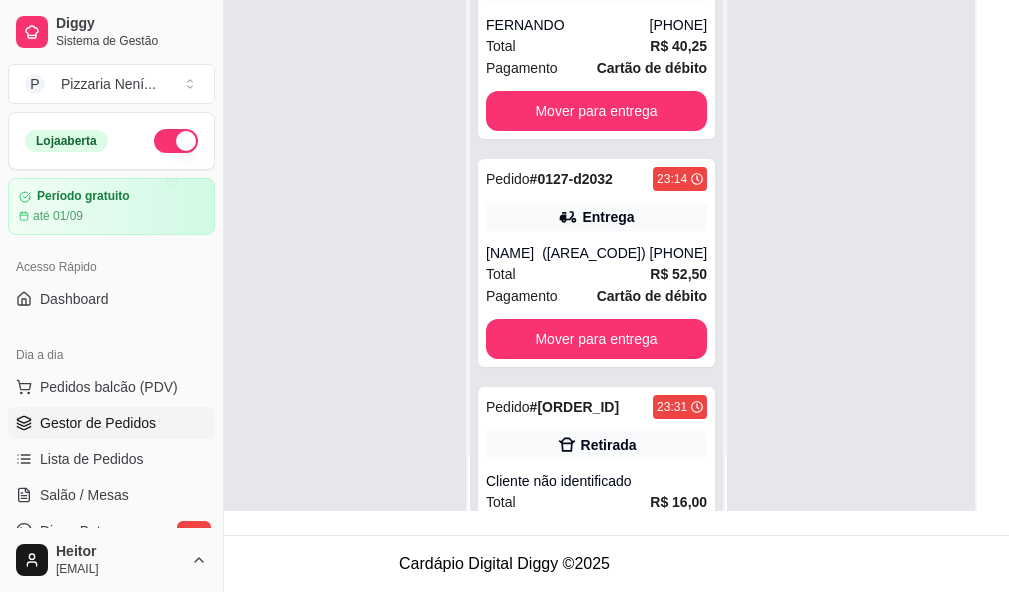 scroll, scrollTop: 0, scrollLeft: 94, axis: horizontal 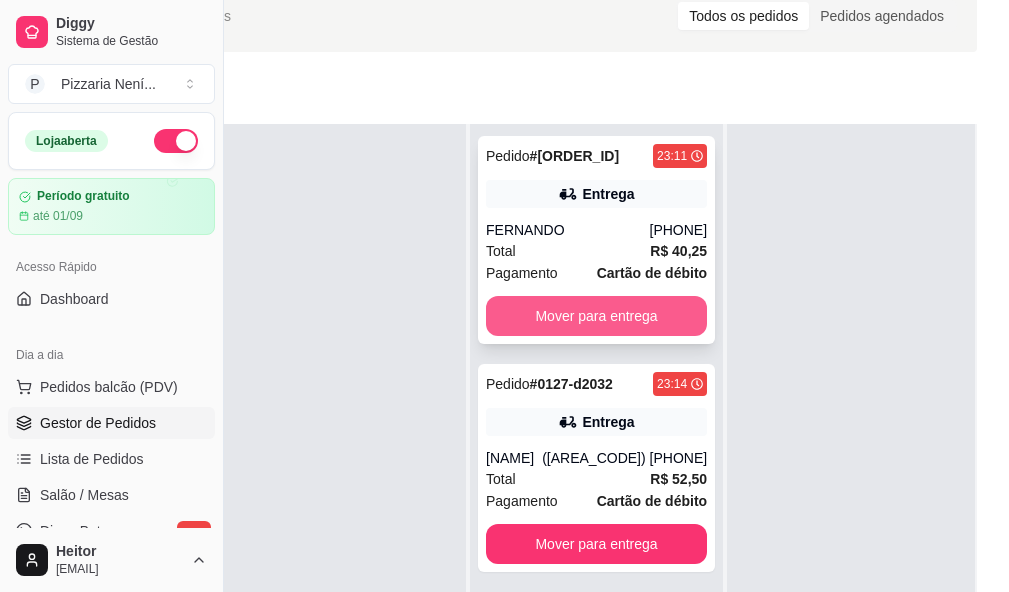 click on "Mover para entrega" at bounding box center [596, 316] 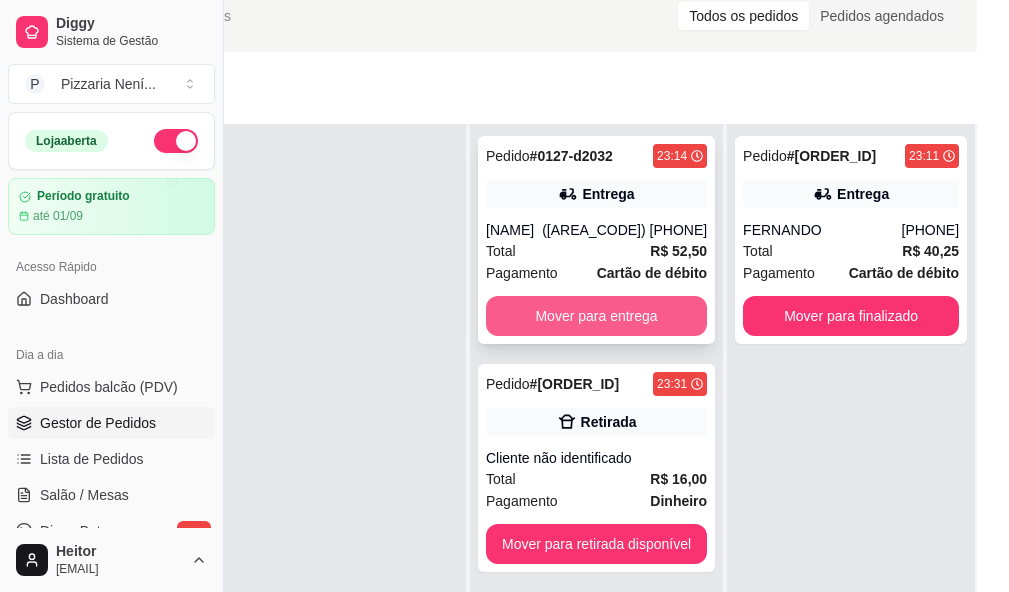 scroll, scrollTop: 0, scrollLeft: 0, axis: both 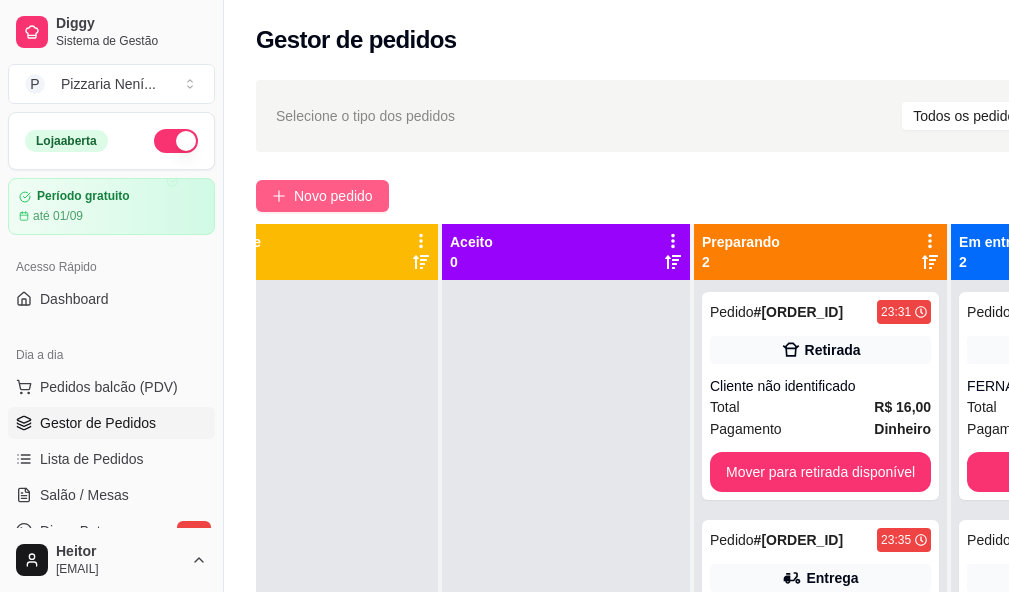 click on "Novo pedido" at bounding box center (333, 196) 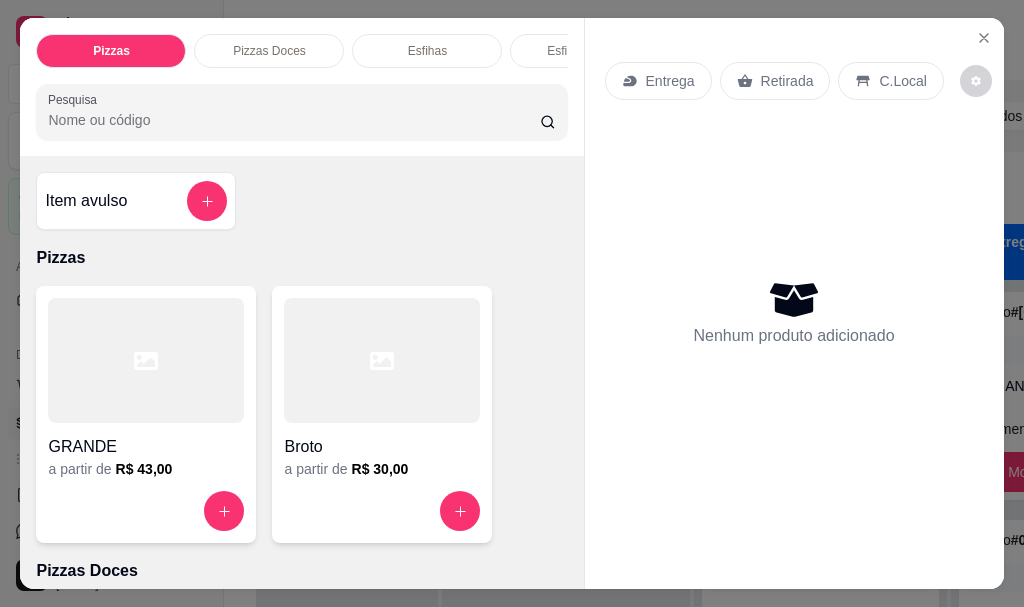 click on "Retirada" at bounding box center [787, 81] 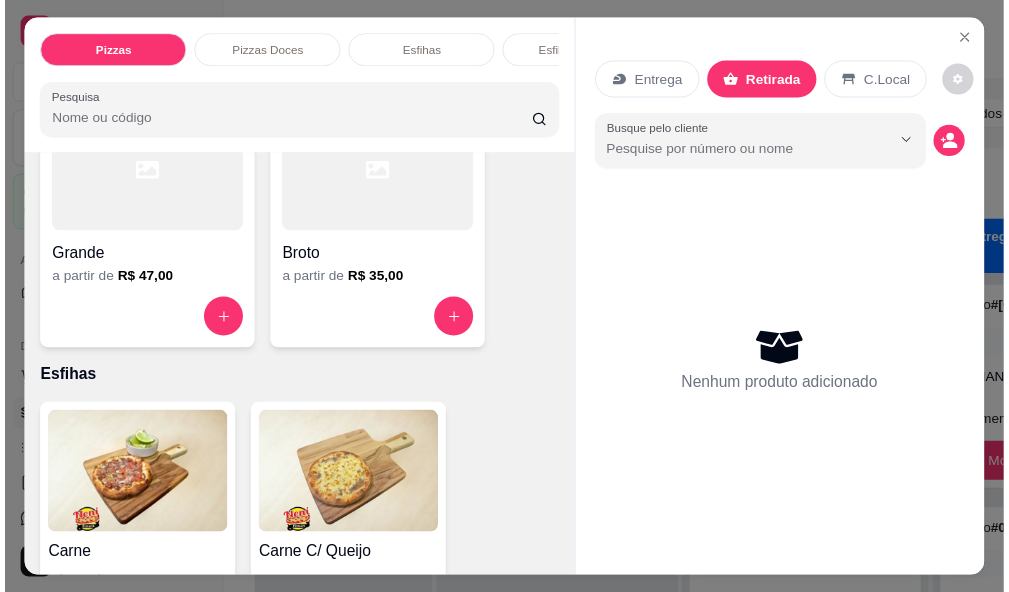 scroll, scrollTop: 300, scrollLeft: 0, axis: vertical 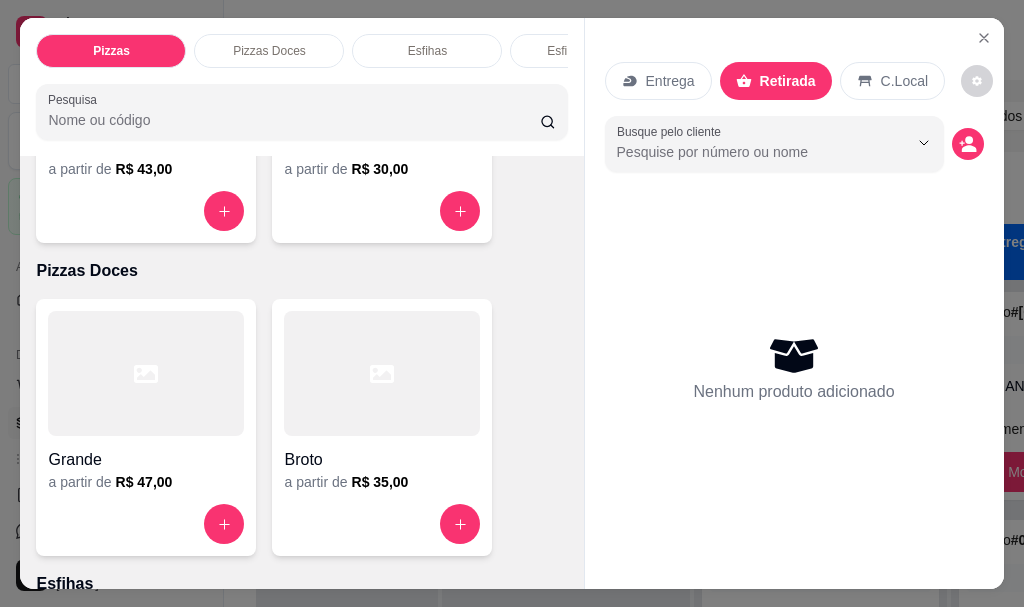 click at bounding box center (146, 373) 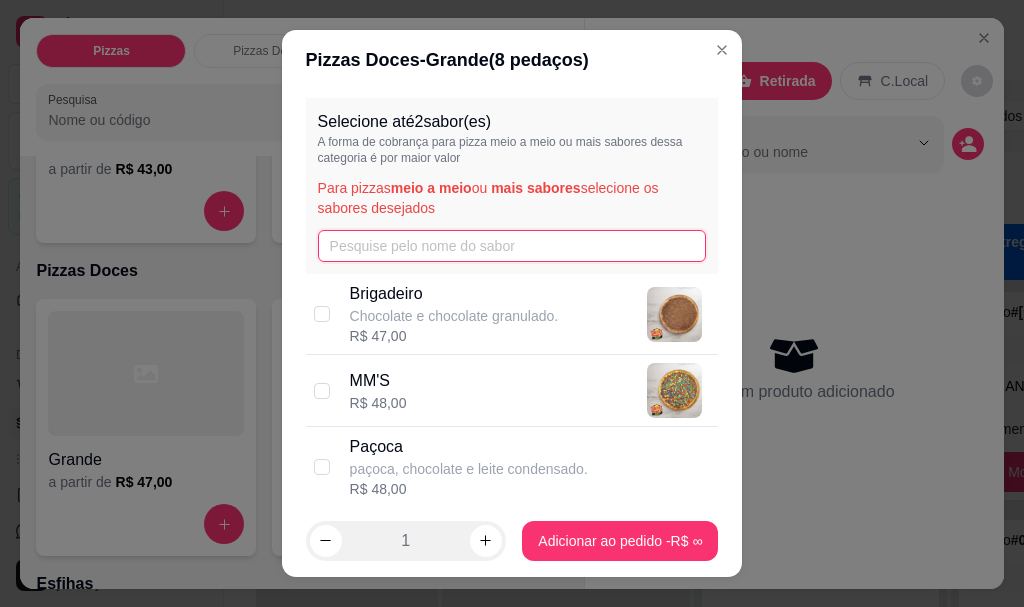 click at bounding box center [512, 246] 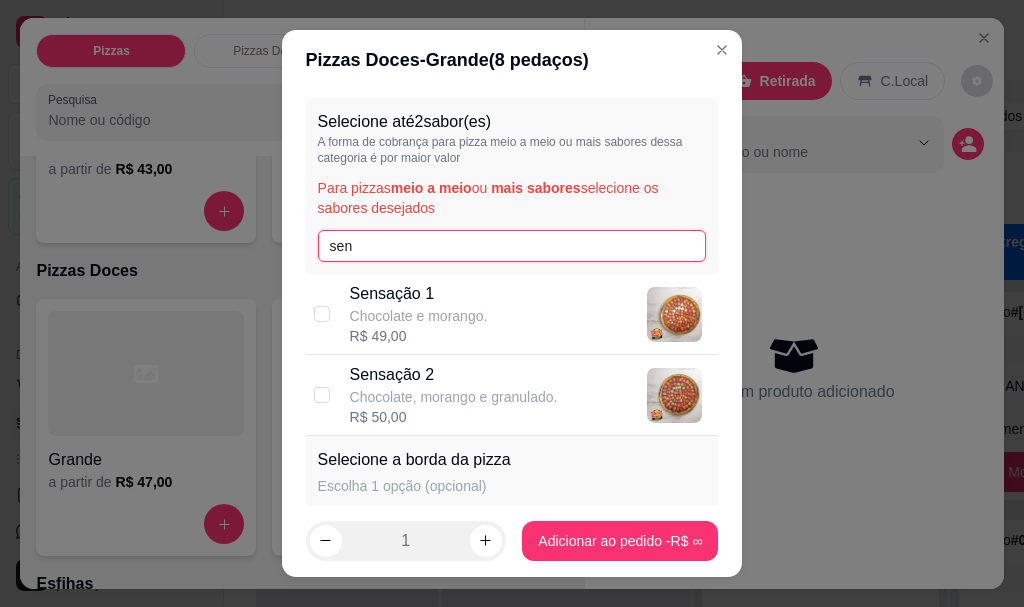 type on "sen" 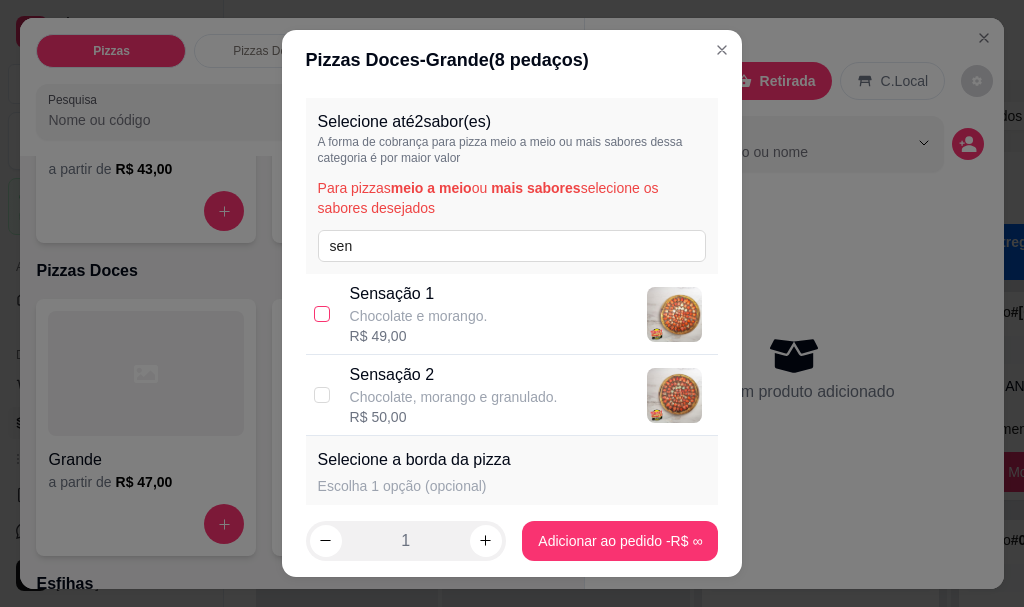 click at bounding box center (322, 314) 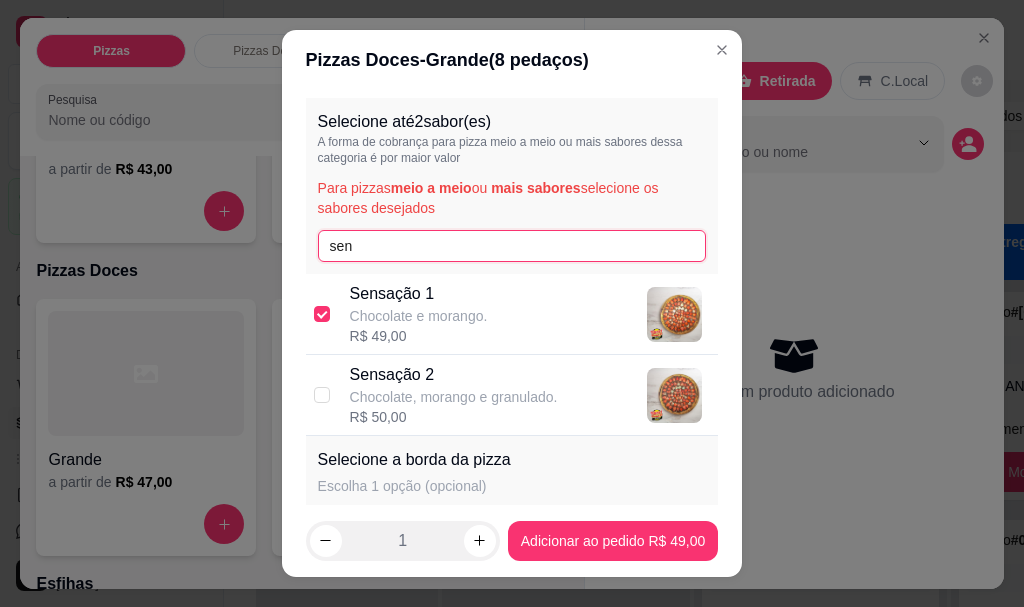 click on "sen" at bounding box center (512, 246) 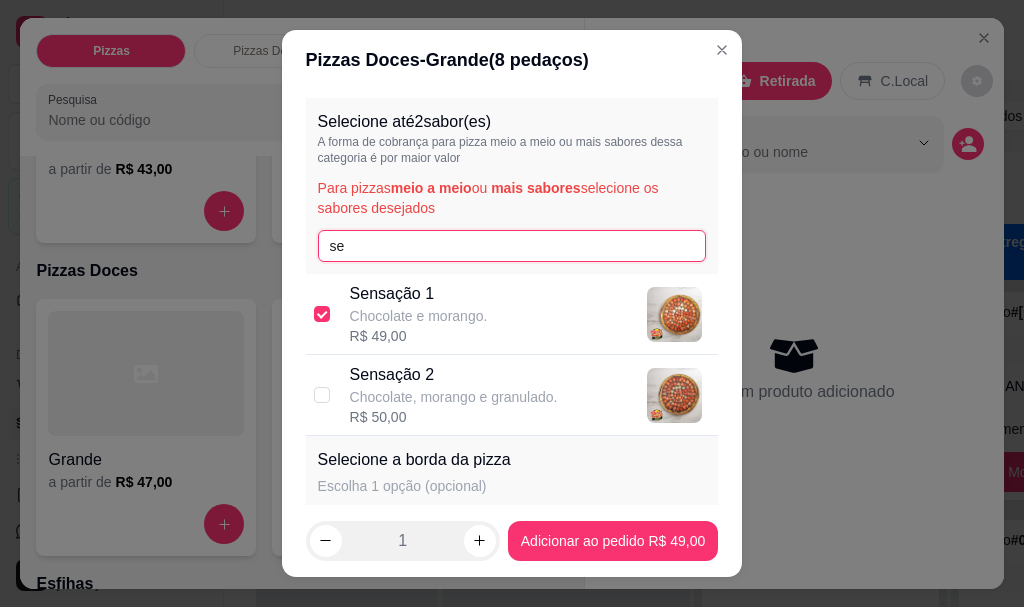 type on "s" 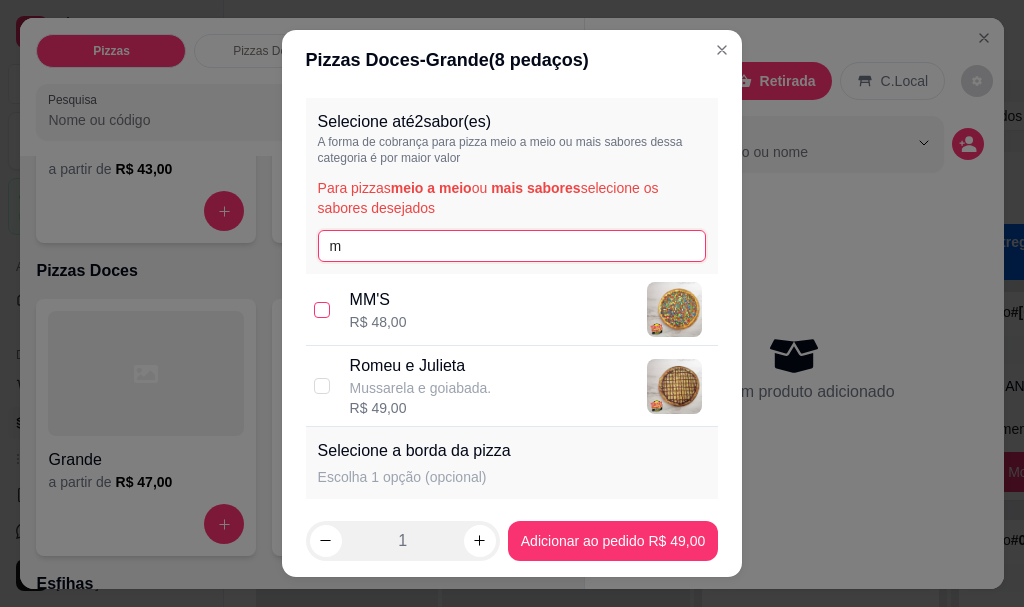 type on "m" 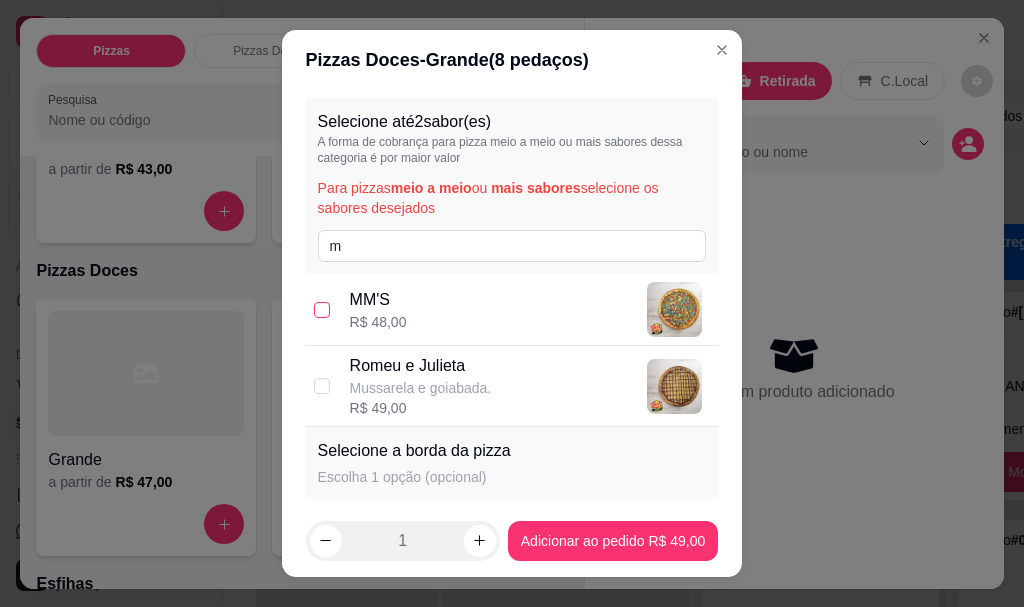 click at bounding box center (322, 310) 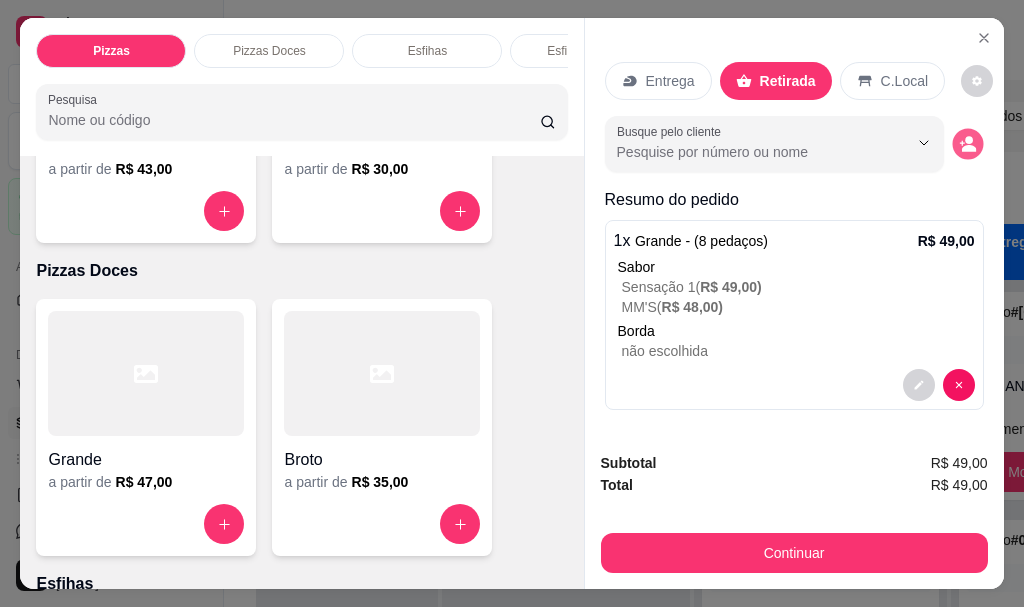 click 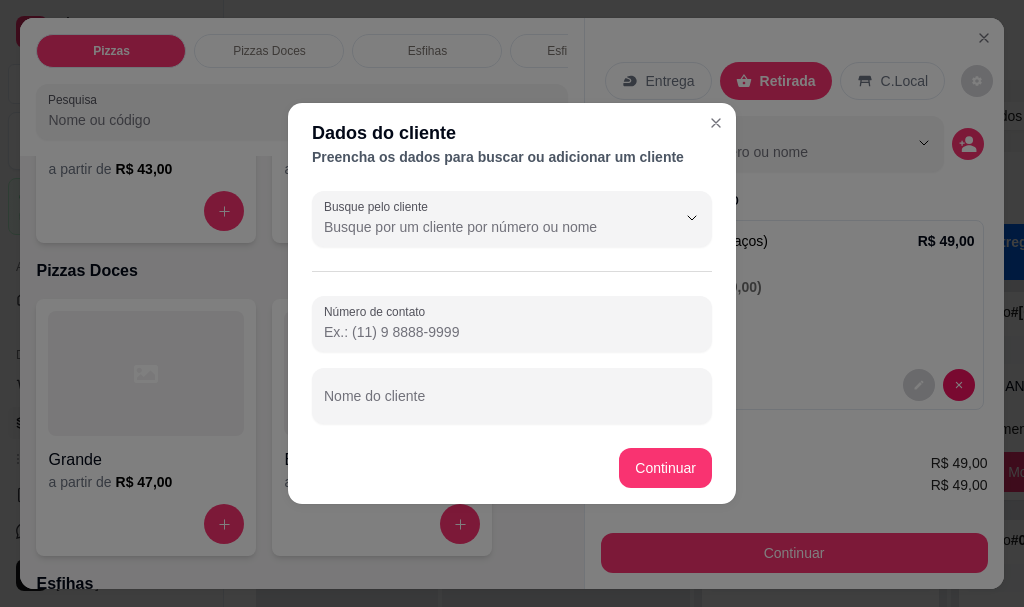 click on "Nome do cliente" at bounding box center [512, 404] 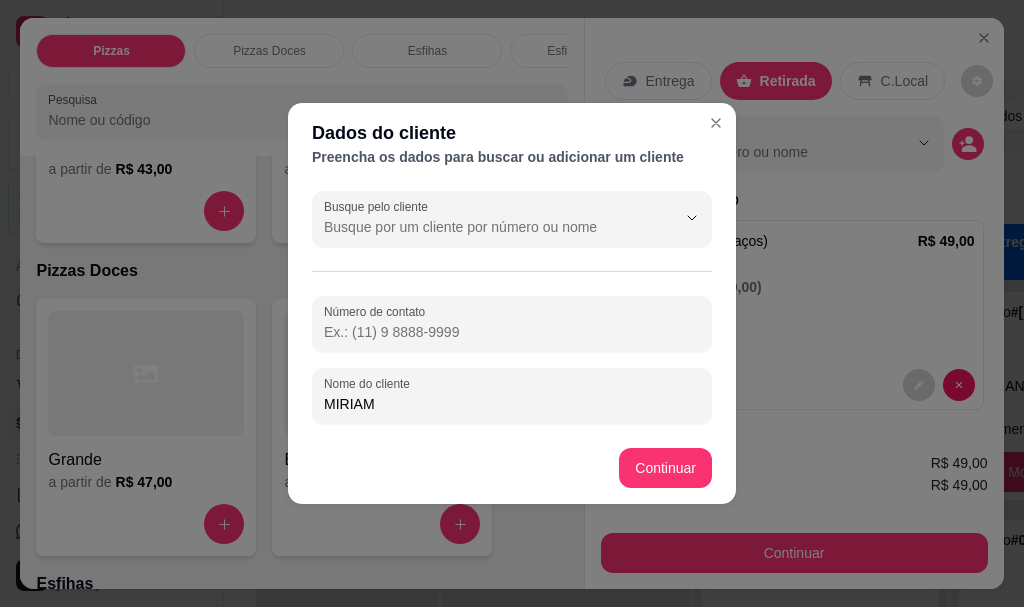 type on "MIRIAM" 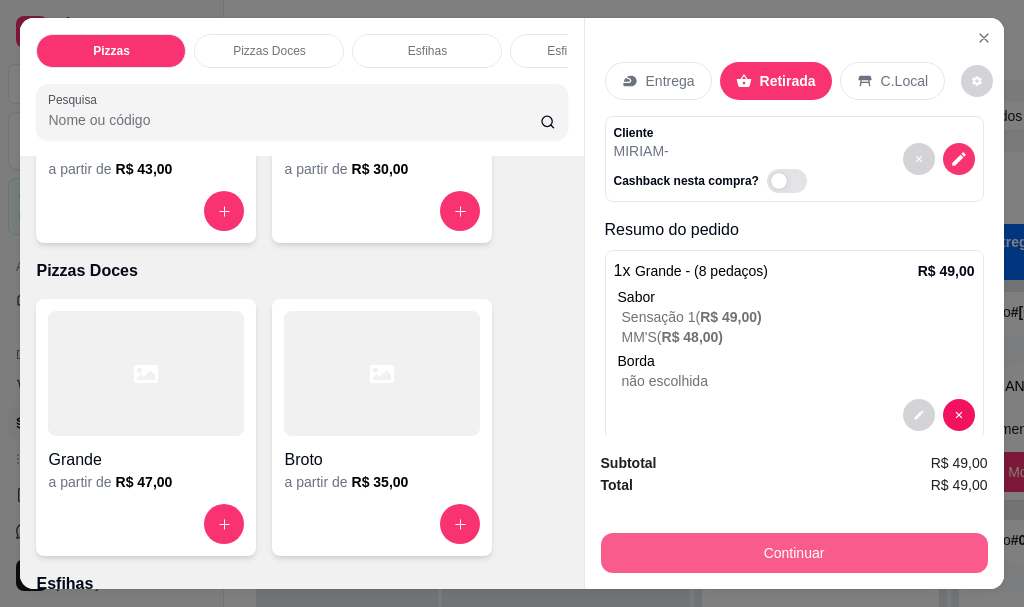 click on "Continuar" at bounding box center (794, 553) 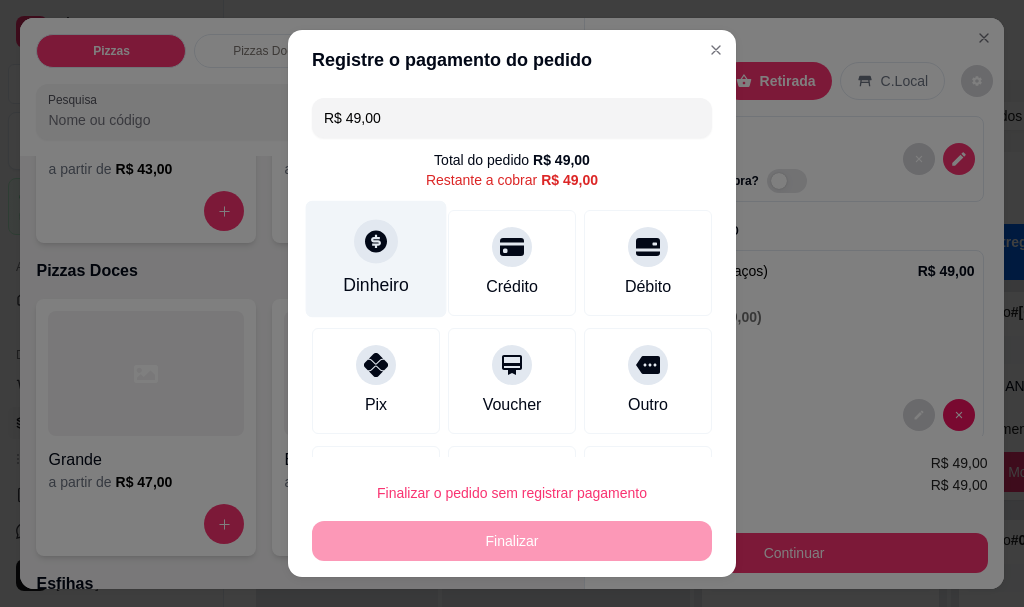 click 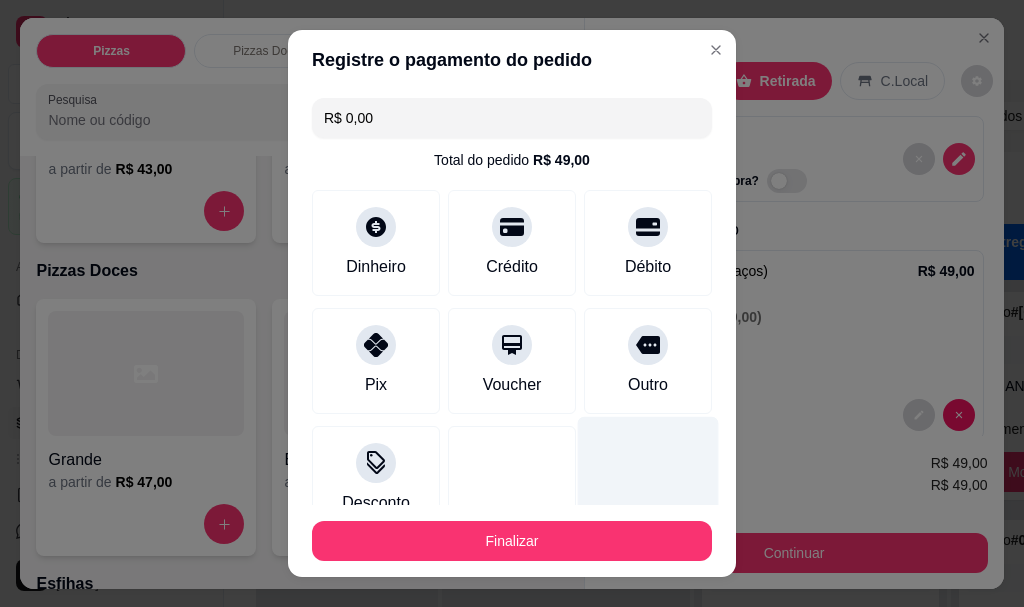 type on "R$ 0,00" 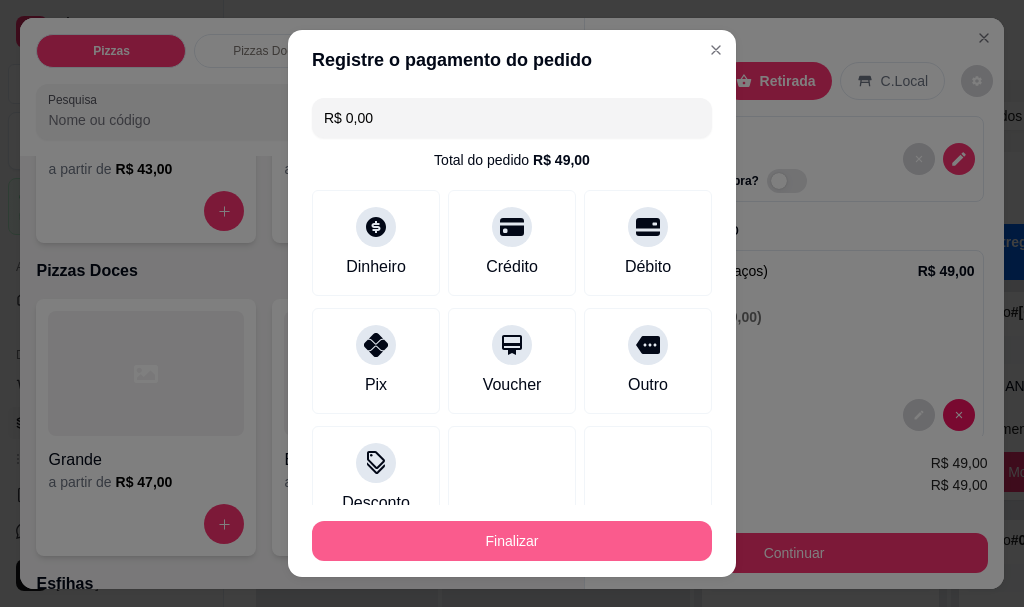 click on "Finalizar" at bounding box center (512, 541) 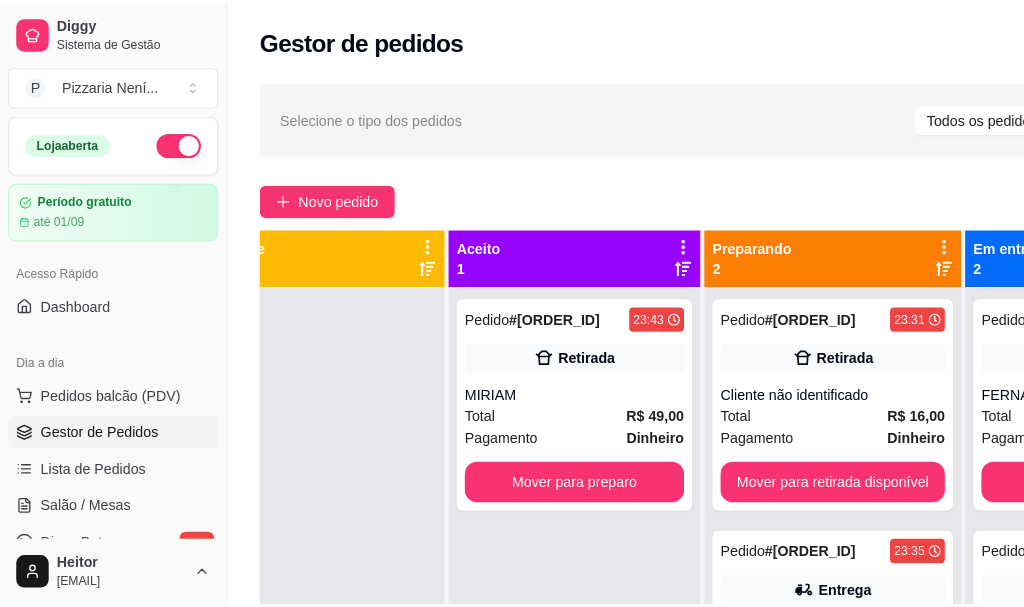 scroll, scrollTop: 0, scrollLeft: 64, axis: horizontal 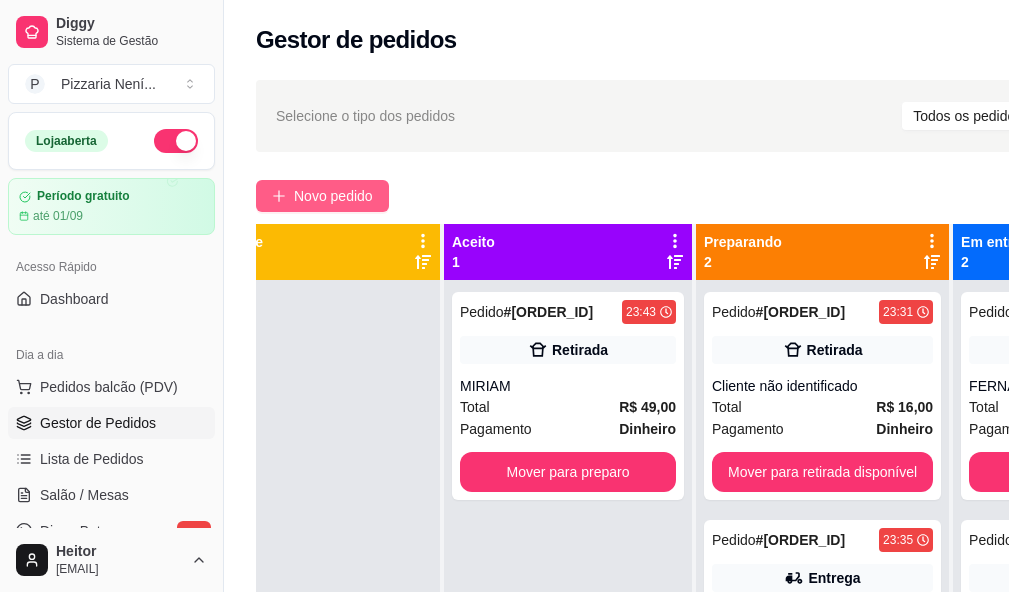 click on "Novo pedido" at bounding box center [333, 196] 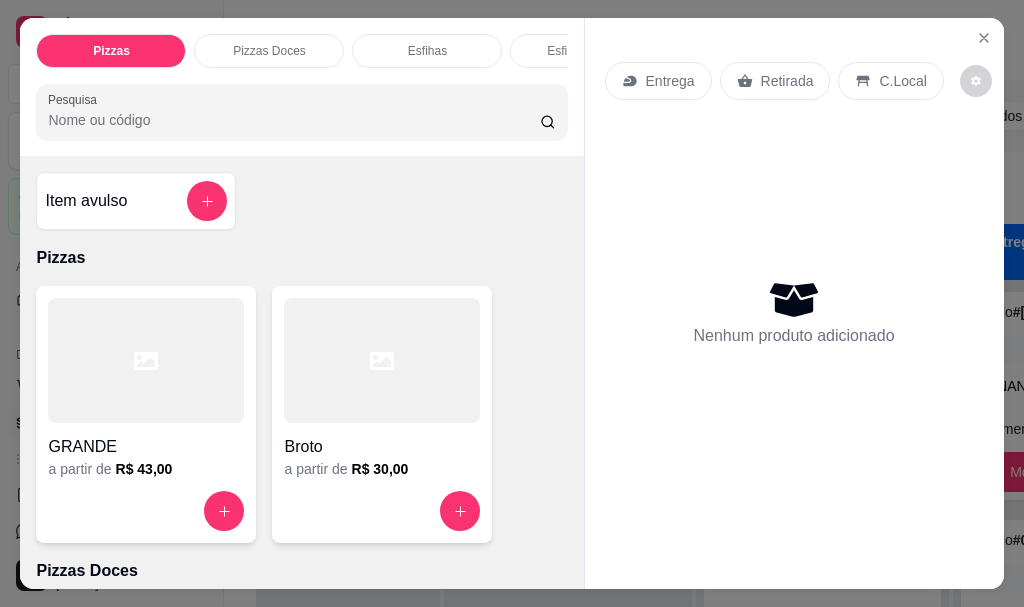 click on "Entrega" at bounding box center [670, 81] 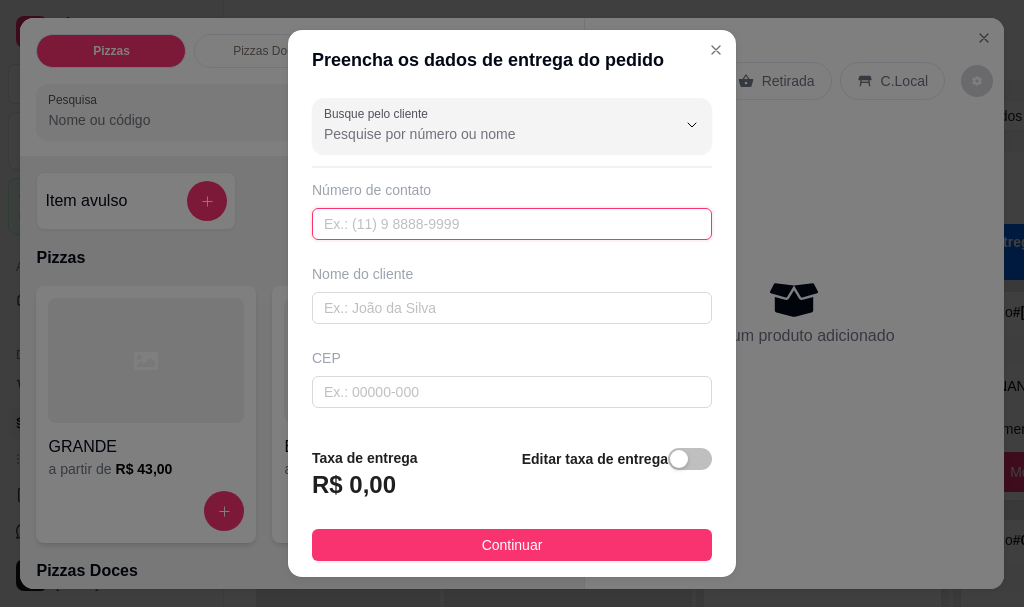 click at bounding box center [512, 224] 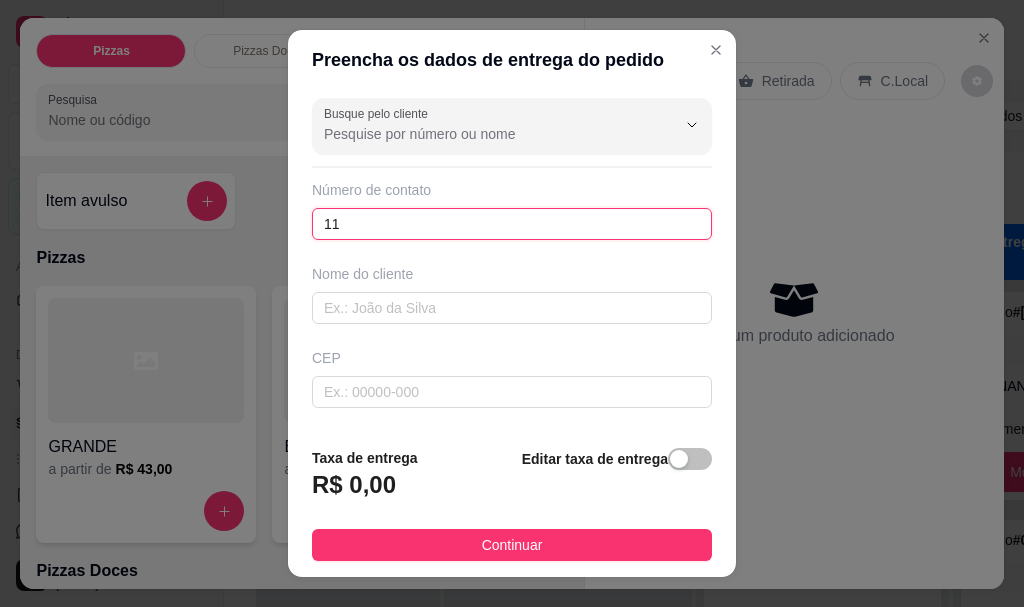paste on "([AREA_CODE]) [PHONE]" 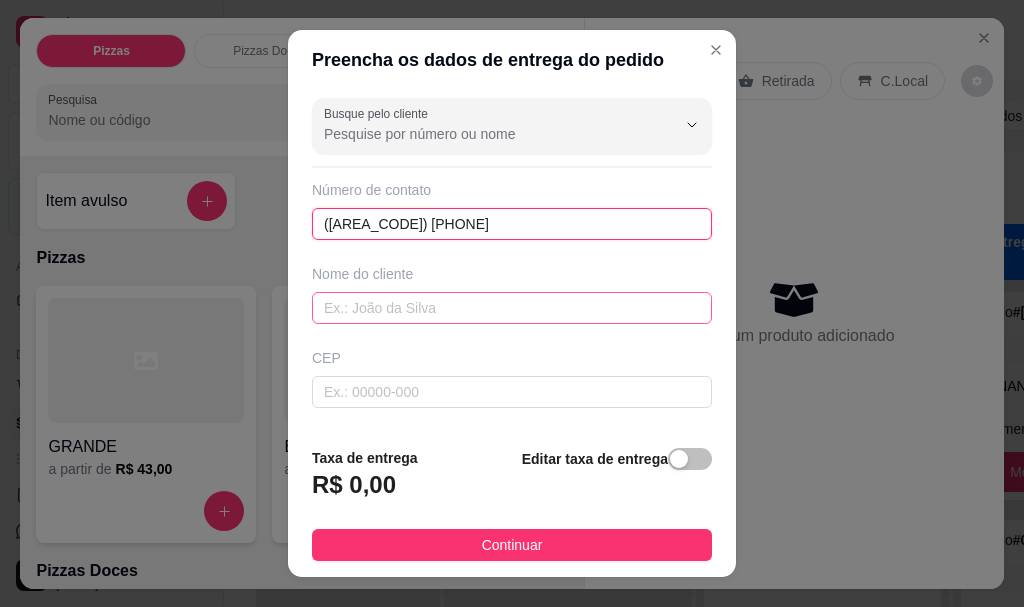 type on "([AREA_CODE]) [PHONE]" 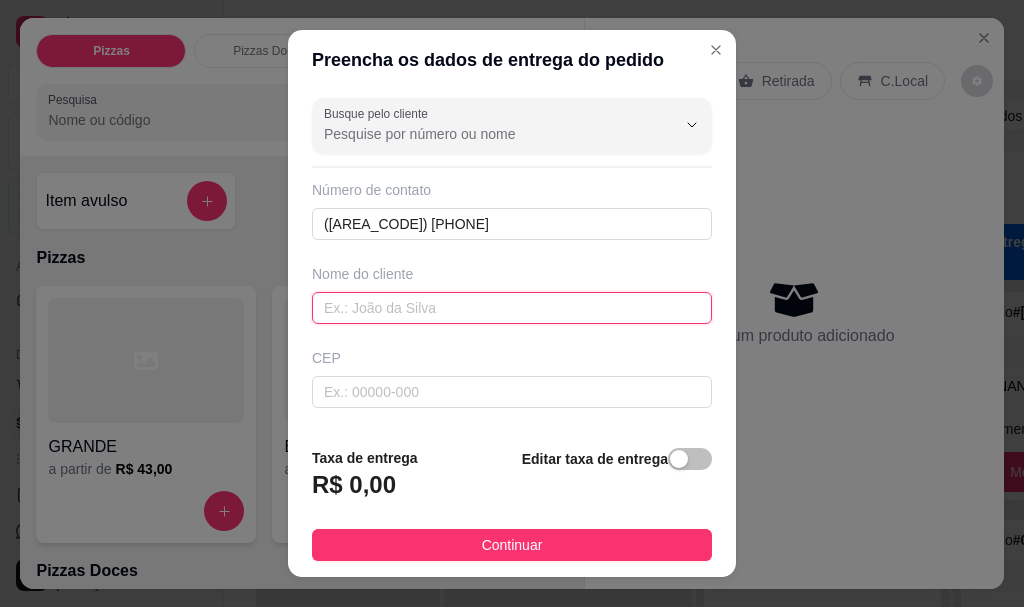 click at bounding box center [512, 308] 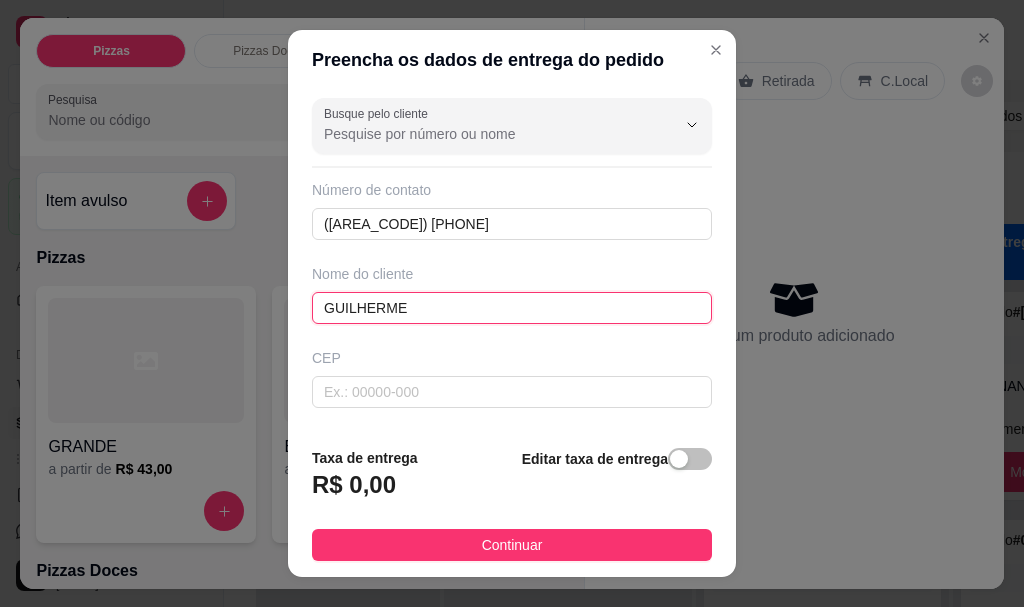 scroll, scrollTop: 100, scrollLeft: 0, axis: vertical 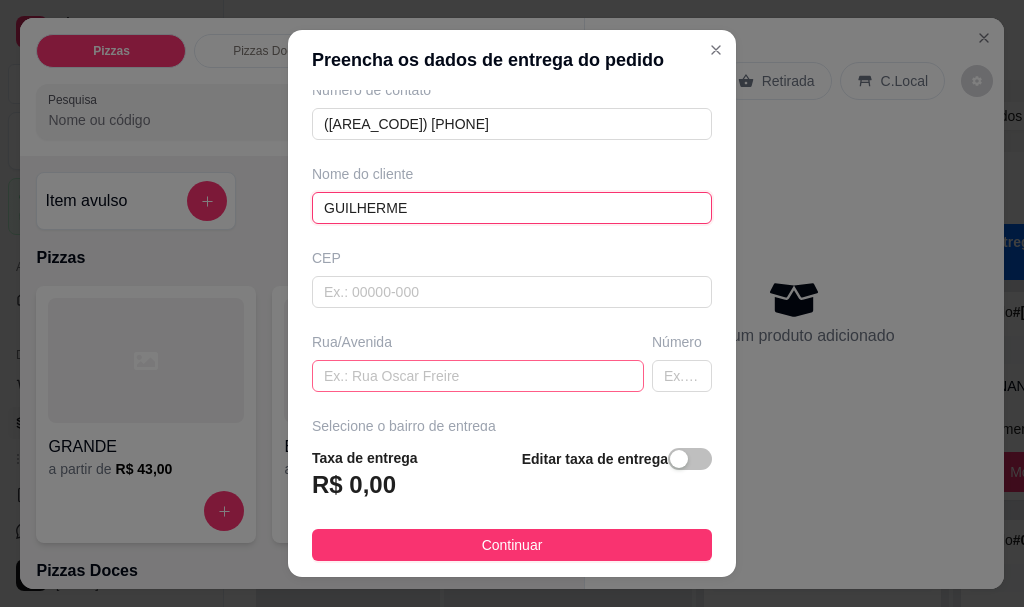 type on "GUILHERME" 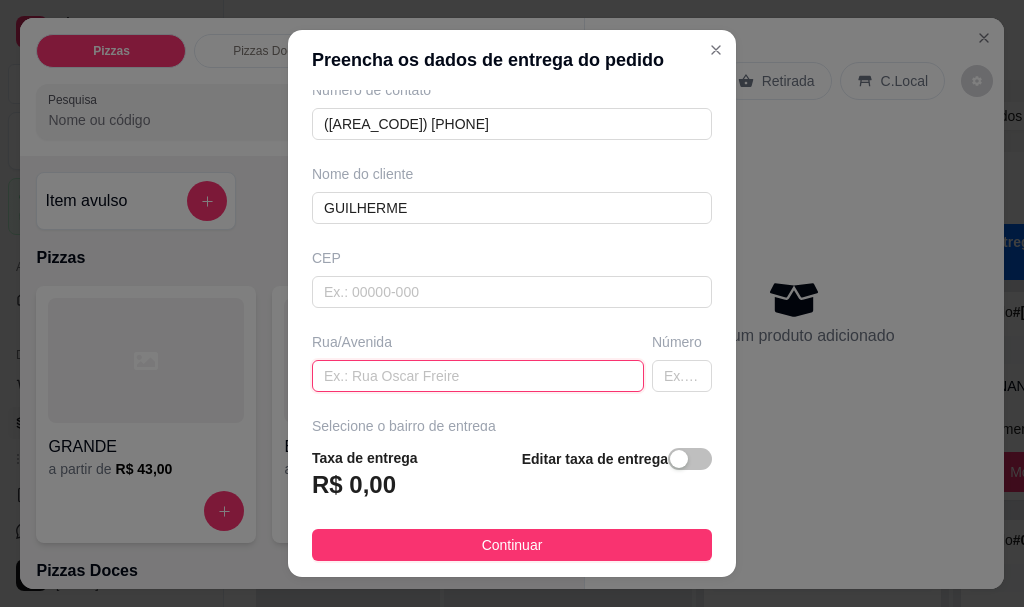 click at bounding box center (478, 376) 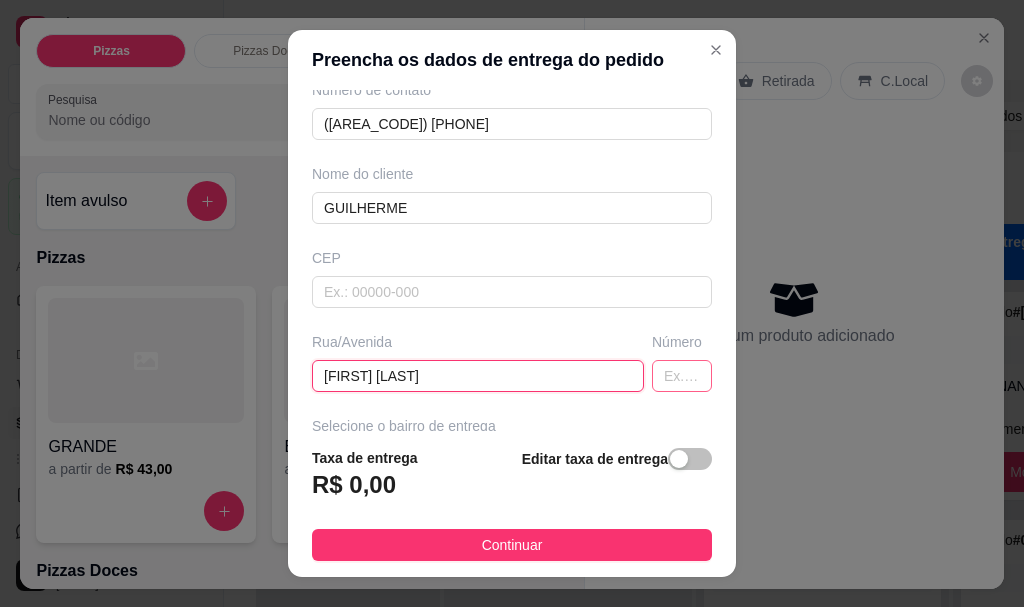 type on "[FIRST] [LAST]" 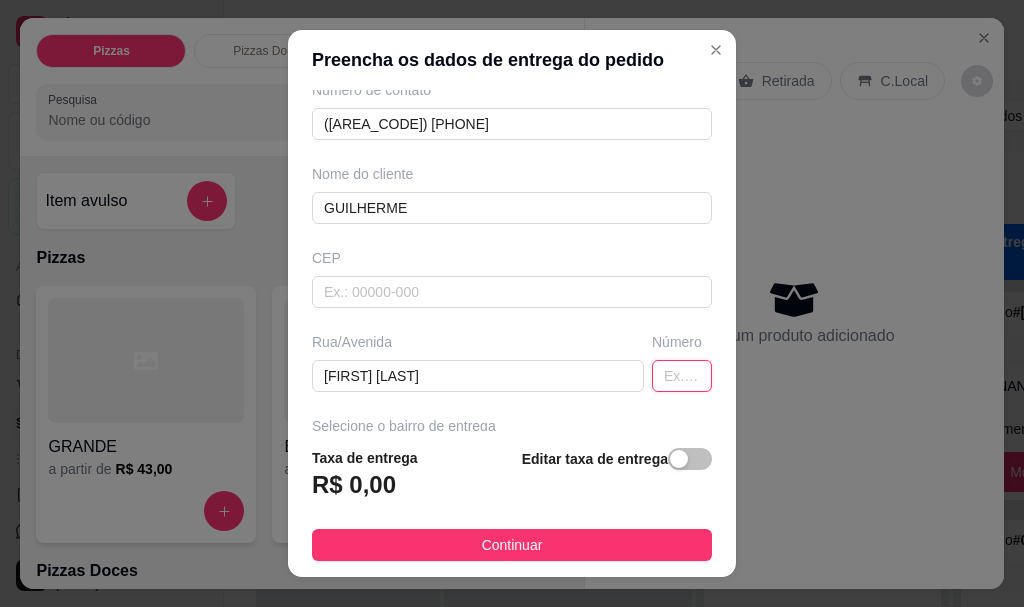 drag, startPoint x: 651, startPoint y: 378, endPoint x: 641, endPoint y: 372, distance: 11.661903 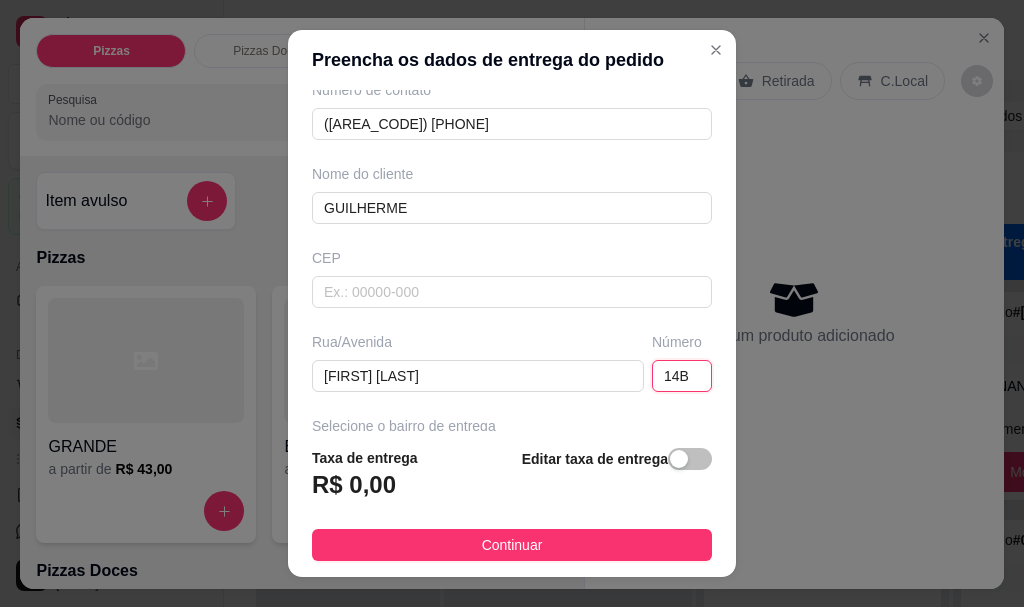 type on "14B" 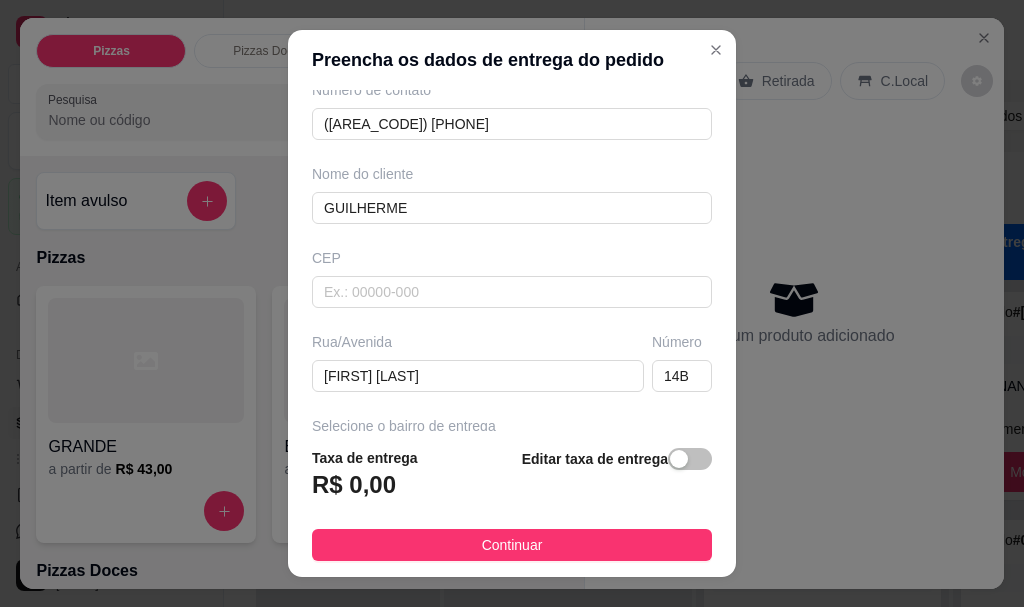click on "Taxa de entrega R$ 0,00 Editar taxa de entrega" at bounding box center [512, 480] 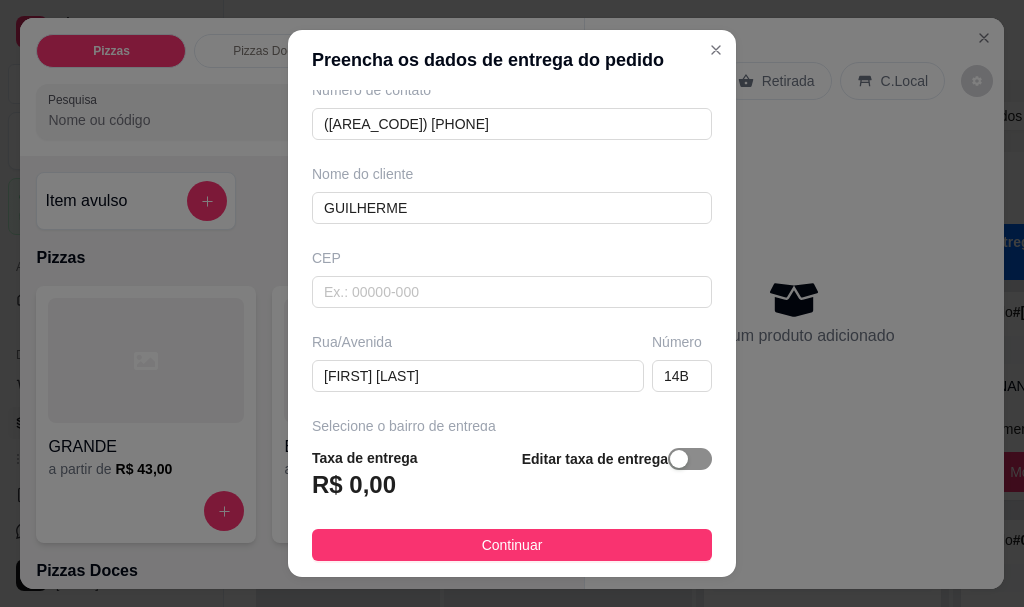 click at bounding box center [690, 459] 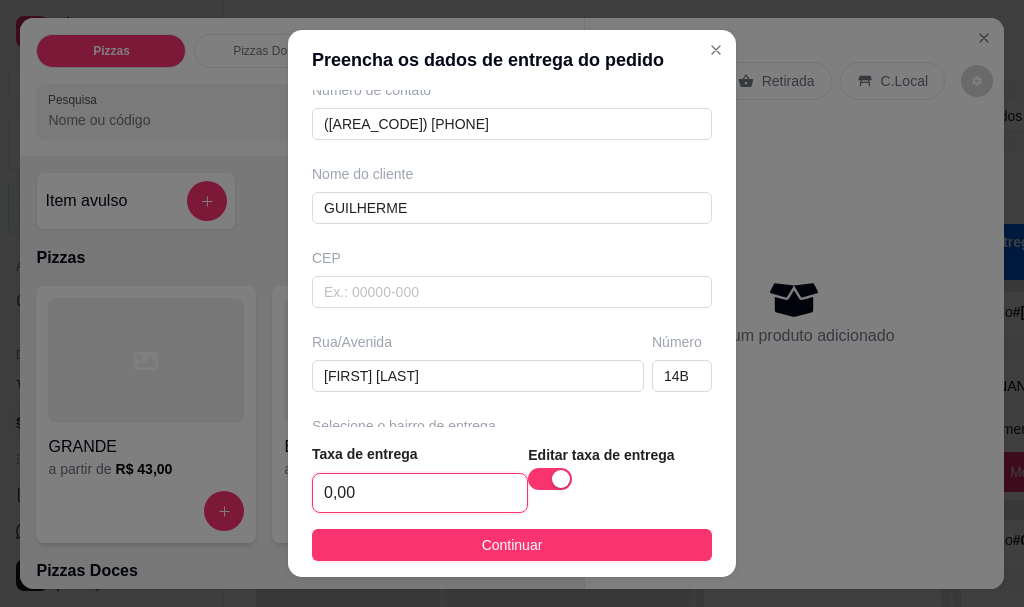 click on "0,00" at bounding box center (420, 493) 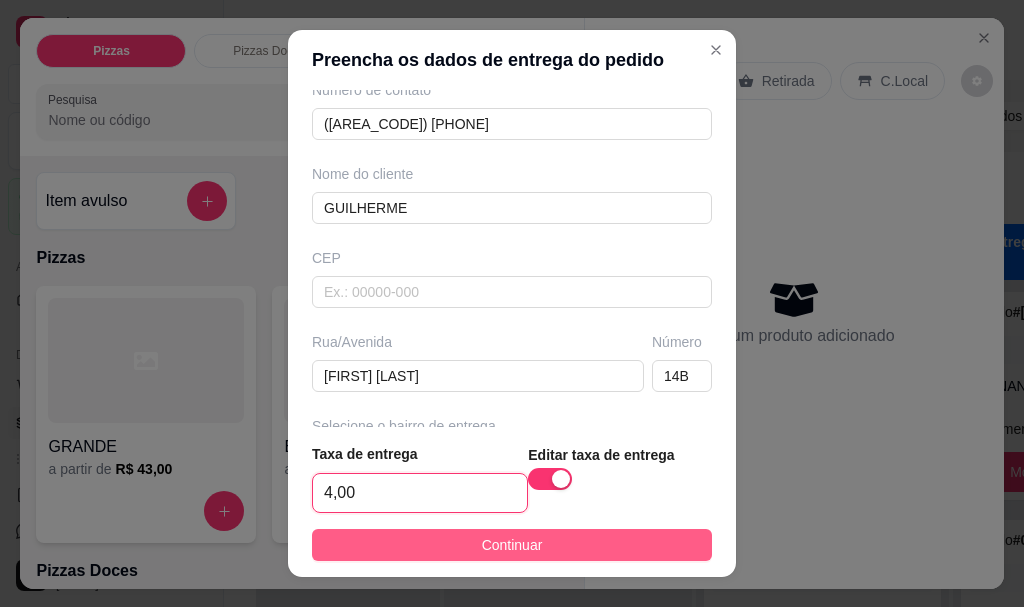 type on "4,00" 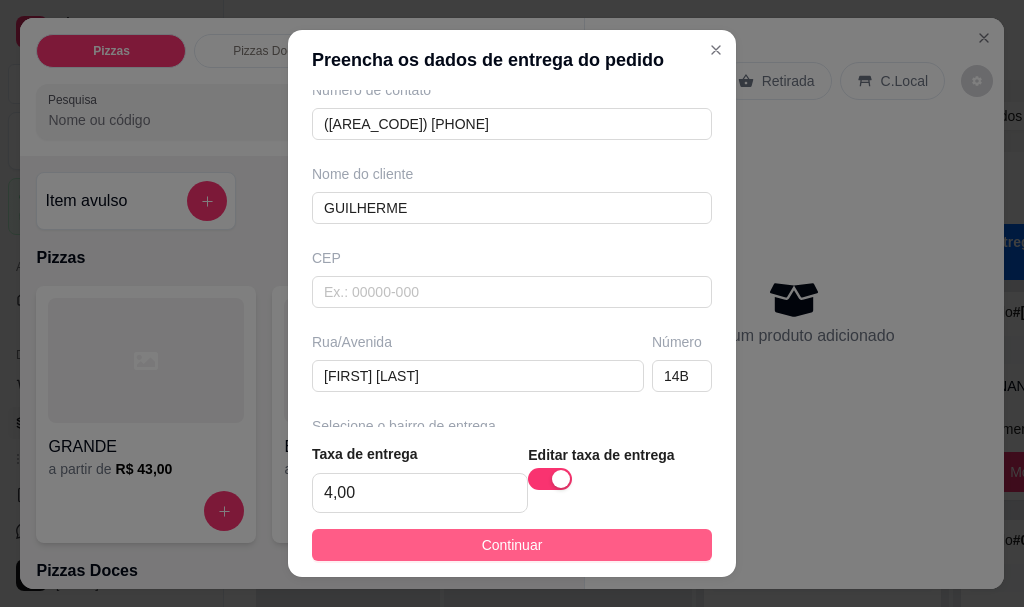 click on "Continuar" at bounding box center [512, 545] 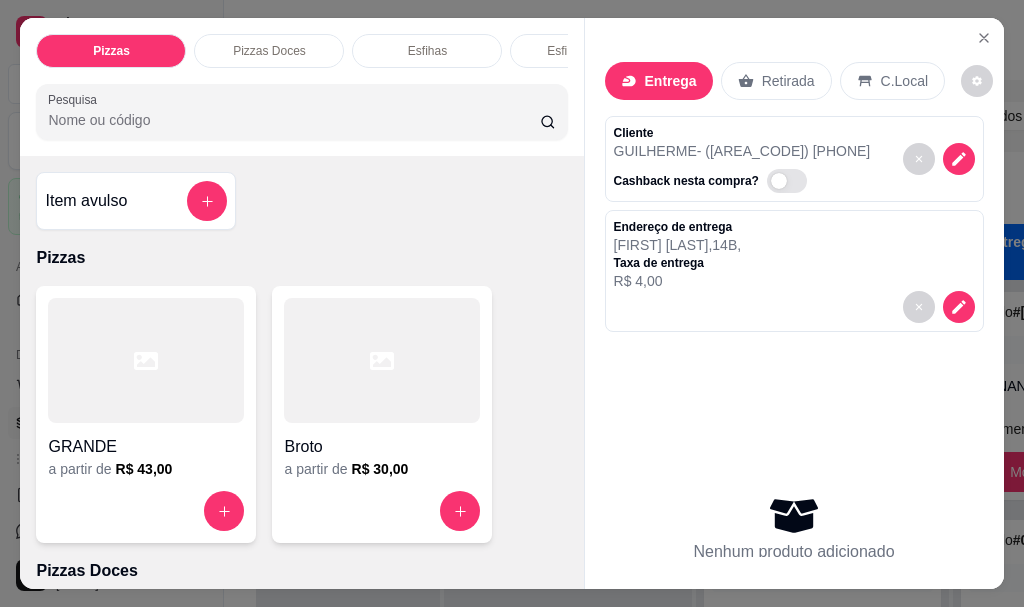 click at bounding box center [146, 360] 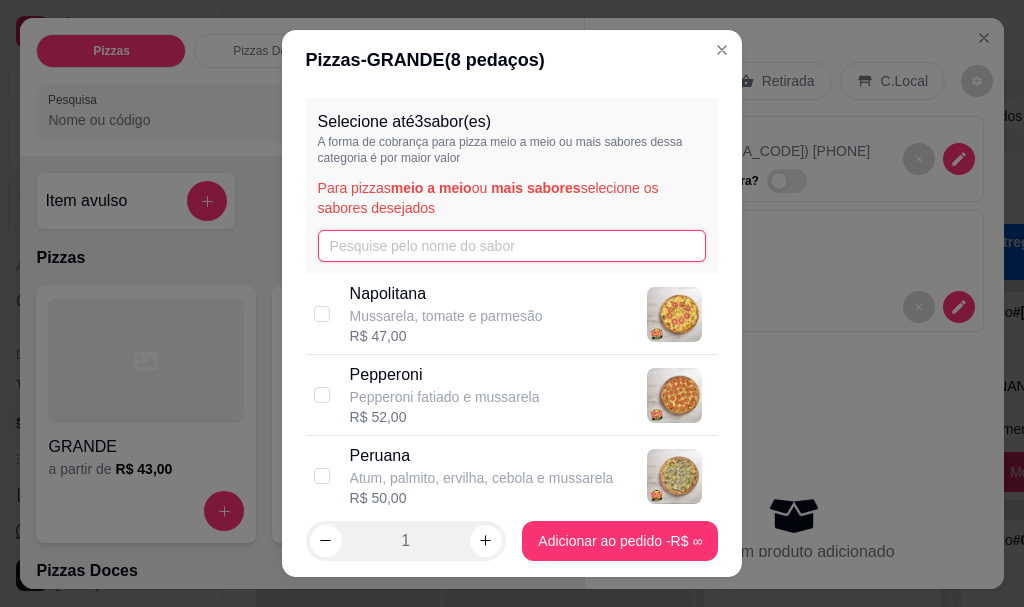 click at bounding box center [512, 246] 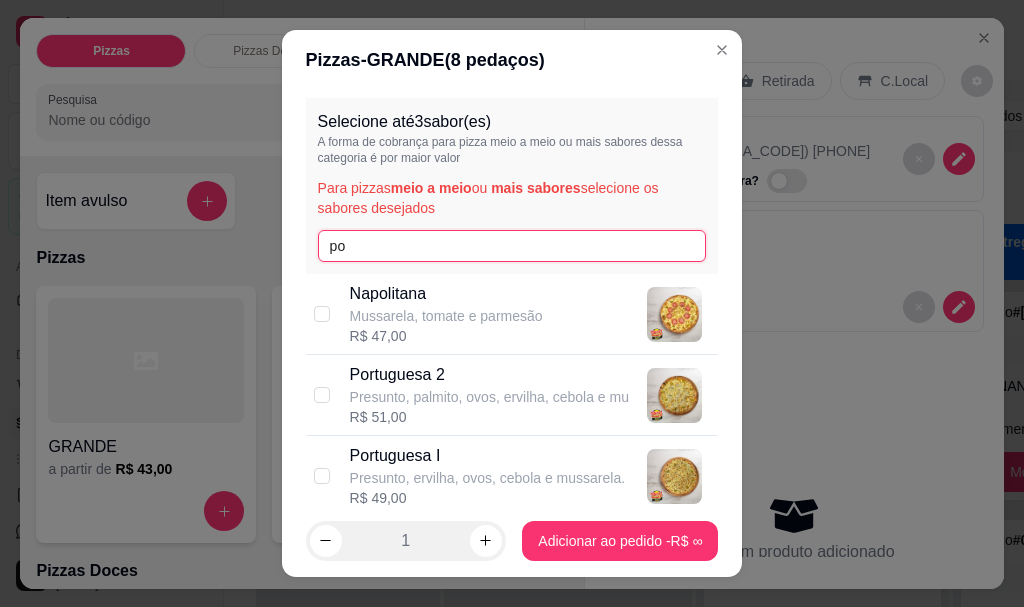 type on "po" 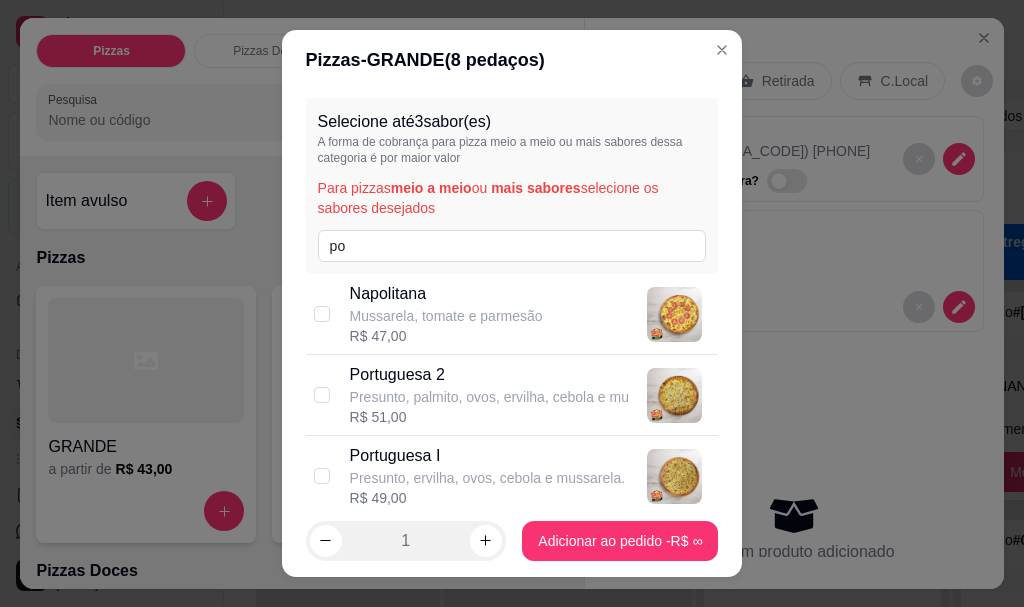 click on "Portuguesa I Presunto, ervilha, ovos, cebola e mussarela. R$ 49,00" at bounding box center (512, 476) 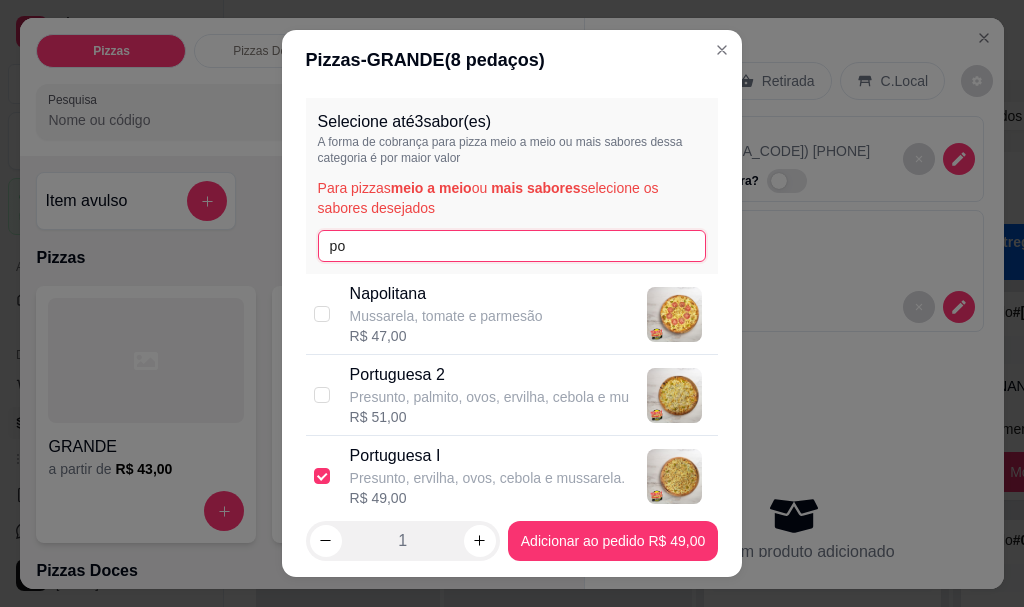 click on "po" at bounding box center (512, 246) 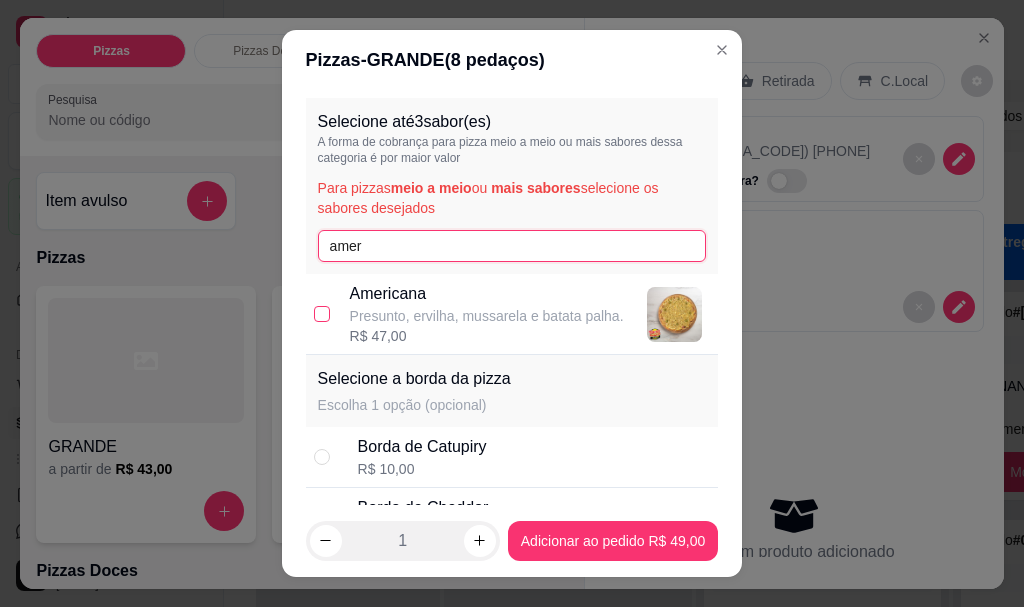 type on "amer" 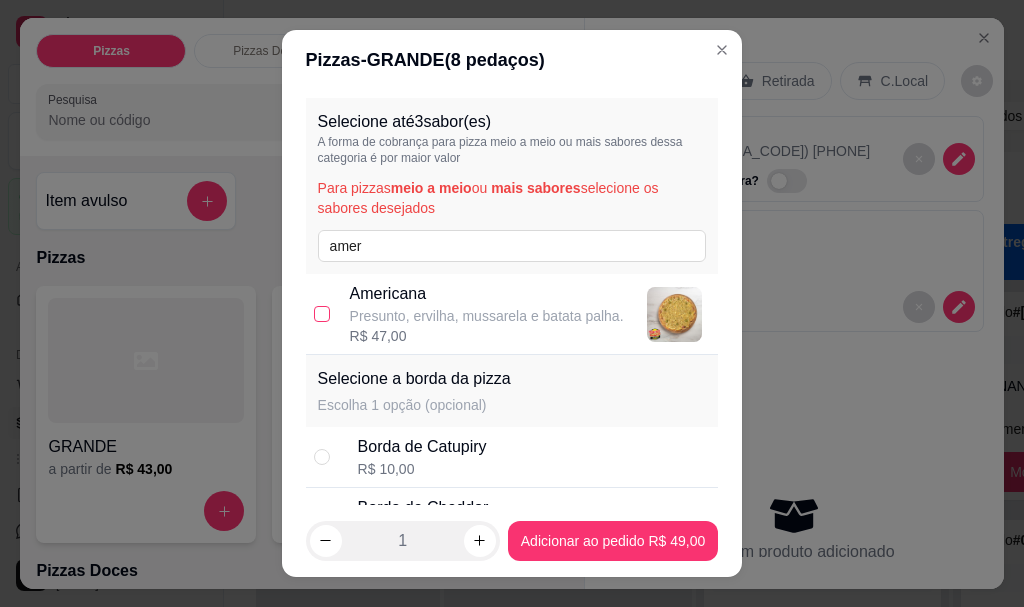 click at bounding box center [322, 314] 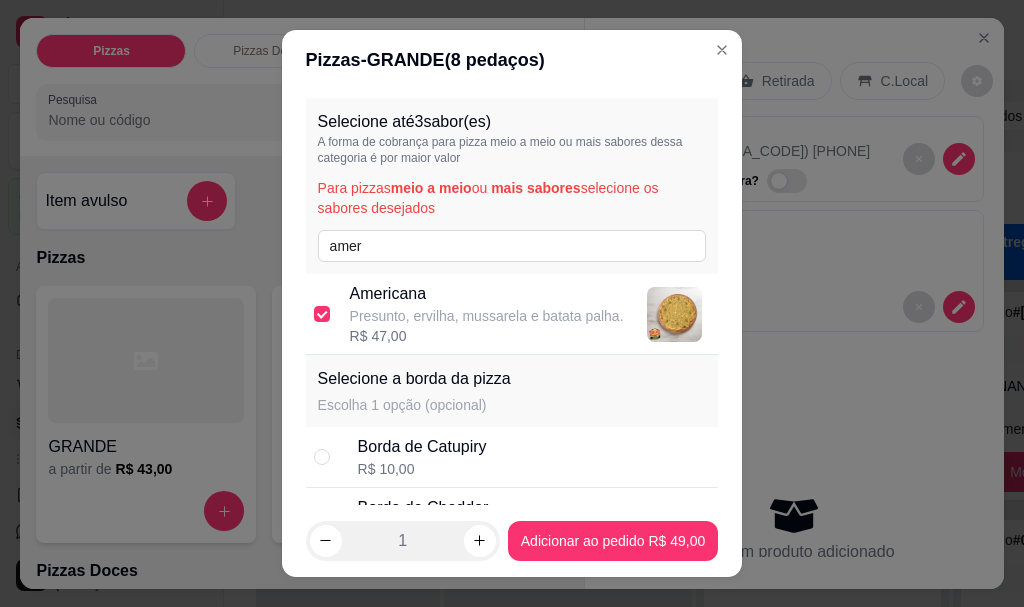 scroll, scrollTop: 460, scrollLeft: 0, axis: vertical 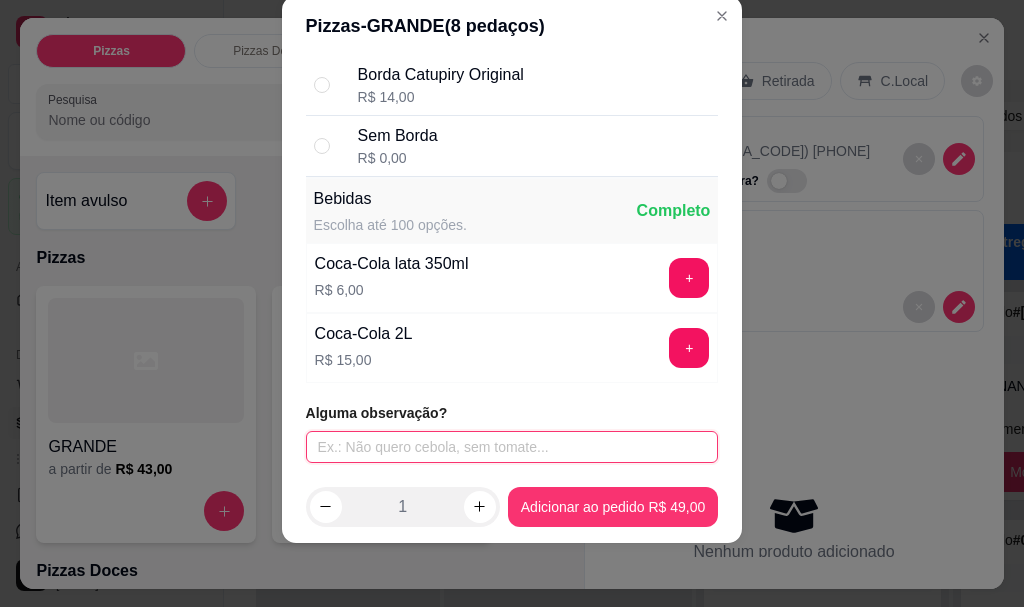 click at bounding box center [512, 447] 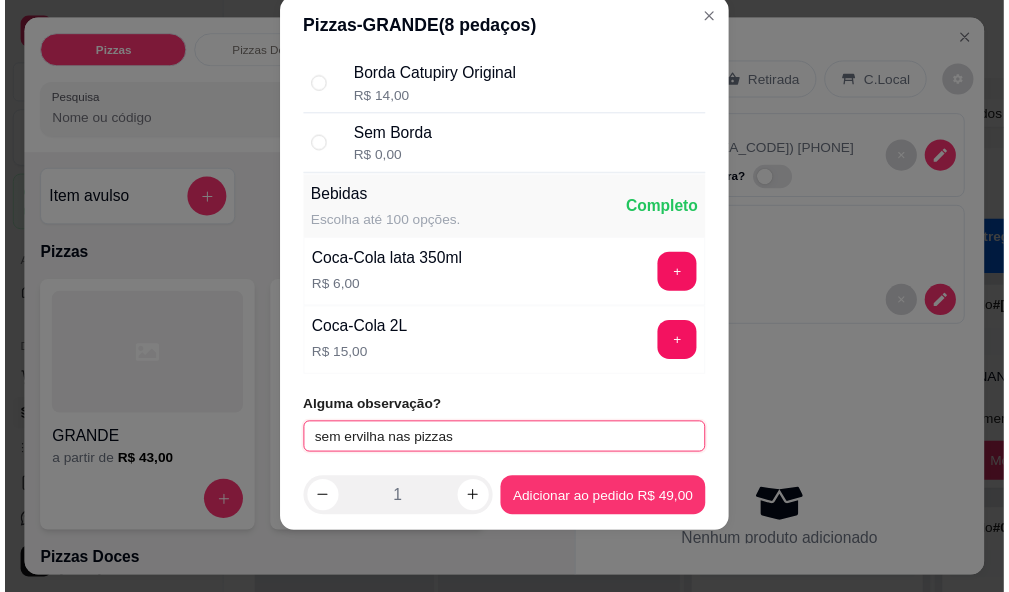 scroll, scrollTop: 360, scrollLeft: 0, axis: vertical 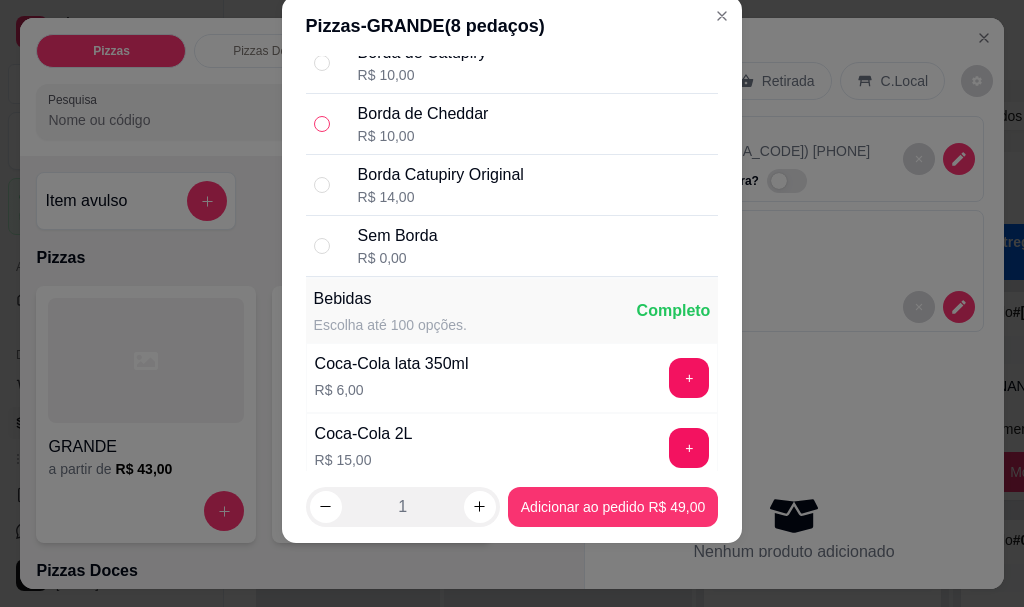 type on "sem ervilha nas pizzas" 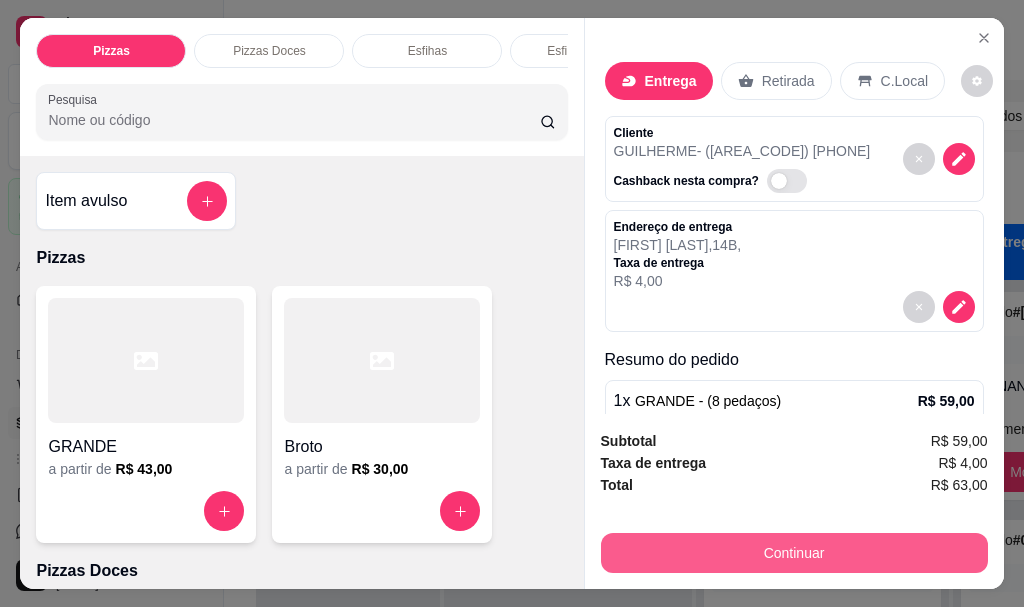click on "Continuar" at bounding box center (794, 553) 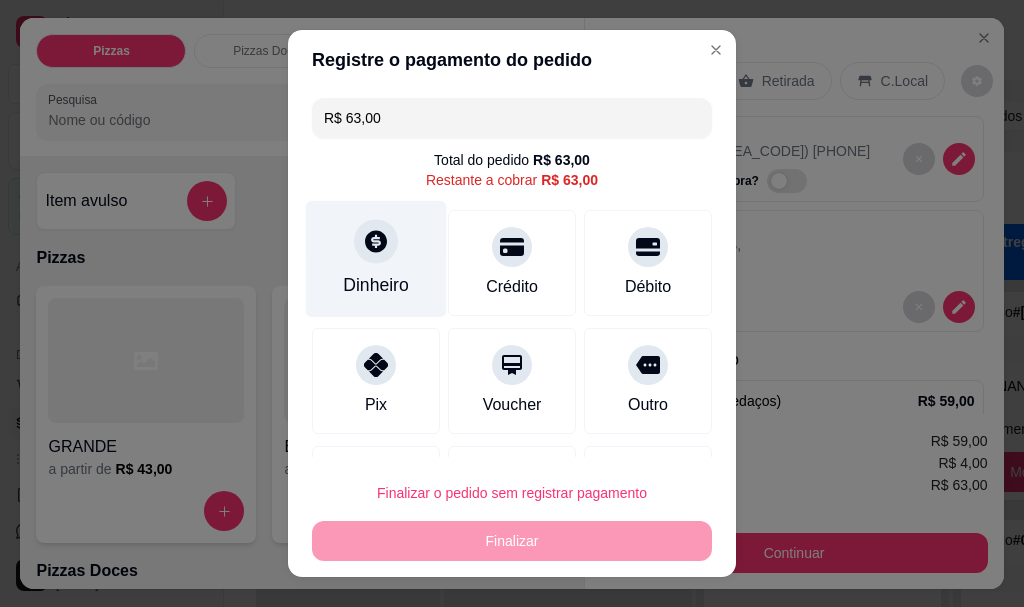 click at bounding box center (376, 242) 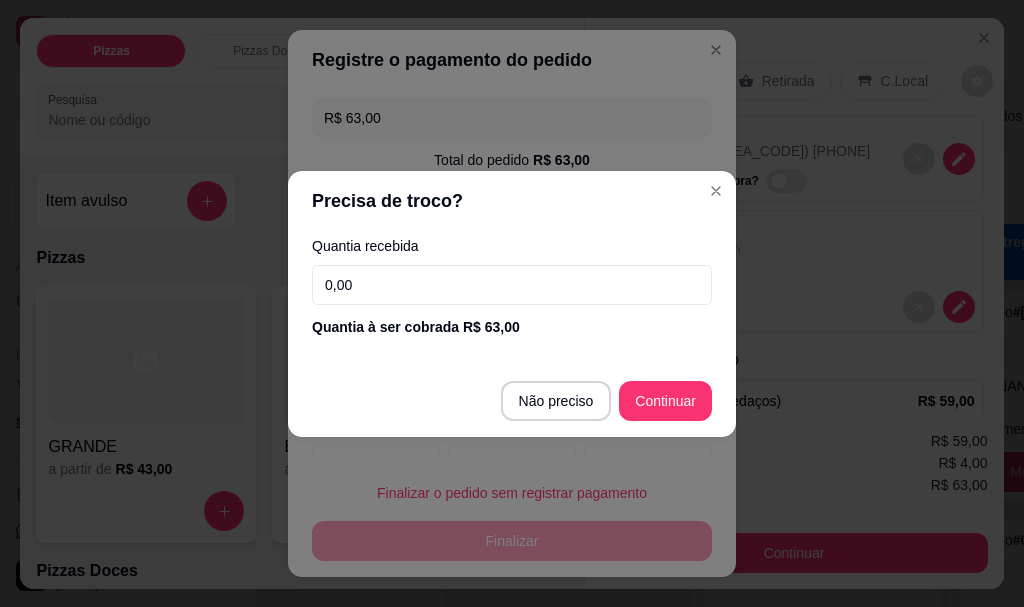click on "0,00" at bounding box center (512, 285) 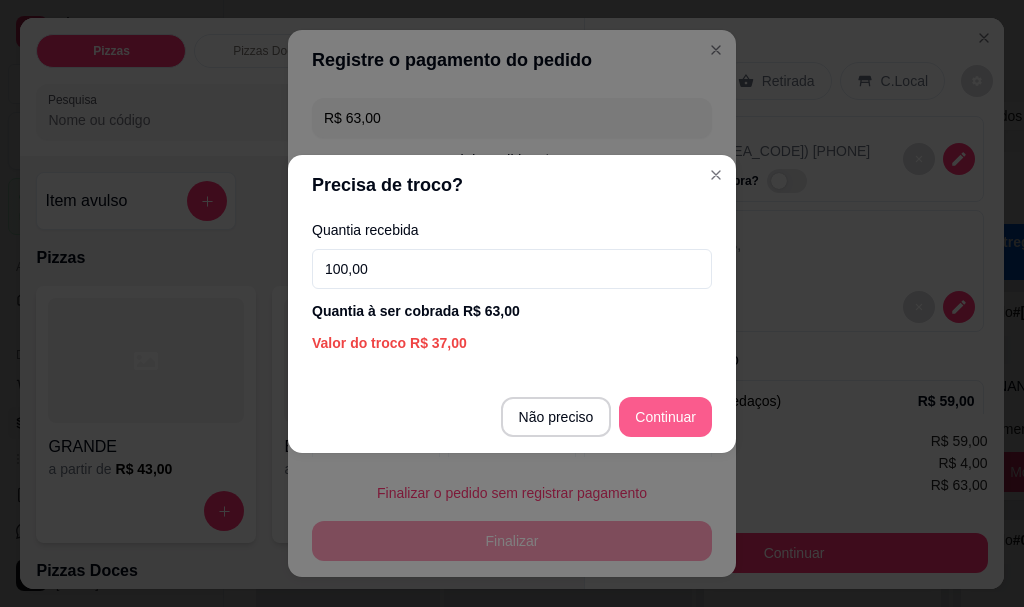 type on "100,00" 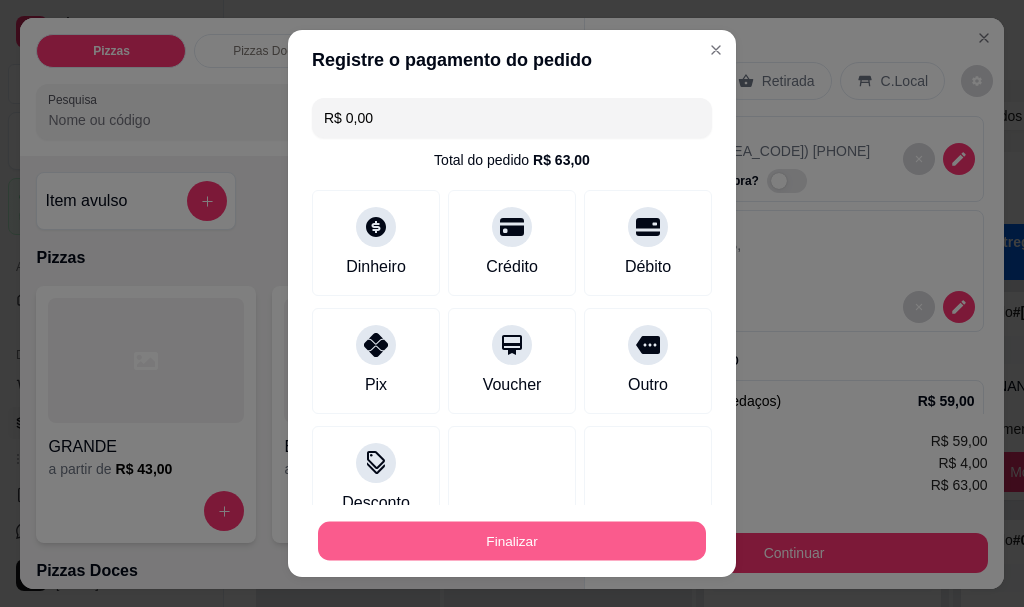 click on "Finalizar" at bounding box center [512, 540] 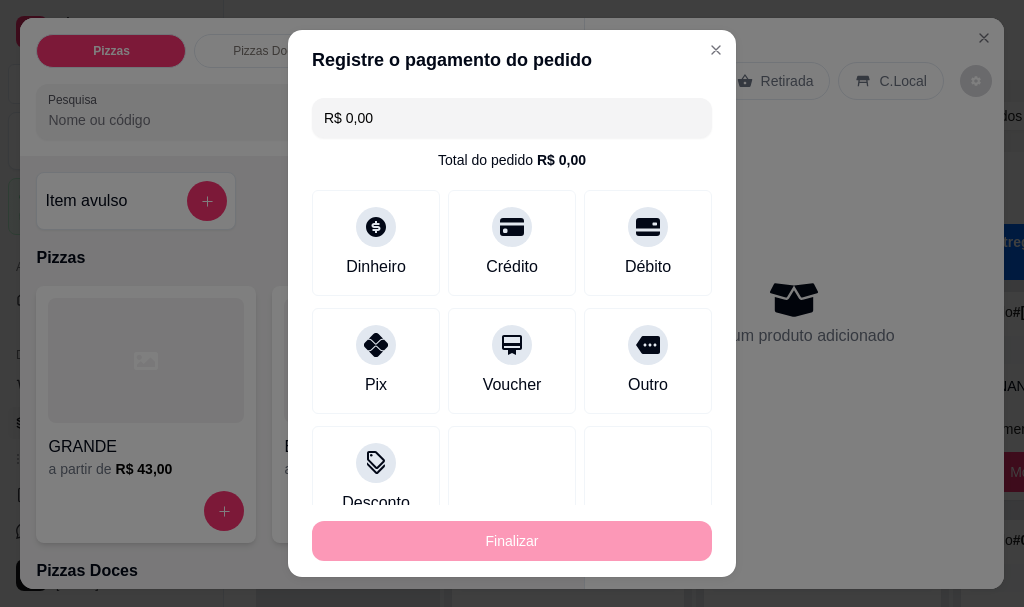 type on "-R$ 63,00" 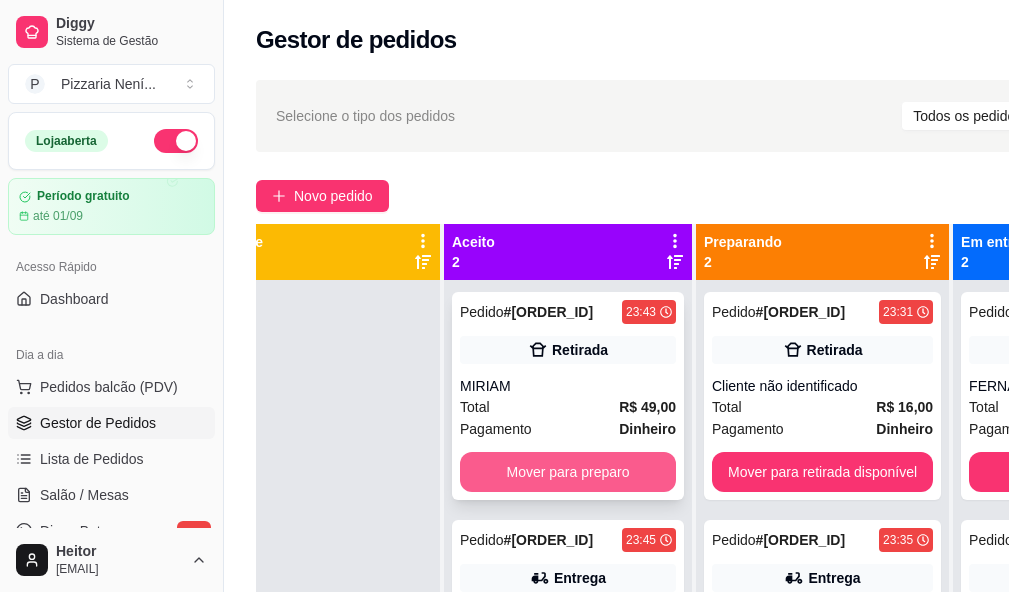 click on "Pedido # [ORDER_ID] [TIME] Retirada [NAME] Total R$ 49,00 Pagamento Dinheiro Mover para preparo" at bounding box center (568, 396) 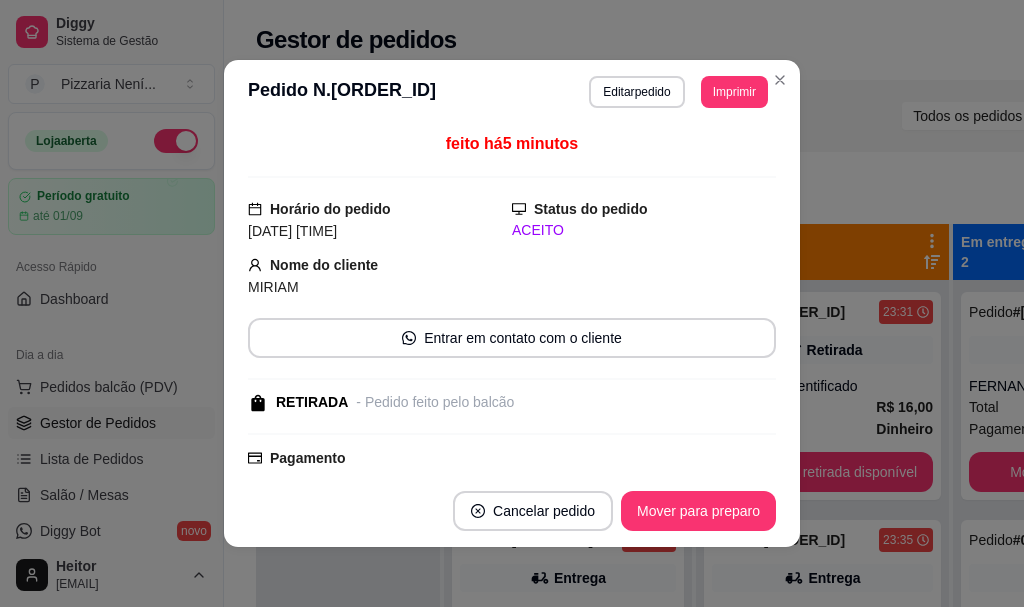 click on "Mover para preparo" at bounding box center (698, 511) 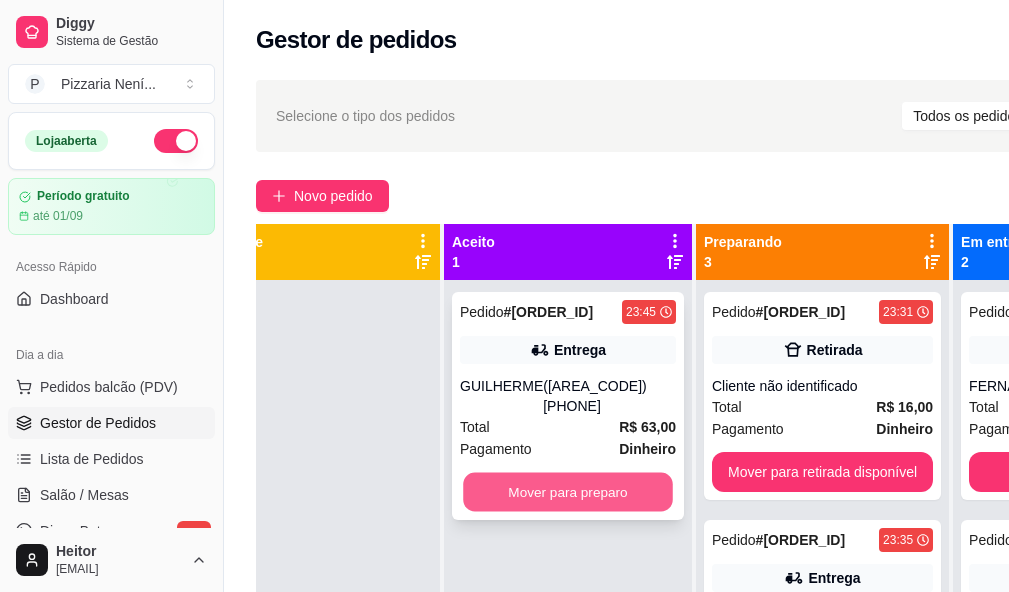 click on "Mover para preparo" at bounding box center (568, 492) 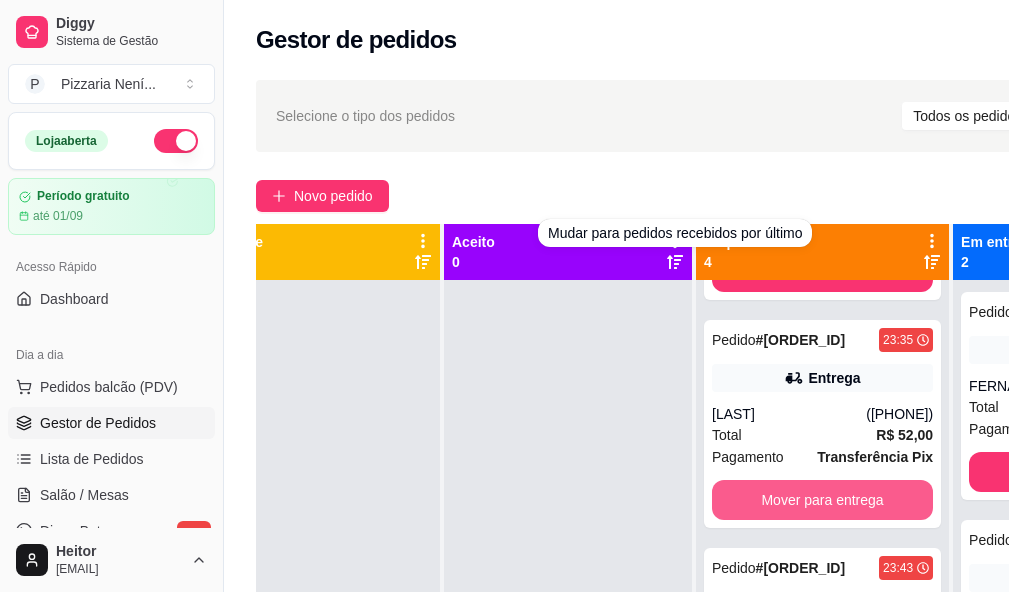 scroll, scrollTop: 325, scrollLeft: 0, axis: vertical 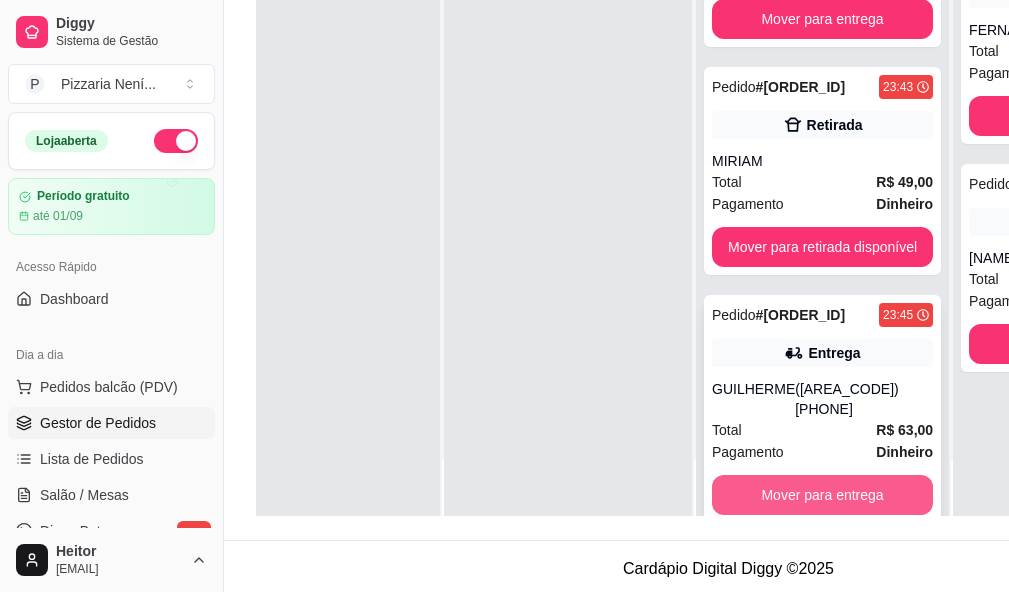 click on "Mover para entrega" at bounding box center (822, 495) 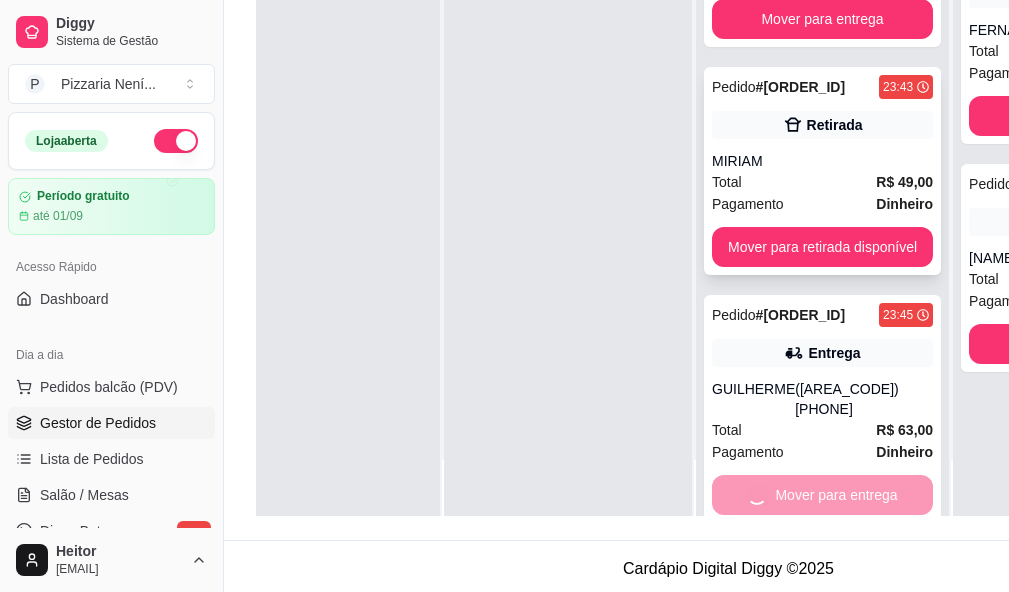 scroll, scrollTop: 97, scrollLeft: 0, axis: vertical 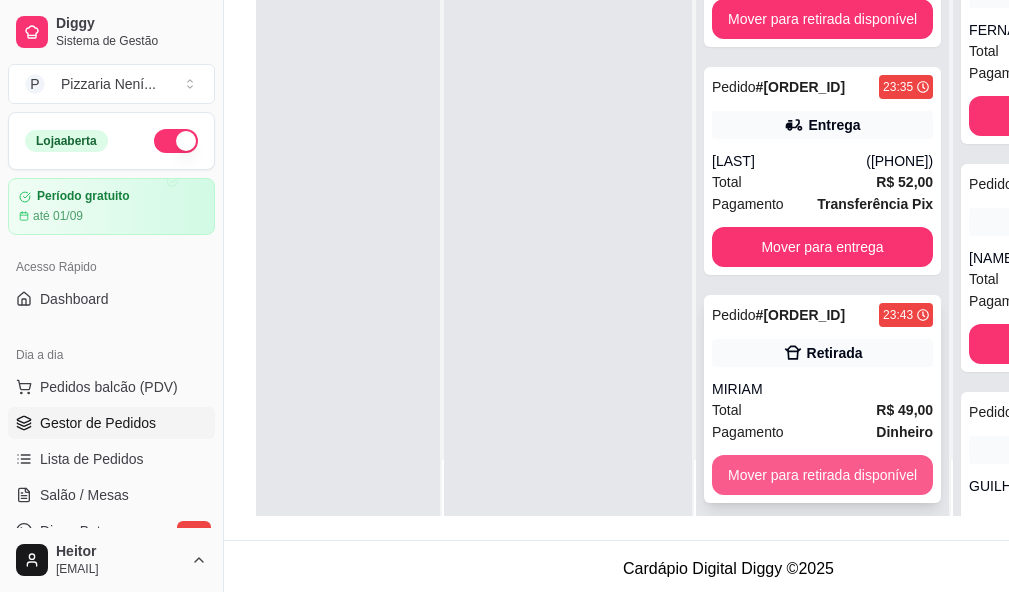 click on "Mover para retirada disponível" at bounding box center (822, 475) 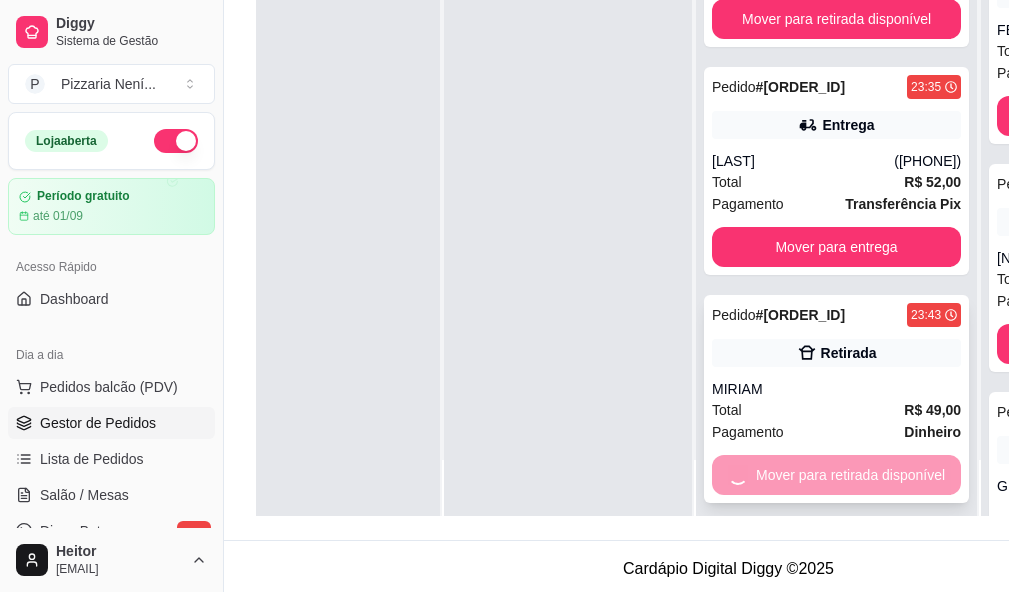 scroll, scrollTop: 0, scrollLeft: 0, axis: both 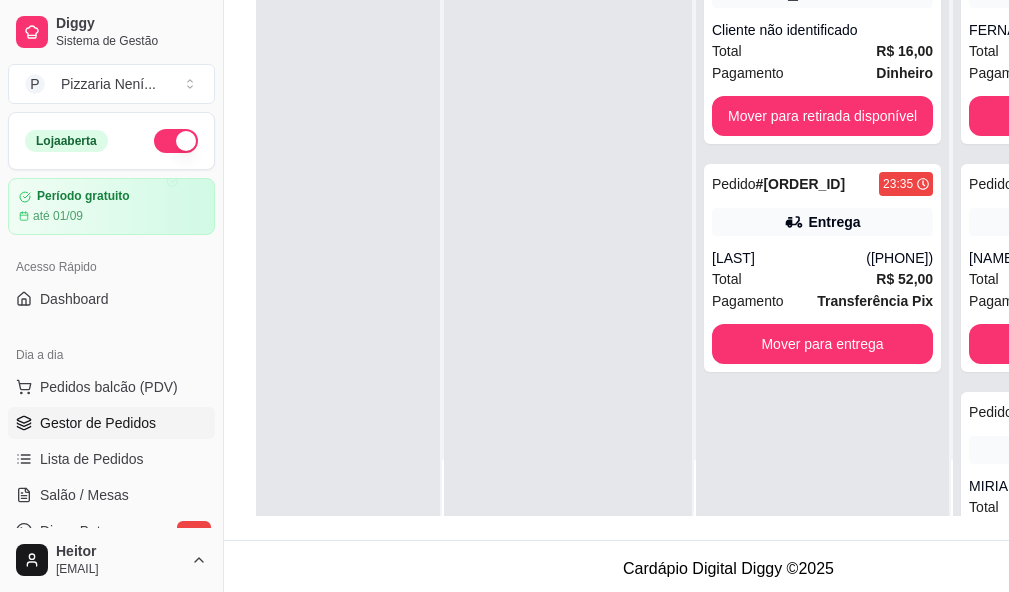 click on "Pedido  # [ID] [TIME] Retirada Cliente não identificado Total R$ 16,00 Pagamento Dinheiro Mover para retirada disponível Pedido  # [ID] [TIME] Entrega [NAME] [PHONE] Total R$ 52,00 Pagamento Transferência Pix Mover para entrega" at bounding box center [822, 220] 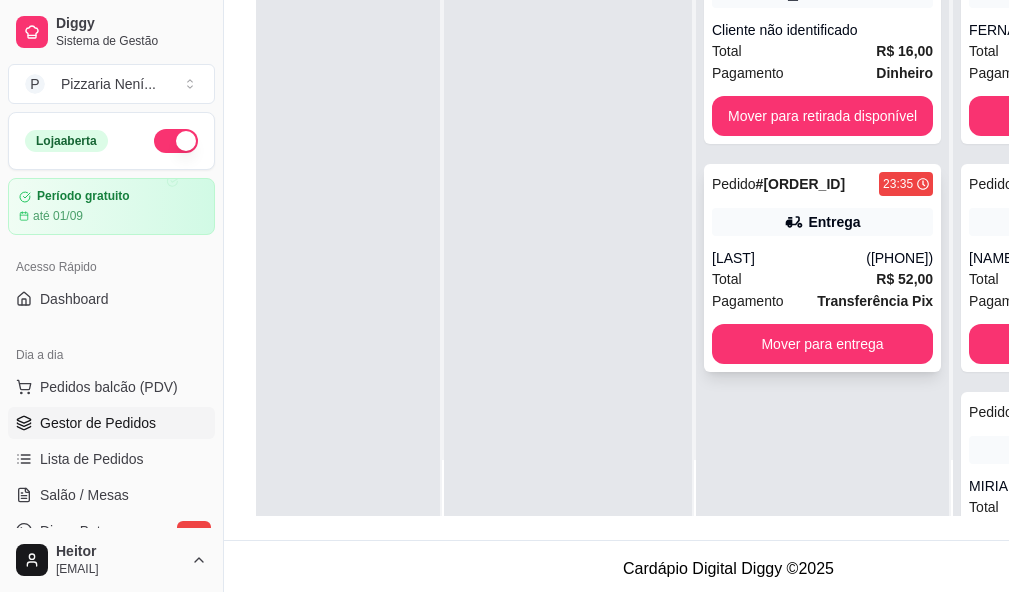 click on "Pedido # [ORDER_ID] [TIME] Entrega [NAME] ([AREA_CODE]) [PHONE] Total R$ 52,00 Pagamento Transferência Pix Mover para entrega" at bounding box center (822, 268) 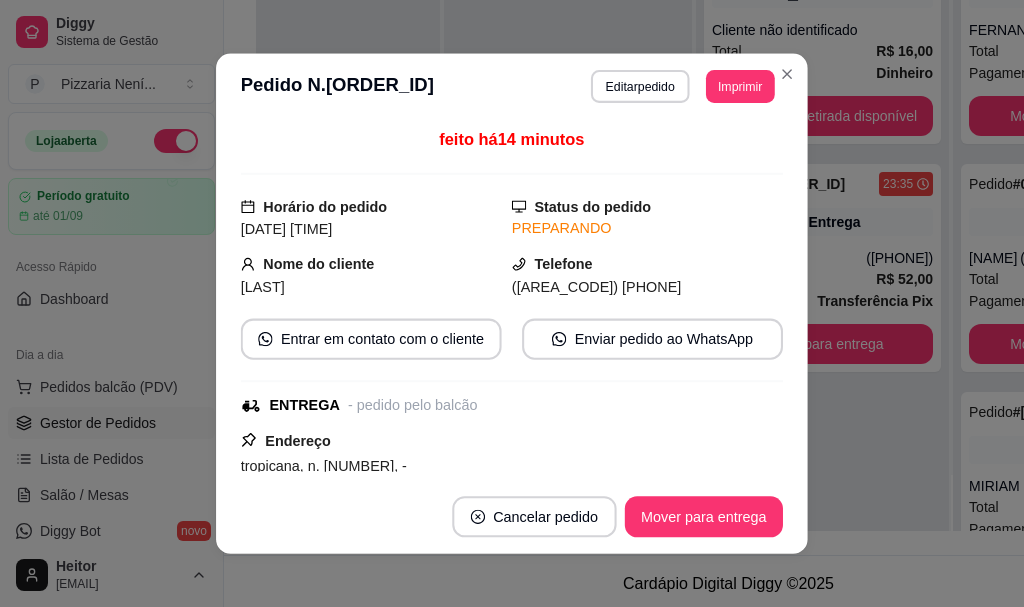 click on "**********" at bounding box center [512, 303] 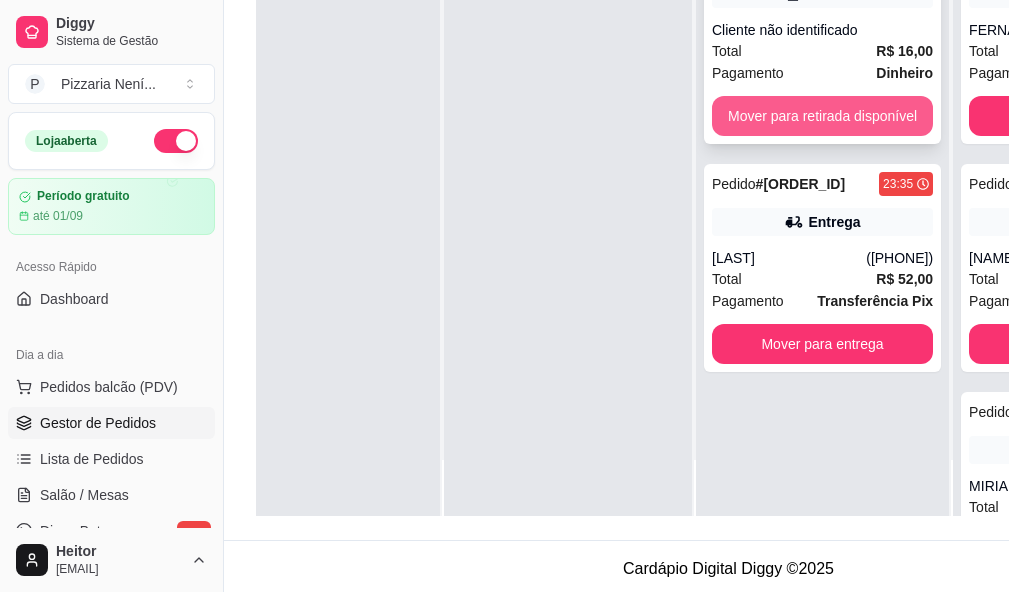 click on "Mover para retirada disponível" at bounding box center (822, 116) 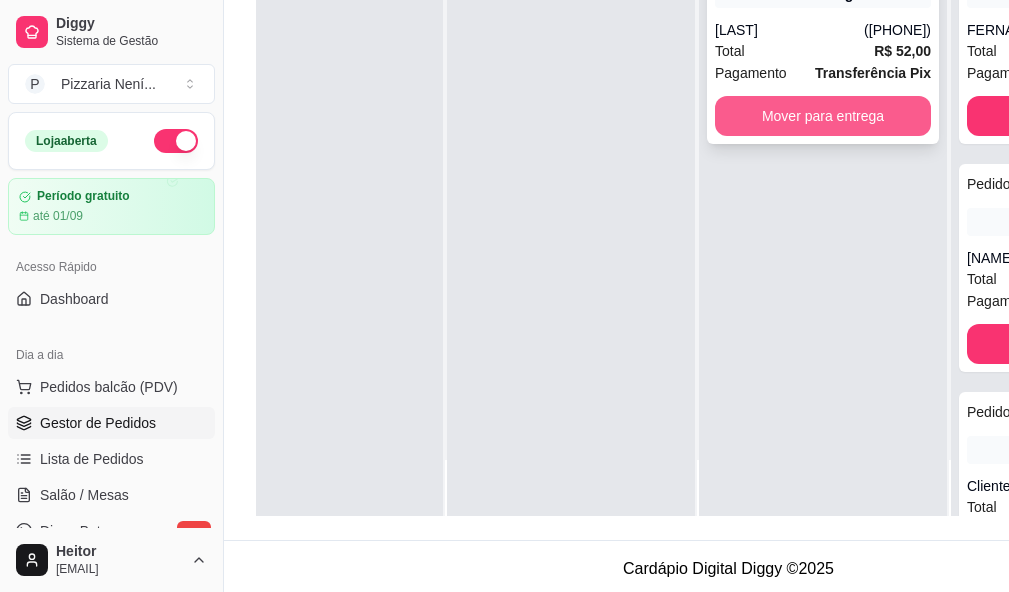 click on "Mover para entrega" at bounding box center [823, 116] 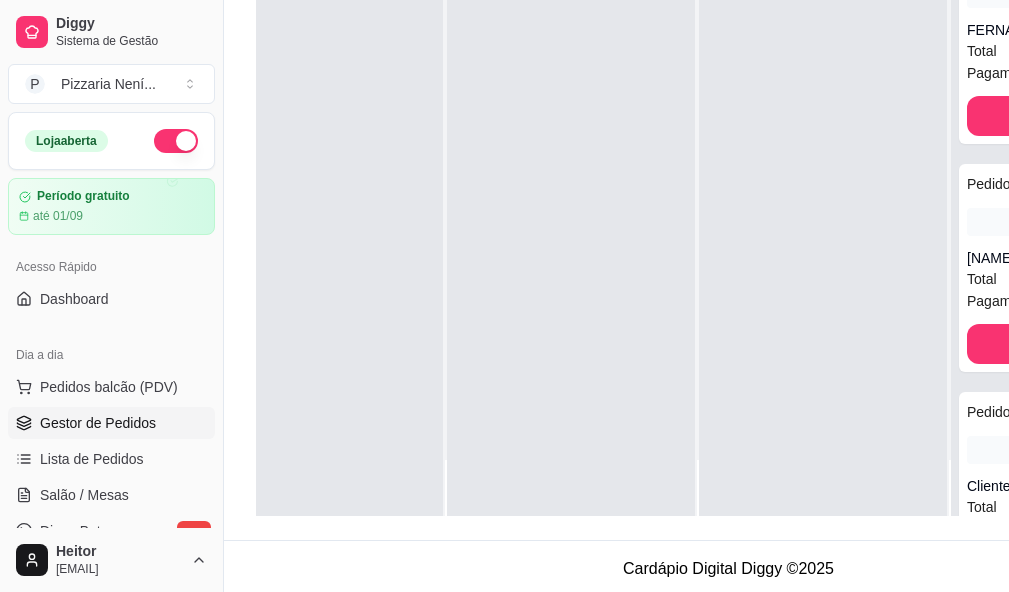 scroll, scrollTop: 0, scrollLeft: 64, axis: horizontal 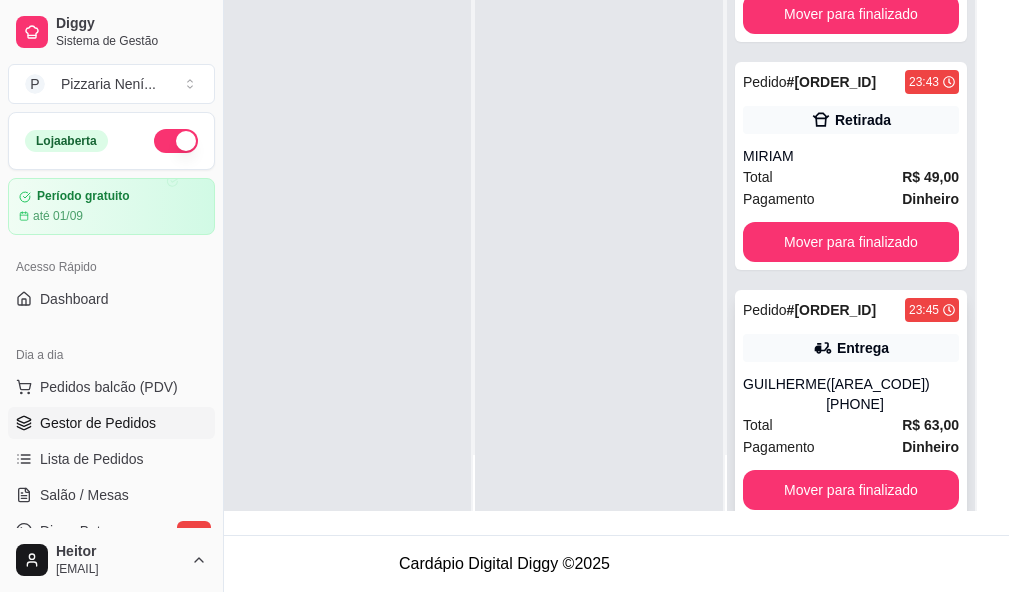 click on "Pedido # [ORDER_ID] [TIME] Entrega [FIRST] ([PHONE]) Total R$ 63,00 Pagamento Dinheiro Mover para finalizado" at bounding box center (851, 404) 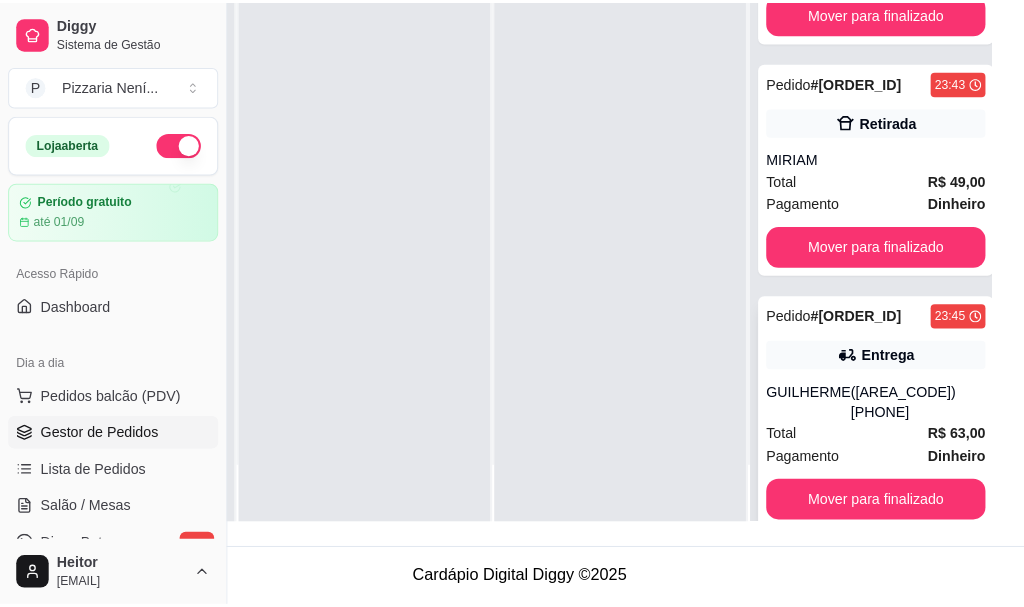 scroll, scrollTop: 305, scrollLeft: 209, axis: both 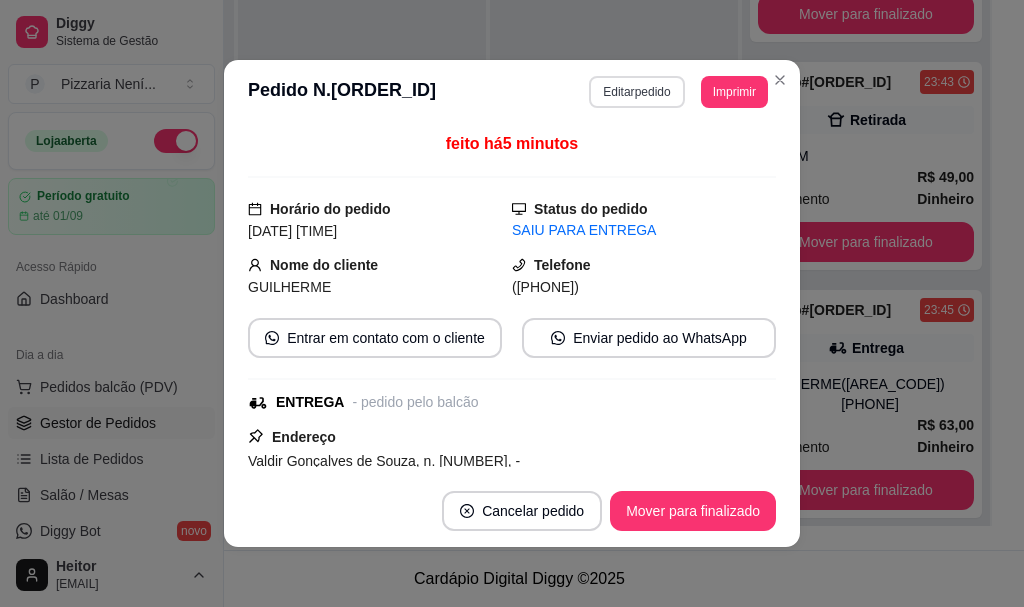 click on "Editar  pedido" at bounding box center (636, 92) 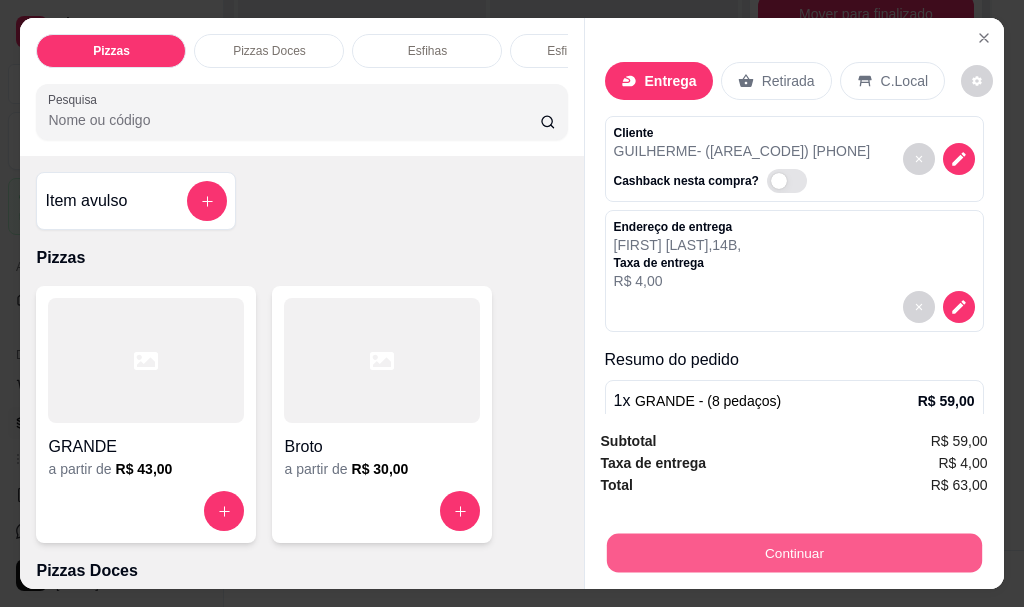 click on "Continuar" at bounding box center [793, 552] 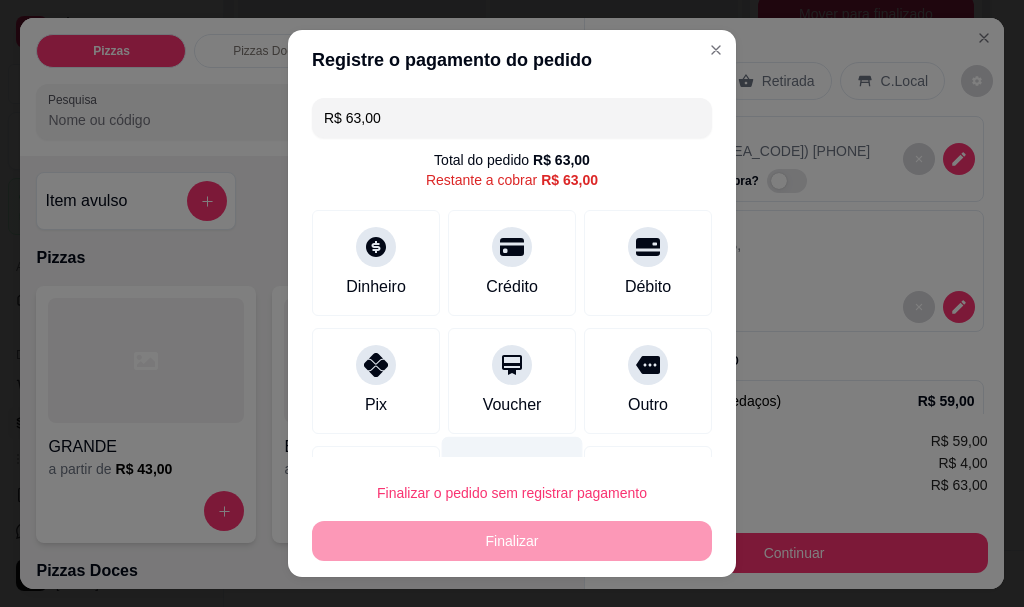 scroll, scrollTop: 103, scrollLeft: 0, axis: vertical 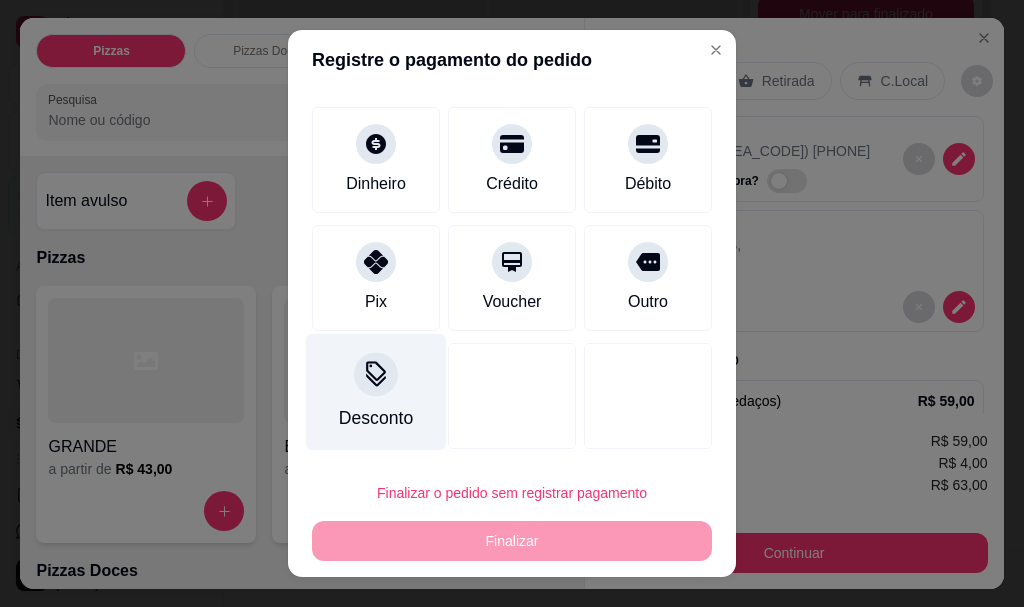 click at bounding box center (376, 375) 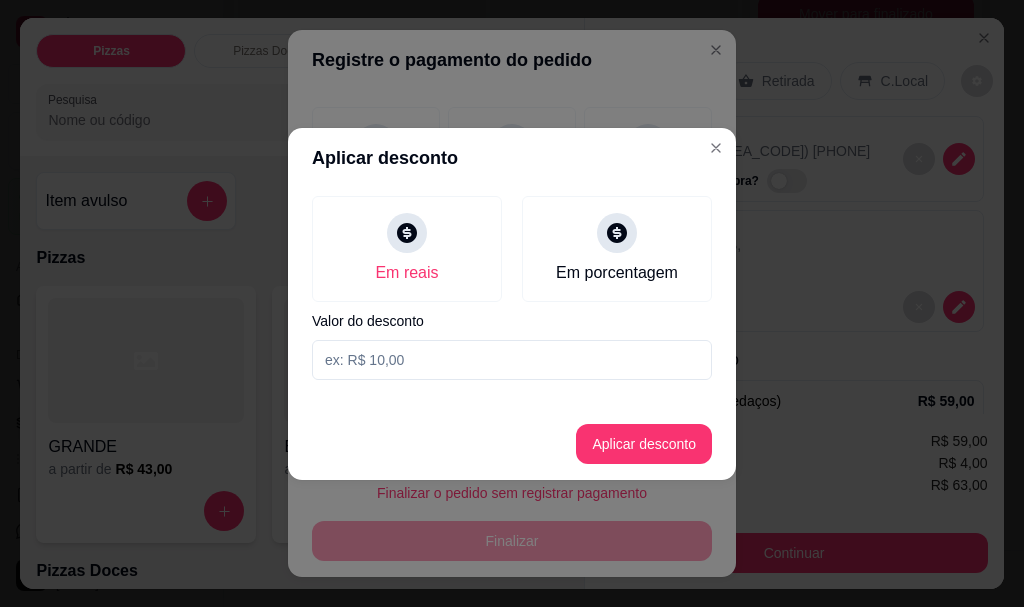 click at bounding box center [512, 360] 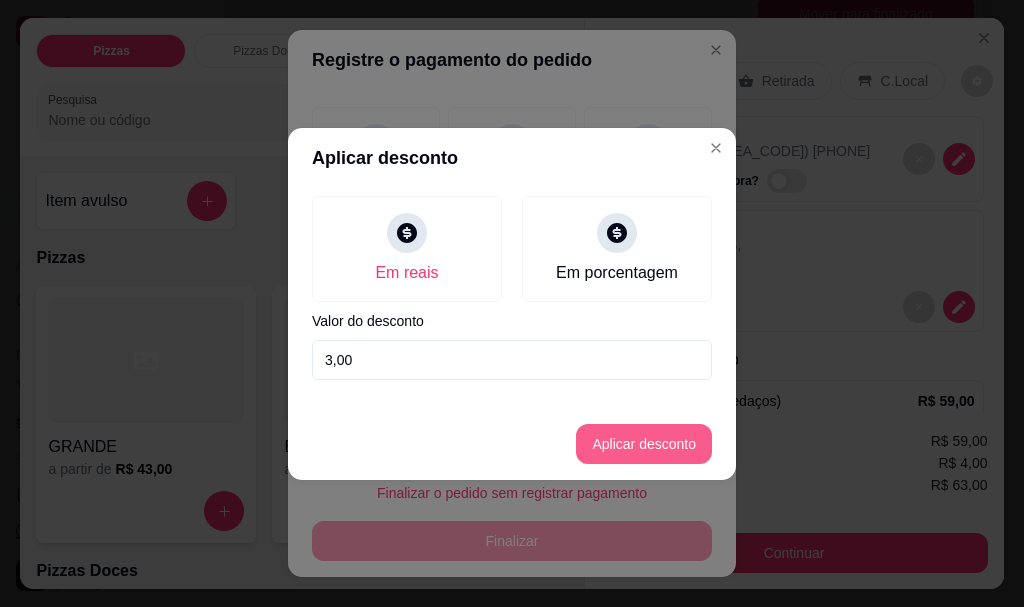 type on "3,00" 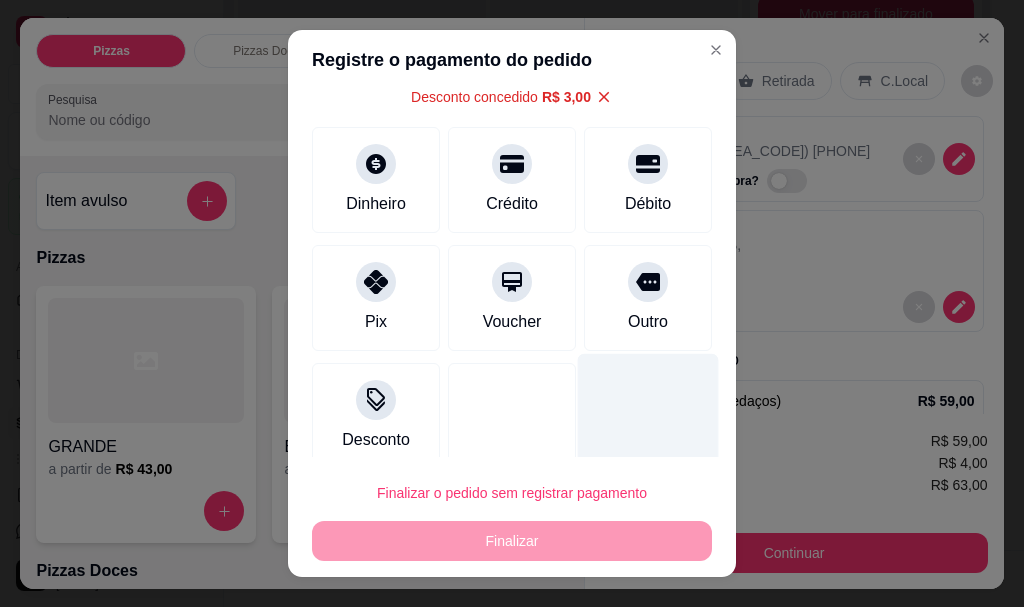 scroll, scrollTop: 123, scrollLeft: 0, axis: vertical 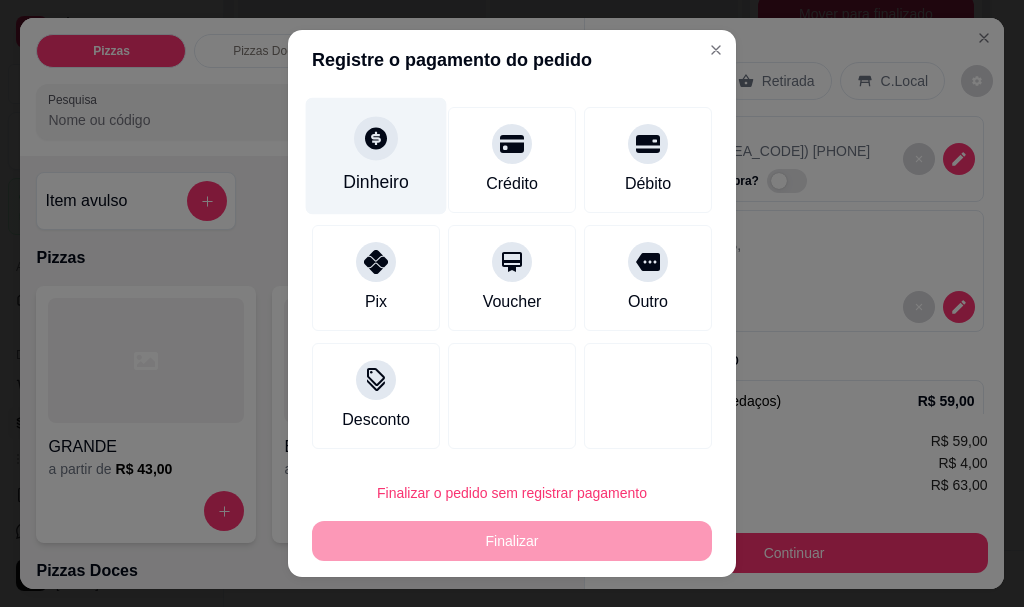 click on "Dinheiro" at bounding box center [376, 156] 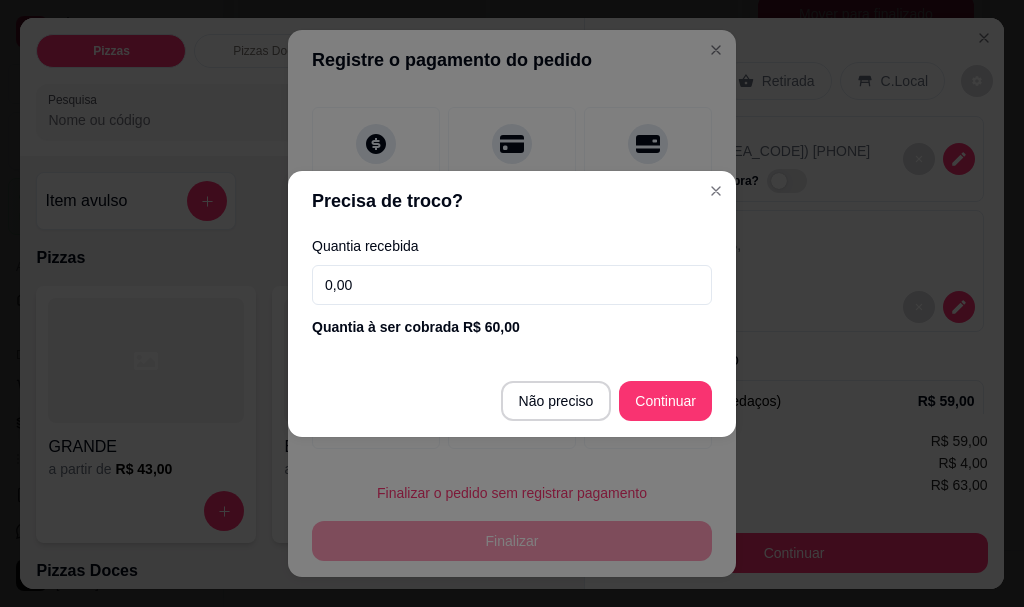 click on "0,00" at bounding box center [512, 285] 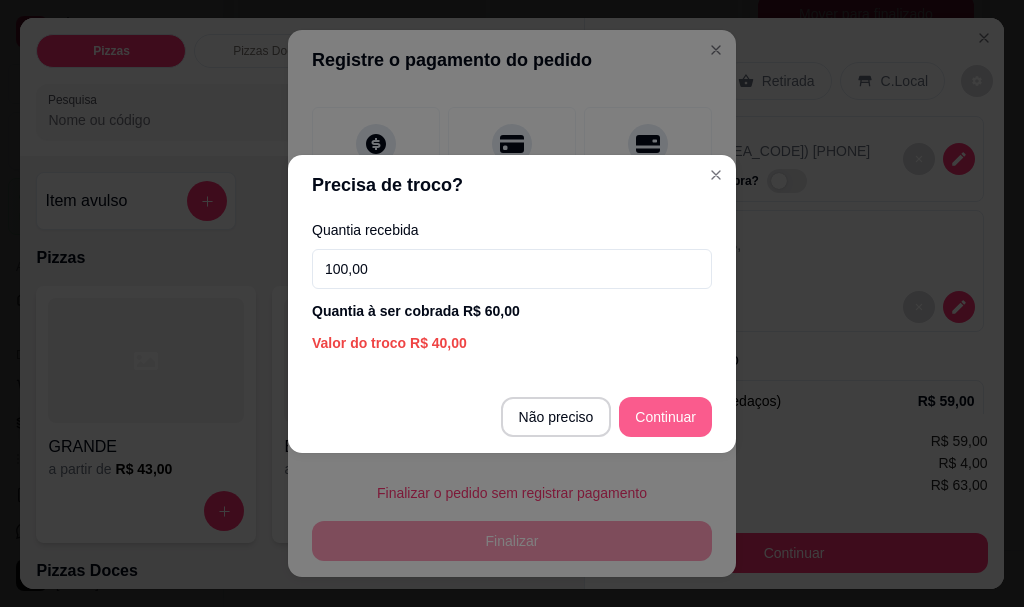 type on "100,00" 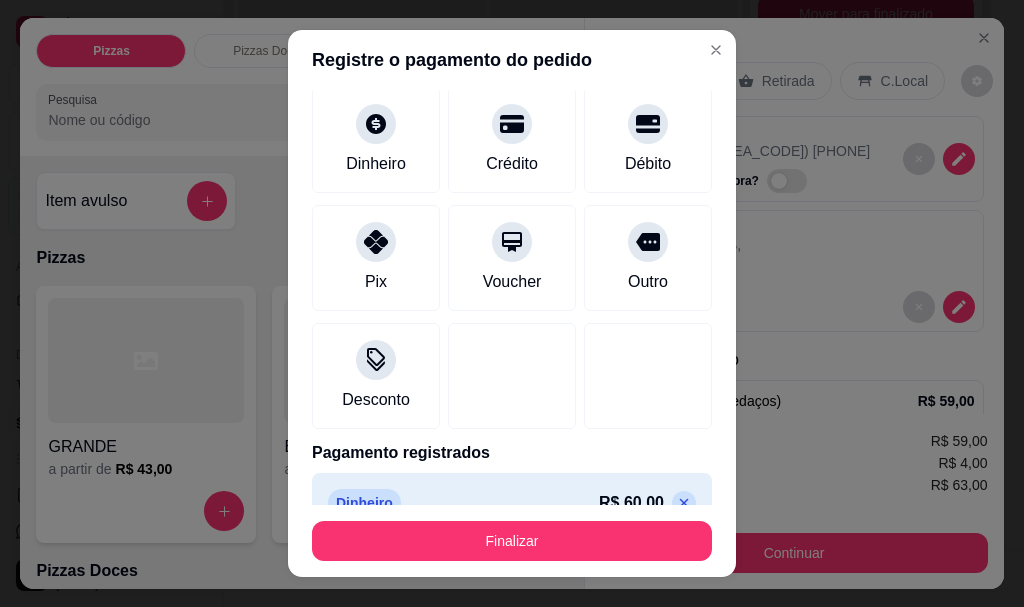 scroll, scrollTop: 103, scrollLeft: 0, axis: vertical 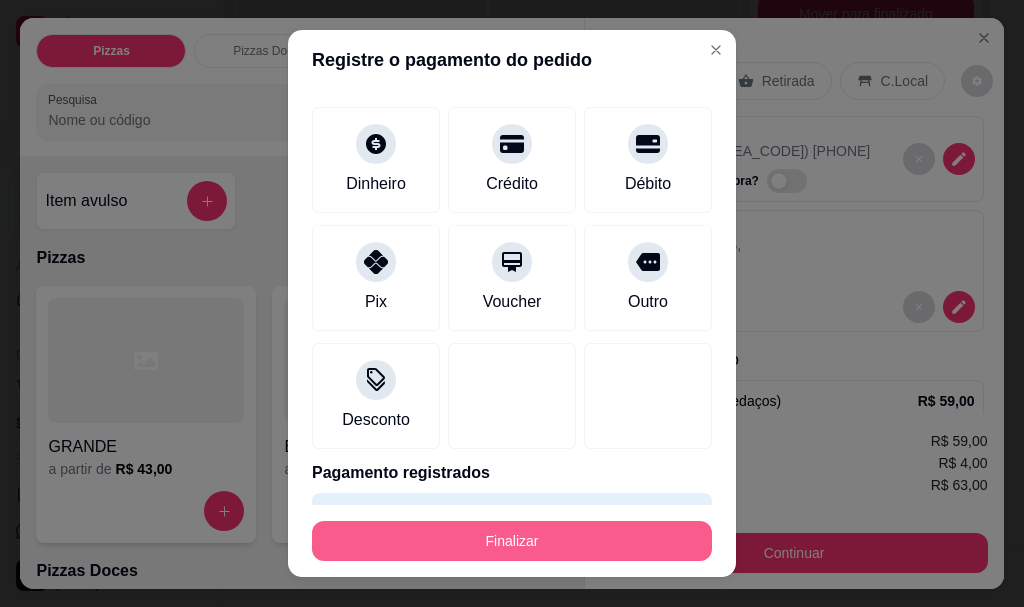 click on "Finalizar" at bounding box center (512, 541) 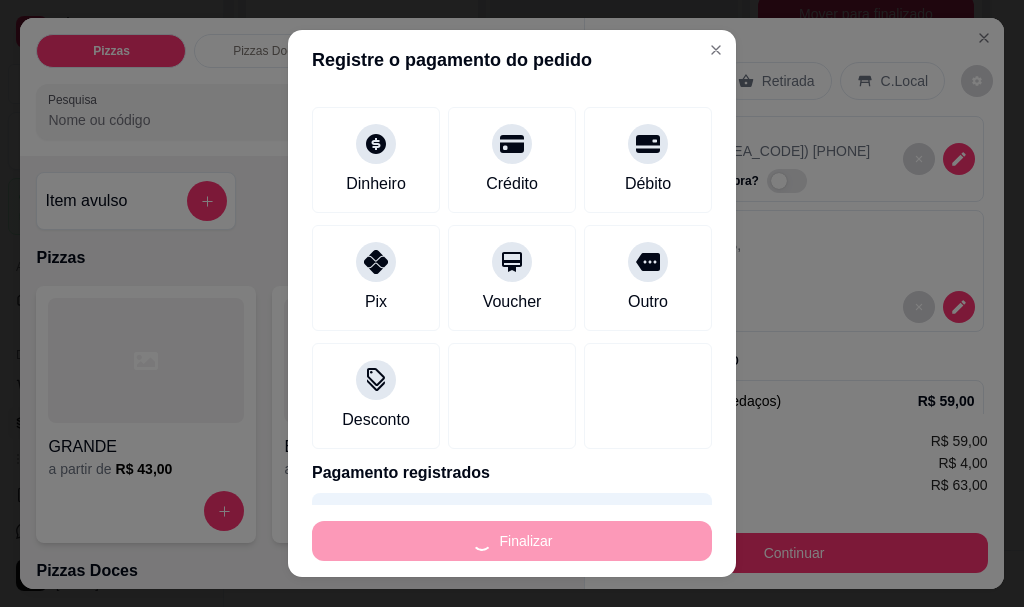 type on "-R$ 63,00" 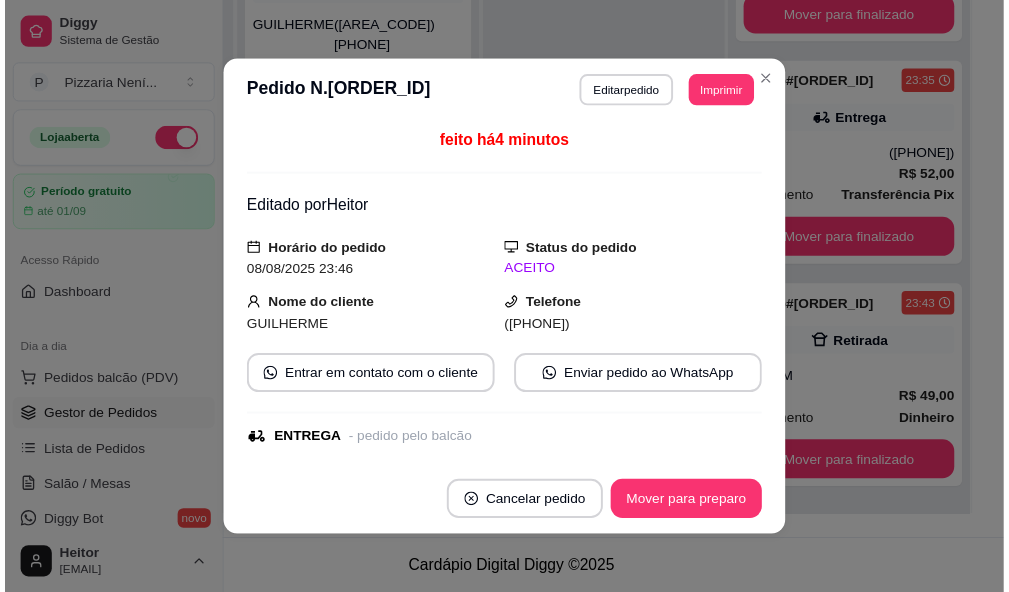 scroll, scrollTop: 553, scrollLeft: 0, axis: vertical 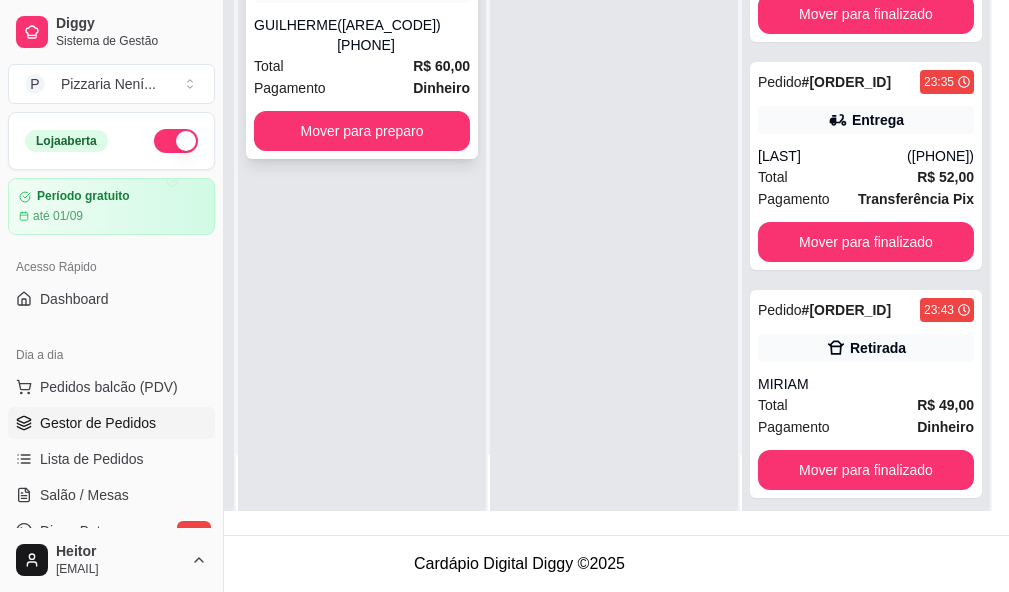 click on "Pedido  # [ID] [TIME] Entrega [NAME] [PHONE] Total R$ 60,00 Pagamento Dinheiro Mover para preparo" at bounding box center (362, 45) 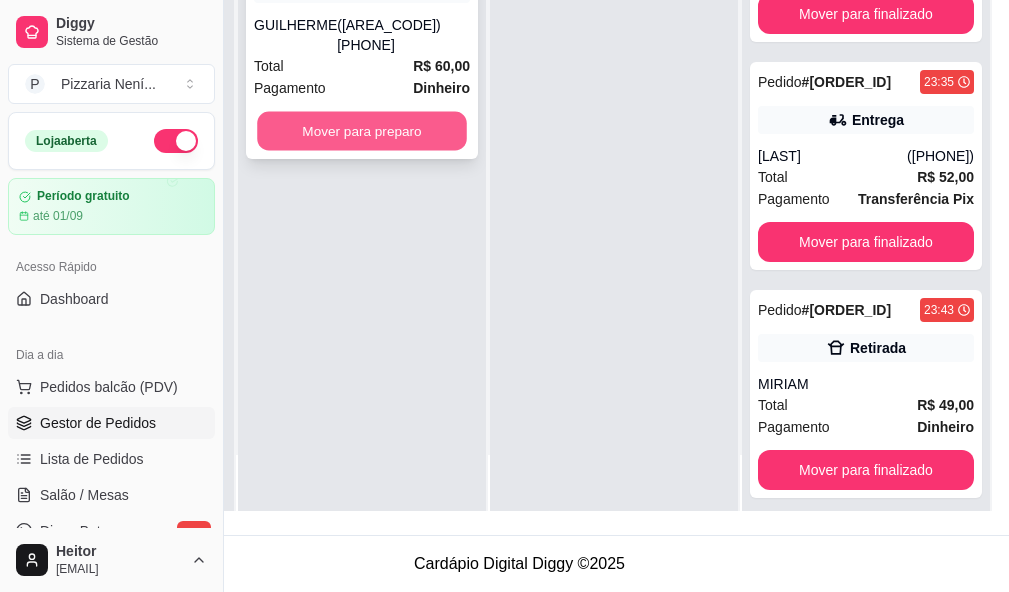 click on "Mover para preparo" at bounding box center [362, 131] 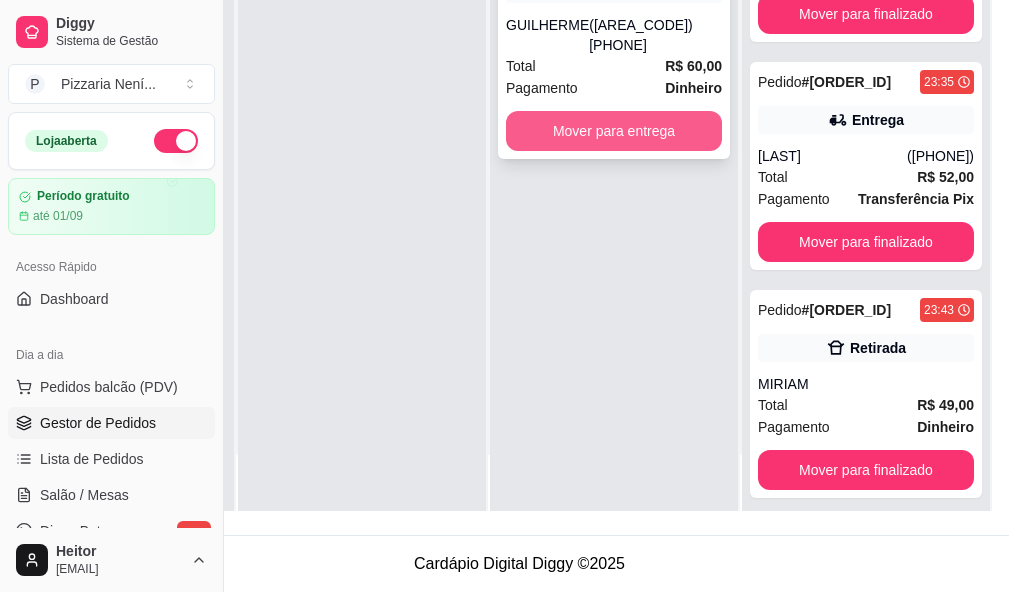 click on "Mover para entrega" at bounding box center (614, 131) 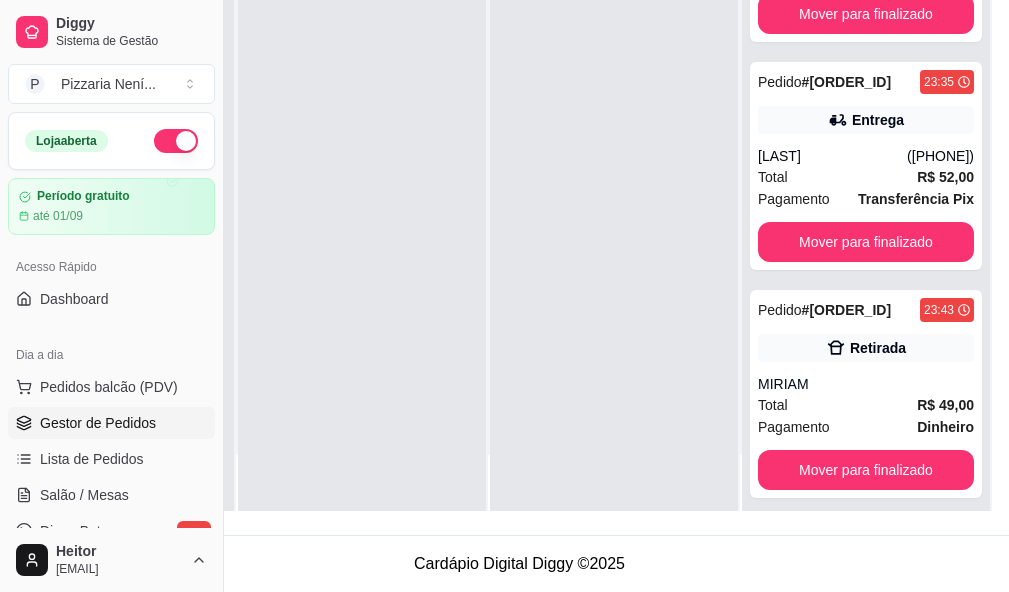 scroll, scrollTop: 781, scrollLeft: 0, axis: vertical 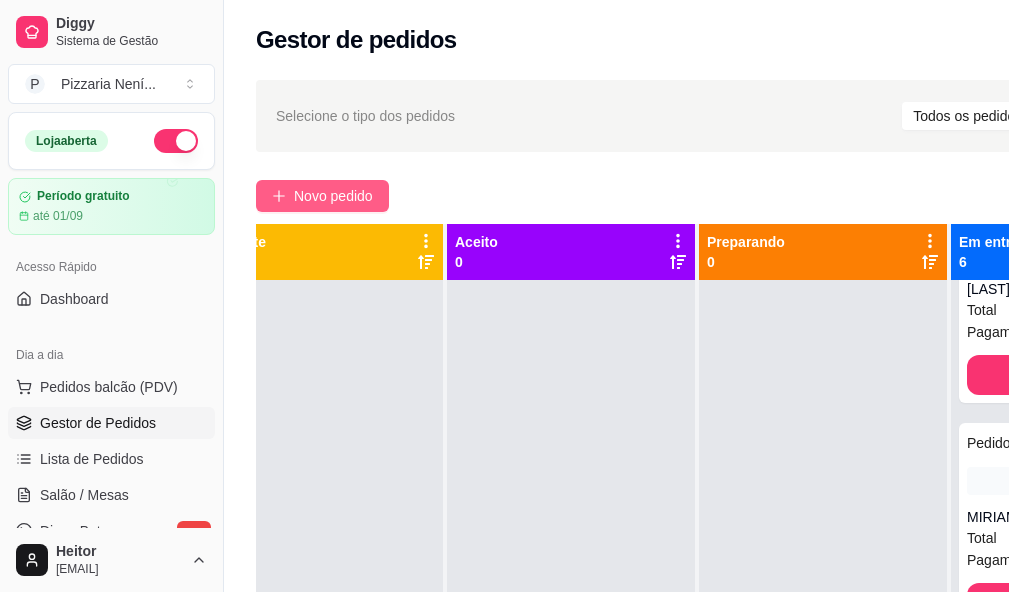 click on "Novo pedido" at bounding box center (333, 196) 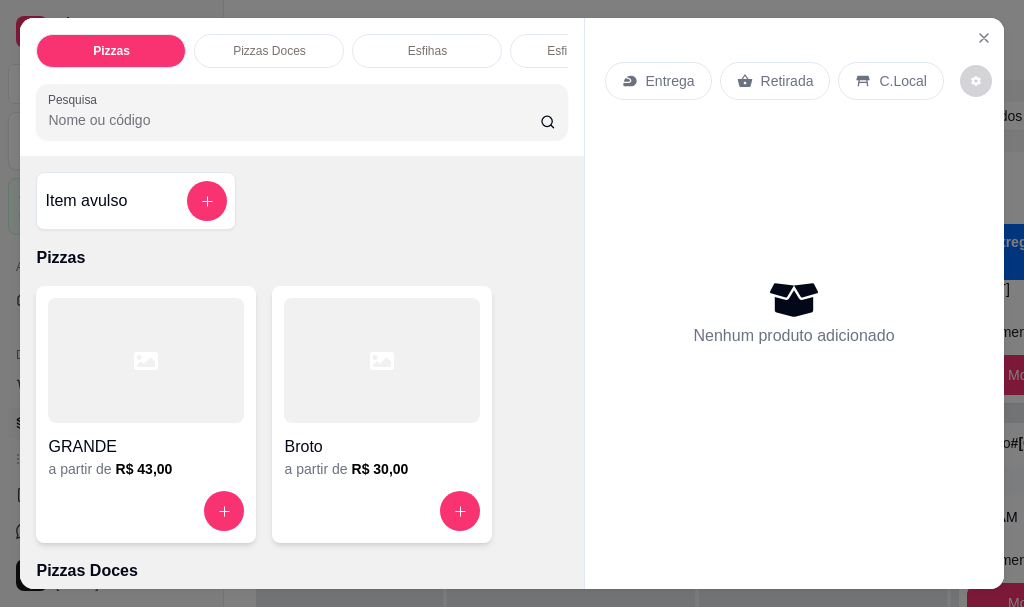 click on "Retirada" at bounding box center (787, 81) 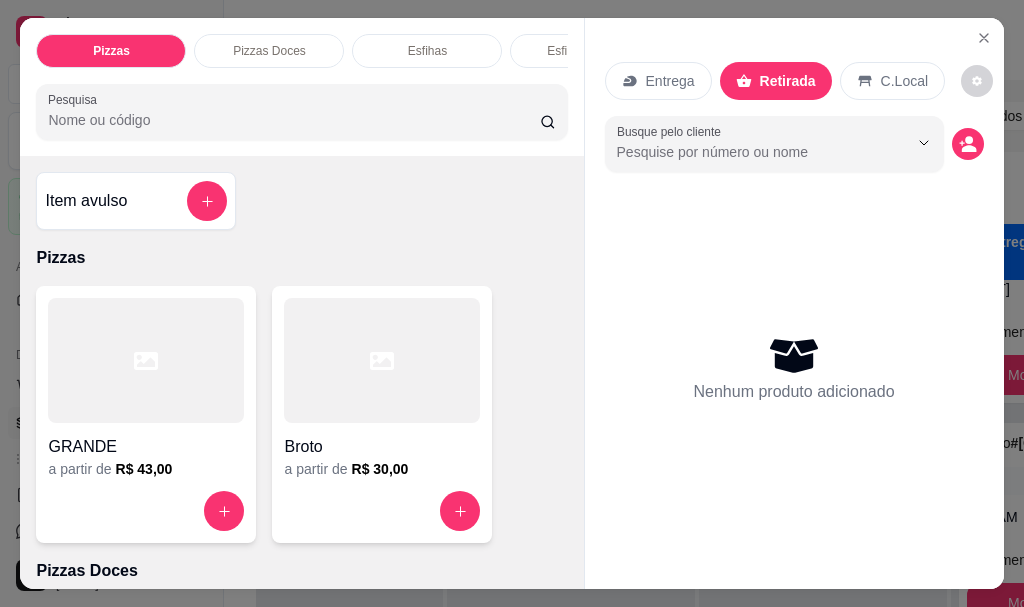 click at bounding box center (146, 360) 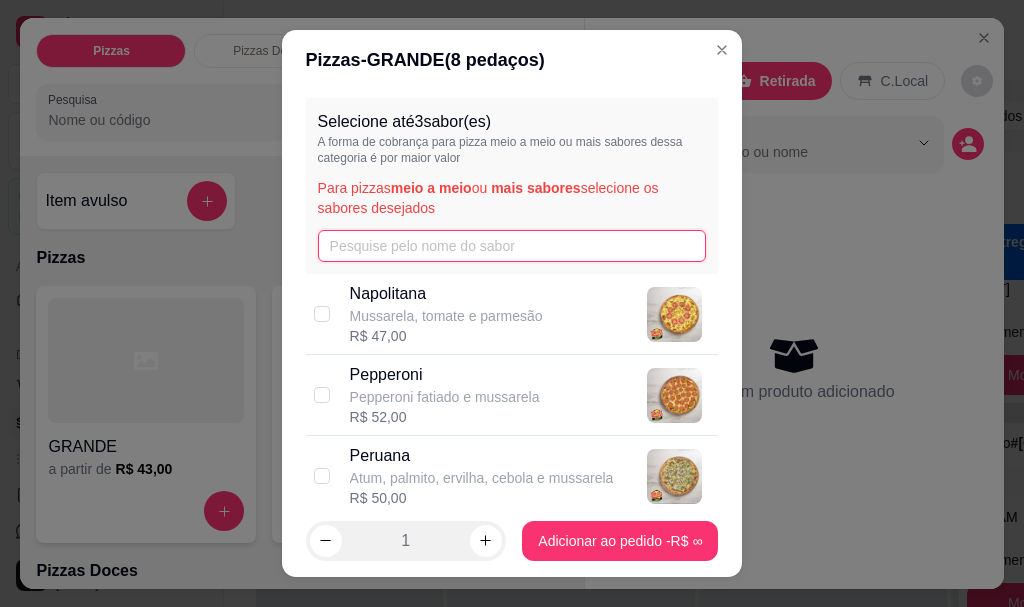 click at bounding box center [512, 246] 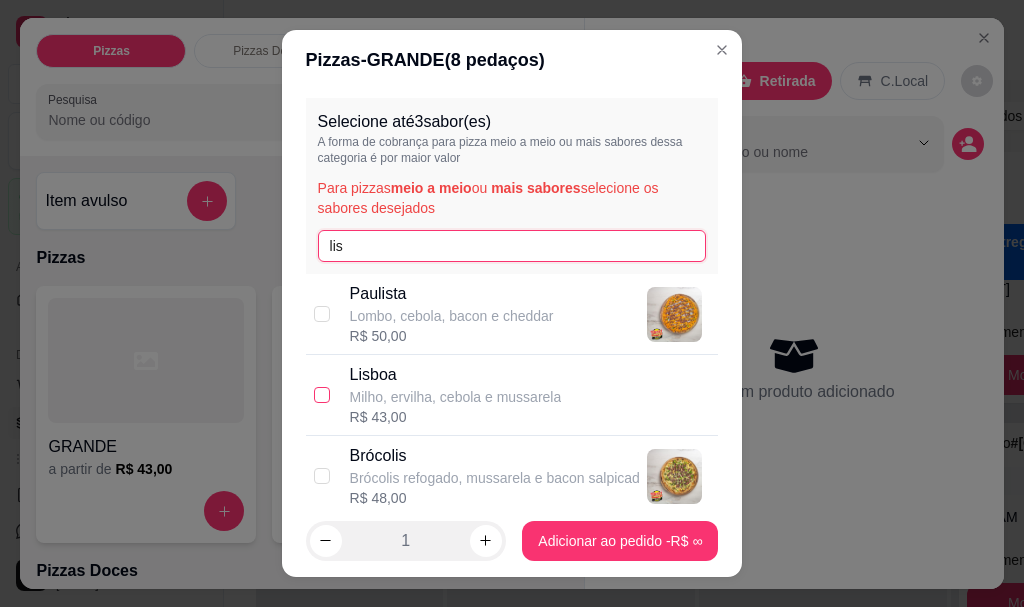 type on "lis" 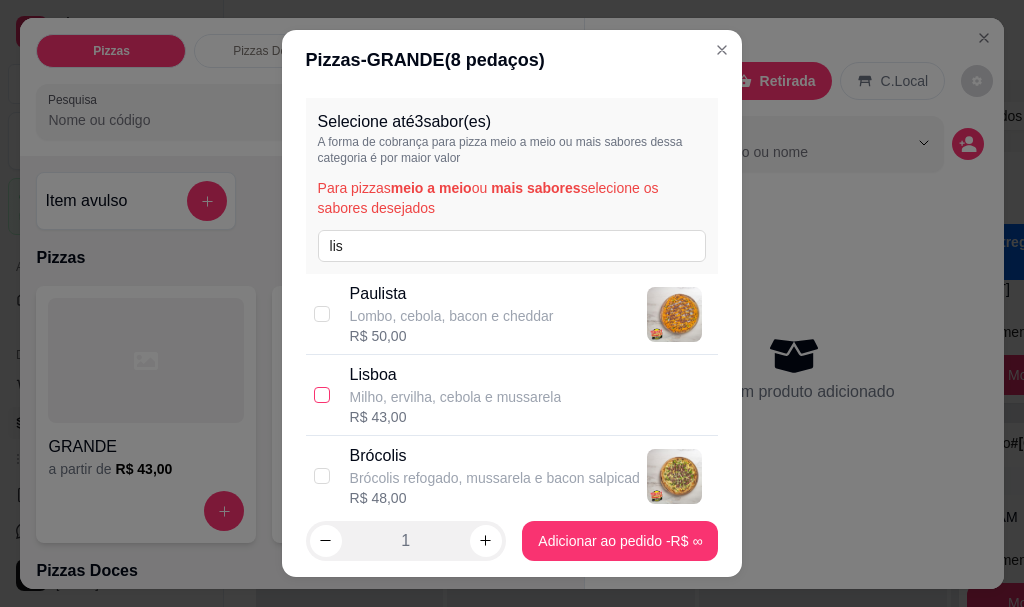 click at bounding box center [322, 395] 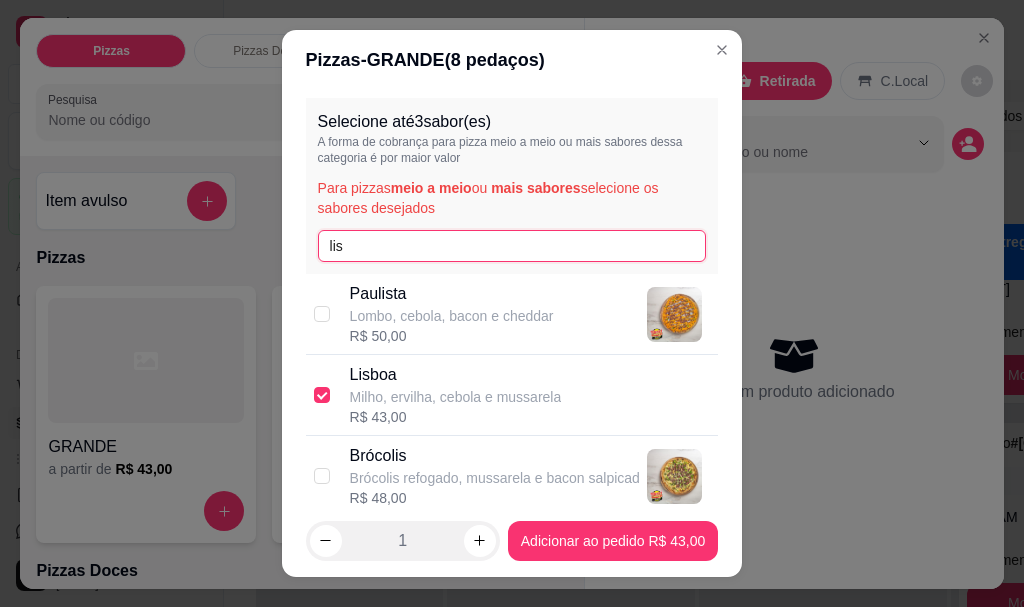click on "lis" at bounding box center (512, 246) 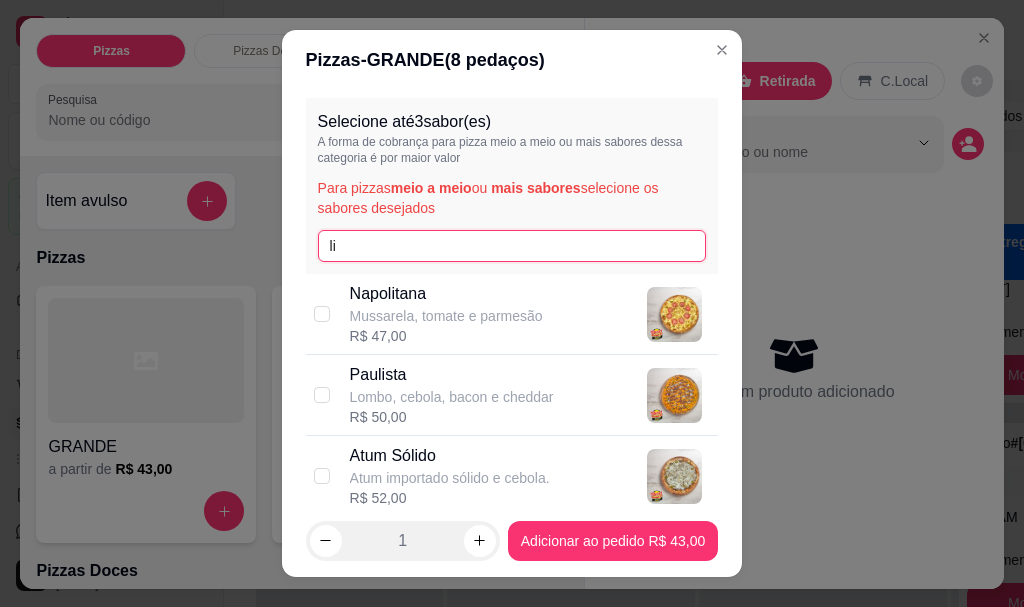 type on "l" 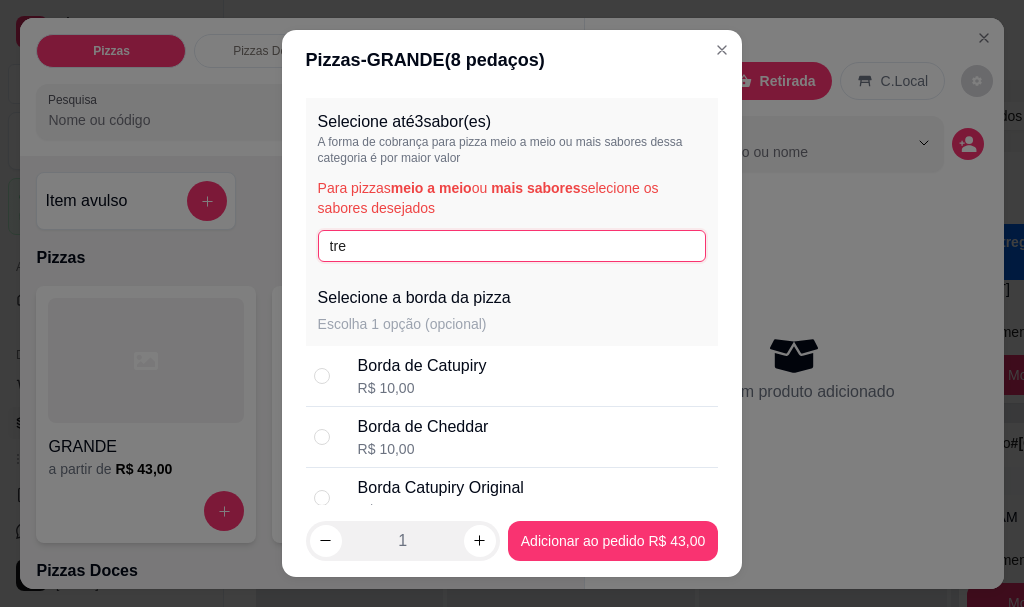 click on "tre" at bounding box center (512, 246) 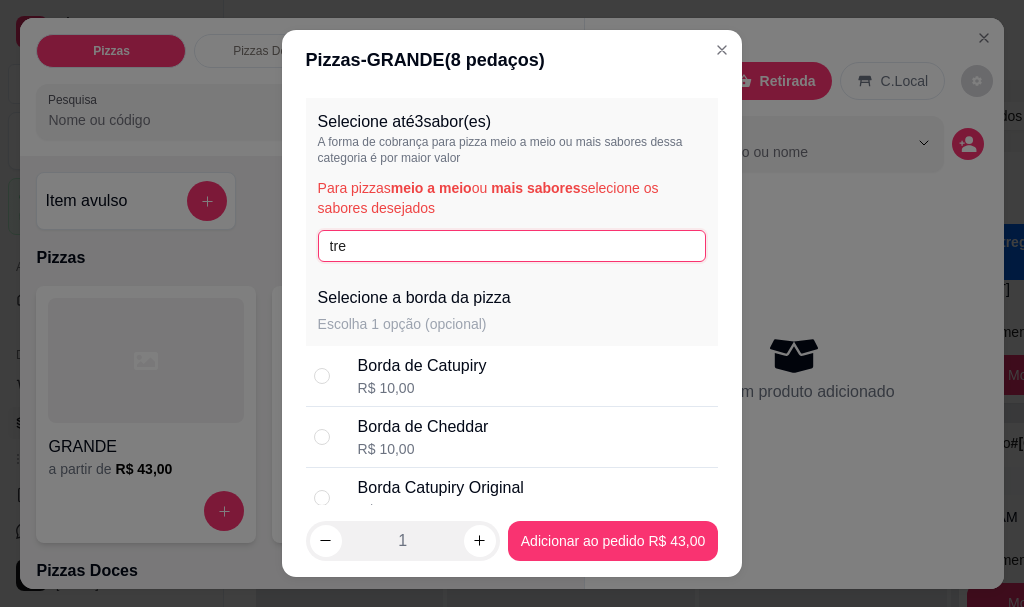 click on "tre" at bounding box center (512, 246) 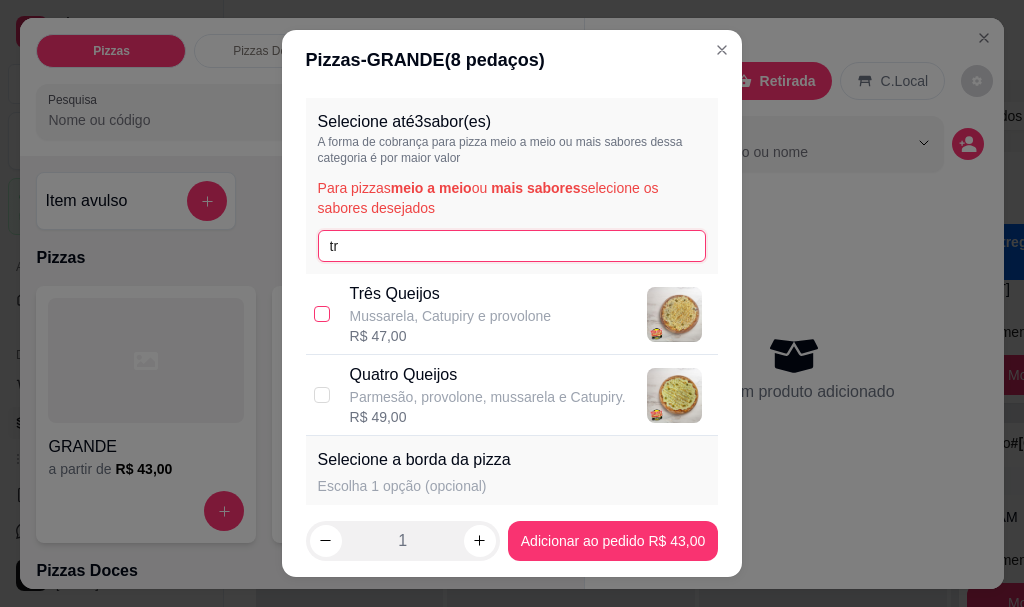 type on "tr" 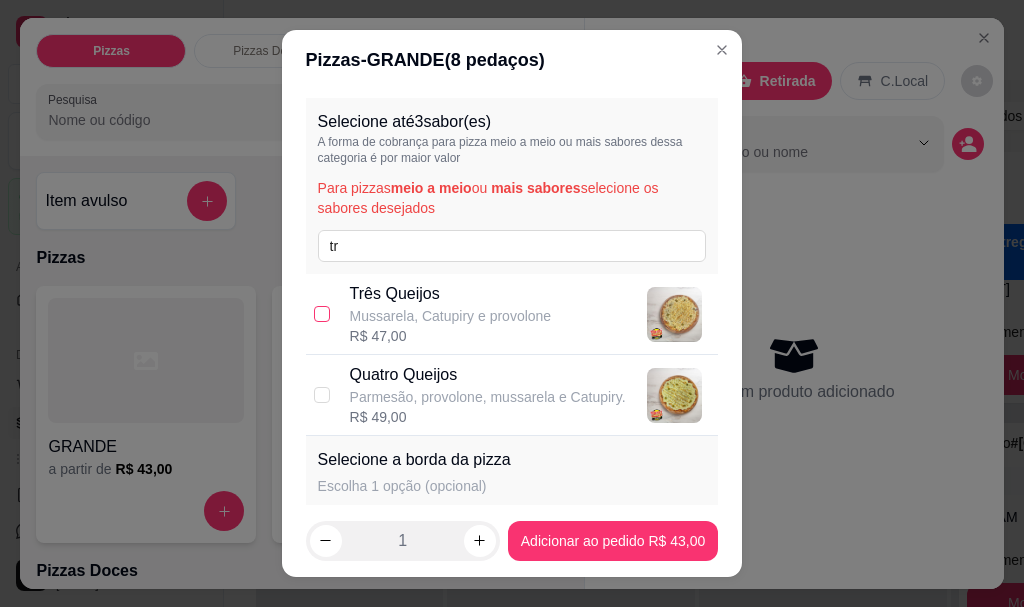 click at bounding box center [322, 314] 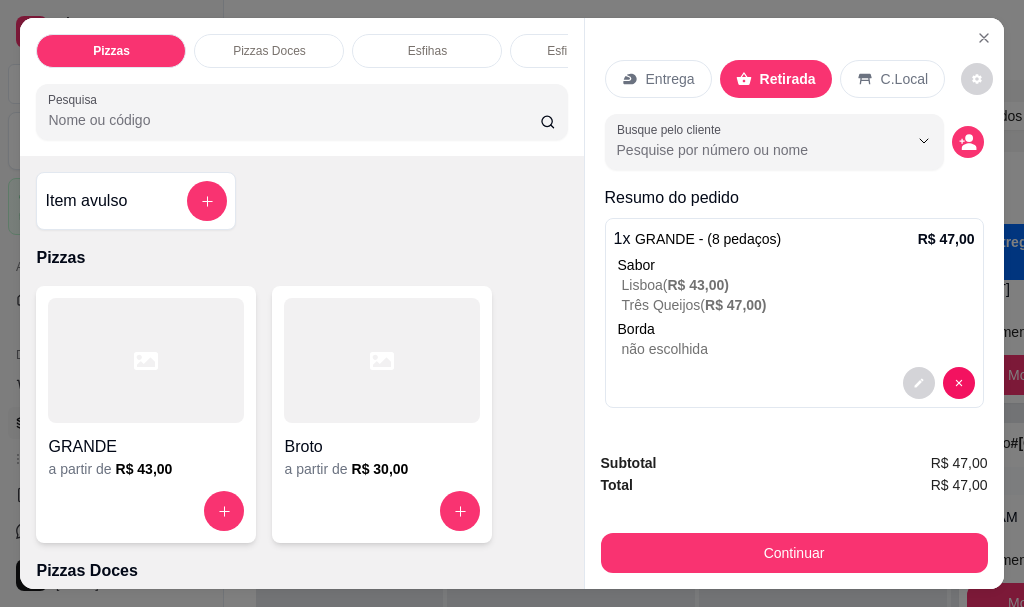 scroll, scrollTop: 0, scrollLeft: 0, axis: both 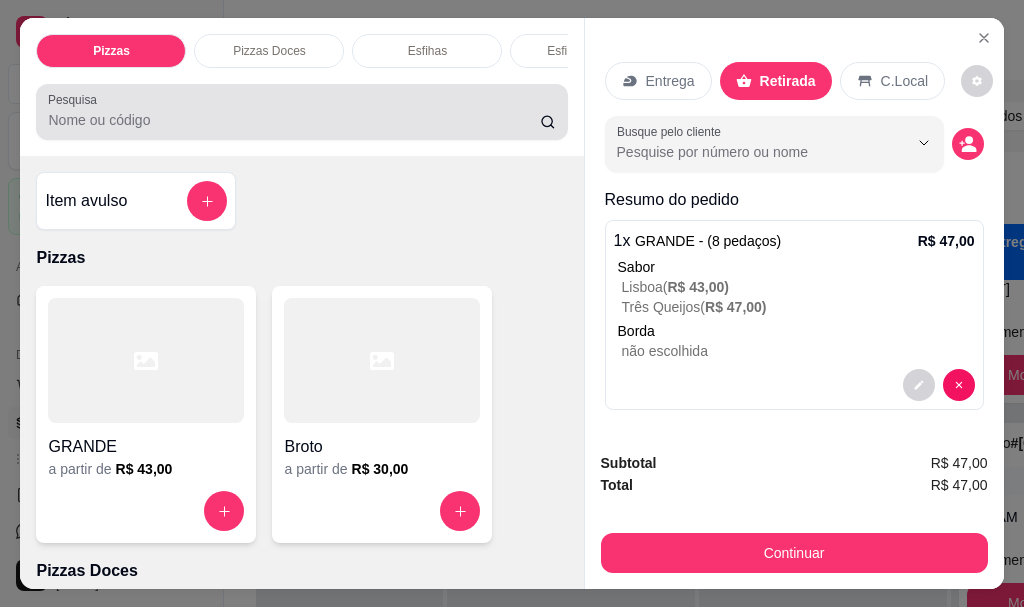click on "Pesquisa" at bounding box center [294, 120] 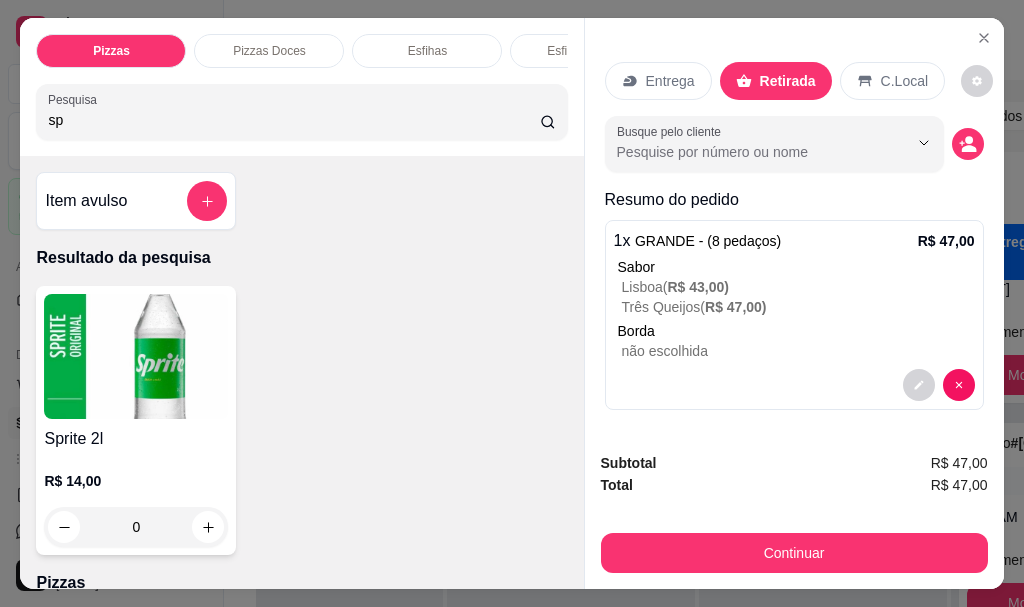 type on "sp" 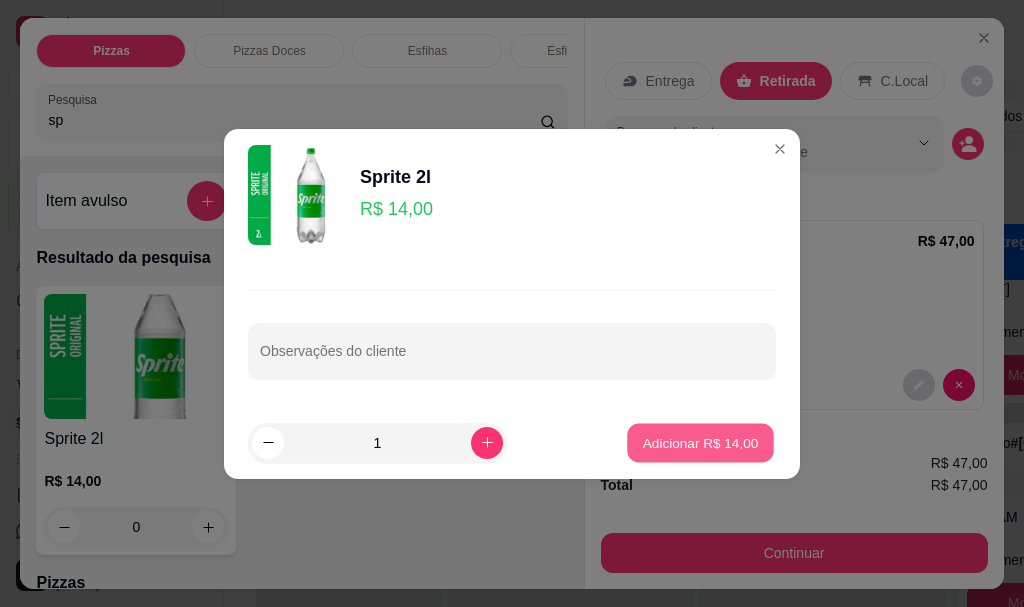click on "Adicionar   R$ 14,00" at bounding box center (700, 442) 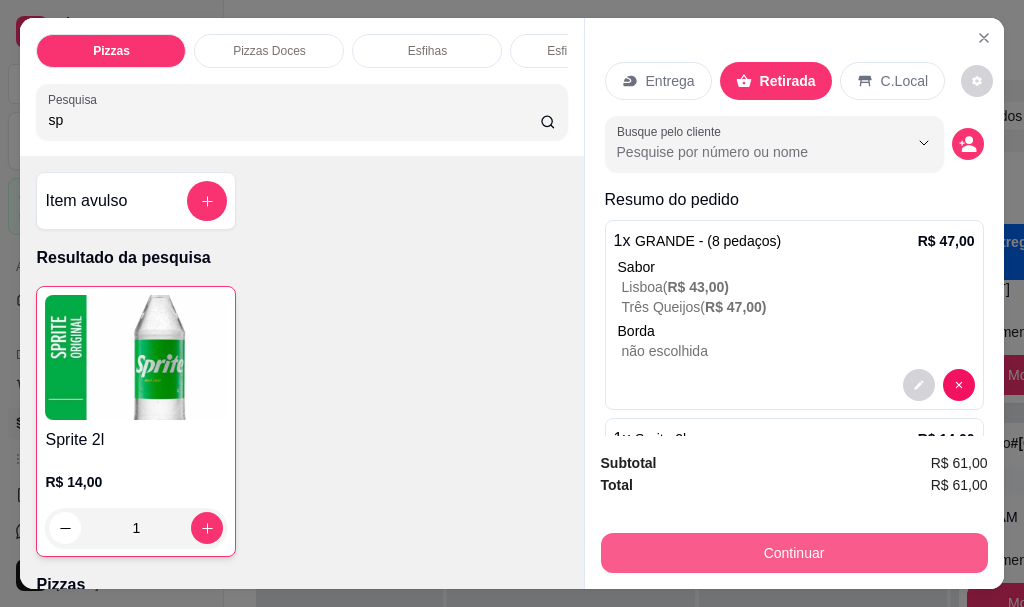 click on "Continuar" at bounding box center (794, 553) 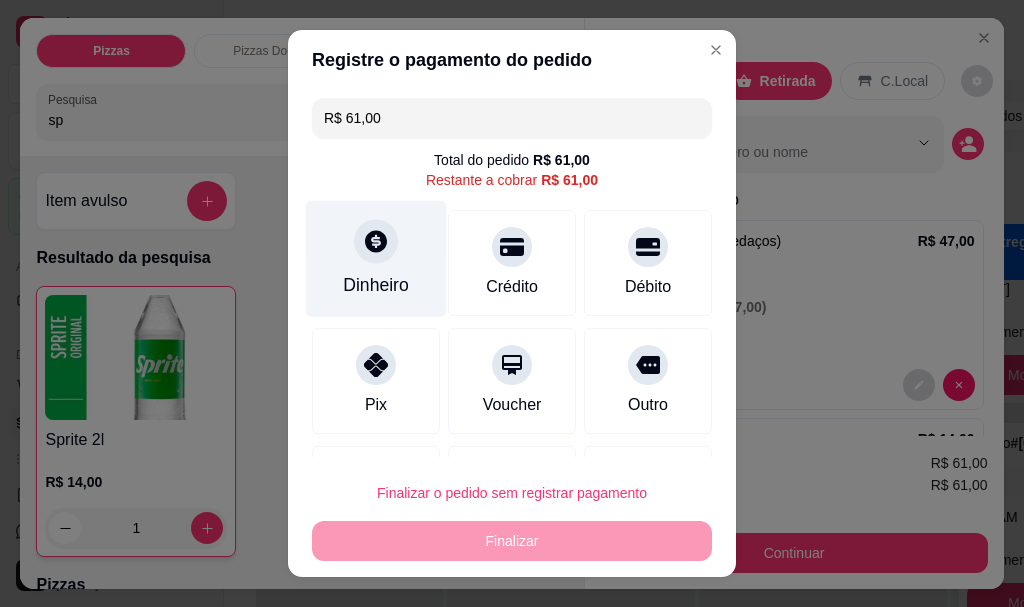 click on "Dinheiro" at bounding box center [376, 286] 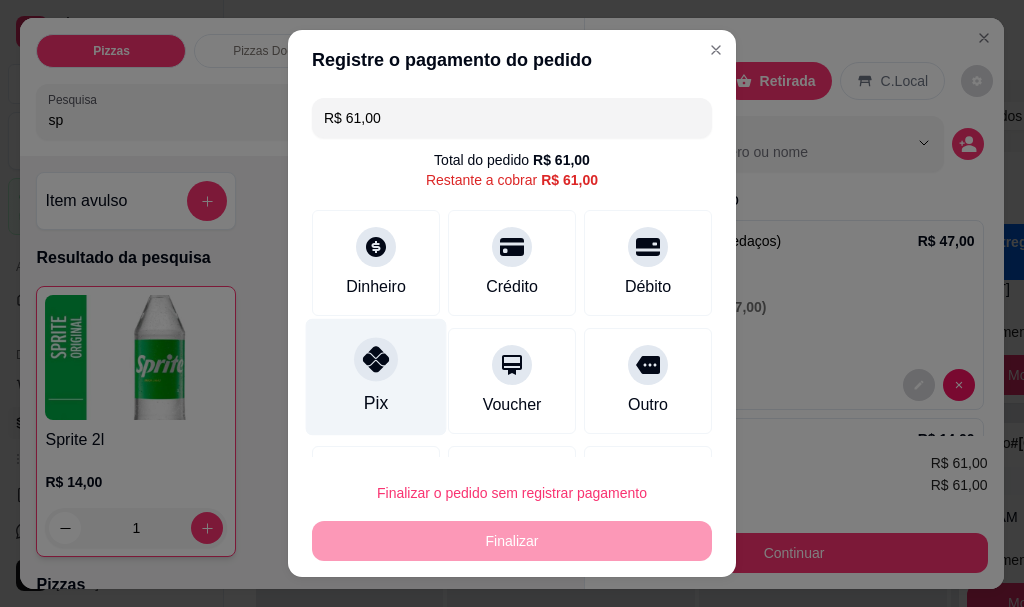 click on "Pix" at bounding box center (376, 377) 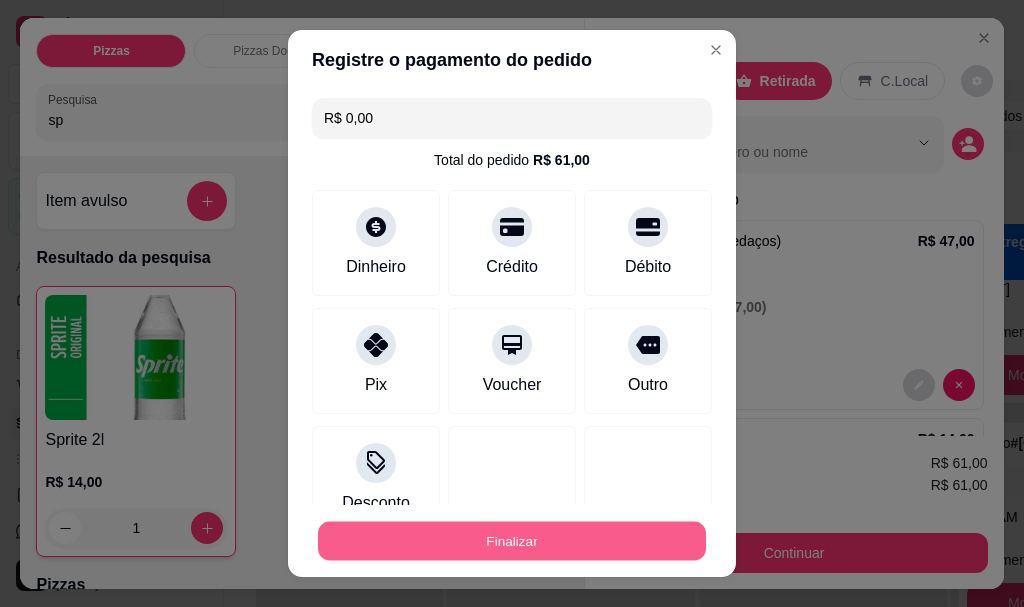 click on "Finalizar" at bounding box center (512, 540) 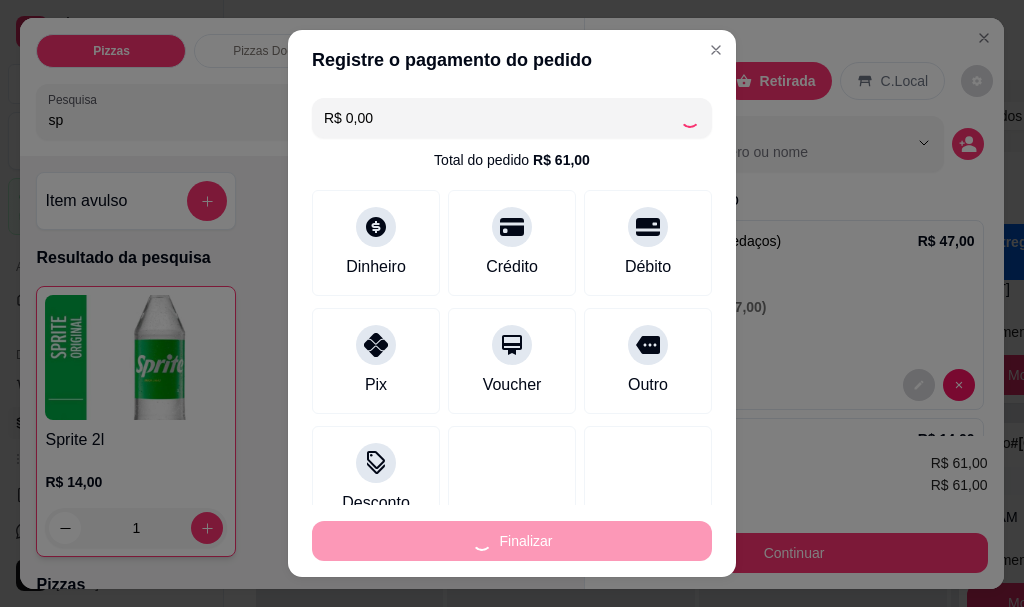 type on "0" 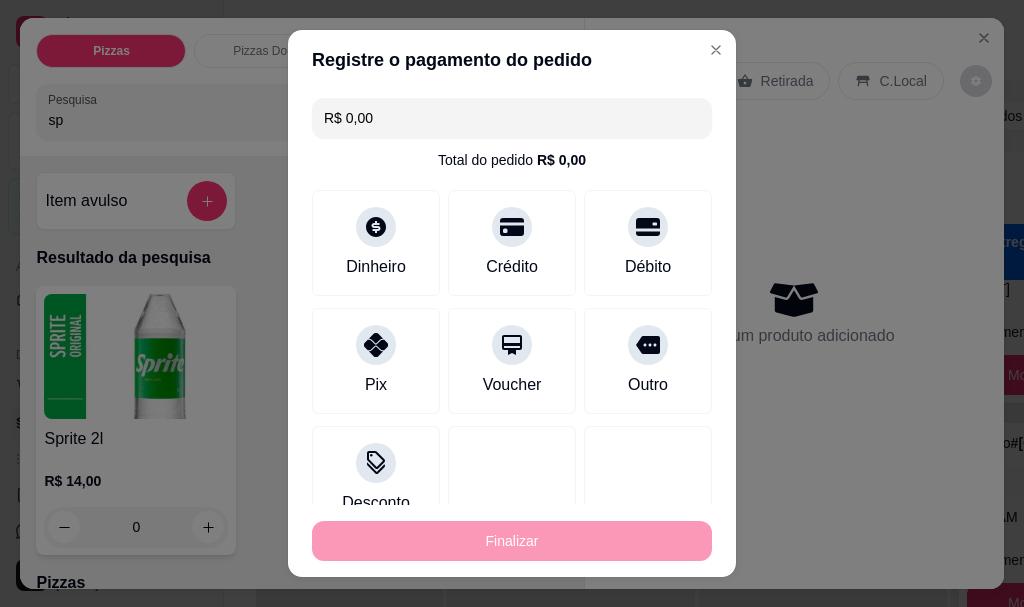 type on "-R$ 61,00" 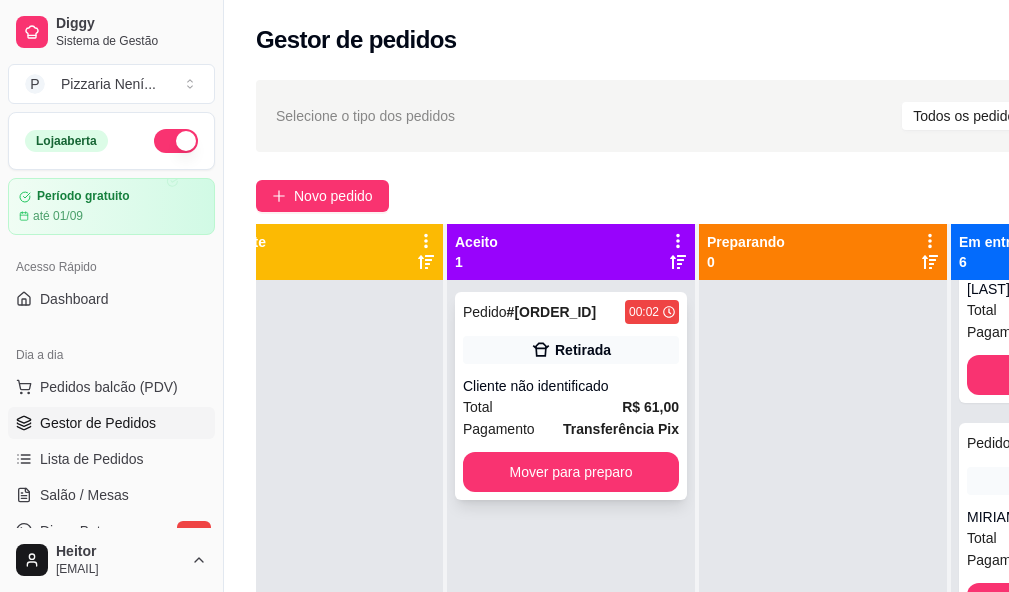click on "Cliente não identificado" at bounding box center [571, 386] 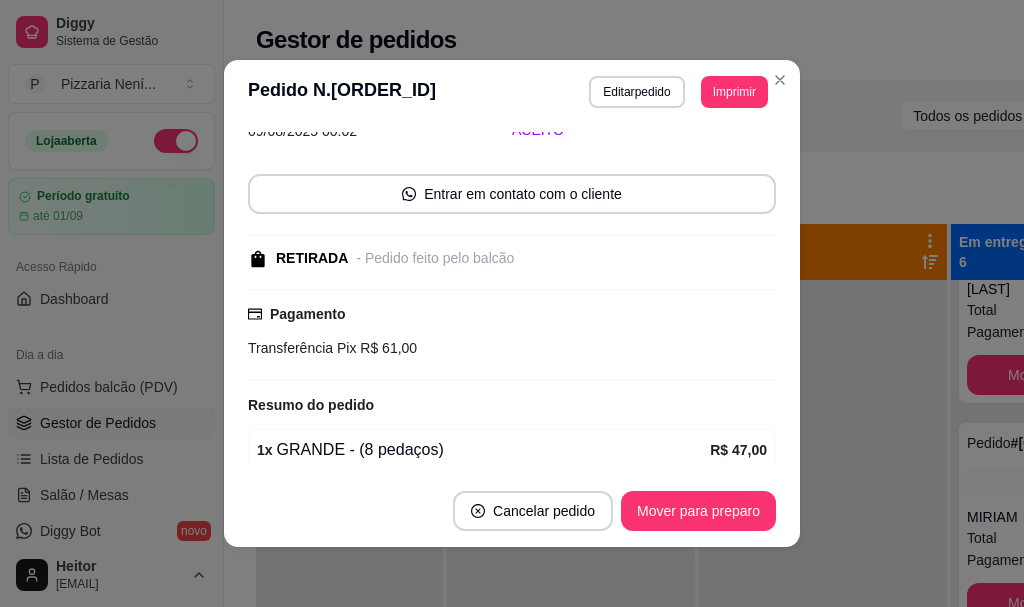 scroll, scrollTop: 300, scrollLeft: 0, axis: vertical 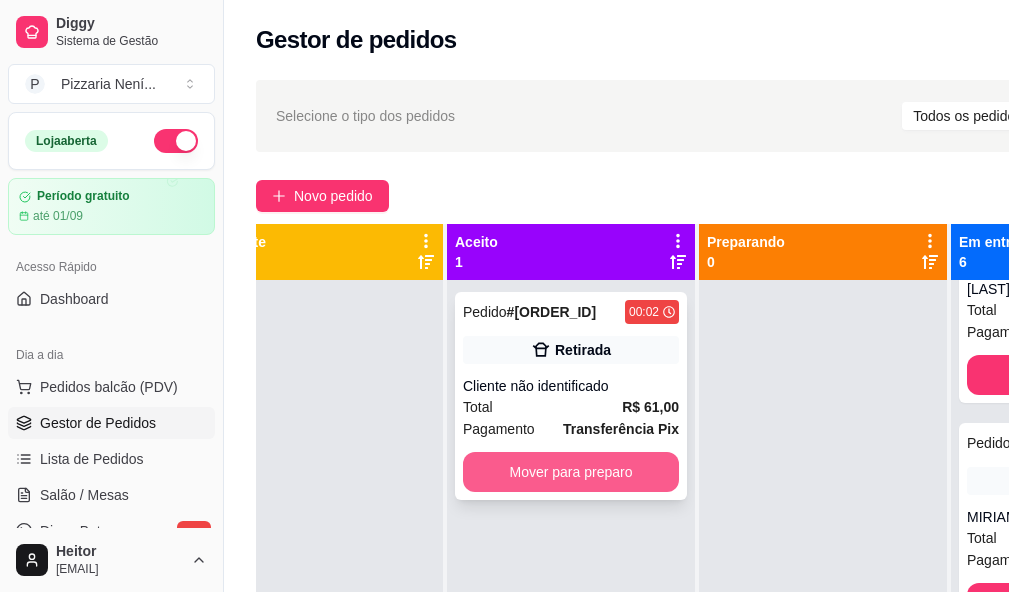 click on "Mover para preparo" at bounding box center [571, 472] 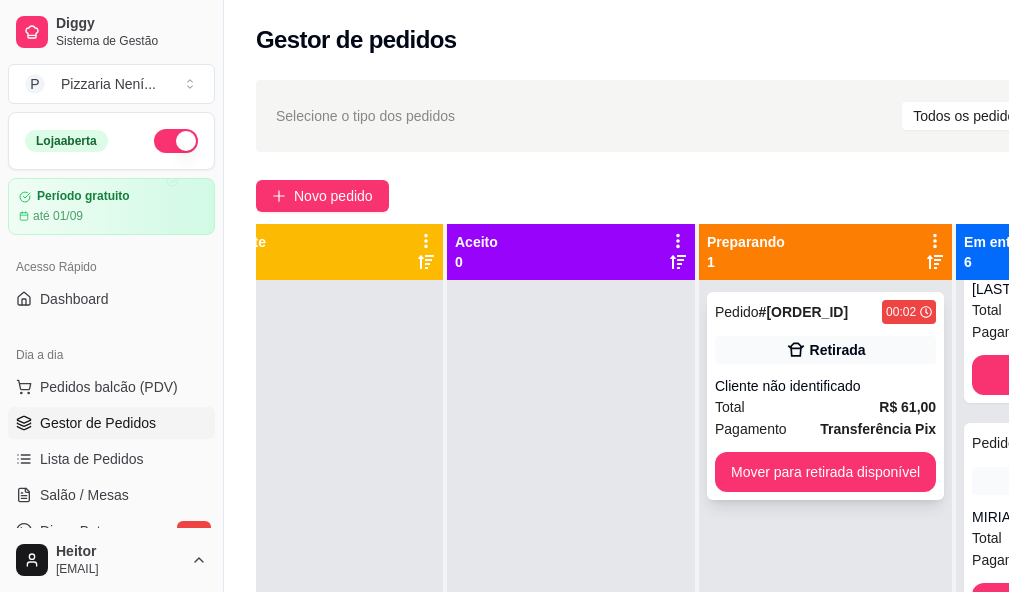 click on "Total R$ 61,00" at bounding box center (825, 407) 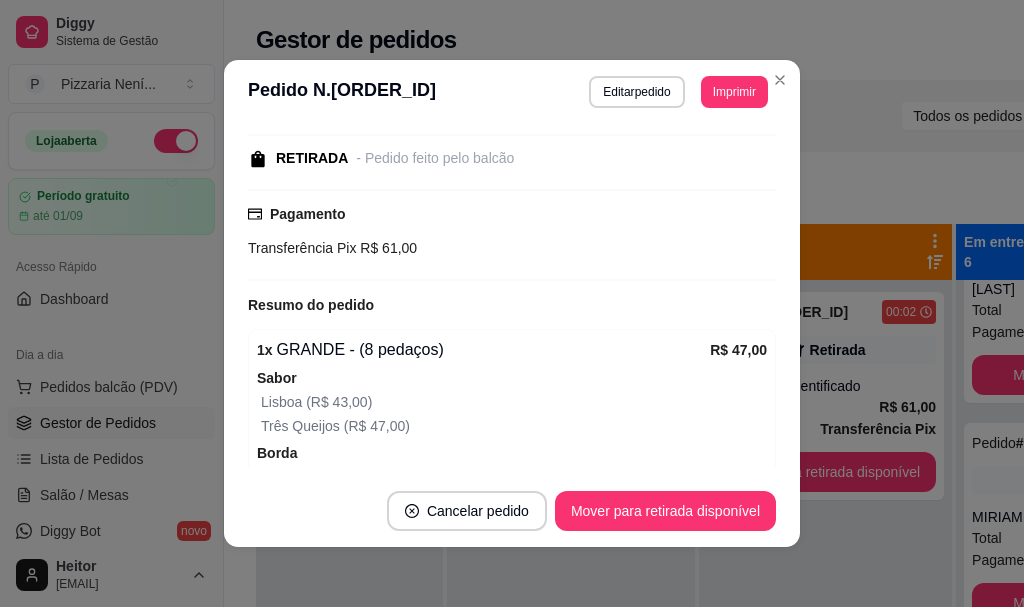scroll, scrollTop: 400, scrollLeft: 0, axis: vertical 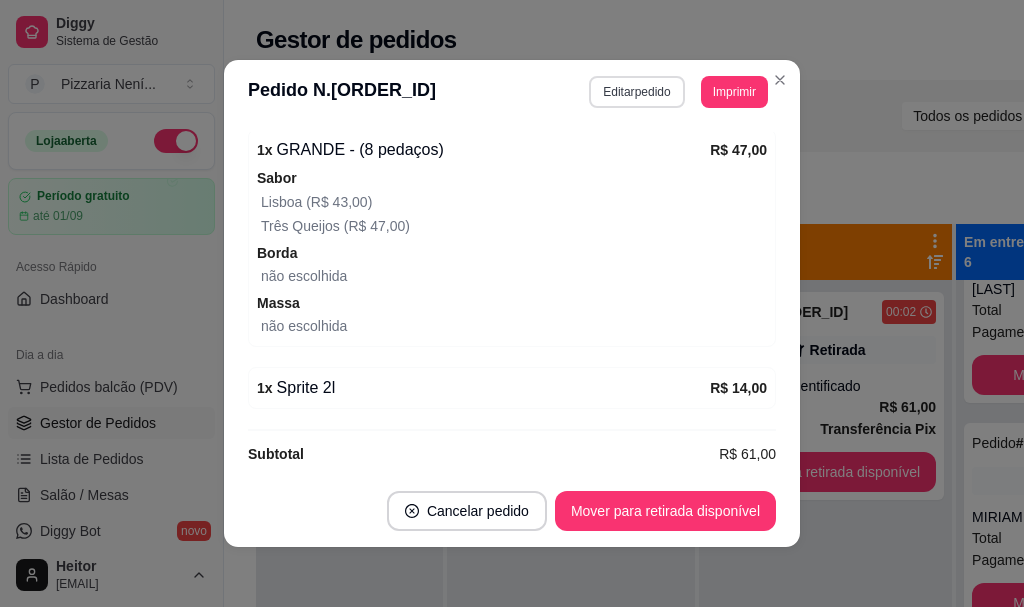 click on "Editar  pedido" at bounding box center (636, 92) 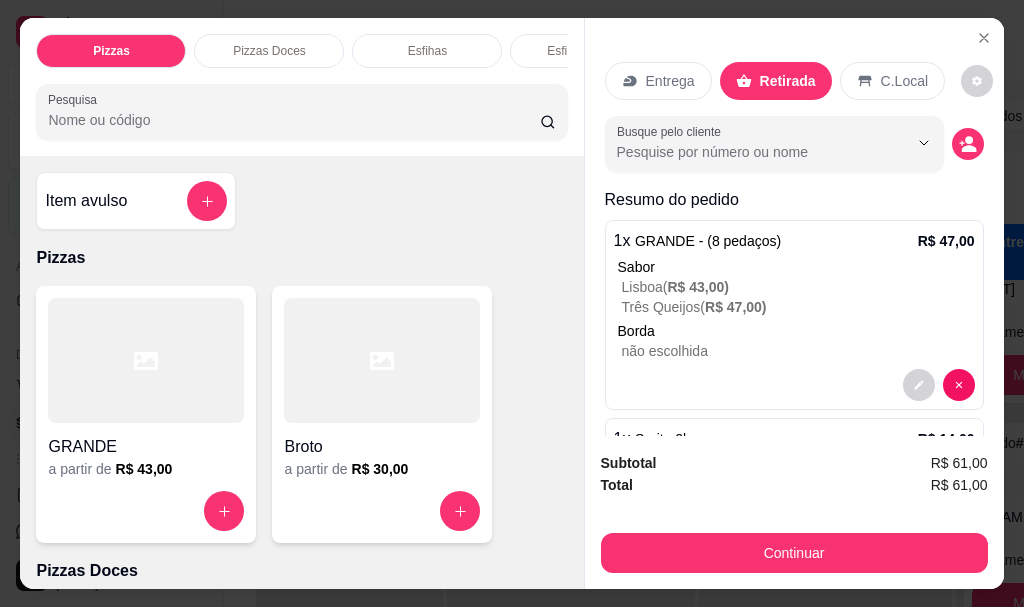 scroll, scrollTop: 92, scrollLeft: 0, axis: vertical 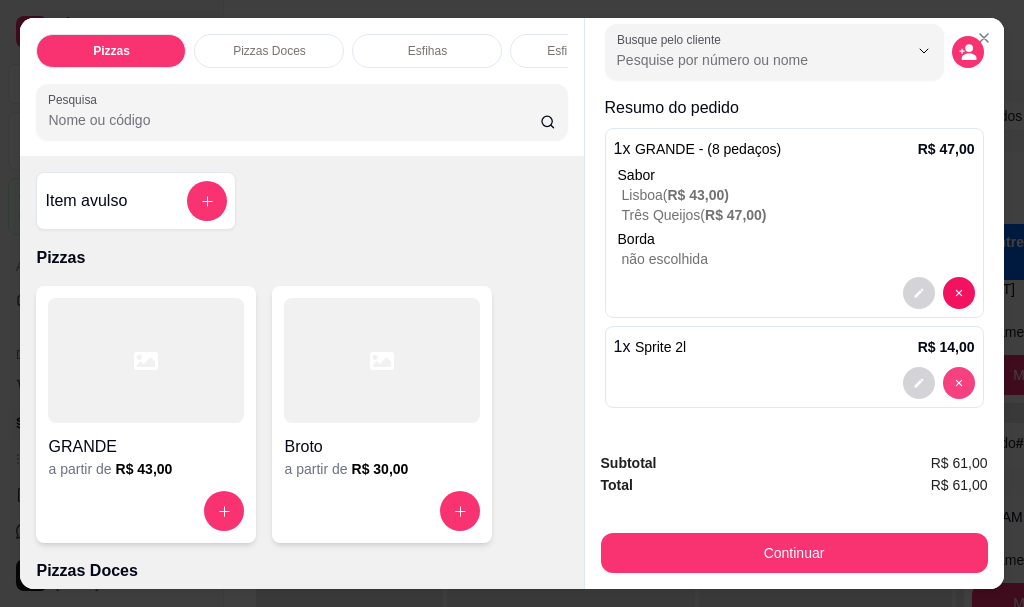 type on "0" 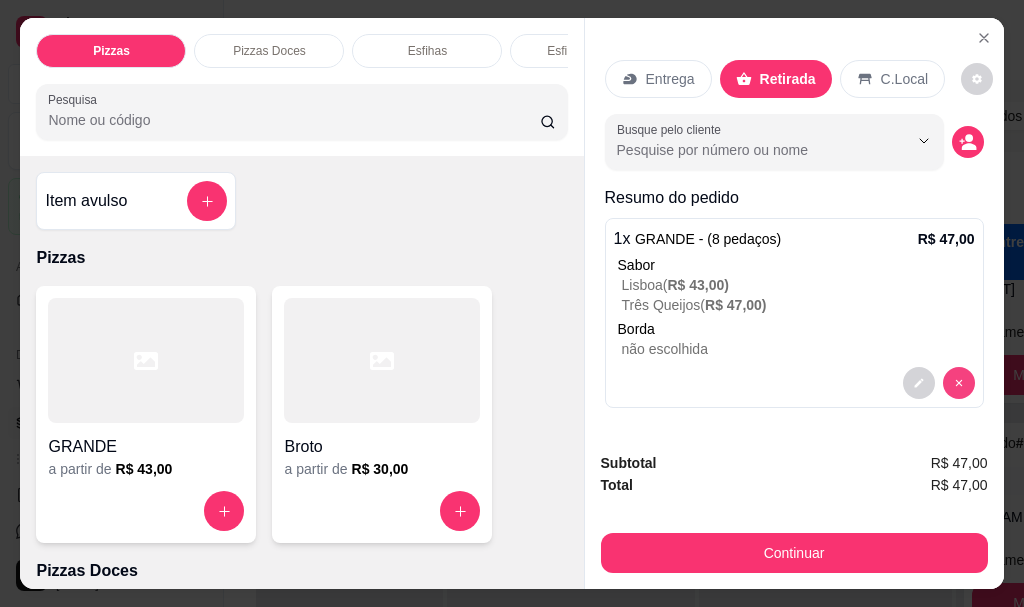 scroll, scrollTop: 2, scrollLeft: 0, axis: vertical 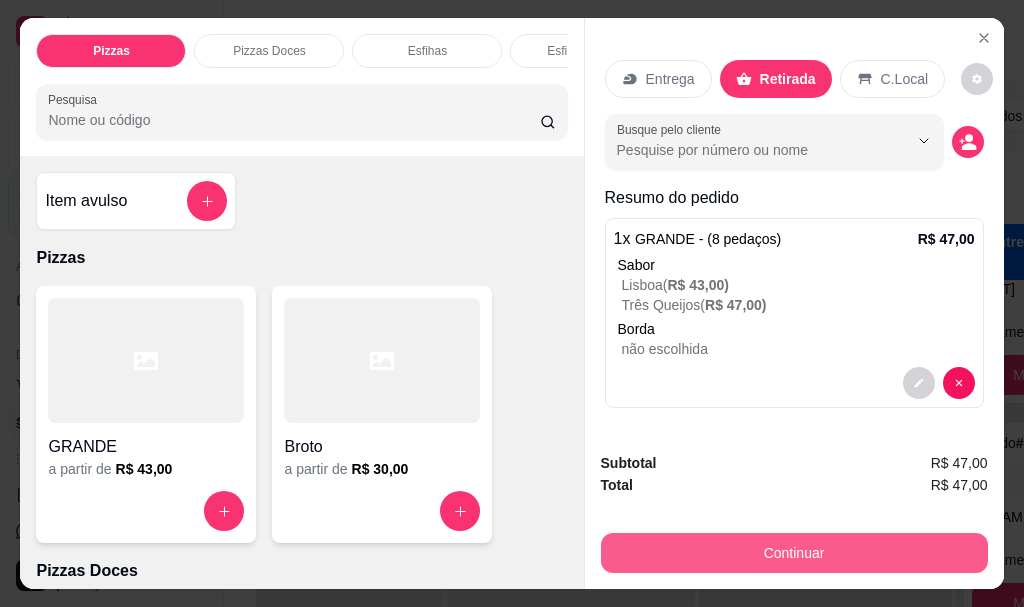 click on "Continuar" at bounding box center (794, 553) 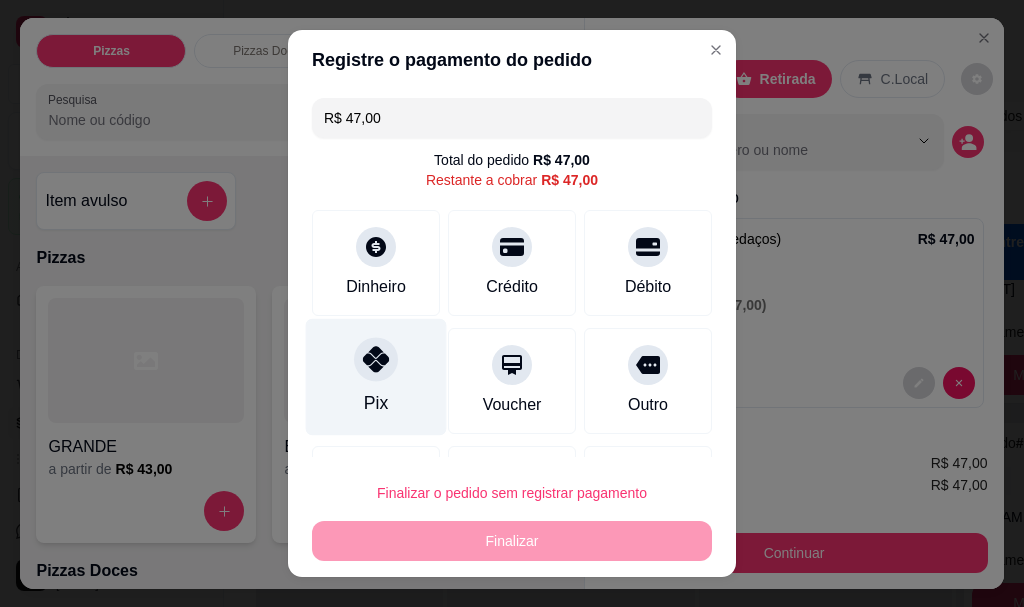 click on "Pix" at bounding box center [376, 377] 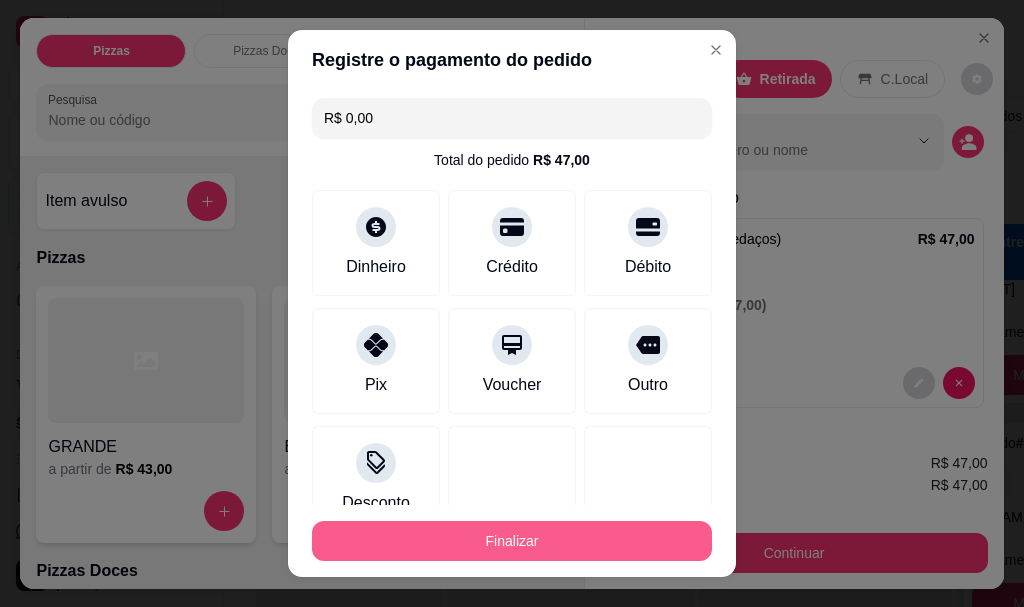 click on "Finalizar" at bounding box center (512, 541) 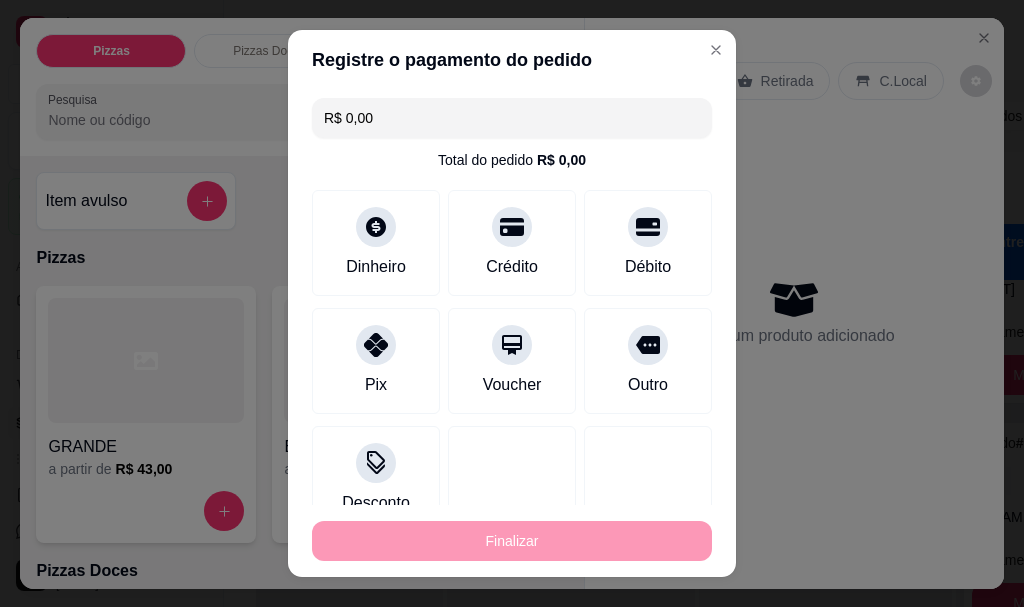 type on "-R$ 47,00" 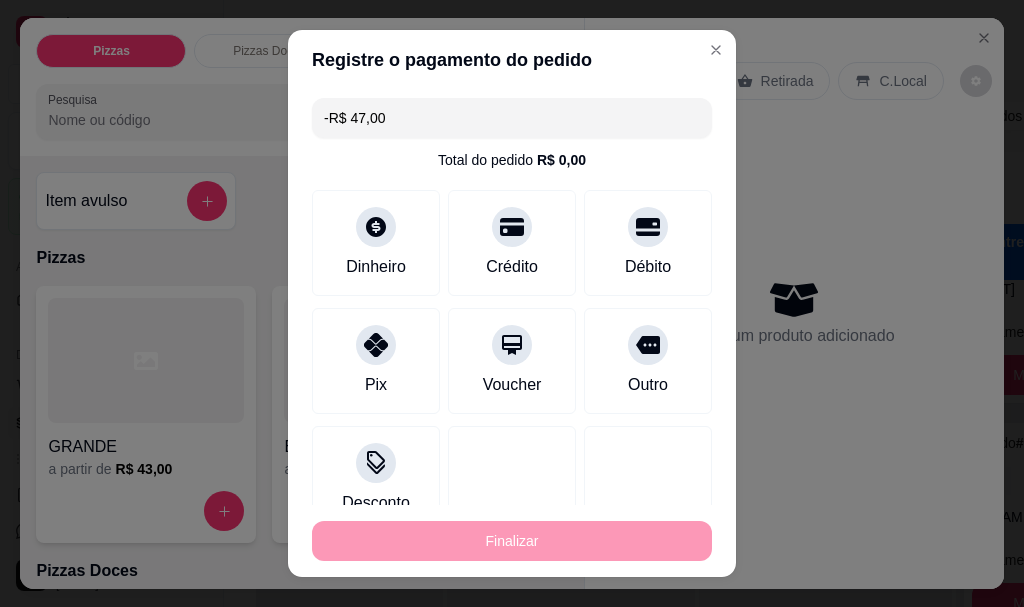scroll, scrollTop: 0, scrollLeft: 0, axis: both 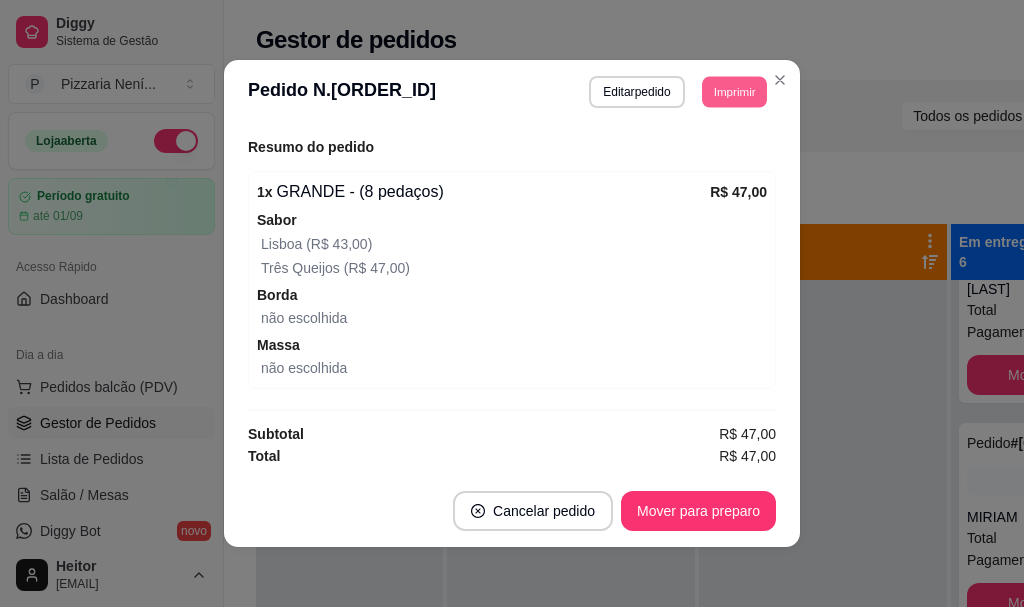 click on "Imprimir" at bounding box center [734, 91] 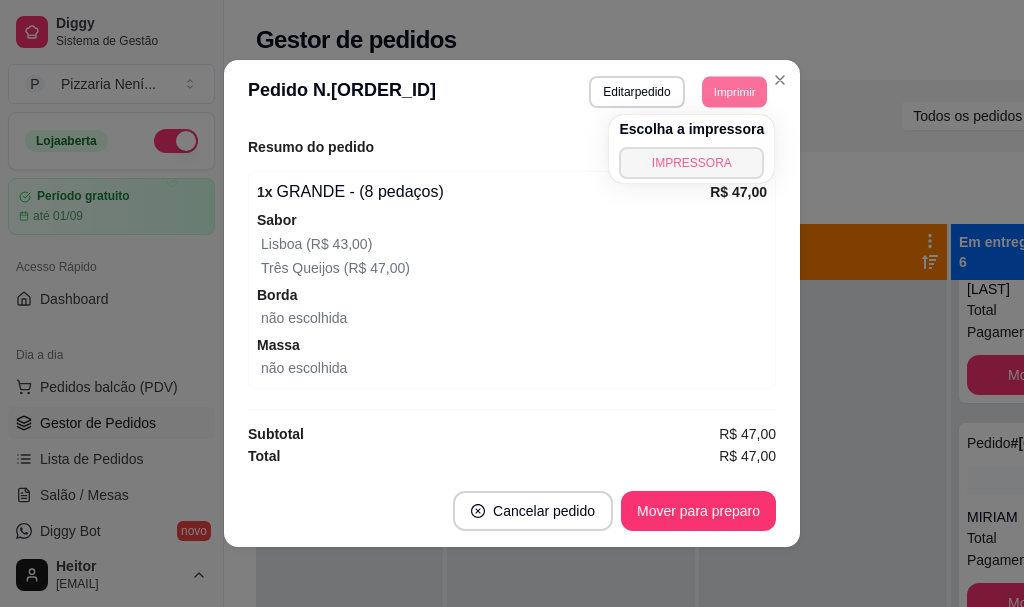 click on "IMPRESSORA" at bounding box center [691, 163] 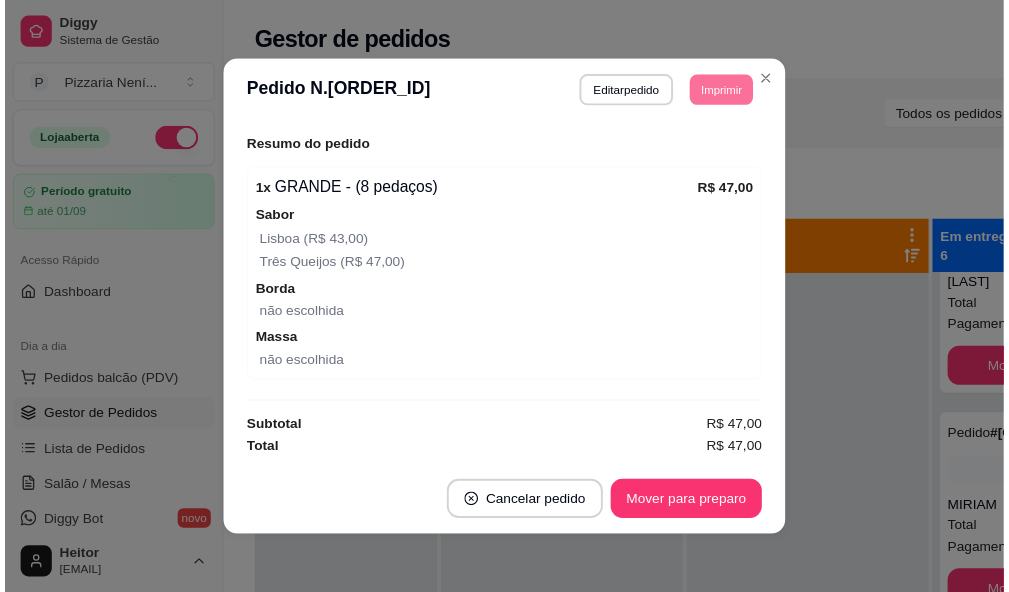 scroll, scrollTop: 403, scrollLeft: 0, axis: vertical 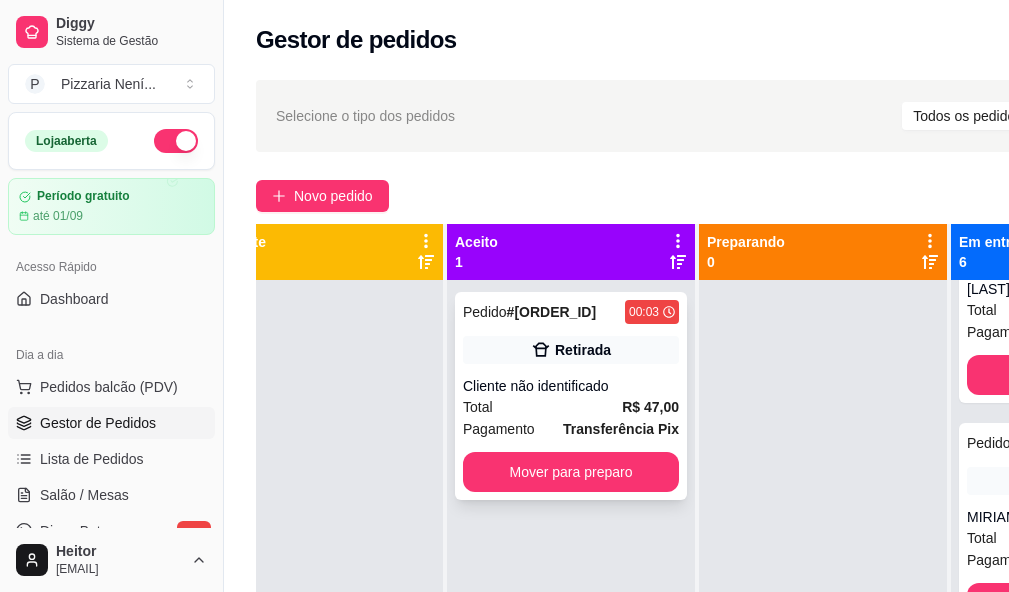click on "Mover para preparo" at bounding box center [571, 472] 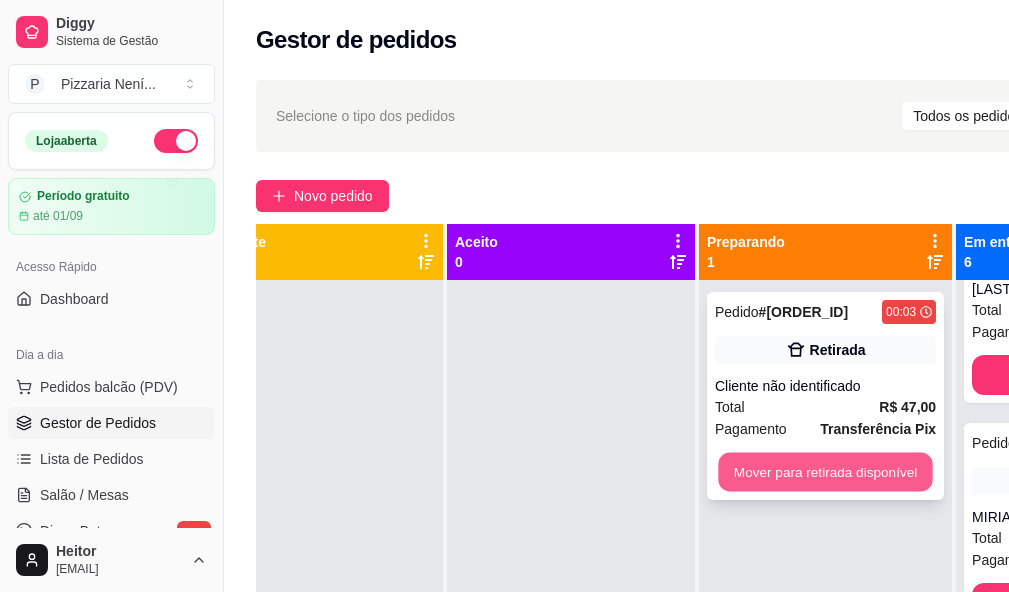 click on "Mover para retirada disponível" at bounding box center (825, 472) 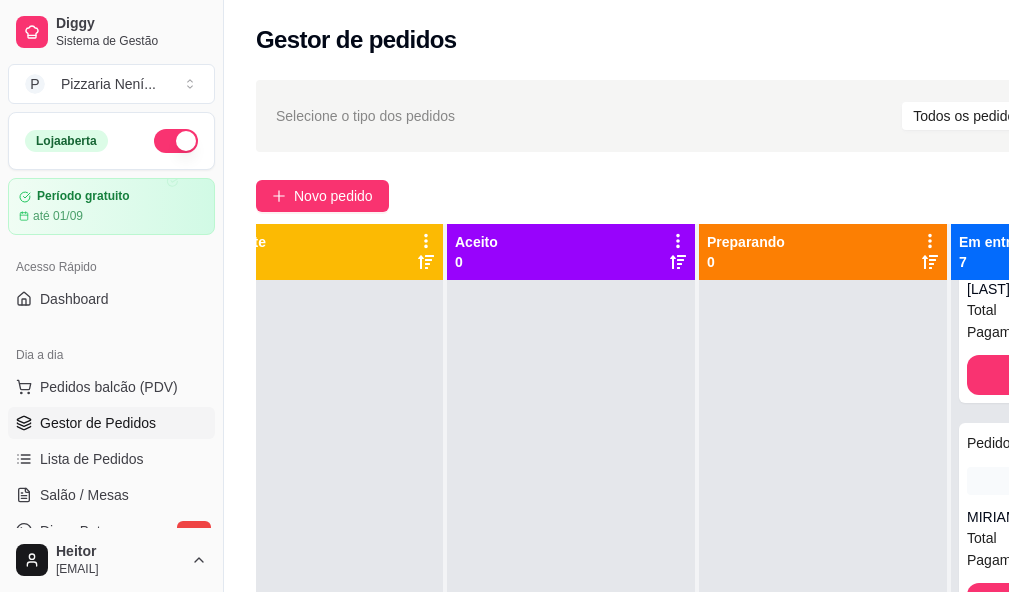 scroll, scrollTop: 71, scrollLeft: 61, axis: both 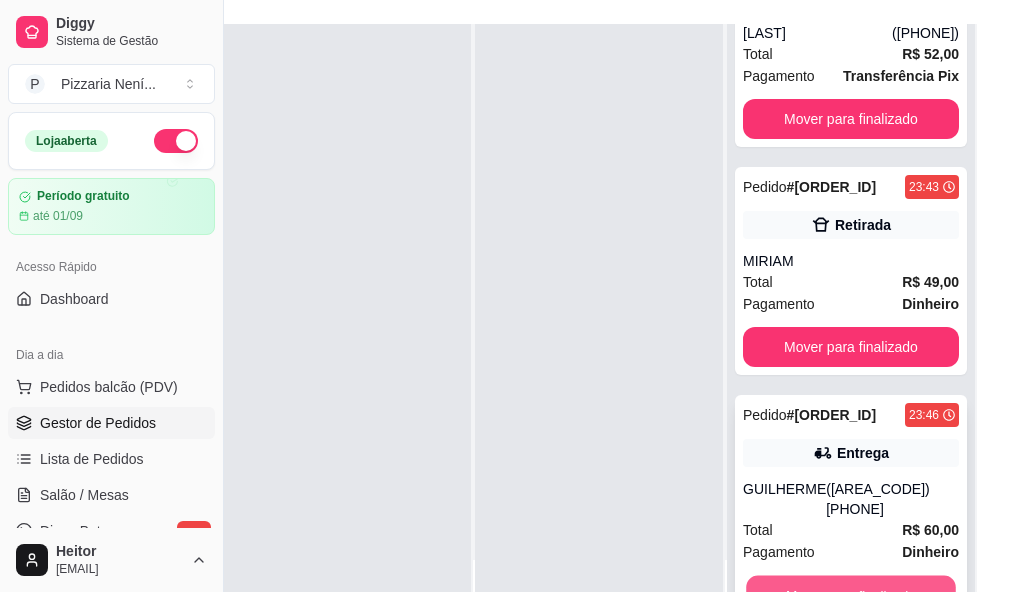 click on "Mover para finalizado" at bounding box center (851, 595) 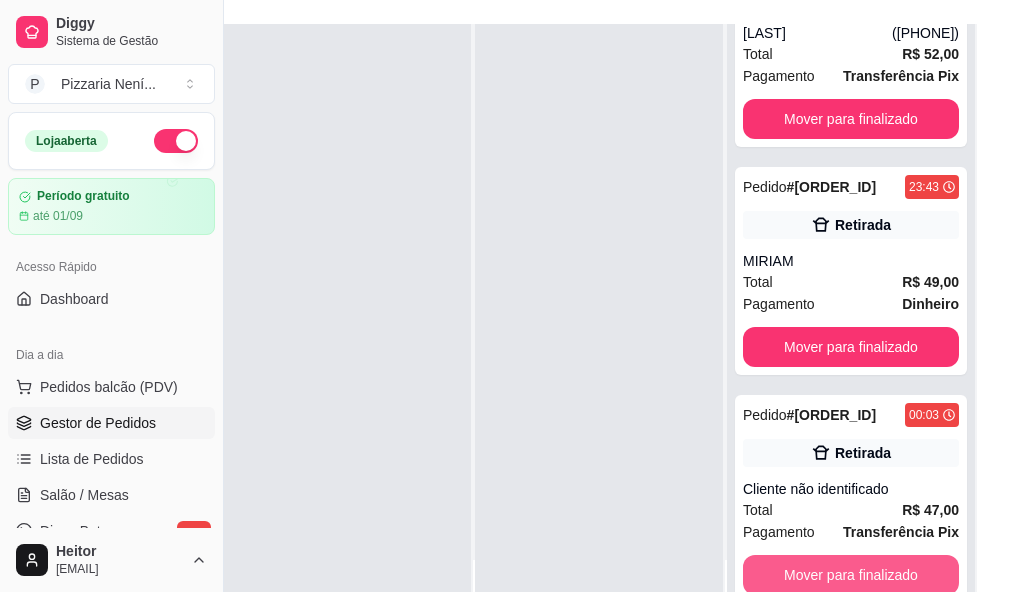click on "Mover para finalizado" at bounding box center [851, 575] 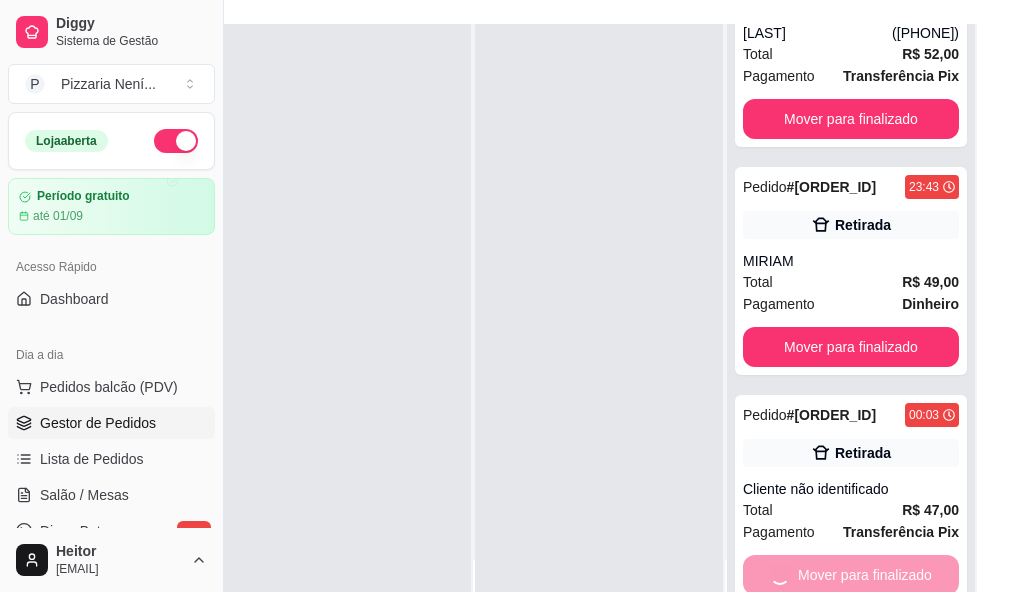 scroll, scrollTop: 553, scrollLeft: 0, axis: vertical 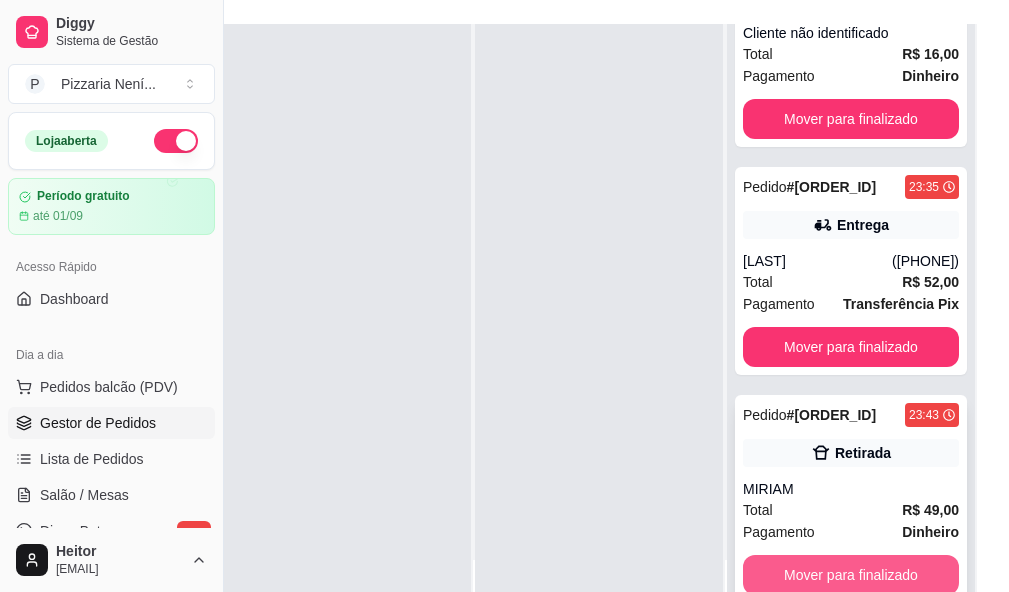 click on "Mover para finalizado" at bounding box center [851, 575] 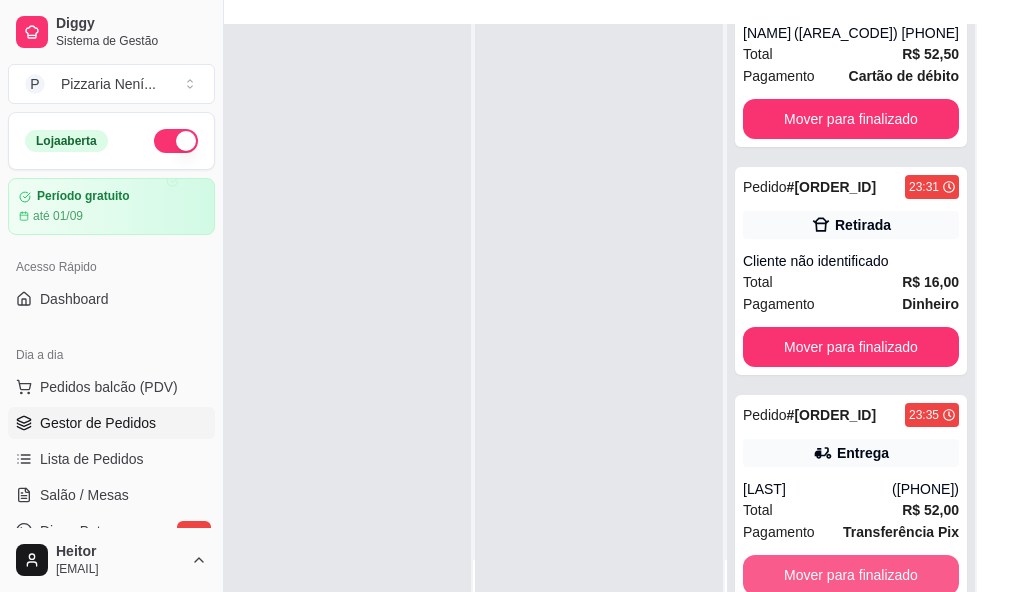 click on "Mover para finalizado" at bounding box center [851, 575] 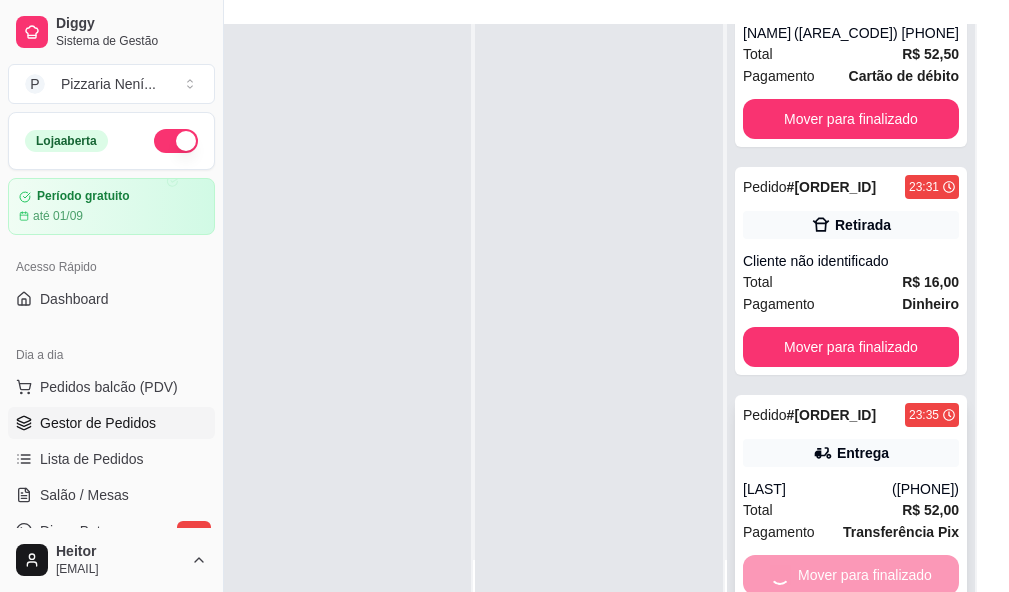 scroll, scrollTop: 97, scrollLeft: 0, axis: vertical 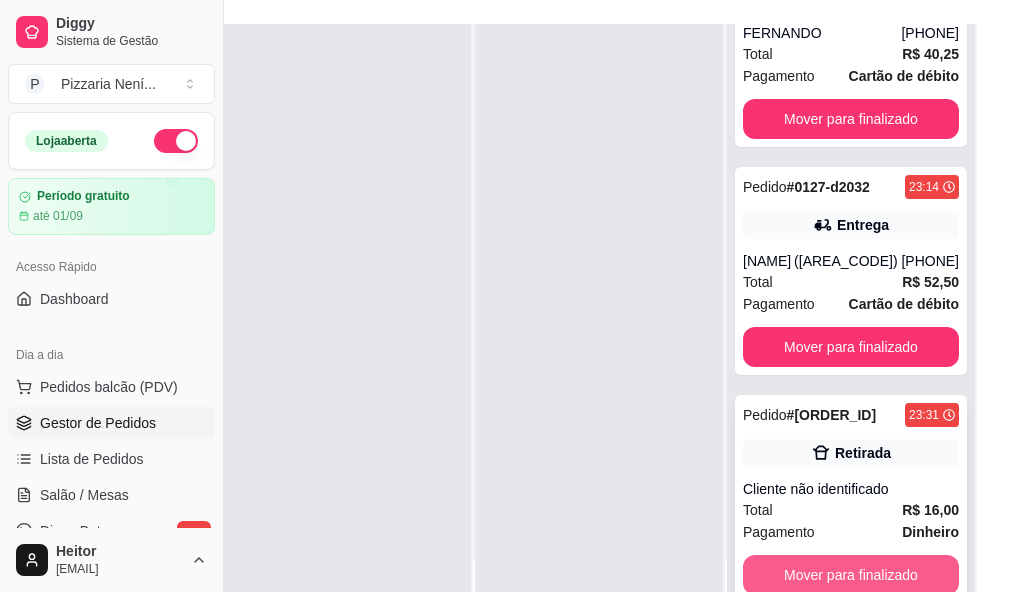 click on "Mover para finalizado" at bounding box center (851, 575) 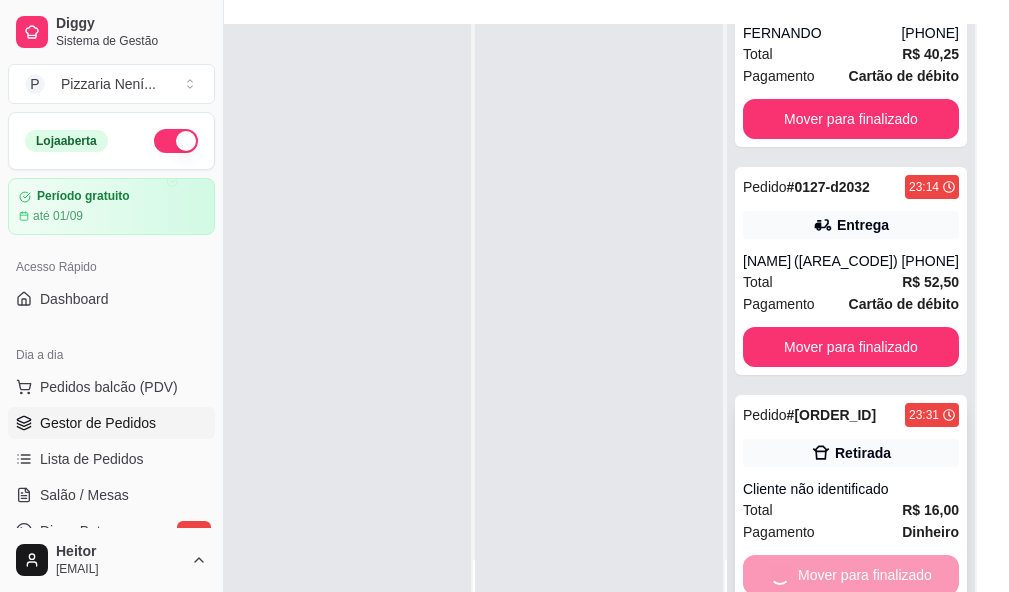 scroll, scrollTop: 0, scrollLeft: 0, axis: both 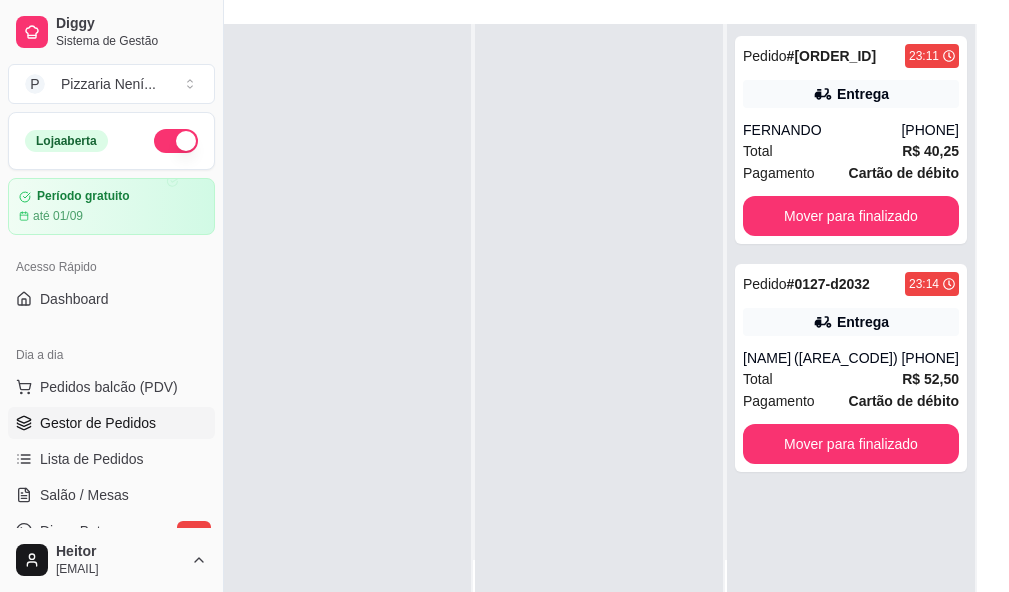 click on "Pedido  # [ID] [TIME] Entrega [NAME] [PHONE] Total R$ 40,25 Pagamento Cartão de débito Mover para finalizado Pedido  # [ID] [TIME] Entrega [NAME] [PHONE] Total R$ 52,50 Pagamento Cartão de débito Mover para finalizado" at bounding box center (851, 320) 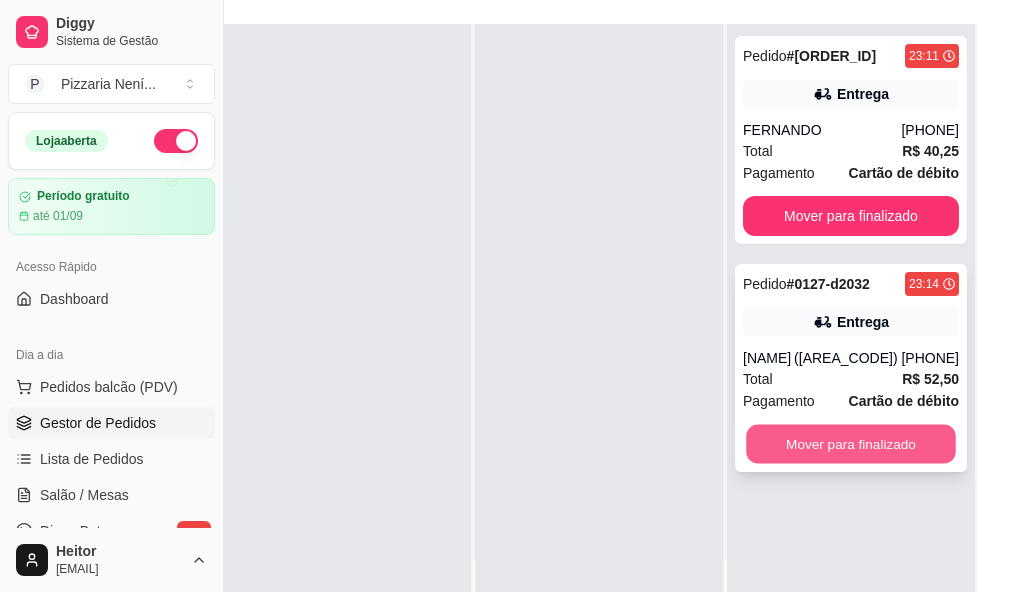 click on "Mover para finalizado" at bounding box center (851, 444) 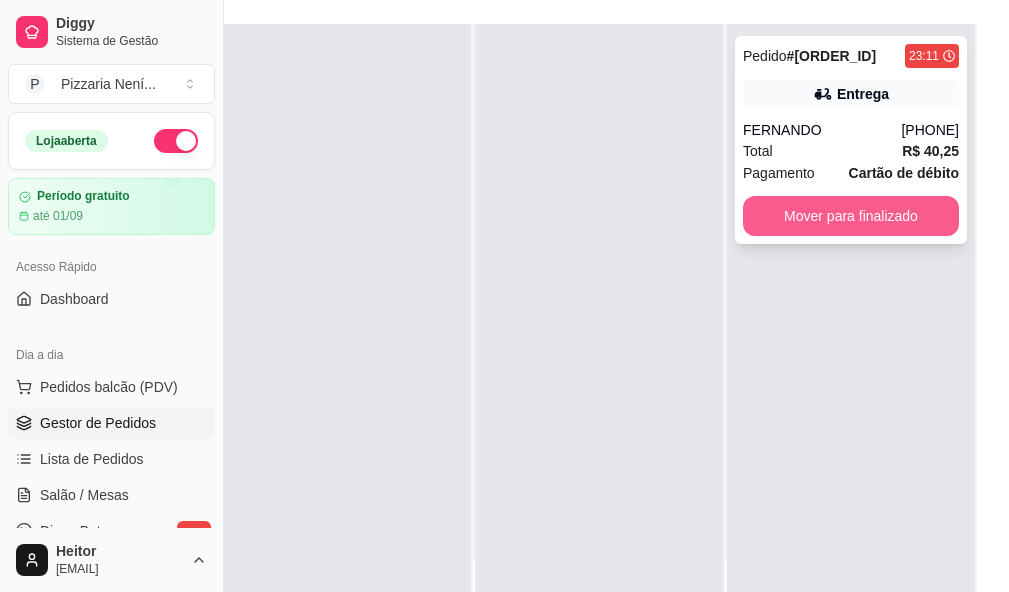 click on "Mover para finalizado" at bounding box center (851, 216) 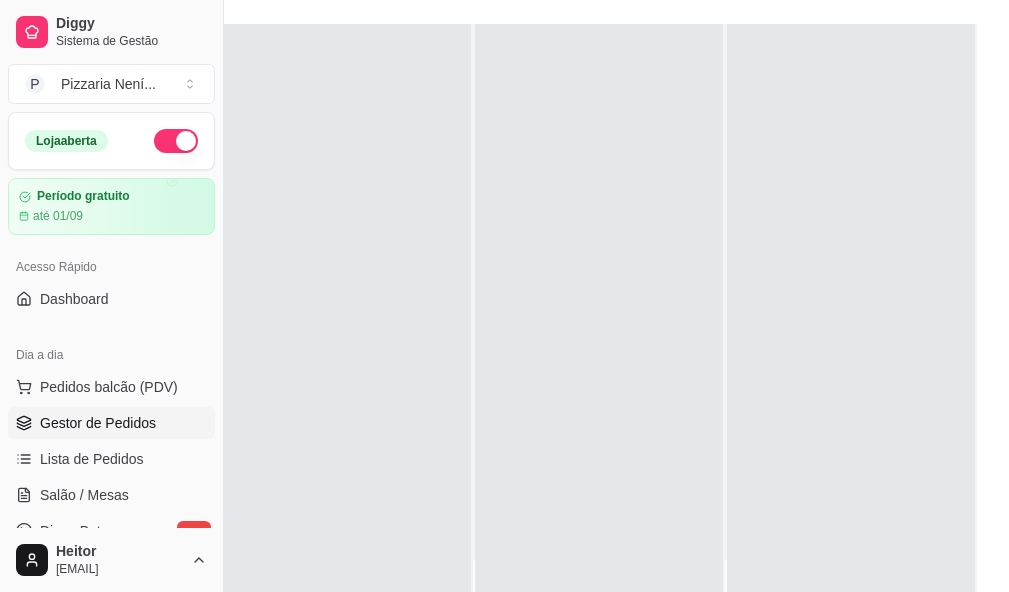 scroll, scrollTop: 0, scrollLeft: 61, axis: horizontal 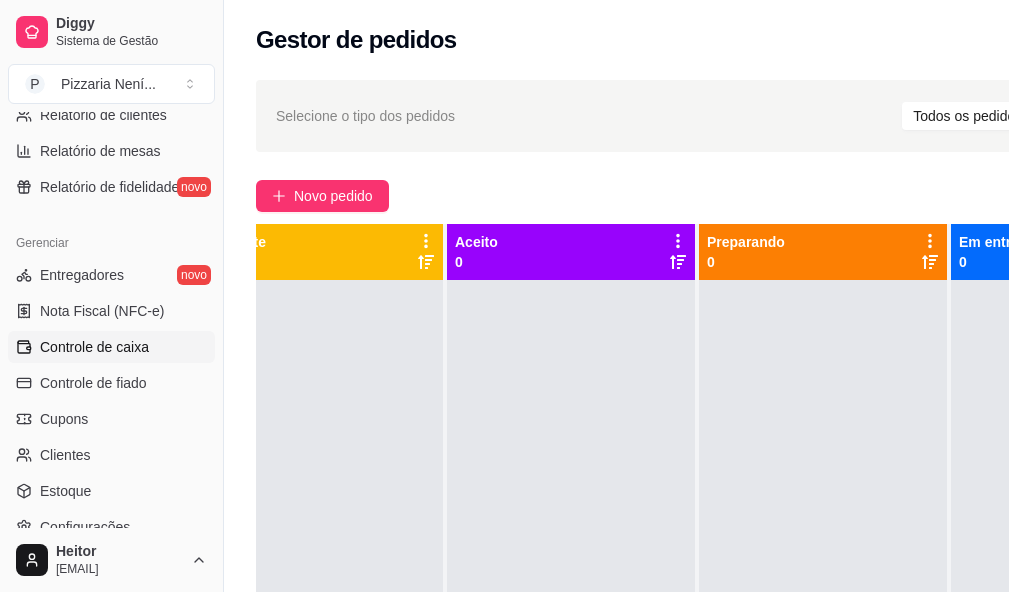 click on "Controle de caixa" at bounding box center (94, 347) 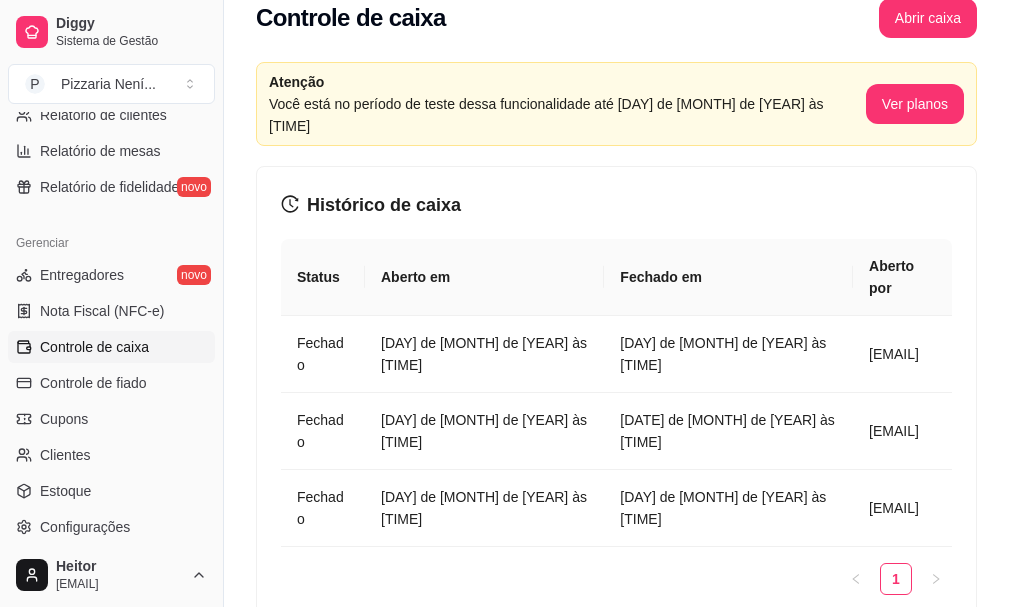 scroll, scrollTop: 0, scrollLeft: 0, axis: both 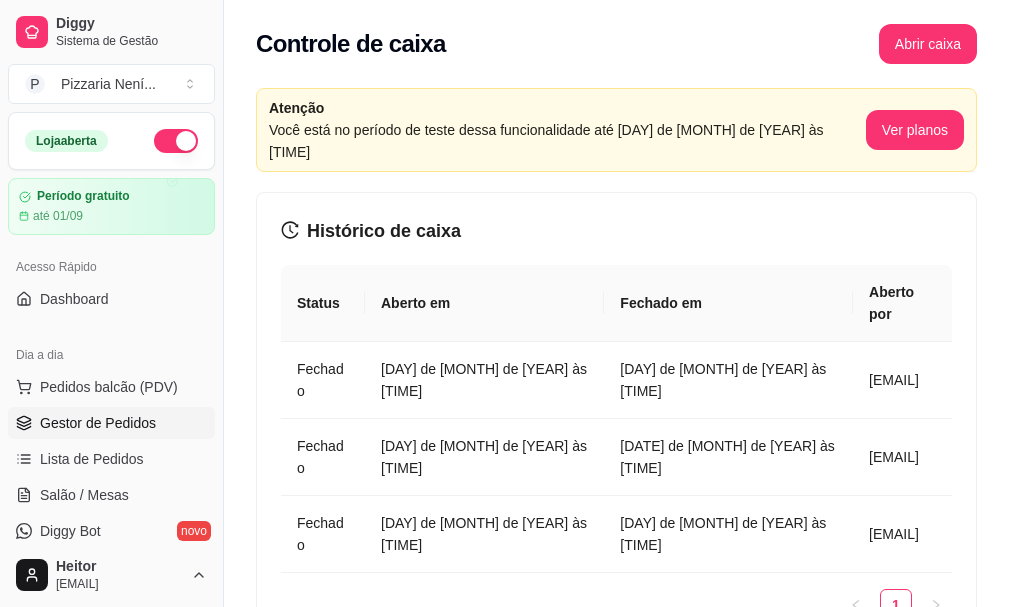 click on "Gestor de Pedidos" at bounding box center [98, 423] 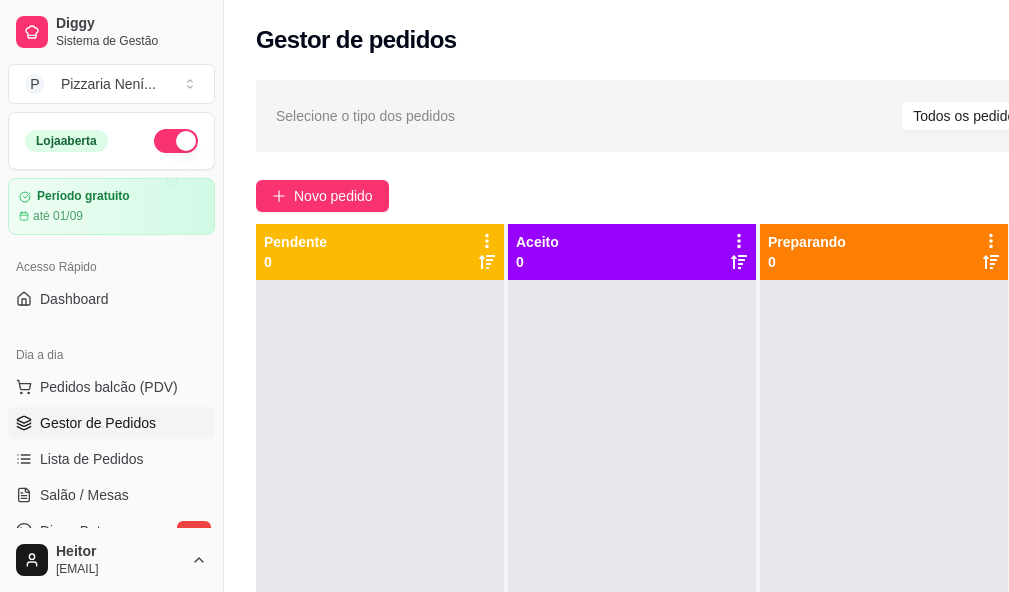 scroll, scrollTop: 71, scrollLeft: 0, axis: vertical 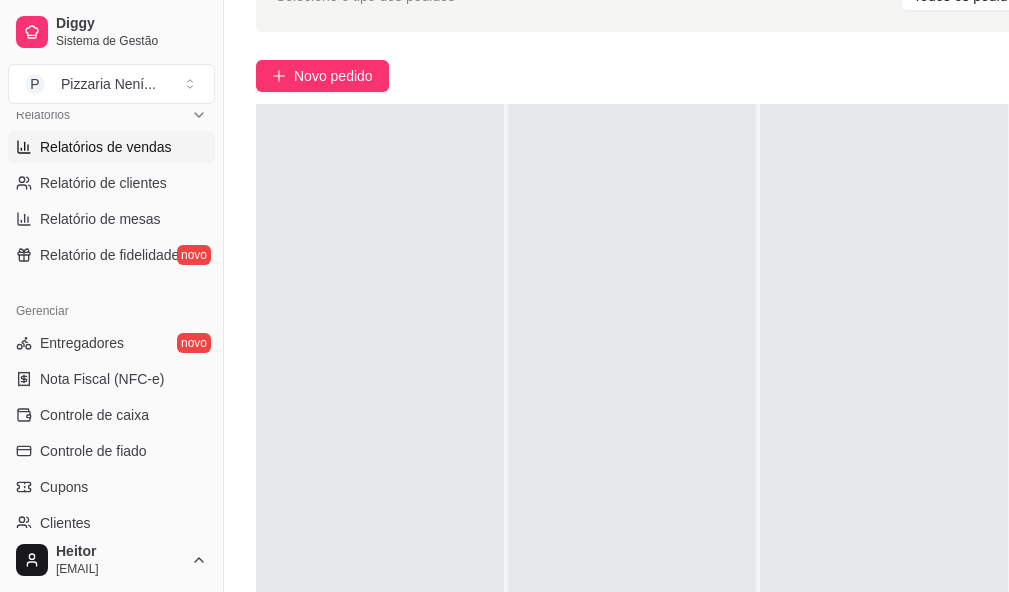 click on "Relatórios de vendas" at bounding box center (106, 147) 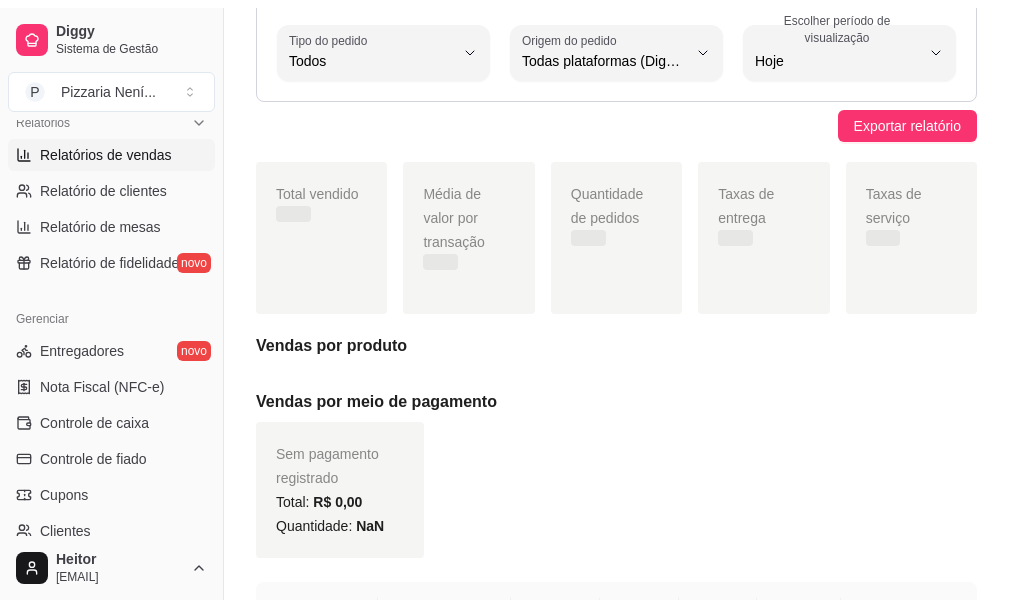 scroll, scrollTop: 0, scrollLeft: 0, axis: both 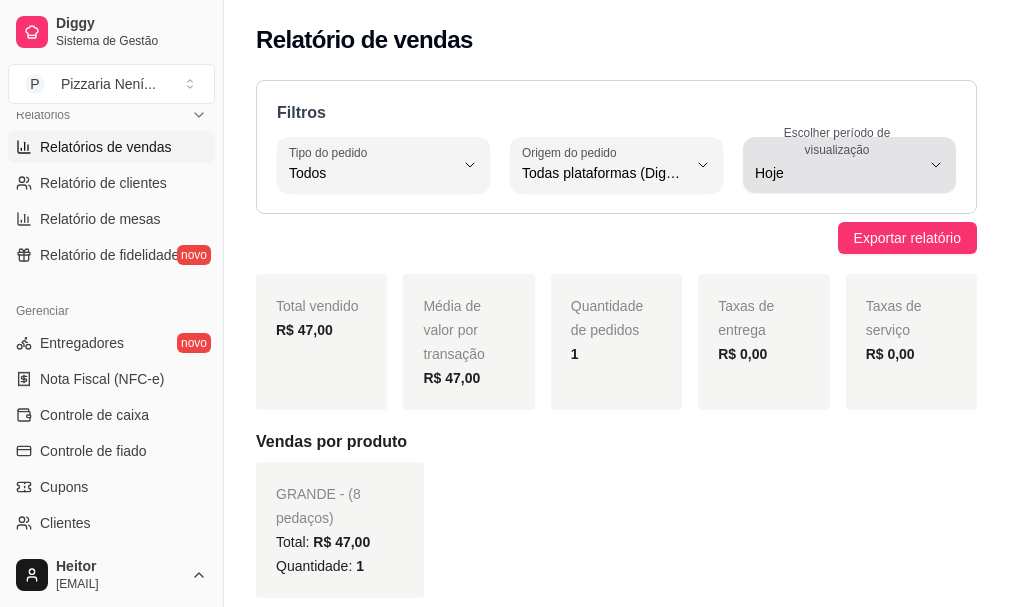 click on "Escolher período de visualização Hoje" at bounding box center [849, 165] 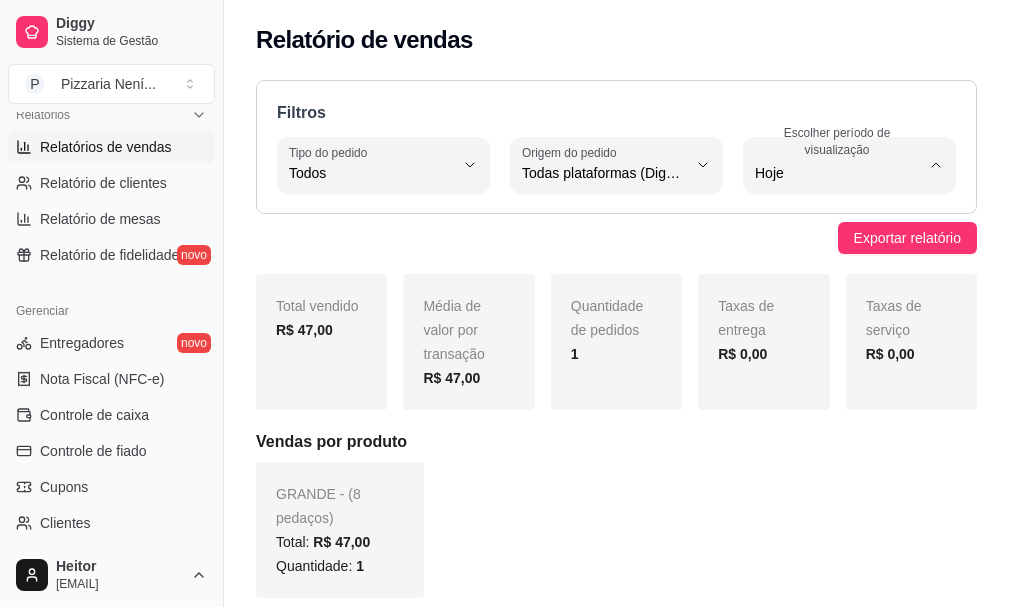click on "Ontem" at bounding box center (840, 253) 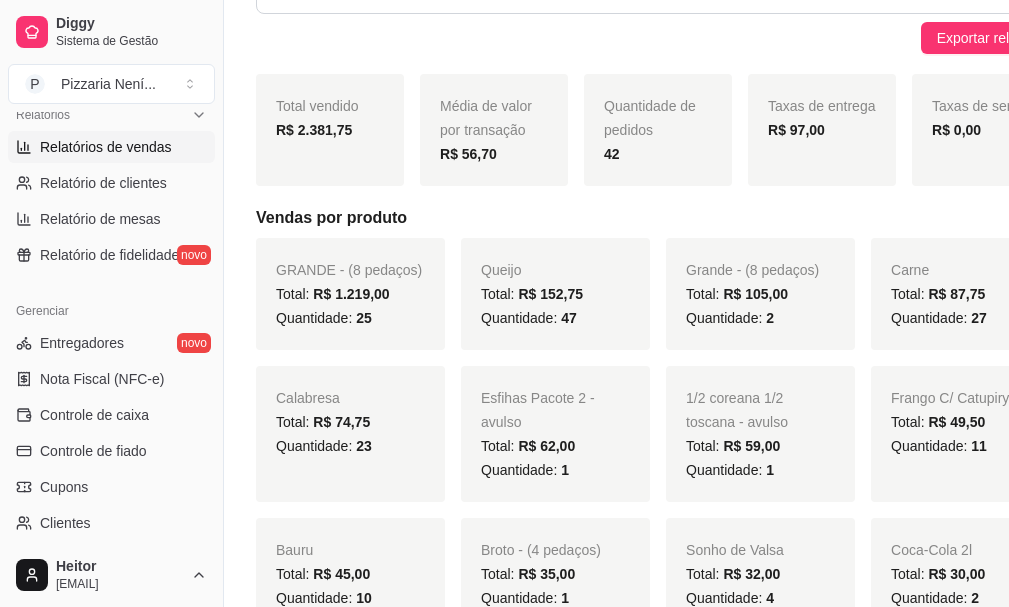 scroll, scrollTop: 300, scrollLeft: 0, axis: vertical 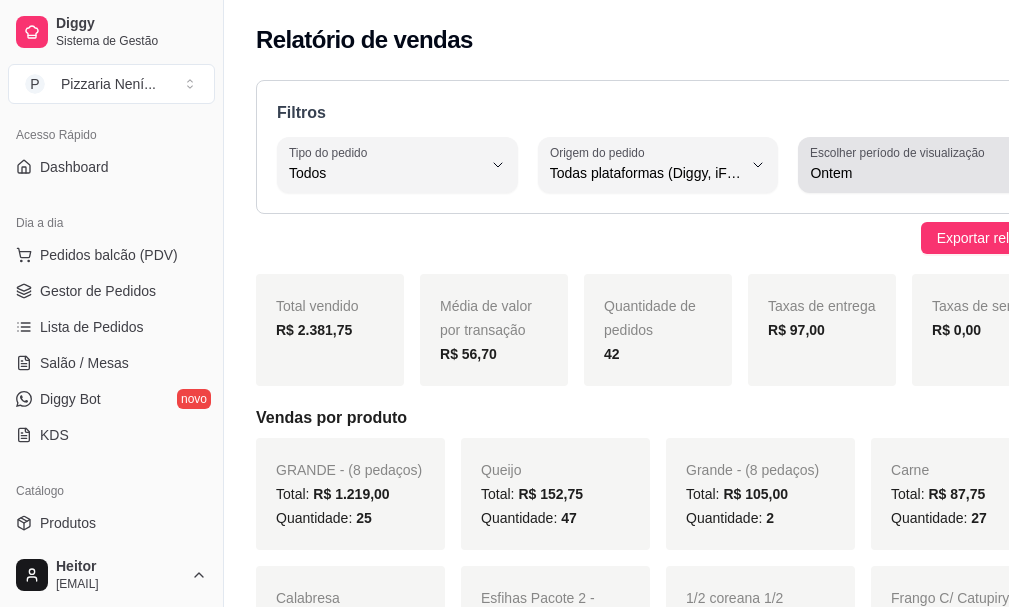 click 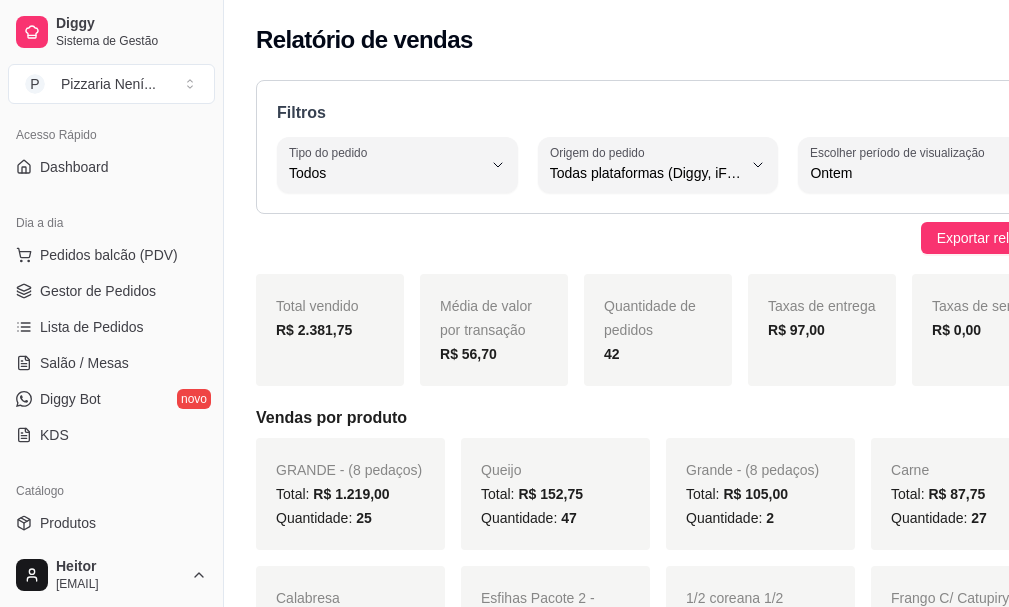 click on "7 dias" at bounding box center [840, 286] 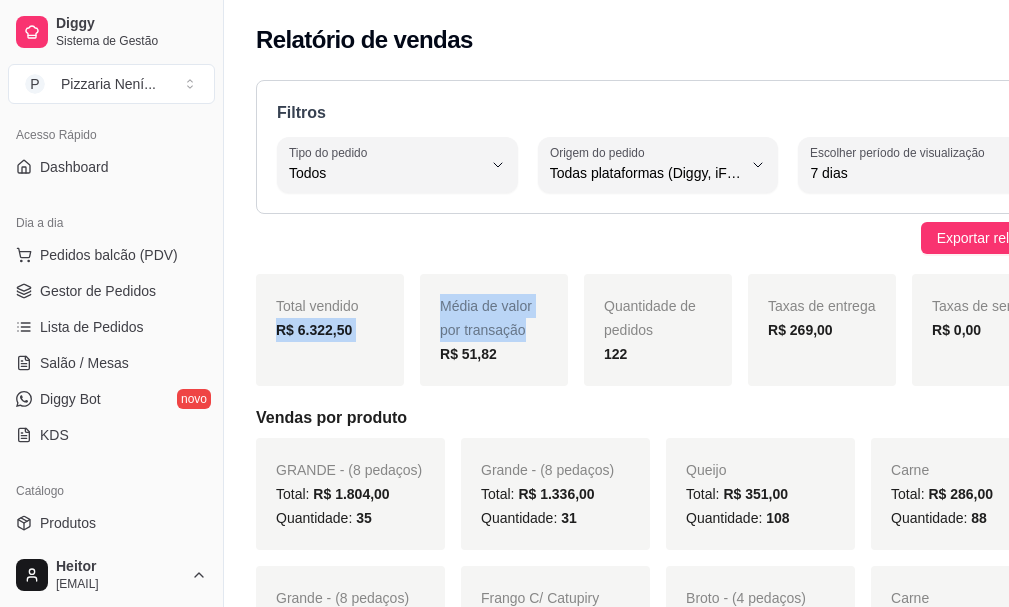 drag, startPoint x: 267, startPoint y: 329, endPoint x: 407, endPoint y: 345, distance: 140.91132 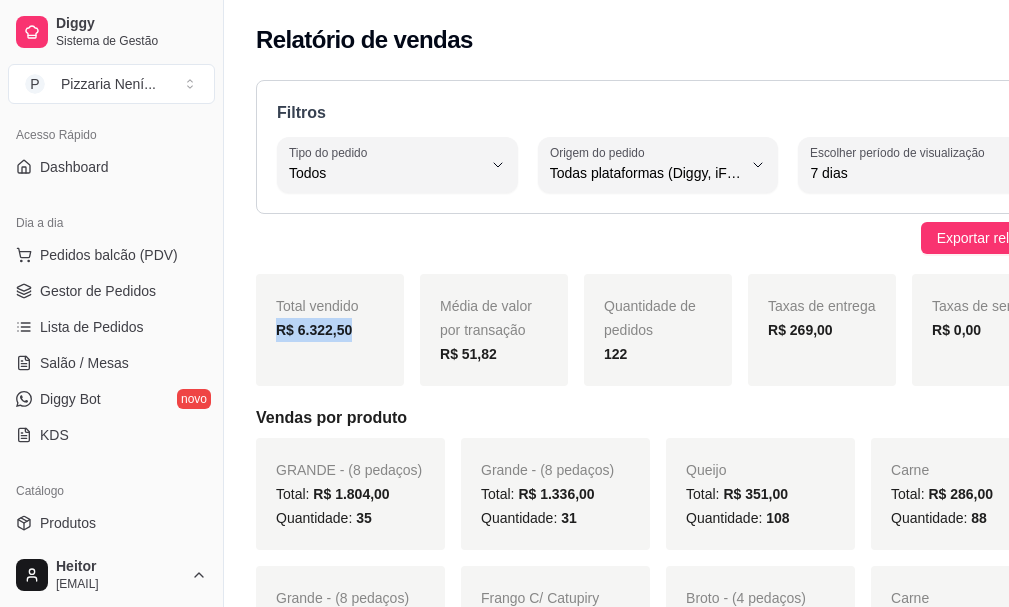 drag, startPoint x: 351, startPoint y: 325, endPoint x: 265, endPoint y: 335, distance: 86.579445 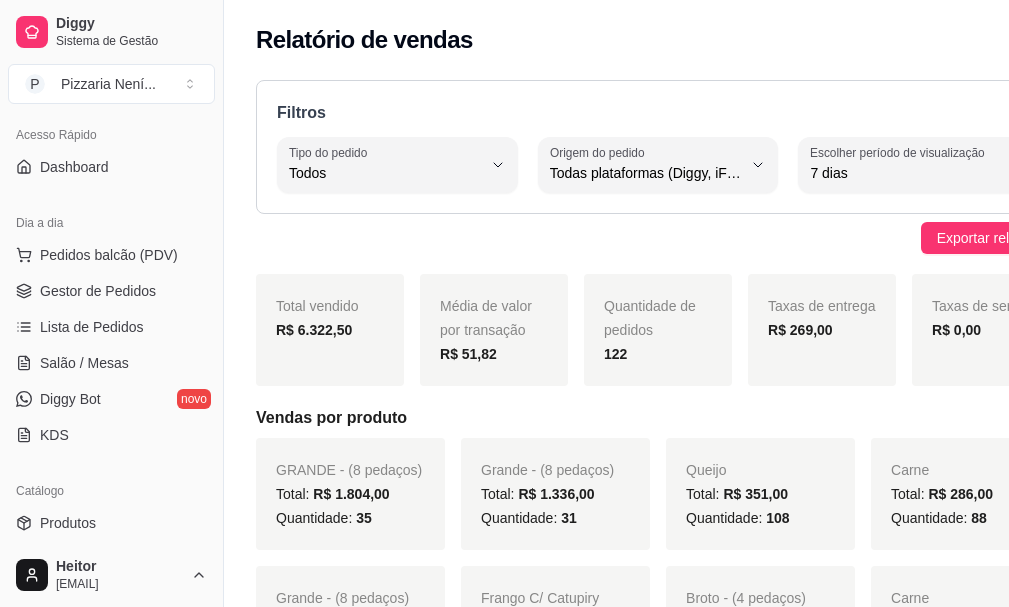 click on "Filtros ALL Tipo do pedido Todos Entrega Retirada Mesa Consumo local Tipo do pedido Todos ALL Origem do pedido Todas plataformas (Diggy, iFood) Diggy iFood Origem do pedido Todas plataformas (Diggy, iFood) 7 Escolher período de visualização Hoje Ontem 7 dias 15 dias 30 dias 45 dias Customizado Escolher período de visualização 7 dias Exportar relatório Total vendido R$ 6.322,50 Média de valor por transação R$ 51,82 Quantidade de pedidos 122 Taxas de entrega R$ 269,00 Taxas de serviço R$ 0,00 Vendas por produto GRANDE - (8 pedaços) Total: R$ 1.804,00 Quantidade: 35 Grande - (8 pedaços) Total: R$ 1.336,00 Quantidade: 31 Queijo Total: R$ 351,00 Quantidade: 108 Carne Total: R$ 286,00 Quantidade: 88 Grande - (8 pedaços) Total: R$ 154,00 Quantidade: 3 Frango C/ Catupiry Total: R$ 117,00 Quantidade: 26 Broto - (4 pedaços) Total: R$ 113,00 Quantidade: 3 Carne Total: R$ 99,00 Quantidade: 33 Calabresa Total: R$ 94,25 Quantidade: 29 Queijo Total: 28" at bounding box center (658, 3881) 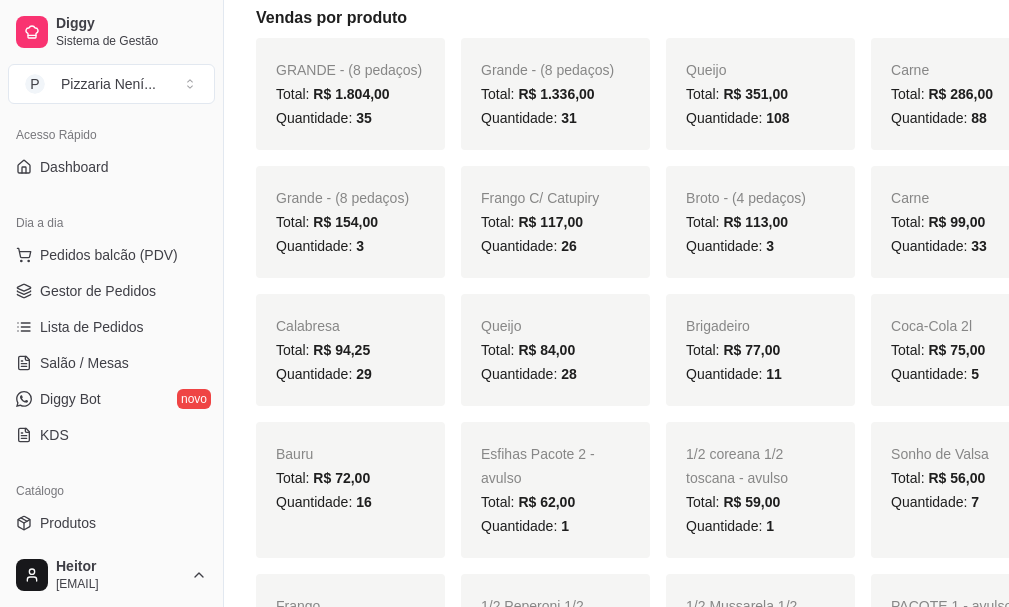 scroll, scrollTop: 0, scrollLeft: 0, axis: both 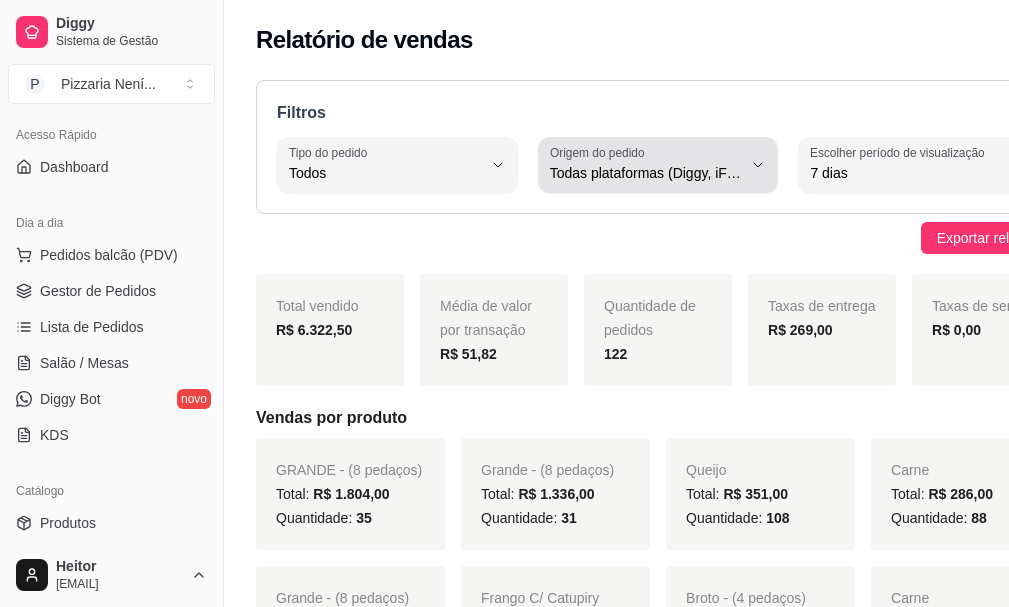 click on "Origem do pedido Todas plataformas (Diggy, iFood)" at bounding box center (658, 165) 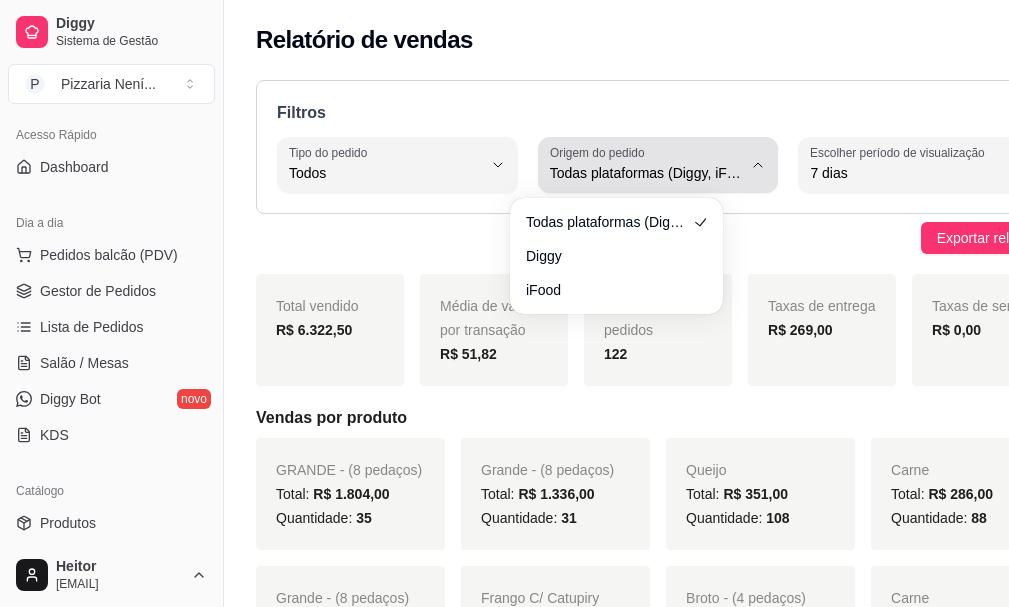 click on "Origem do pedido Todas plataformas (Diggy, iFood)" at bounding box center (658, 165) 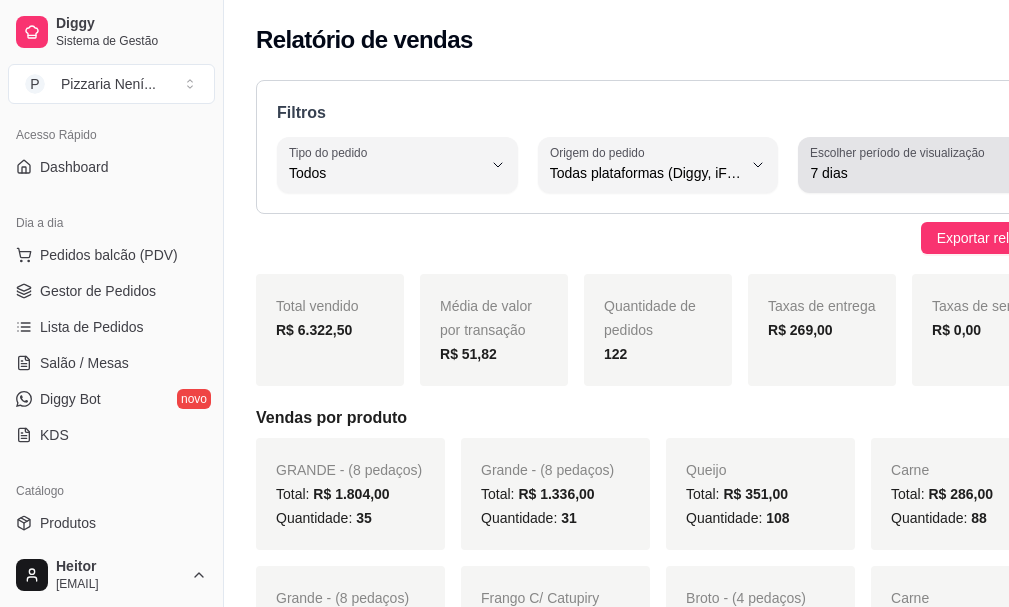 click on "7 dias" at bounding box center [906, 173] 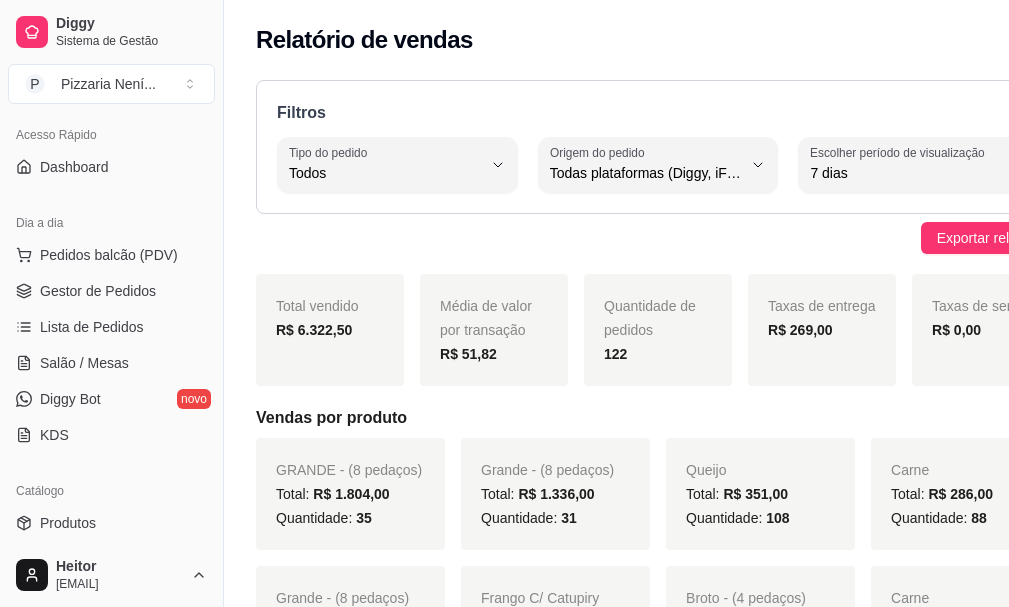 click on "Customizado" at bounding box center [840, 416] 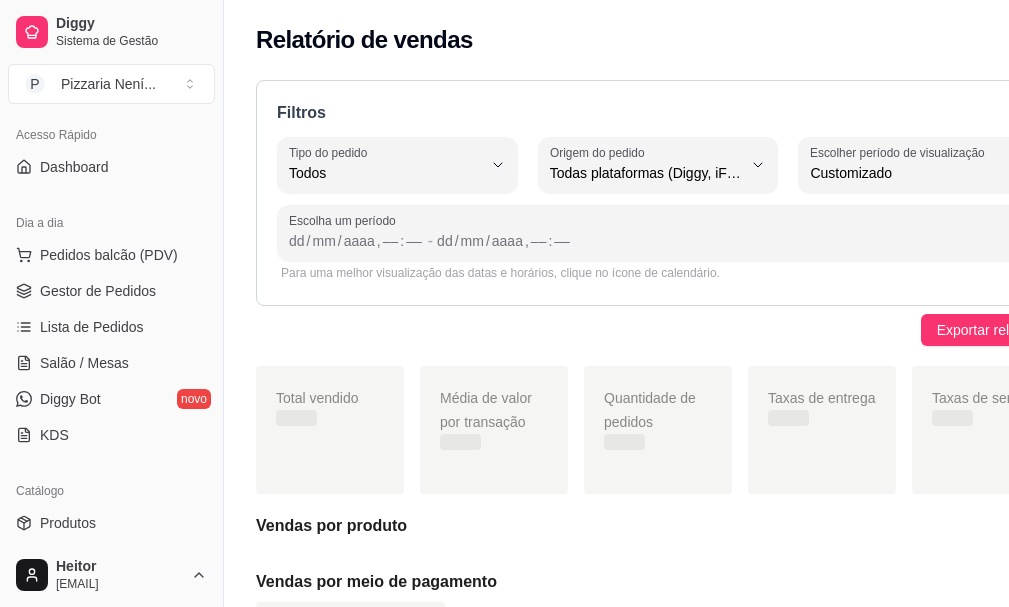 scroll, scrollTop: 19, scrollLeft: 0, axis: vertical 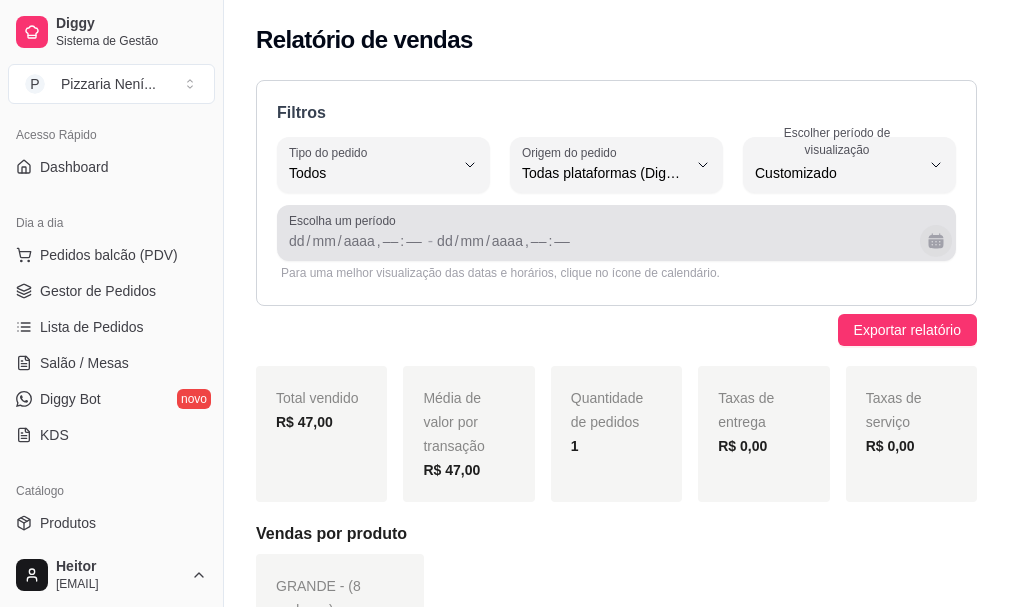 click at bounding box center [936, 241] 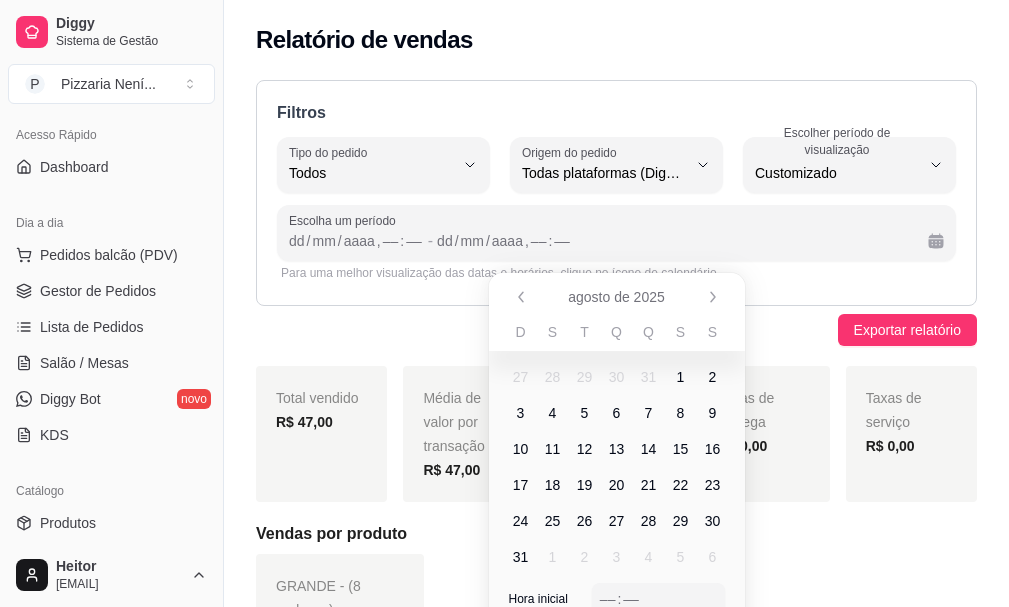 click on "7" at bounding box center (649, 413) 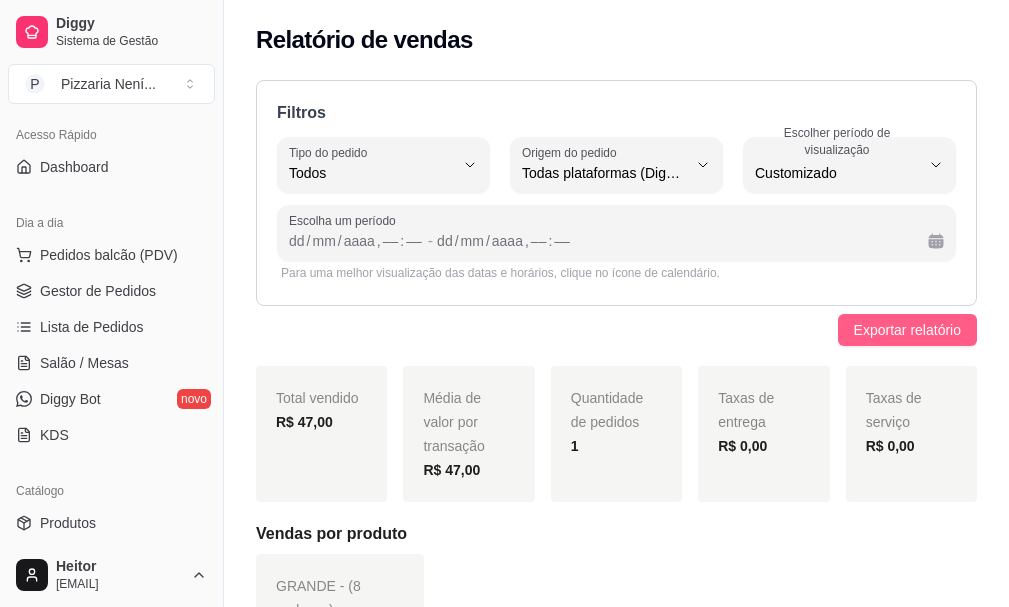 click on "Exportar relatório" at bounding box center [907, 330] 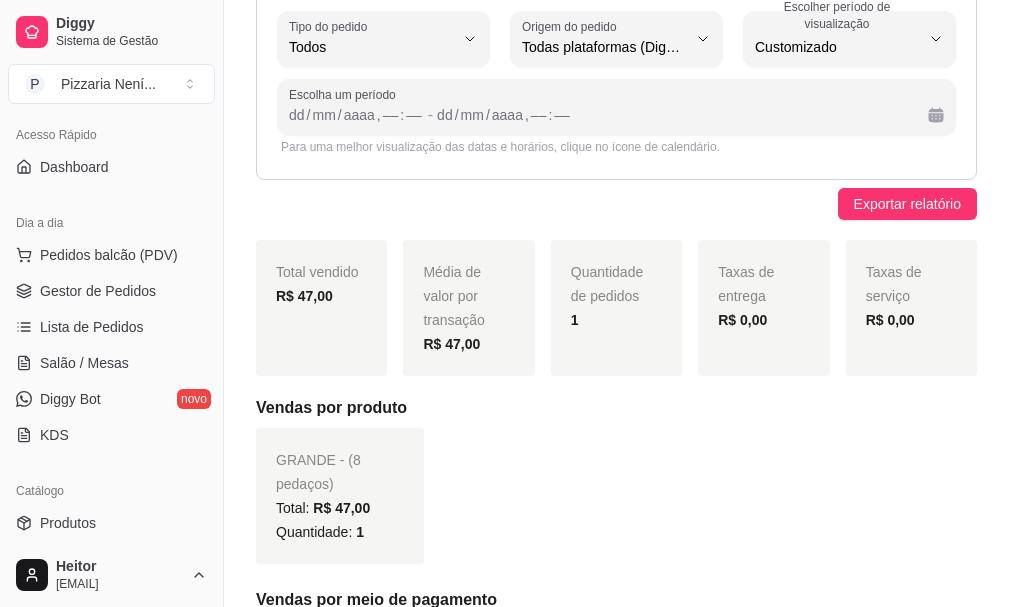 scroll, scrollTop: 0, scrollLeft: 0, axis: both 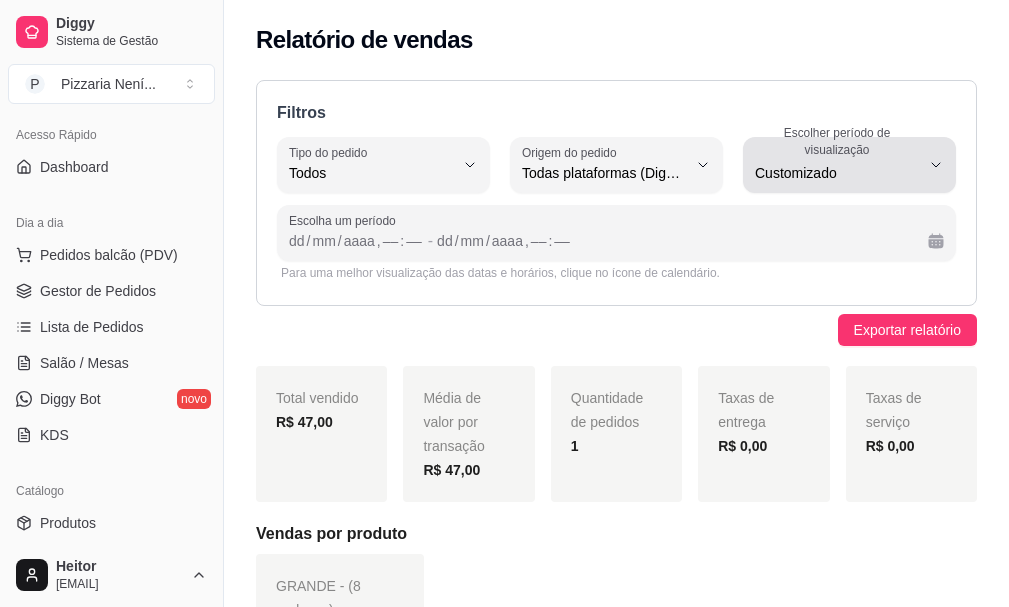 click on "Customizado" at bounding box center [837, 165] 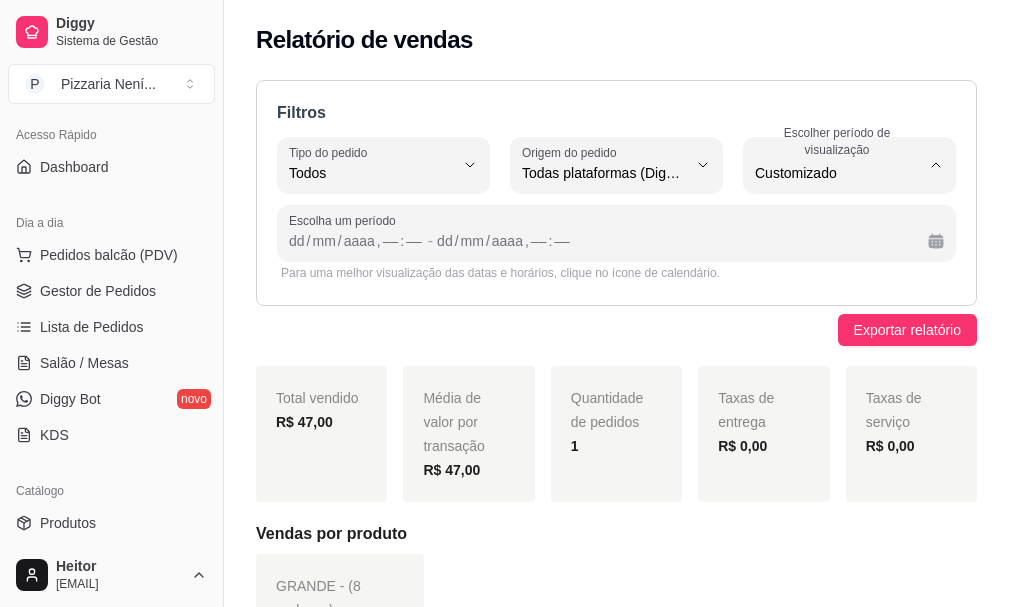 click on "Hoje" at bounding box center (840, 220) 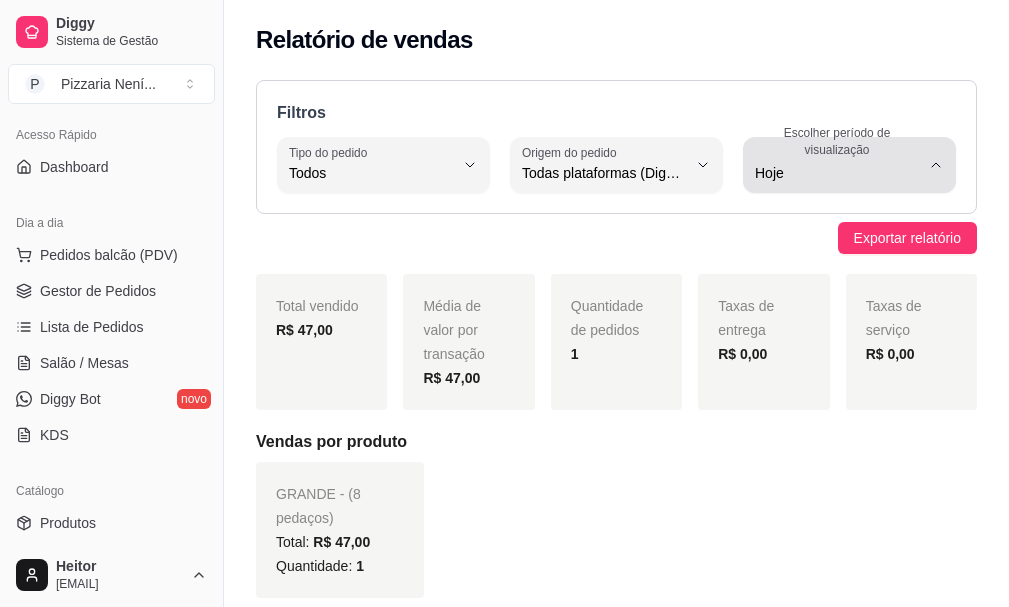 click on "Escolher período de visualização" at bounding box center (840, 141) 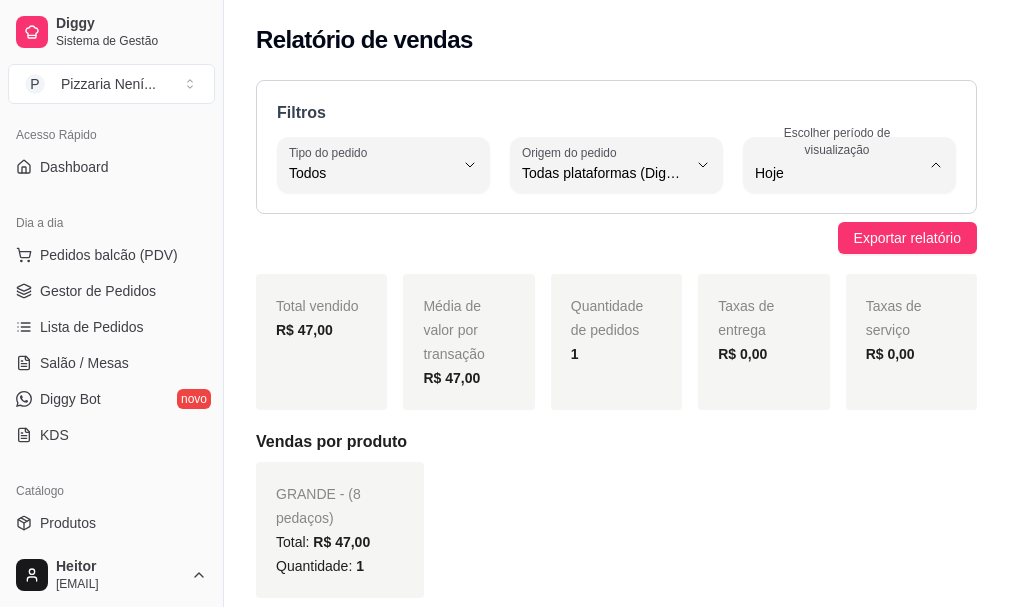 click on "Ontem" at bounding box center [840, 253] 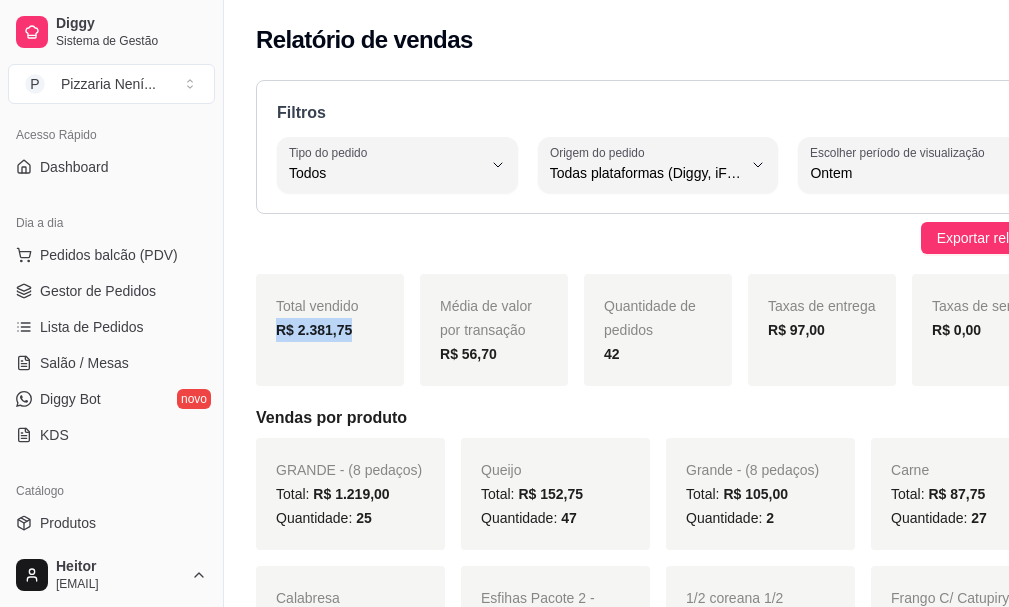 drag, startPoint x: 267, startPoint y: 328, endPoint x: 358, endPoint y: 327, distance: 91.00549 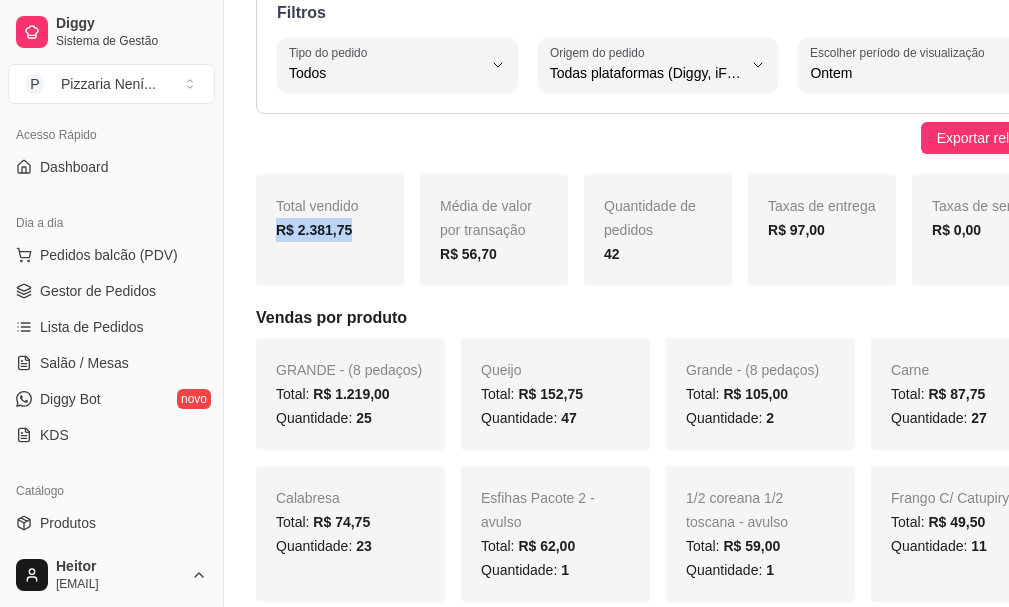 scroll, scrollTop: 0, scrollLeft: 0, axis: both 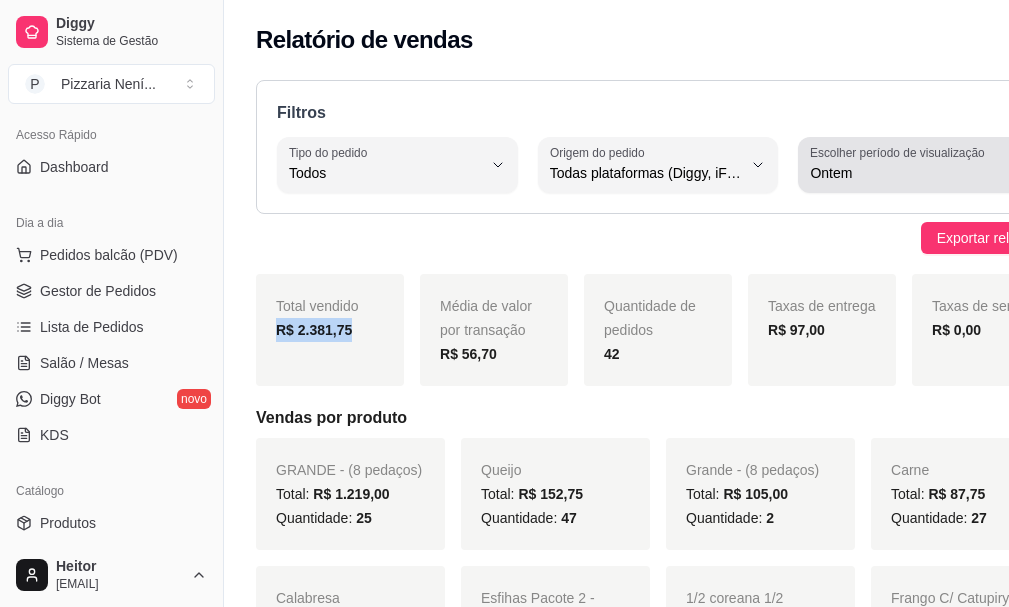 click on "Ontem" at bounding box center (906, 173) 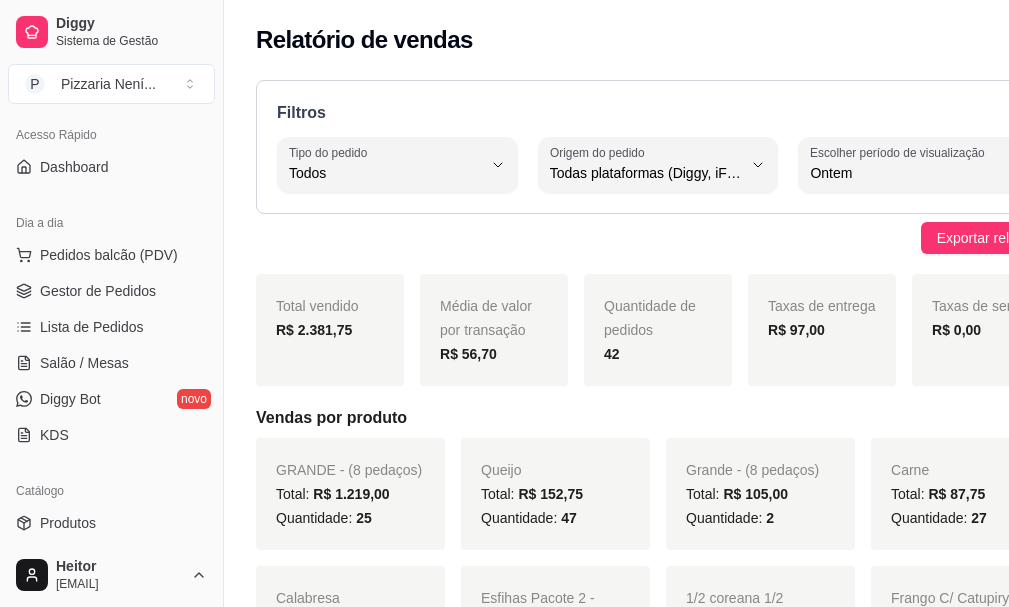 click on "Exportar relatório" at bounding box center (658, 238) 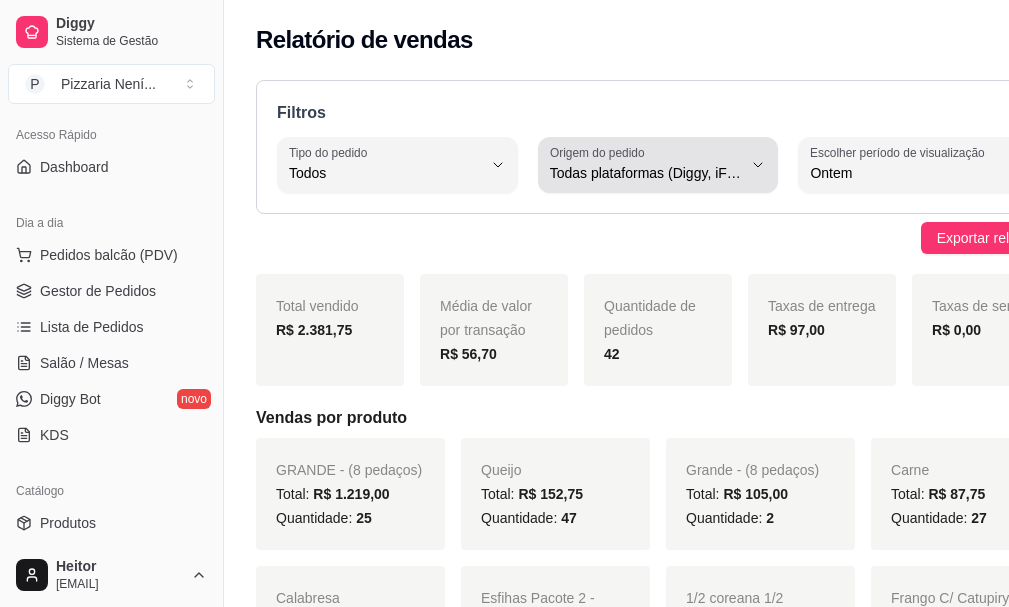 click on "Todas plataformas (Diggy, iFood)" at bounding box center [646, 173] 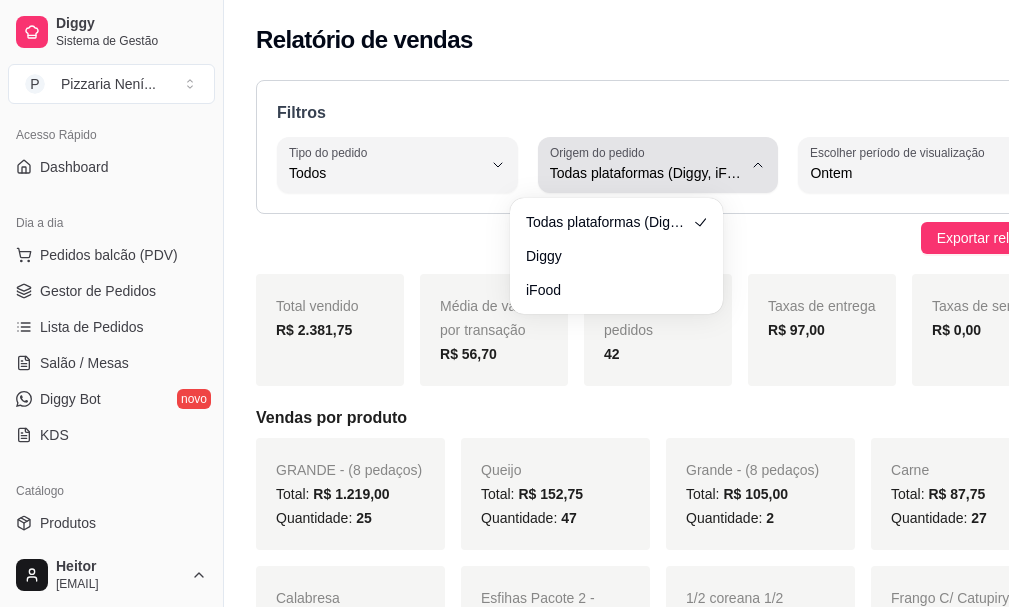 click on "Todas plataformas (Diggy, iFood)" at bounding box center [646, 173] 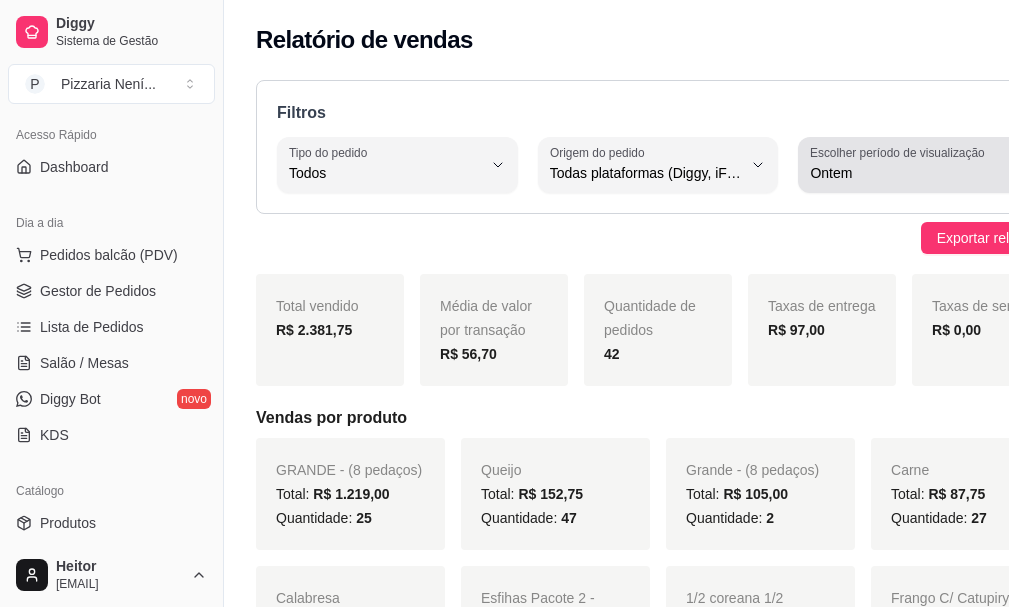 click on "Ontem" at bounding box center [906, 173] 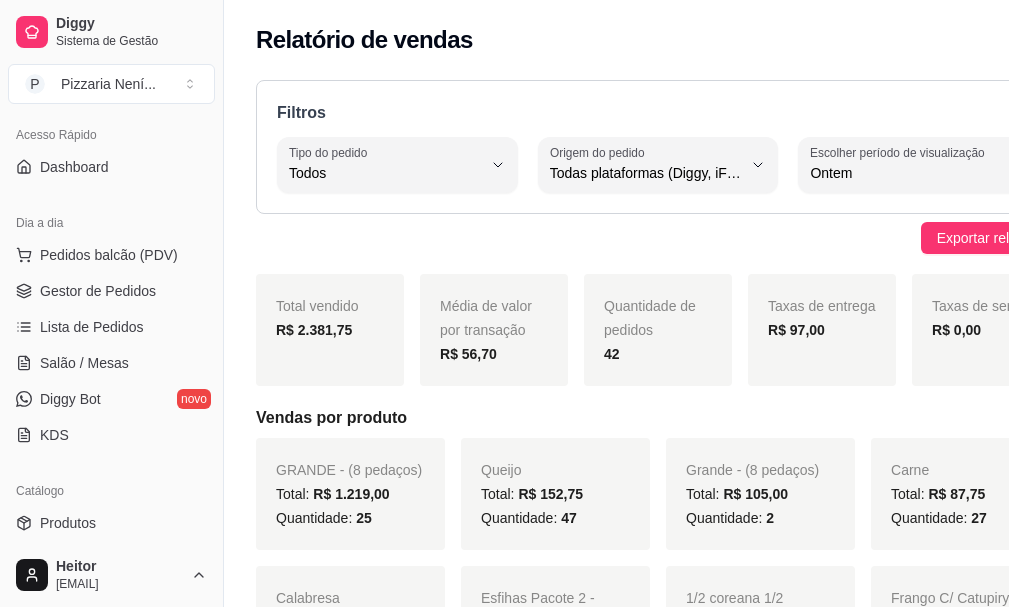 click on "Customizado" at bounding box center (840, 416) 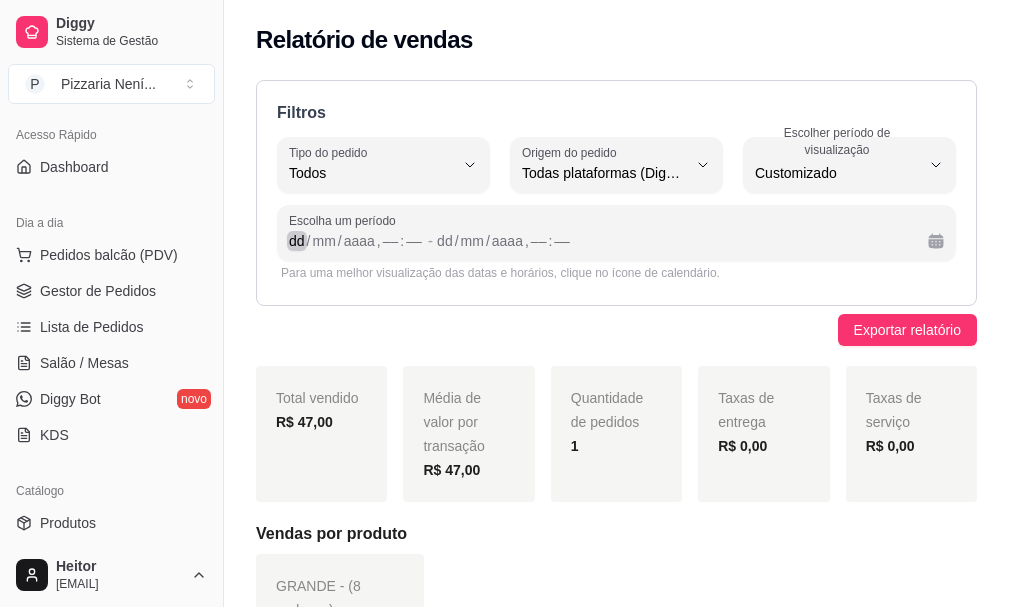 click on ":" at bounding box center (402, 241) 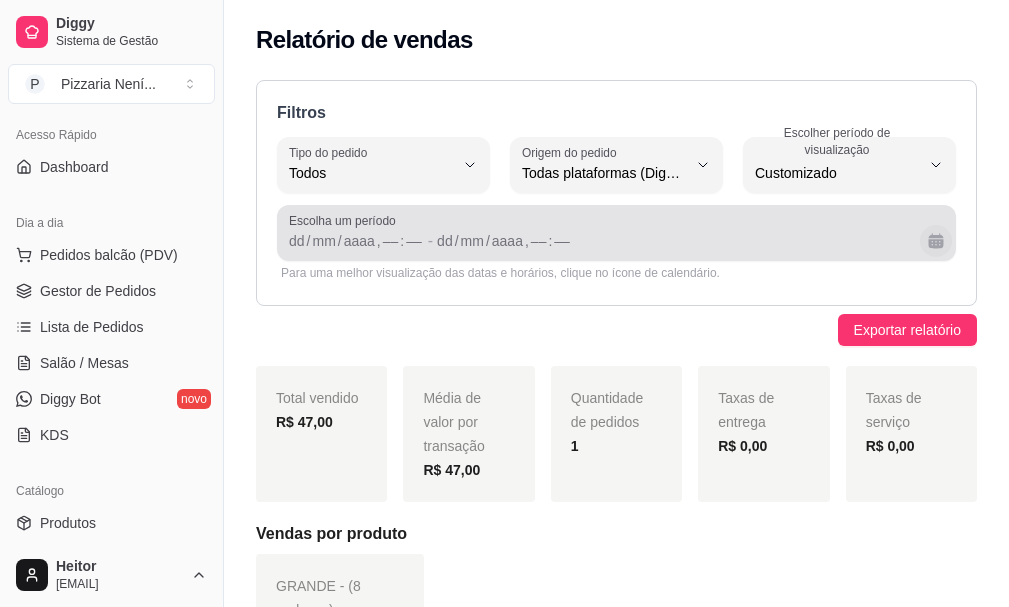 click at bounding box center [936, 241] 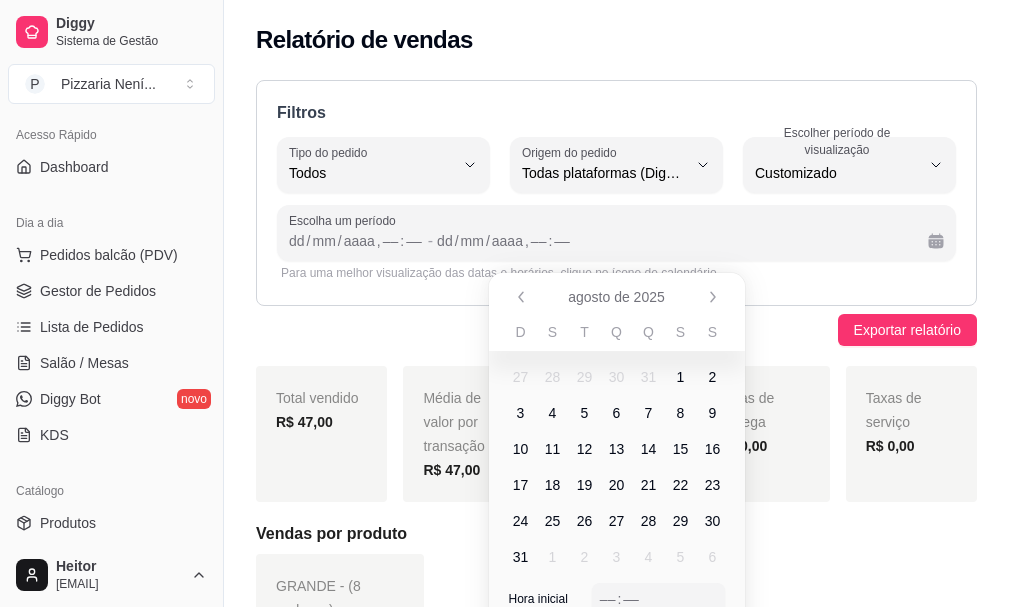 click on "7" at bounding box center (649, 413) 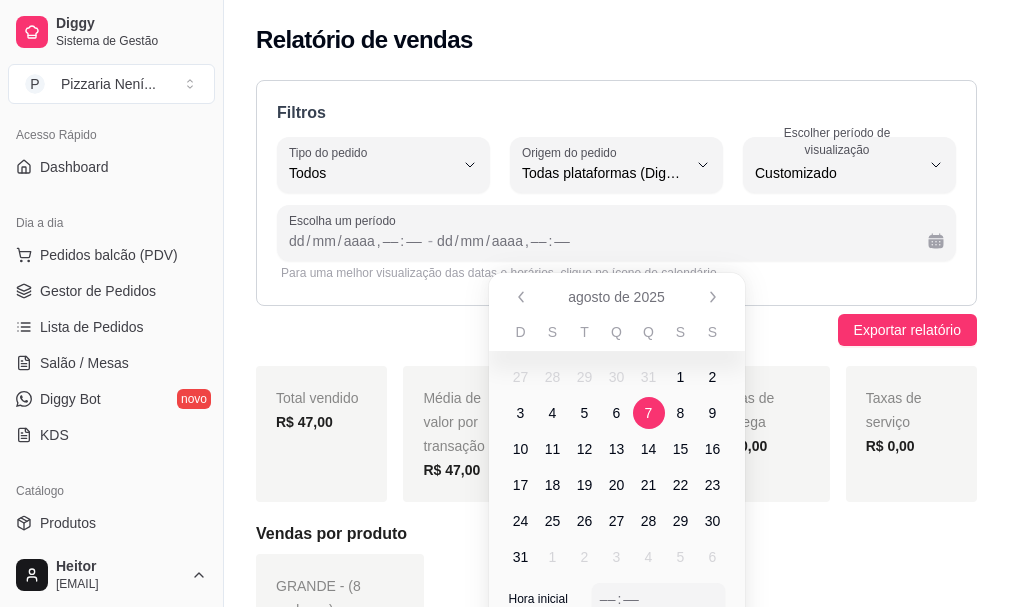 click on "7" at bounding box center (649, 413) 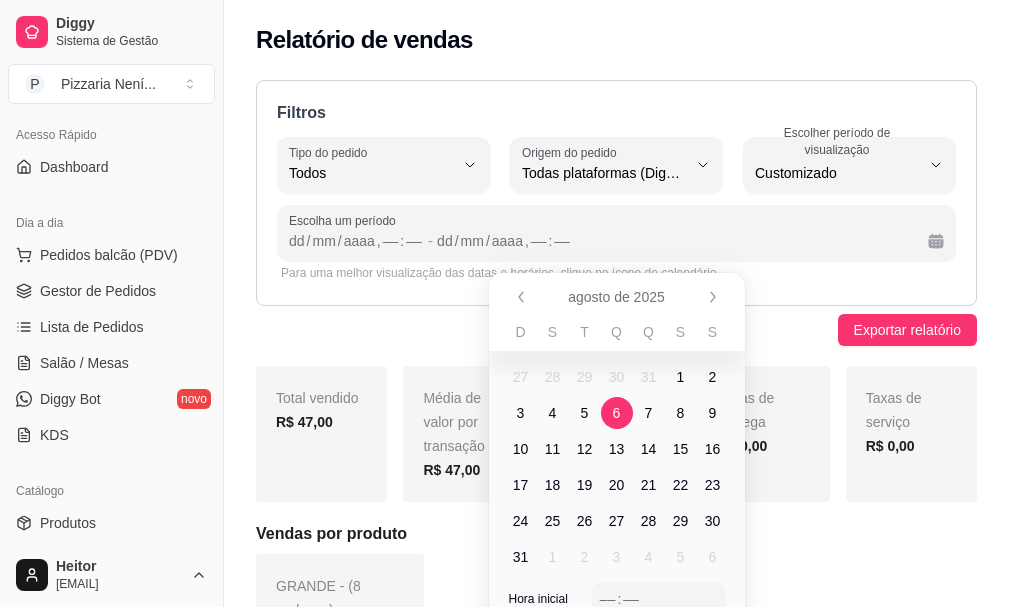 click on "6" at bounding box center (617, 413) 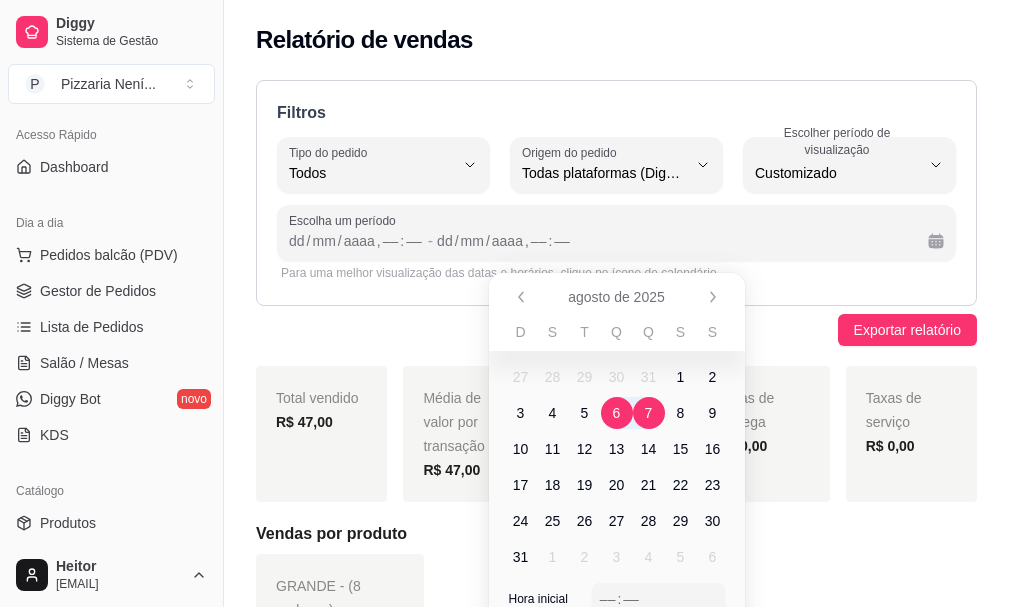 click on "7" at bounding box center (649, 413) 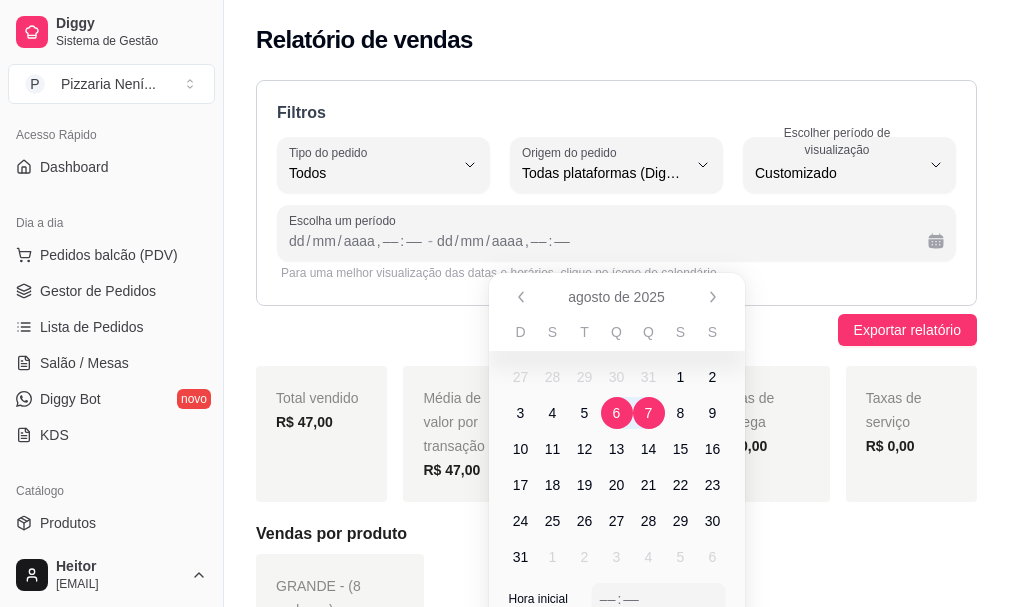 click on "7" at bounding box center [649, 413] 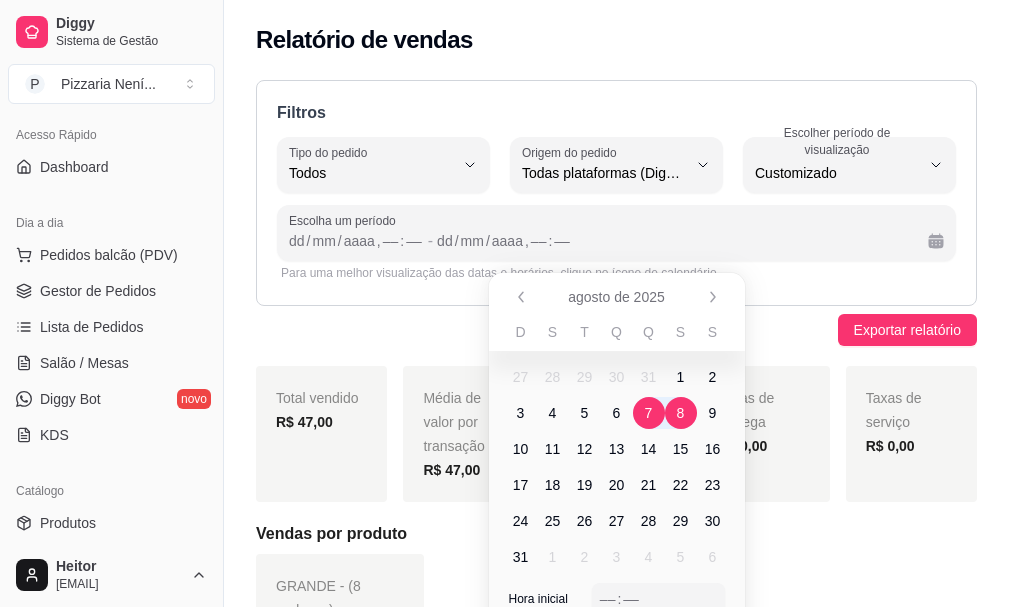 click on "8" at bounding box center (681, 413) 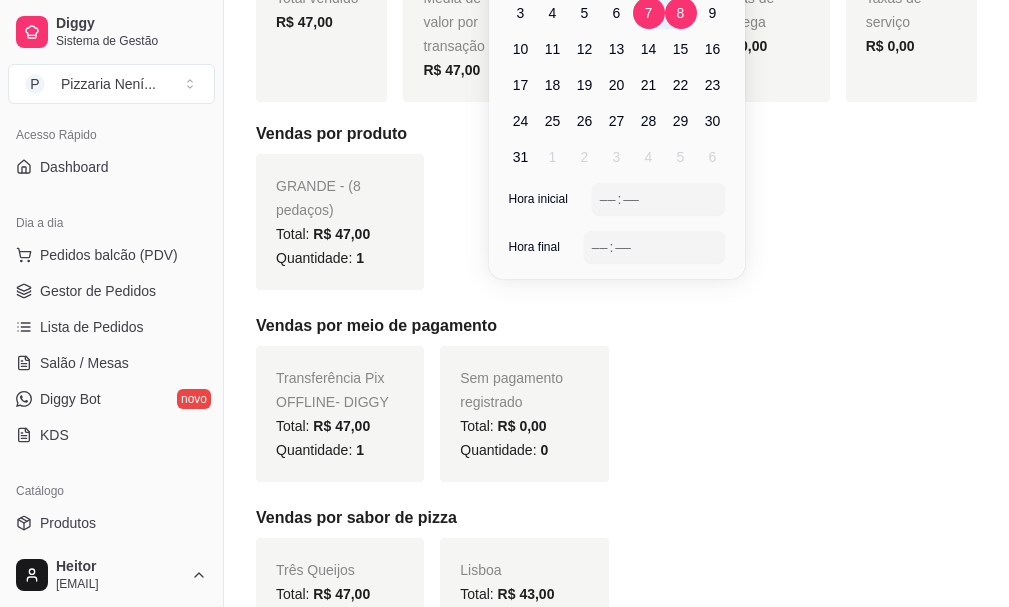 scroll, scrollTop: 200, scrollLeft: 0, axis: vertical 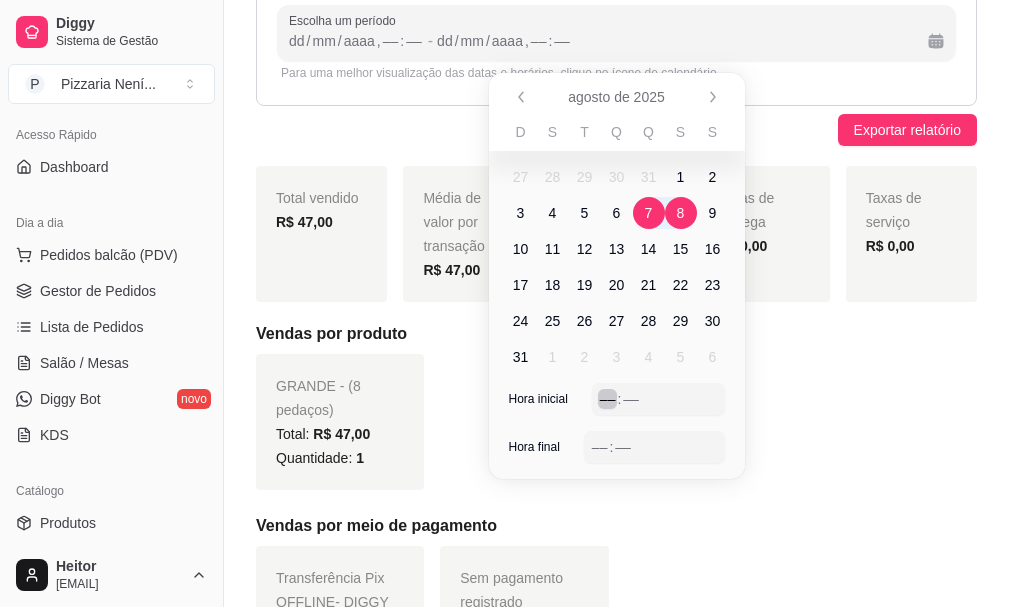 click on "Hora inicial –– : ––" at bounding box center [617, 407] 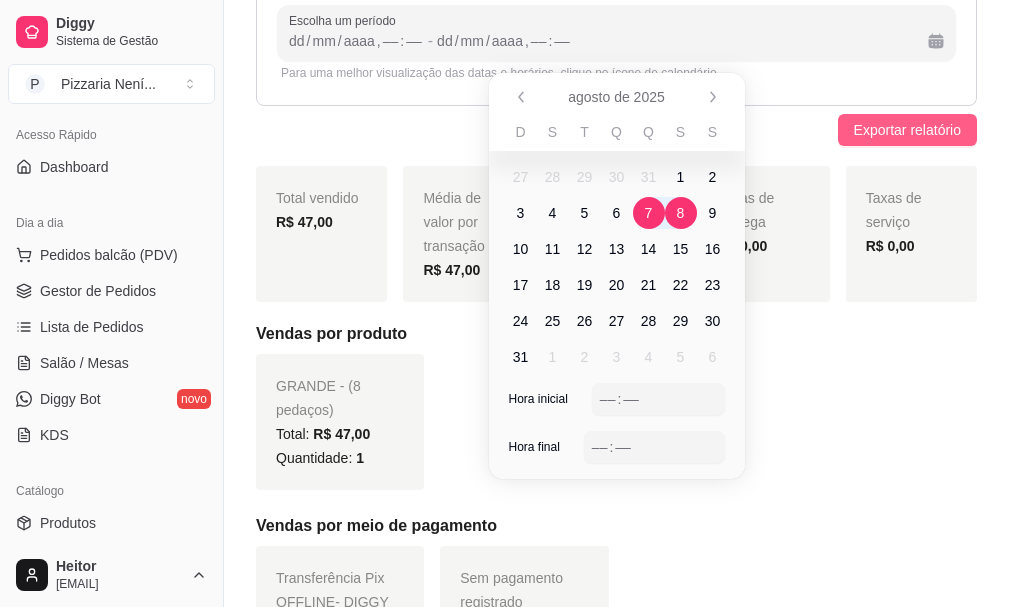click on "Exportar relatório" at bounding box center (907, 130) 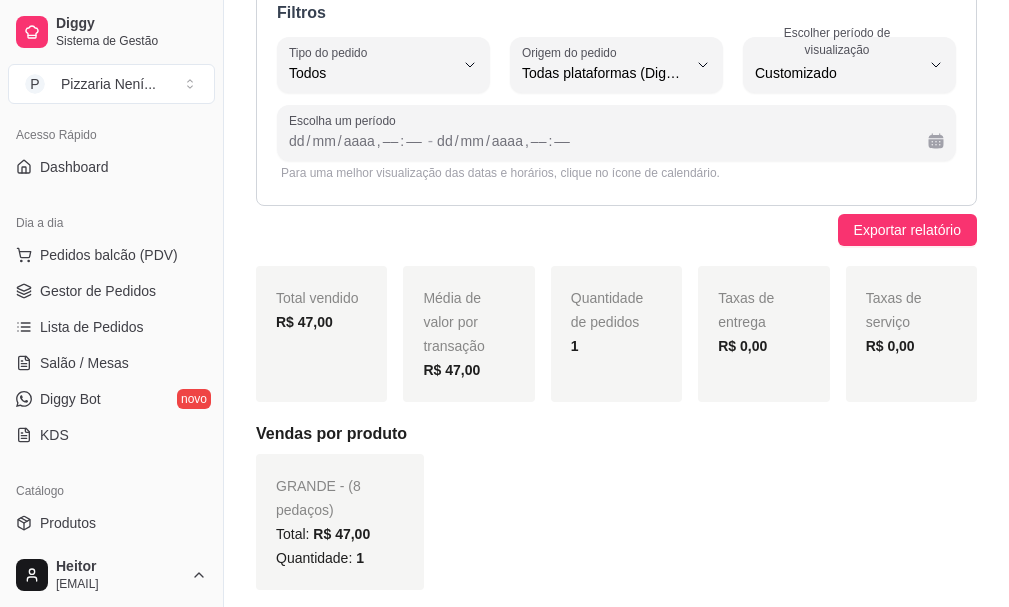 scroll, scrollTop: 0, scrollLeft: 0, axis: both 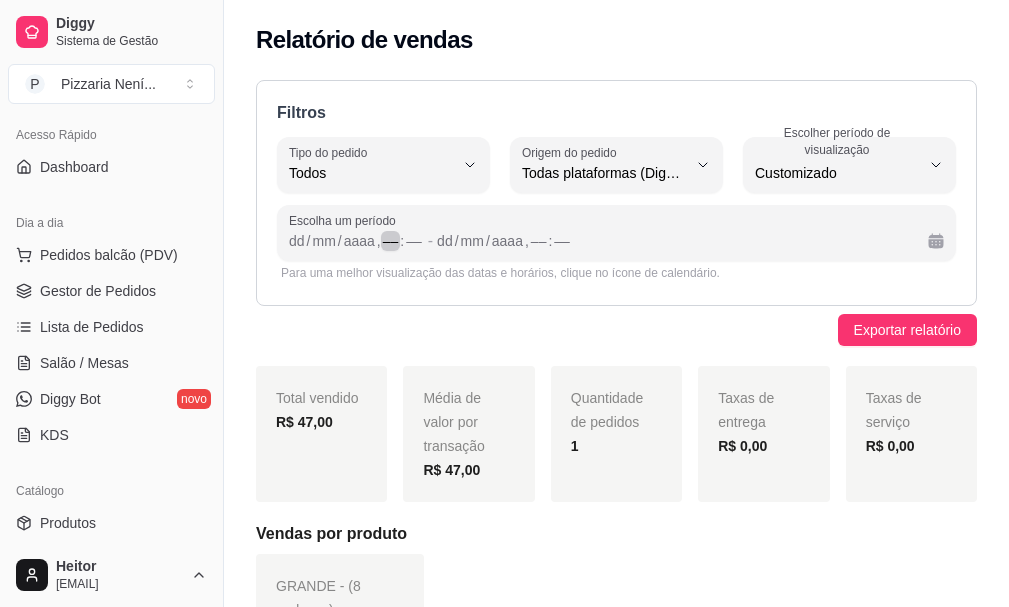 click on "––" at bounding box center [391, 241] 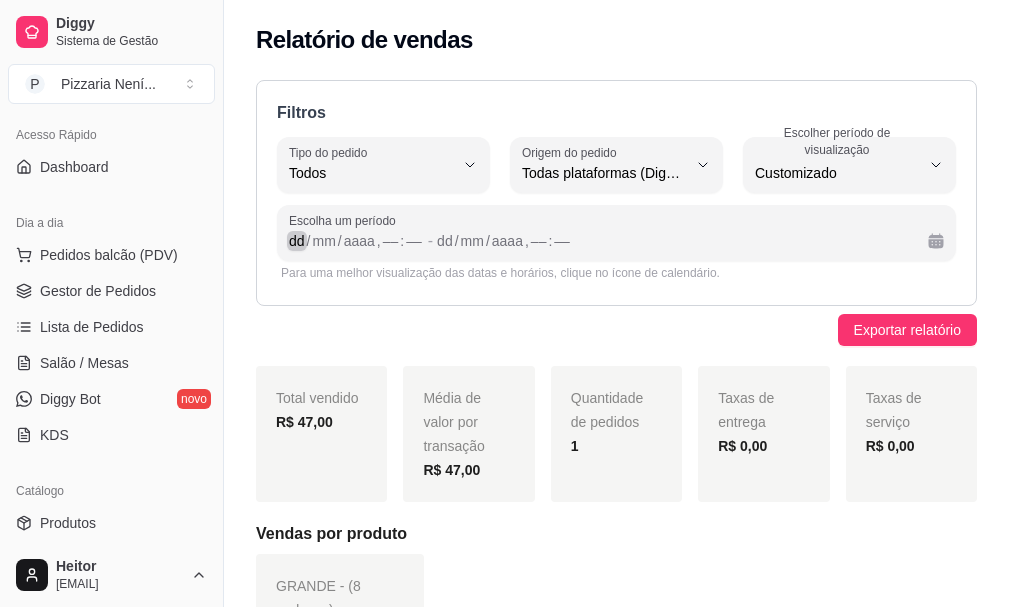 click on "[DD] / [MM] / [YYYY] ,  –– : ––" at bounding box center [356, 241] 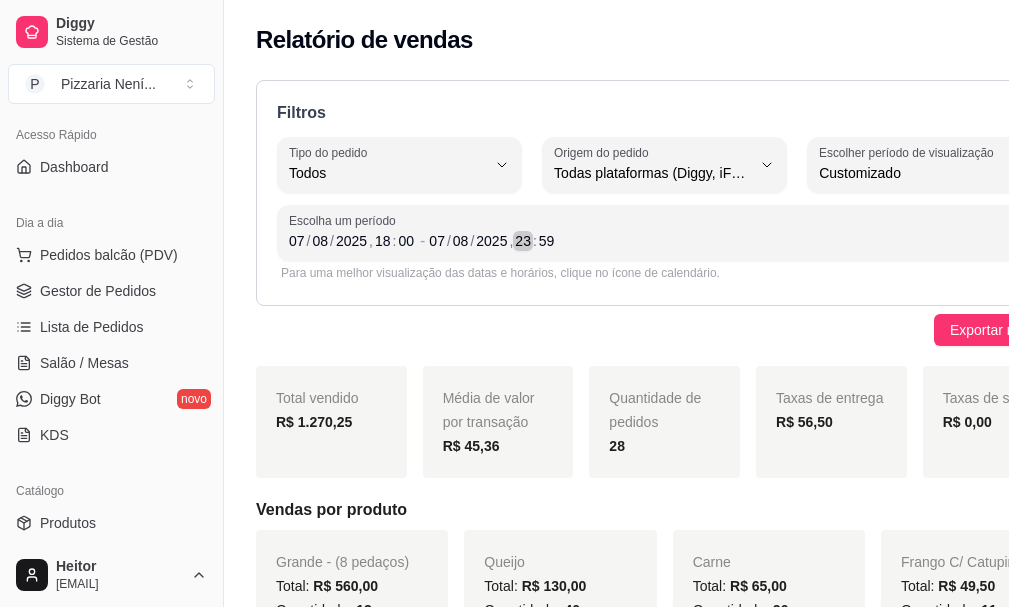 click on "23" at bounding box center [523, 241] 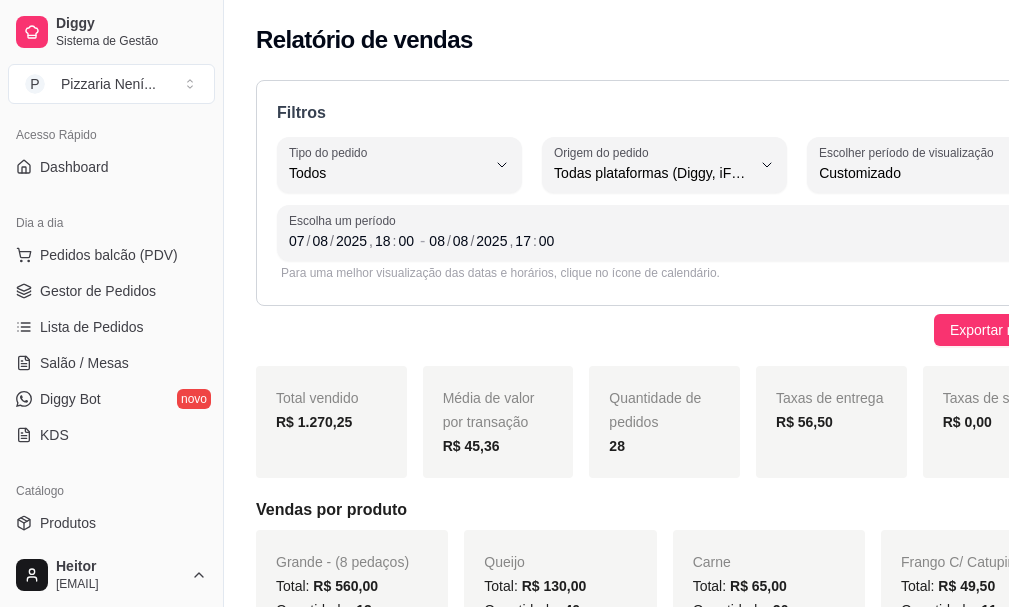 click on "R$ 1.270,25" at bounding box center [314, 422] 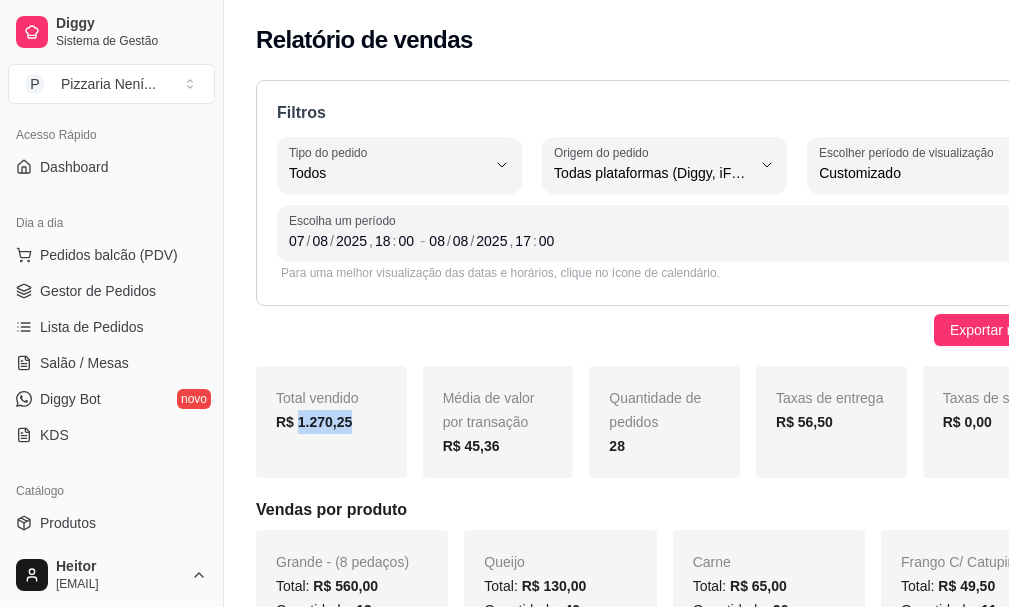 click on "R$ 1.270,25" at bounding box center [314, 422] 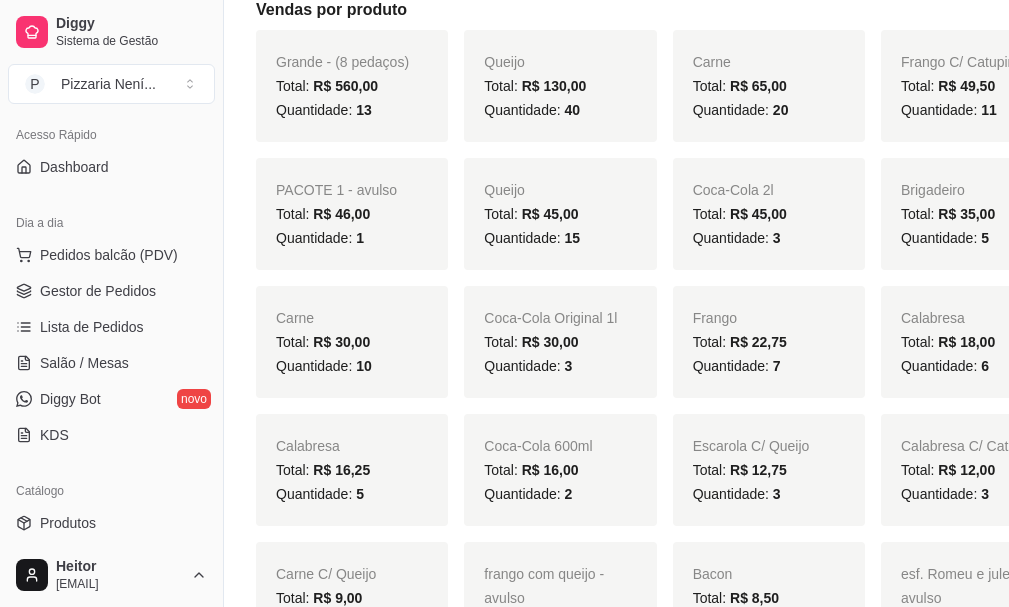 scroll, scrollTop: 200, scrollLeft: 0, axis: vertical 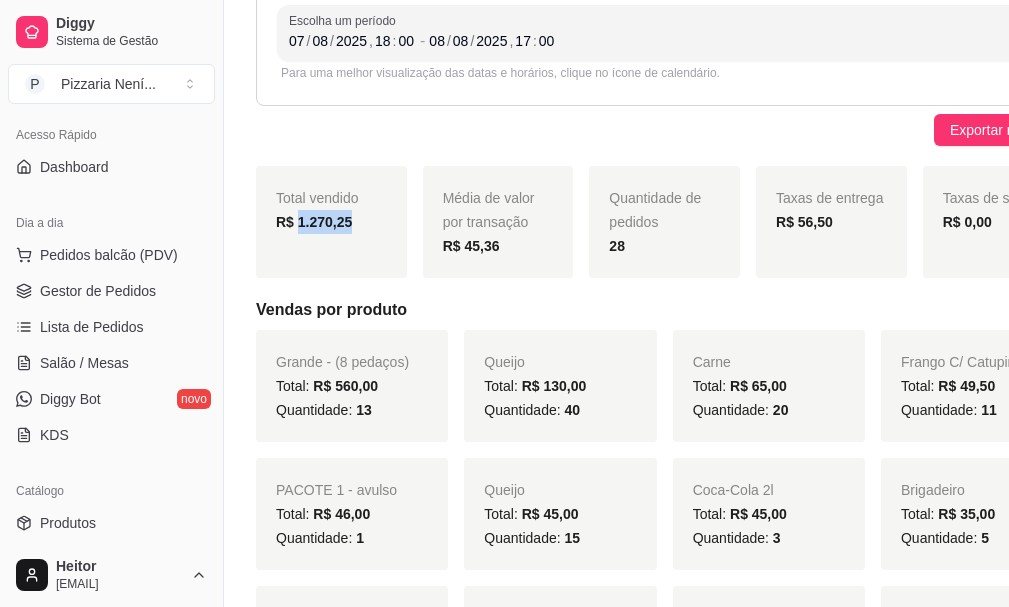 click on "R$ 1.270,25" at bounding box center [314, 222] 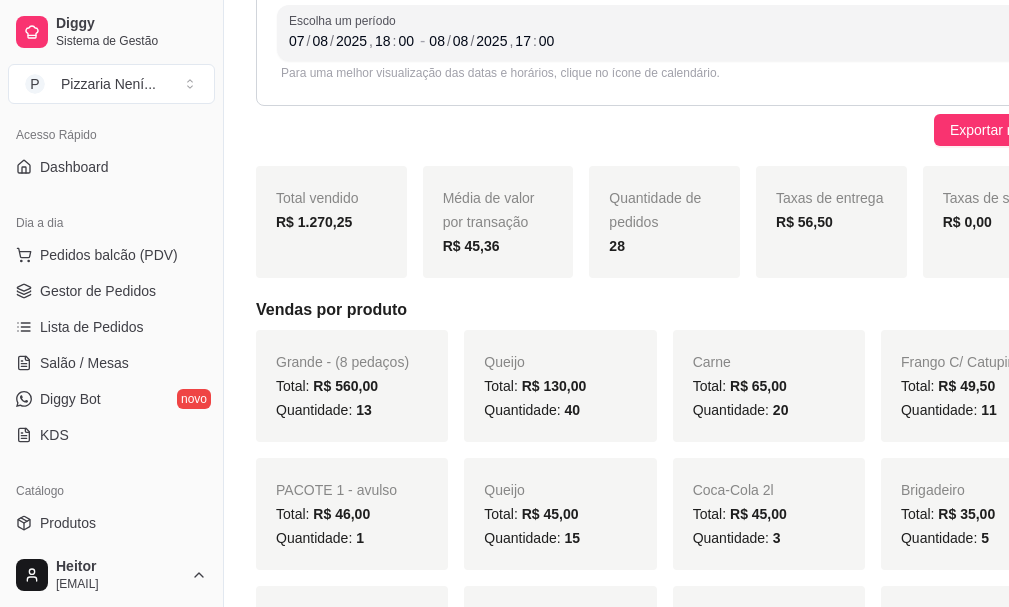 click on "R$ 1.270,25" at bounding box center (314, 222) 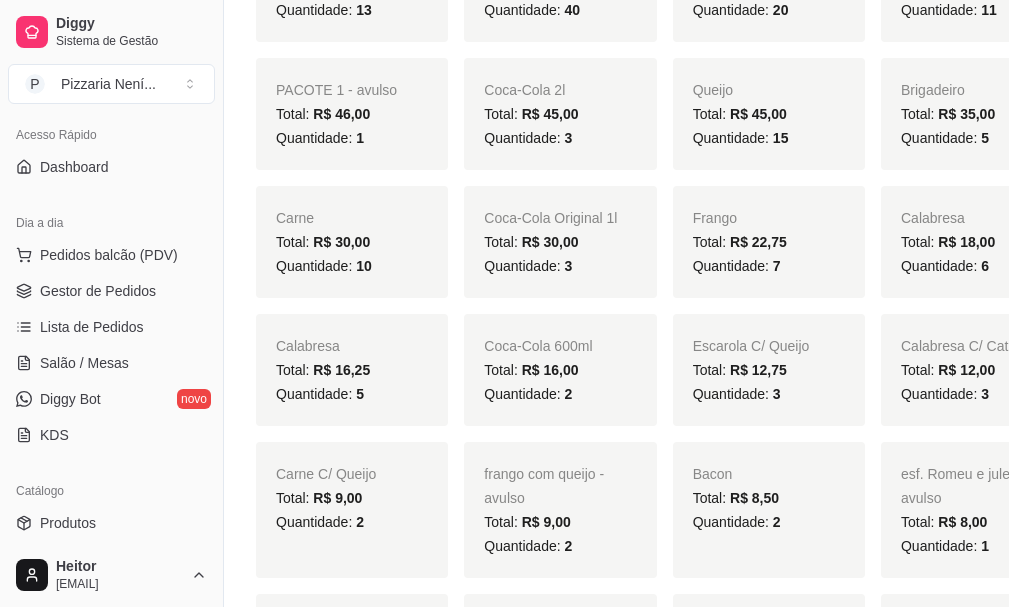 scroll, scrollTop: 400, scrollLeft: 0, axis: vertical 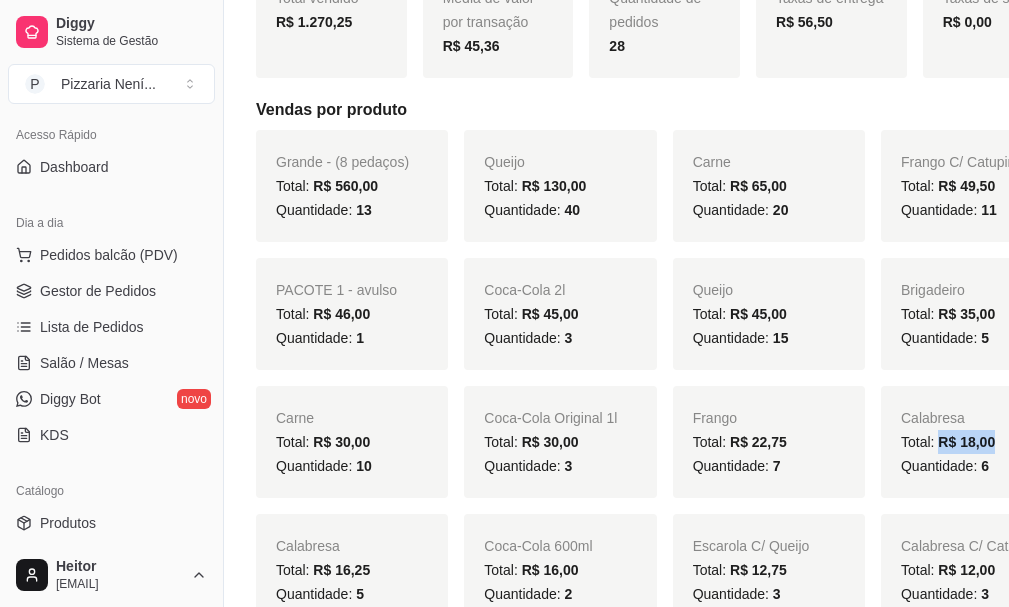drag, startPoint x: 867, startPoint y: 469, endPoint x: 949, endPoint y: 469, distance: 82 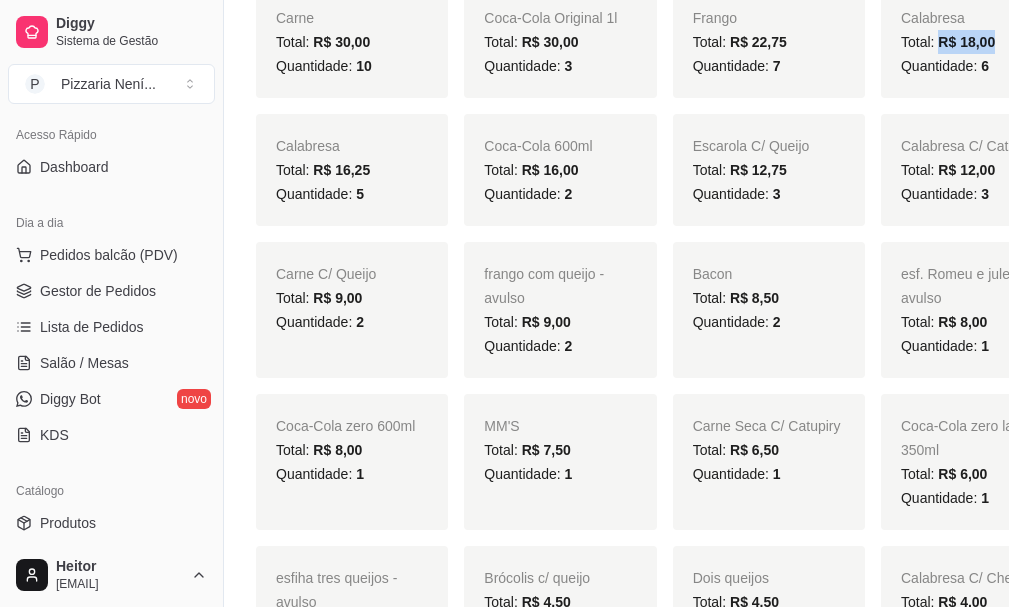 scroll, scrollTop: 900, scrollLeft: 0, axis: vertical 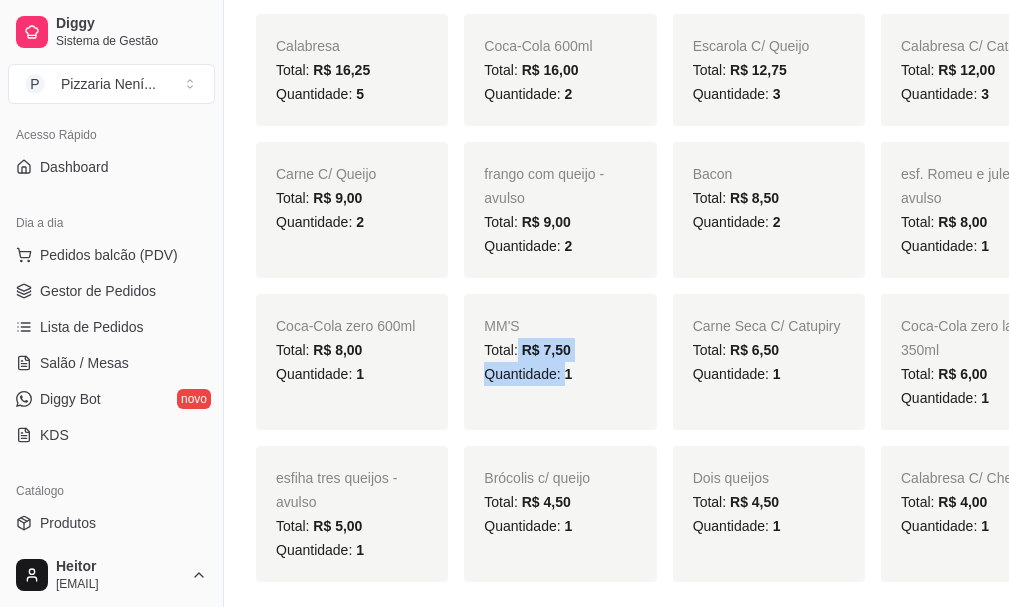 drag, startPoint x: 492, startPoint y: 422, endPoint x: 542, endPoint y: 434, distance: 51.41984 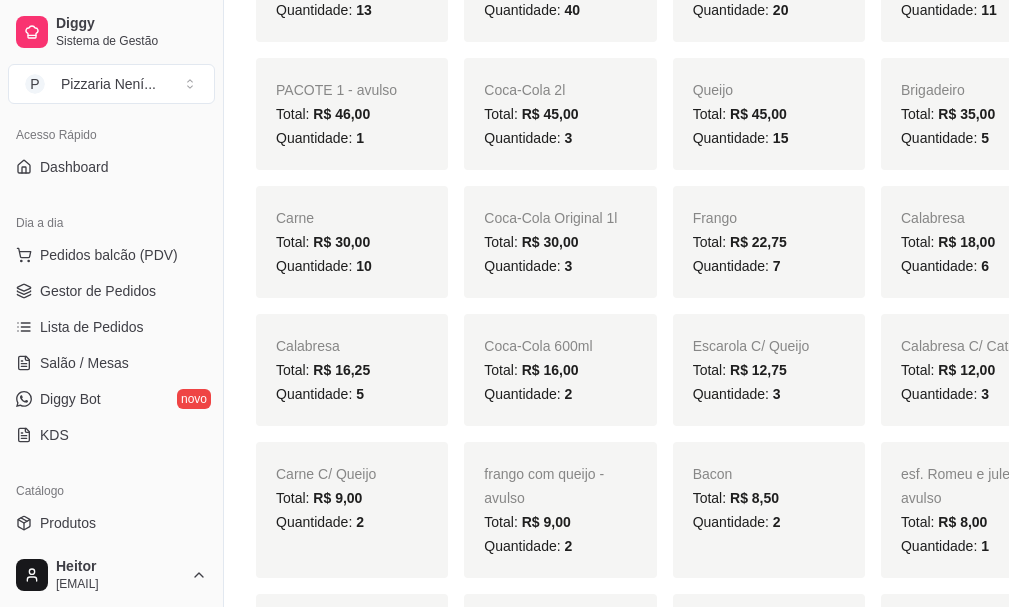 scroll, scrollTop: 700, scrollLeft: 0, axis: vertical 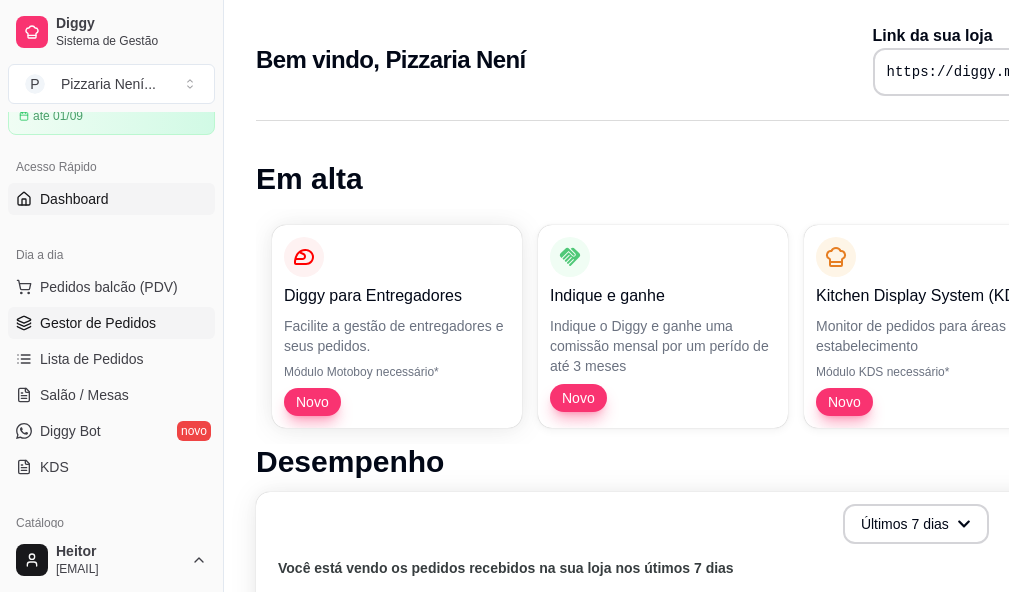 click on "Gestor de Pedidos" at bounding box center (98, 323) 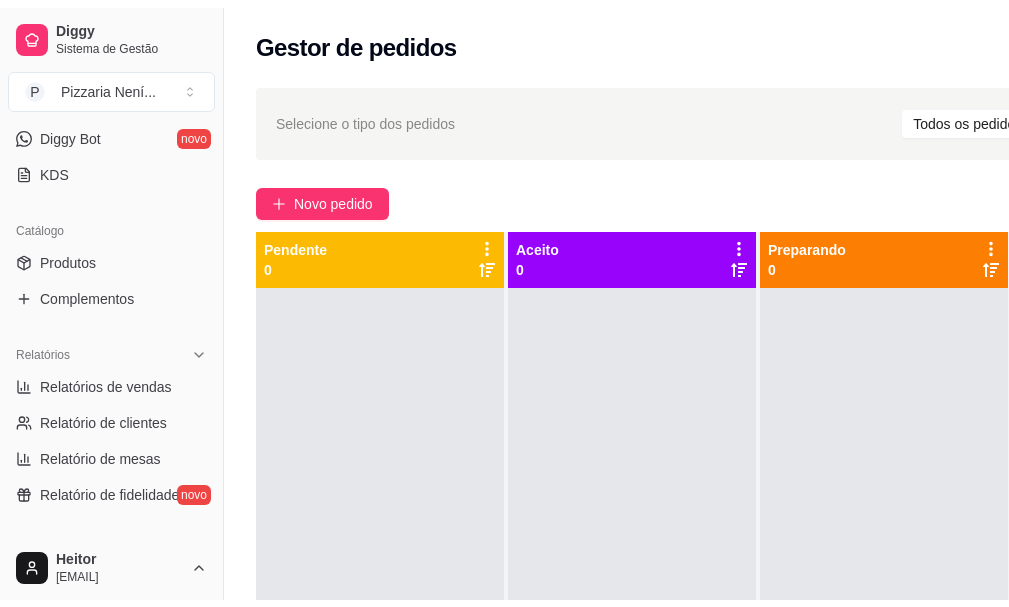scroll, scrollTop: 400, scrollLeft: 0, axis: vertical 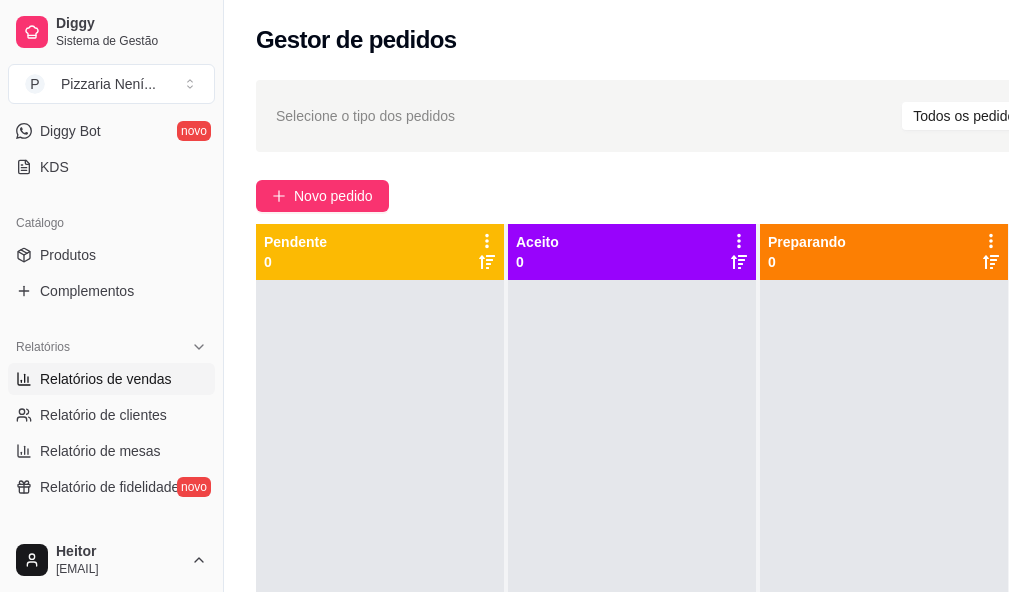 click on "Relatórios de vendas" at bounding box center [106, 379] 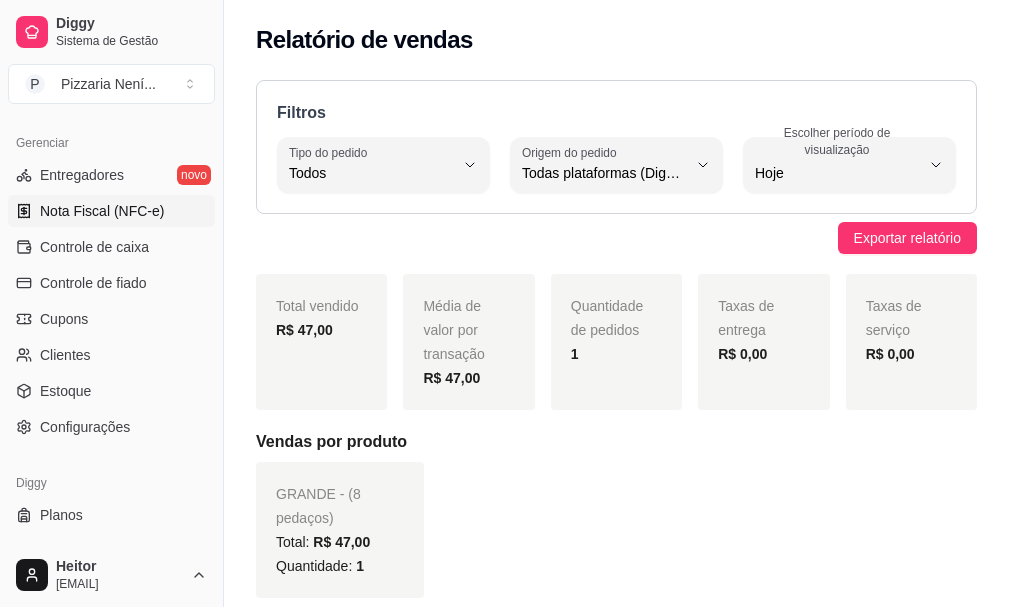 scroll, scrollTop: 832, scrollLeft: 0, axis: vertical 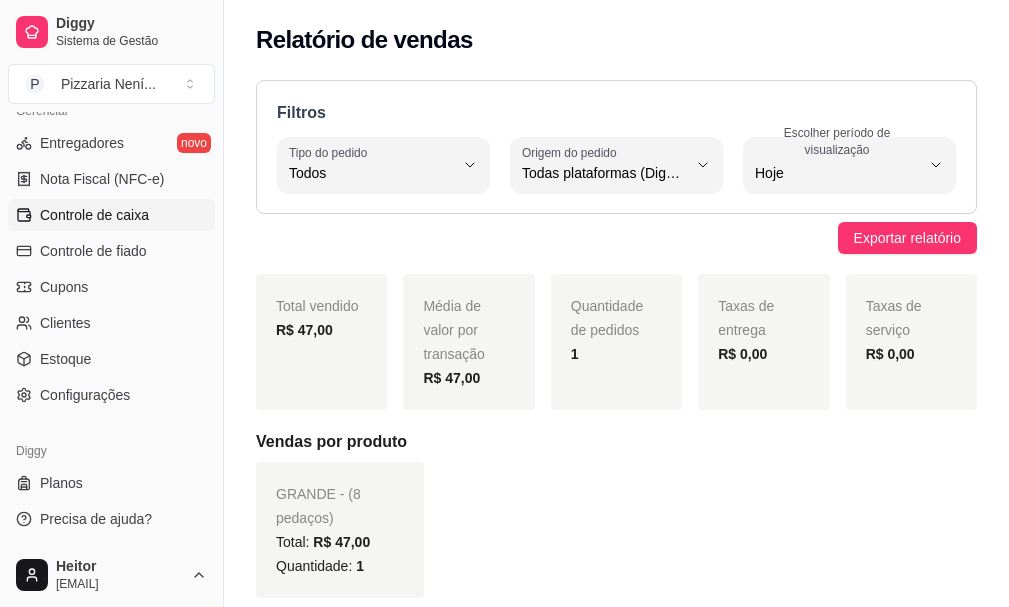 click on "Controle de caixa" at bounding box center [94, 215] 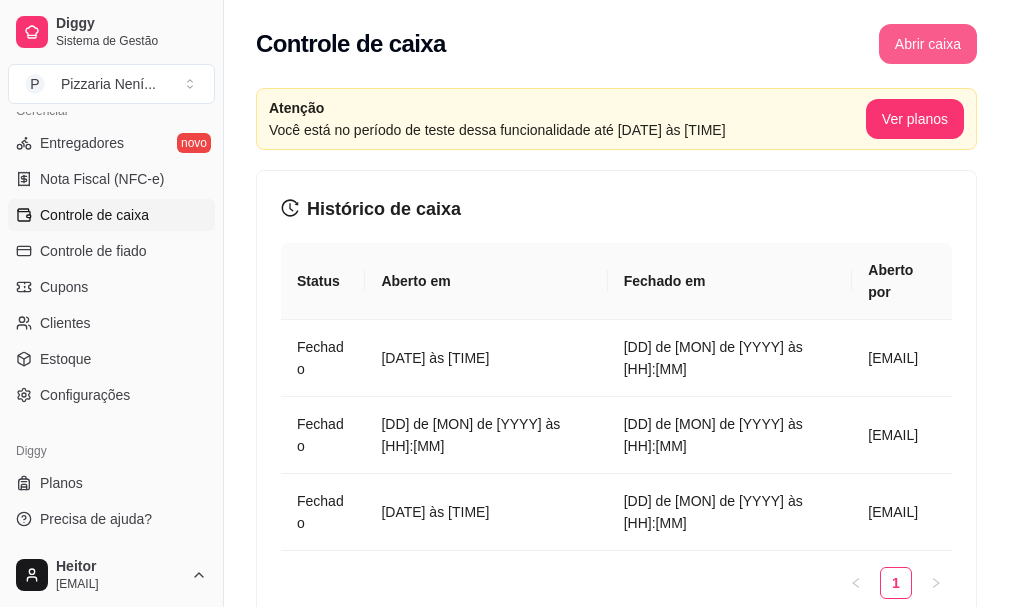 click on "Abrir caixa" at bounding box center (928, 44) 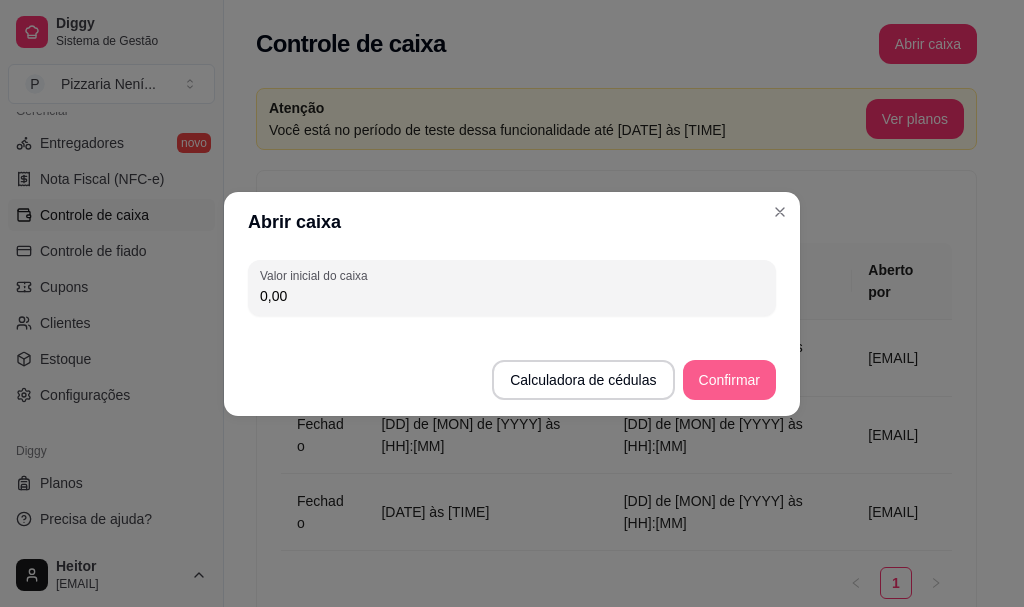 click on "Confirmar" at bounding box center (729, 380) 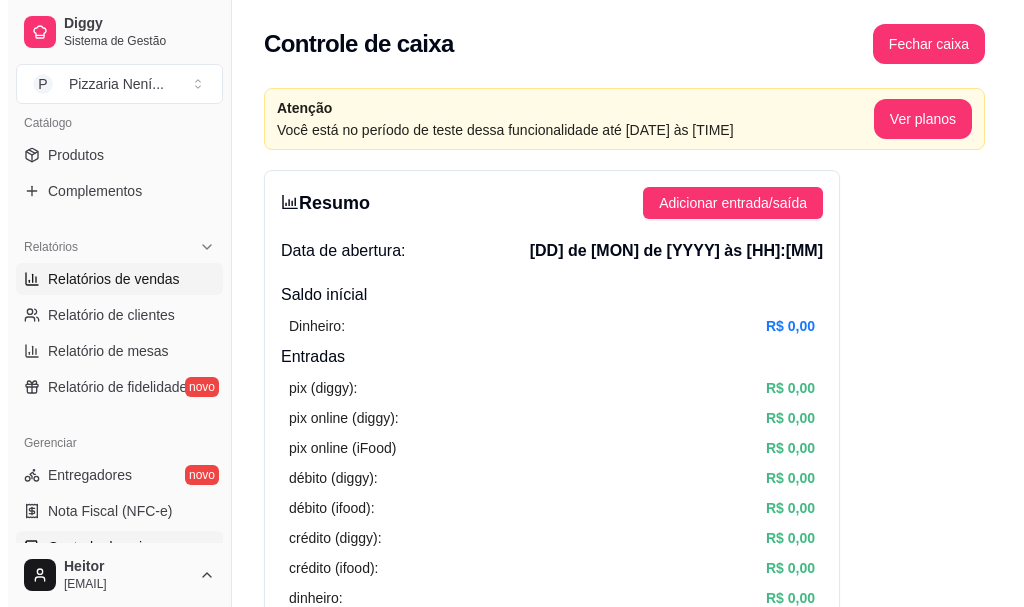 scroll, scrollTop: 0, scrollLeft: 0, axis: both 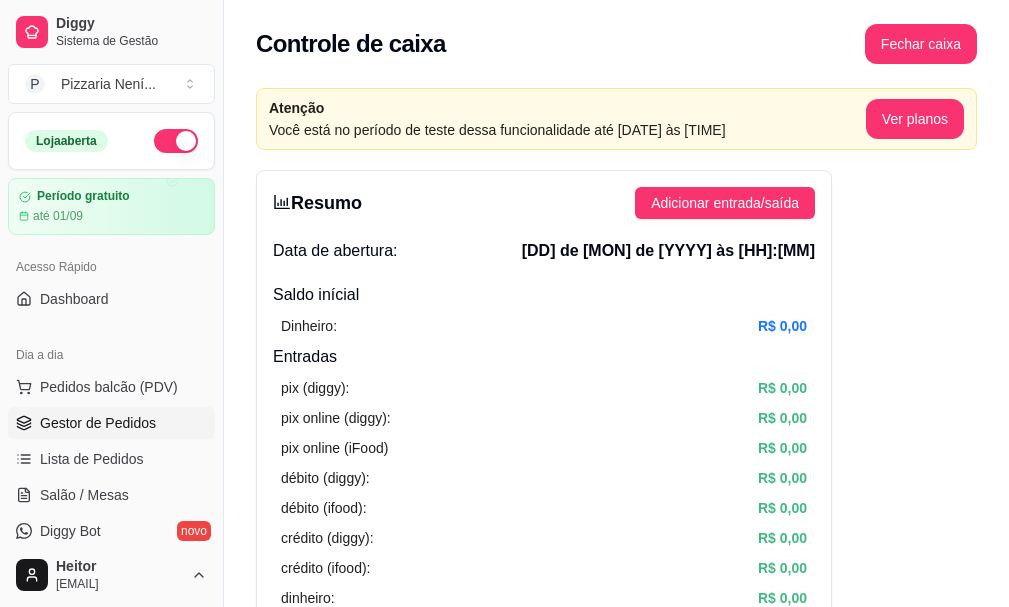 click on "Gestor de Pedidos" at bounding box center [98, 423] 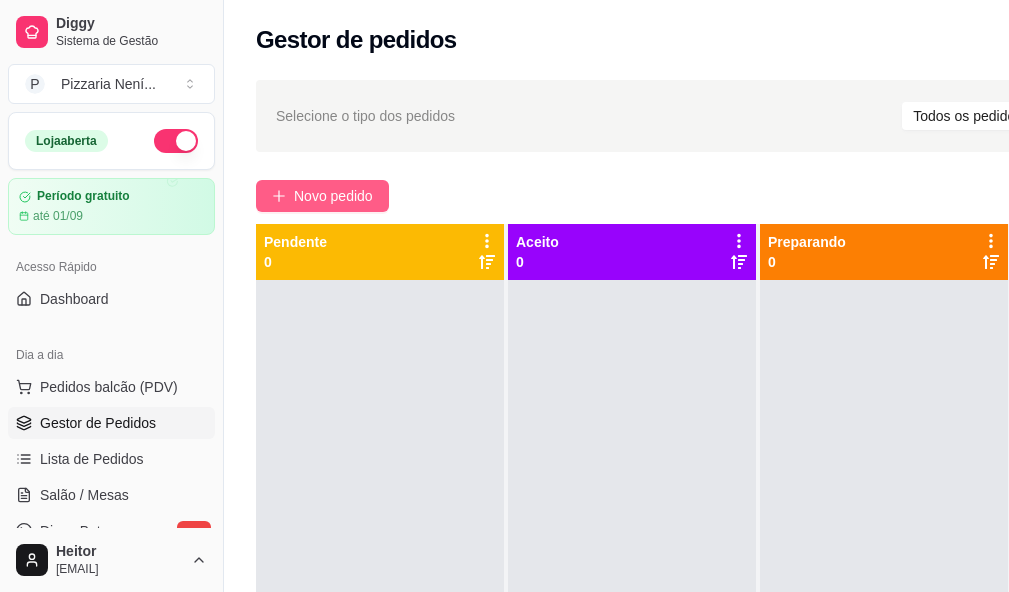 click on "Novo pedido" at bounding box center (333, 196) 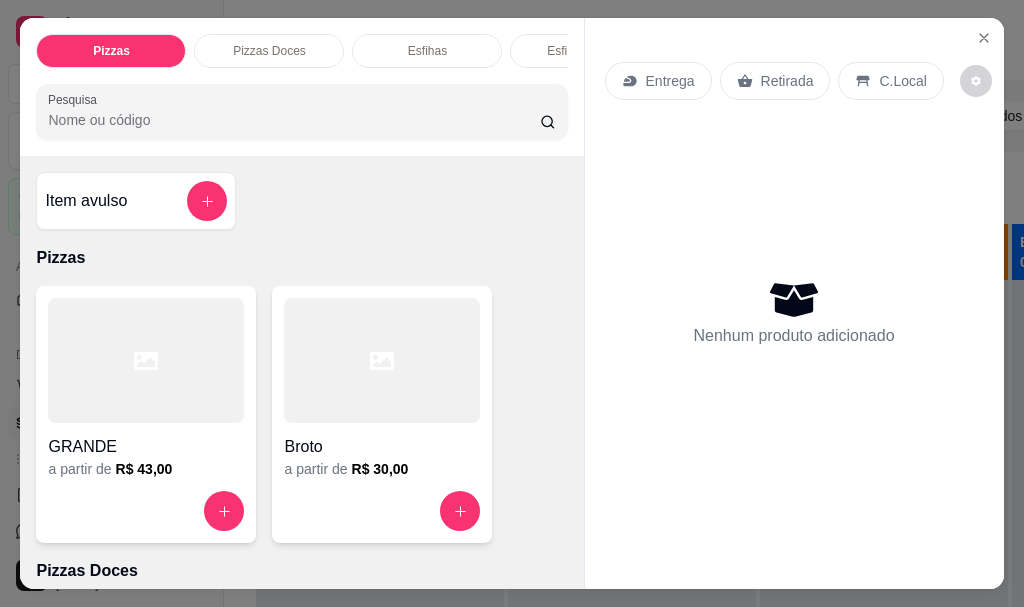 click on "Entrega" at bounding box center (658, 81) 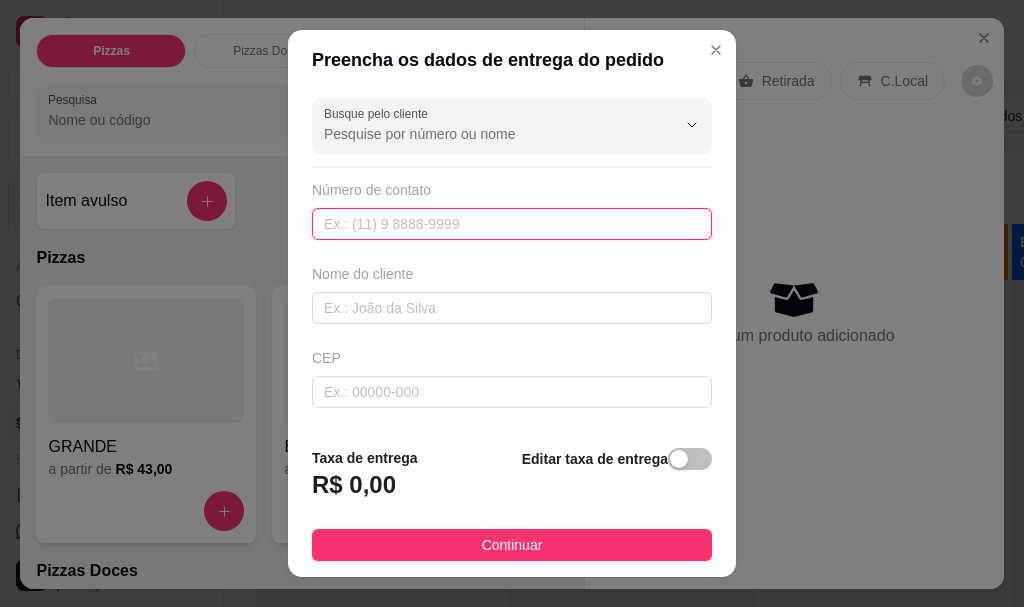 click at bounding box center (512, 224) 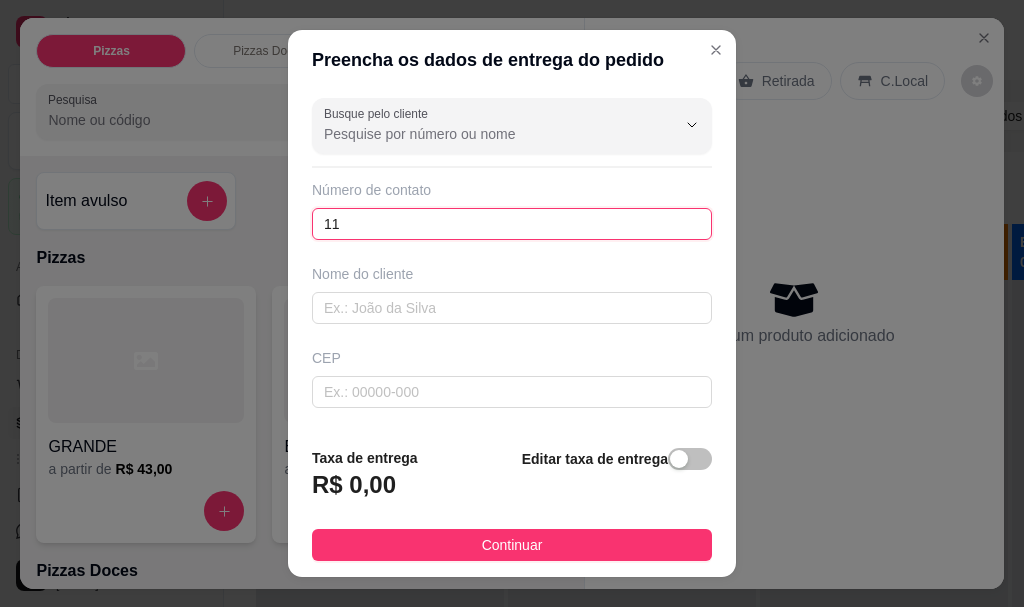 paste on "(11) 94970-9594" 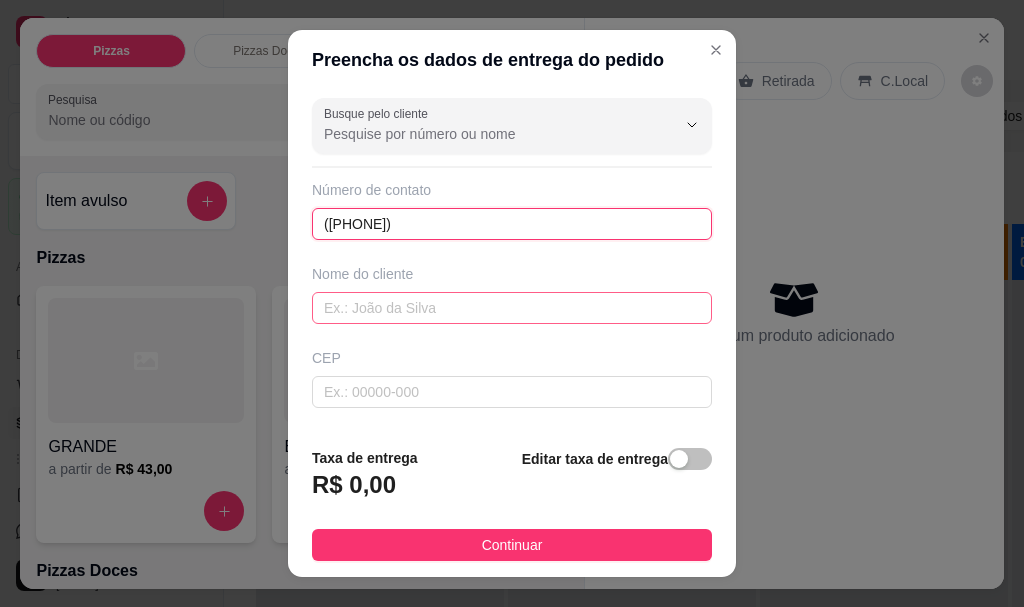 type on "(11) 94970-9594" 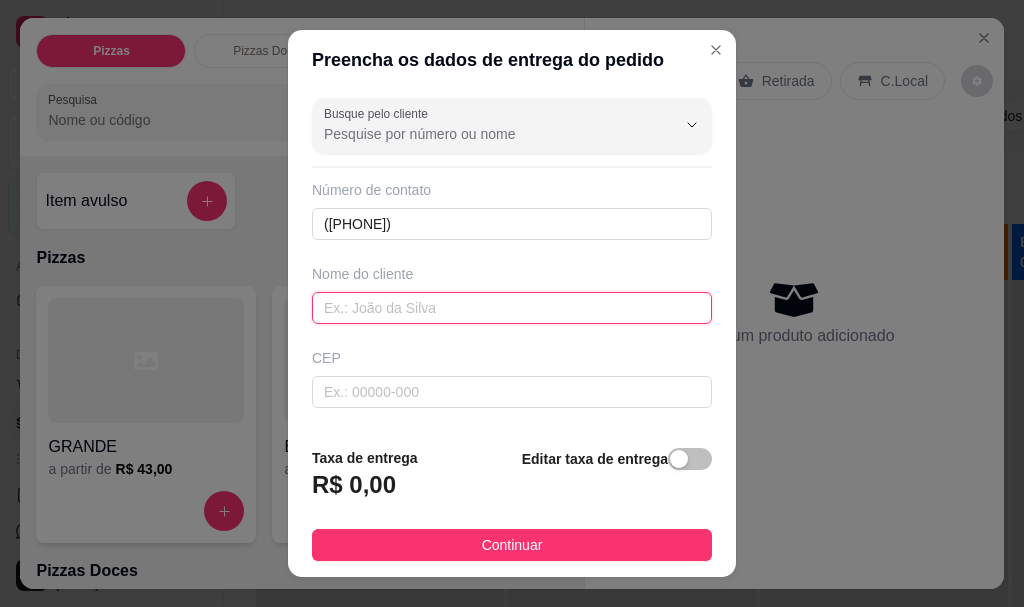 click at bounding box center (512, 308) 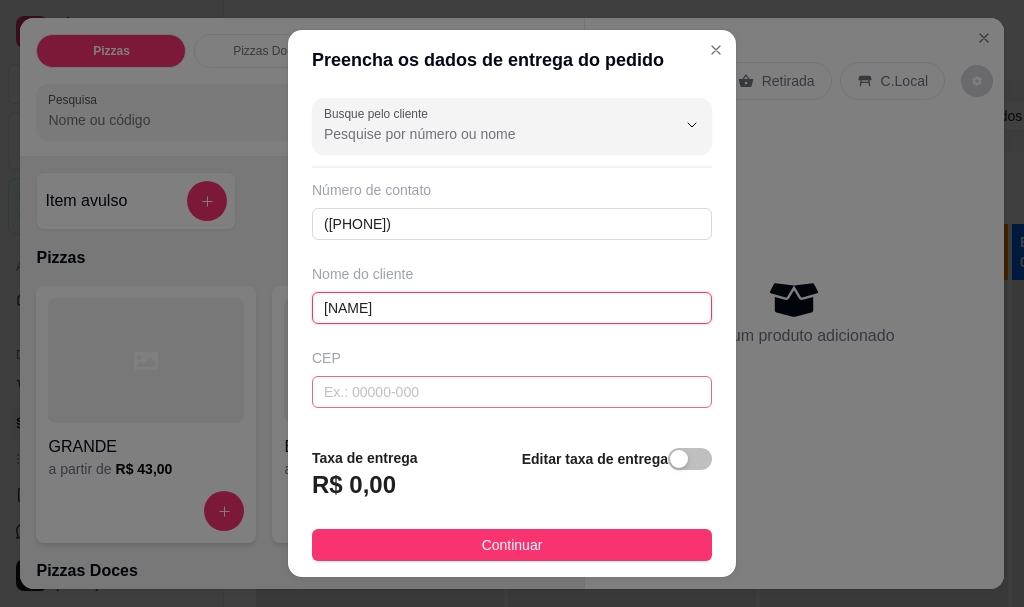 scroll, scrollTop: 100, scrollLeft: 0, axis: vertical 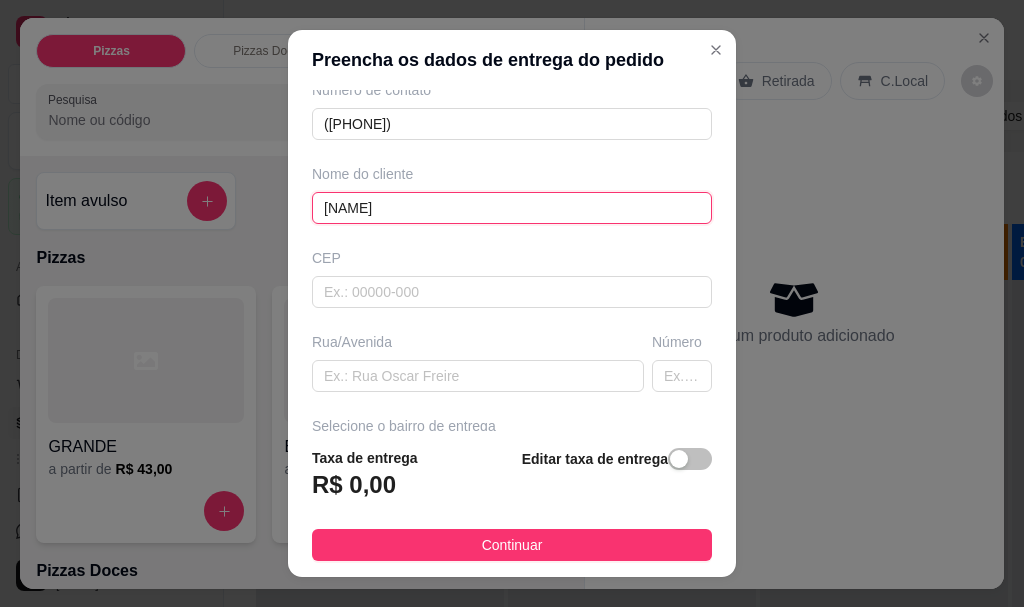 type on "Tania" 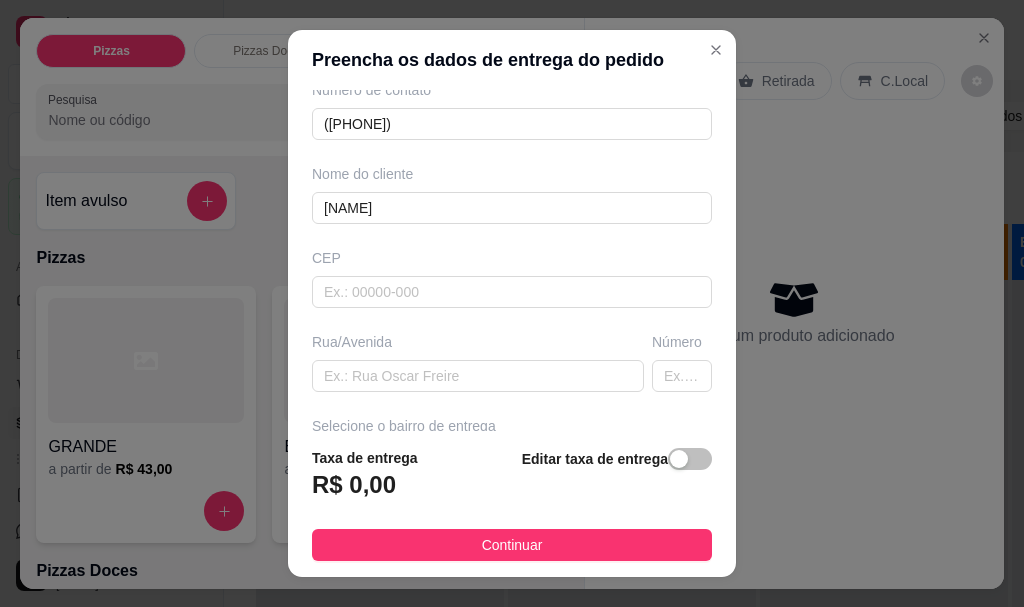 click on "Editar taxa de entrega" at bounding box center (617, 480) 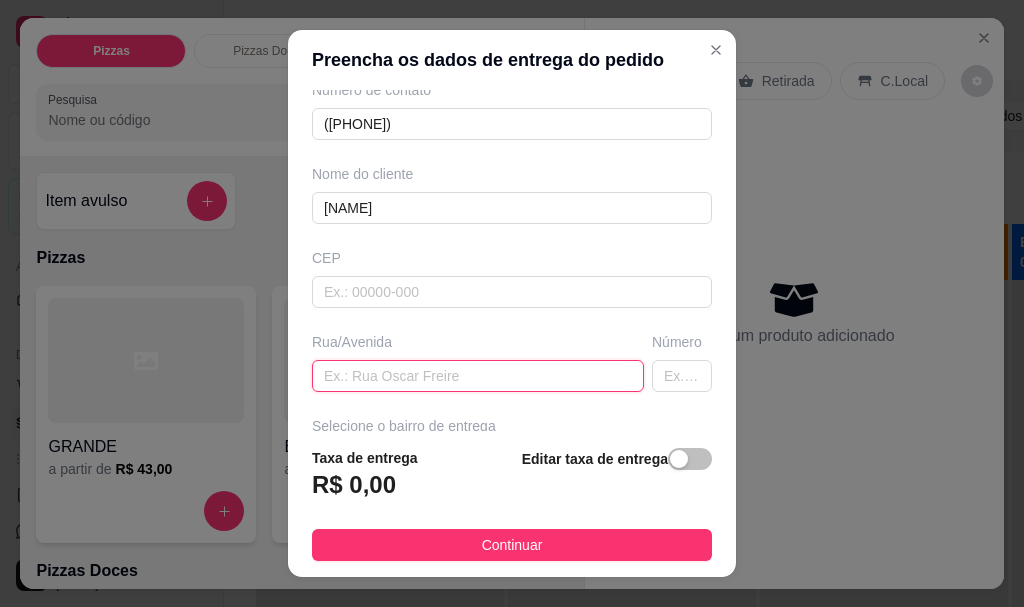 click at bounding box center [478, 376] 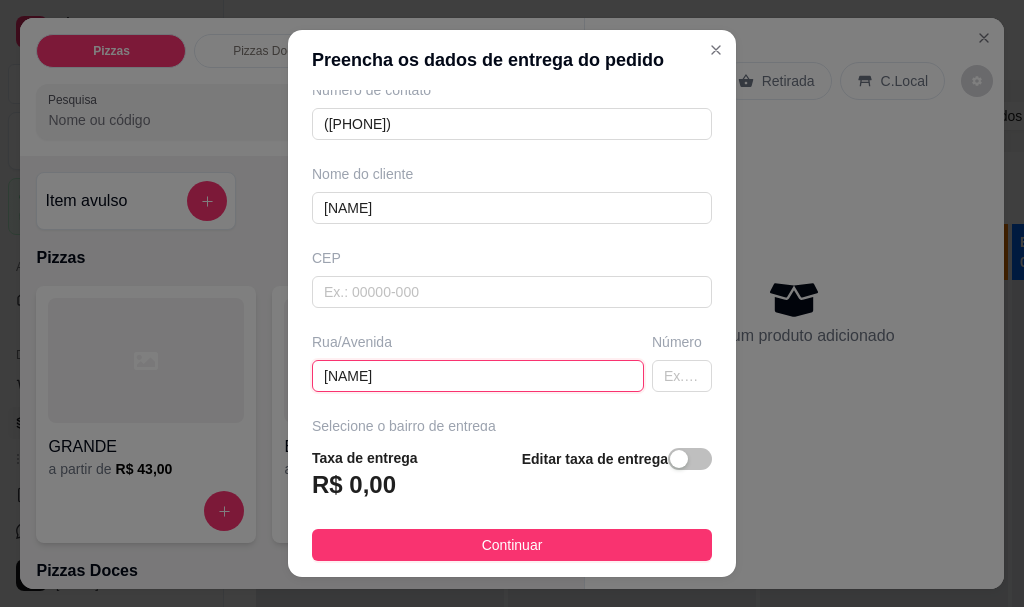 type on "VALDETE" 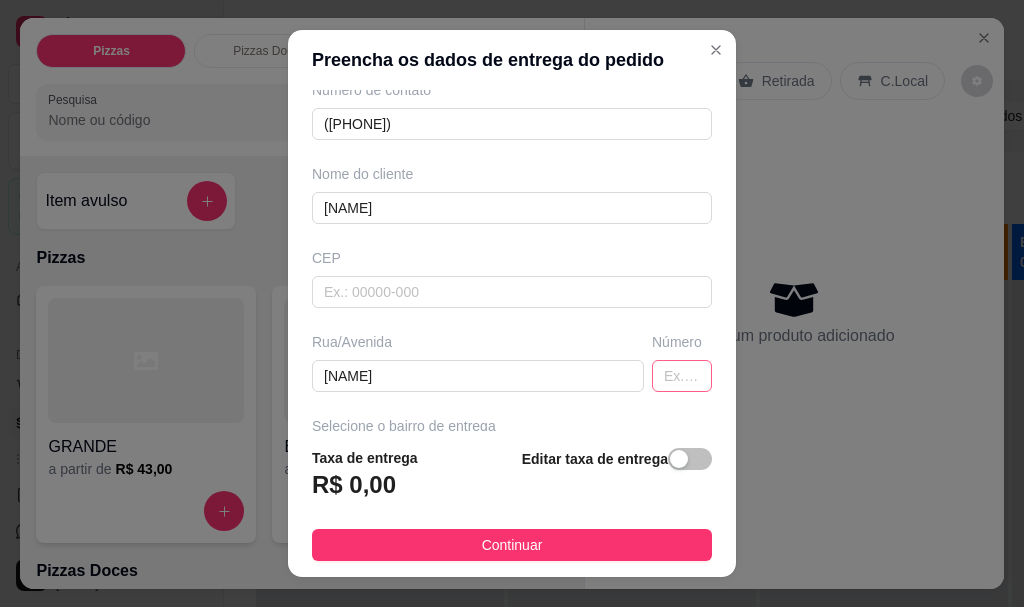 click on "Número" at bounding box center [682, 362] 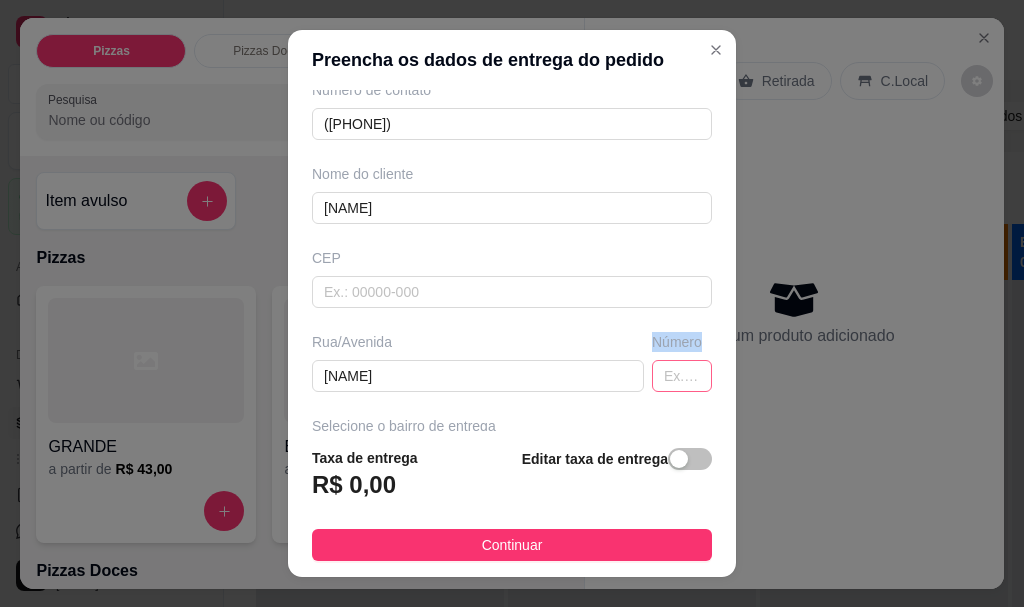 click at bounding box center (682, 376) 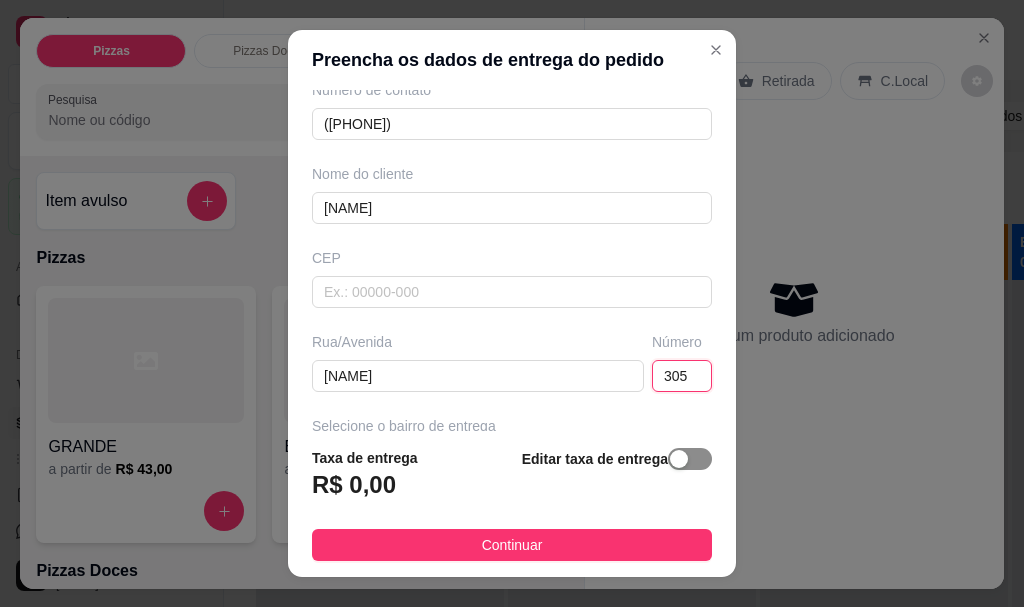 type on "305" 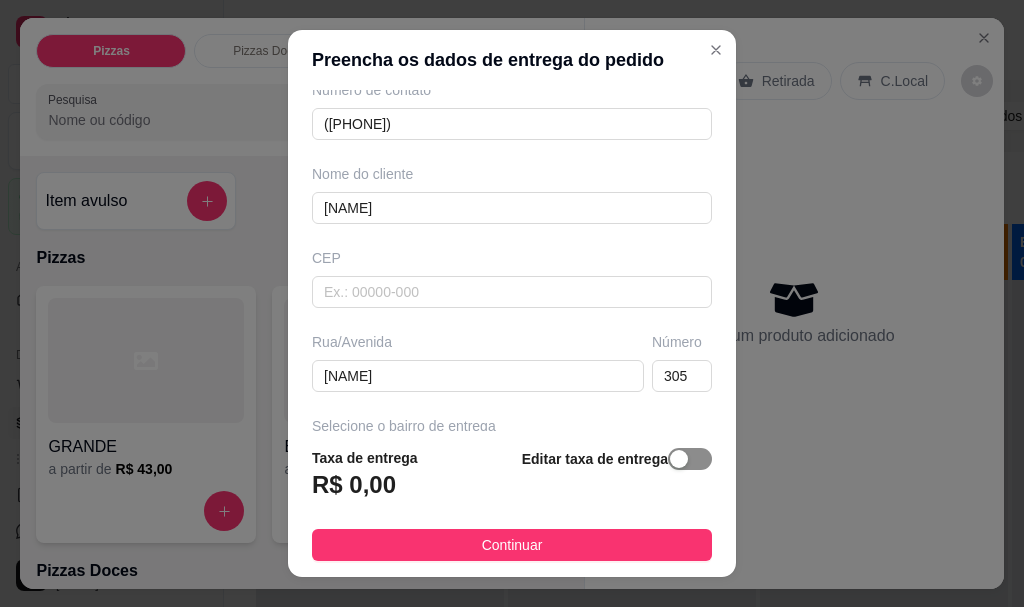 click at bounding box center [690, 459] 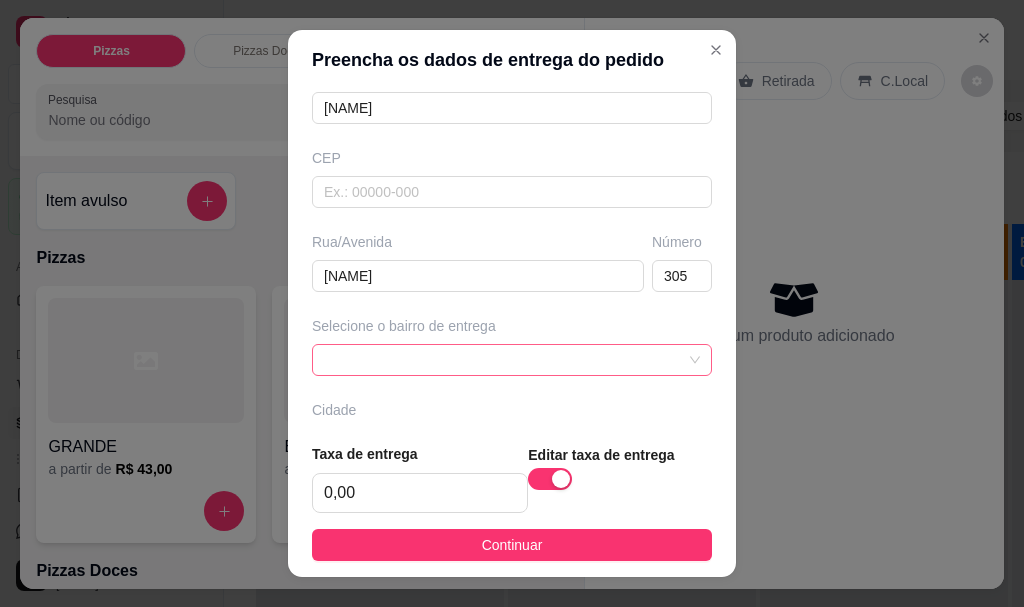 scroll, scrollTop: 300, scrollLeft: 0, axis: vertical 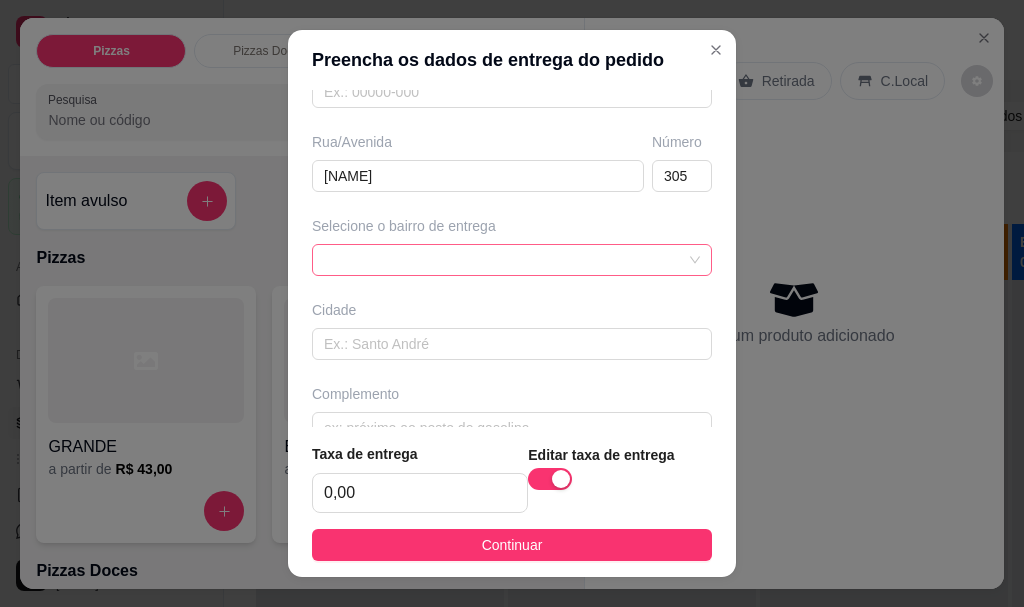 click at bounding box center (512, 260) 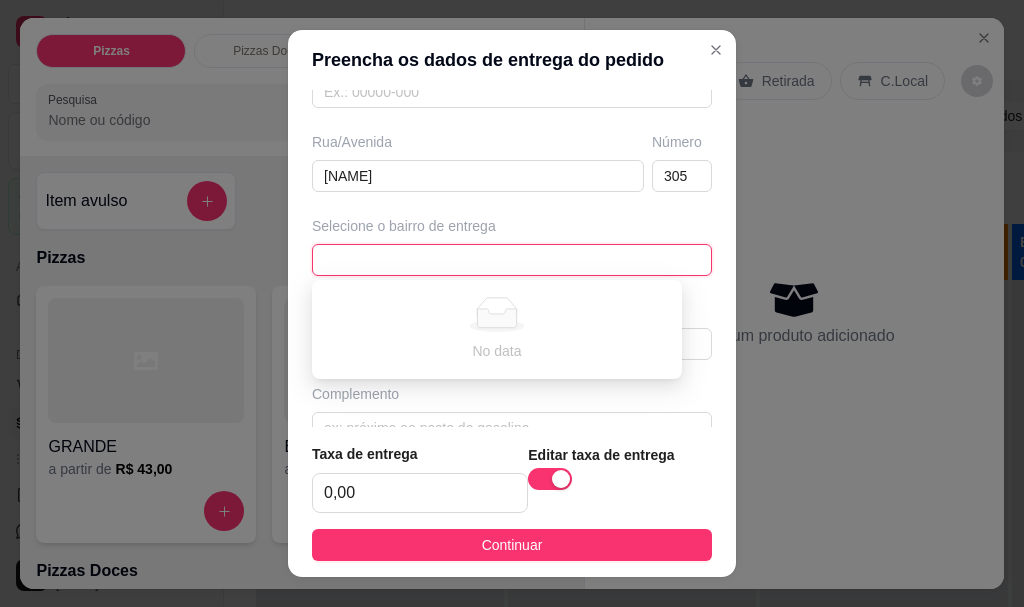 click at bounding box center (497, 314) 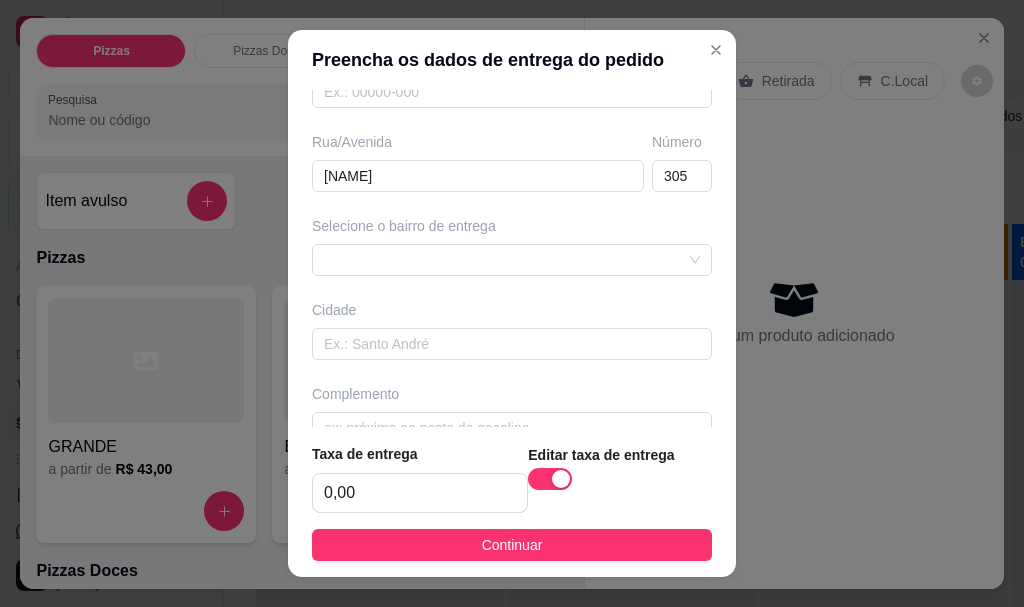 click on "Complemento" at bounding box center [512, 394] 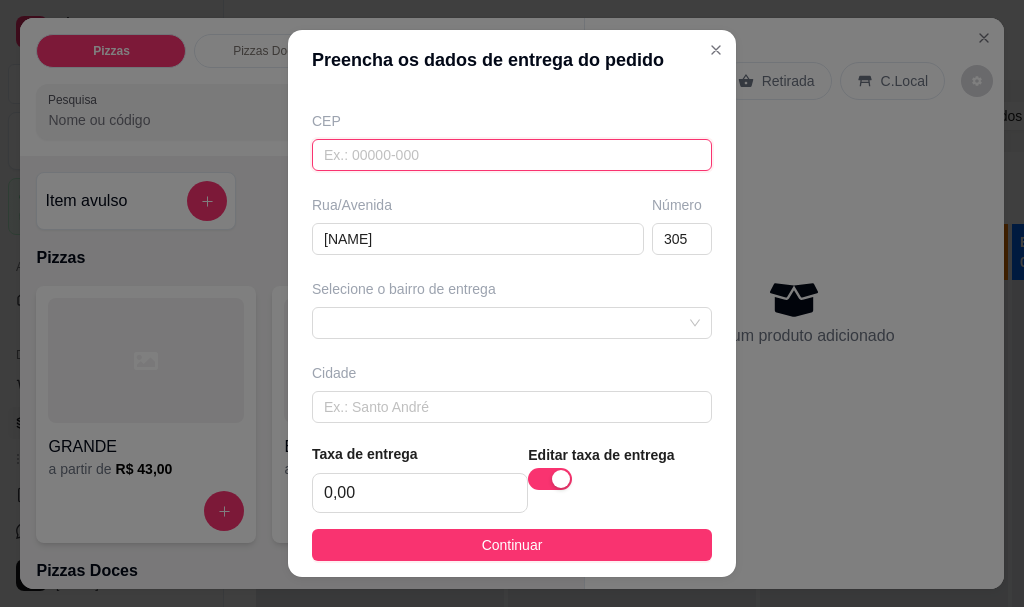 click at bounding box center [512, 155] 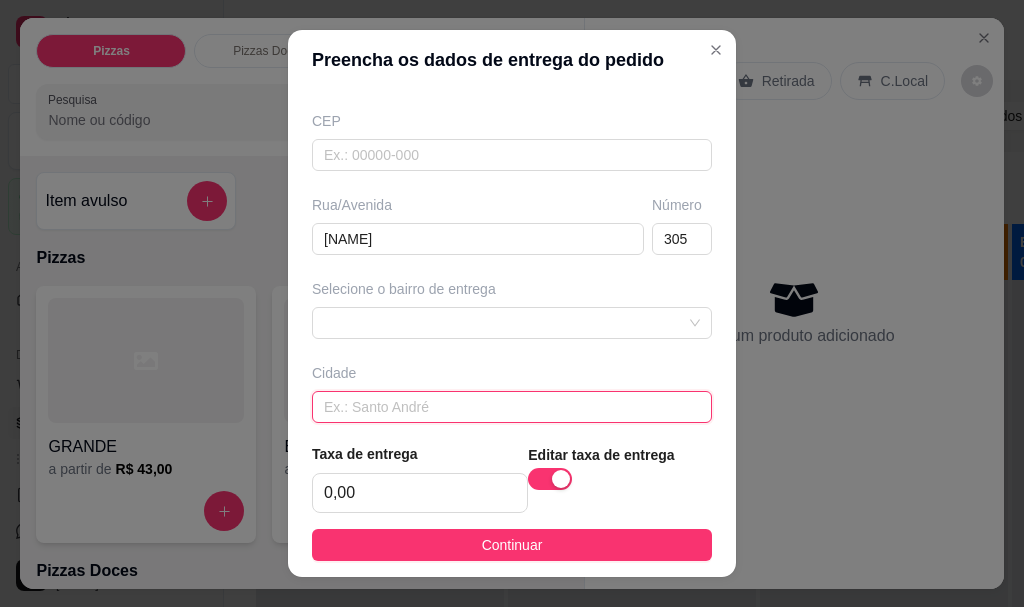 click at bounding box center [512, 407] 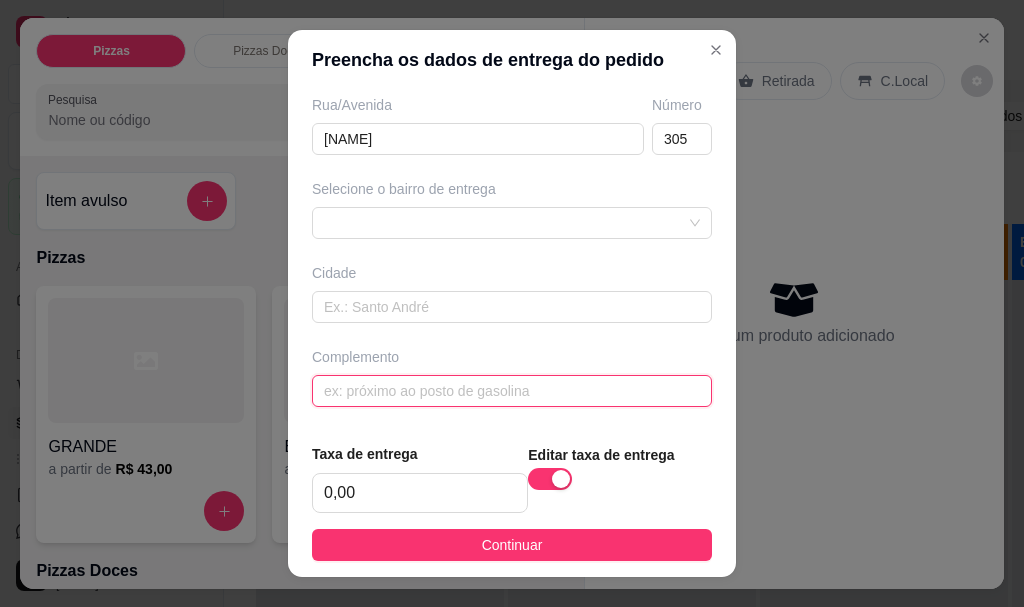 click at bounding box center (512, 391) 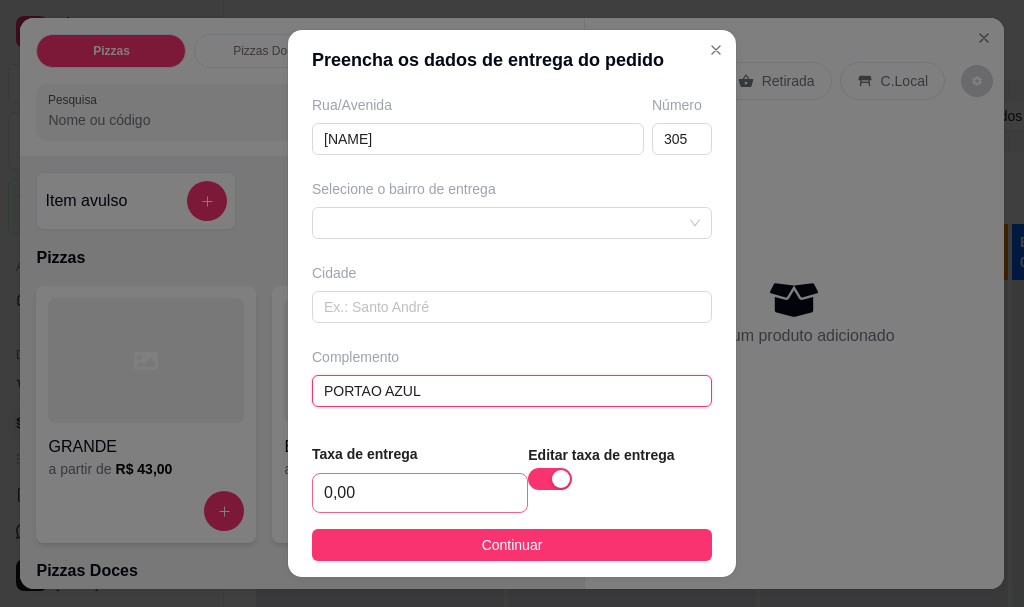 type on "PORTAO AZUL" 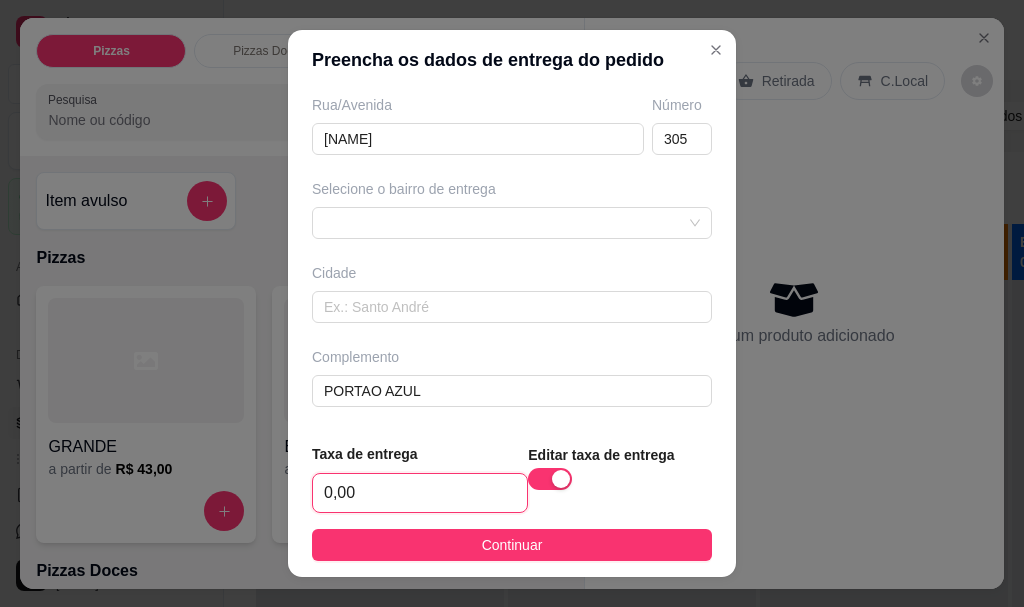 click on "0,00" at bounding box center (420, 493) 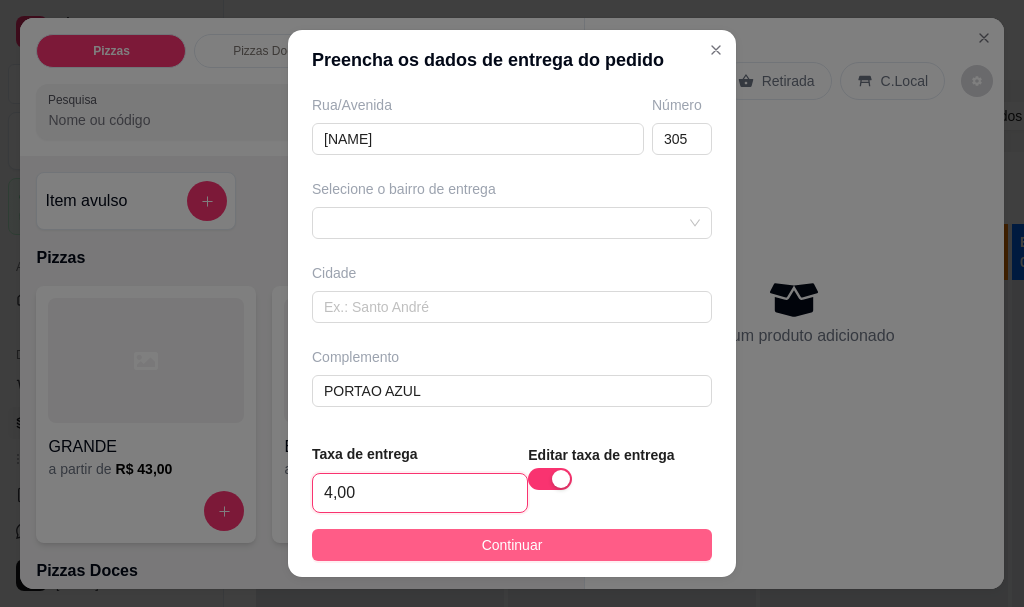 type on "4,00" 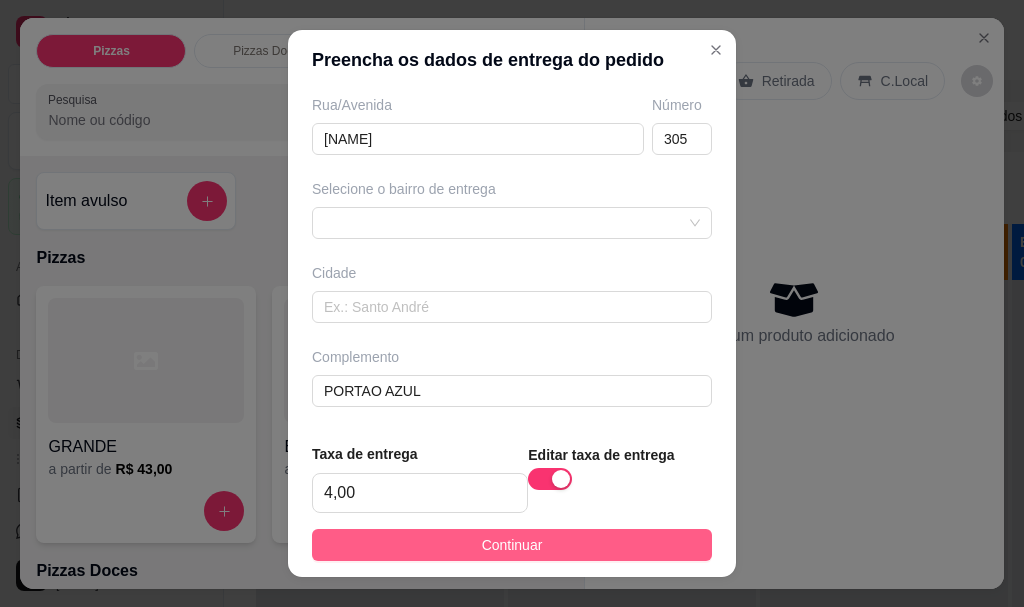 click on "Continuar" at bounding box center [512, 545] 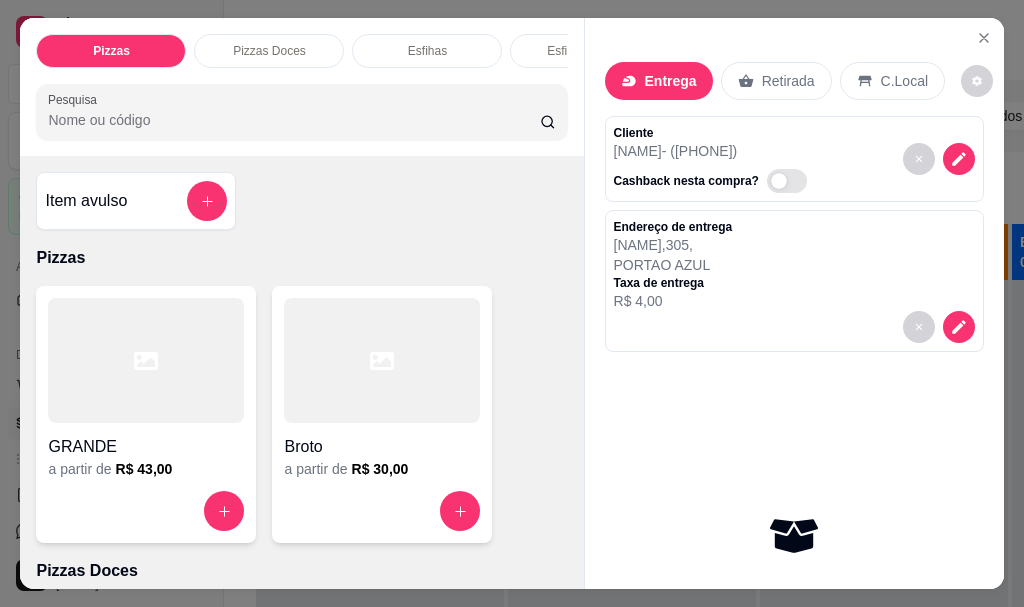 click at bounding box center (146, 360) 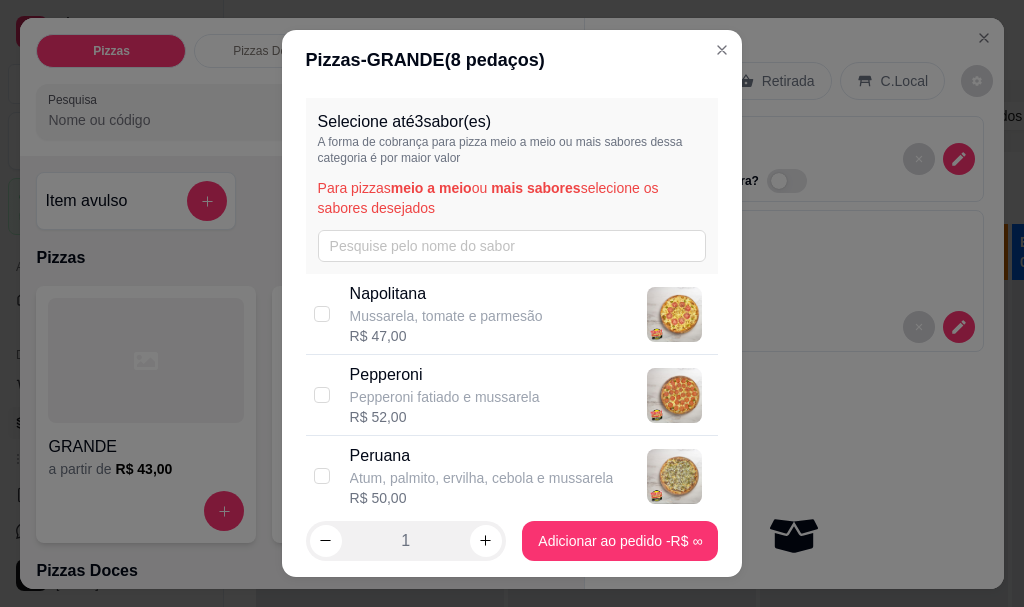 click on "Selecione até  3  sabor(es) A forma de cobrança para pizza meio a meio ou mais sabores dessa categoria é por   maior valor Para pizzas  meio a meio  ou   mais sabores  selecione os sabores desejados" at bounding box center (512, 186) 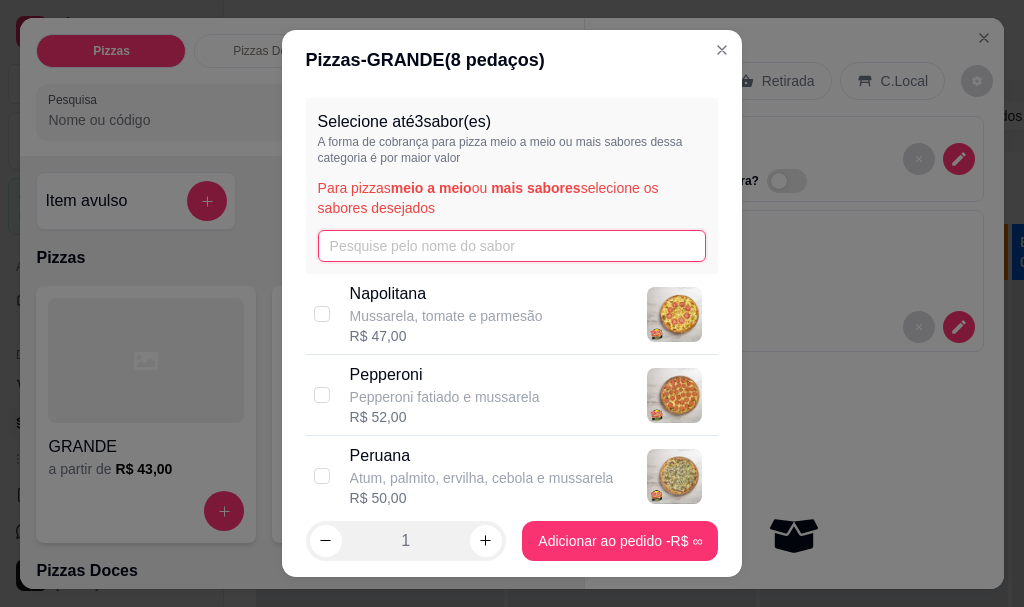 drag, startPoint x: 370, startPoint y: 254, endPoint x: 369, endPoint y: 278, distance: 24.020824 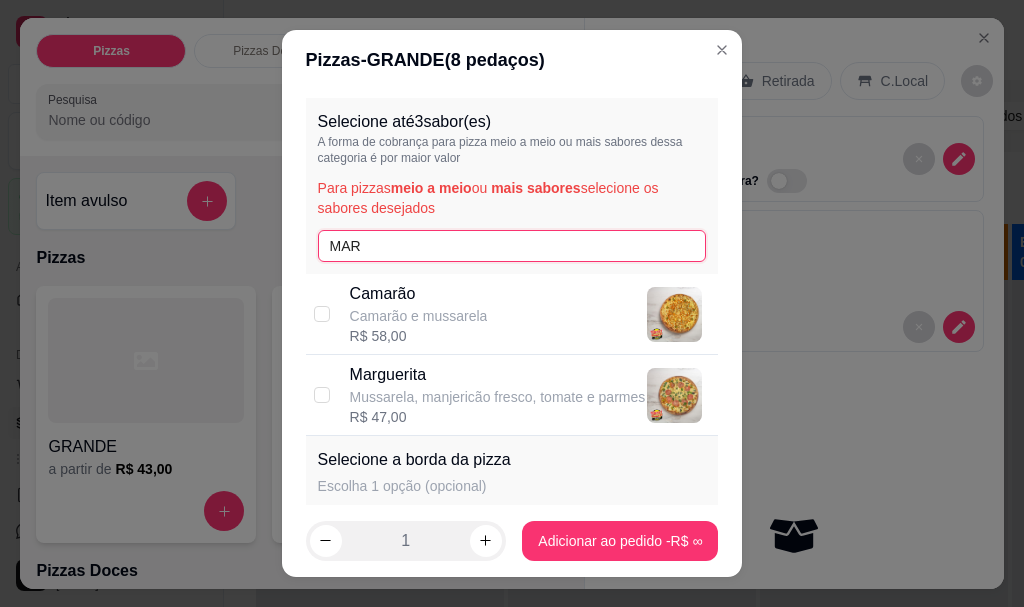 type on "MAR" 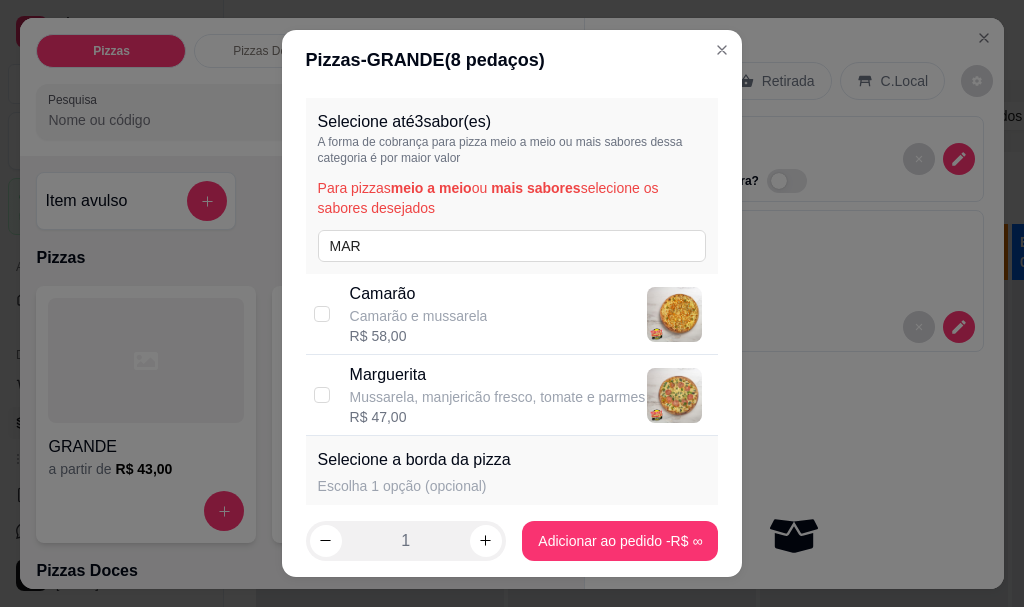 click on "R$ 47,00" at bounding box center (498, 417) 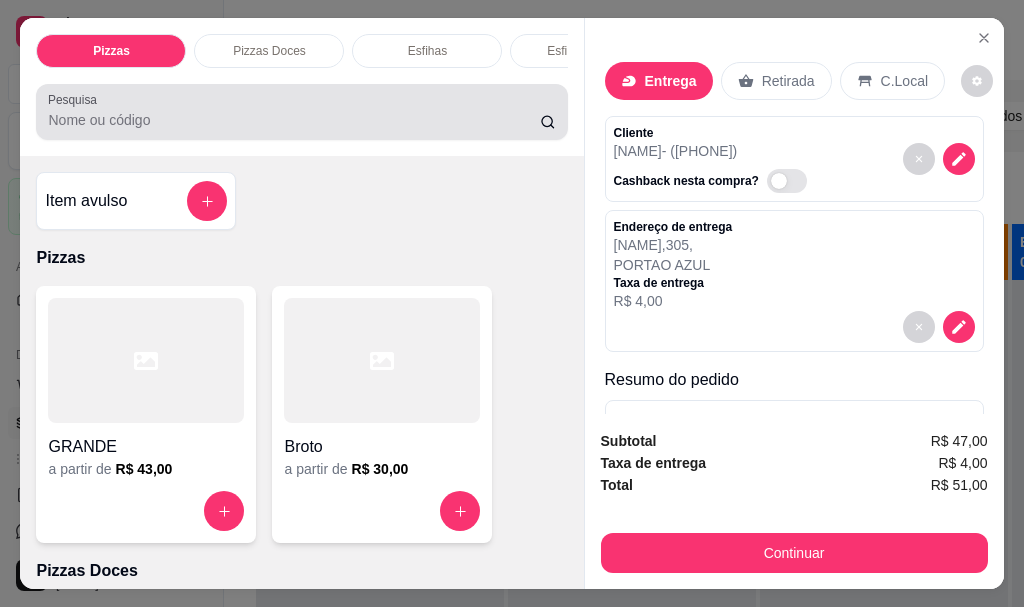 click on "Pesquisa" at bounding box center (294, 120) 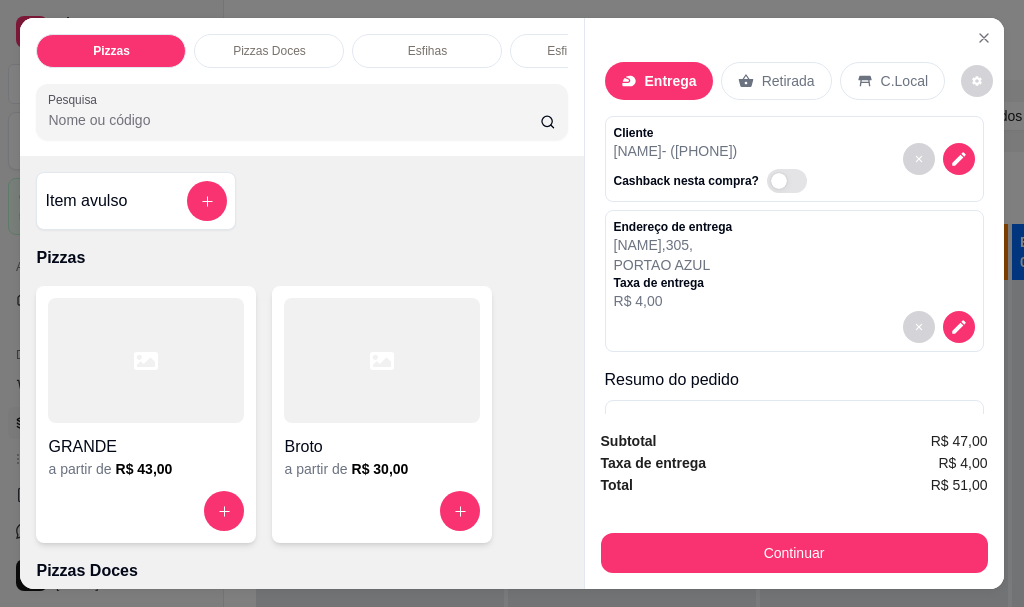 click on "GRANDE a partir de     R$ 43,00" at bounding box center [146, 414] 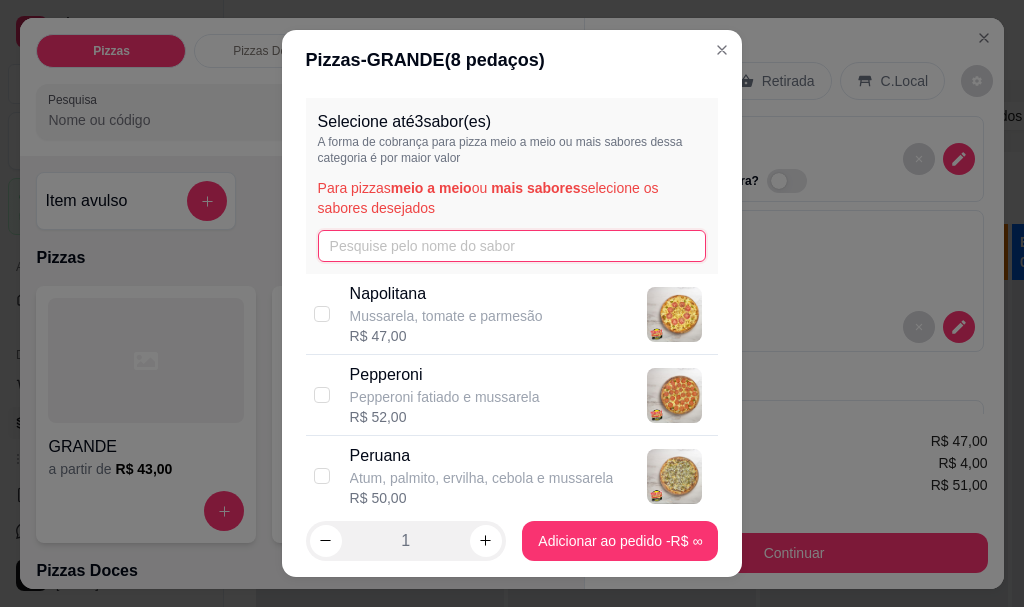 click at bounding box center (512, 246) 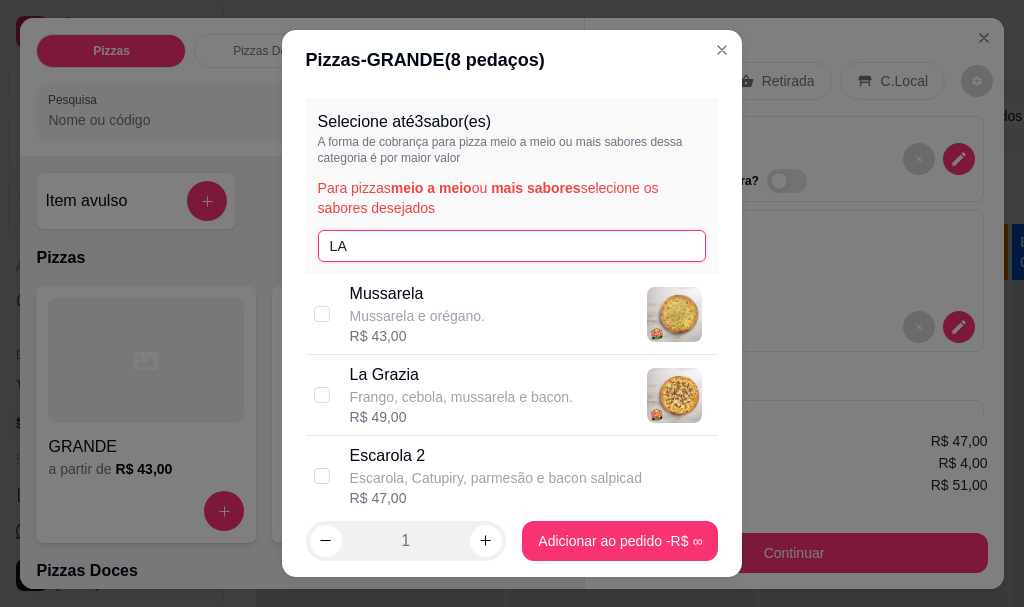 type on "LA" 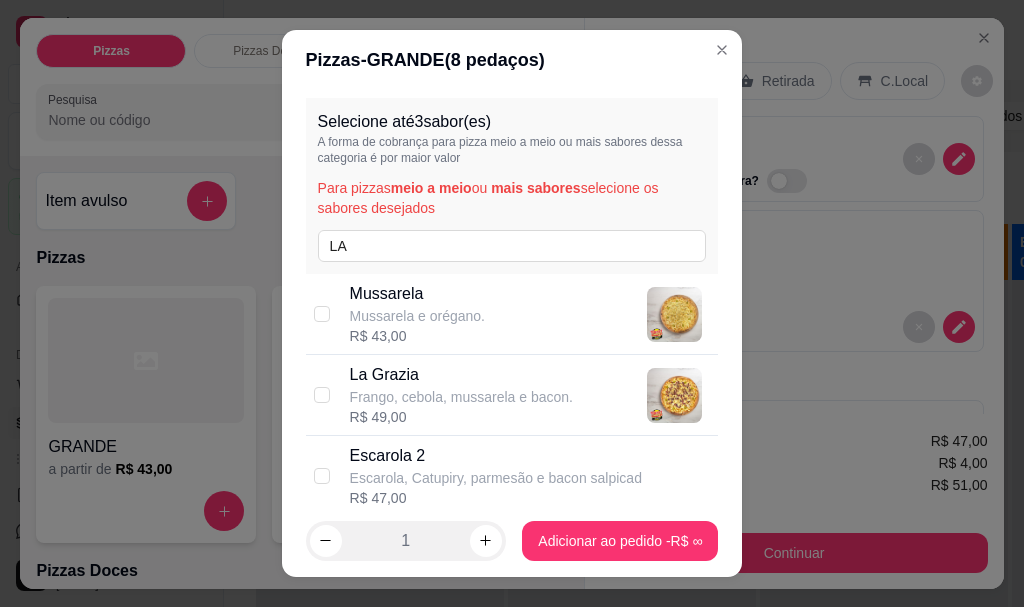 click on "La Grazia Frango, cebola, mussarela e bacon. R$ 49,00" at bounding box center [512, 395] 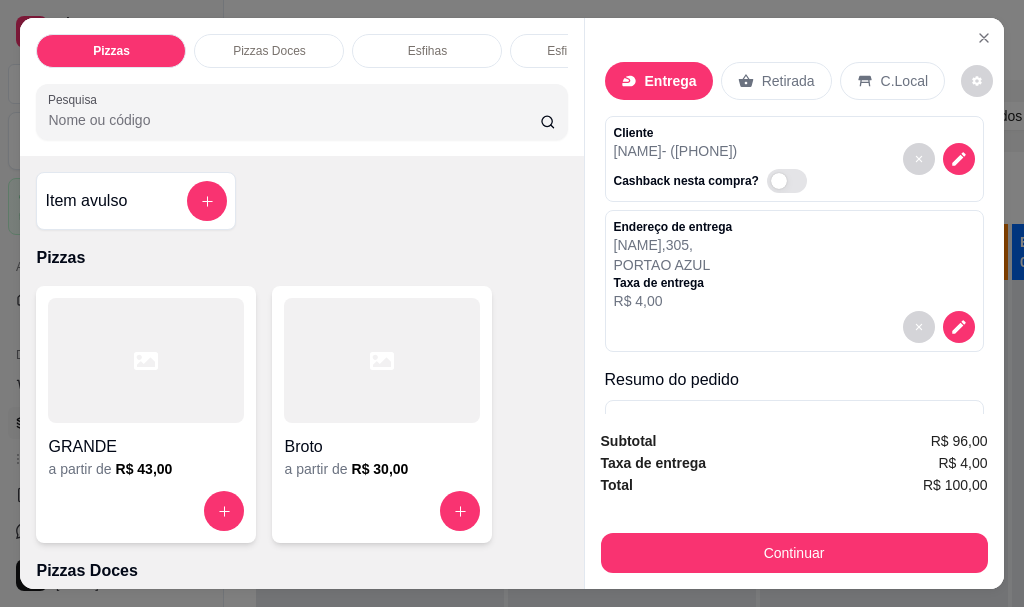 click on "Continuar" at bounding box center (794, 553) 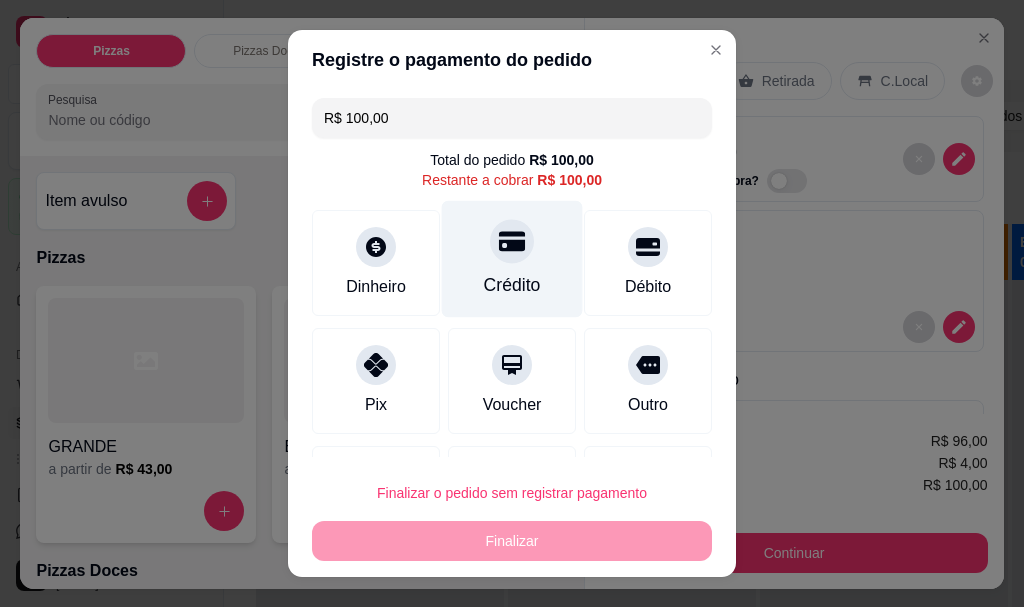 click on "Crédito" at bounding box center [512, 259] 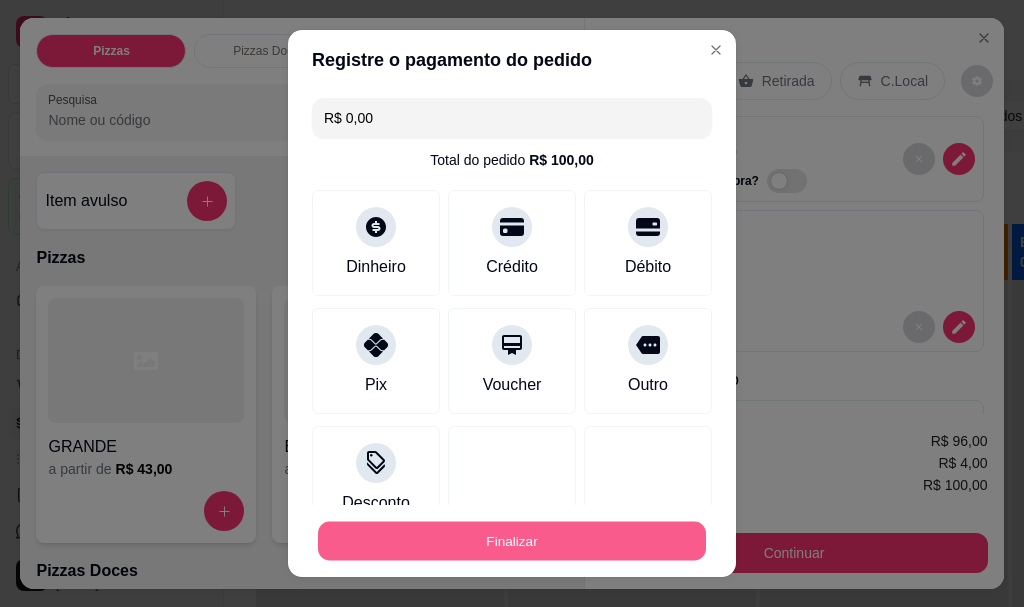click on "Finalizar" at bounding box center (512, 540) 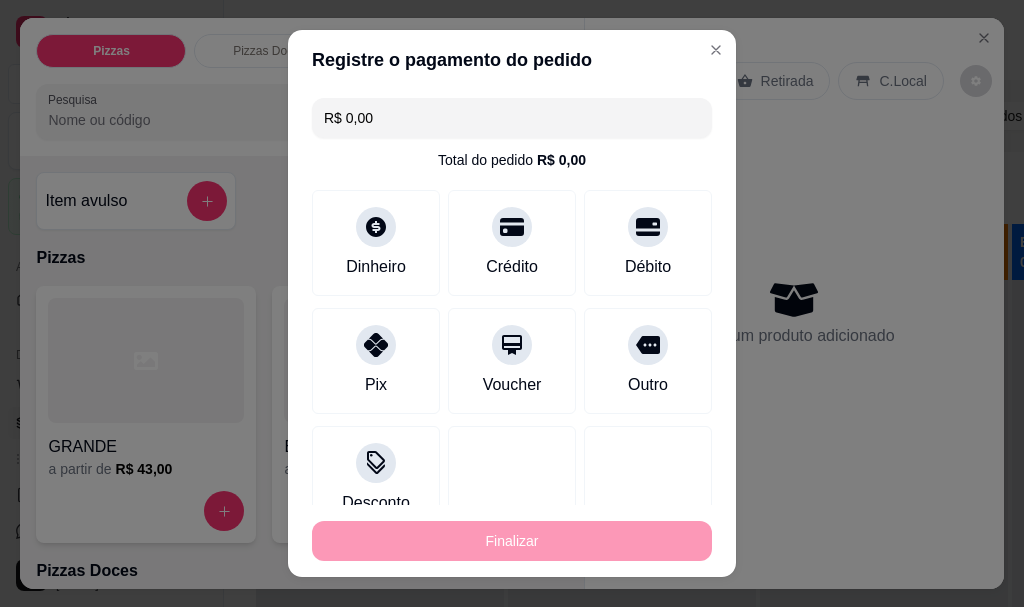 type on "-R$ 100,00" 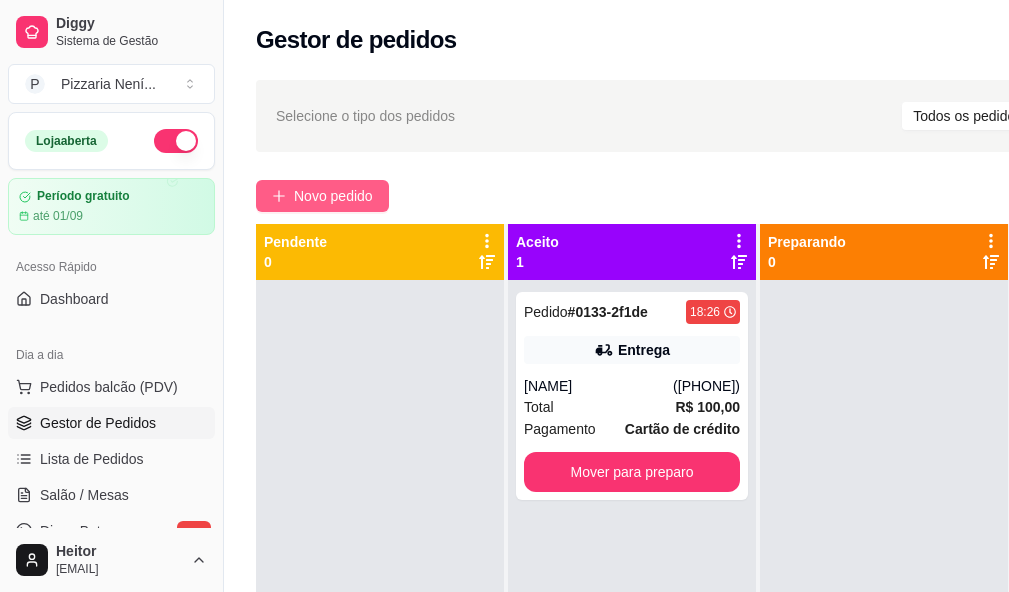 click on "Novo pedido" at bounding box center [333, 196] 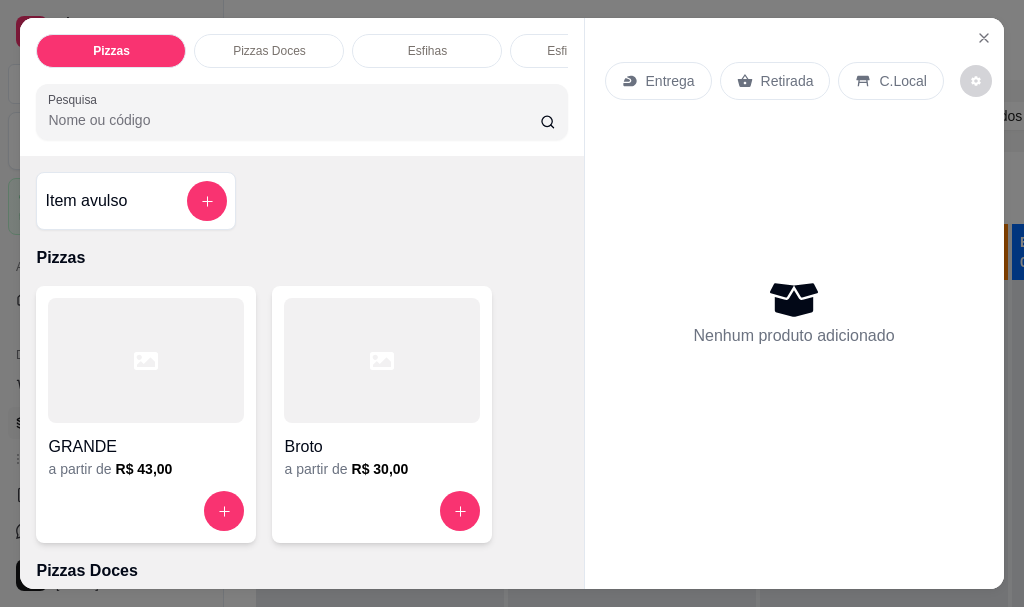 click on "Entrega" at bounding box center (658, 81) 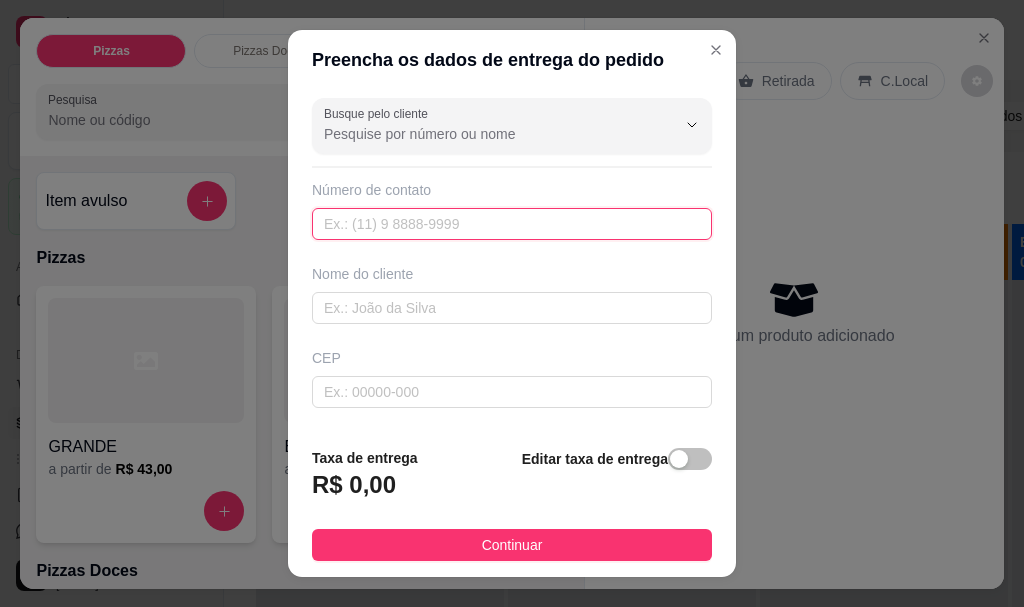 click at bounding box center (512, 224) 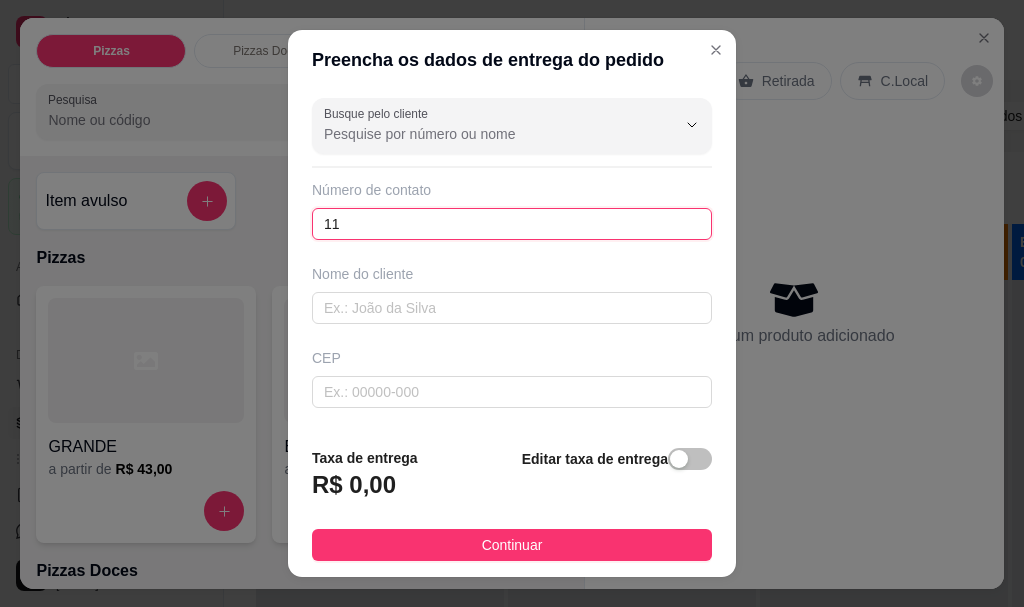 paste 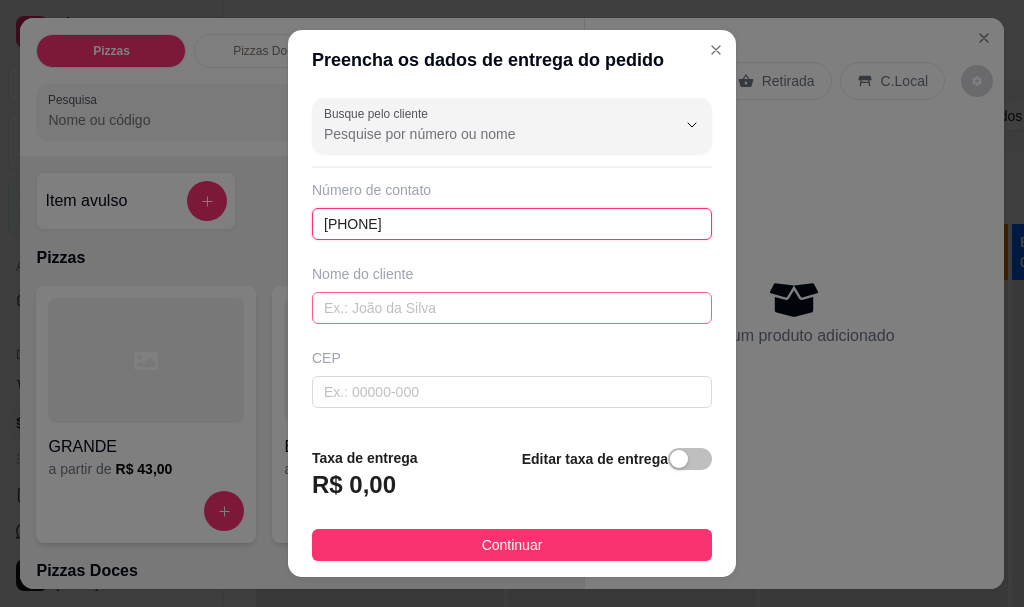 type on "(11) 98044-5682" 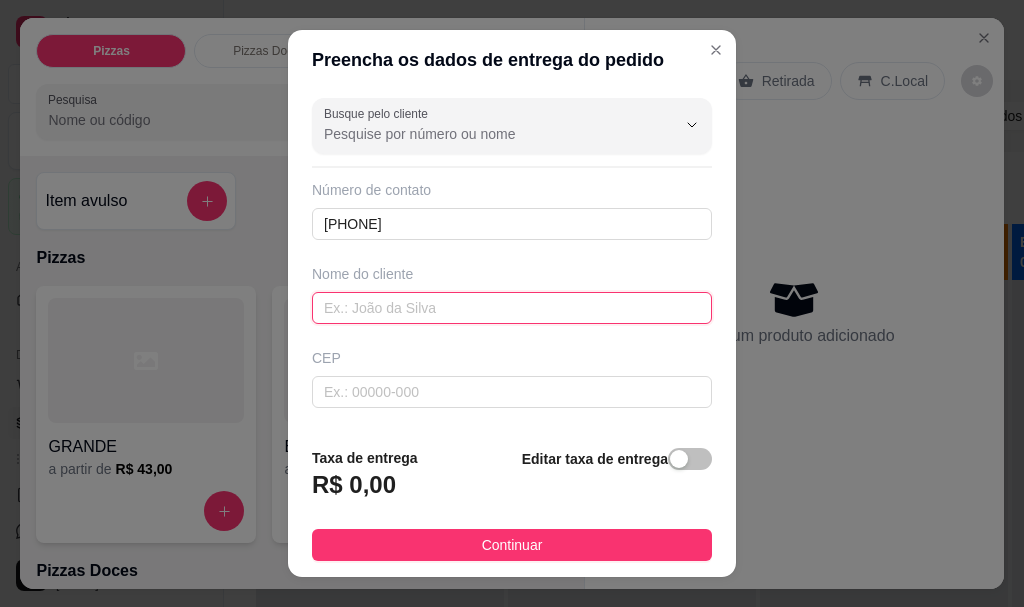 click at bounding box center [512, 308] 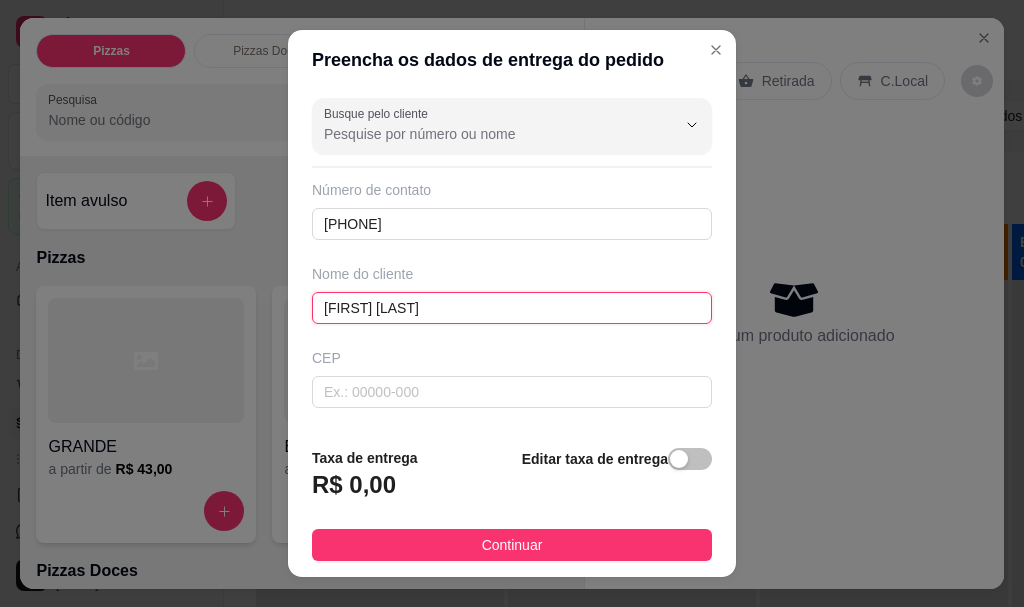 scroll, scrollTop: 100, scrollLeft: 0, axis: vertical 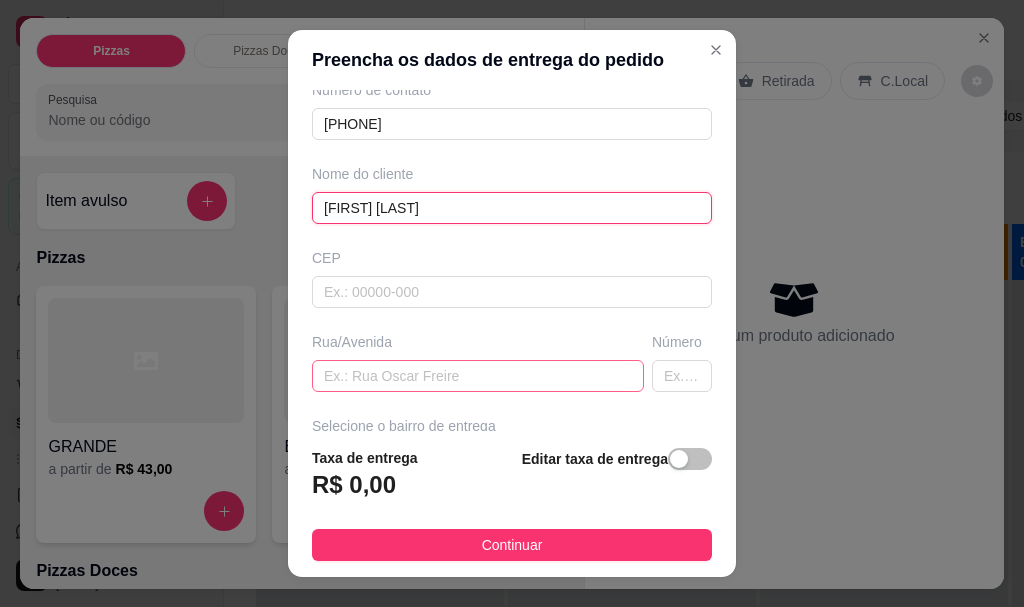 type on "Glauber Moura" 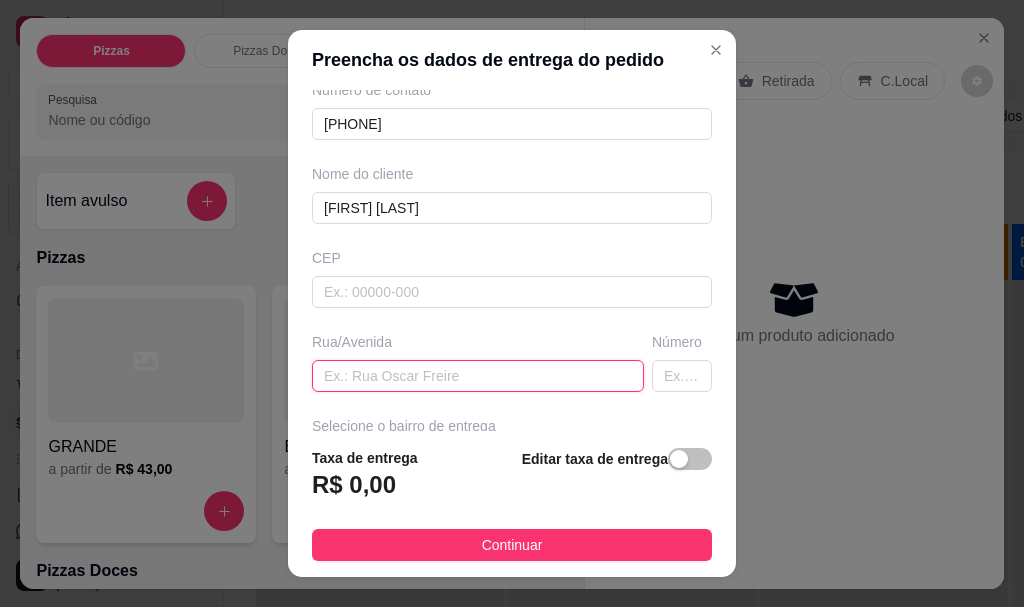 click at bounding box center (478, 376) 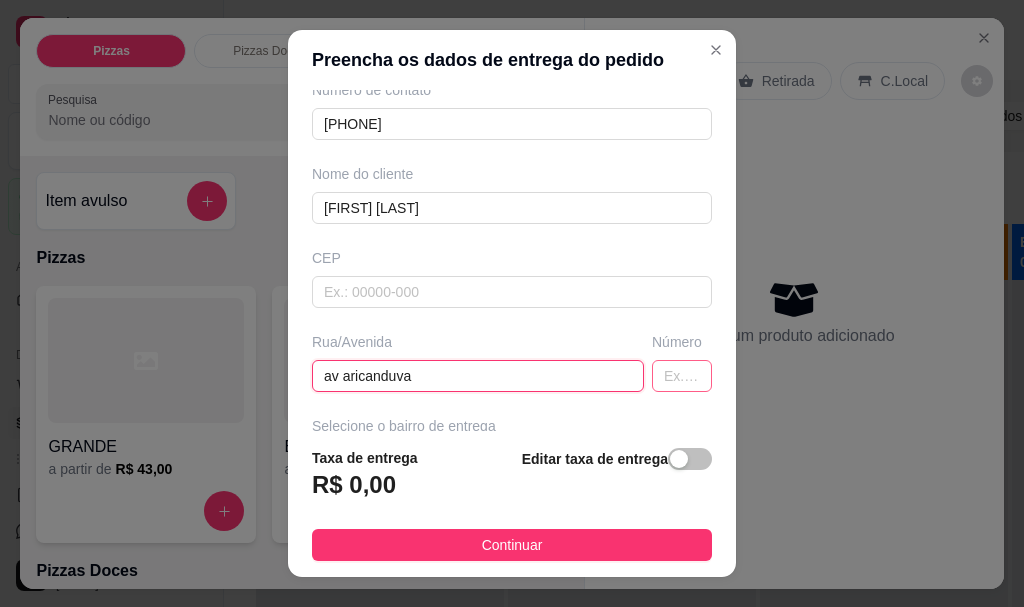 type on "av aricanduva" 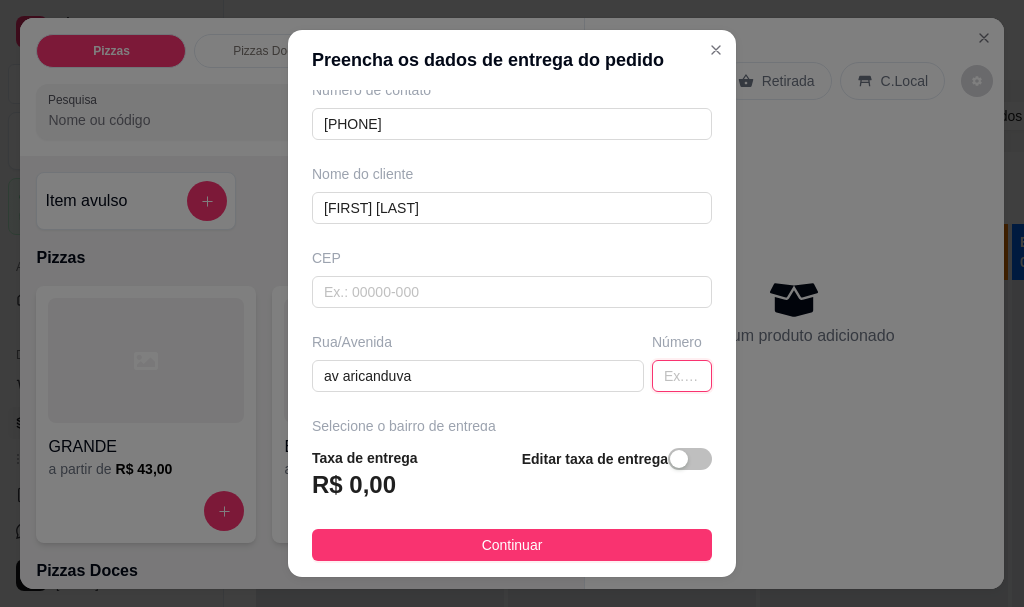 click at bounding box center [682, 376] 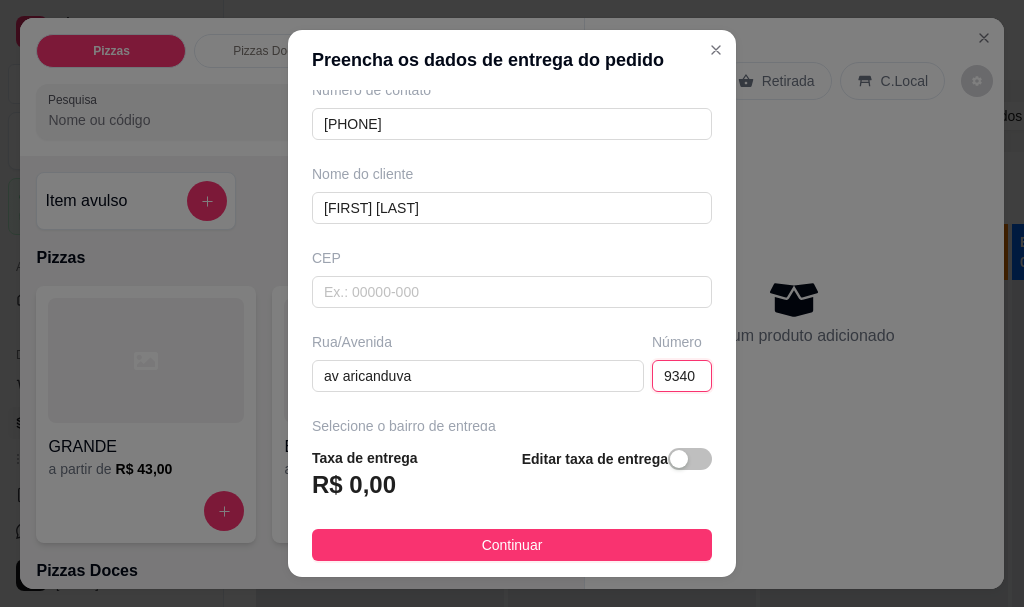 scroll, scrollTop: 0, scrollLeft: 1, axis: horizontal 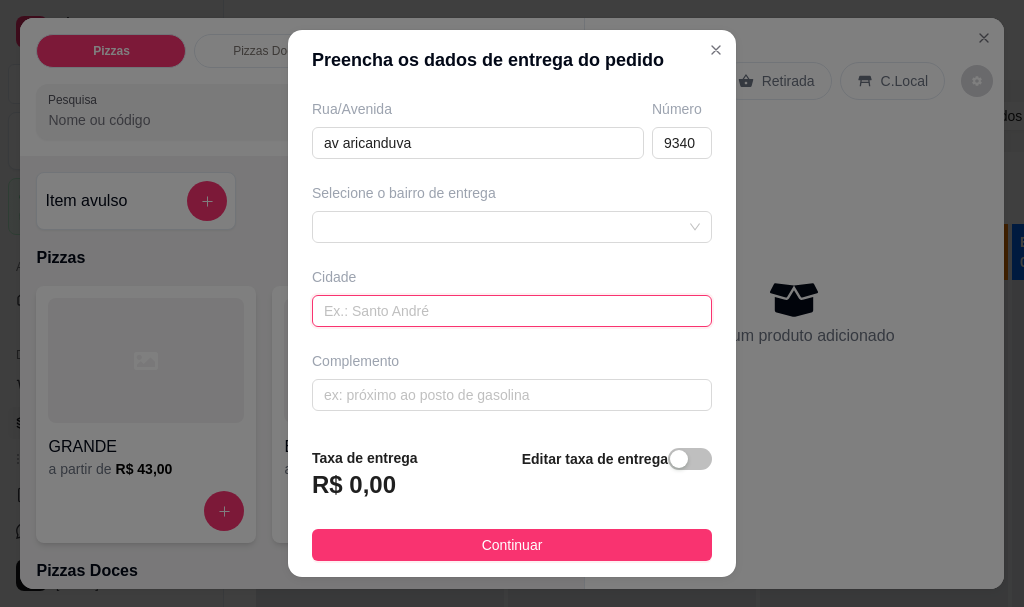 click at bounding box center (512, 311) 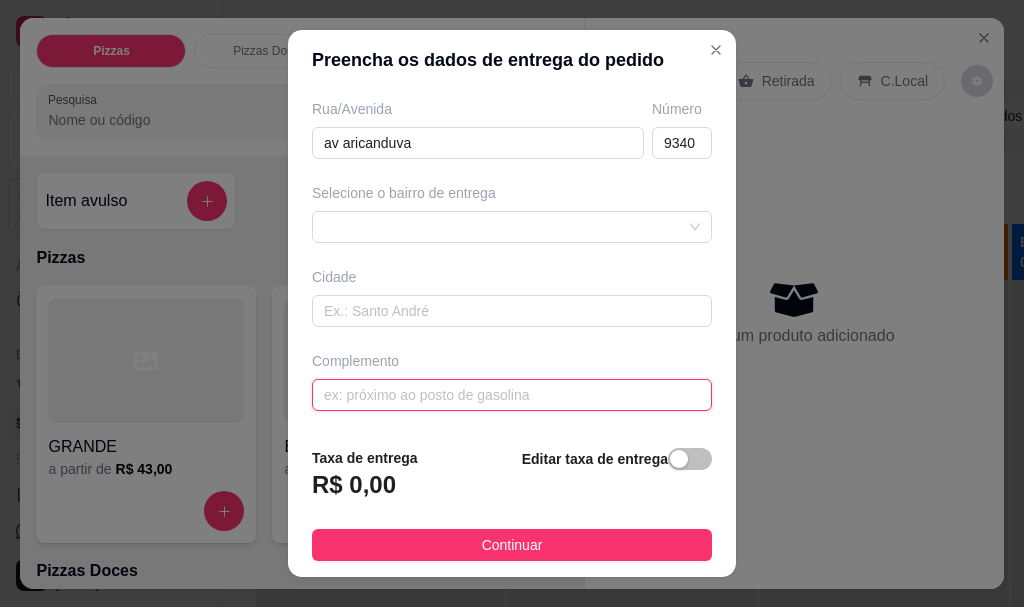 click at bounding box center [512, 395] 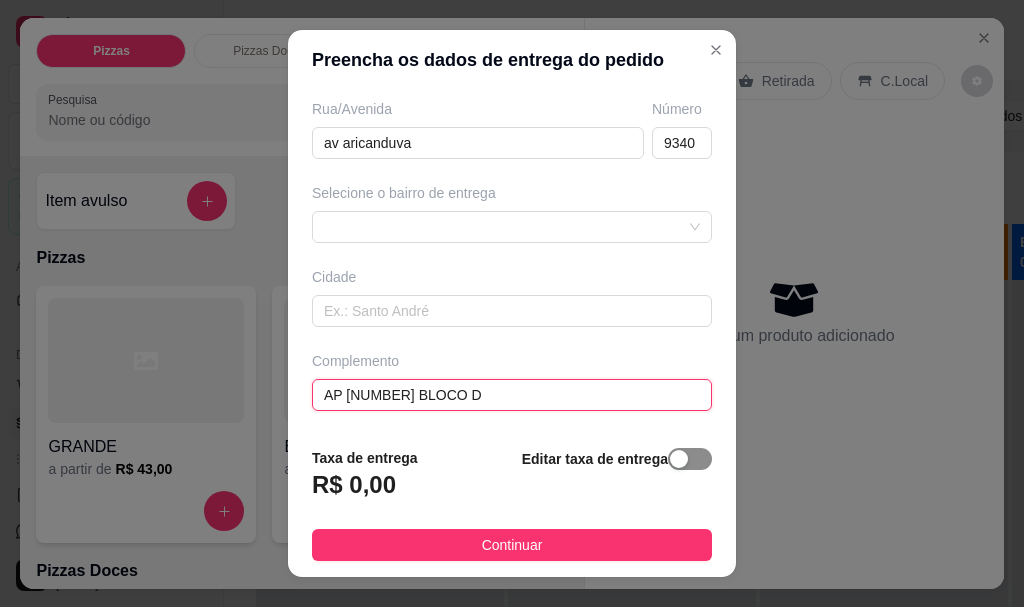 type on "AP 71 BLOCO D" 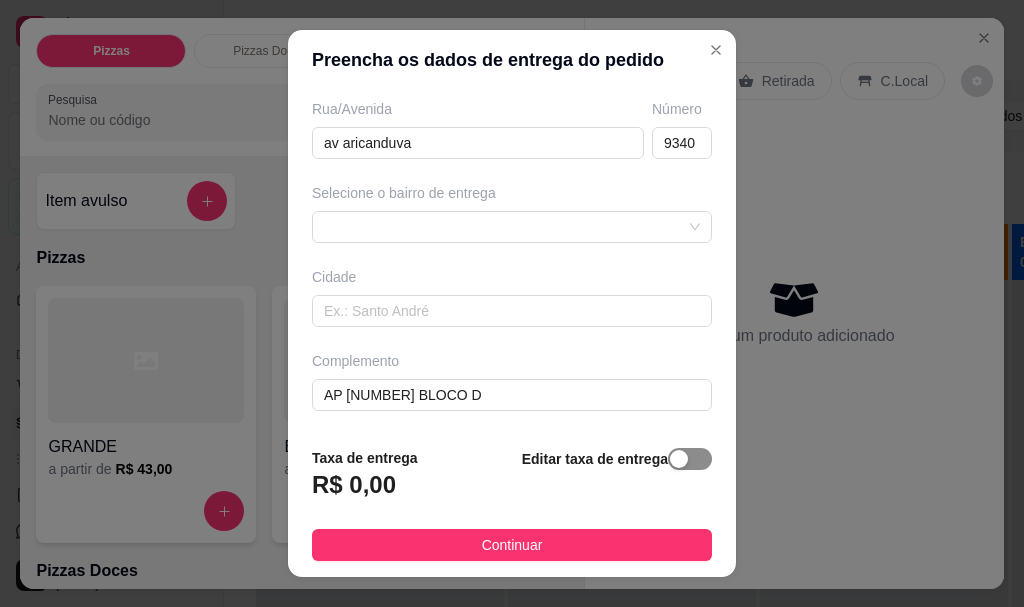 click at bounding box center [679, 459] 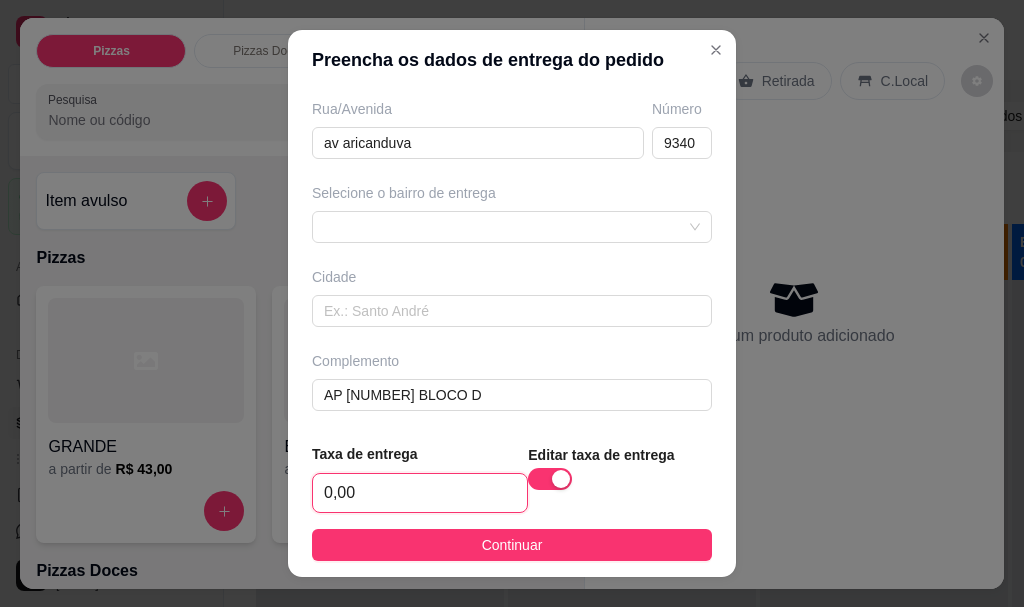 click on "0,00" at bounding box center [420, 493] 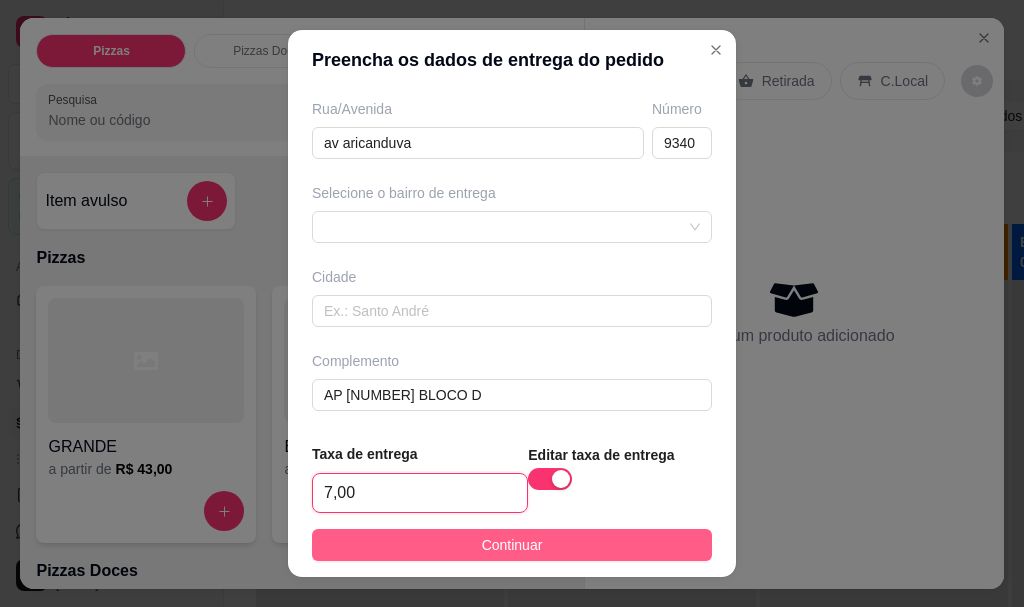type on "7,00" 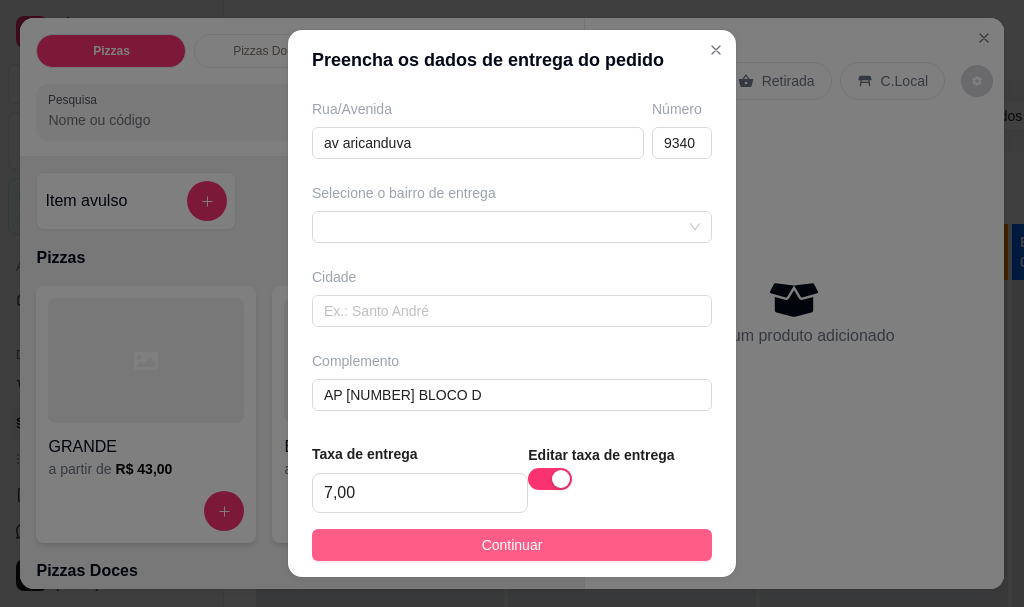 click on "Continuar" at bounding box center (512, 545) 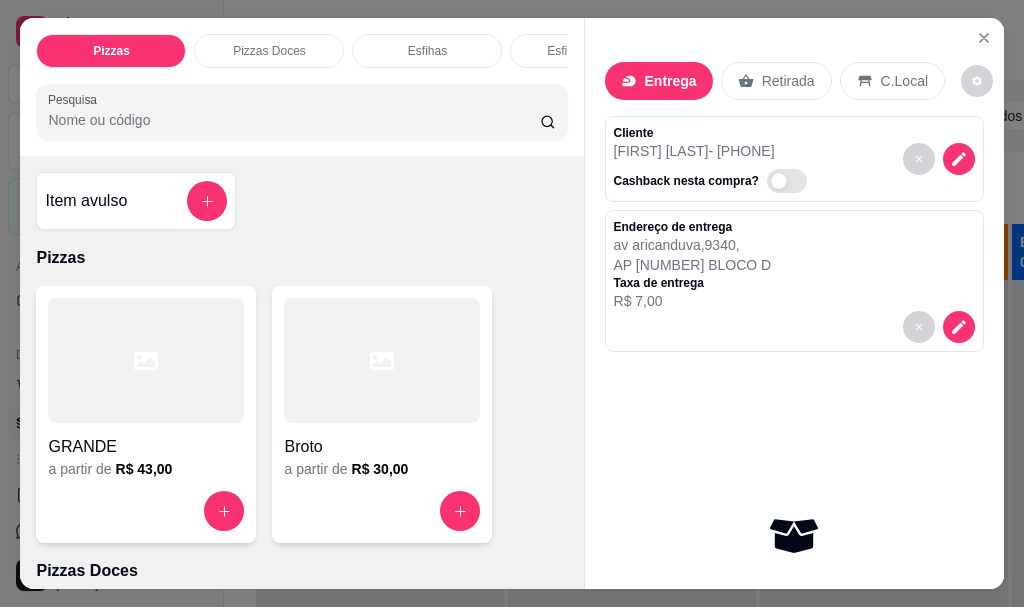 click on "Item avulso" at bounding box center (136, 201) 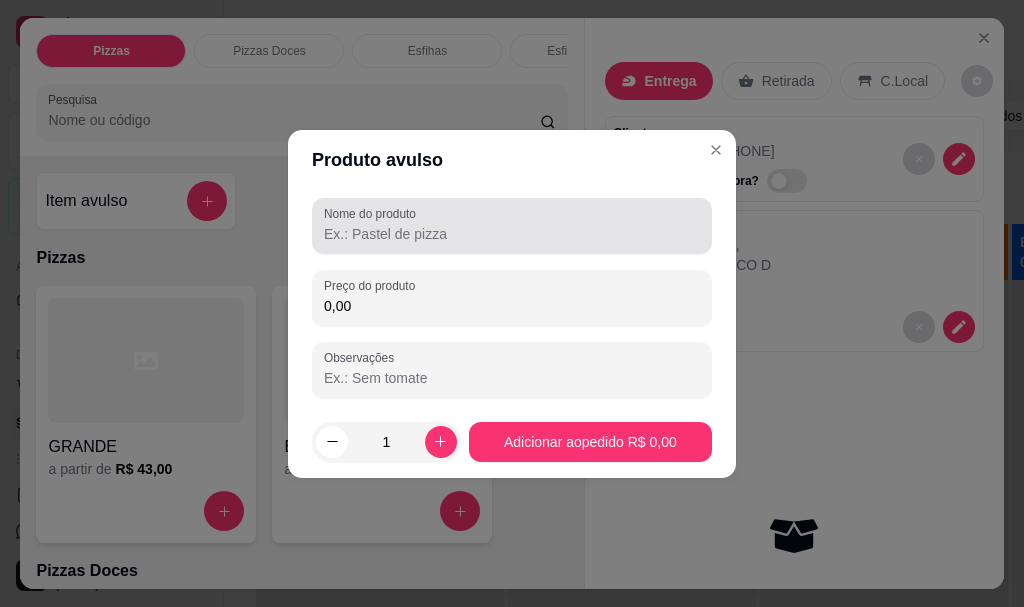 click on "Nome do produto" at bounding box center [512, 234] 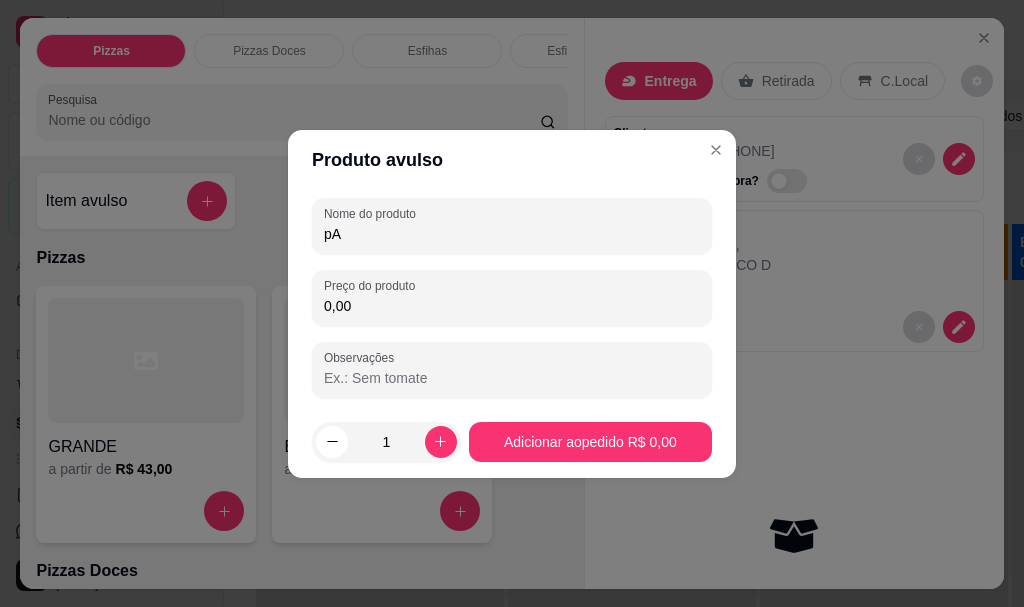 type on "p" 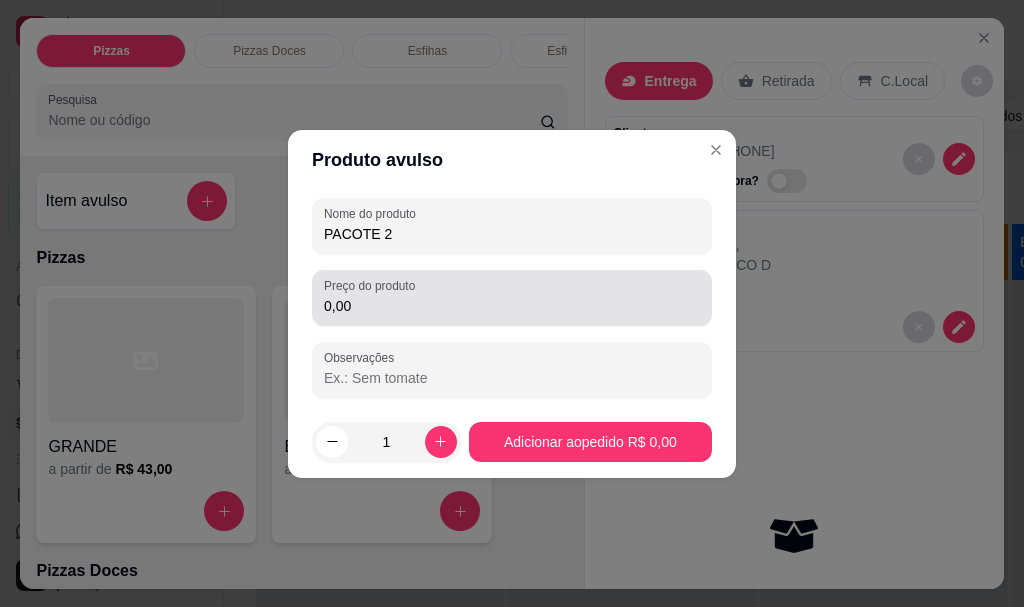type on "PACOTE 2" 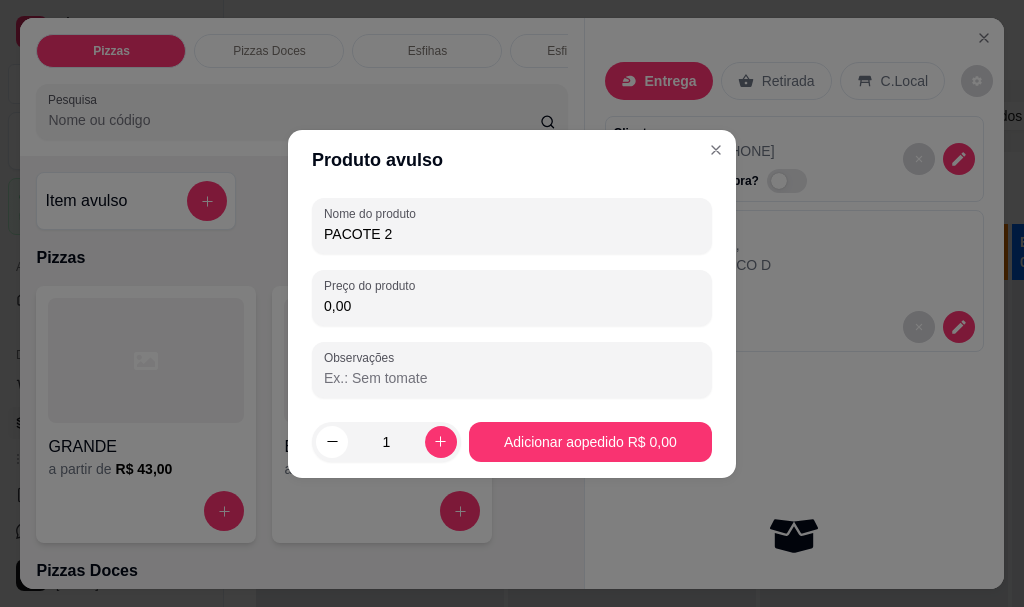 click on "0,00" at bounding box center [512, 306] 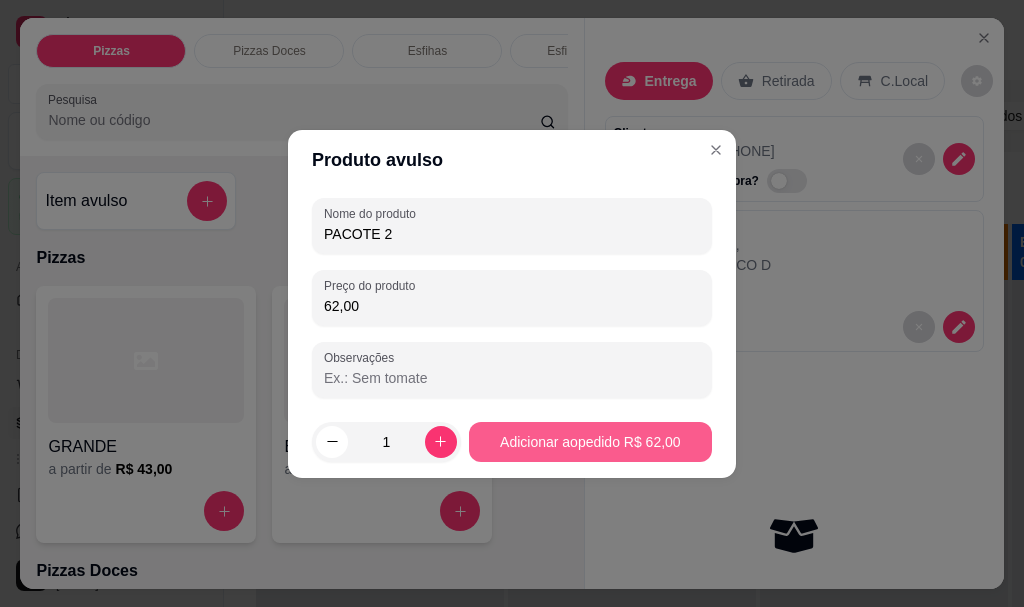type on "62,00" 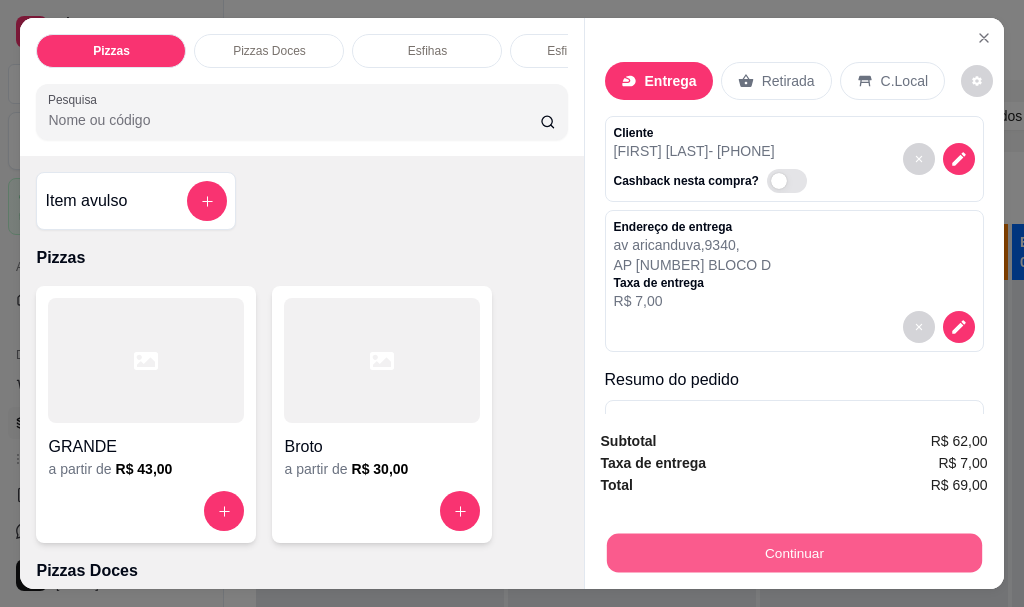 click on "Continuar" at bounding box center (793, 552) 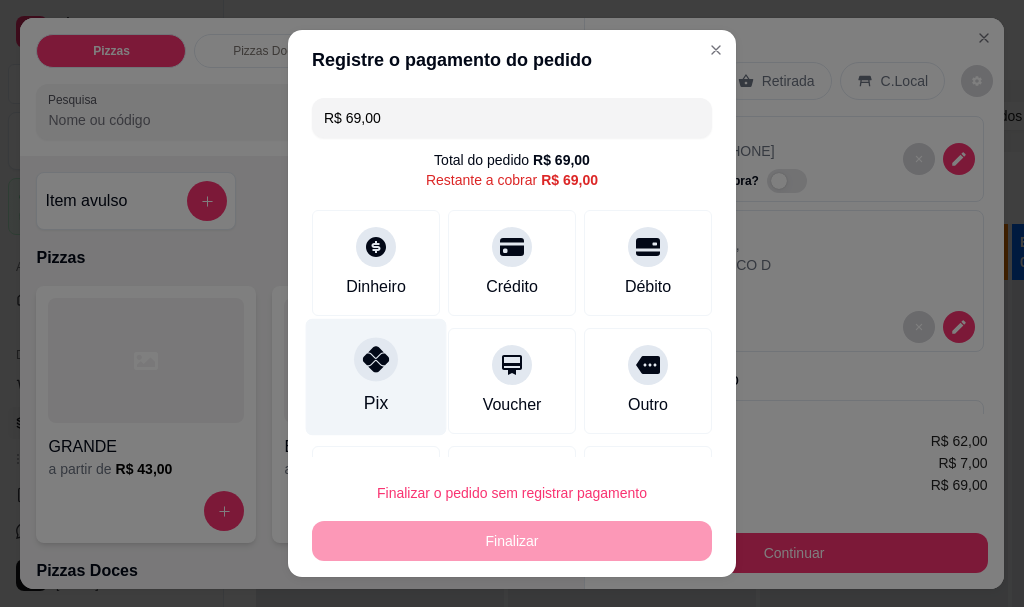 click at bounding box center (376, 360) 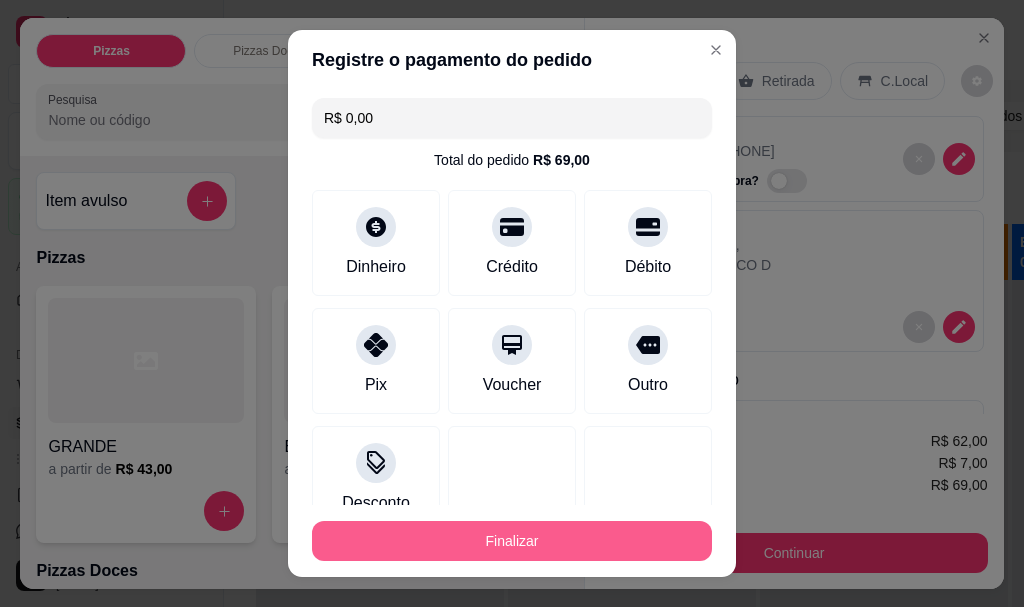 click on "Finalizar" at bounding box center (512, 541) 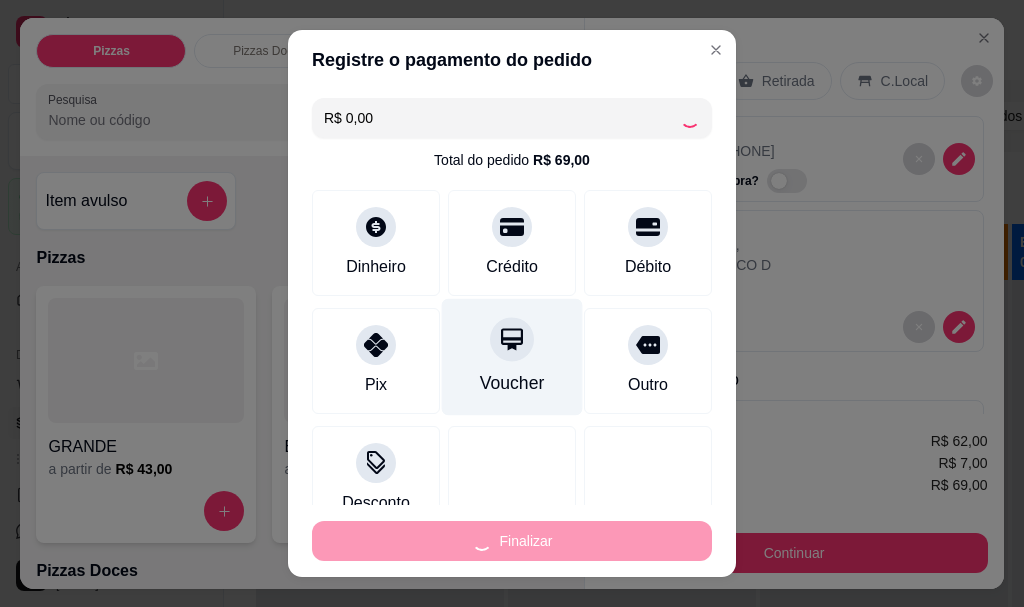type on "-R$ 69,00" 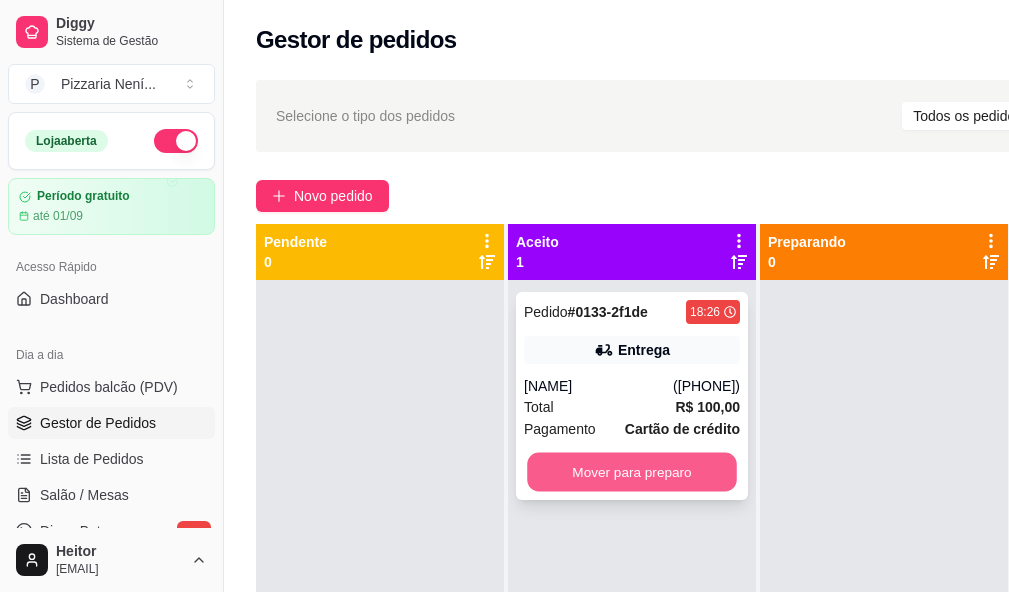 click on "Mover para preparo" at bounding box center [632, 472] 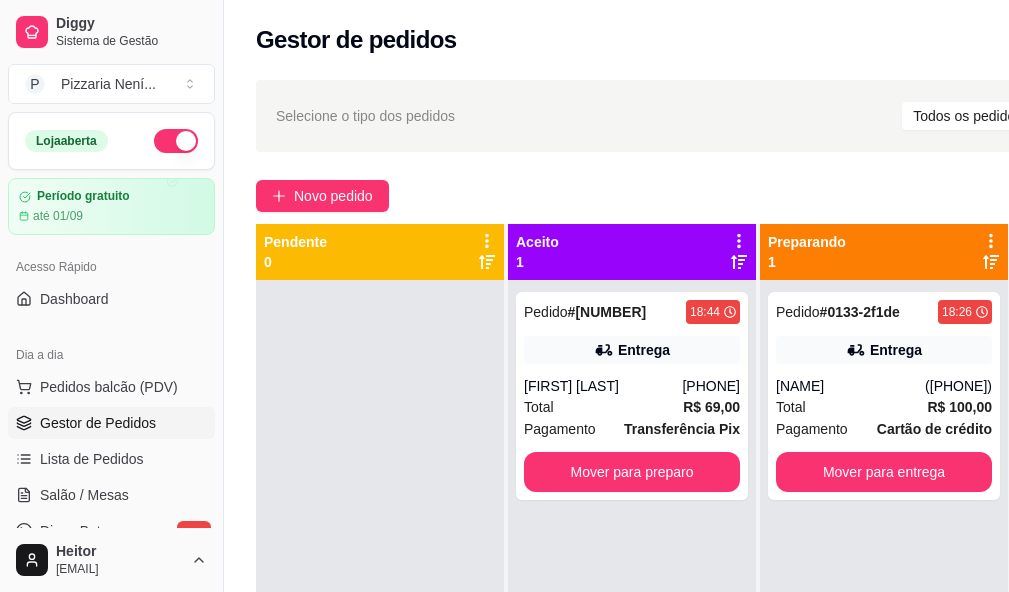 click on "Selecione o tipo dos pedidos Todos os pedidos Pedidos agendados Novo pedido Pendente 0 Aceito 1 Pedido  # 0134-58046 18:44 Entrega Glauber Moura  (11) 98044-5682 Total R$ 69,00 Pagamento Transferência Pix Mover para preparo Preparando 1 Pedido  # 0133-2f1de 18:26 Entrega Tania (11) 94970-9594 Total R$ 100,00 Pagamento Cartão de crédito Mover para entrega Em entrega 0" at bounding box center [728, 454] 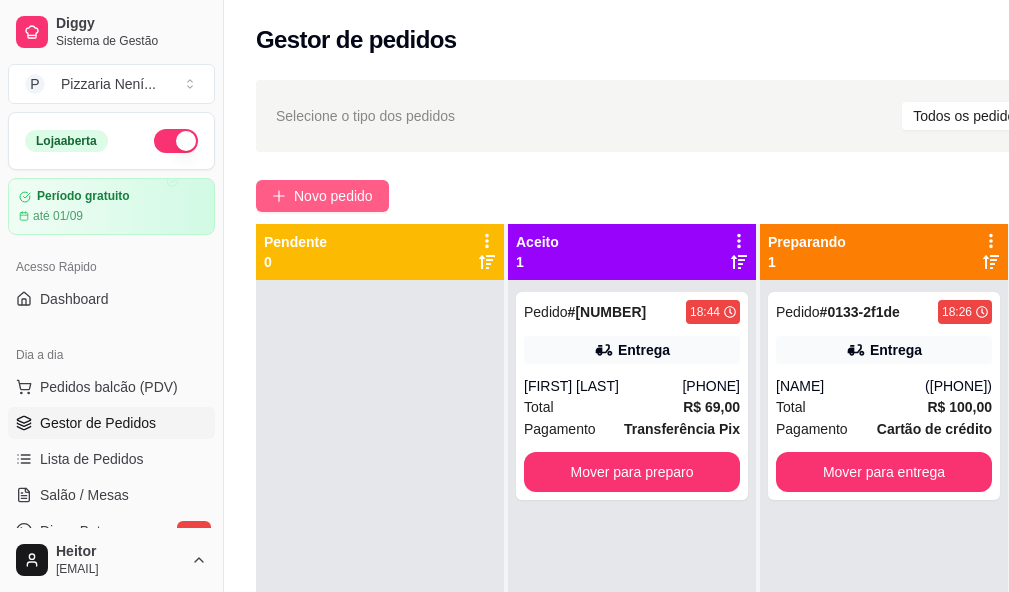 click on "Novo pedido" at bounding box center [333, 196] 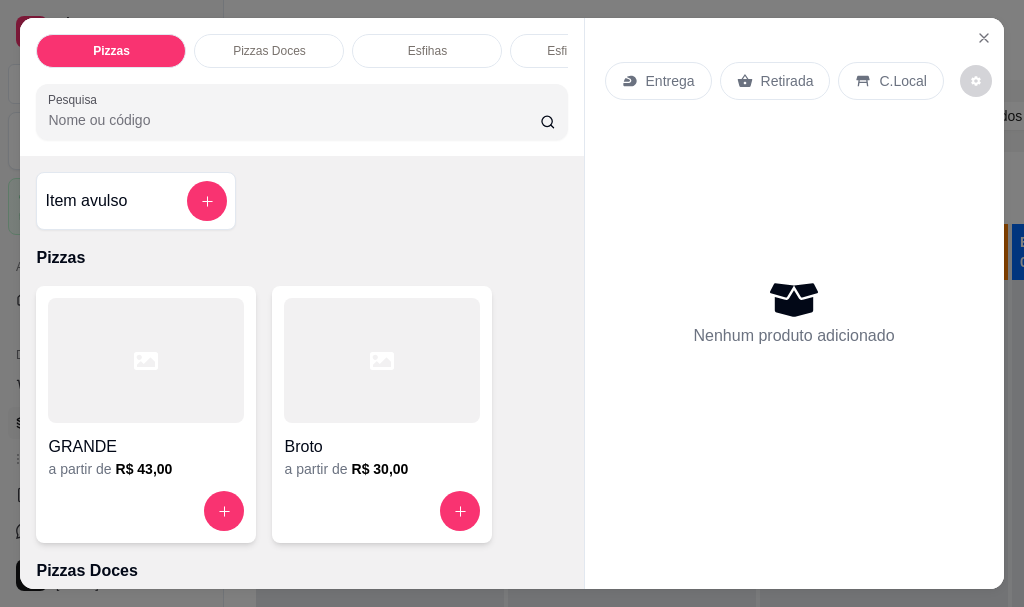 click on "Entrega" at bounding box center [670, 81] 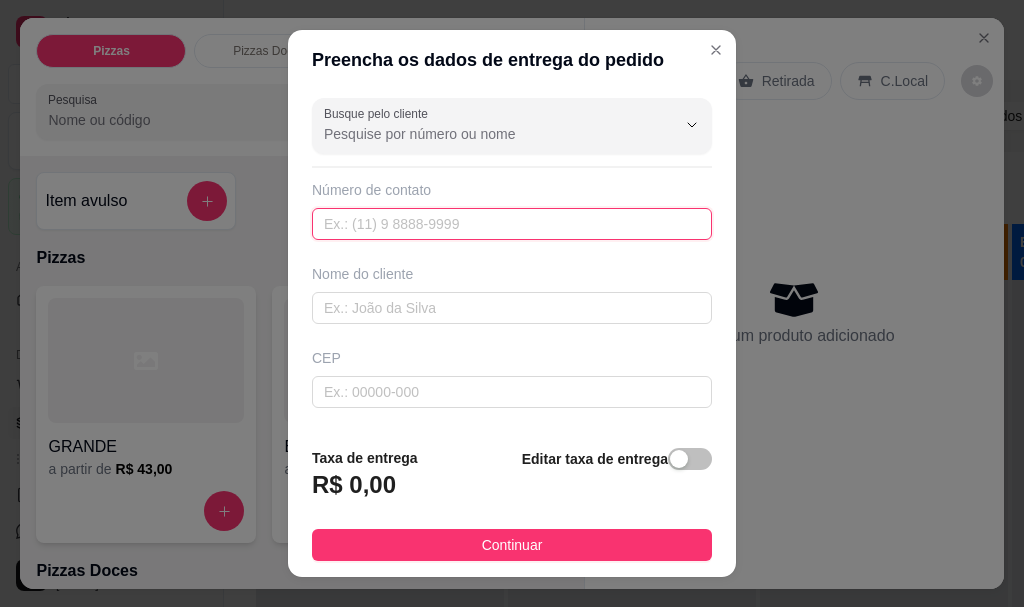 click at bounding box center [512, 224] 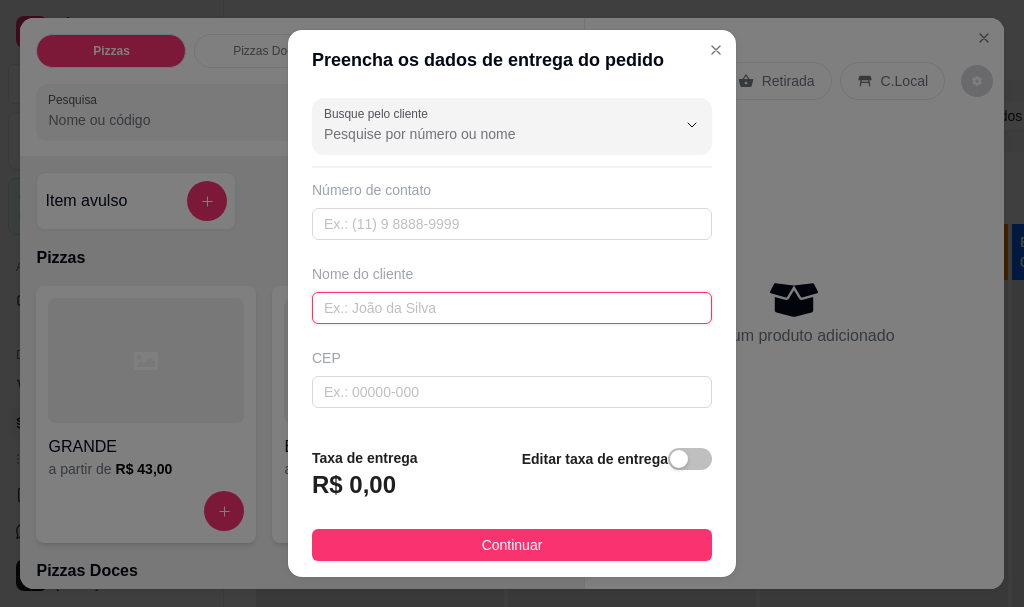 click at bounding box center [512, 308] 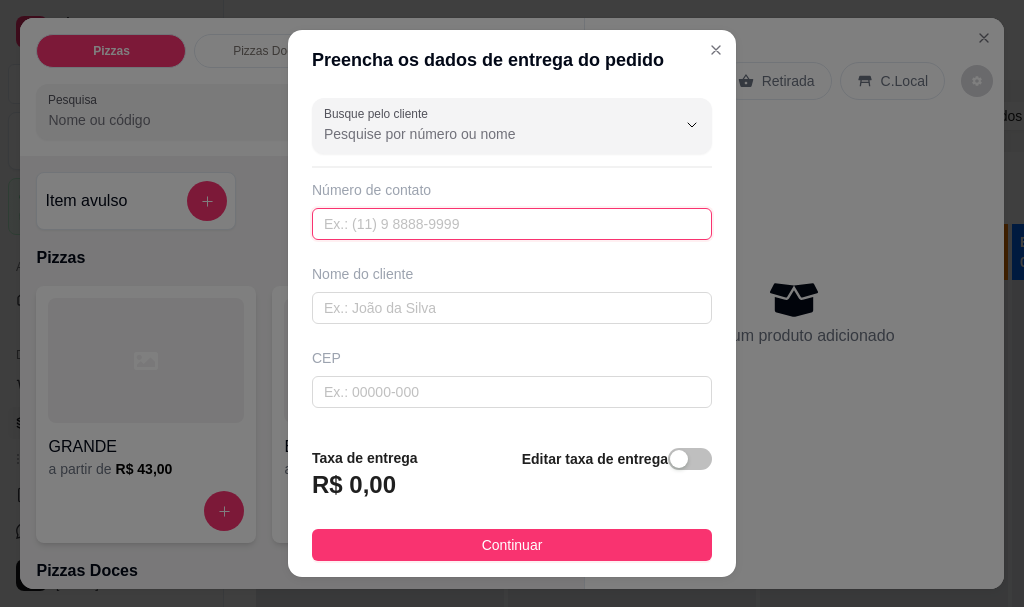 click at bounding box center (512, 224) 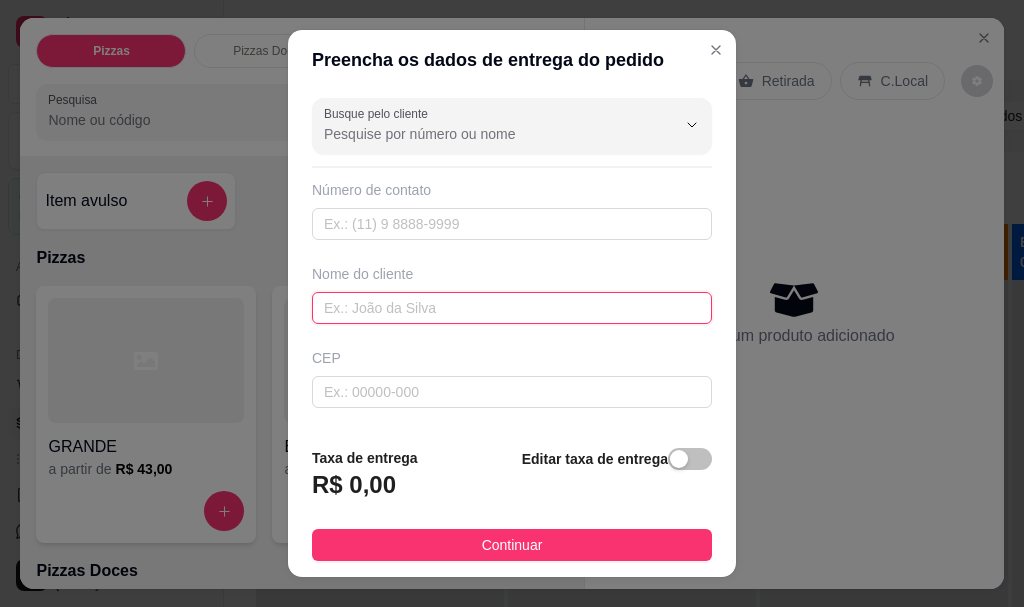 click at bounding box center (512, 308) 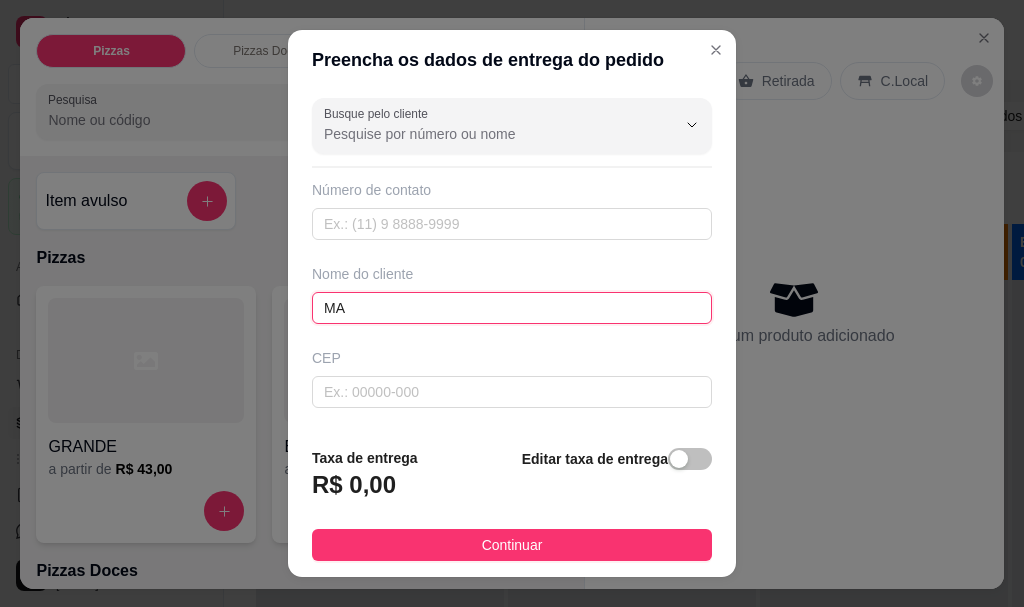 type on "M" 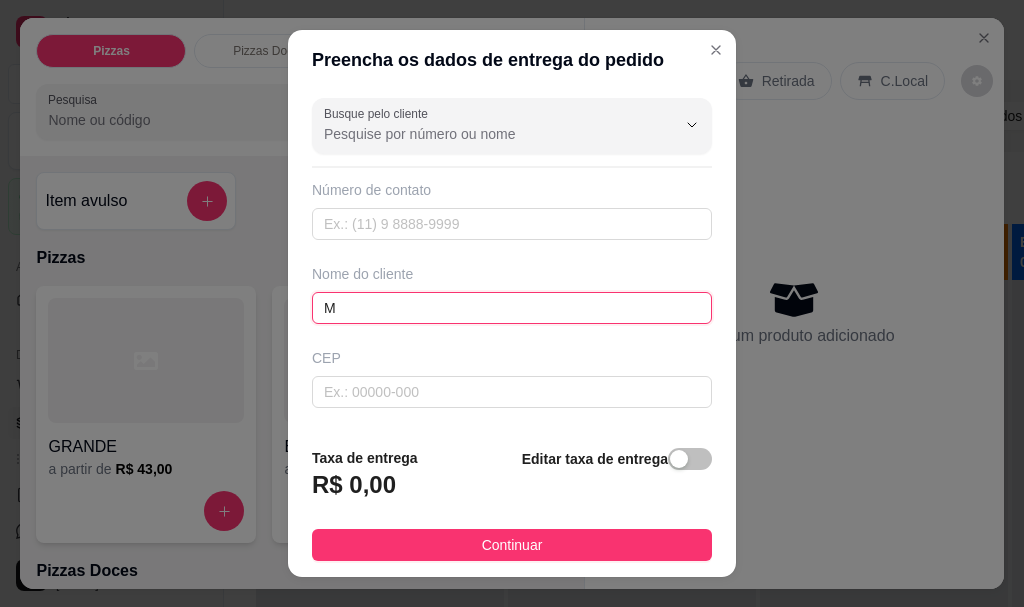 type 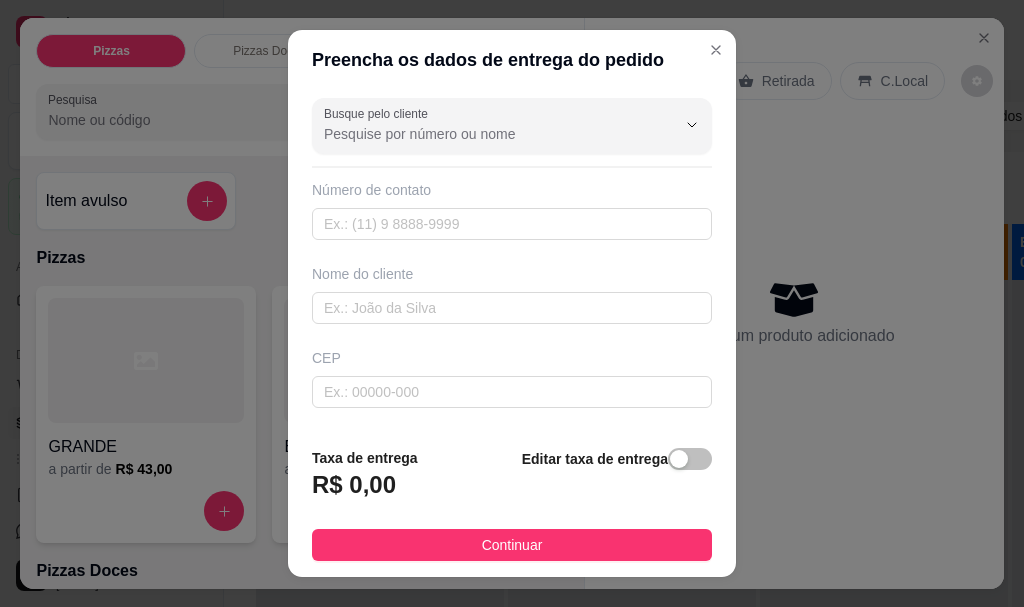 click on "Busque pelo cliente" at bounding box center [512, 126] 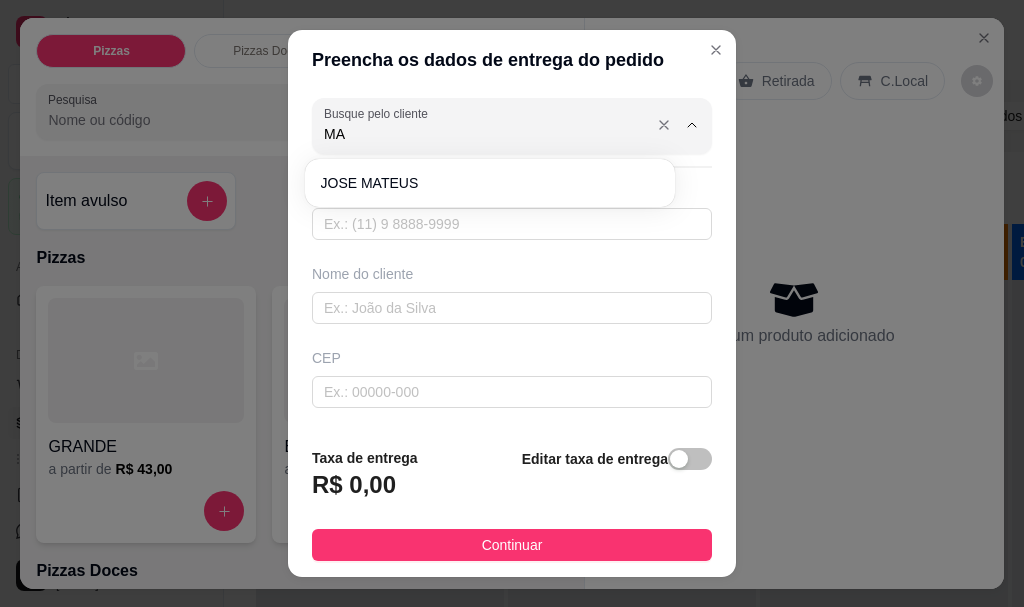 type on "M" 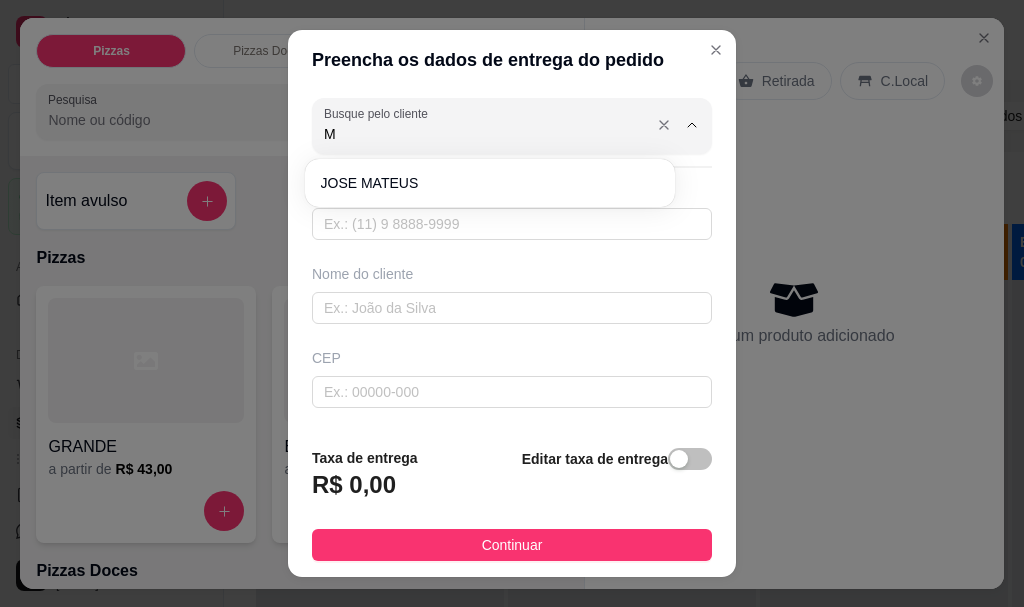 type 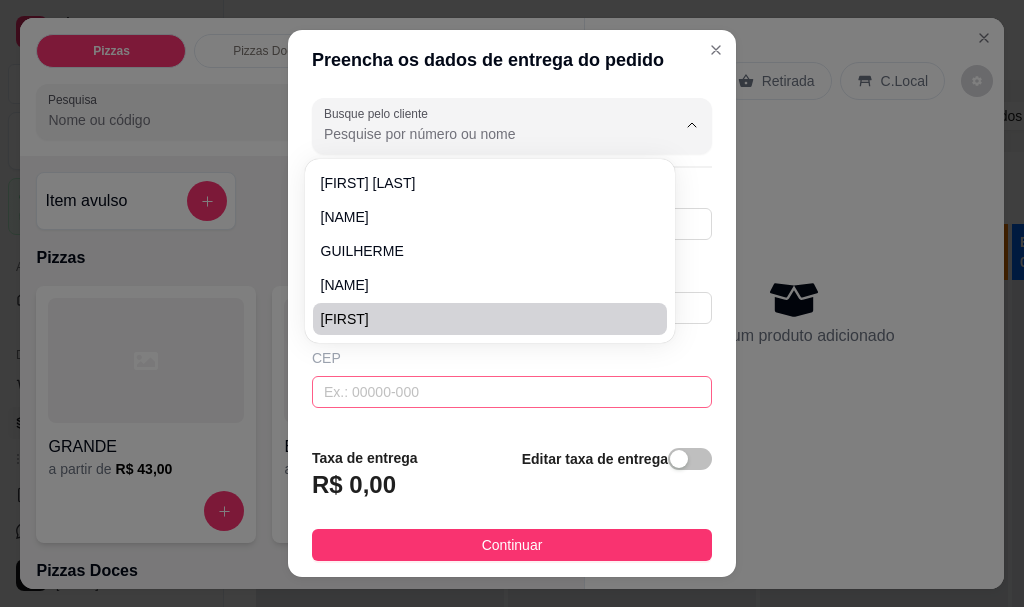 click at bounding box center [512, 392] 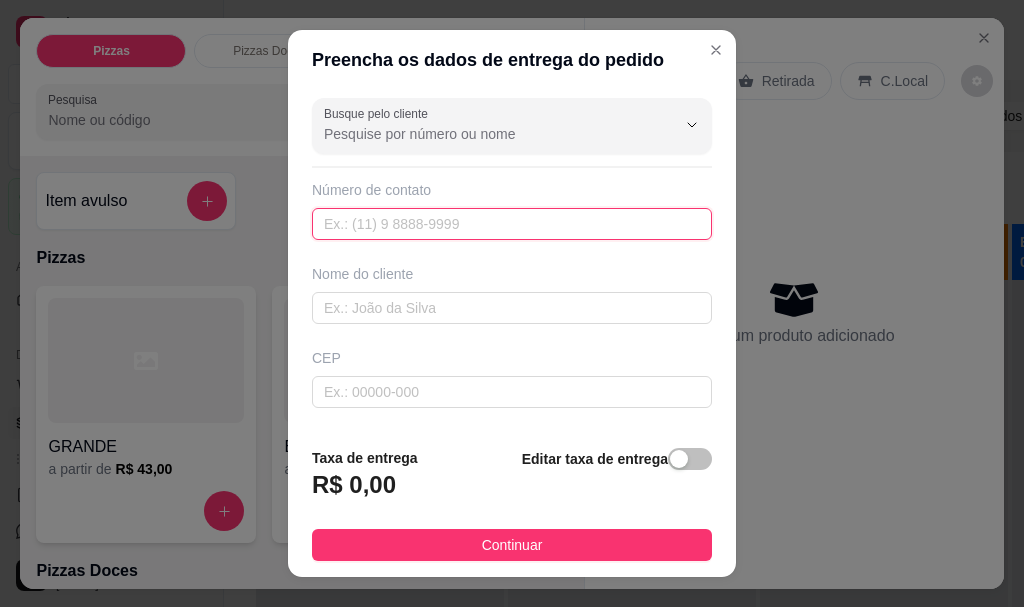 click at bounding box center (512, 224) 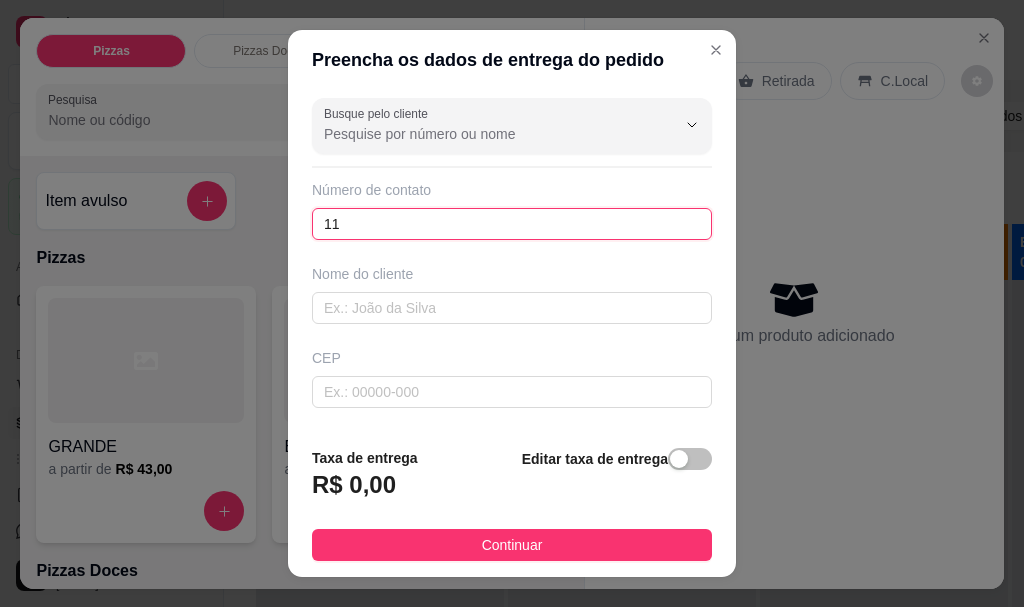 paste on "(11) 98956-5327" 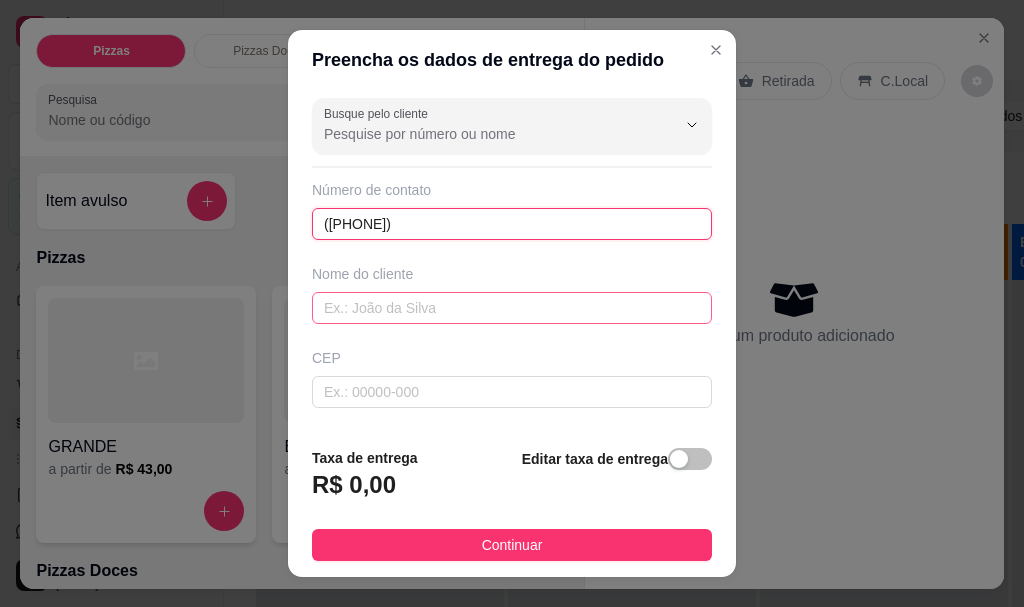 type on "(11) 98956-5327" 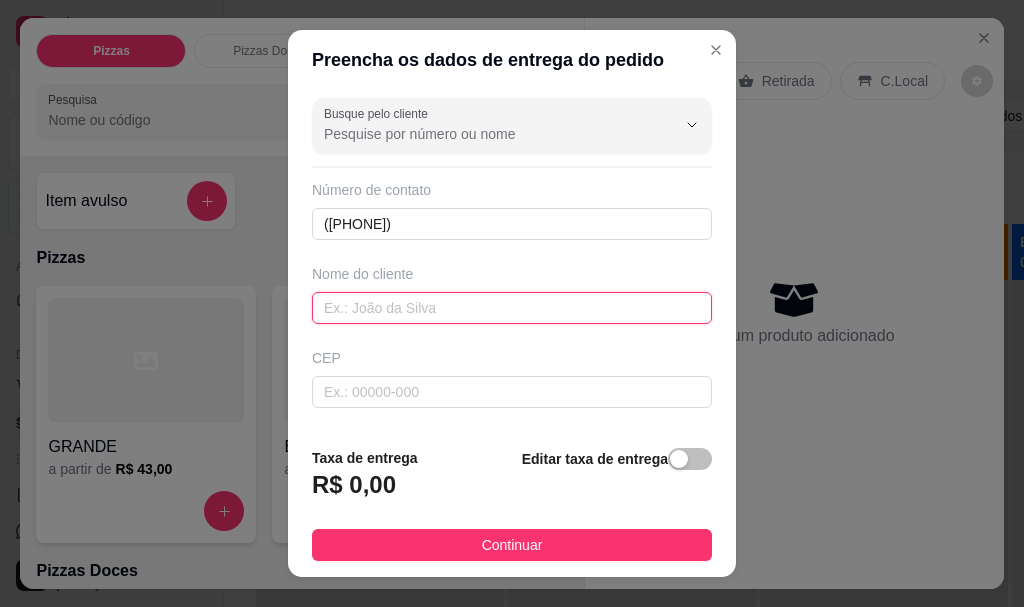 click at bounding box center [512, 308] 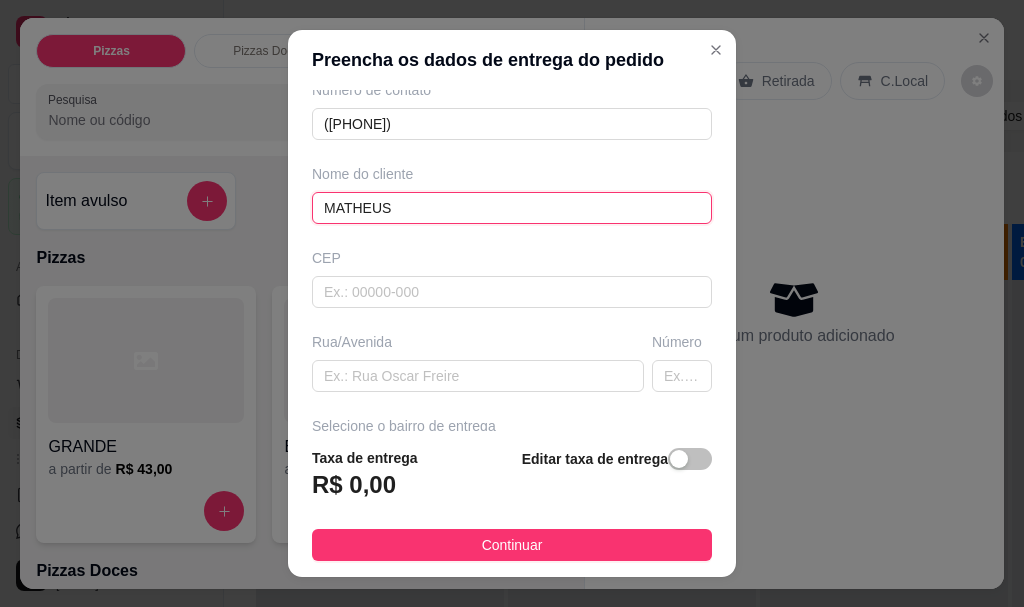 scroll, scrollTop: 200, scrollLeft: 0, axis: vertical 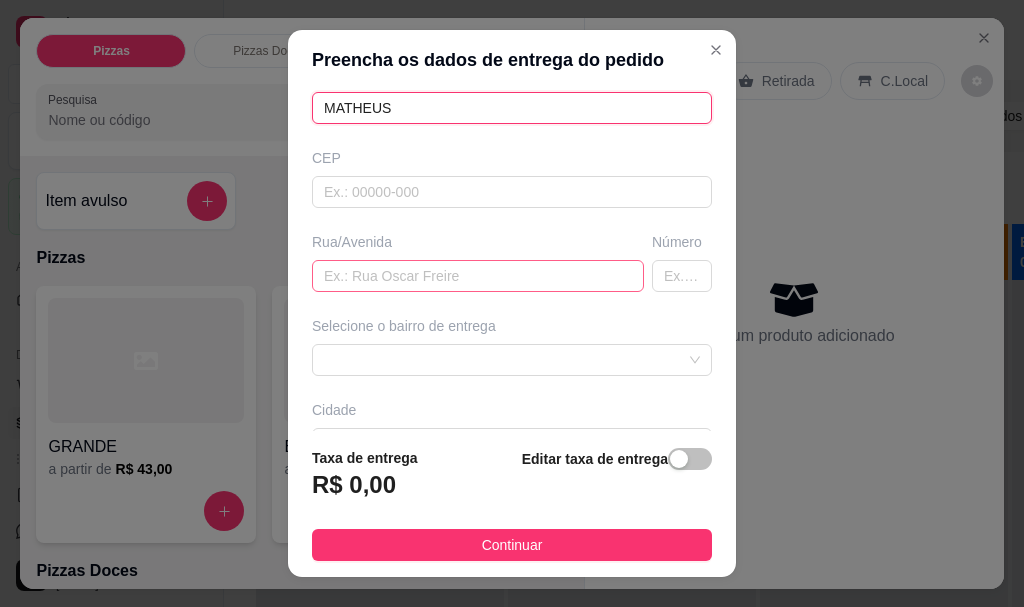 type on "MATHEUS" 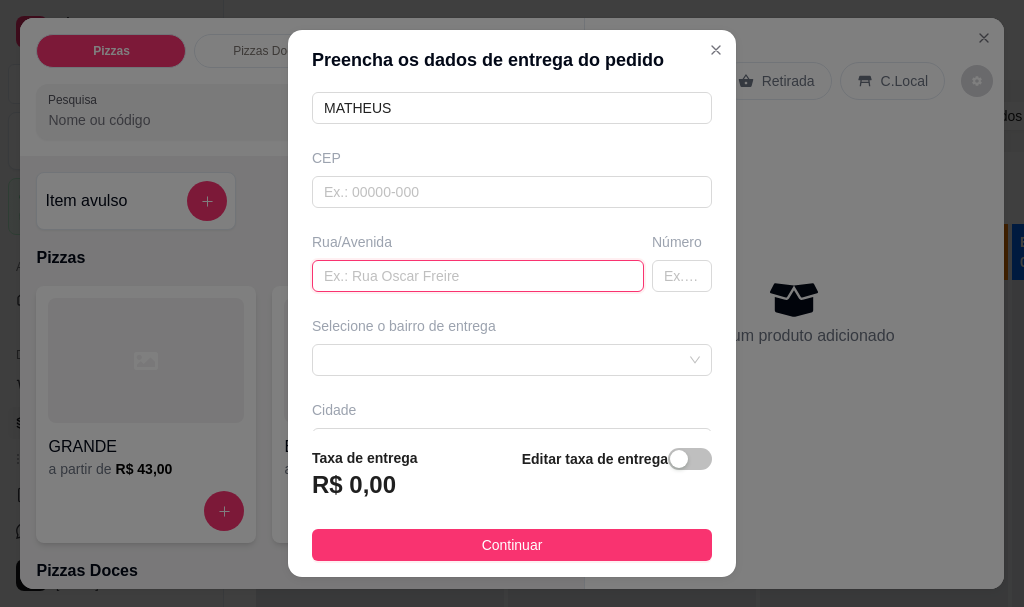 click at bounding box center (478, 276) 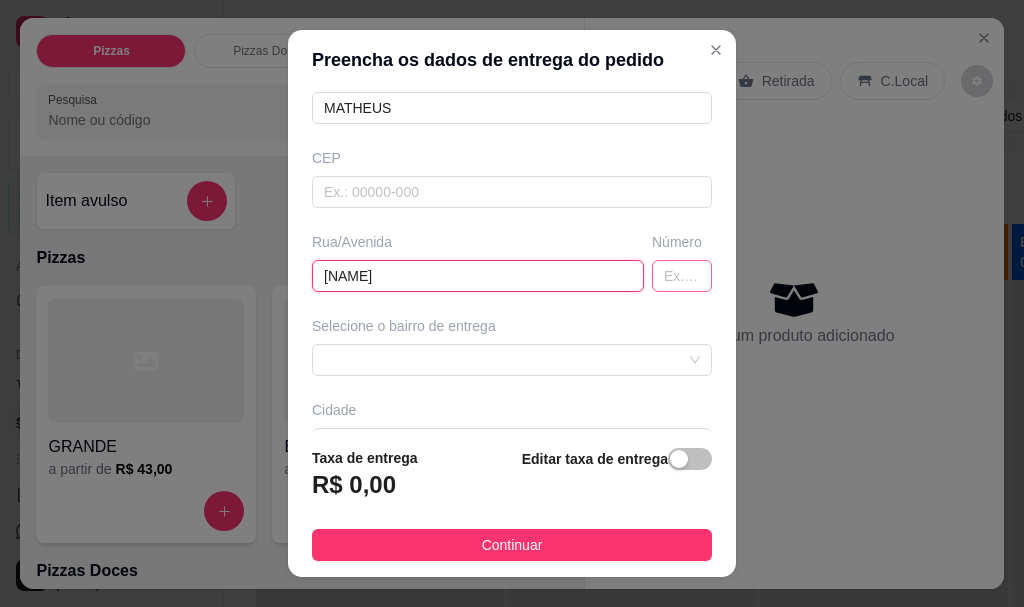 type on "SINHA MOÇA" 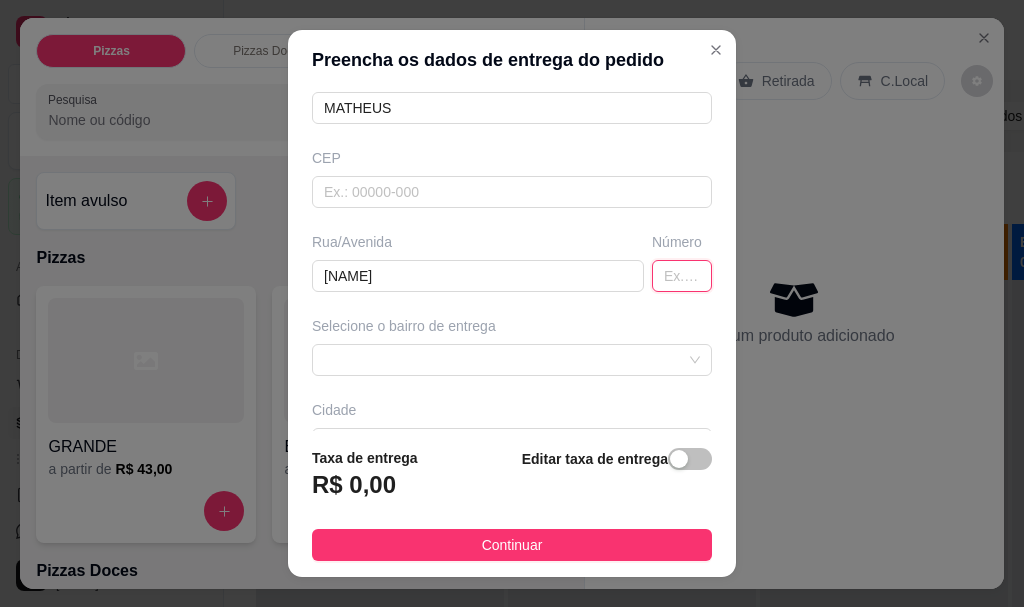 click at bounding box center [682, 276] 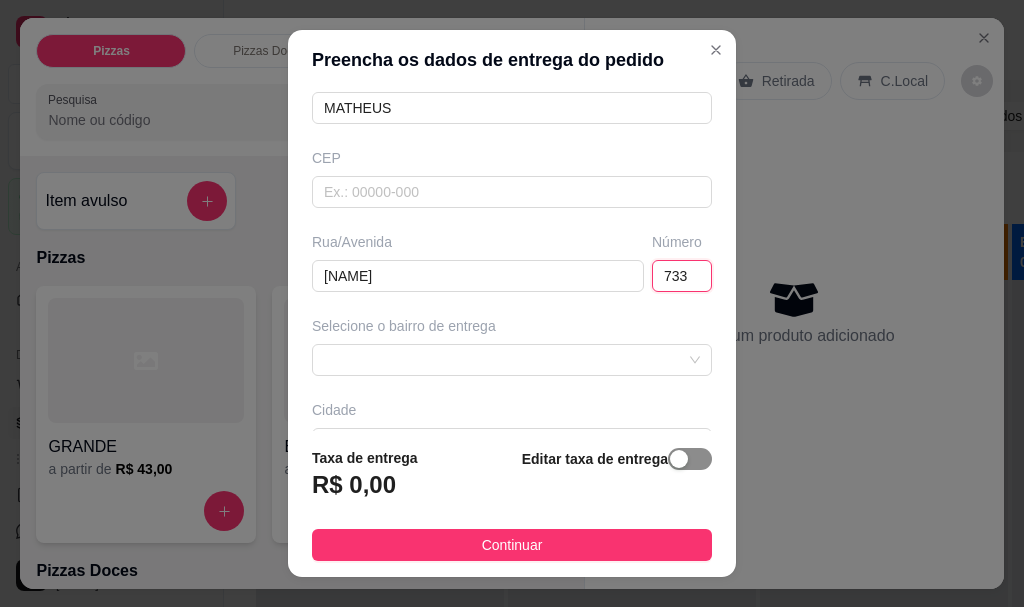 type on "733" 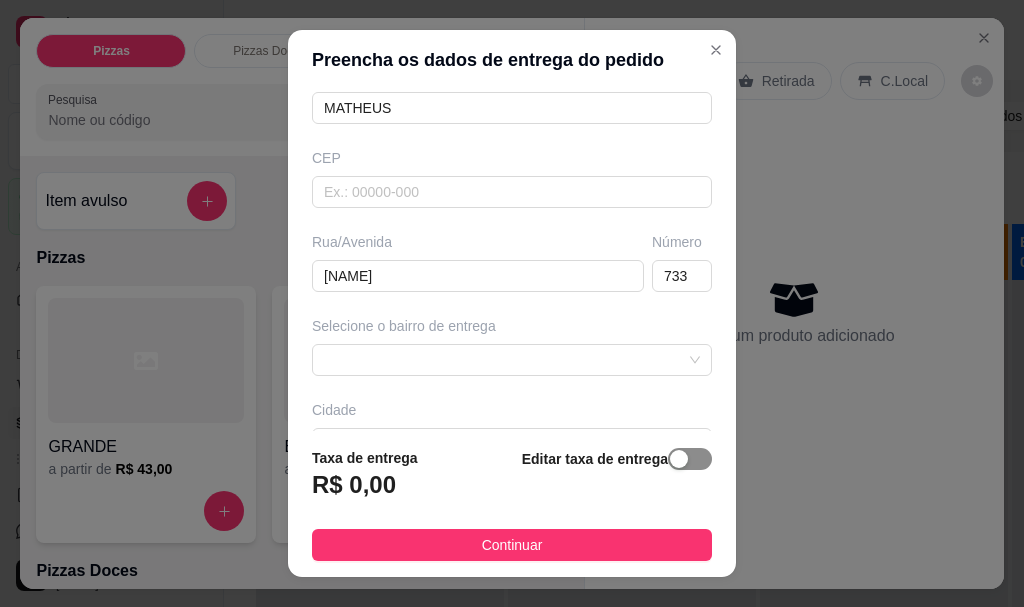 click at bounding box center (690, 459) 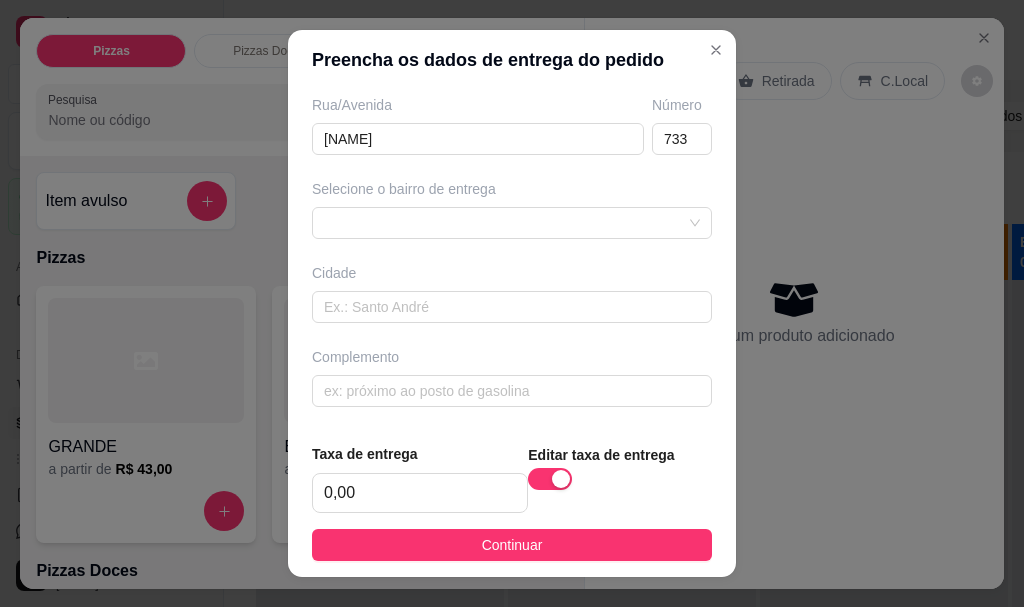 scroll, scrollTop: 237, scrollLeft: 0, axis: vertical 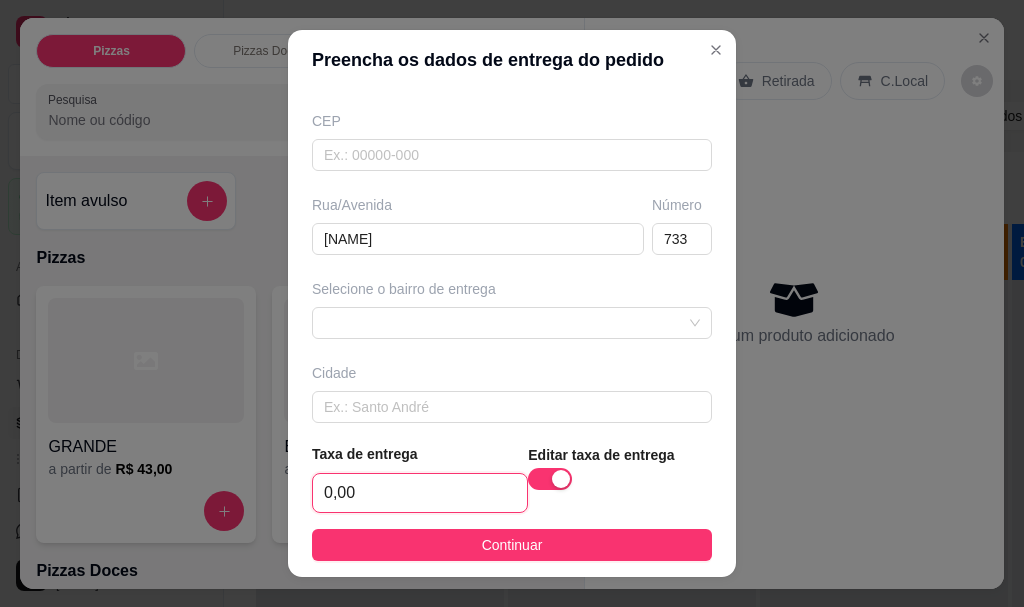 click on "0,00" at bounding box center (420, 493) 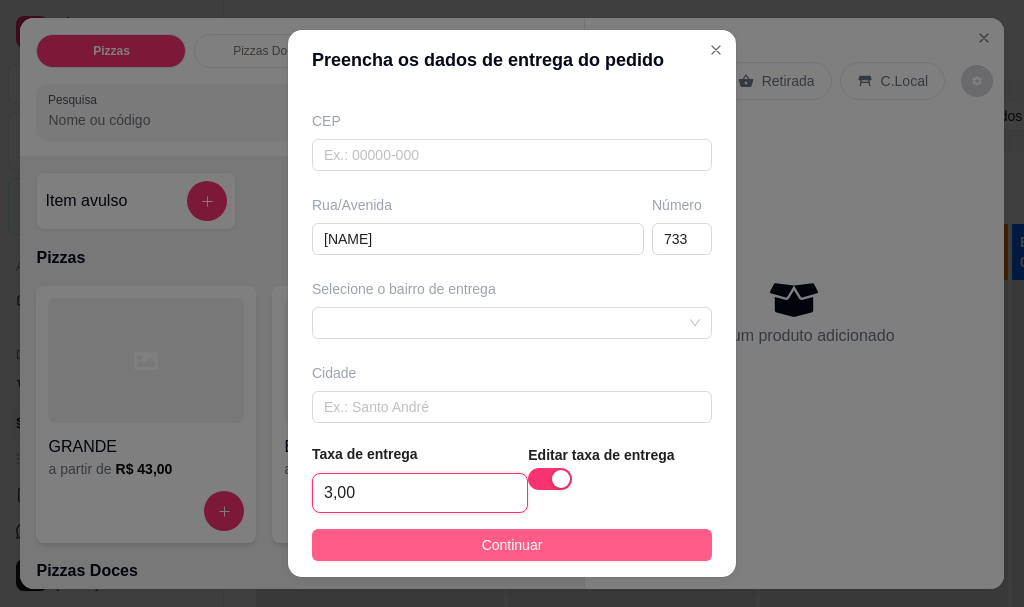 type on "3,00" 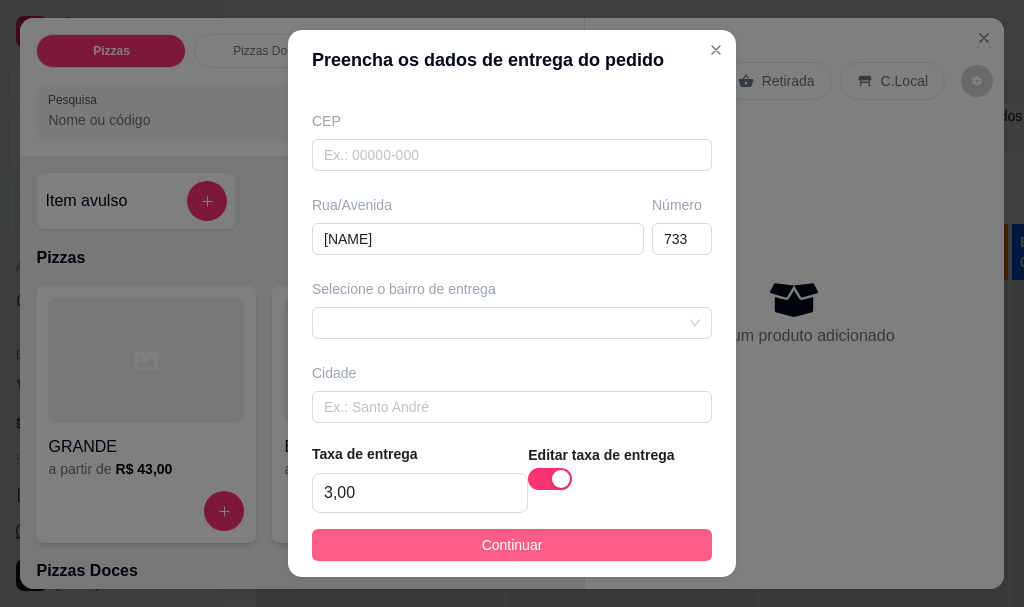 click on "Continuar" at bounding box center (512, 545) 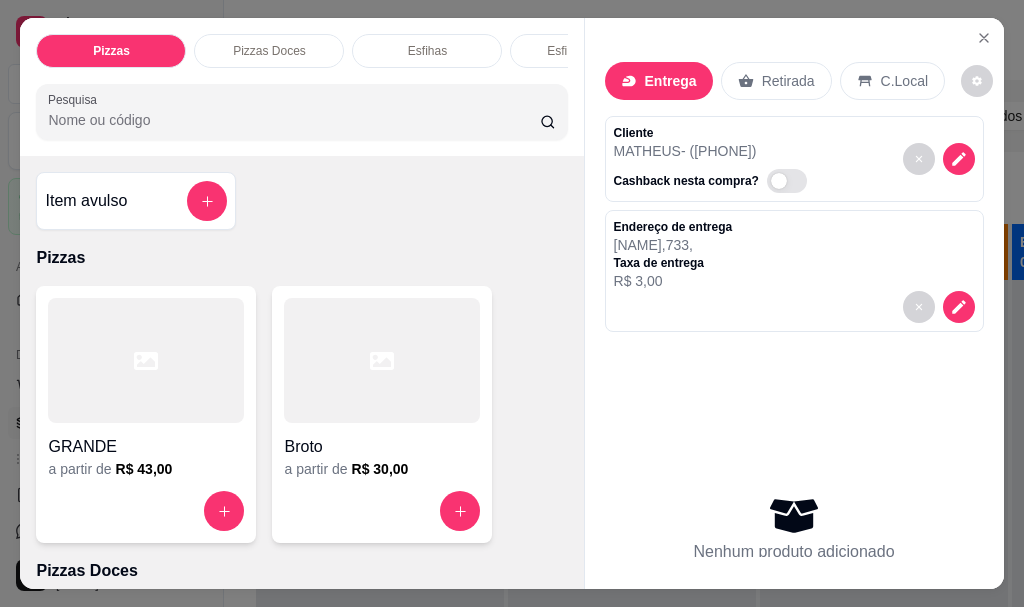 click on "a partir de     R$ 43,00" at bounding box center [146, 469] 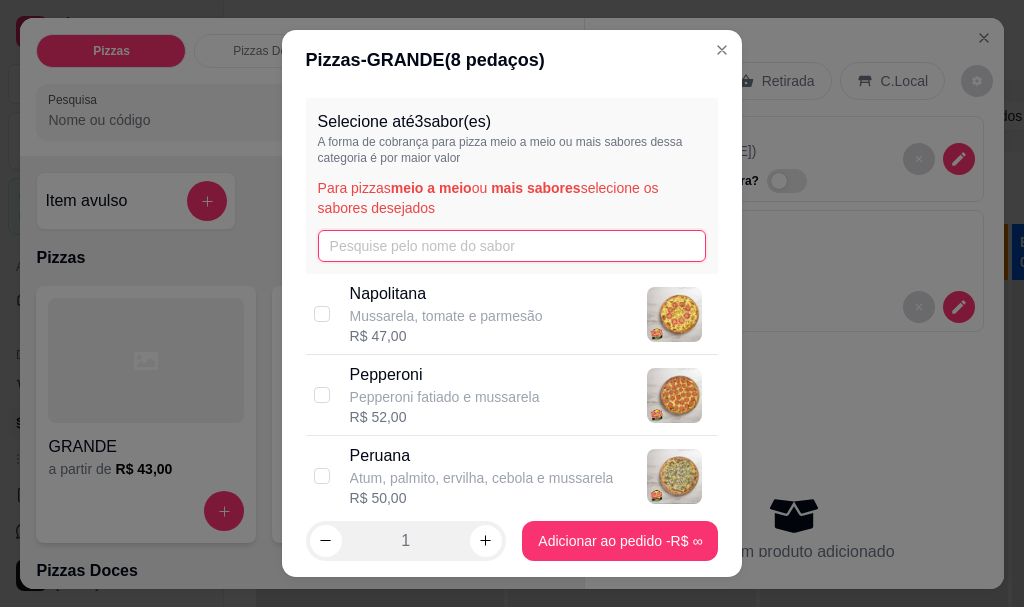 click at bounding box center (512, 246) 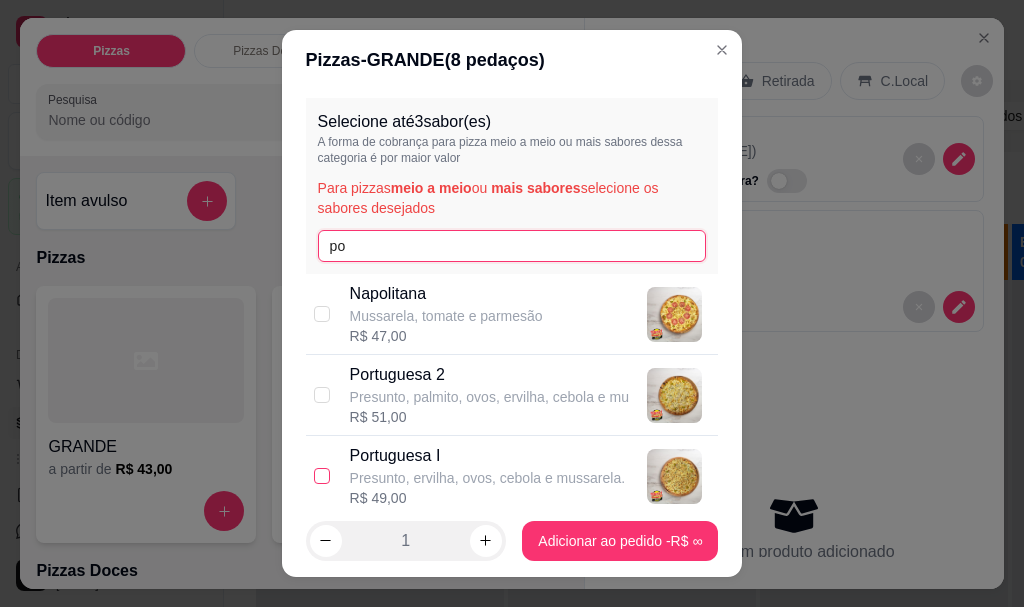 type on "po" 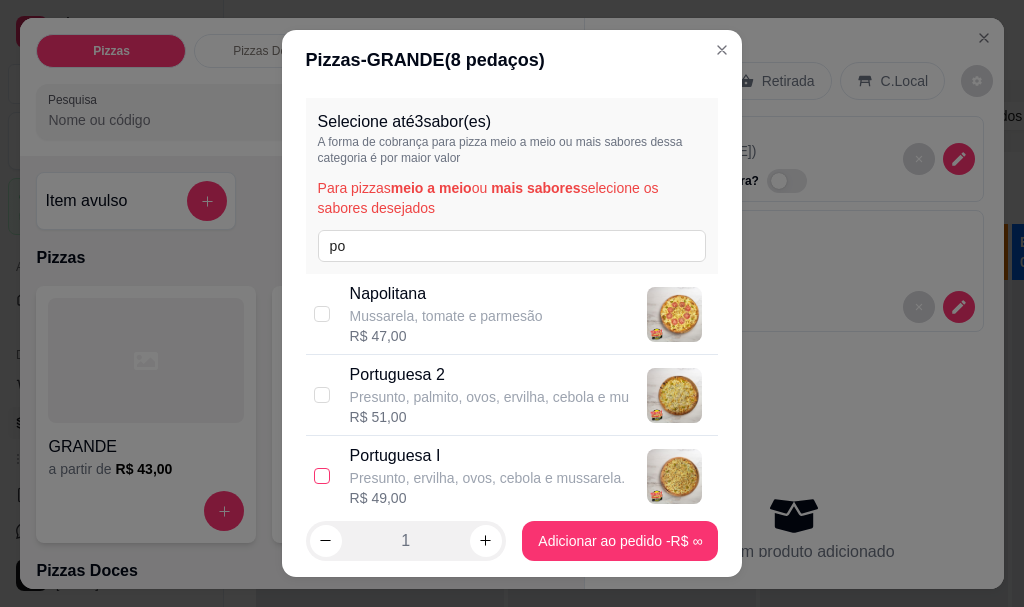 click at bounding box center (322, 476) 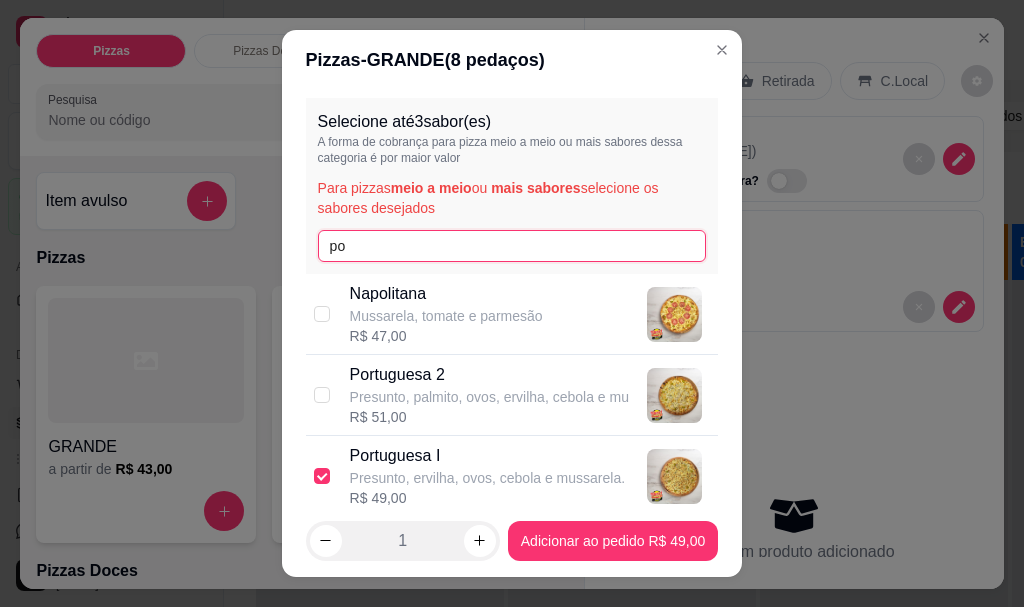 click on "po" at bounding box center [512, 246] 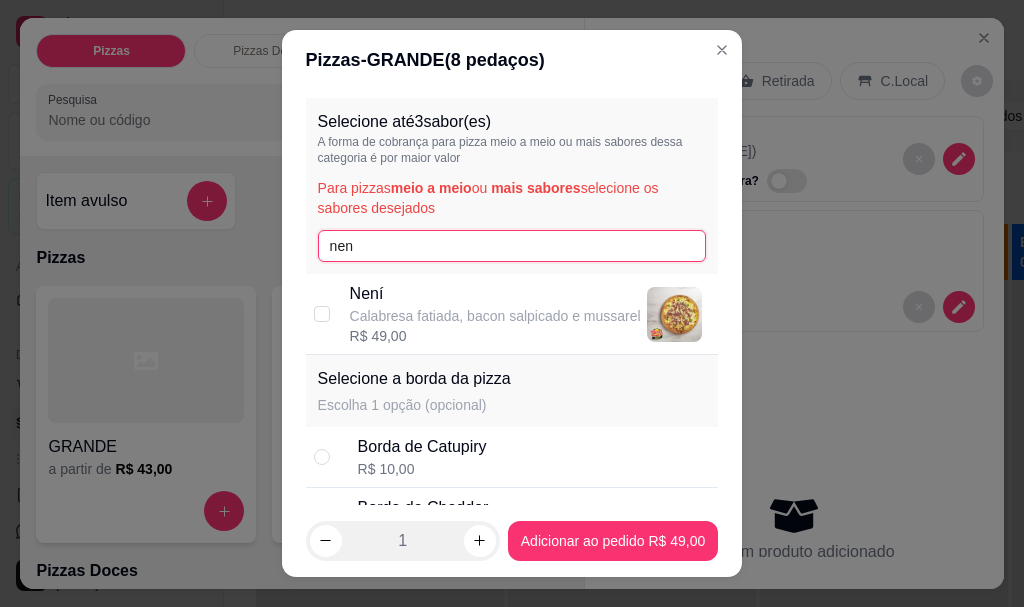 type on "nen" 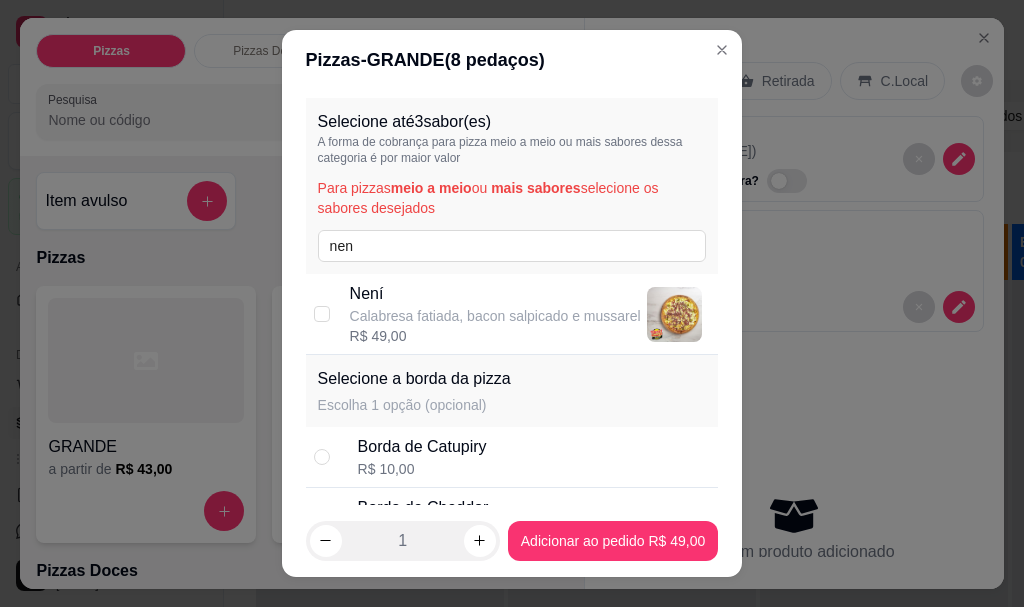 click on "Není Calabresa fatiada, bacon salpicado e mussarel R$ 49,00" at bounding box center (512, 314) 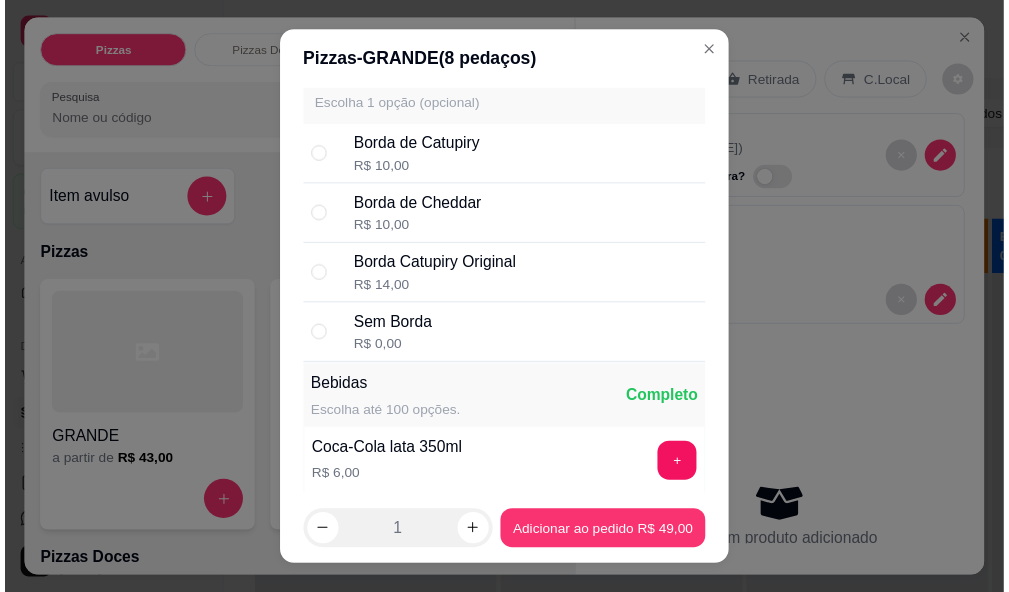 scroll, scrollTop: 460, scrollLeft: 0, axis: vertical 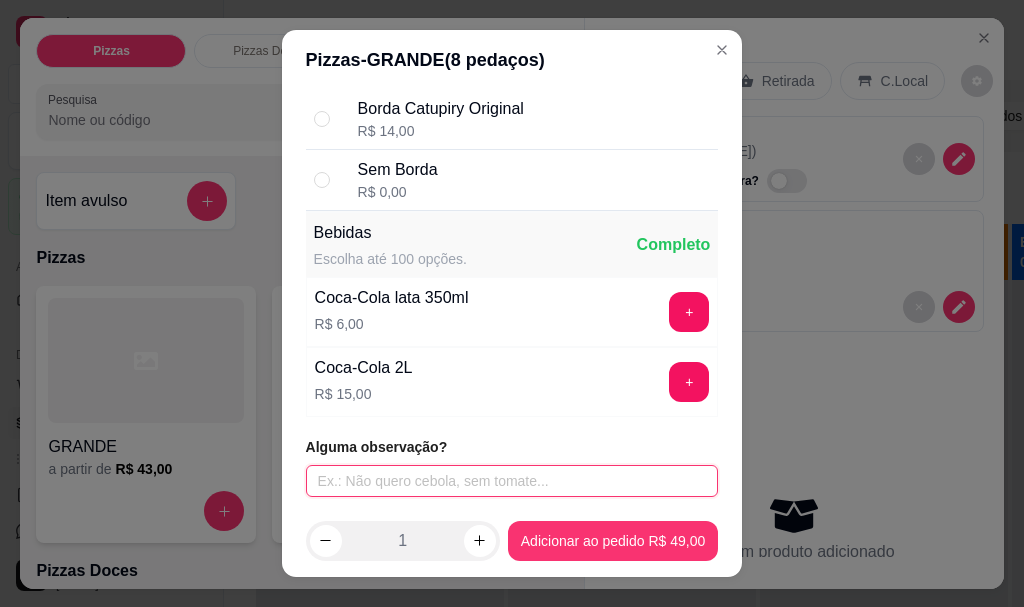 drag, startPoint x: 375, startPoint y: 484, endPoint x: 380, endPoint y: 470, distance: 14.866069 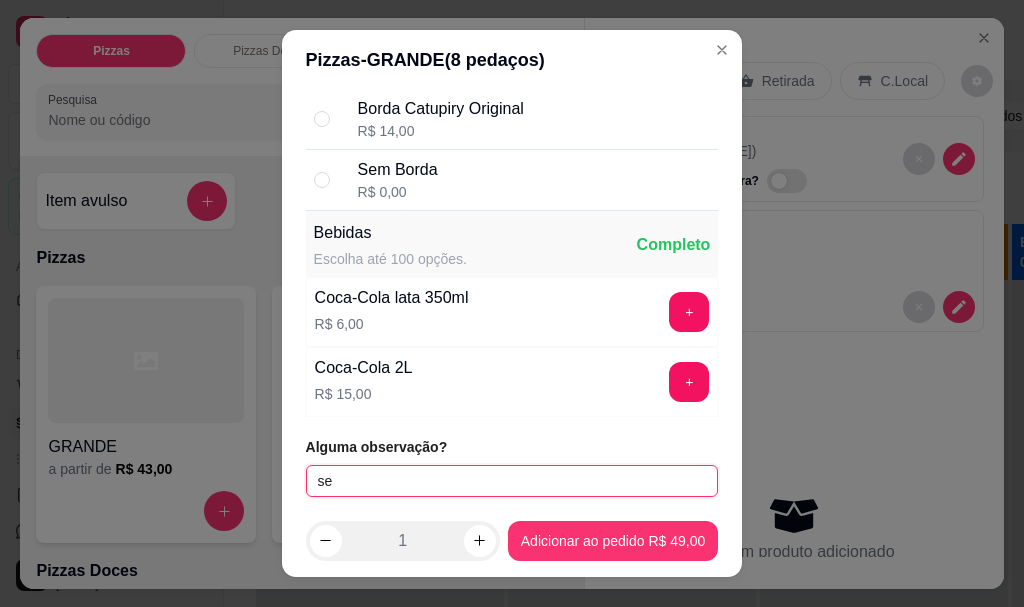 type on "s" 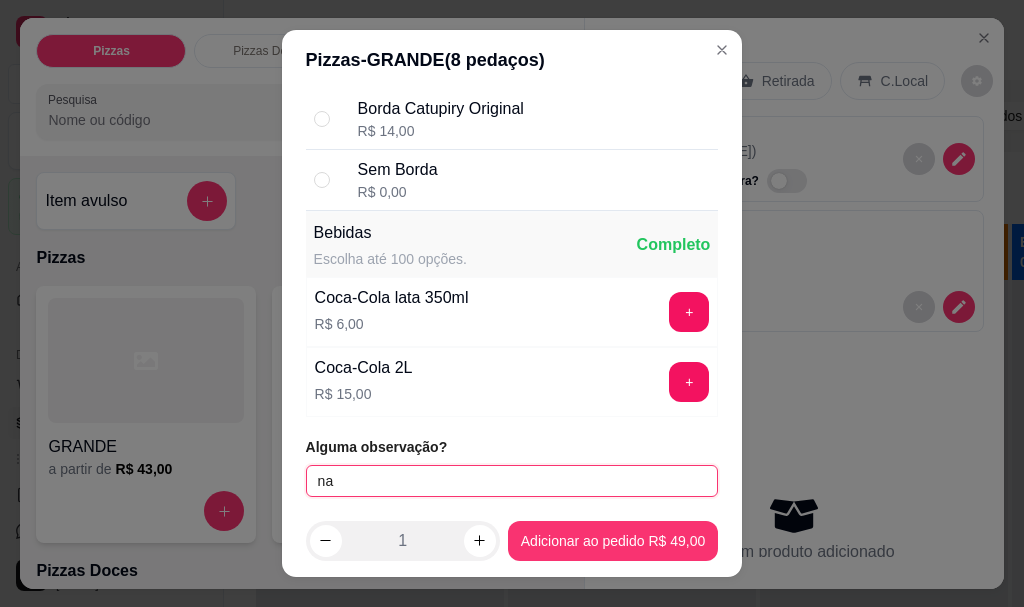 type on "n" 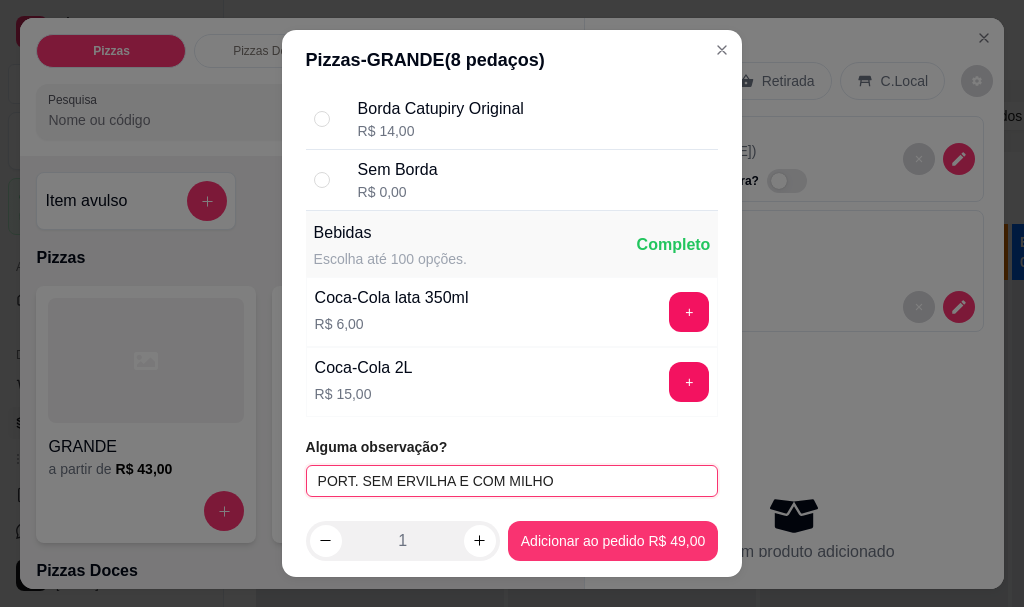 type on "PORT. SEM ERVILHA E COM MILHO" 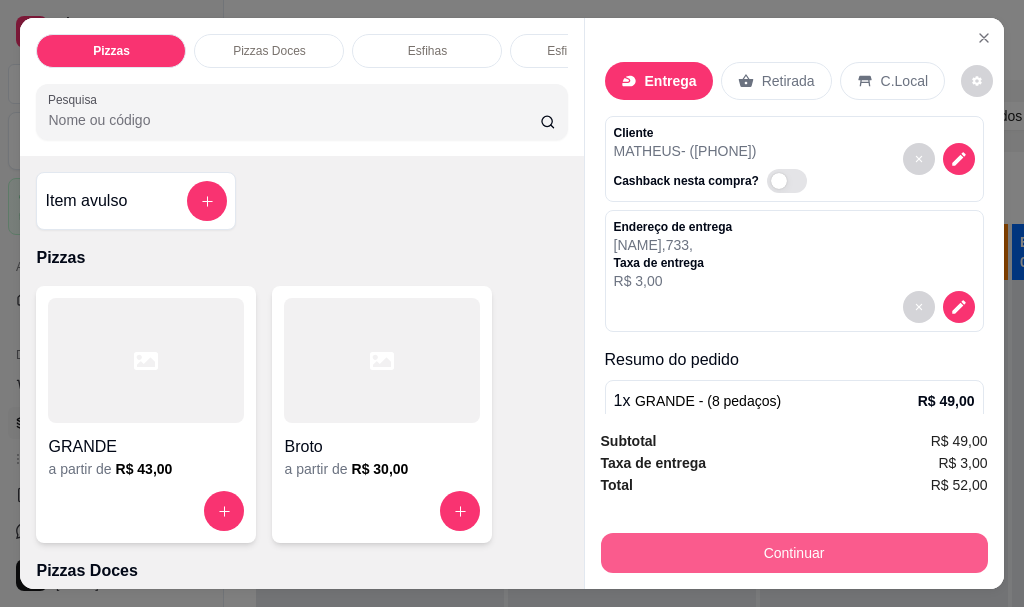 click on "Continuar" at bounding box center (794, 553) 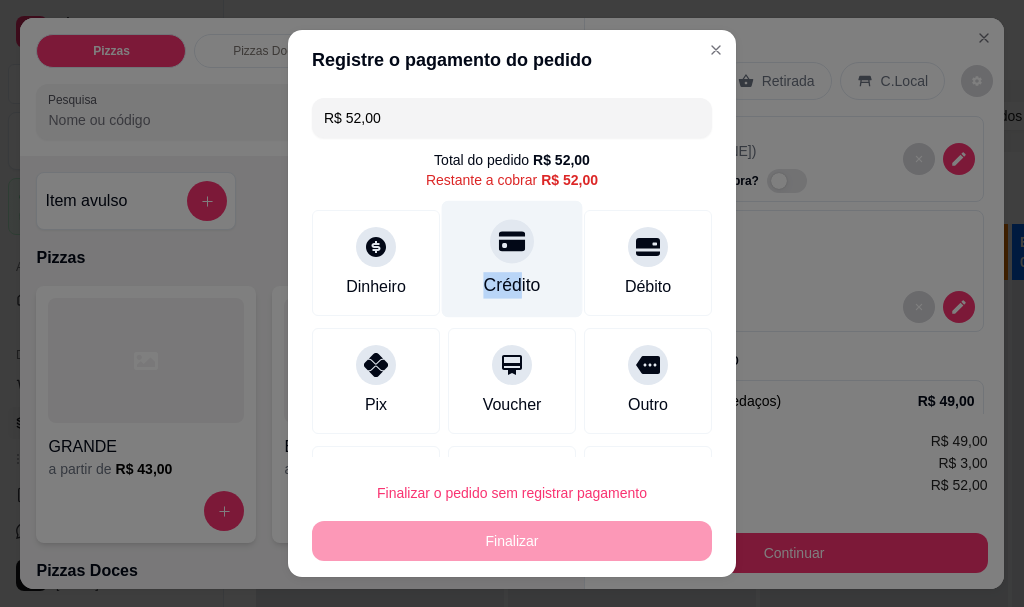 drag, startPoint x: 494, startPoint y: 265, endPoint x: 509, endPoint y: 278, distance: 19.849434 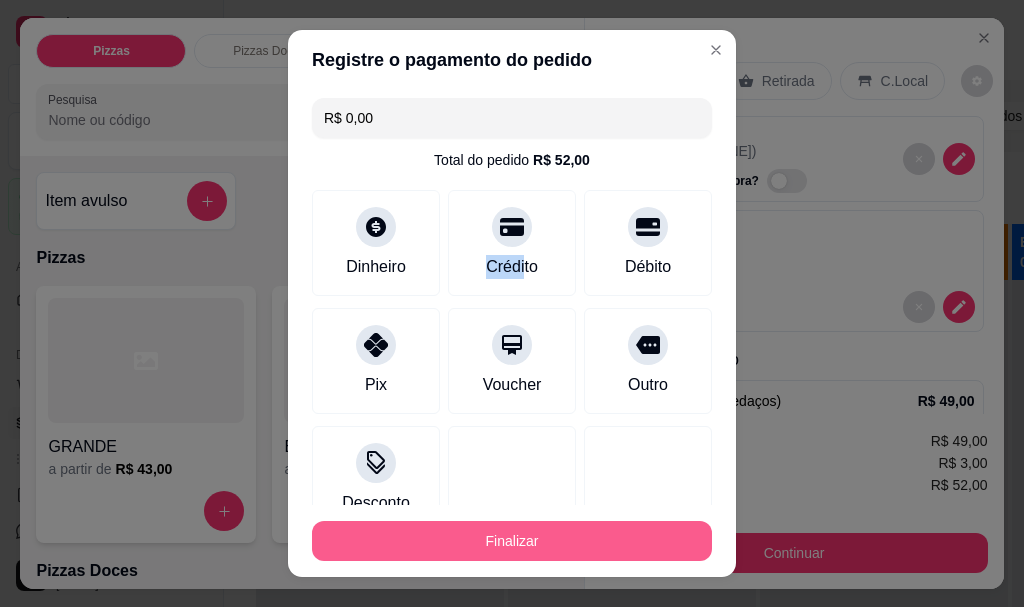 click on "Finalizar" at bounding box center (512, 541) 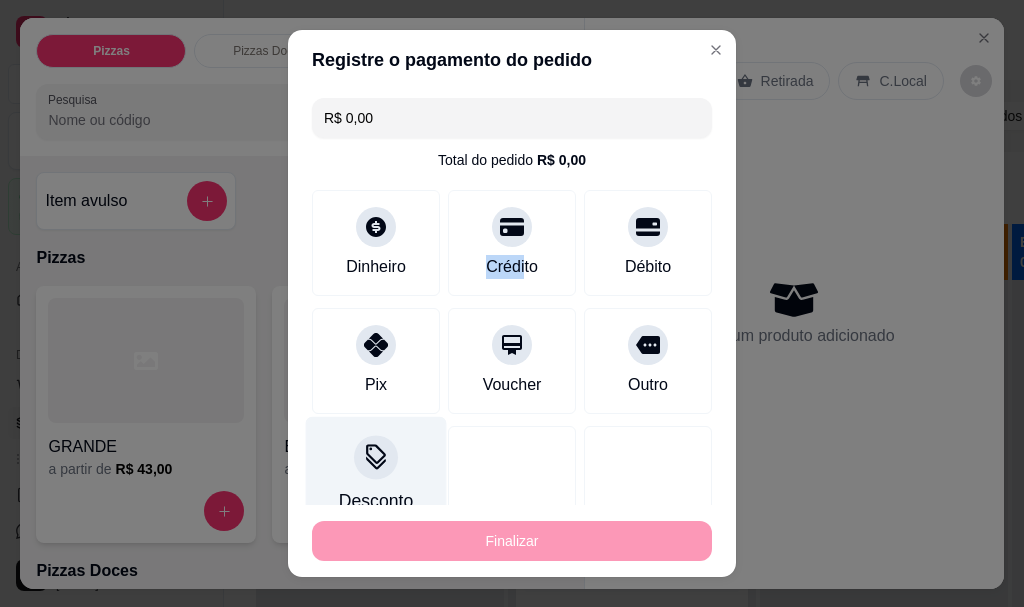 type on "-R$ 52,00" 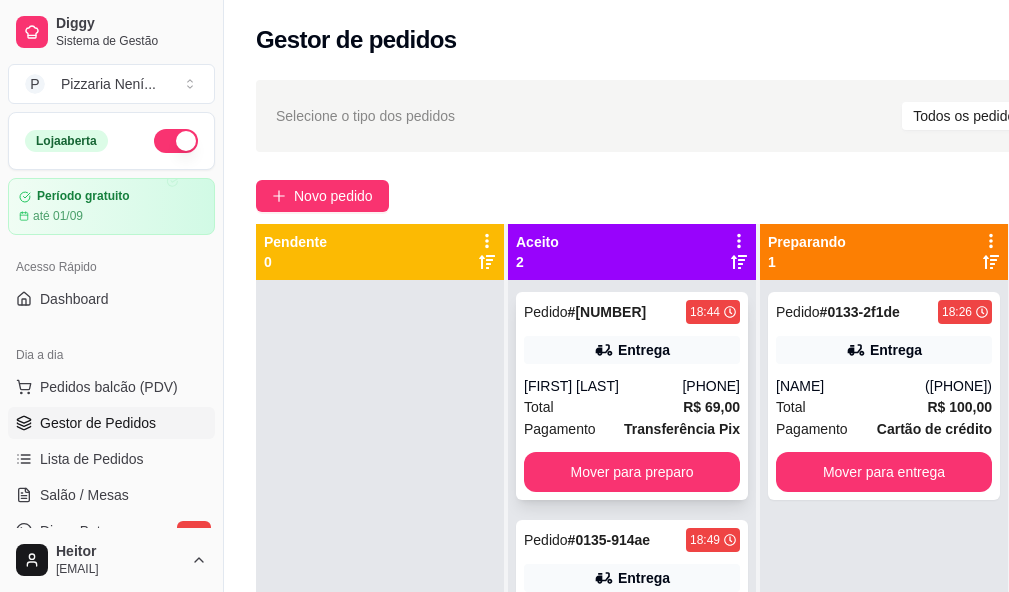 scroll, scrollTop: 71, scrollLeft: 0, axis: vertical 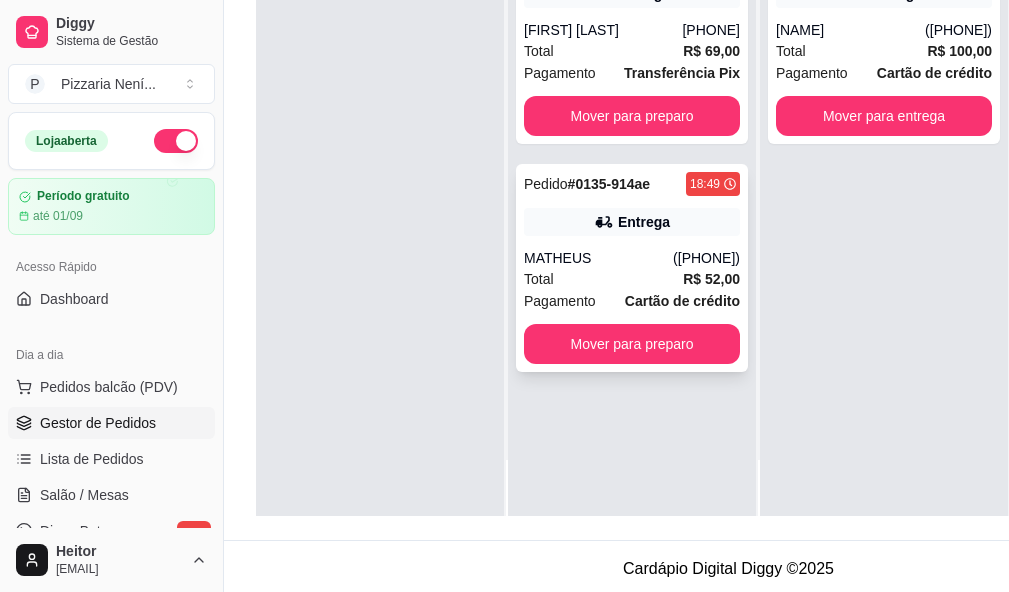 click on "Entrega" at bounding box center [632, 222] 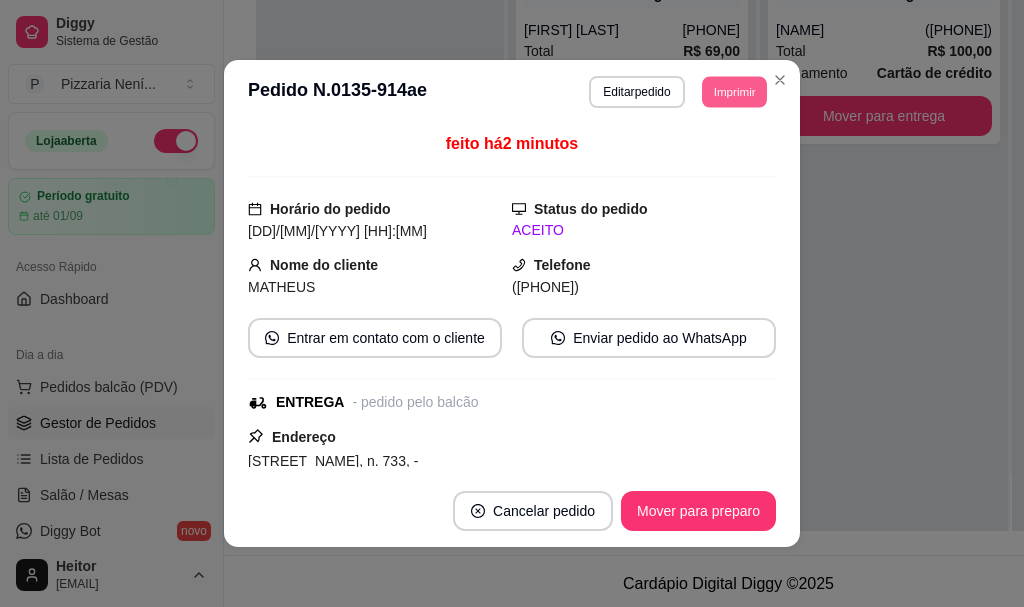 click on "Imprimir" at bounding box center [734, 91] 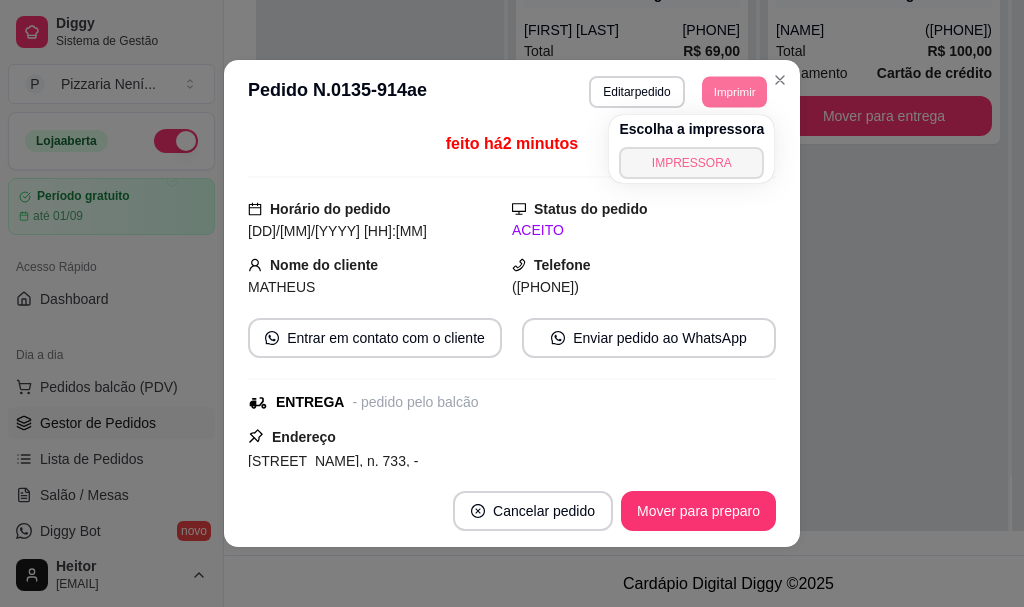 click on "IMPRESSORA" at bounding box center [691, 163] 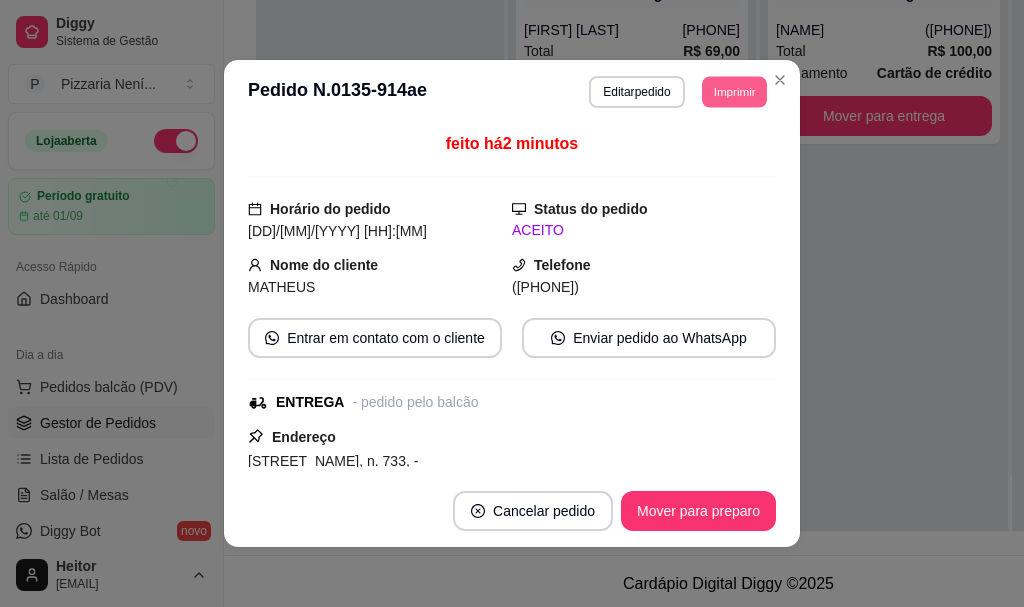 click on "Imprimir" at bounding box center (734, 91) 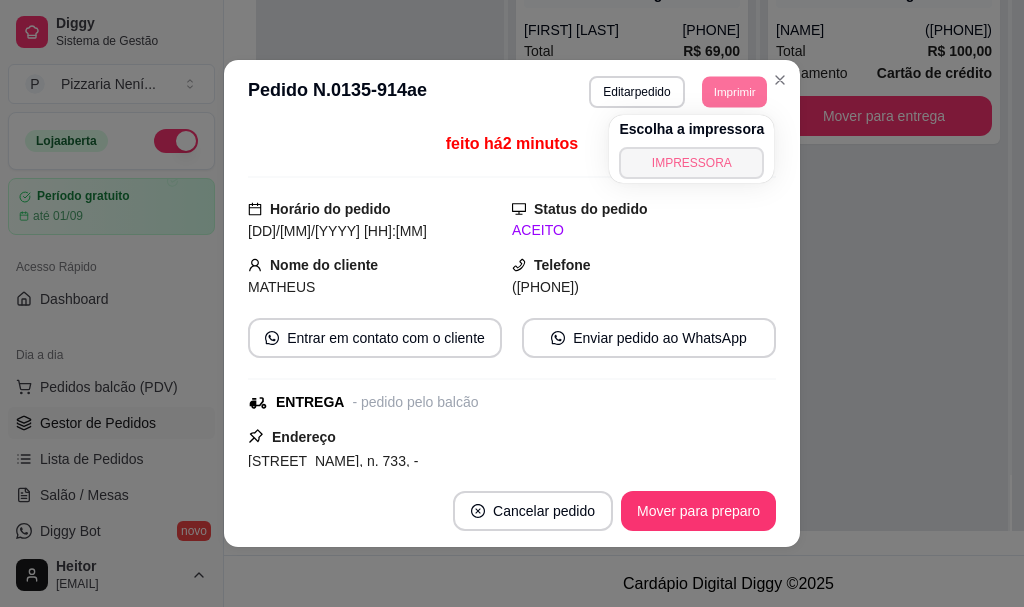 click on "IMPRESSORA" at bounding box center [691, 163] 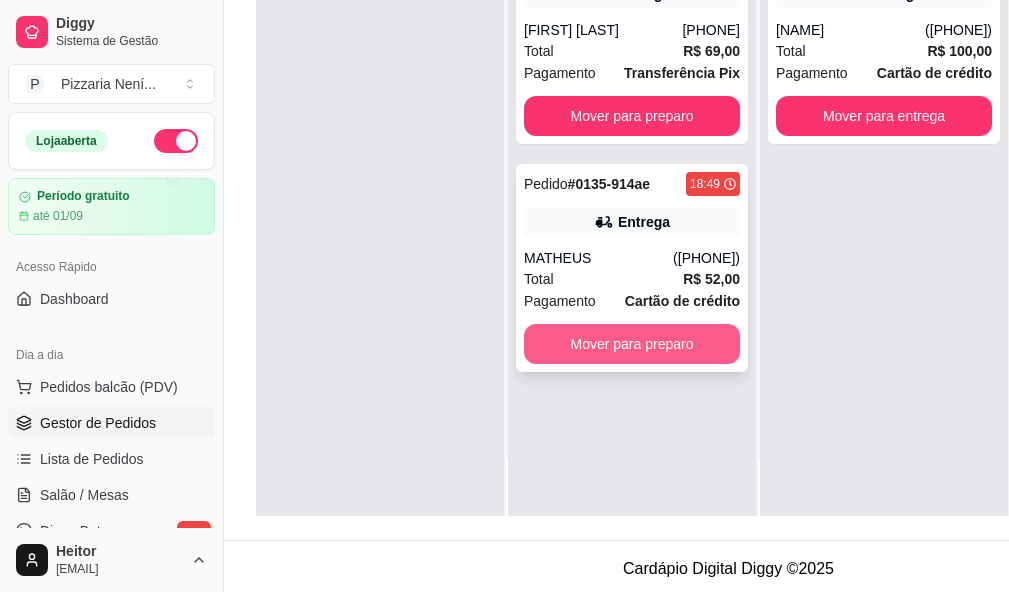 click on "Mover para preparo" at bounding box center (632, 344) 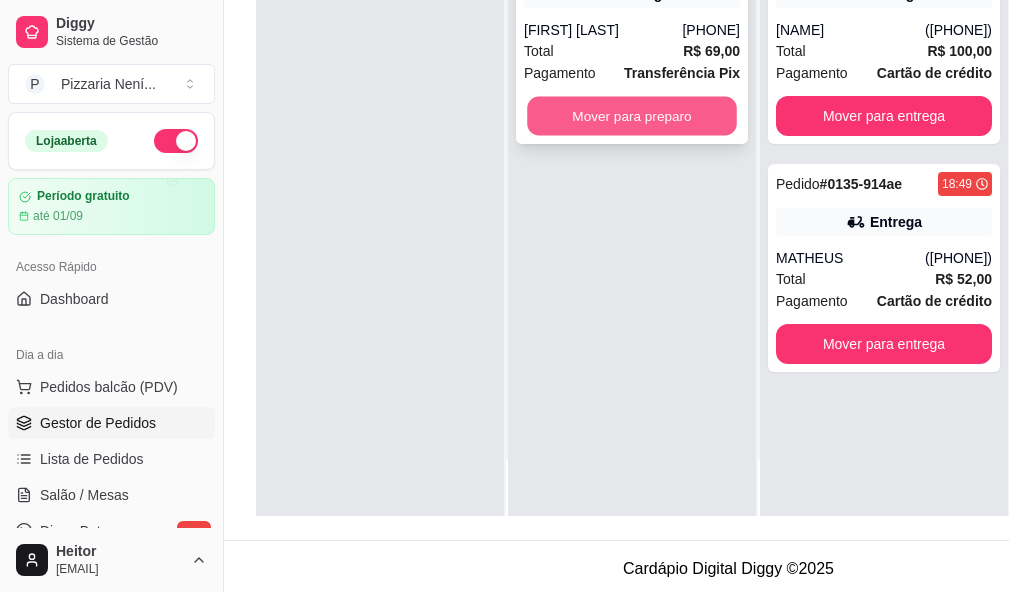 click on "Mover para preparo" at bounding box center [632, 116] 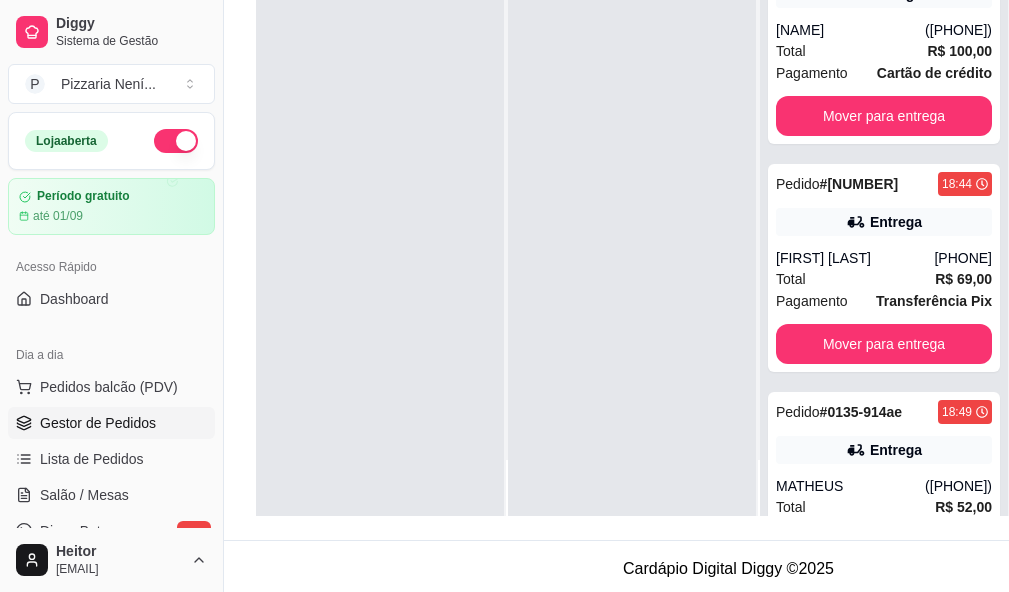 scroll, scrollTop: 200, scrollLeft: 0, axis: vertical 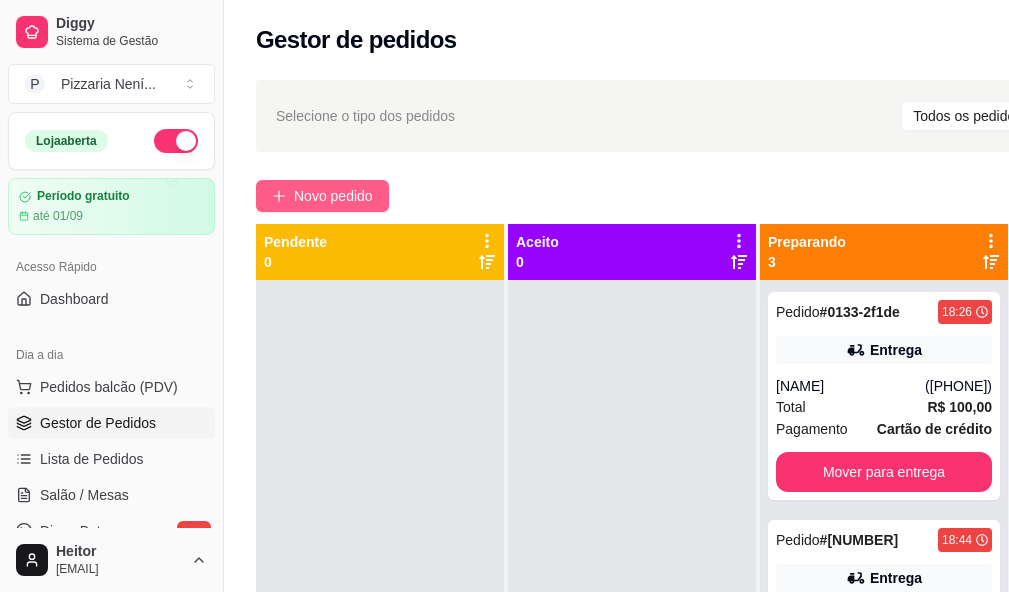 click on "Novo pedido" at bounding box center [322, 196] 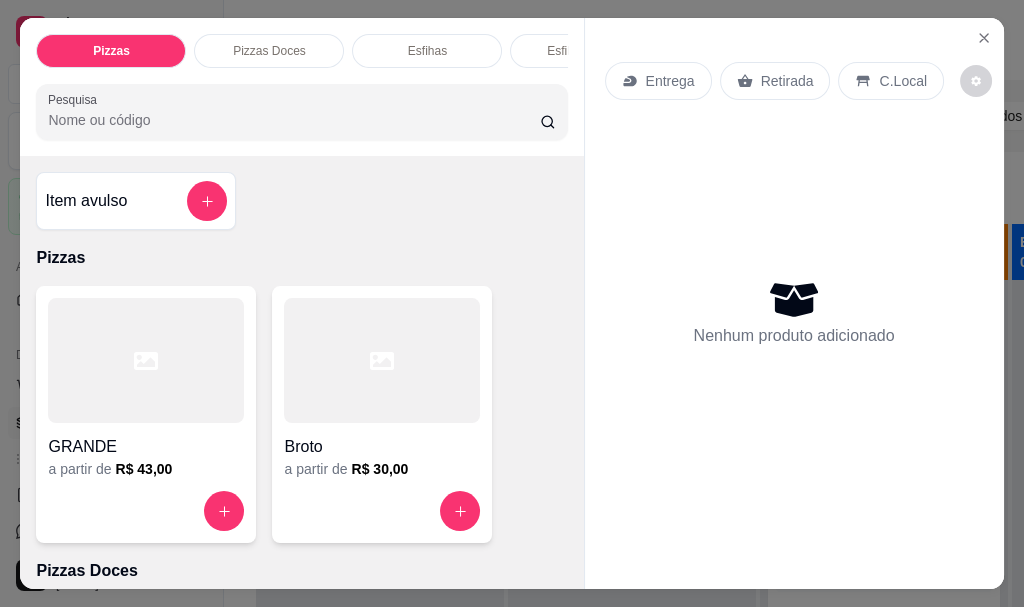 click on "Item avulso Pizzas GRANDE a partir de     R$ 43,00 Broto a partir de     R$ 30,00 Pizzas Doces Grande a partir de     R$ 47,00 Broto a partir de     R$ 35,00 Esfihas Carne   R$ 3,25 0 Carne C/ Queijo   R$ 4,50 0 Calabresa   R$ 3,25 0 Calabresa C/ Catupiry   R$ 4,00 0 Calabresa C/ Cheddar   R$ 4,00 0 Calabresa C/ Queijo   R$ 4,00 0 Frango   R$ 3,25 0 Frango C/ Catupiry   R$ 4,50 0 Bacon   R$ 4,25 0 Bauru   R$ 4,50 0 Escarola C/ Queijo   R$ 4,25 0 Palmito   R$ 4,50 0 Milho C/ Queijo   R$ 4,00 0 Queijo   R$ 3,25 0 Atum   R$ 5,00 0 Lombo C/ Catupiry   R$ 4,75 0 Lombo C/ Cheddar   R$ 4,75 0 Carne Seca C/ Queijo   R$ 6,50 0 Carne Seca C/ Catupiry   R$ 6,50 0 Camarão C/ Catupiry   R$ 9,00 0 Camarão C/ Queijo   R$ 9,00 0 Pepperoni   R$ 6,50 0 Brócolis c/ queijo   R$ 4,50 0 Dois queijos   R$ 4,50 0 Três queijos   R$ 5,00 0 Quatro queijos   R$ 5,50 0 Atum C/ Queijo   R$ 6,25 0 Esfihas Doces Brigadeiro   R$ 7,00 0 Prestígio   R$ 7,50 0 Sensação I   R$ 8,00 0 Sensação I I   0" at bounding box center [301, 372] 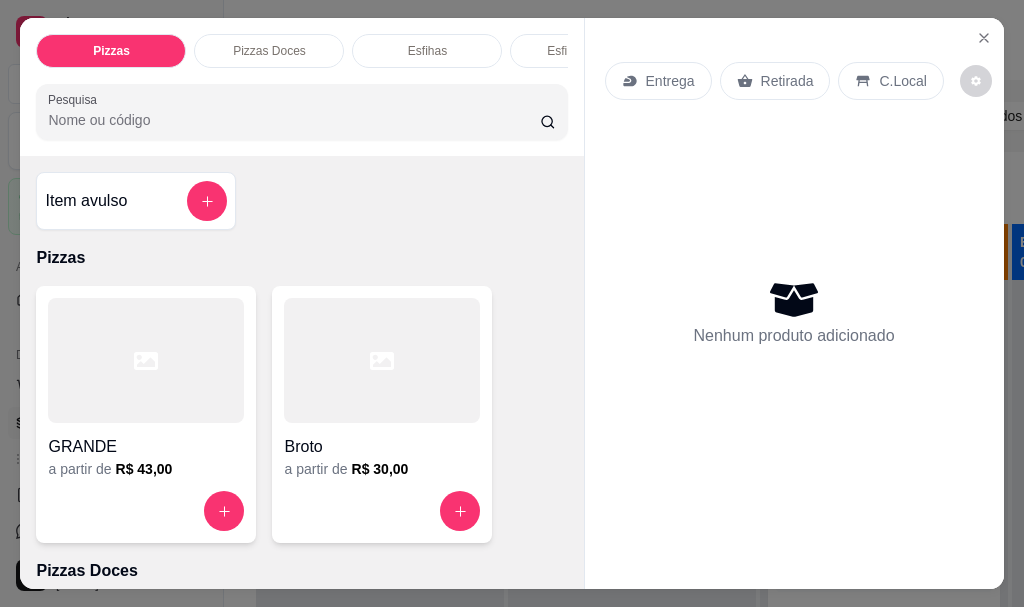 click on "Retirada" at bounding box center (787, 81) 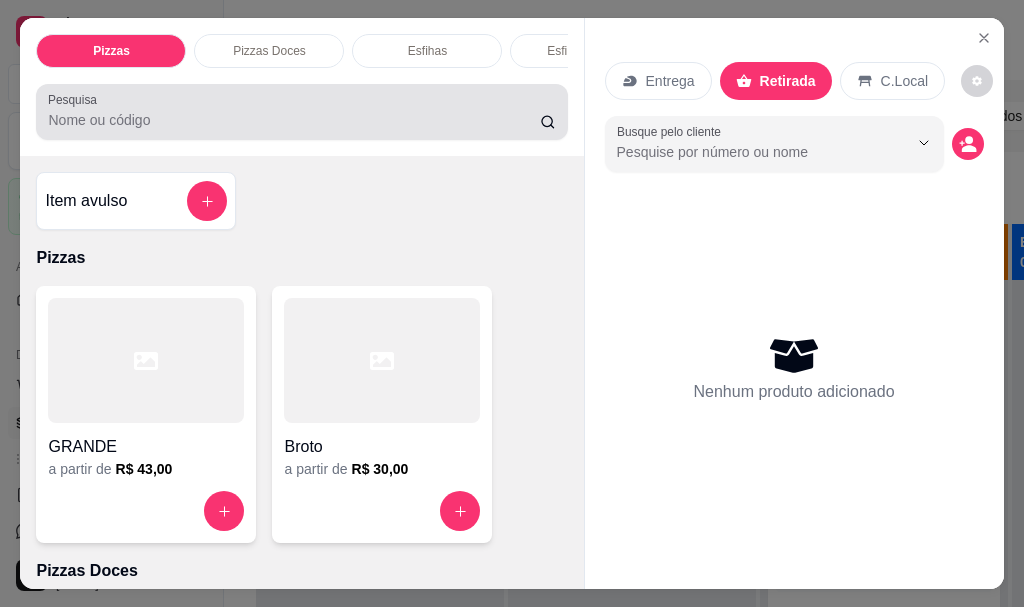 click on "Pesquisa" at bounding box center (294, 120) 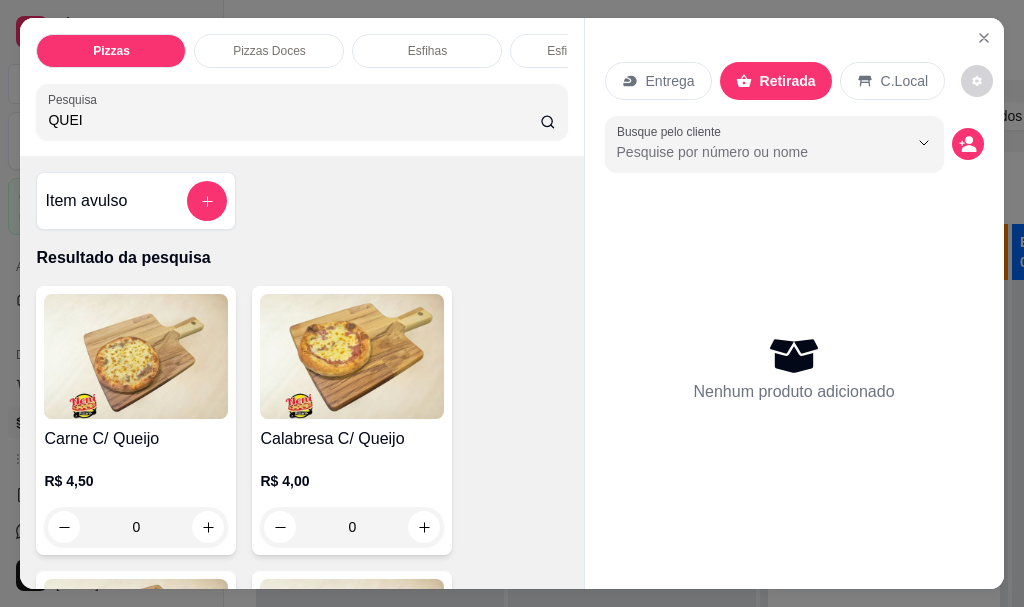 scroll, scrollTop: 300, scrollLeft: 0, axis: vertical 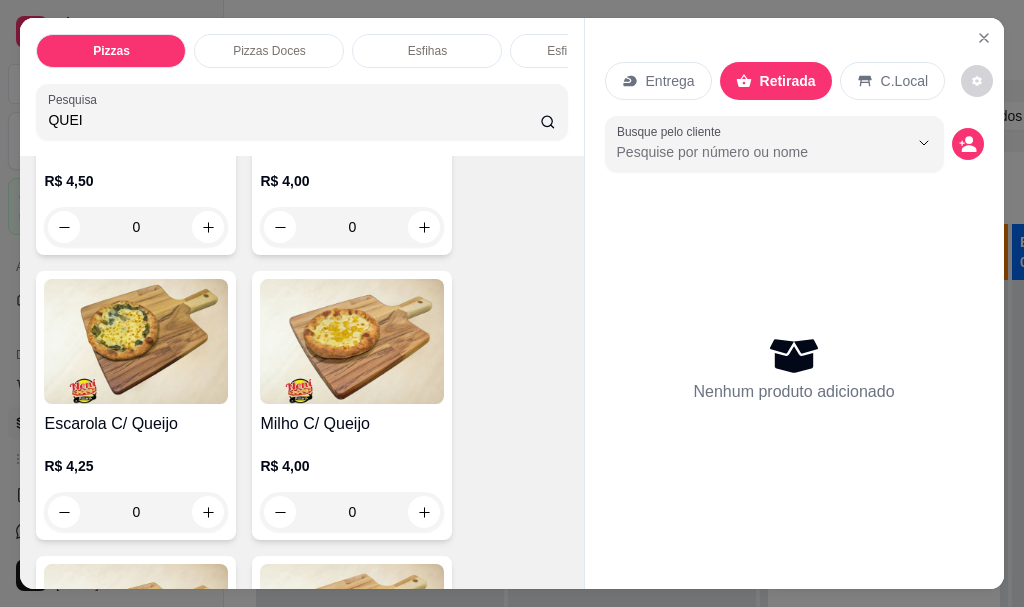 type on "QUEI" 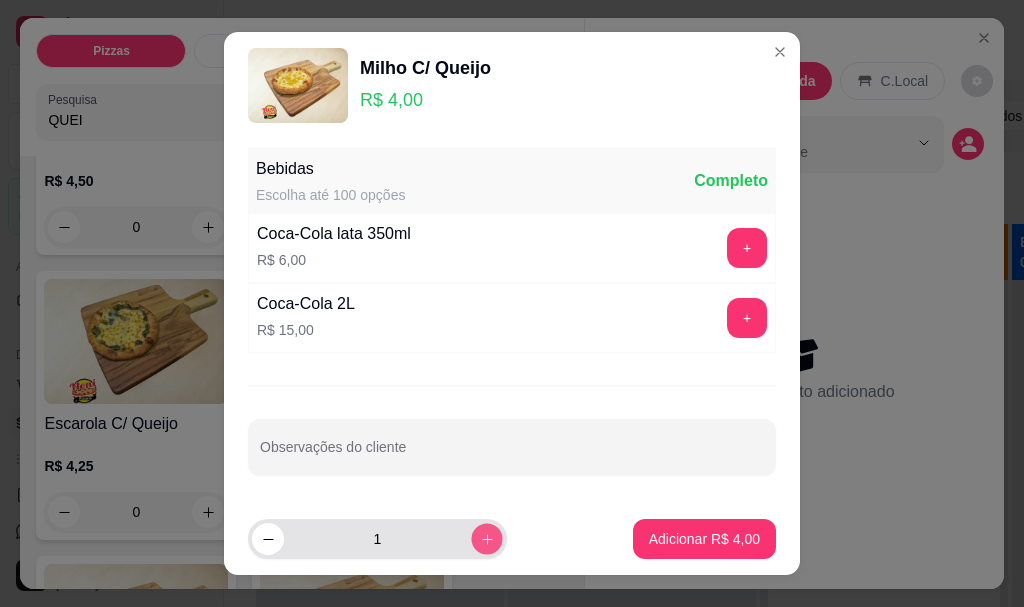 click 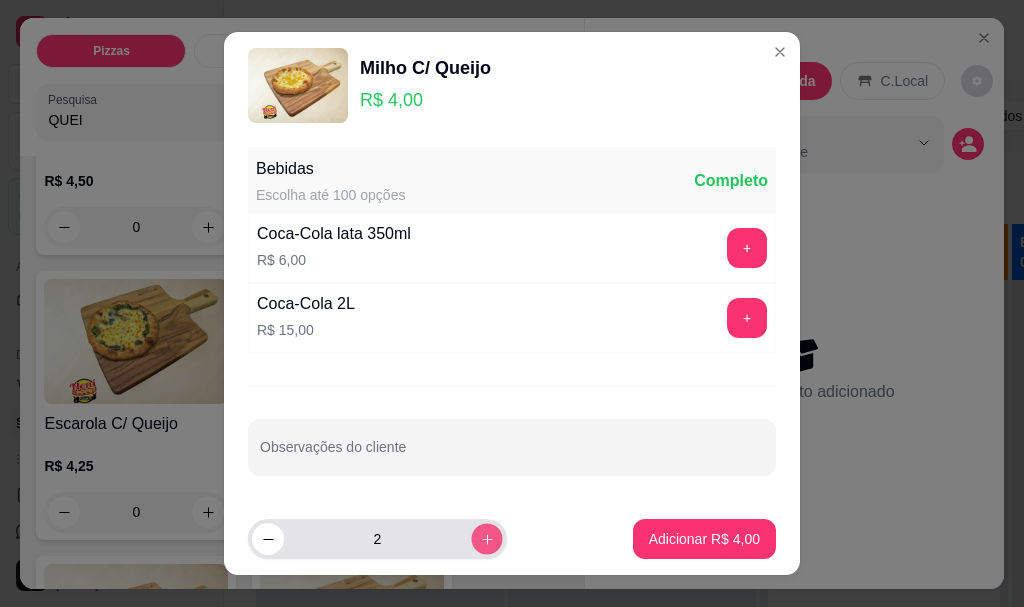 click 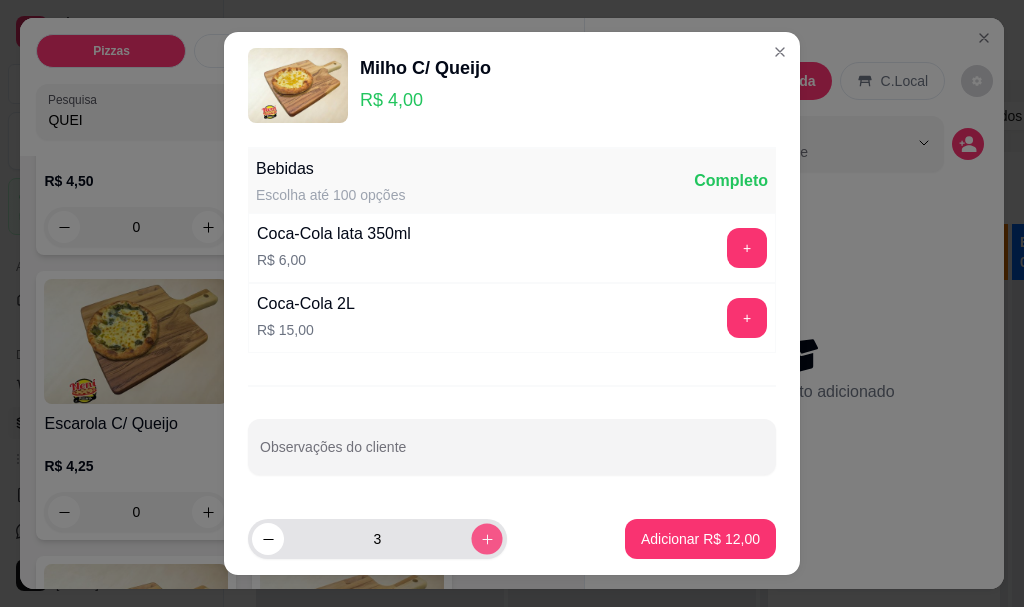 click 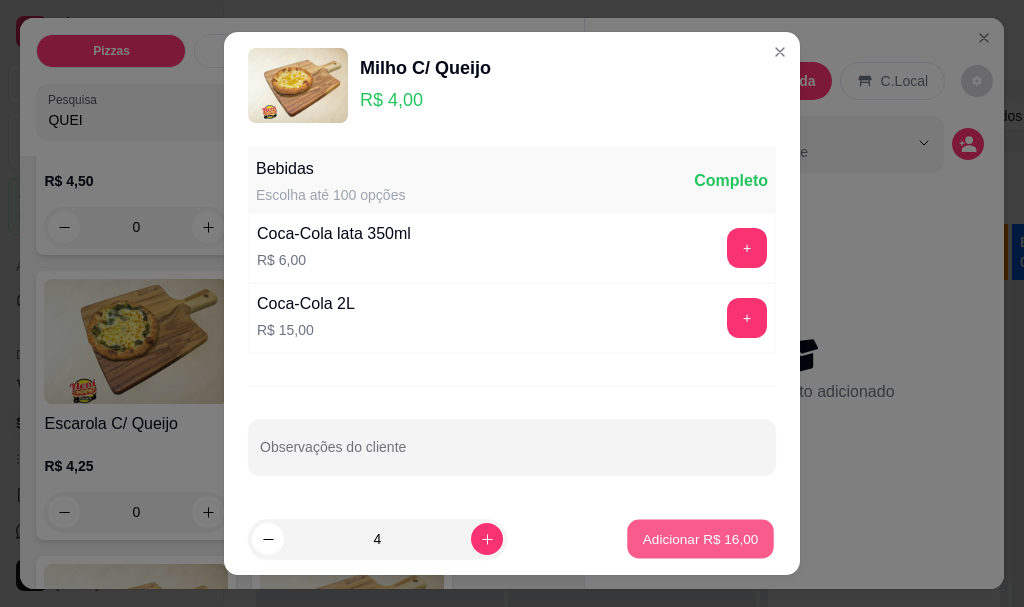 click on "Adicionar   R$ 16,00" at bounding box center (701, 538) 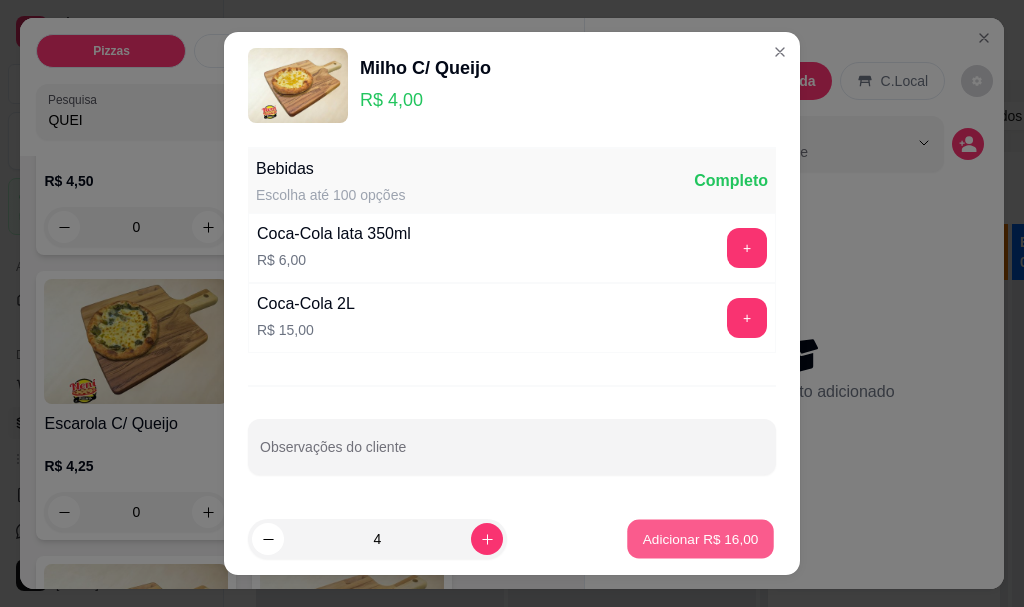 type on "4" 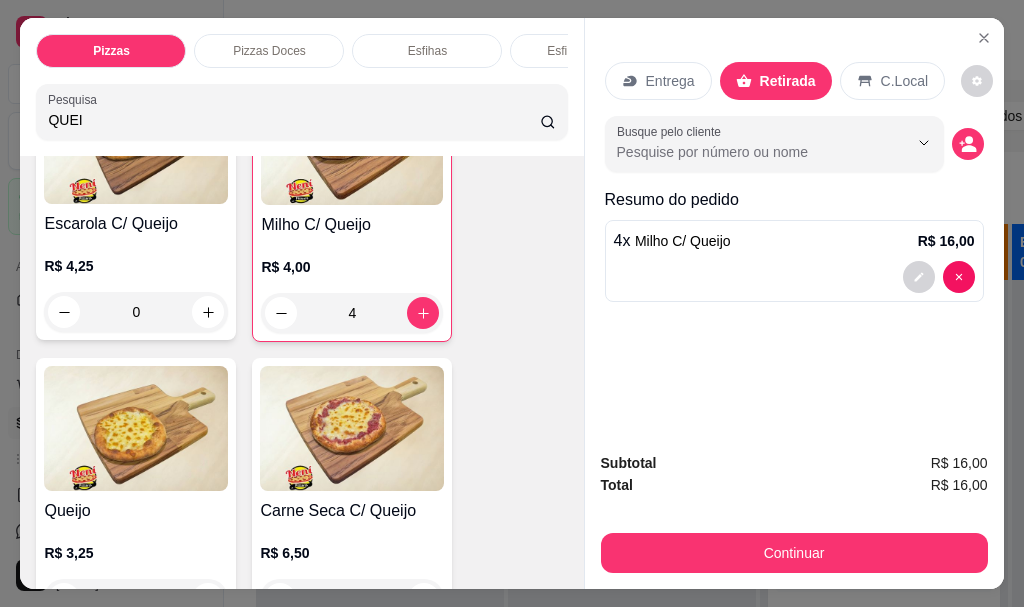 scroll, scrollTop: 600, scrollLeft: 0, axis: vertical 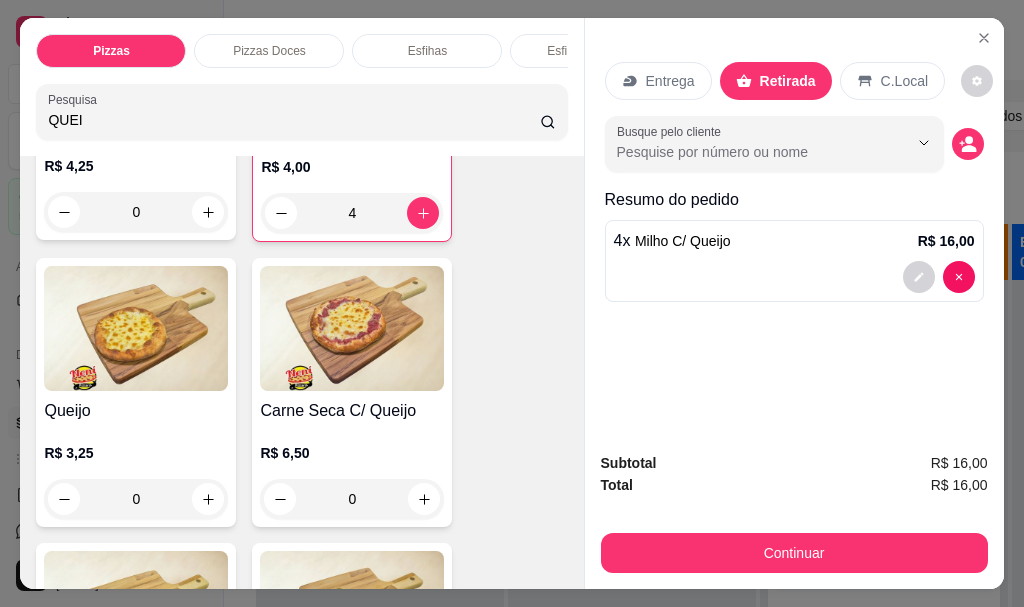 click at bounding box center (136, 328) 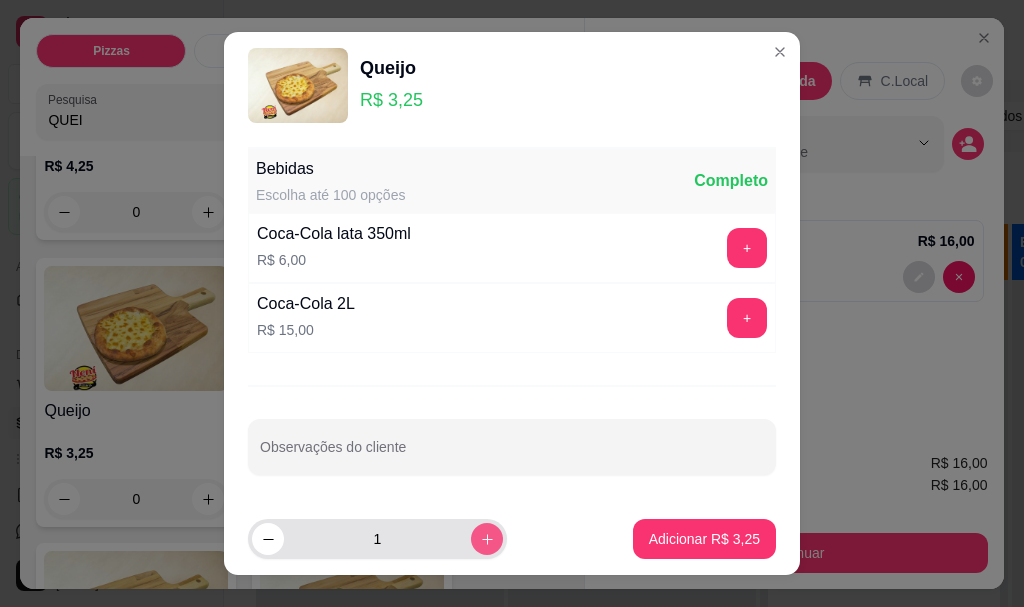 click 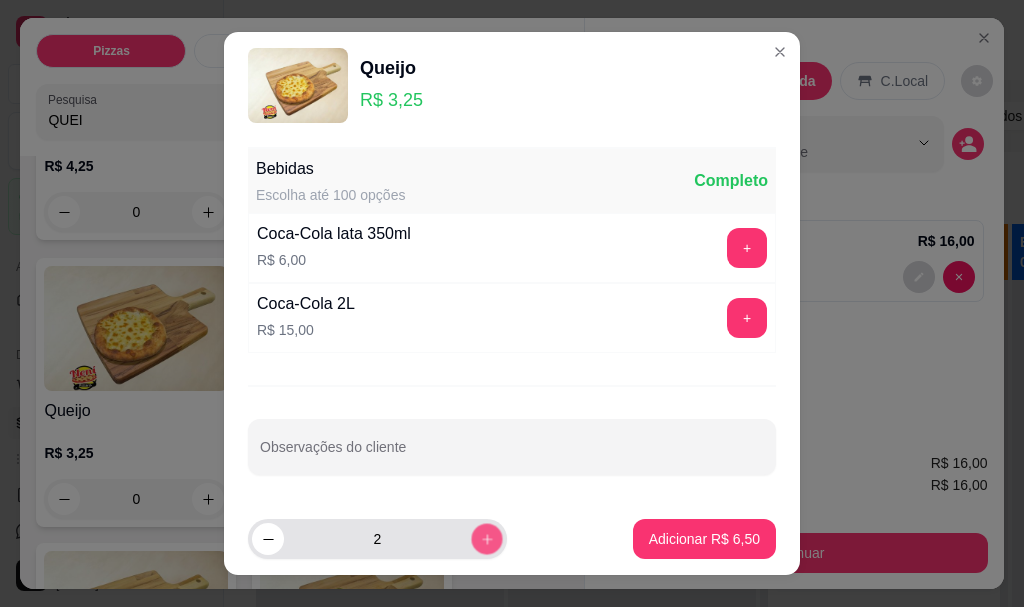 click 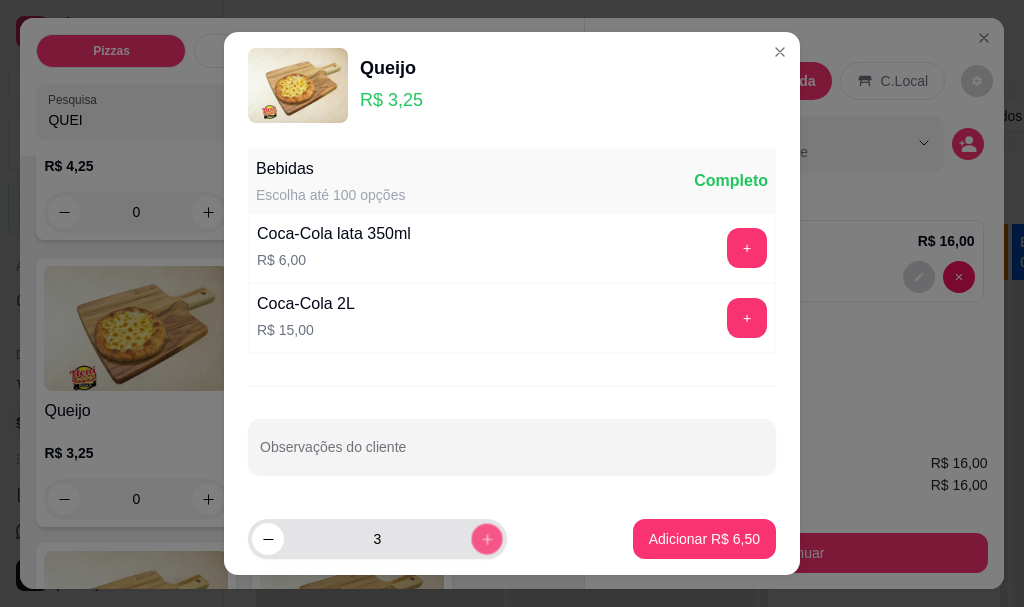 click 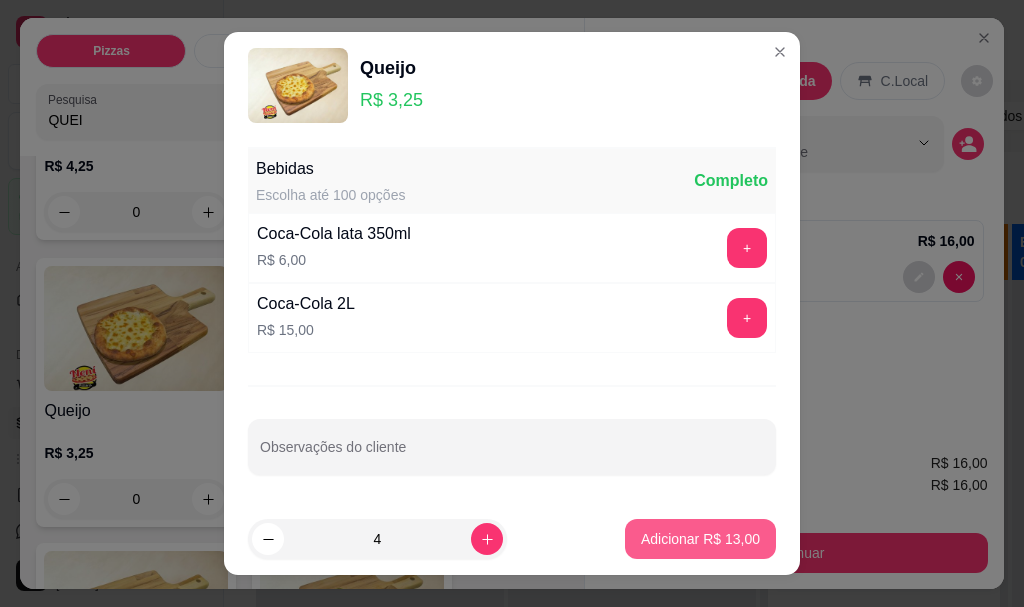click on "Adicionar   R$ 13,00" at bounding box center (700, 539) 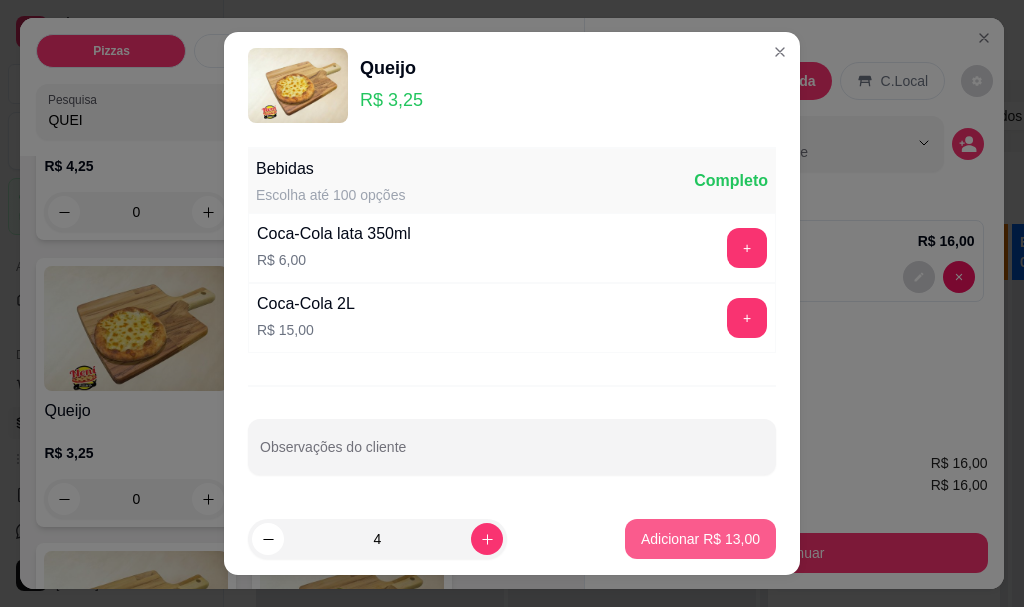type on "4" 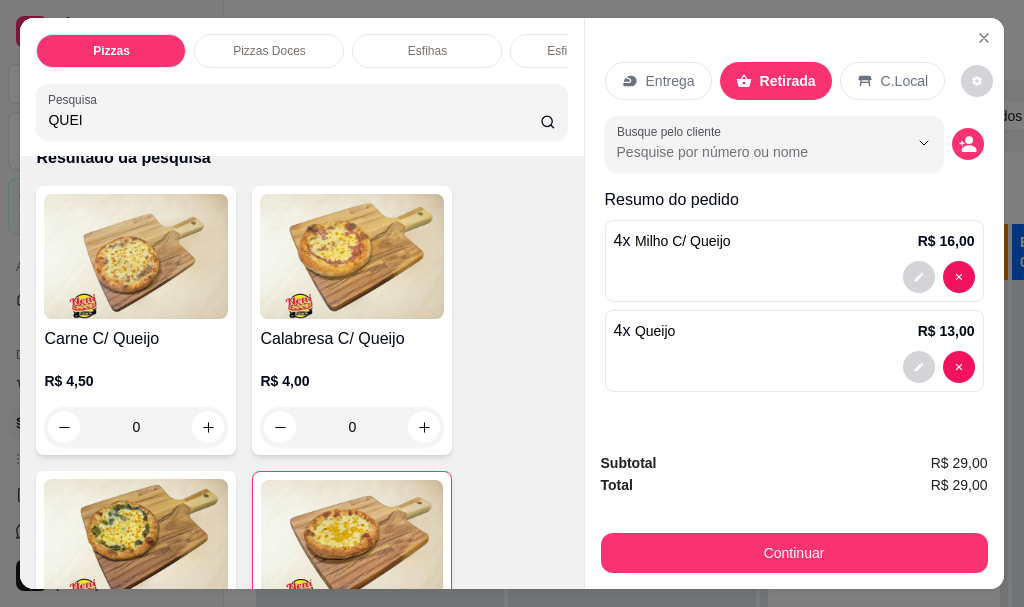 scroll, scrollTop: 0, scrollLeft: 0, axis: both 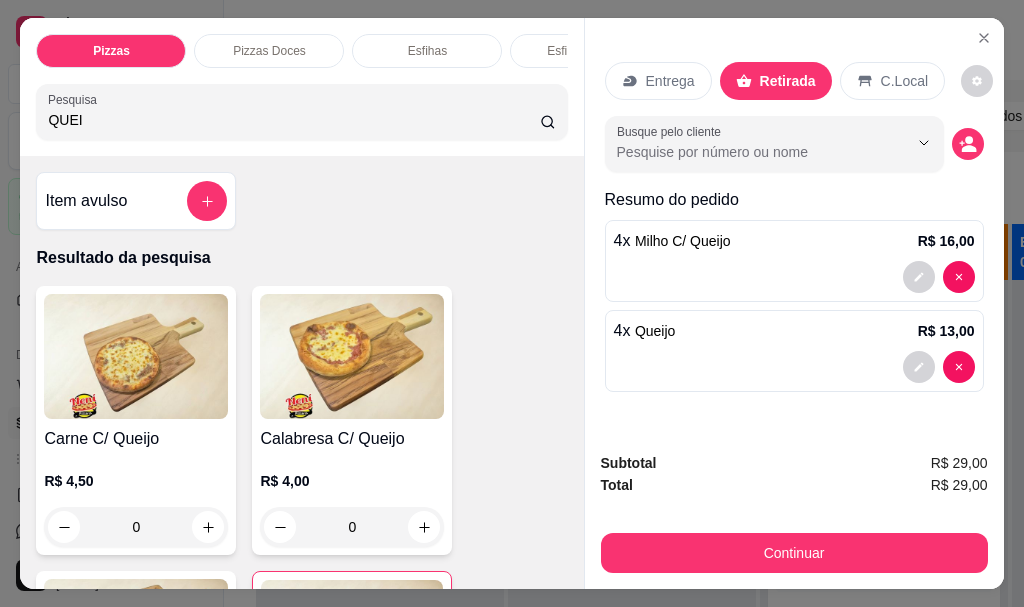 click on "QUEI" at bounding box center (294, 120) 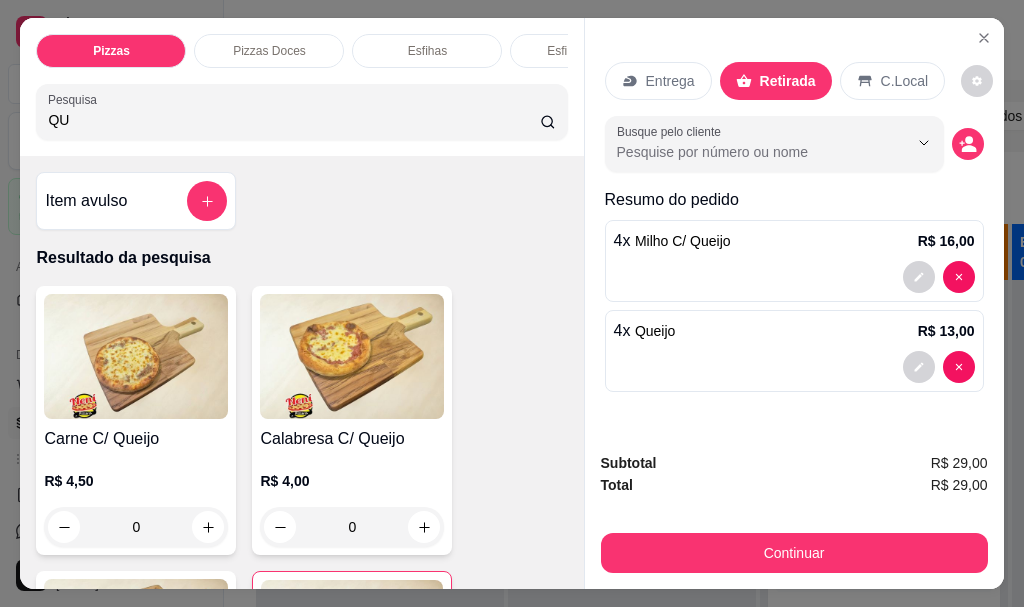 type on "Q" 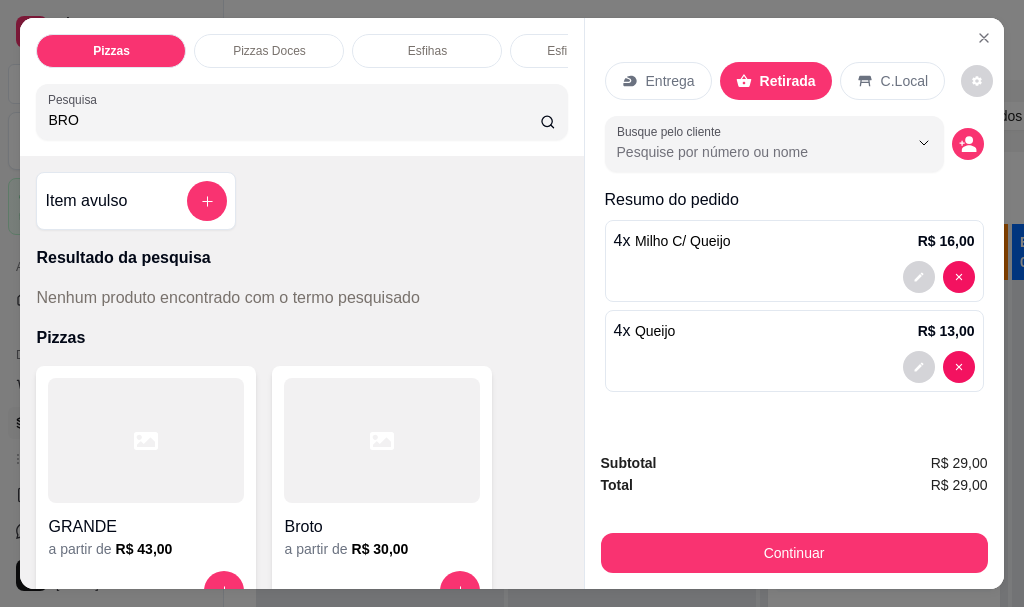 scroll, scrollTop: 53, scrollLeft: 0, axis: vertical 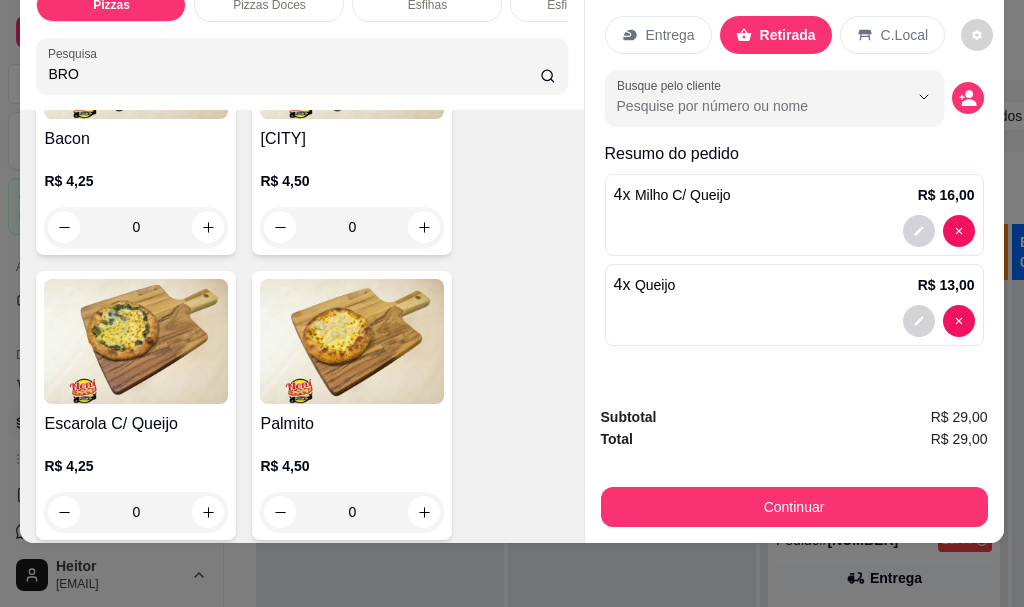 type on "BRO" 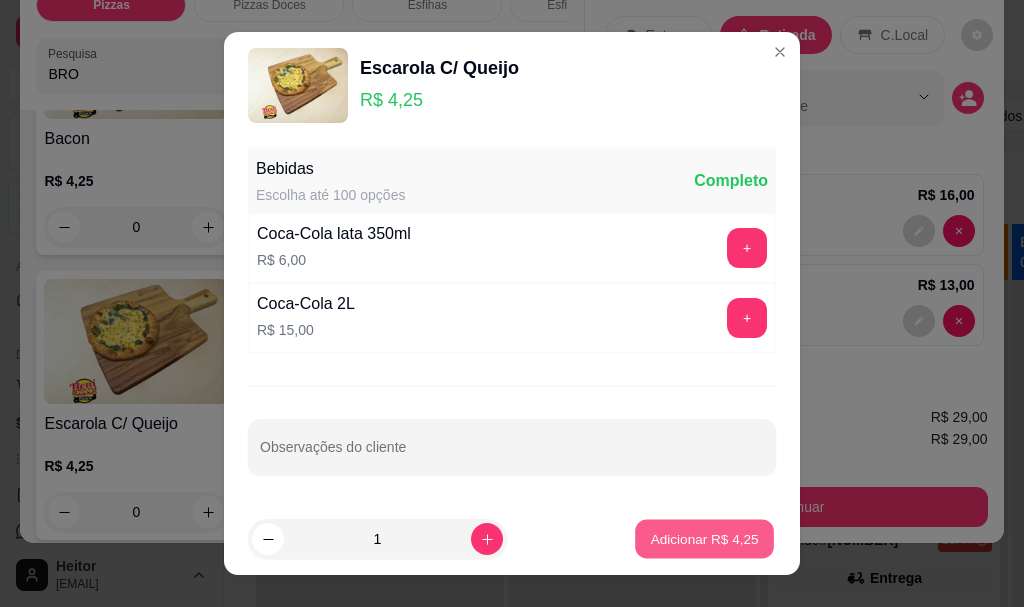 click on "Adicionar   R$ 4,25" at bounding box center (704, 538) 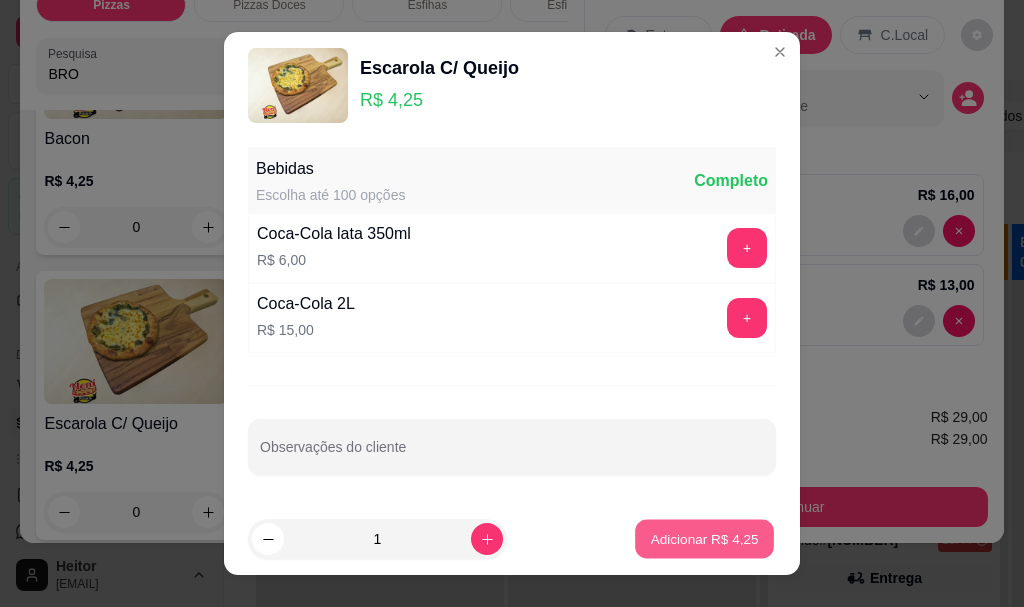 type on "1" 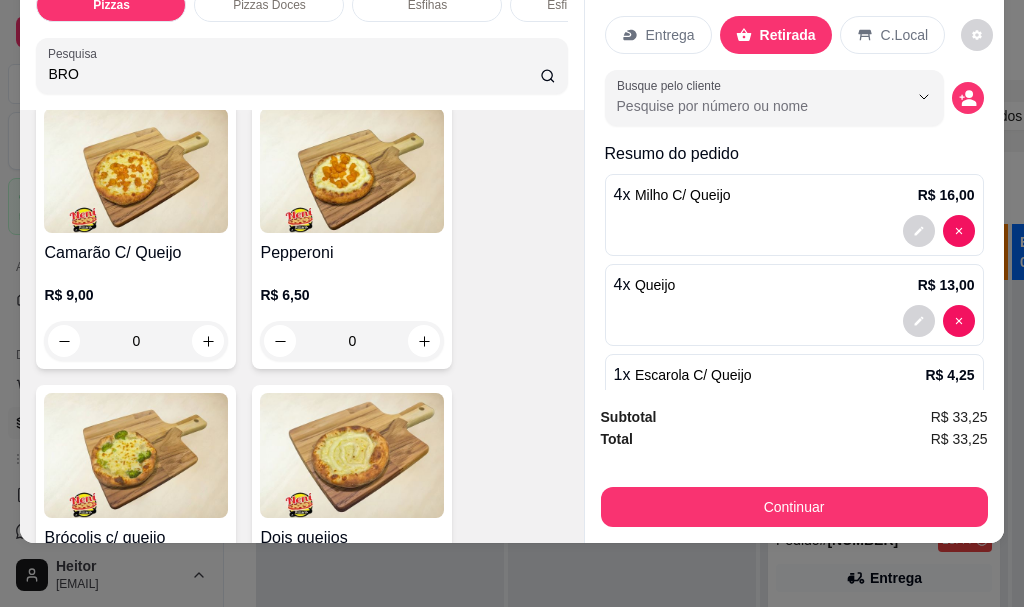 scroll, scrollTop: 3800, scrollLeft: 0, axis: vertical 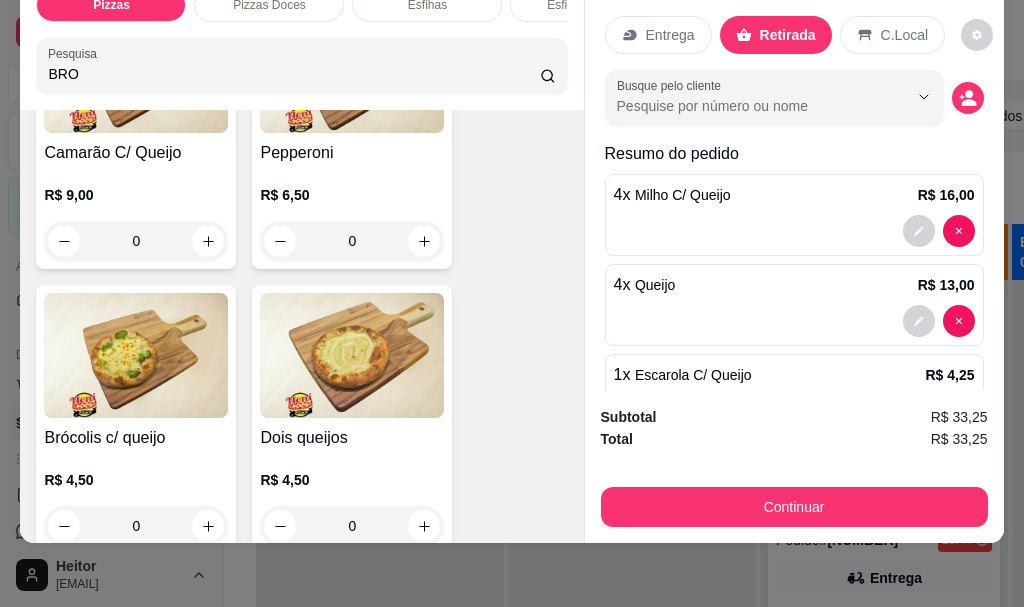 click at bounding box center [136, 355] 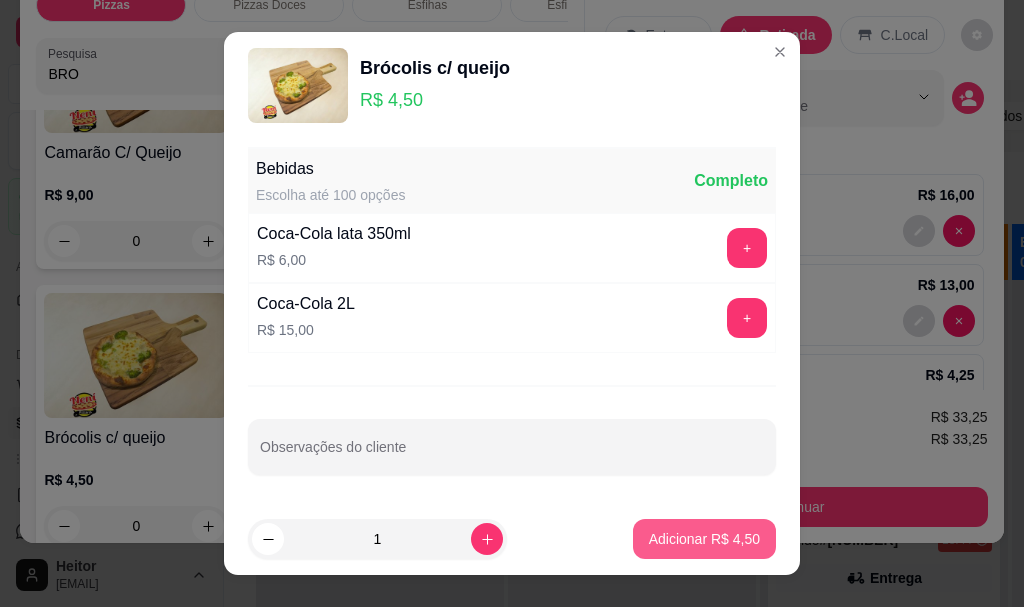 click on "Adicionar   R$ 4,50" at bounding box center (704, 539) 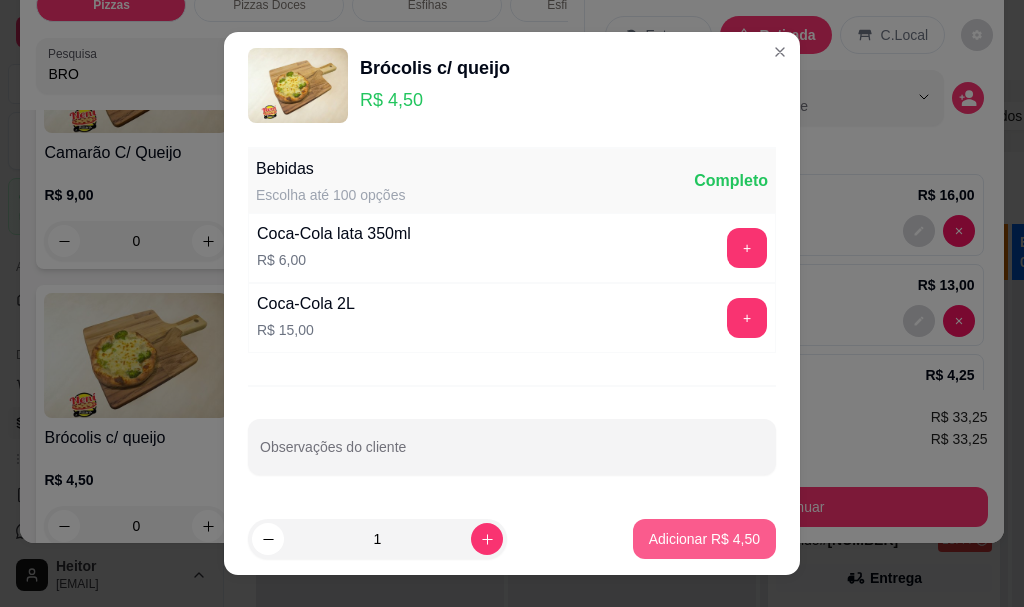 type on "1" 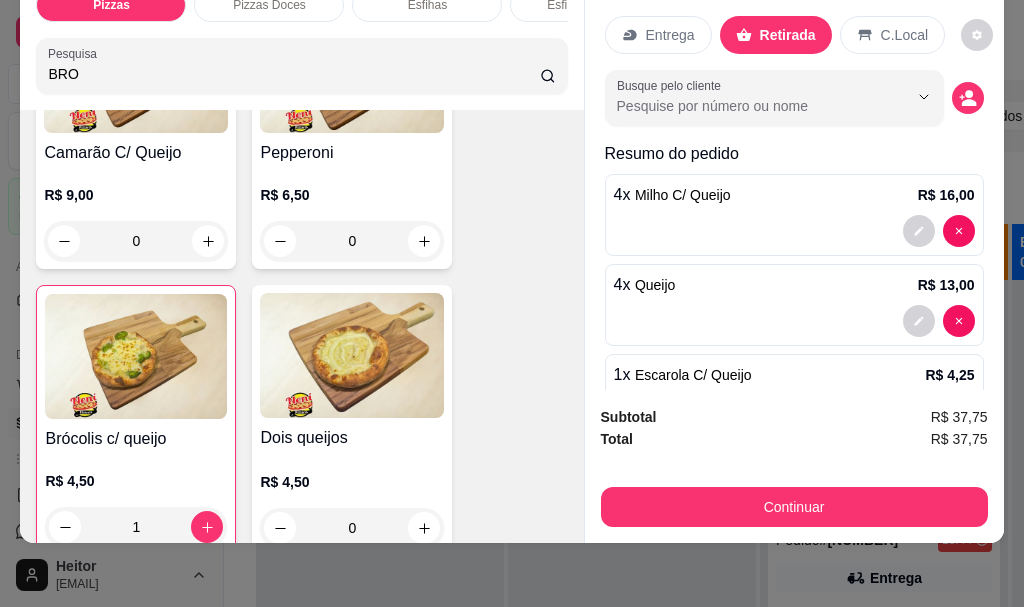 scroll, scrollTop: 53, scrollLeft: 0, axis: vertical 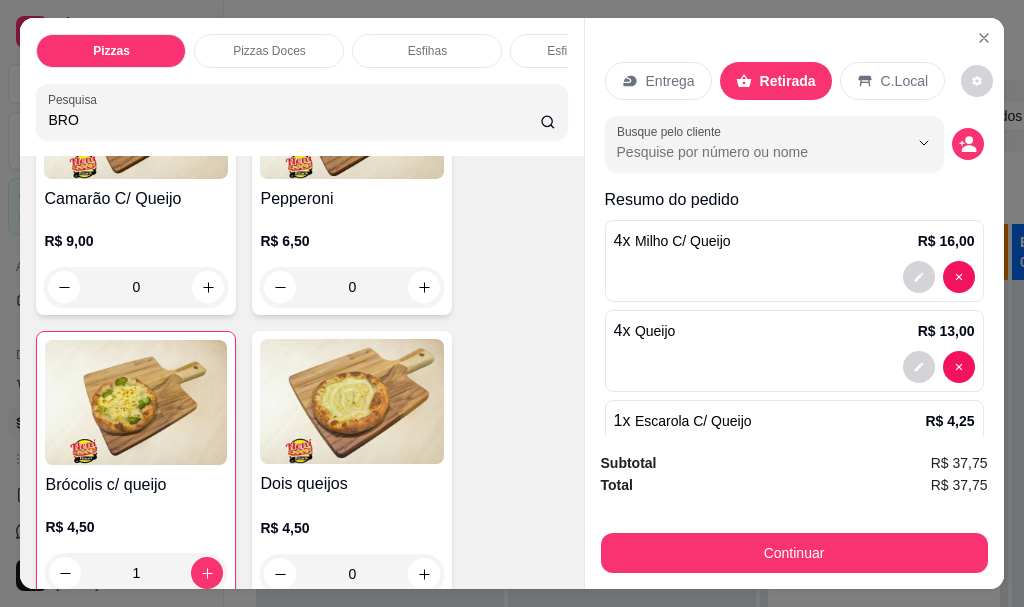 drag, startPoint x: 108, startPoint y: 134, endPoint x: 0, endPoint y: 134, distance: 108 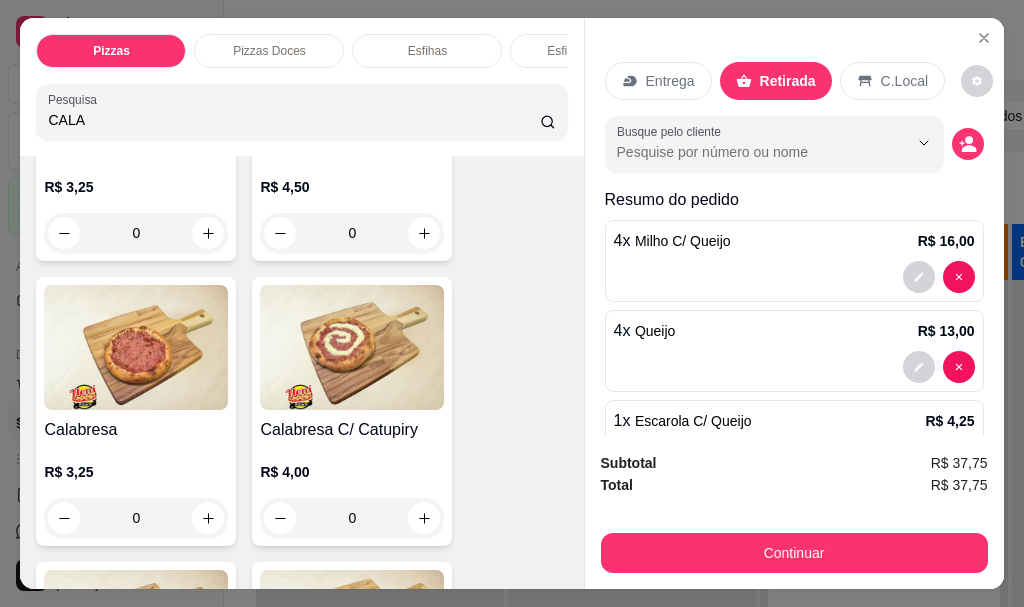 scroll, scrollTop: 2015, scrollLeft: 0, axis: vertical 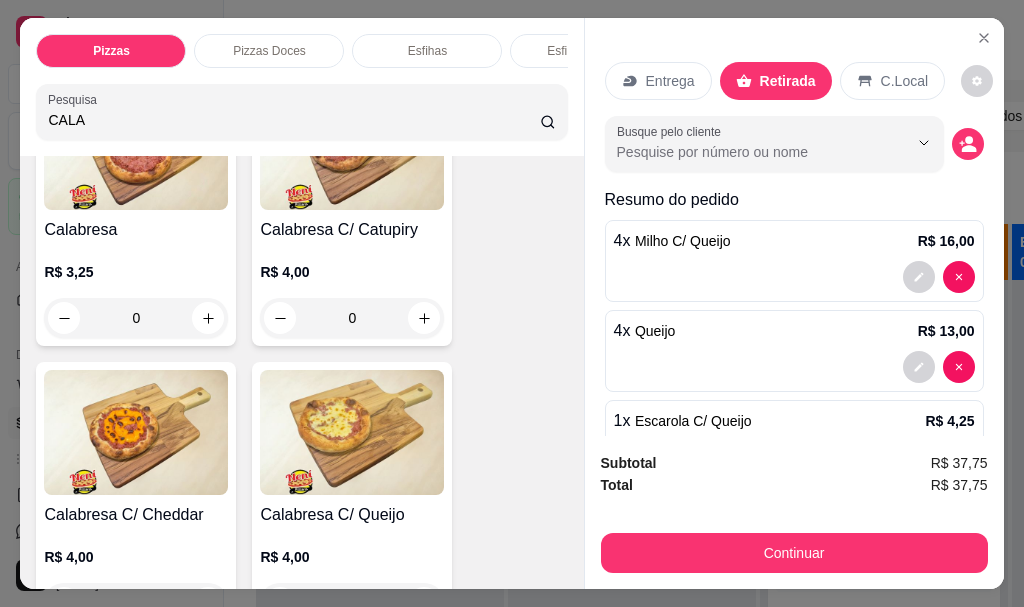 type on "CALA" 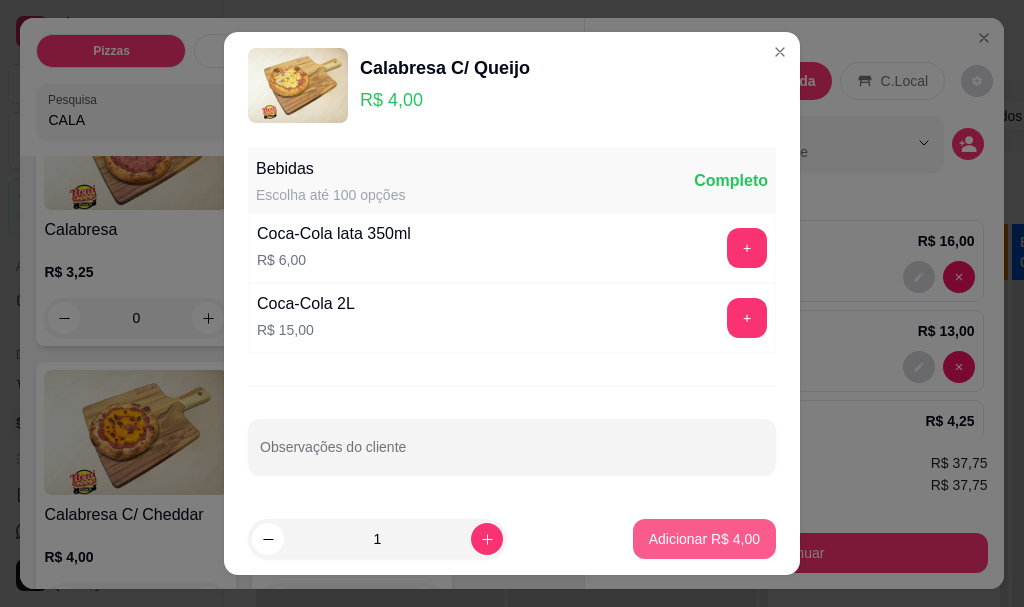 click on "Adicionar   R$ 4,00" at bounding box center (704, 539) 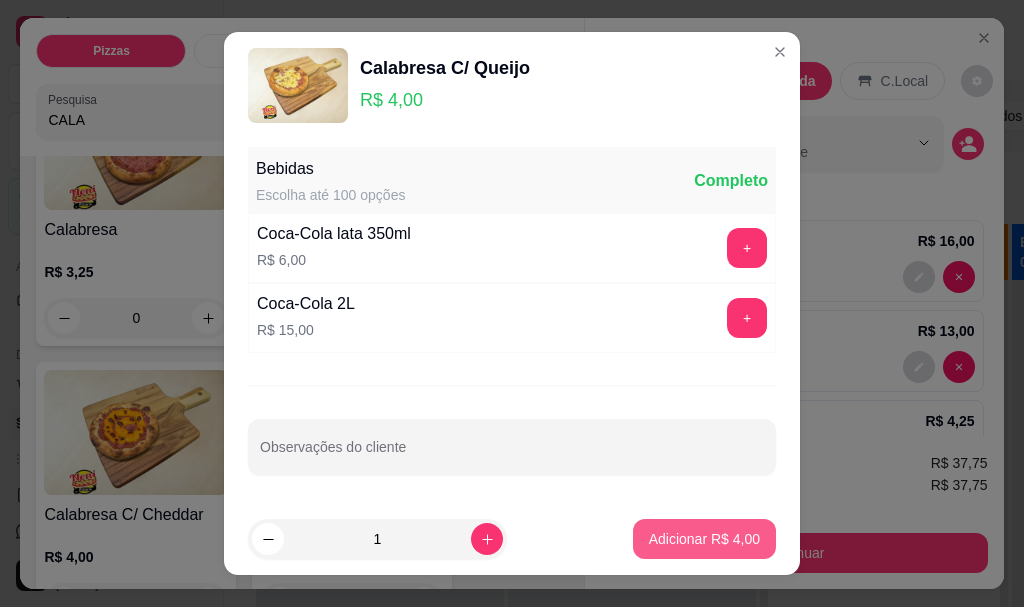 type on "1" 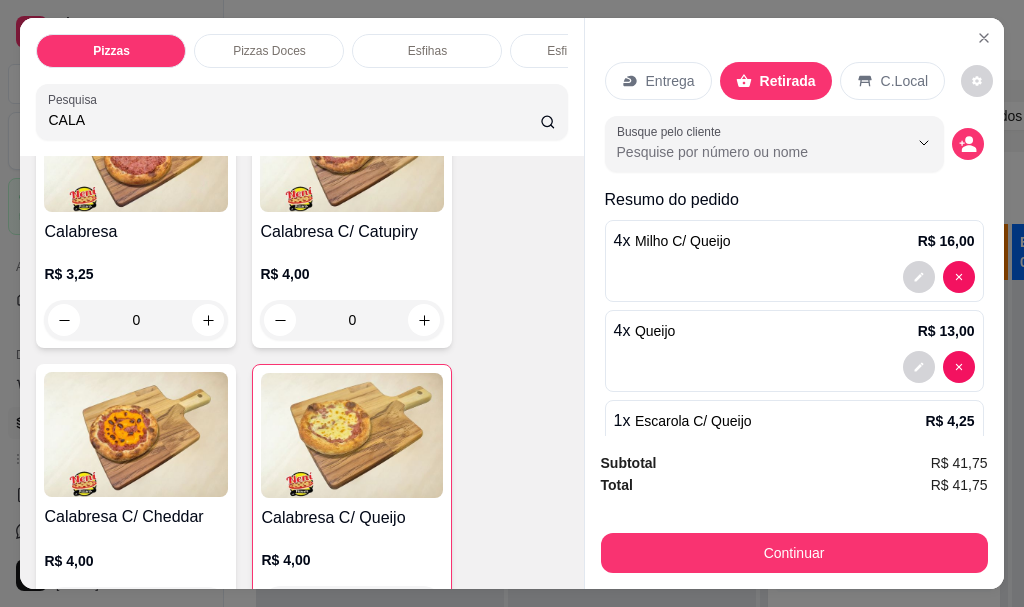 scroll, scrollTop: 2017, scrollLeft: 0, axis: vertical 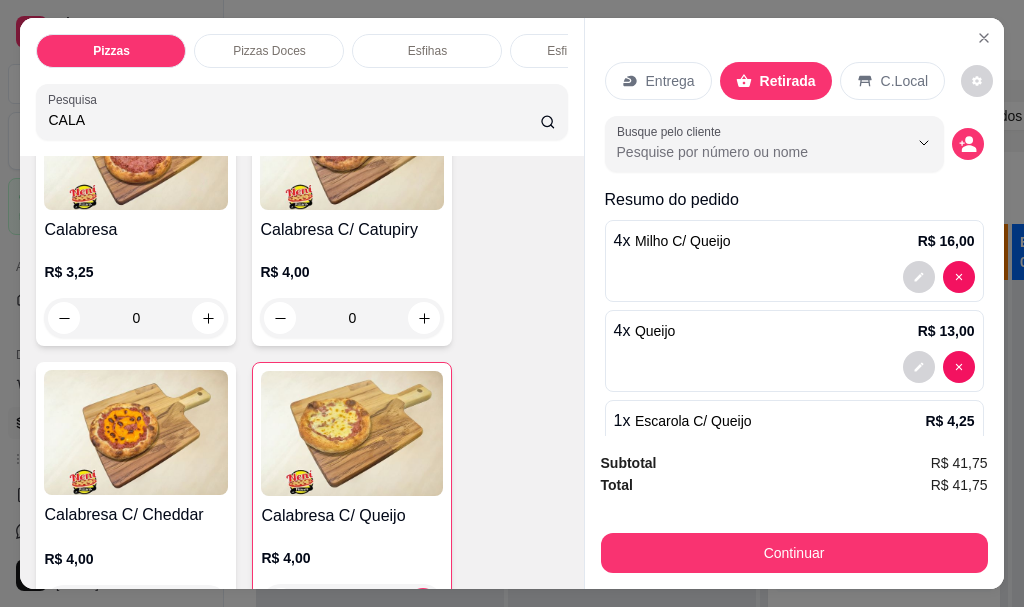 click on "CALA" at bounding box center (294, 120) 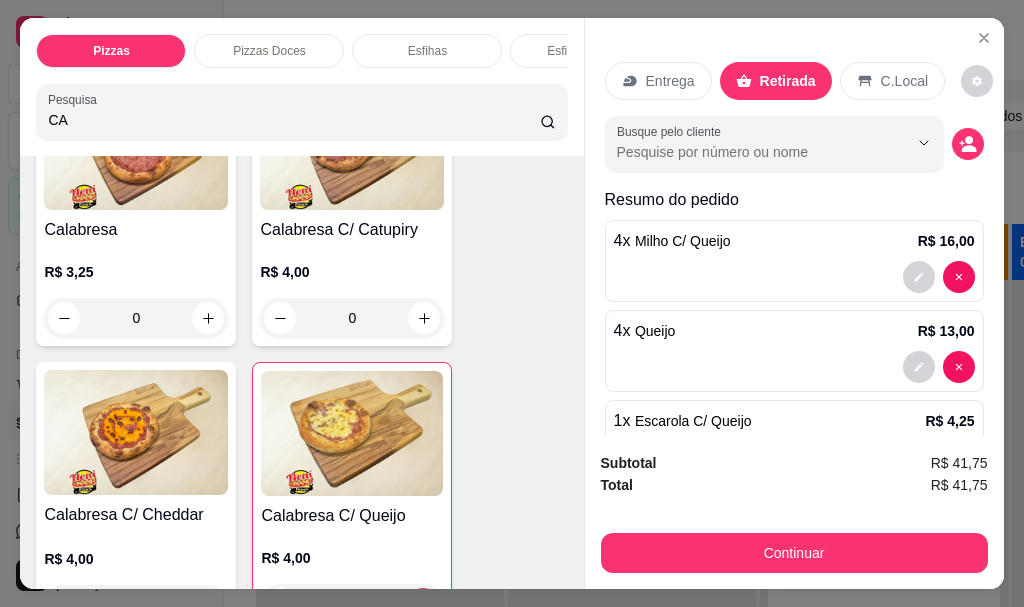 type on "C" 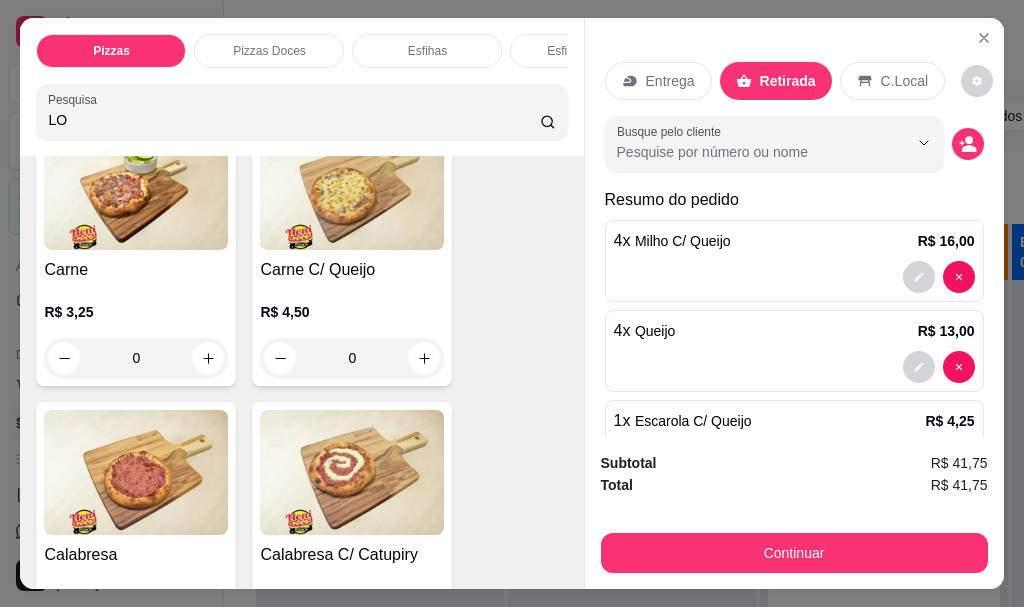 scroll, scrollTop: 1445, scrollLeft: 0, axis: vertical 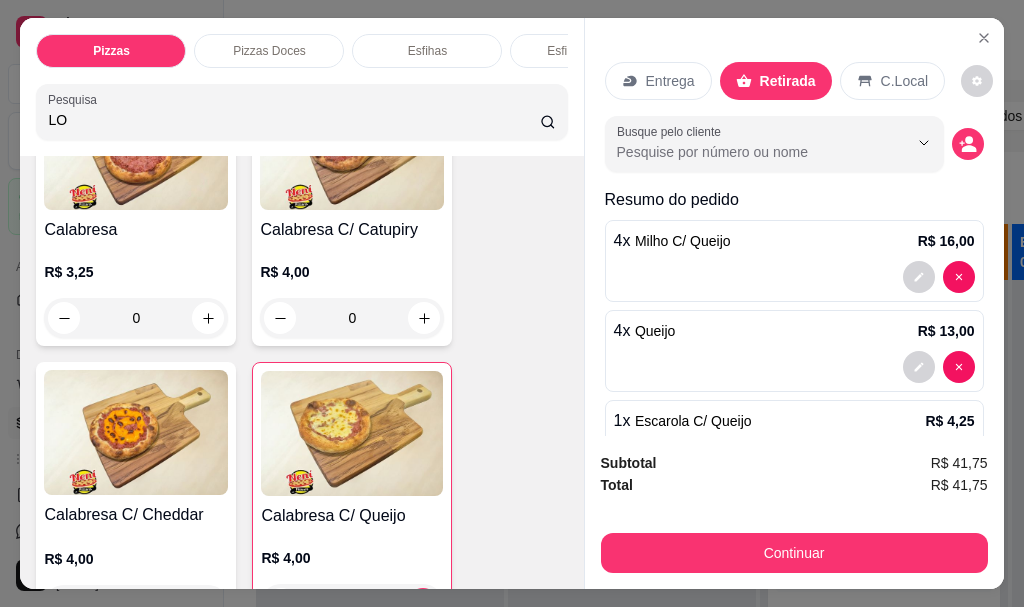 type on "LOM" 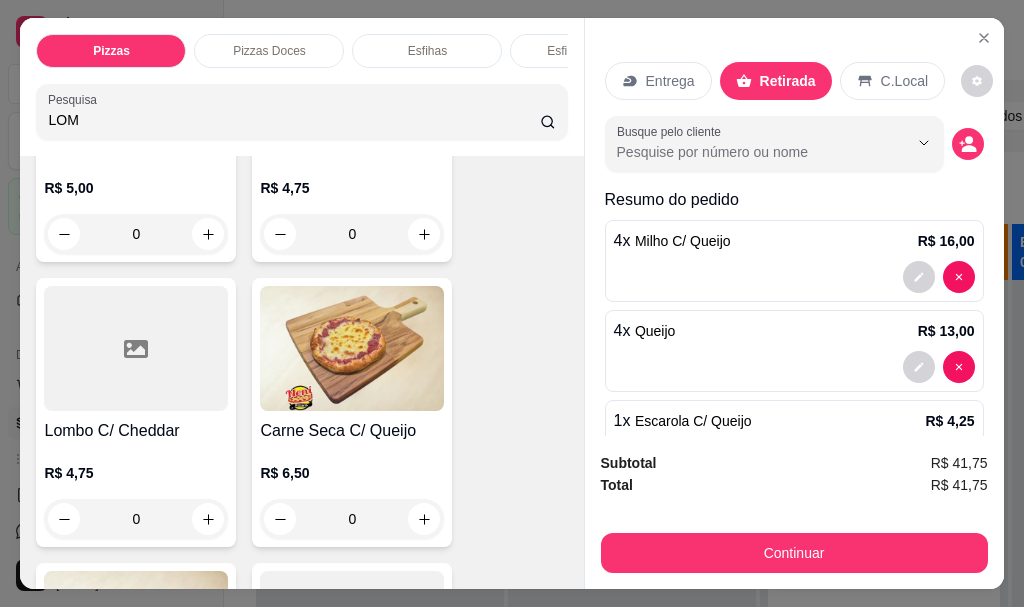 scroll, scrollTop: 3145, scrollLeft: 0, axis: vertical 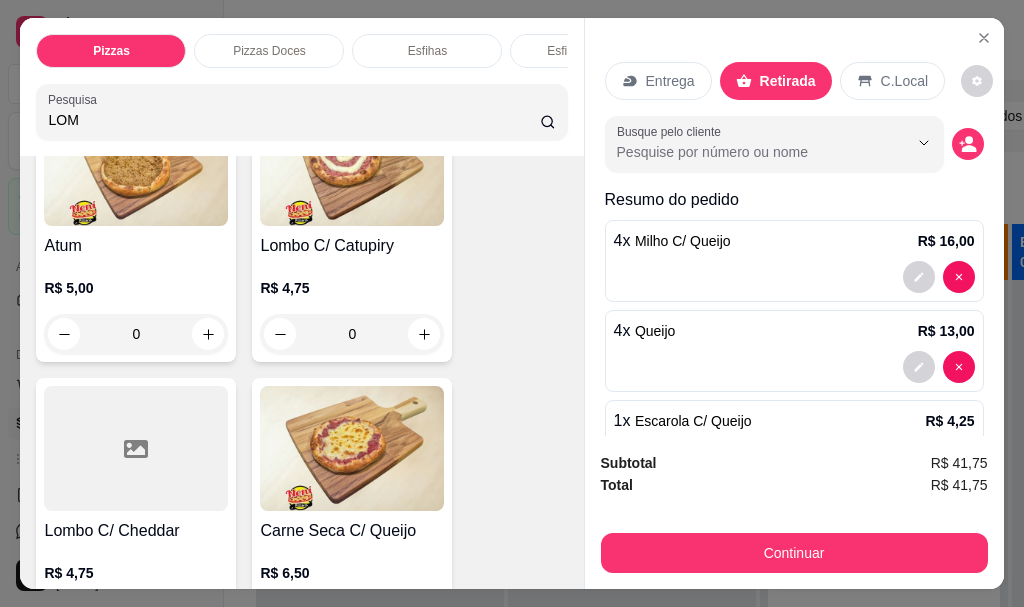 drag, startPoint x: 71, startPoint y: 121, endPoint x: 3, endPoint y: 117, distance: 68.117546 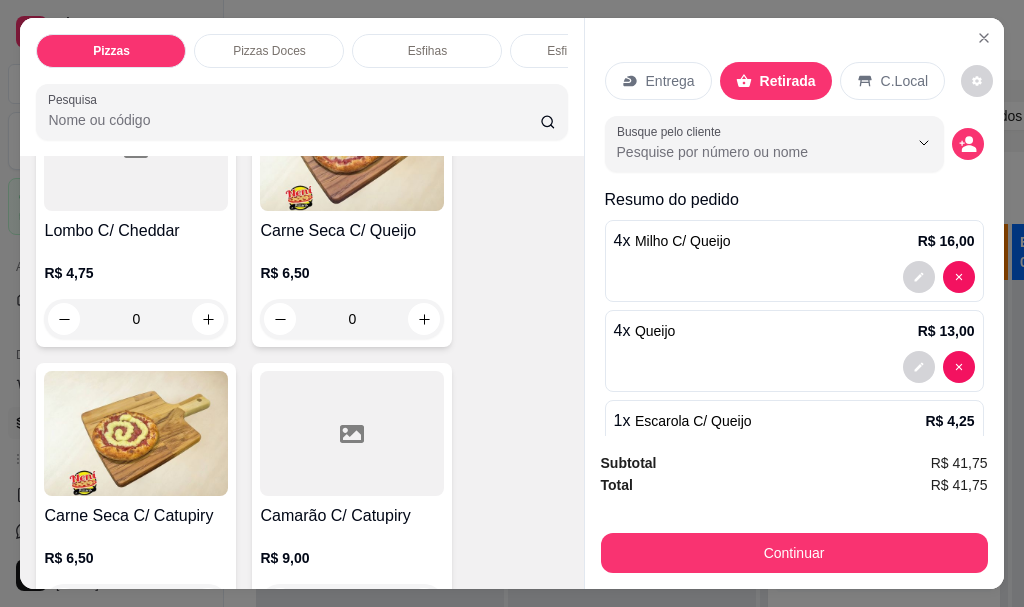 scroll, scrollTop: 2920, scrollLeft: 0, axis: vertical 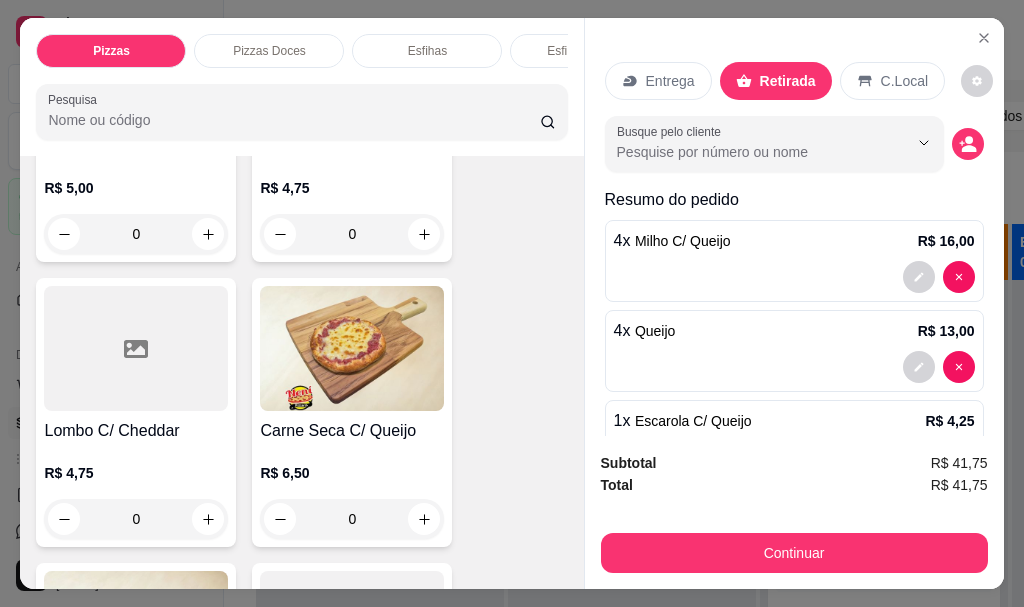 type 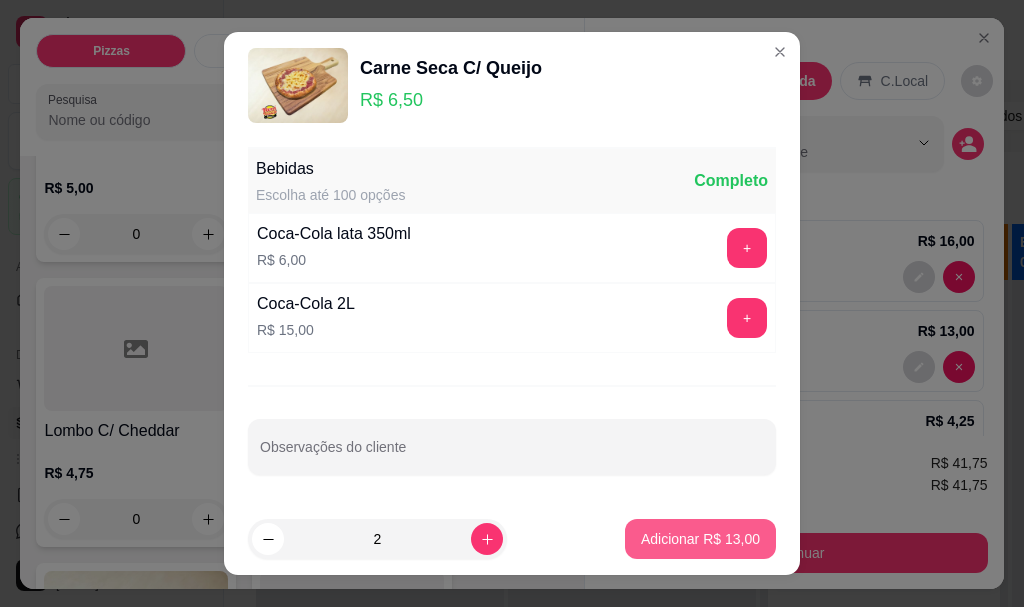 click on "Adicionar   R$ 13,00" at bounding box center [700, 539] 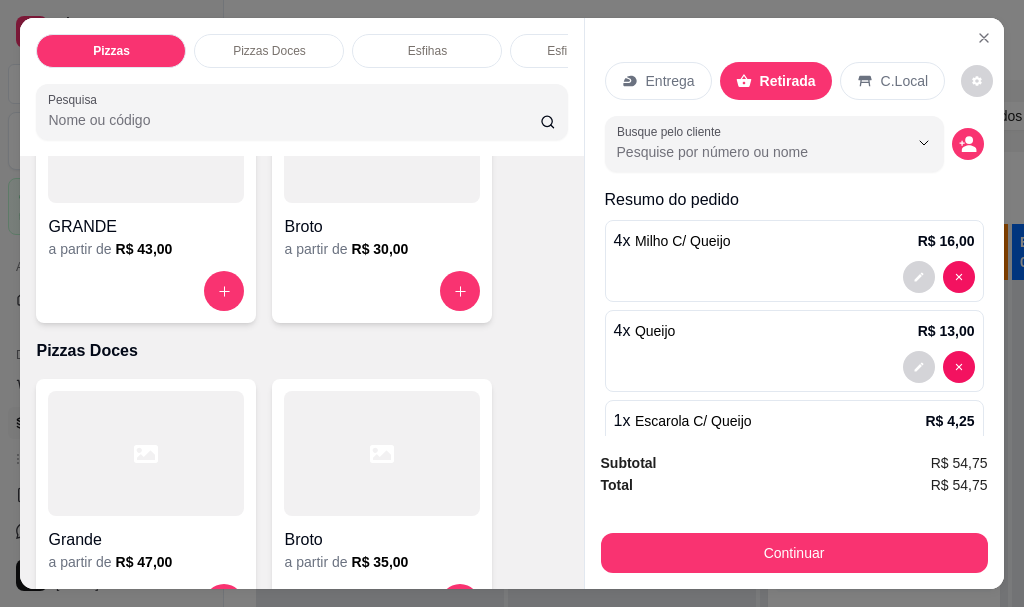 scroll, scrollTop: 0, scrollLeft: 0, axis: both 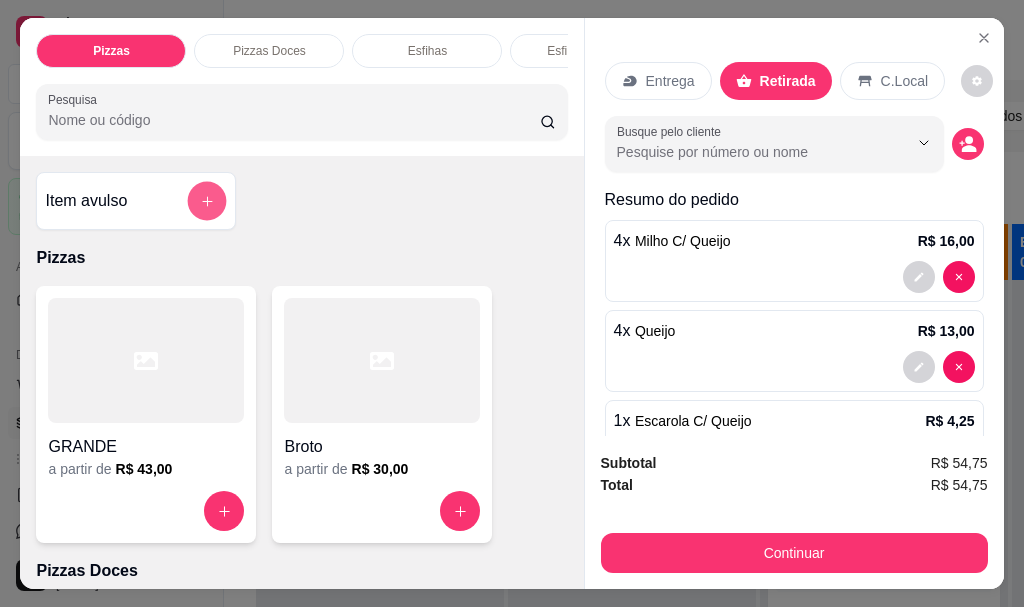 click 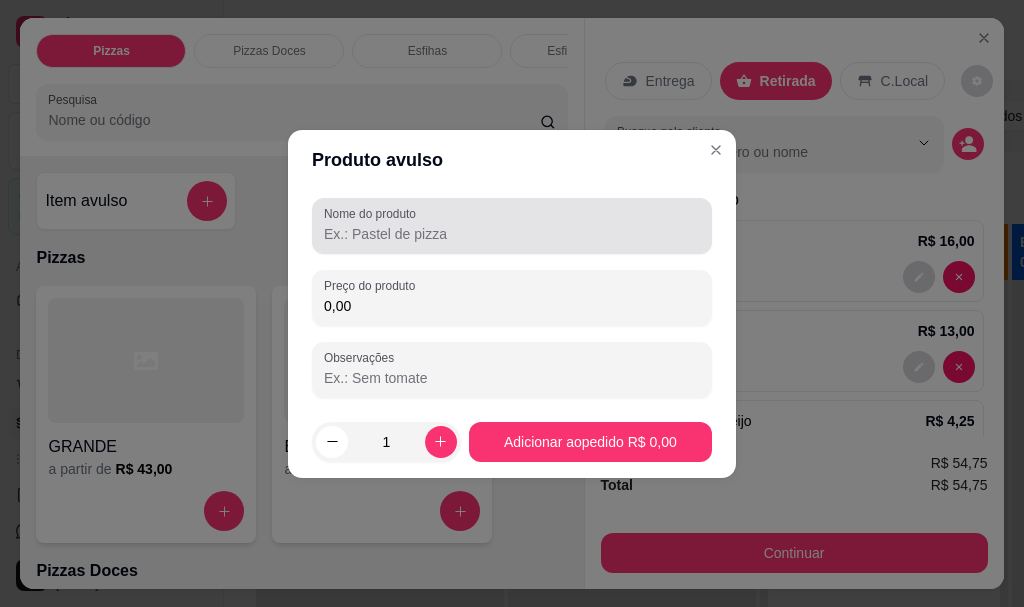 click on "Nome do produto" at bounding box center (512, 234) 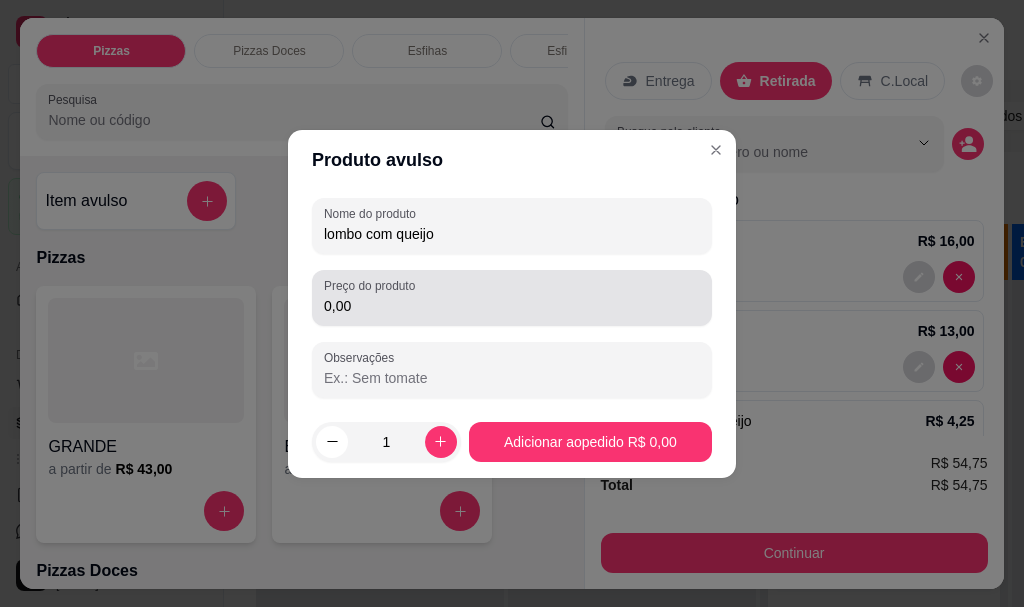 type on "lombo com queijo" 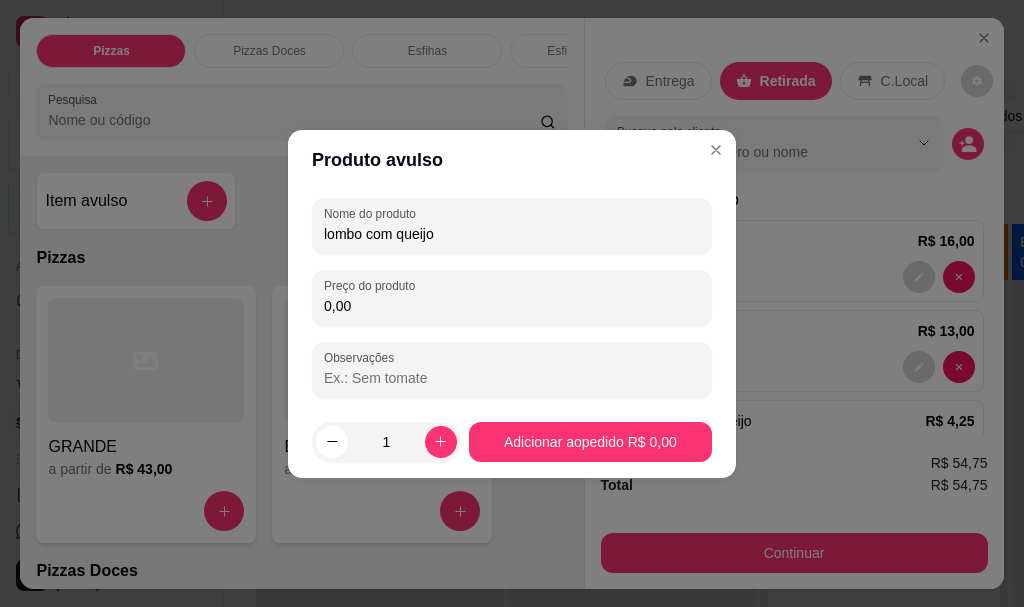 click on "0,00" at bounding box center (512, 306) 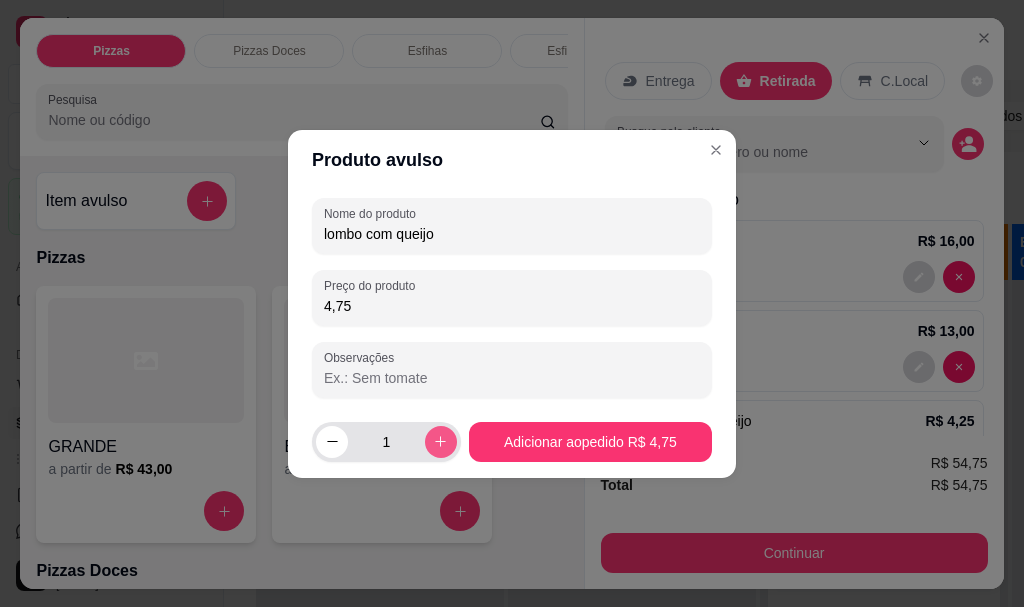 type on "4,75" 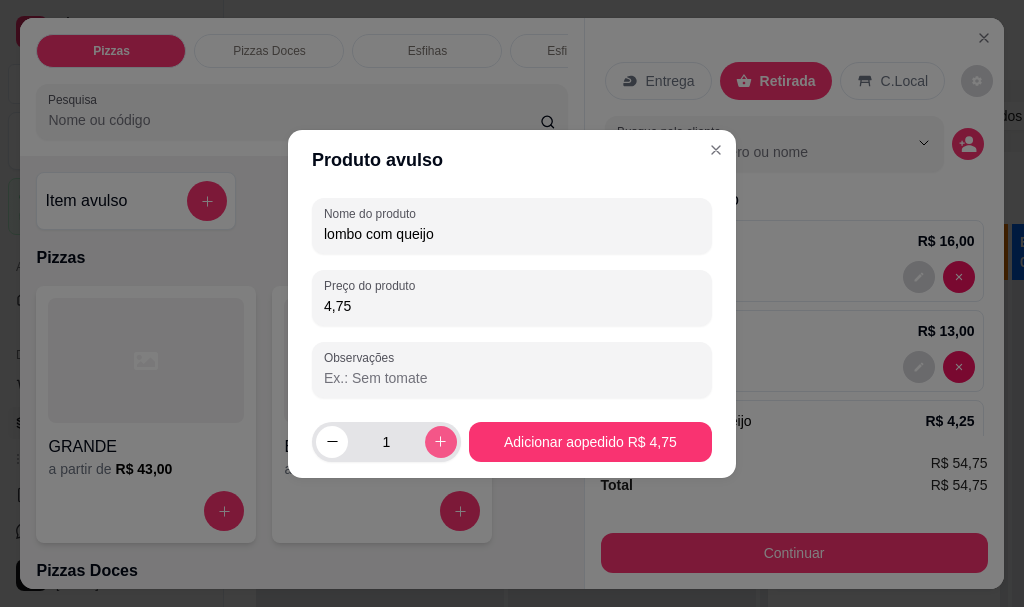click at bounding box center [441, 442] 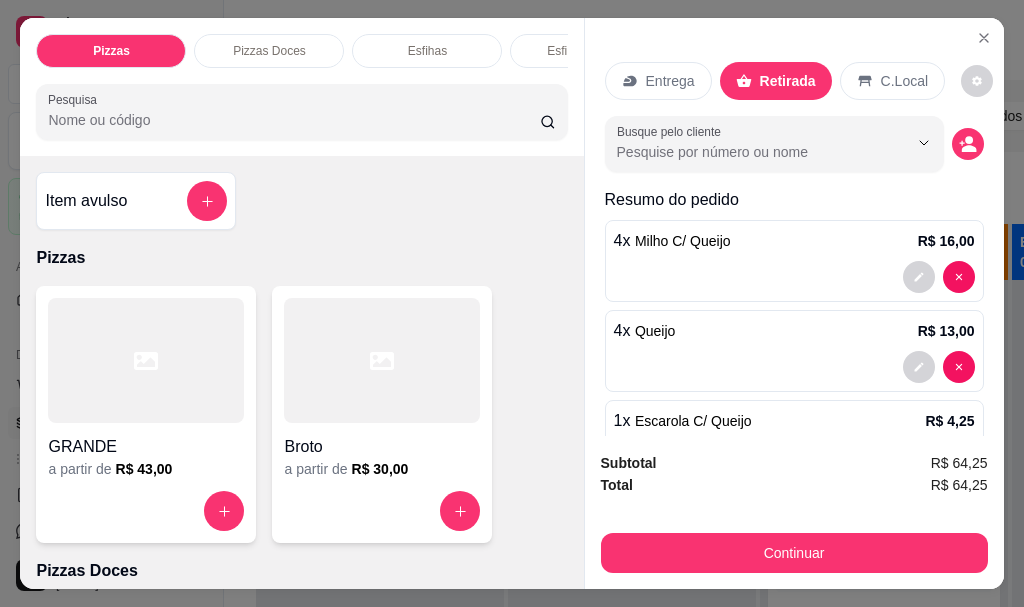 click on "Pesquisa" at bounding box center (294, 120) 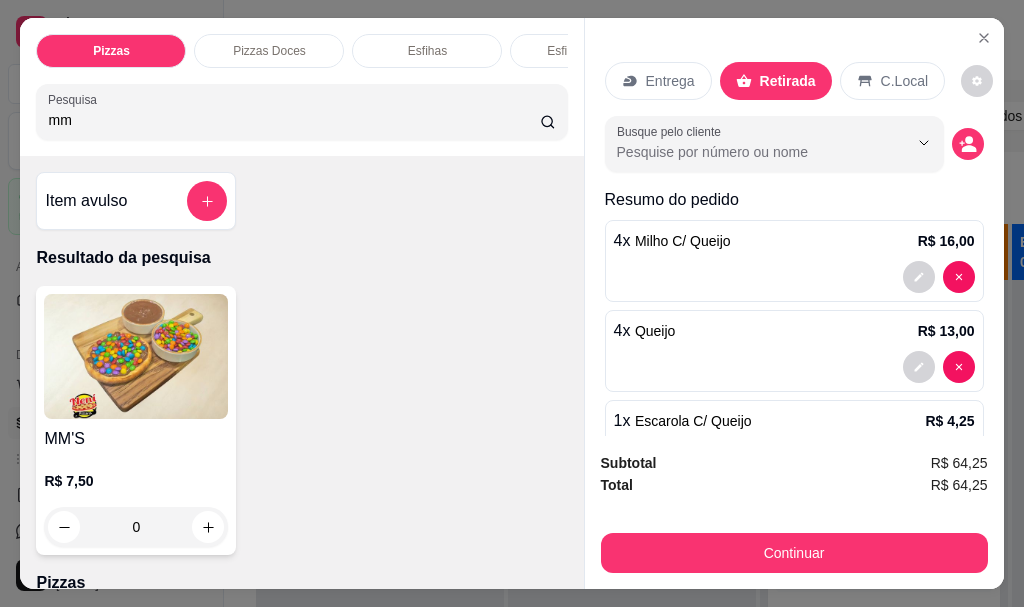 type on "mm" 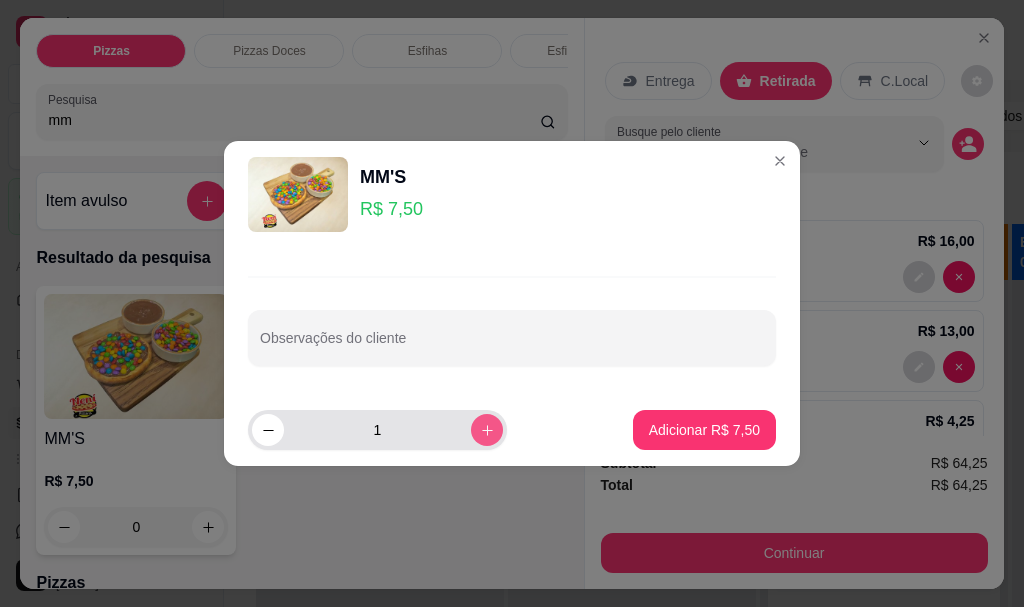 click 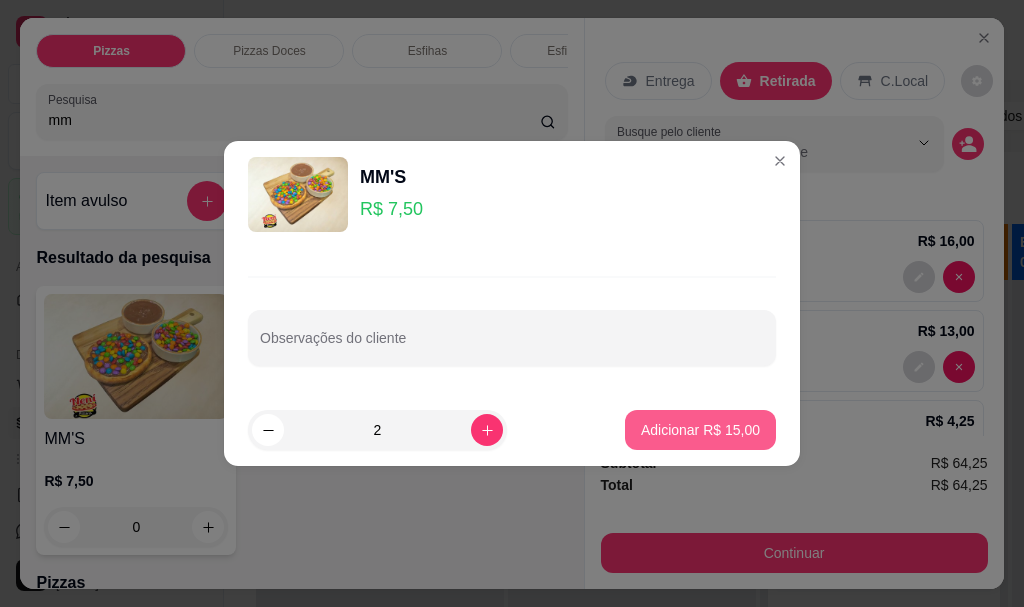 click on "Adicionar   R$ 15,00" at bounding box center (700, 430) 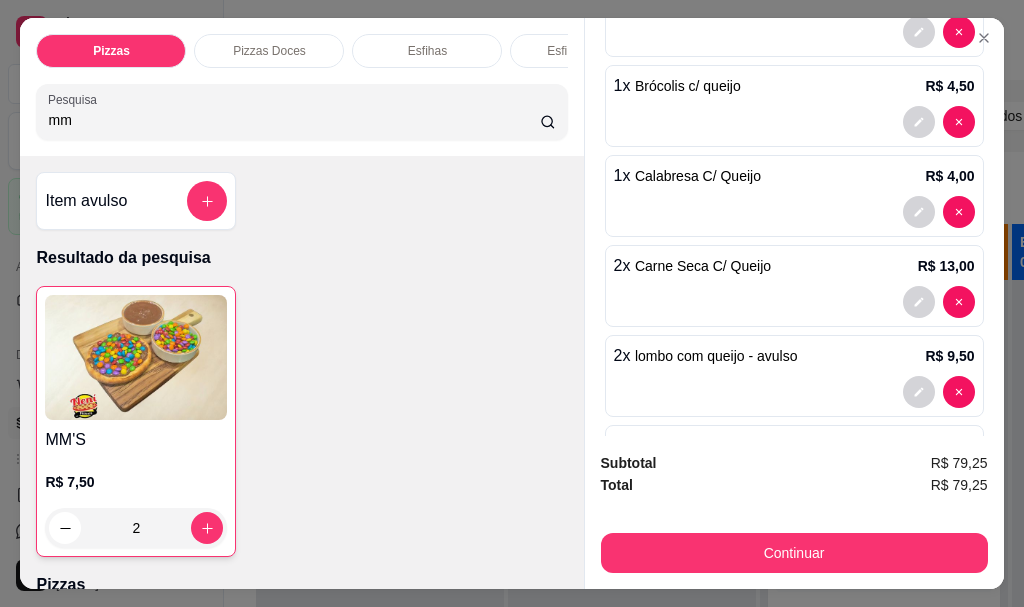scroll, scrollTop: 524, scrollLeft: 0, axis: vertical 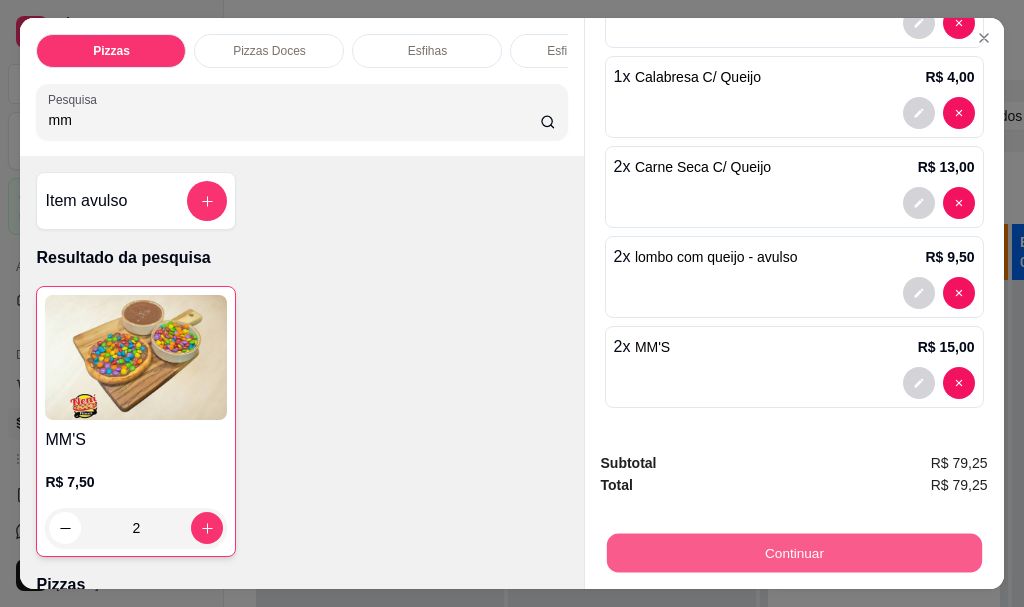 click on "Continuar" at bounding box center (793, 552) 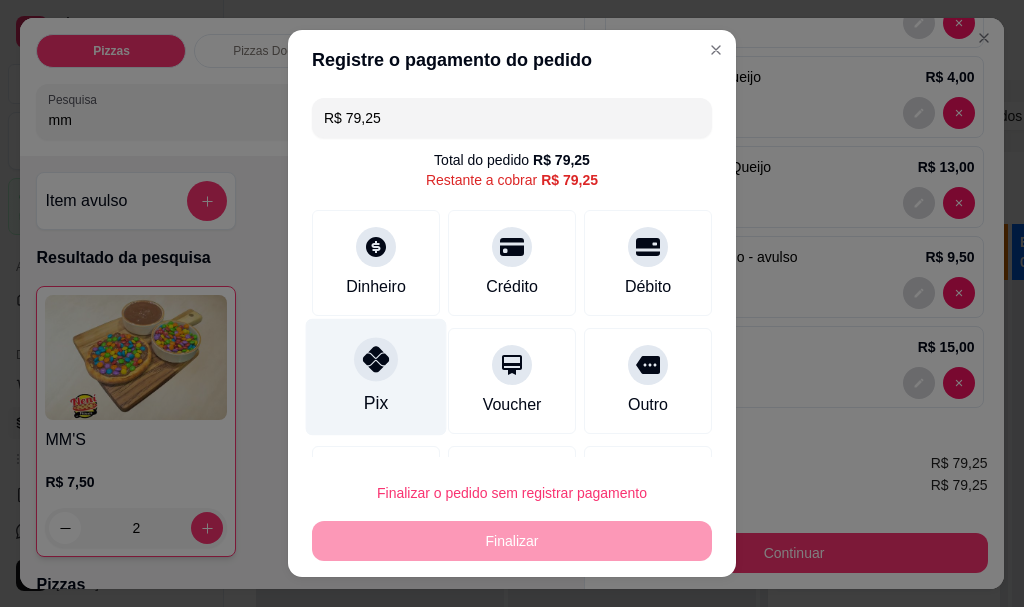 click on "Pix" at bounding box center [376, 377] 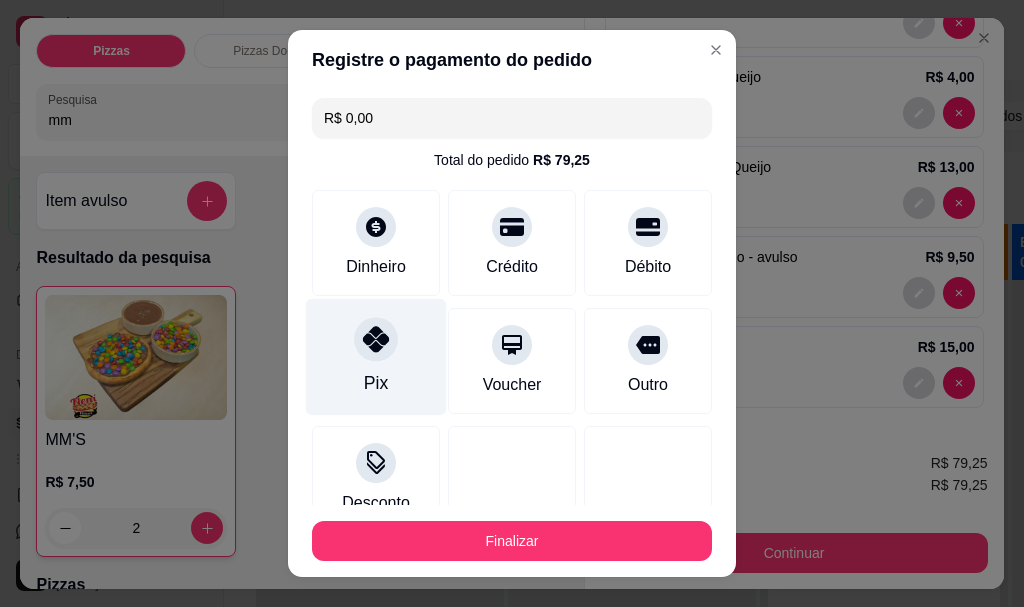 click at bounding box center [376, 340] 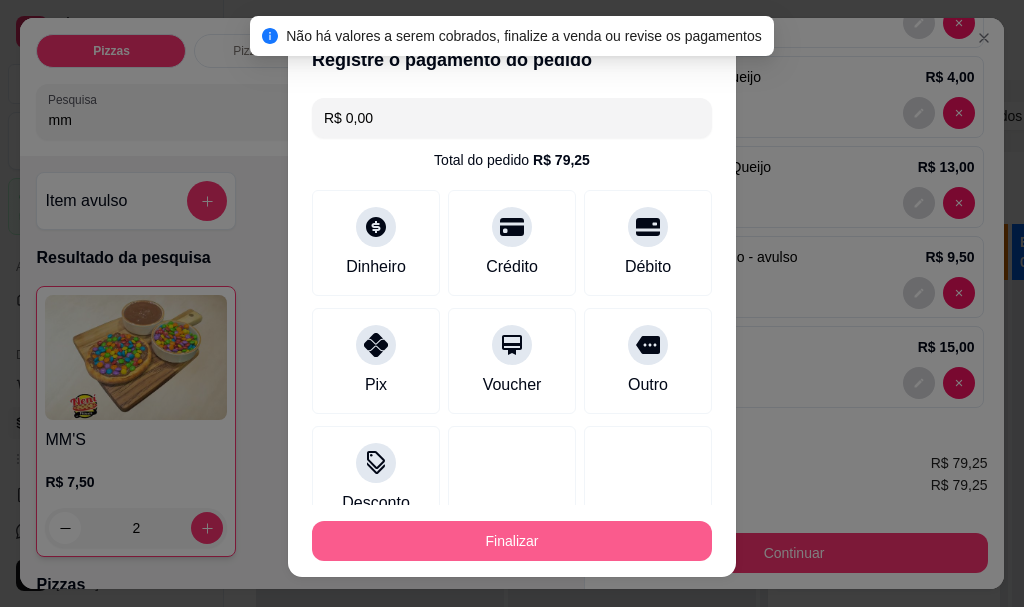 click on "Finalizar" at bounding box center [512, 541] 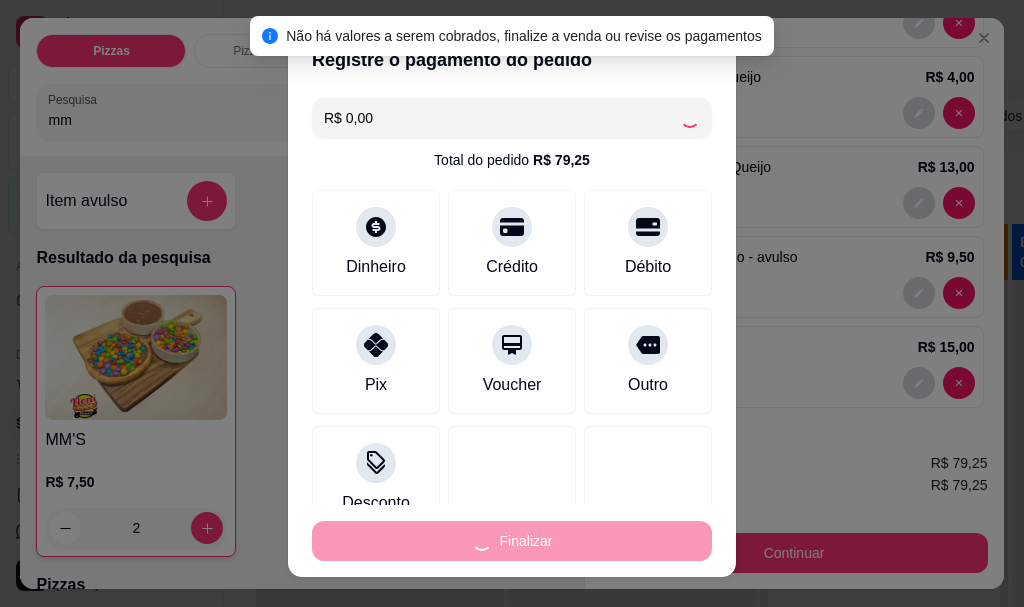 type on "0" 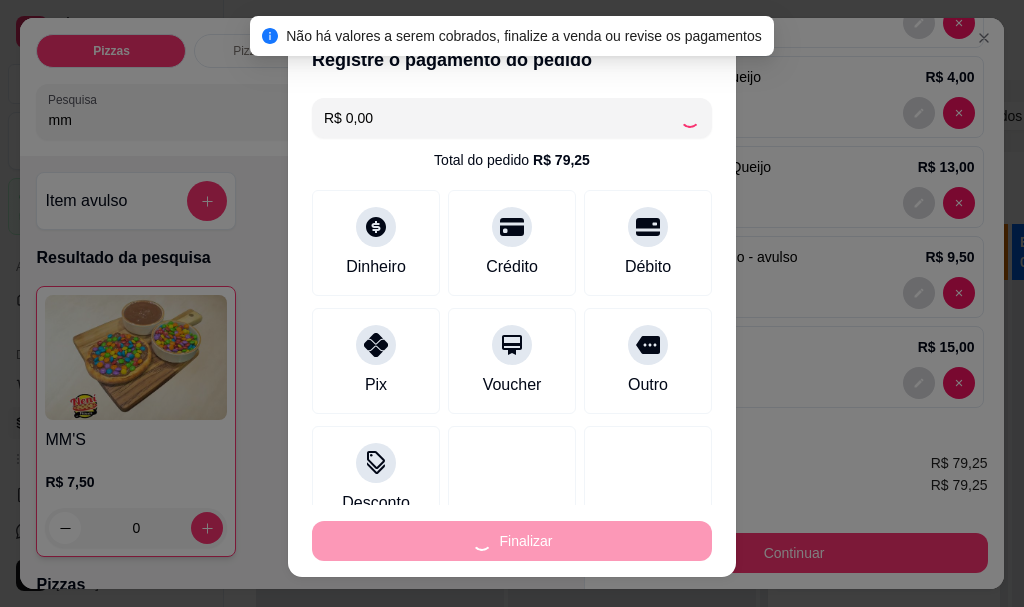 type on "-R$ 79,25" 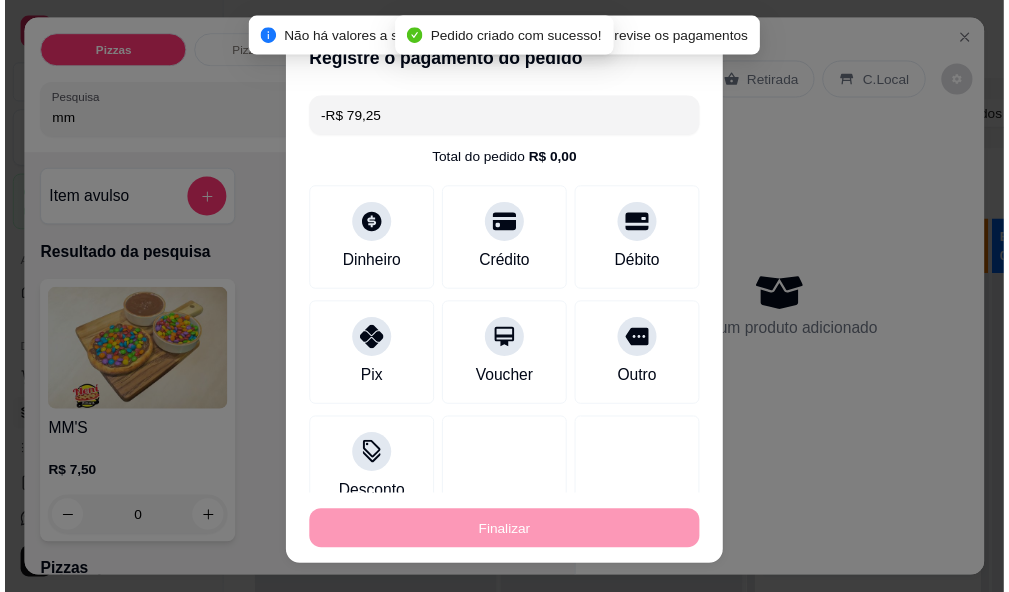 scroll, scrollTop: 0, scrollLeft: 0, axis: both 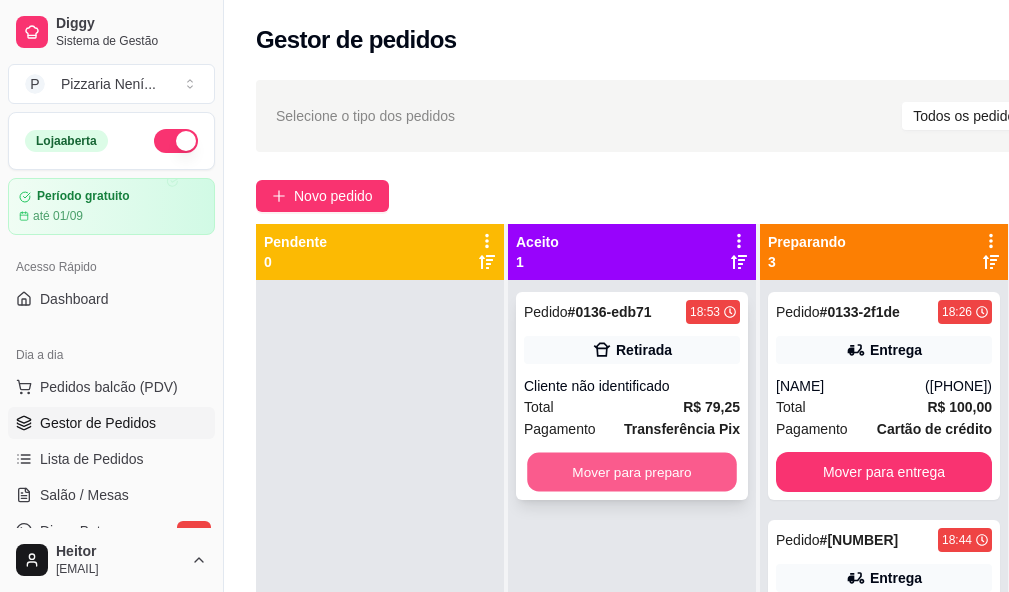 click on "Mover para preparo" at bounding box center [632, 472] 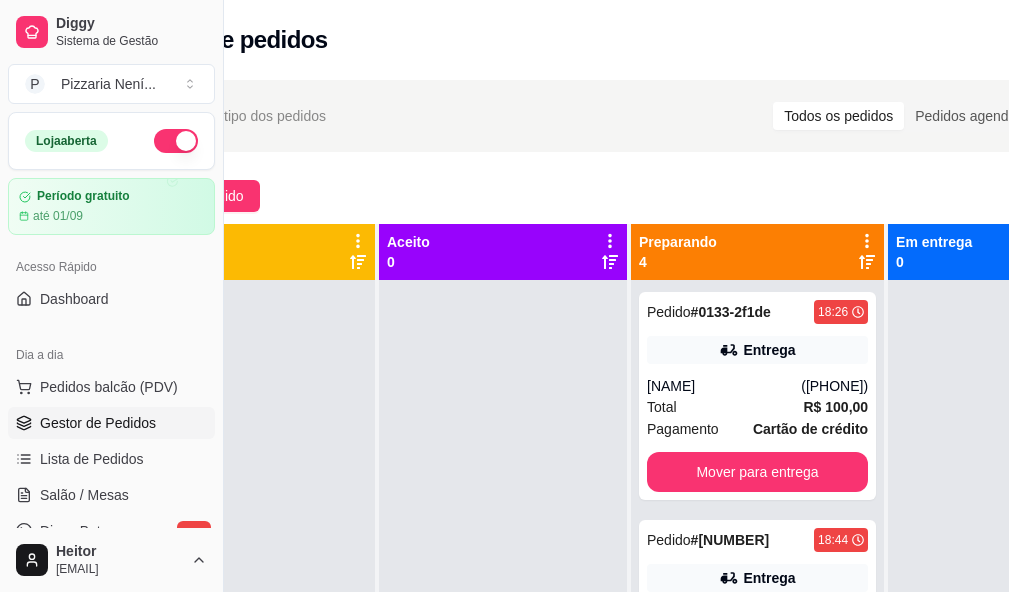 scroll, scrollTop: 0, scrollLeft: 224, axis: horizontal 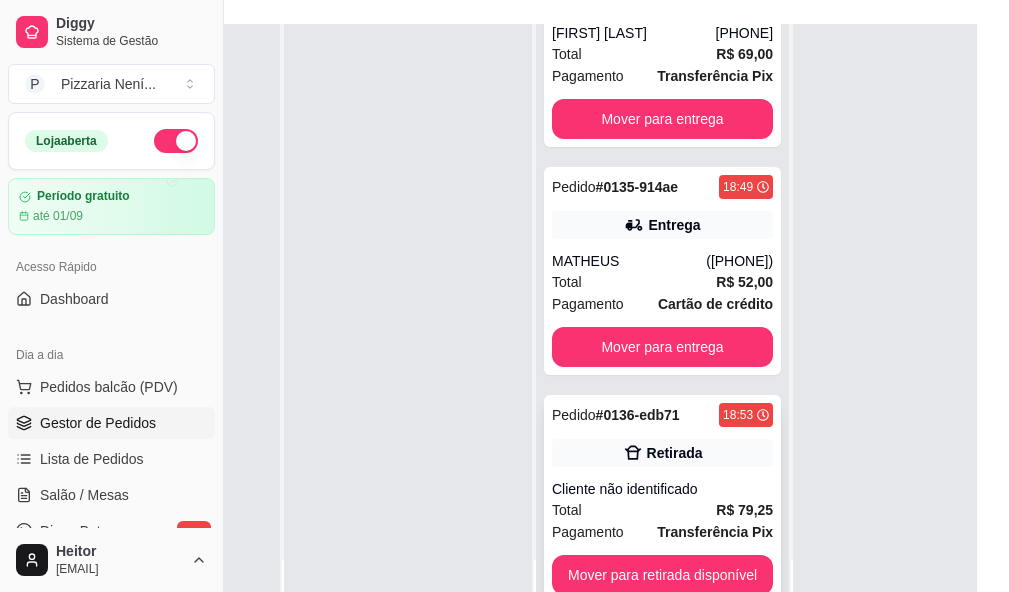 click on "Pedido  # 0136-edb71 18:53 Retirada Cliente não identificado Total R$ 79,25 Pagamento Transferência Pix Mover para retirada disponível" at bounding box center [662, 499] 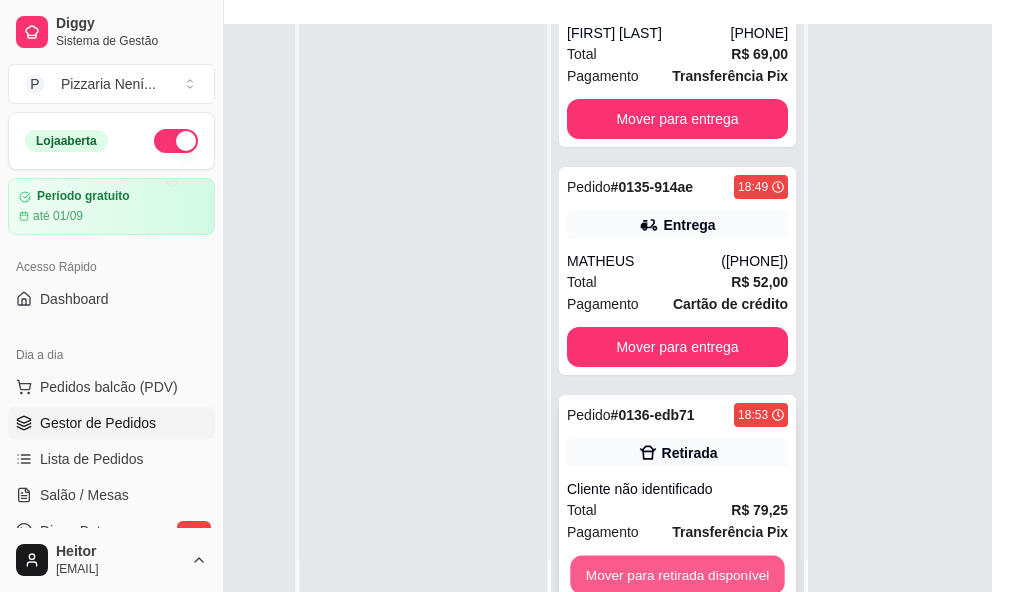 click on "Mover para retirada disponível" at bounding box center (677, 575) 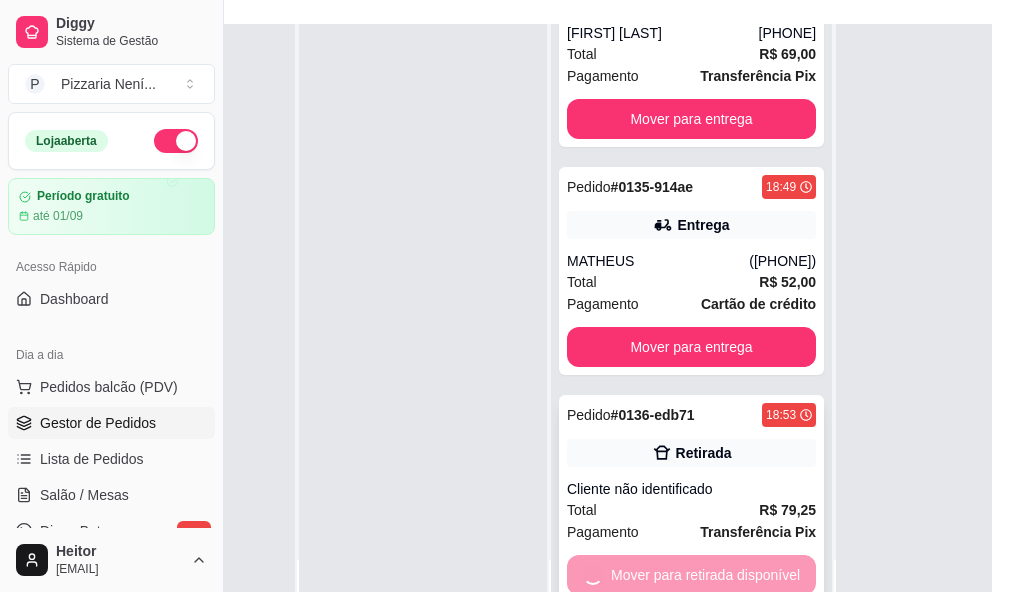 scroll, scrollTop: 97, scrollLeft: 0, axis: vertical 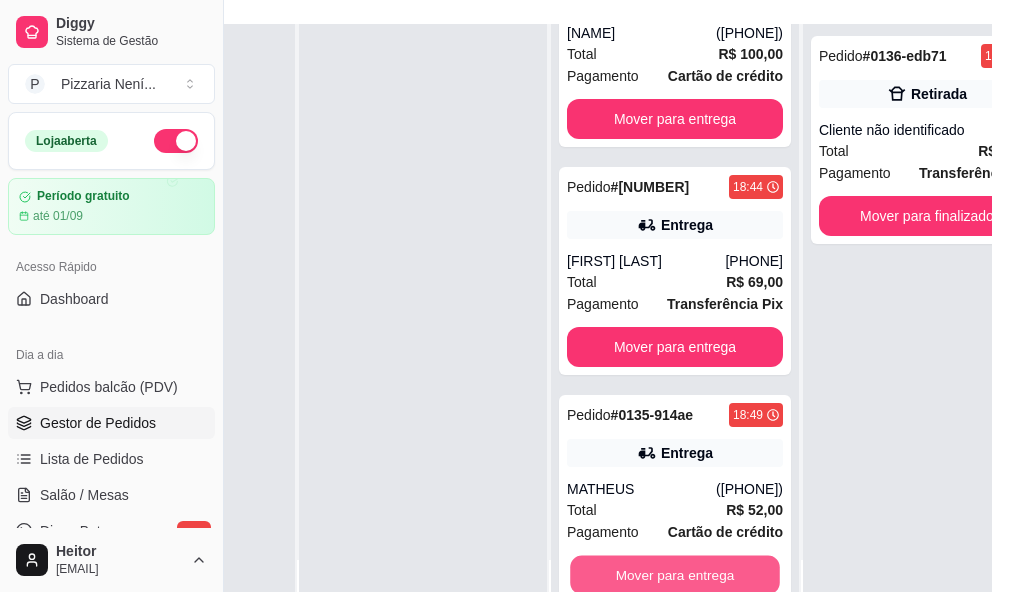 click on "Mover para entrega" at bounding box center (675, 575) 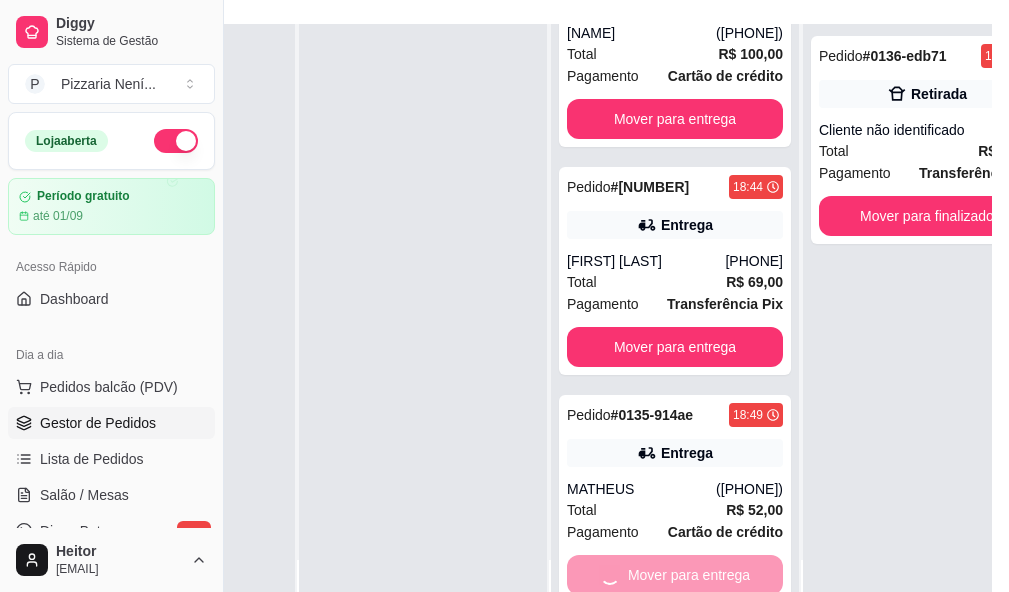 scroll, scrollTop: 0, scrollLeft: 0, axis: both 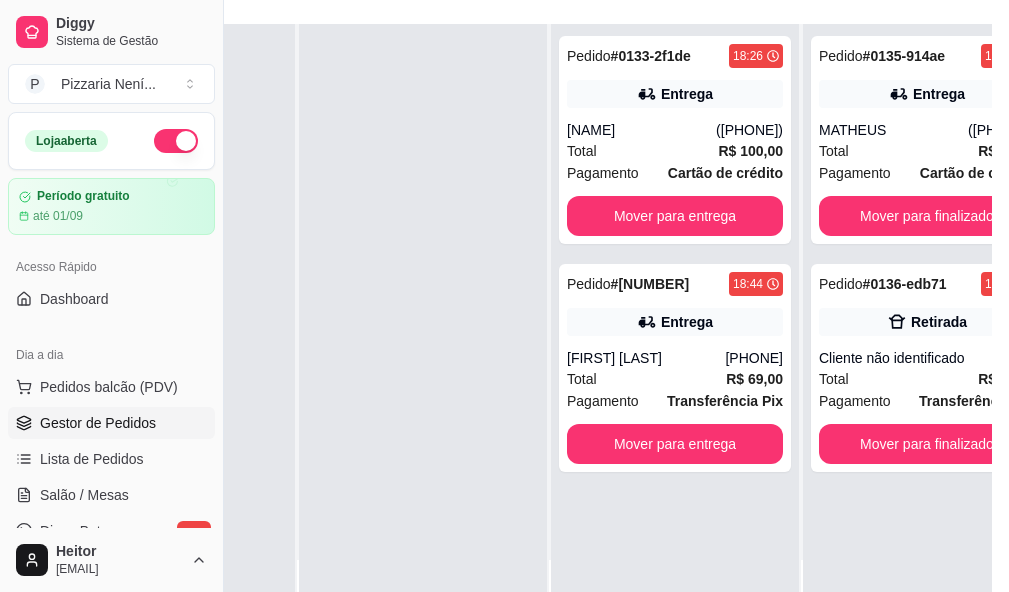click on "Pedido  # 0133-2f1de 18:26 Entrega Tania (11) 94970-9594 Total R$ 100,00 Pagamento Cartão de crédito Mover para entrega Pedido  # 0134-58046 18:44 Entrega Glauber Moura  (11) 98044-5682 Total R$ 69,00 Pagamento Transferência Pix Mover para entrega" at bounding box center (675, 320) 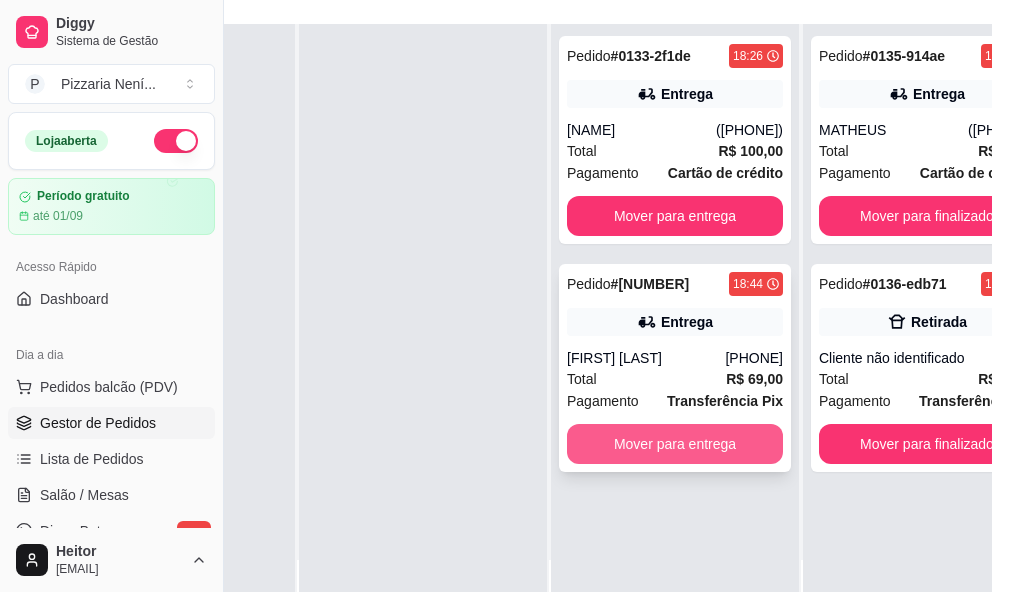 click on "Mover para entrega" at bounding box center [675, 444] 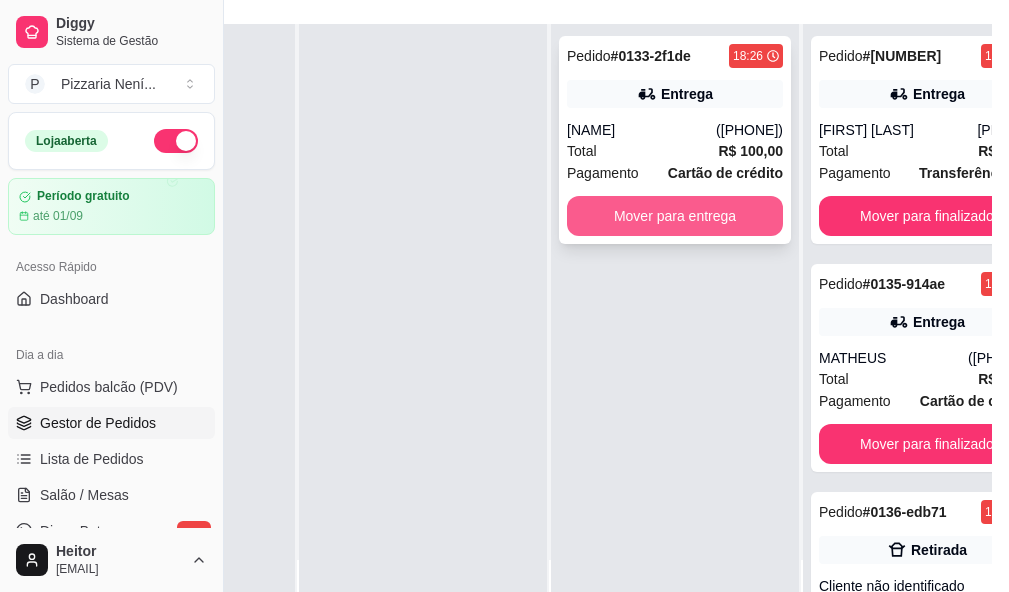 click on "Mover para entrega" at bounding box center [675, 216] 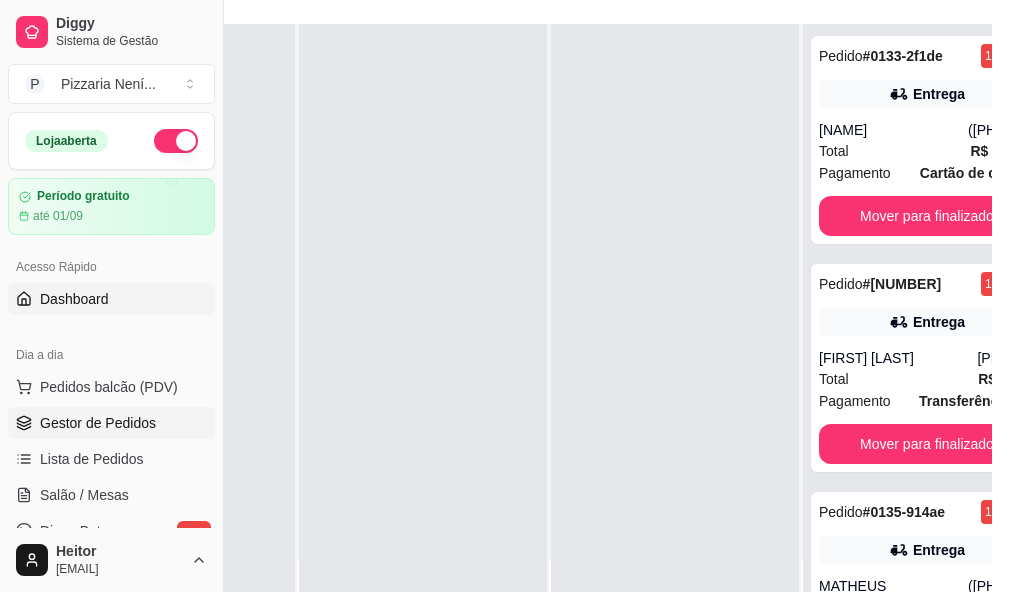 scroll, scrollTop: 0, scrollLeft: 209, axis: horizontal 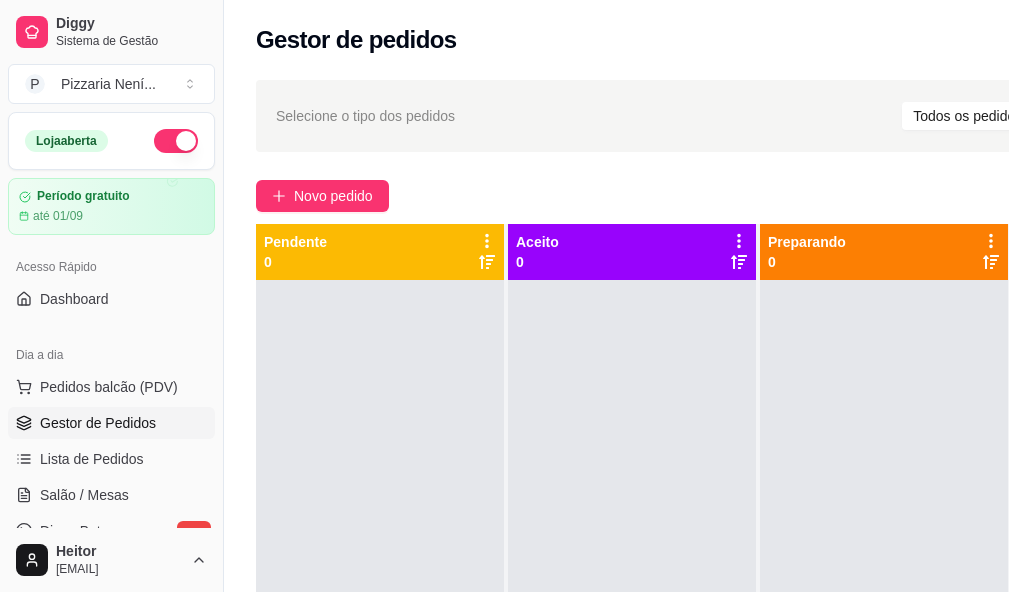 click on "Selecione o tipo dos pedidos Todos os pedidos Pedidos agendados Novo pedido Pendente 0 Aceito 0 Preparando 0 Em entrega 4 Pedido  # 0133-2f1de 18:26 Entrega Tania (11) 94970-9594 Total R$ 100,00 Pagamento Cartão de crédito Mover para finalizado Pedido  # 0134-58046 18:44 Entrega Glauber Moura  (11) 98044-5682 Total R$ 69,00 Pagamento Transferência Pix Mover para finalizado Pedido  # 0135-914ae 18:49 Entrega MATHEUS (11) 98956-5327 Total R$ 52,00 Pagamento Cartão de crédito Mover para finalizado Pedido  # 0136-edb71 18:53 Retirada Cliente não identificado Total R$ 79,25 Pagamento Transferência Pix Mover para finalizado" at bounding box center [728, 454] 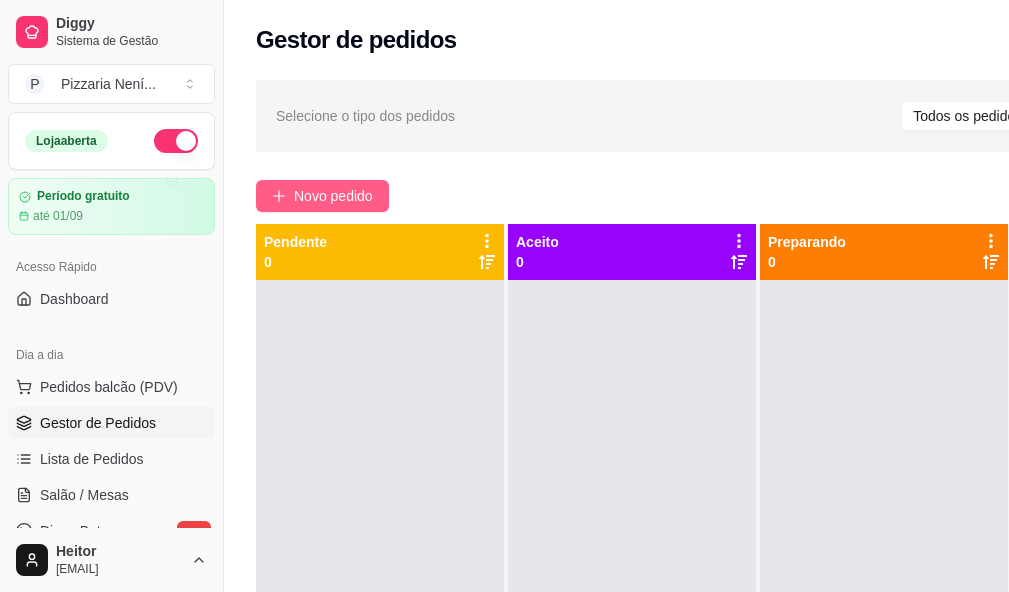 click on "Novo pedido" at bounding box center [333, 196] 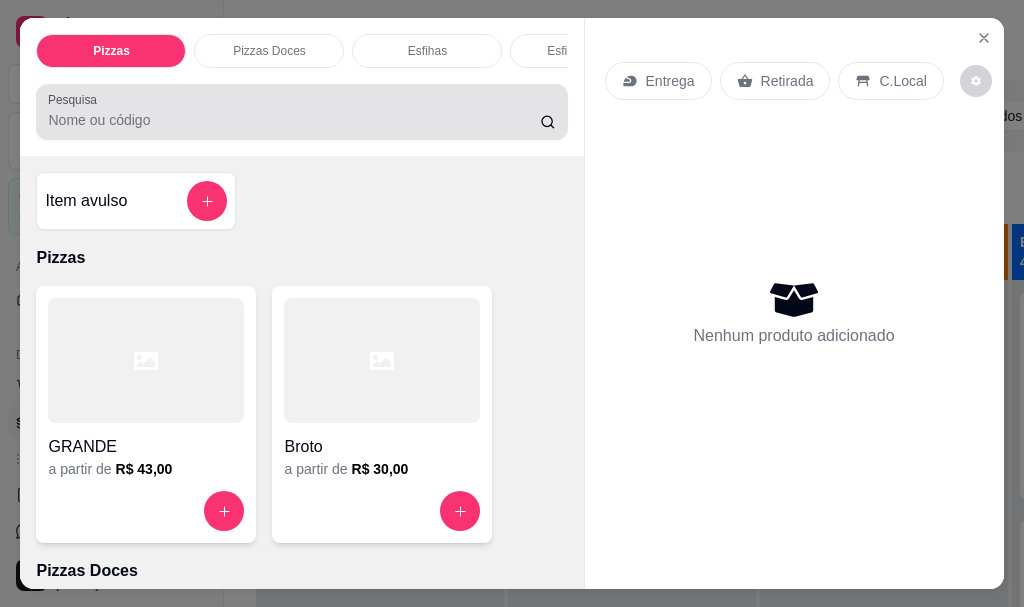 click at bounding box center [301, 112] 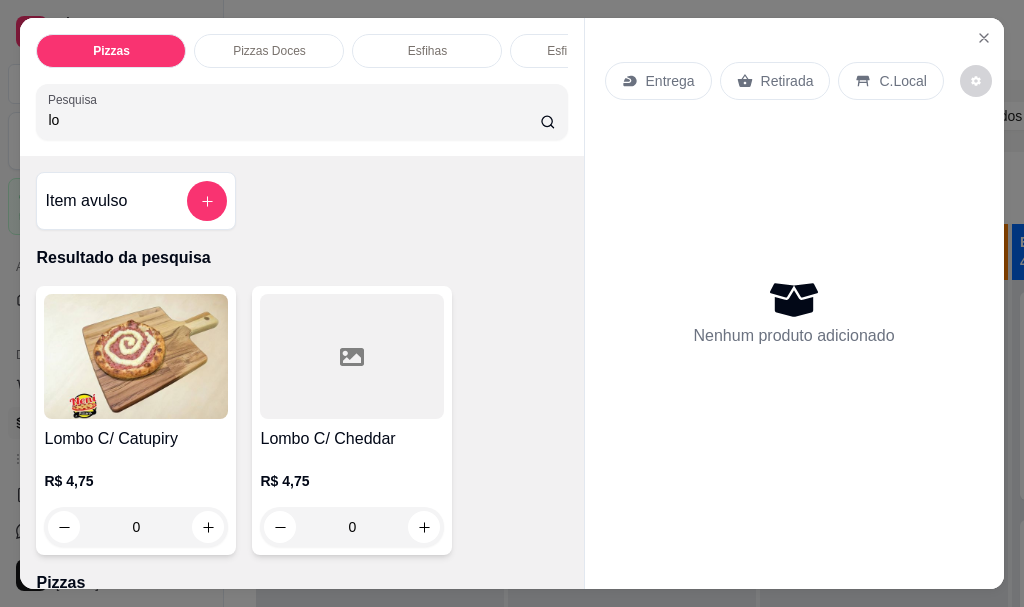 type on "lom" 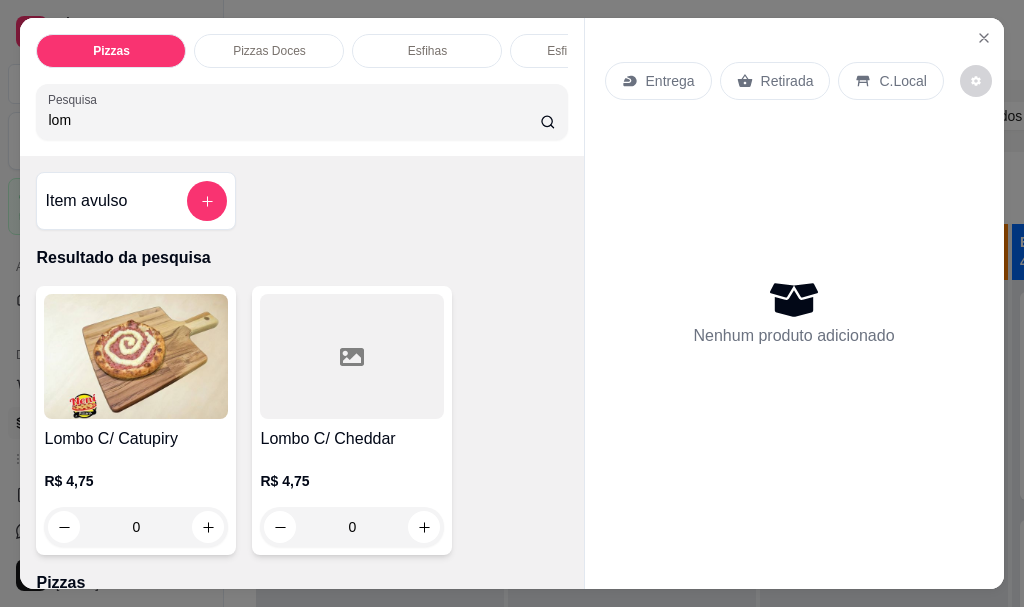 drag, startPoint x: 69, startPoint y: 132, endPoint x: 7, endPoint y: 132, distance: 62 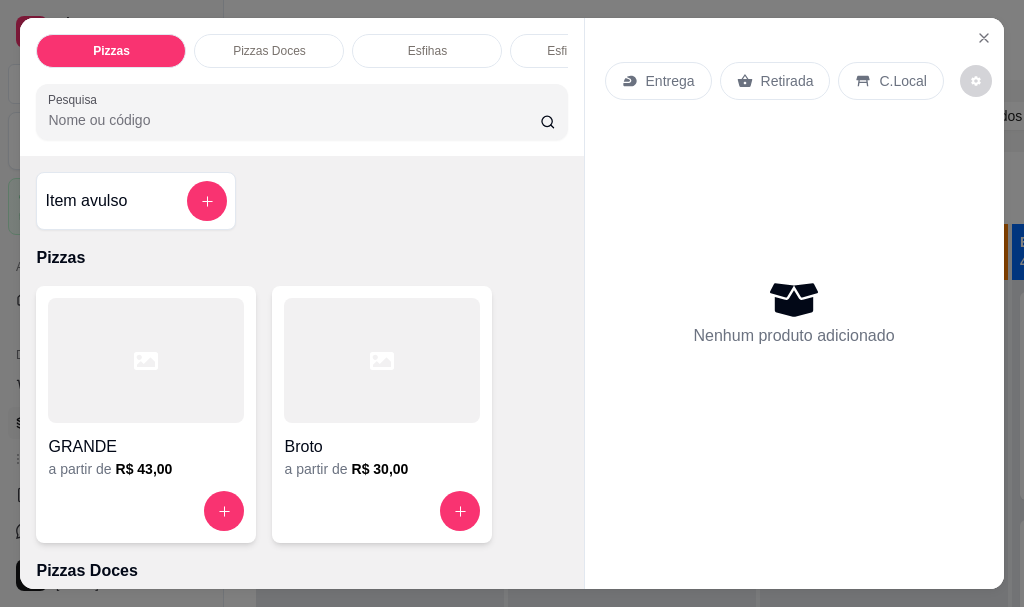 click on "Pesquisa" at bounding box center [294, 120] 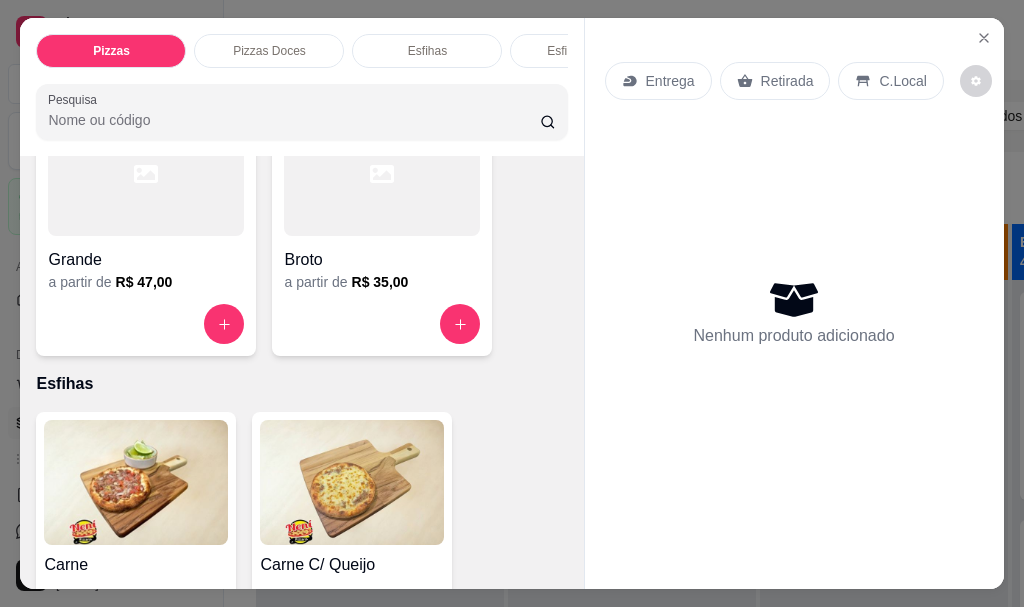 scroll, scrollTop: 600, scrollLeft: 0, axis: vertical 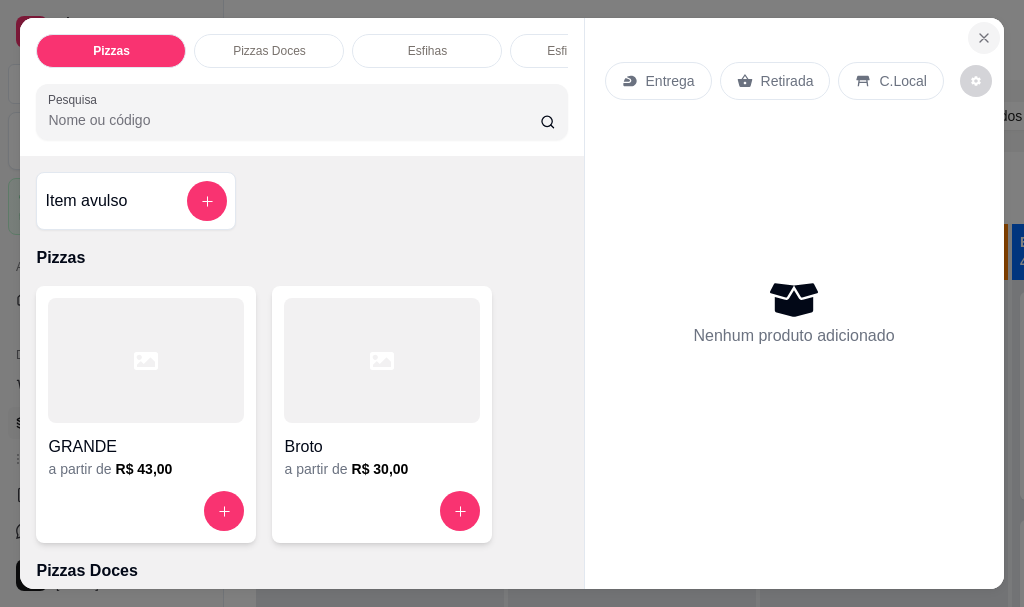 click 